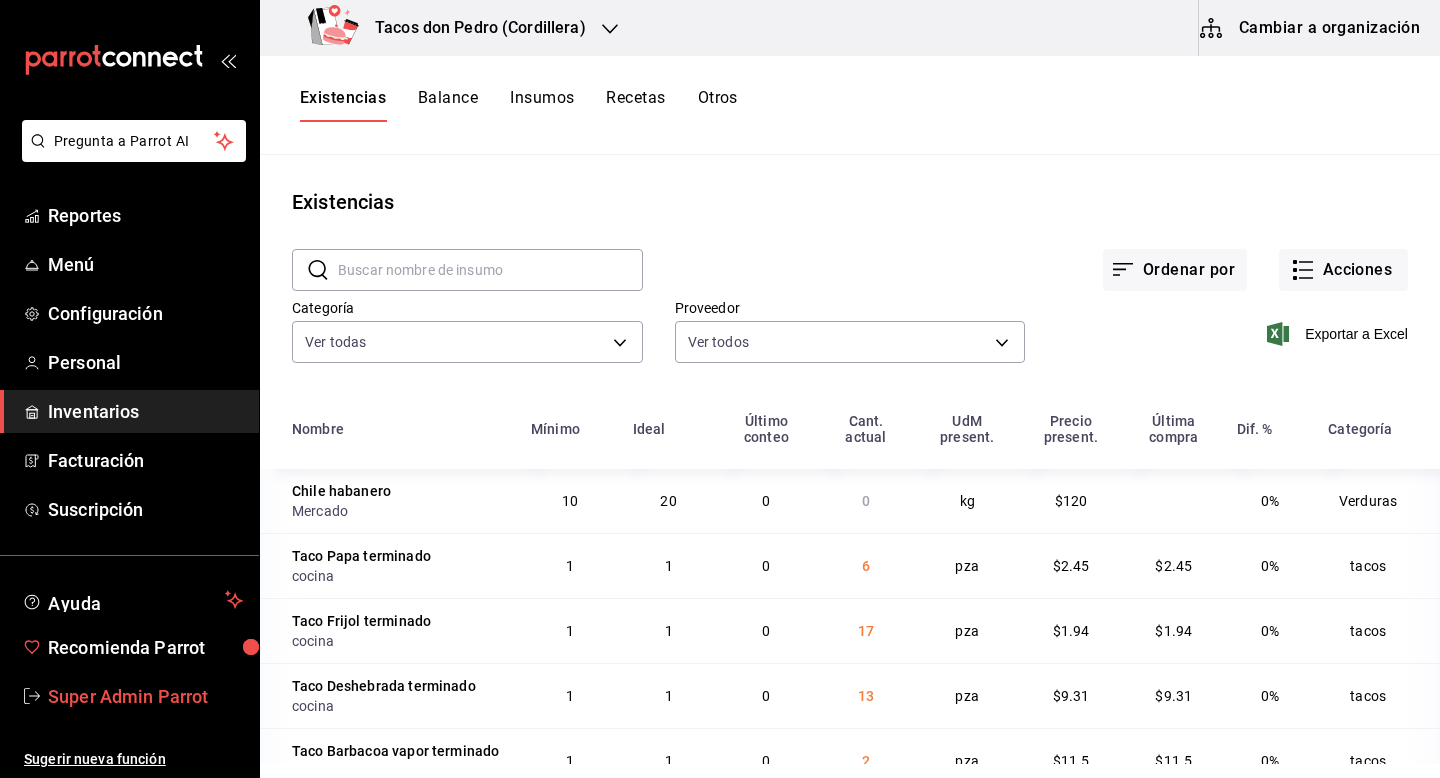 scroll, scrollTop: 0, scrollLeft: 0, axis: both 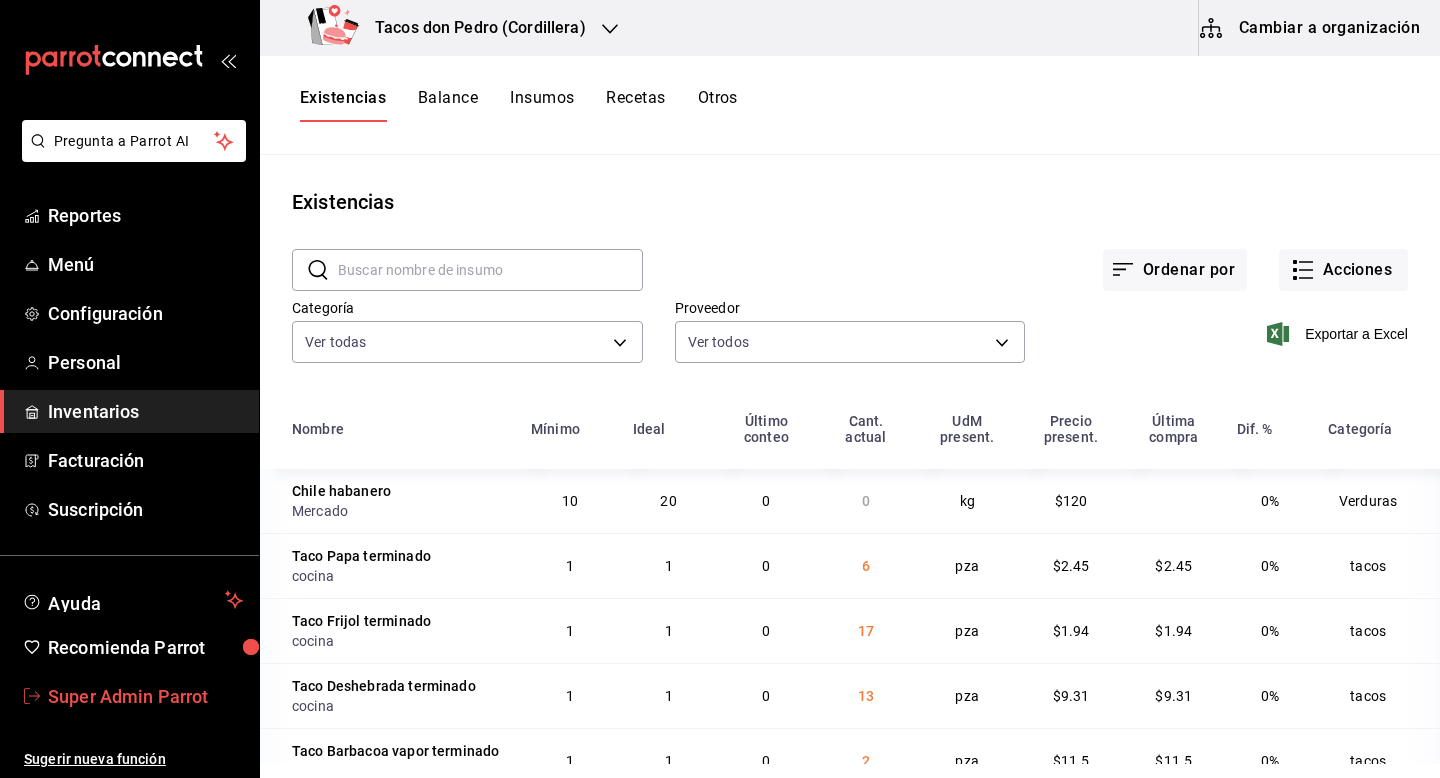 click on "Super Admin Parrot" at bounding box center (145, 696) 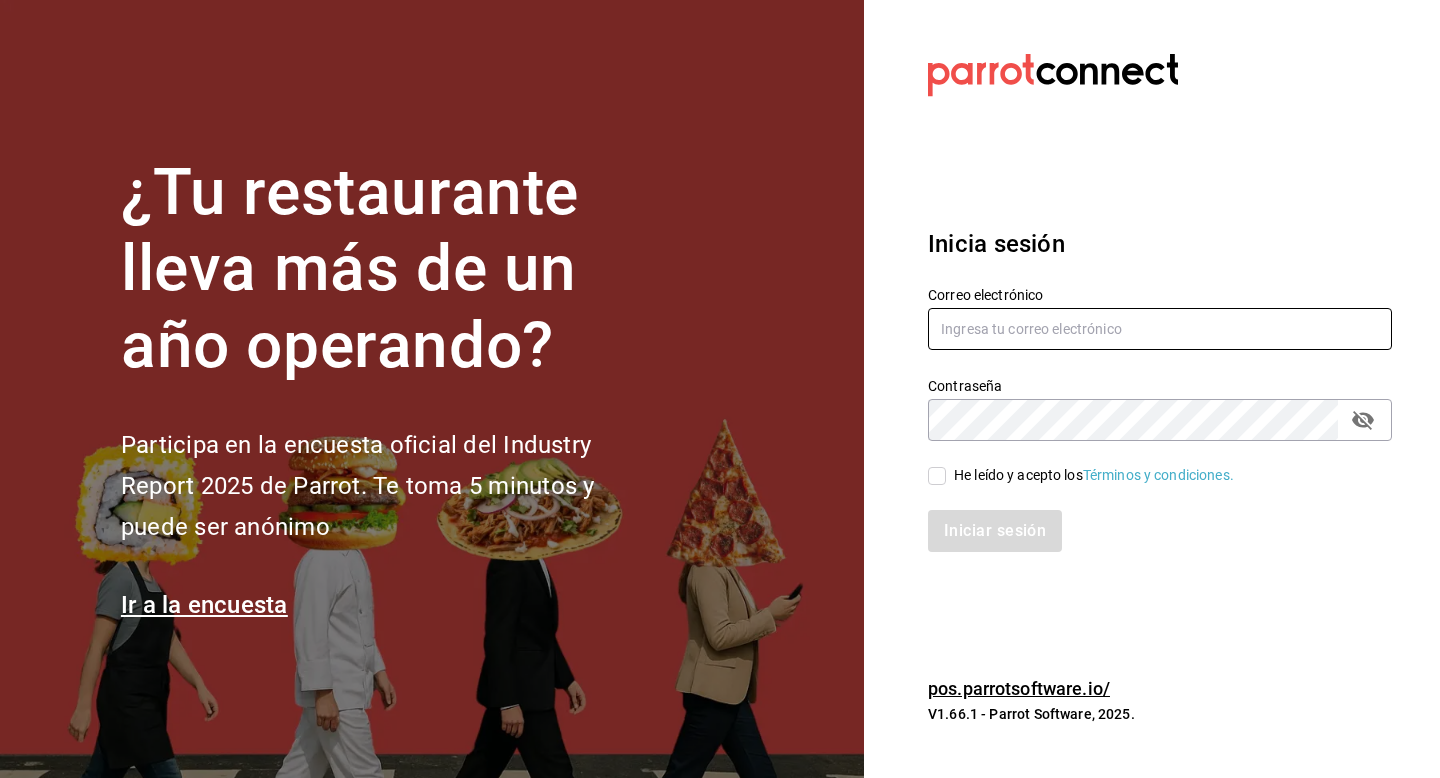 click at bounding box center (1160, 329) 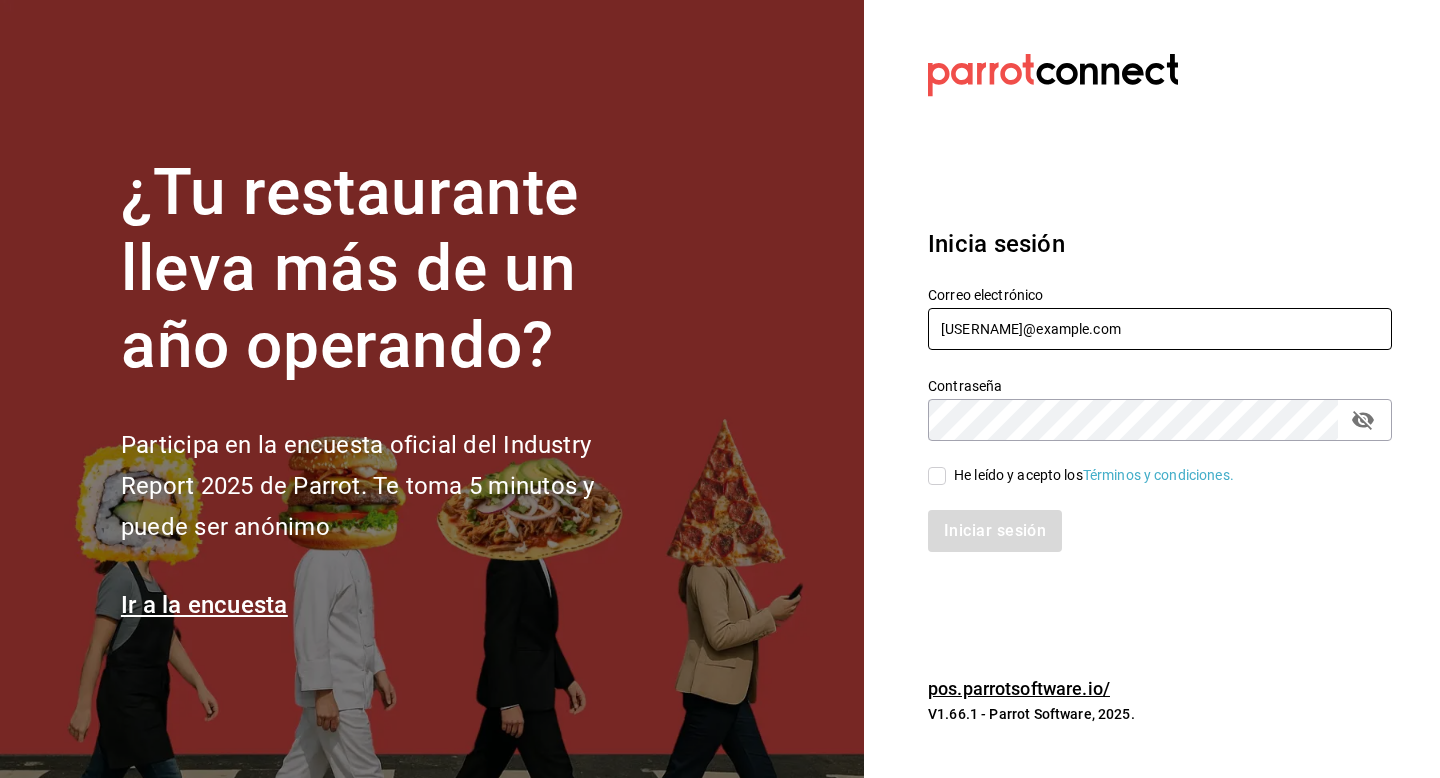 type on "pizzeriaccontessa@condesa.com" 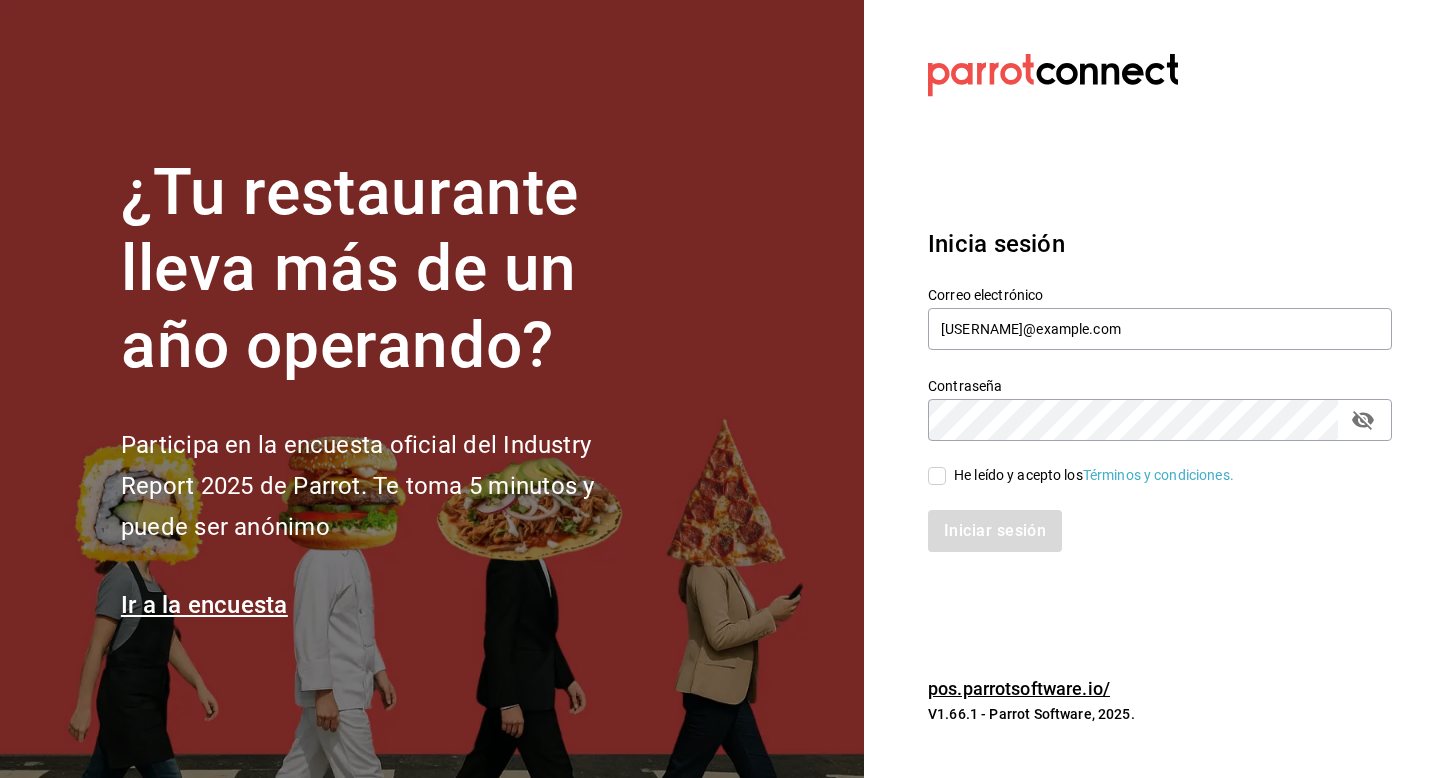 click on "He leído y acepto los  Términos y condiciones." at bounding box center (1094, 475) 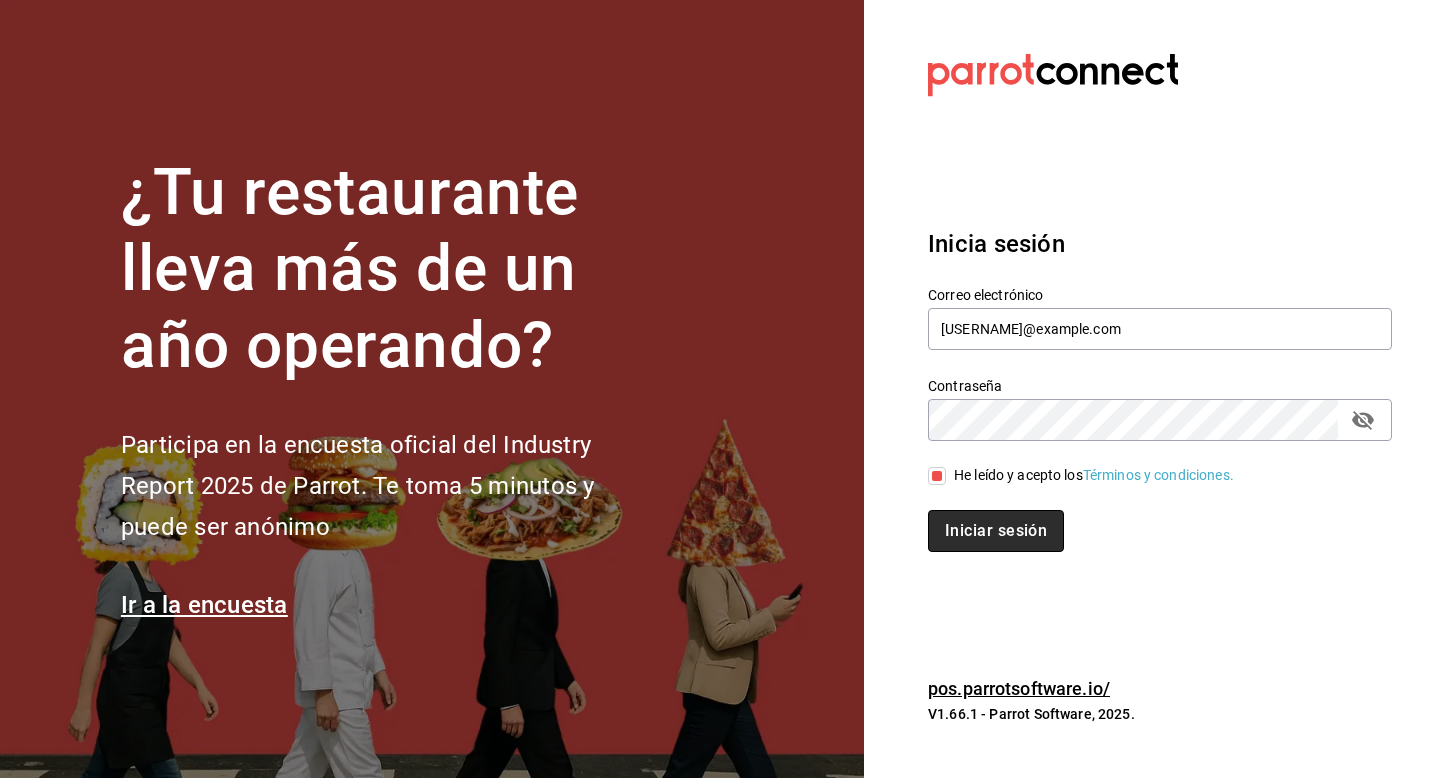 click on "Iniciar sesión" at bounding box center [996, 531] 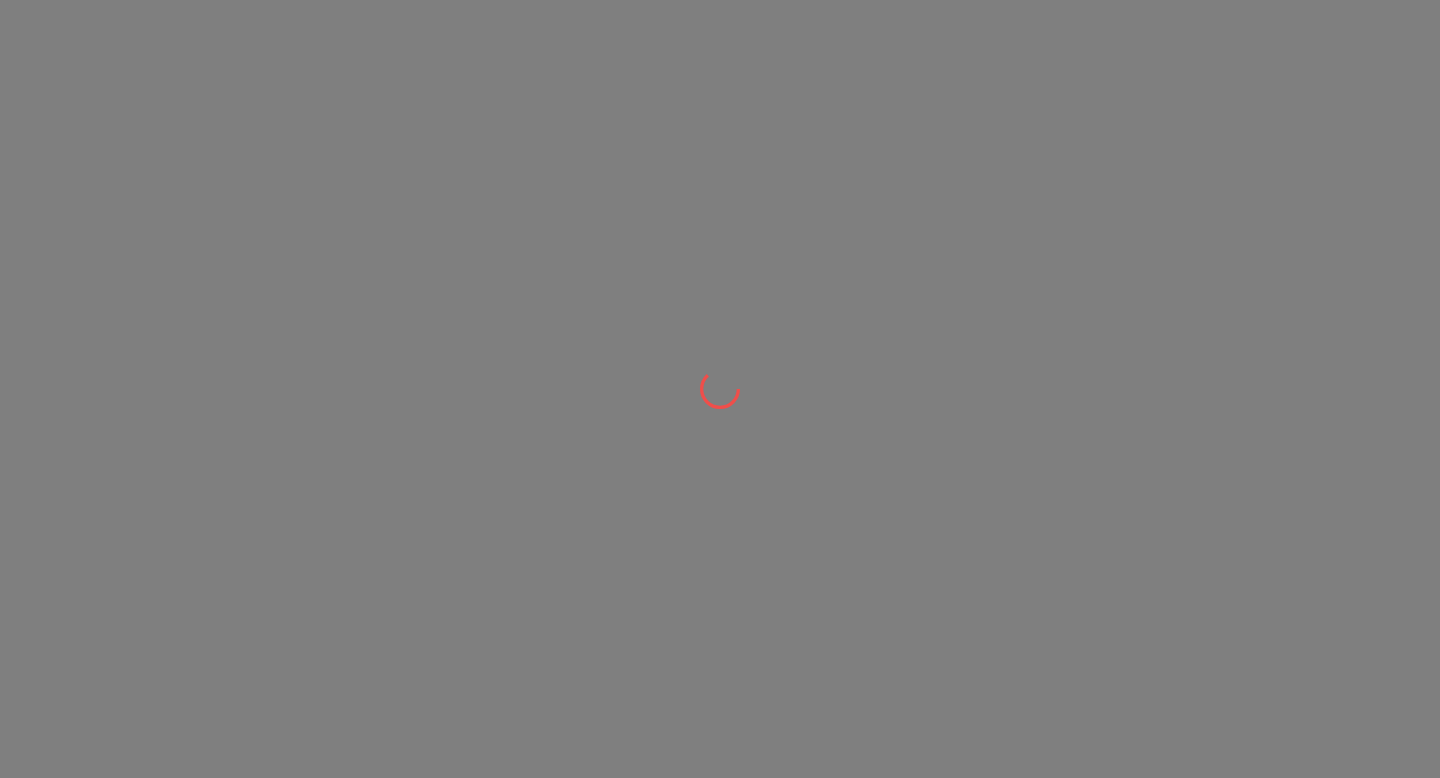 scroll, scrollTop: 0, scrollLeft: 0, axis: both 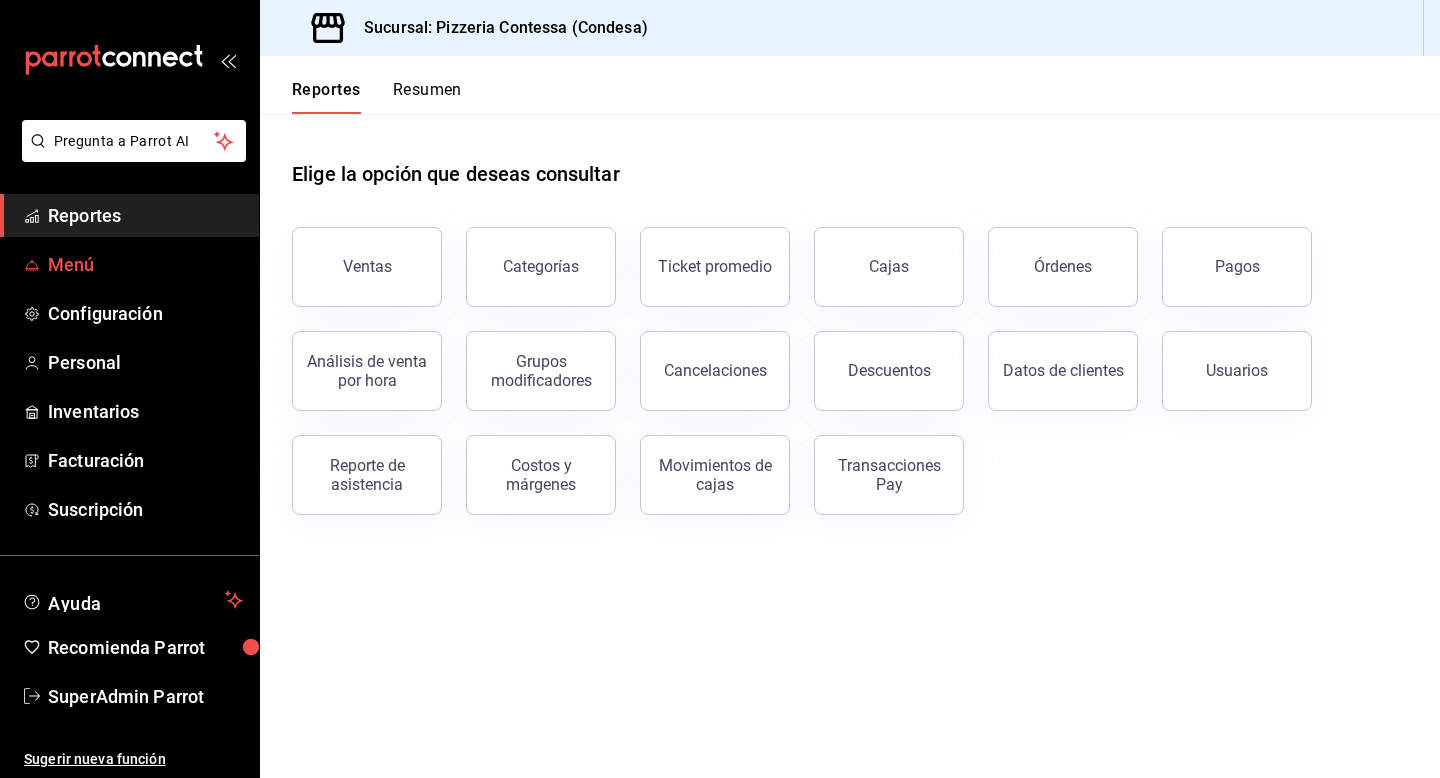 click on "Menú" at bounding box center [145, 264] 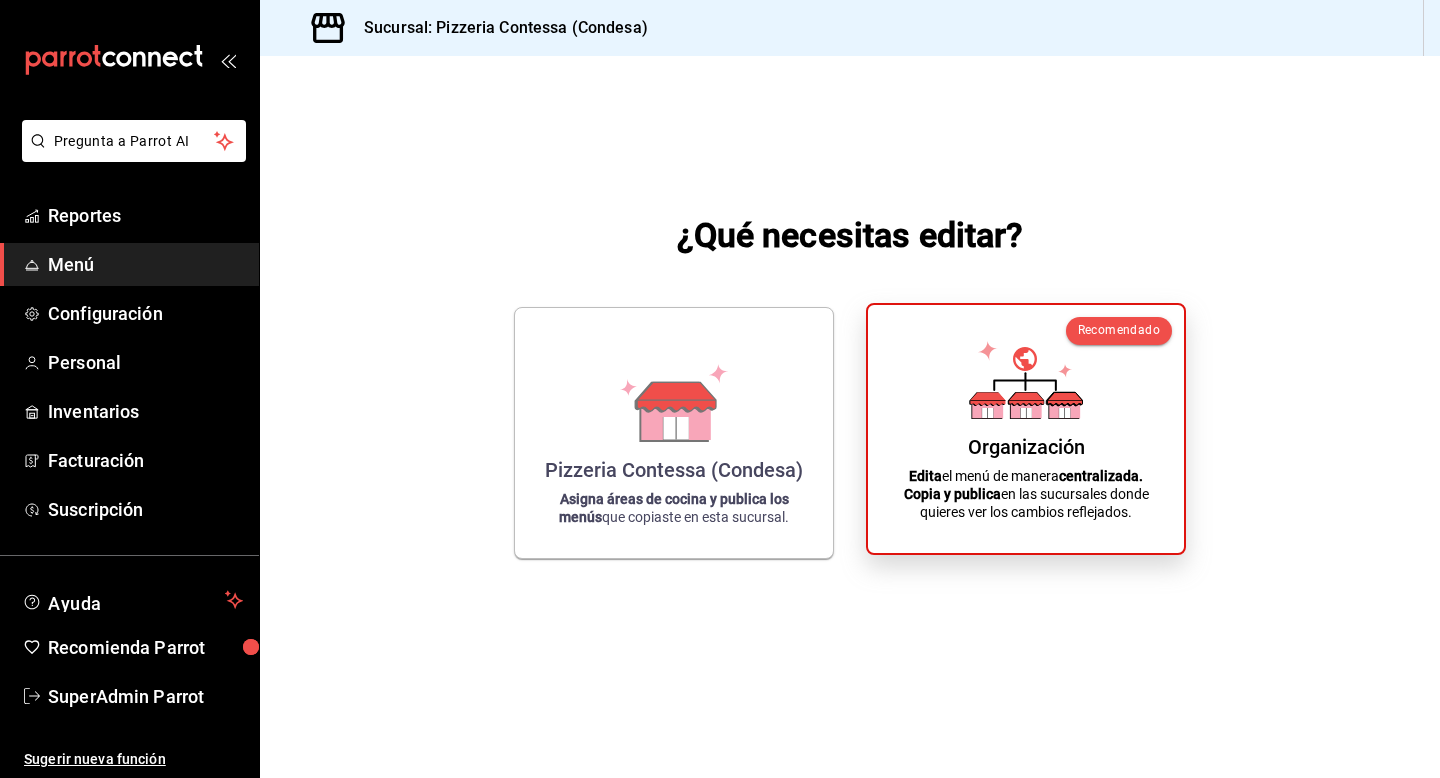 click on "Organización Edita  el menú de manera  centralizada.     Copia y publica  en las sucursales donde quieres ver los cambios reflejados." at bounding box center (1026, 429) 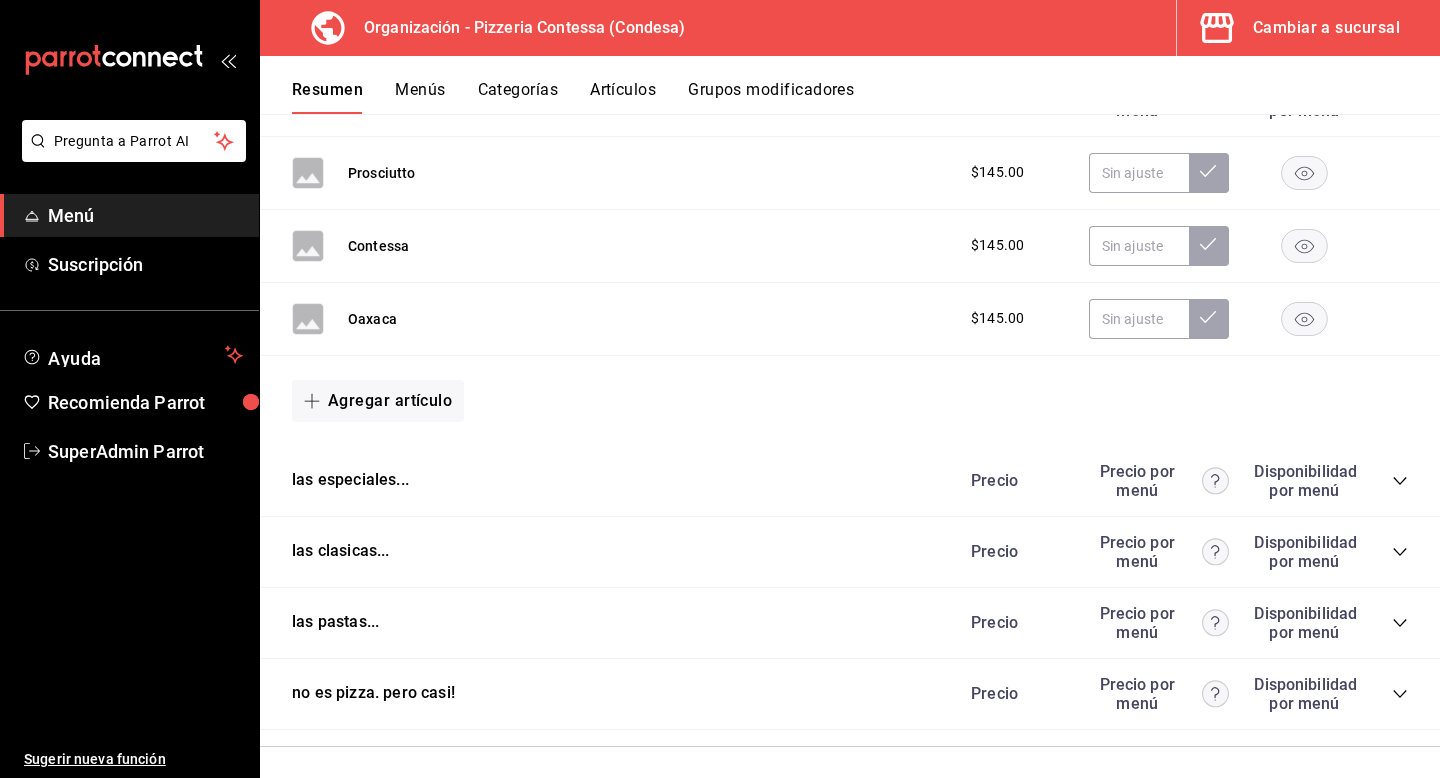 scroll, scrollTop: 1142, scrollLeft: 0, axis: vertical 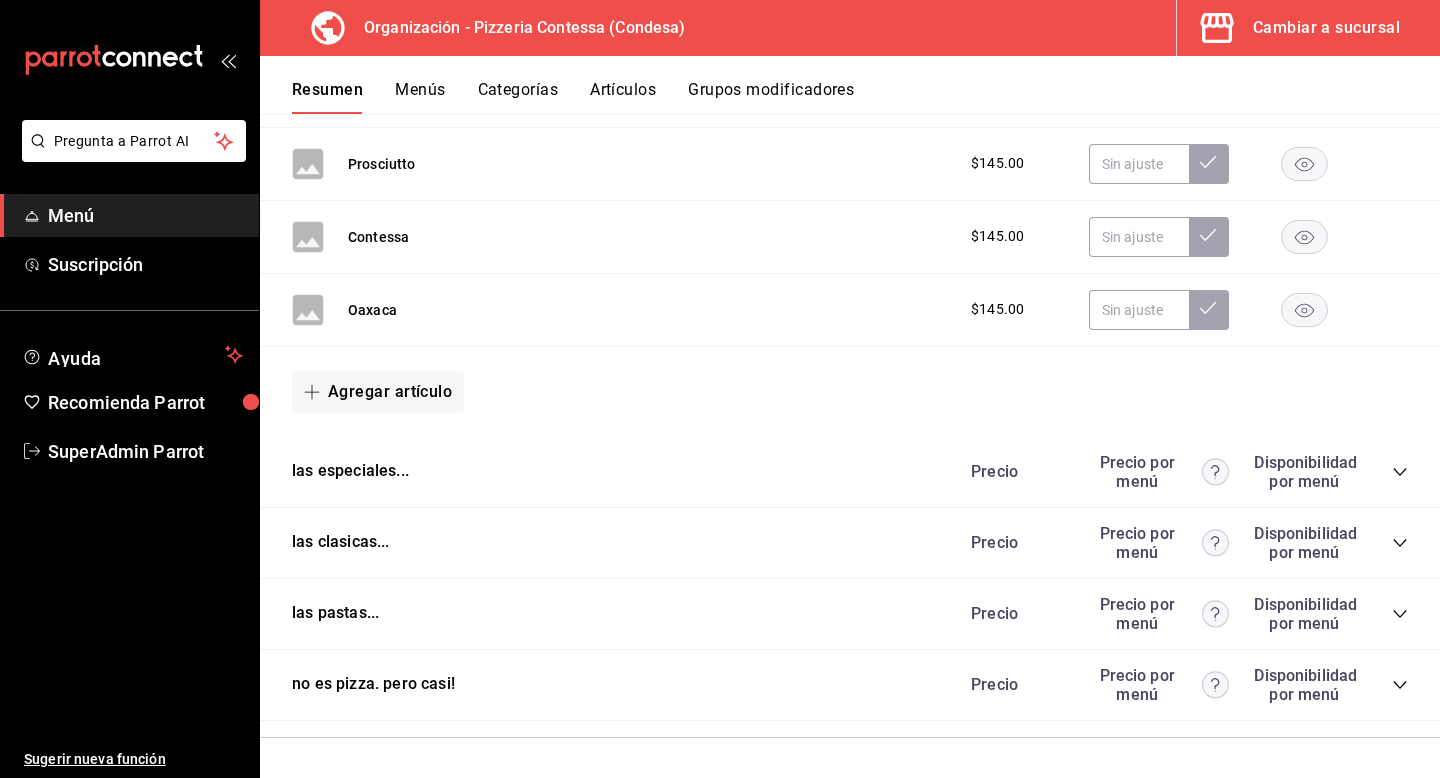 click 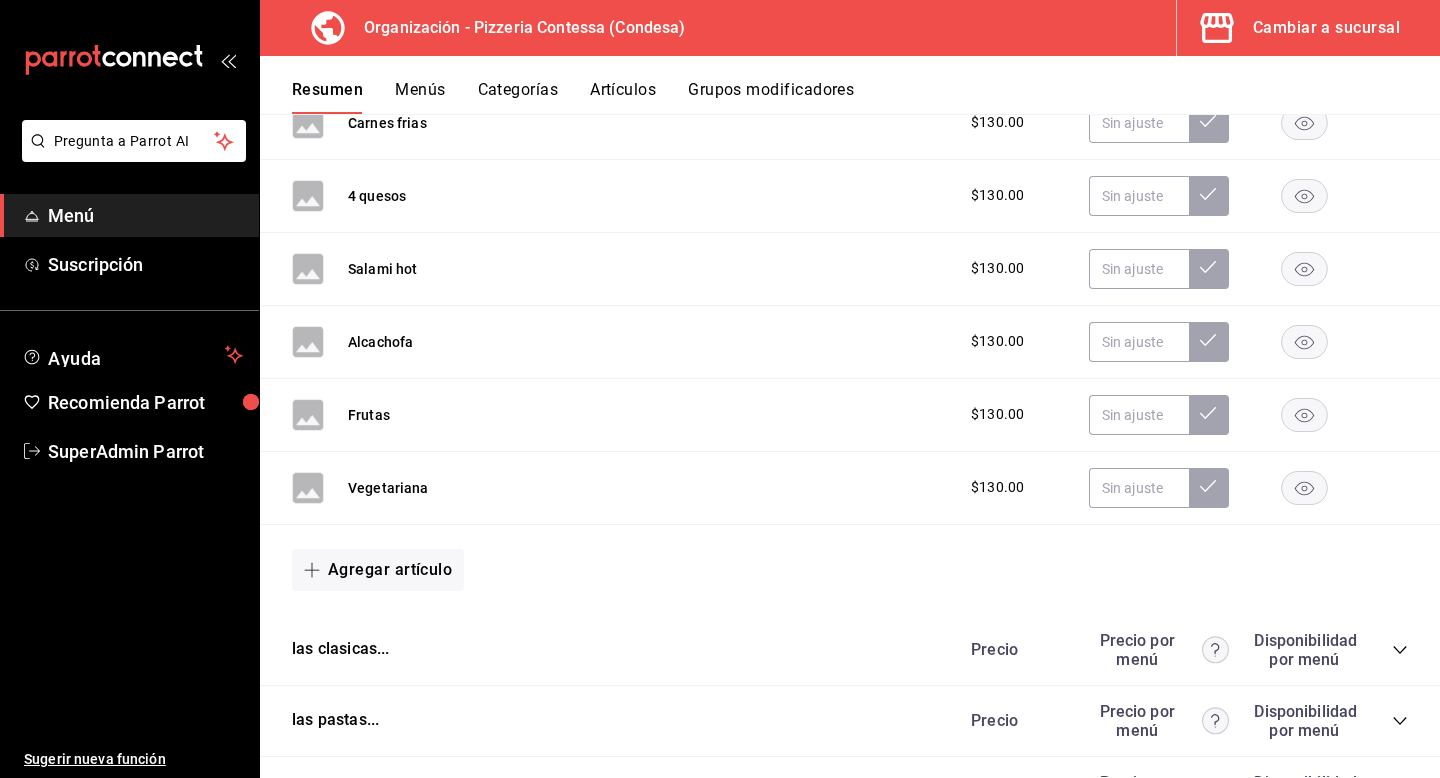 scroll, scrollTop: 1743, scrollLeft: 0, axis: vertical 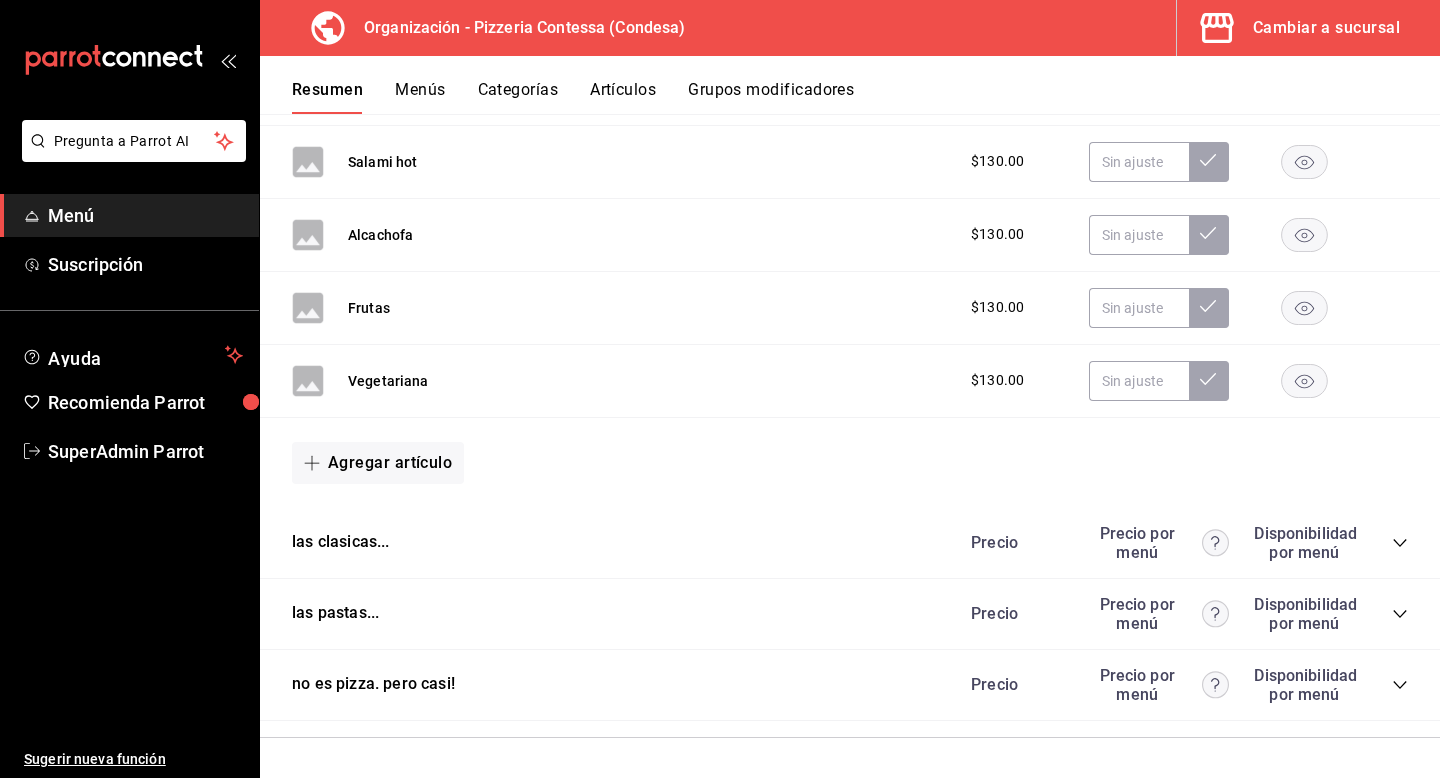 click 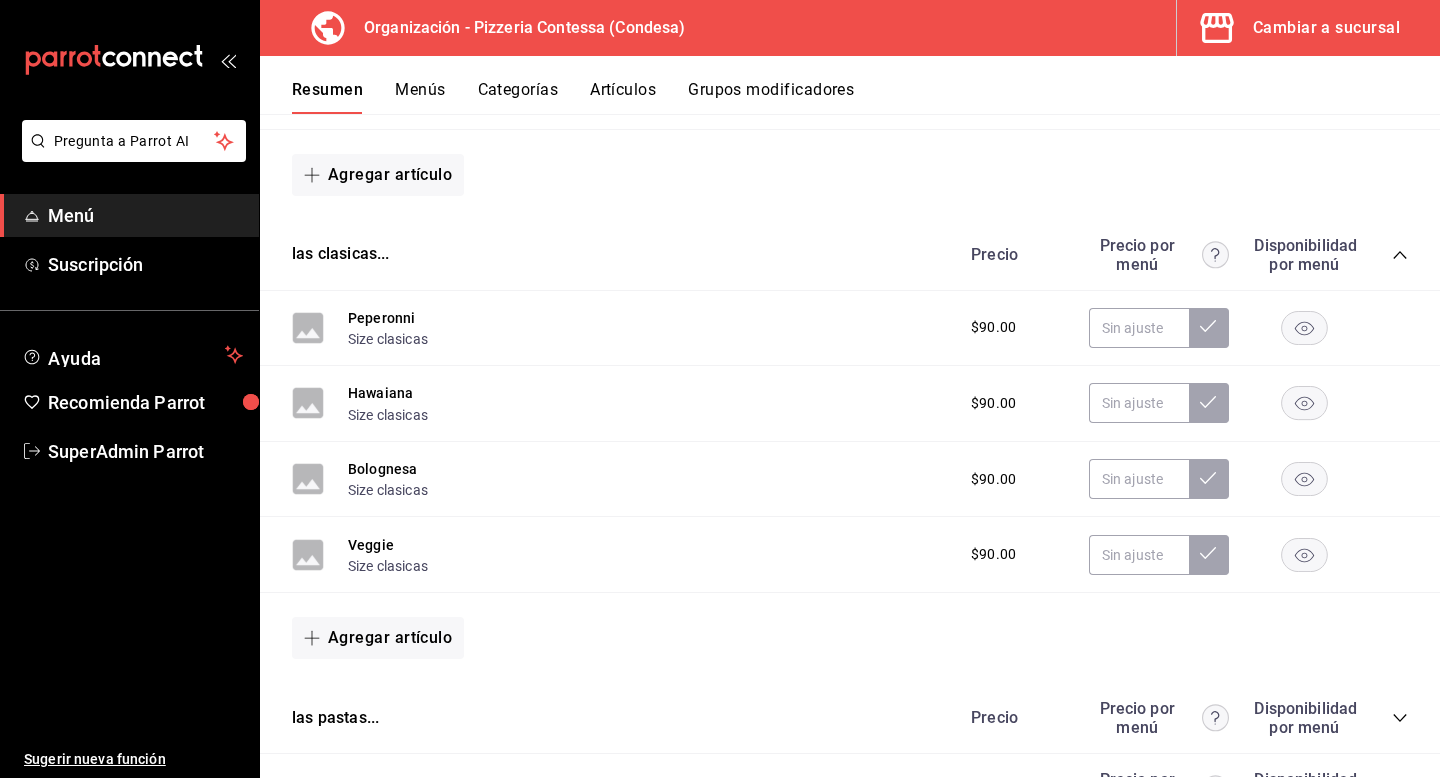 scroll, scrollTop: 2041, scrollLeft: 0, axis: vertical 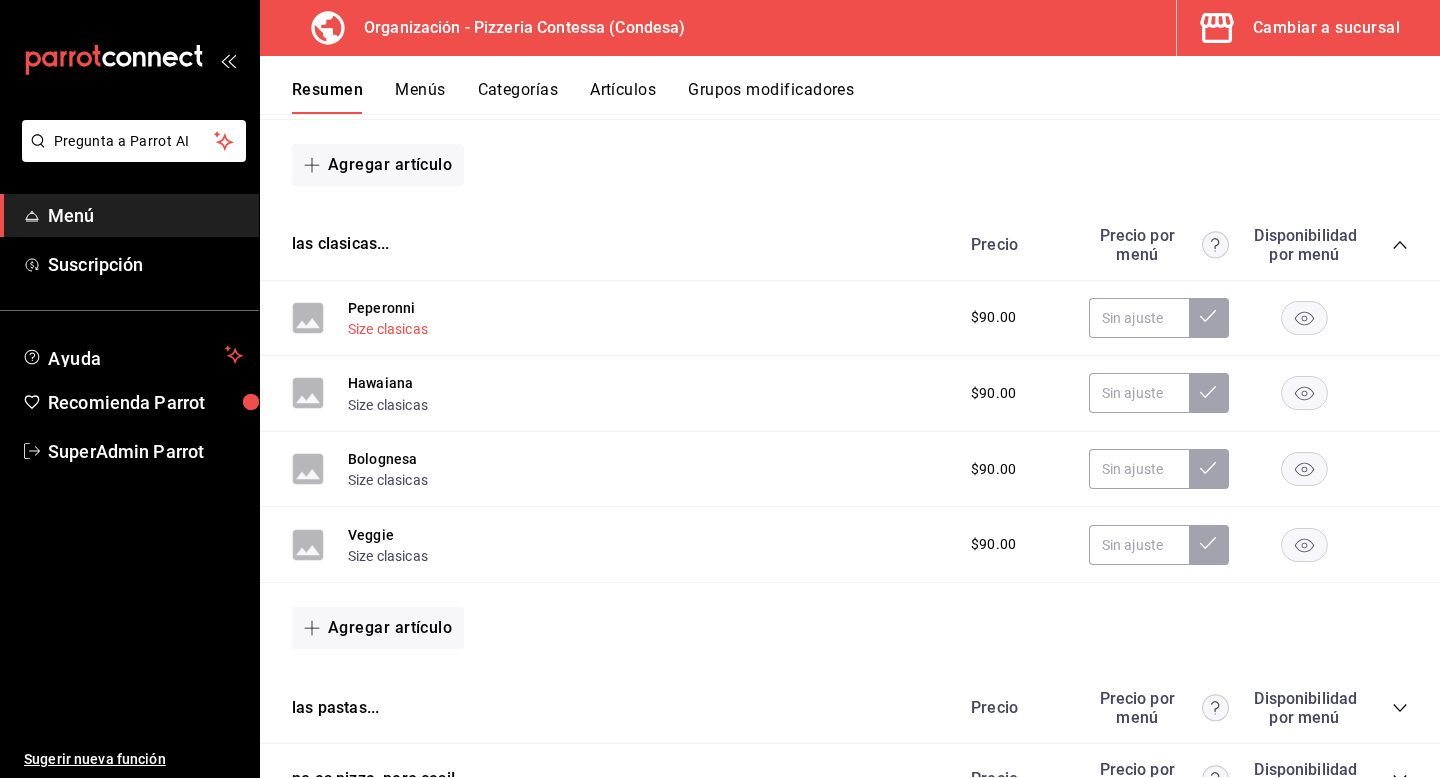 click on "Size clasicas" at bounding box center (388, 329) 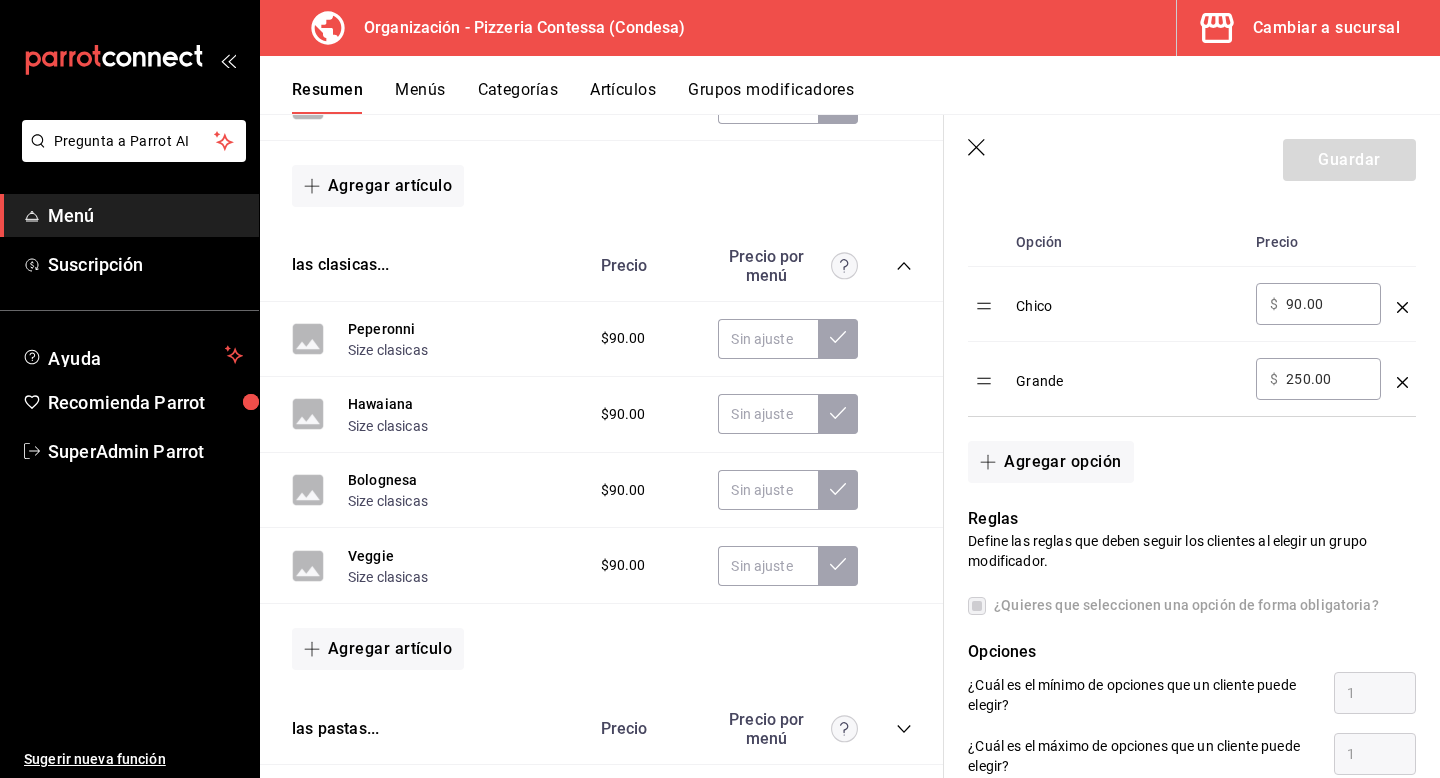 scroll, scrollTop: 537, scrollLeft: 0, axis: vertical 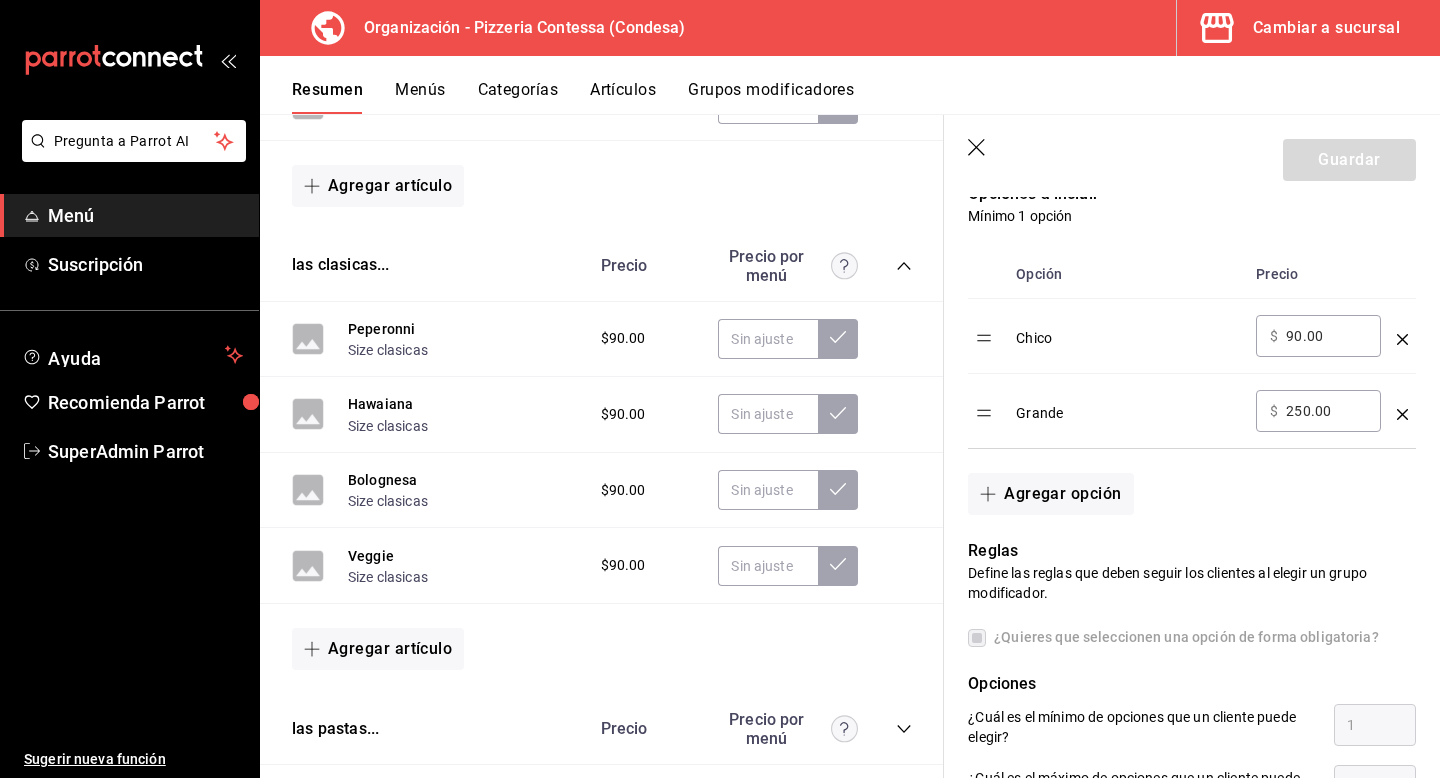 drag, startPoint x: 980, startPoint y: 145, endPoint x: 980, endPoint y: 169, distance: 24 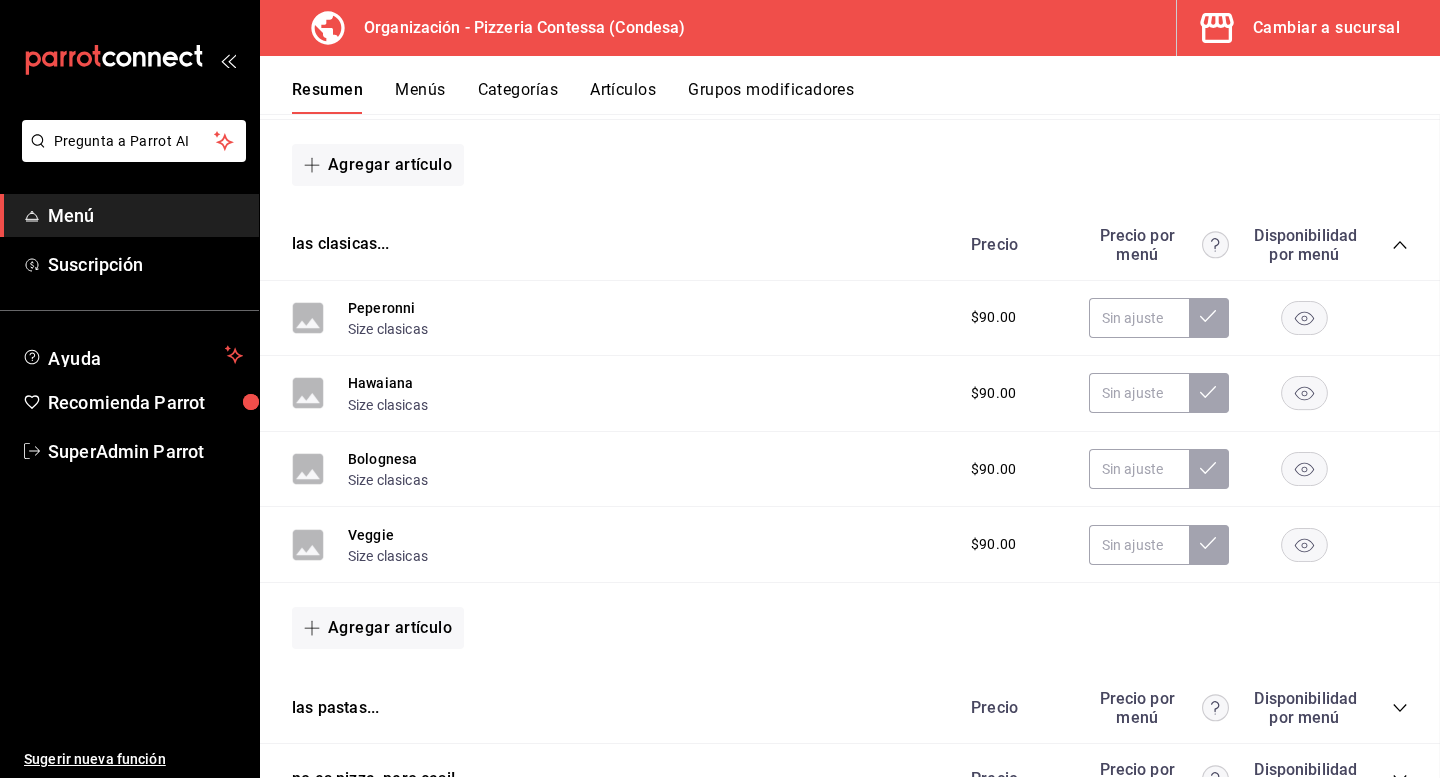 scroll, scrollTop: 0, scrollLeft: 0, axis: both 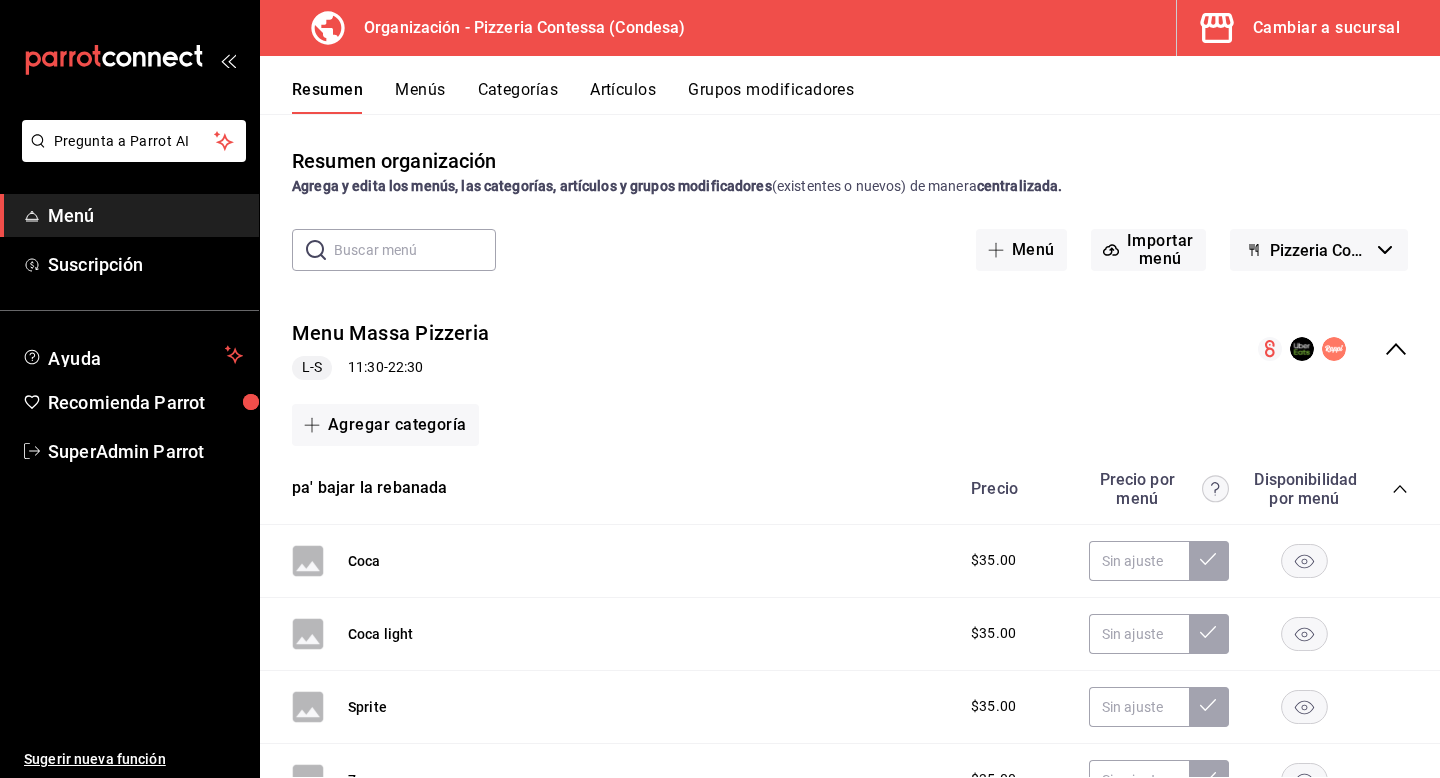 click on "Grupos modificadores" at bounding box center (771, 97) 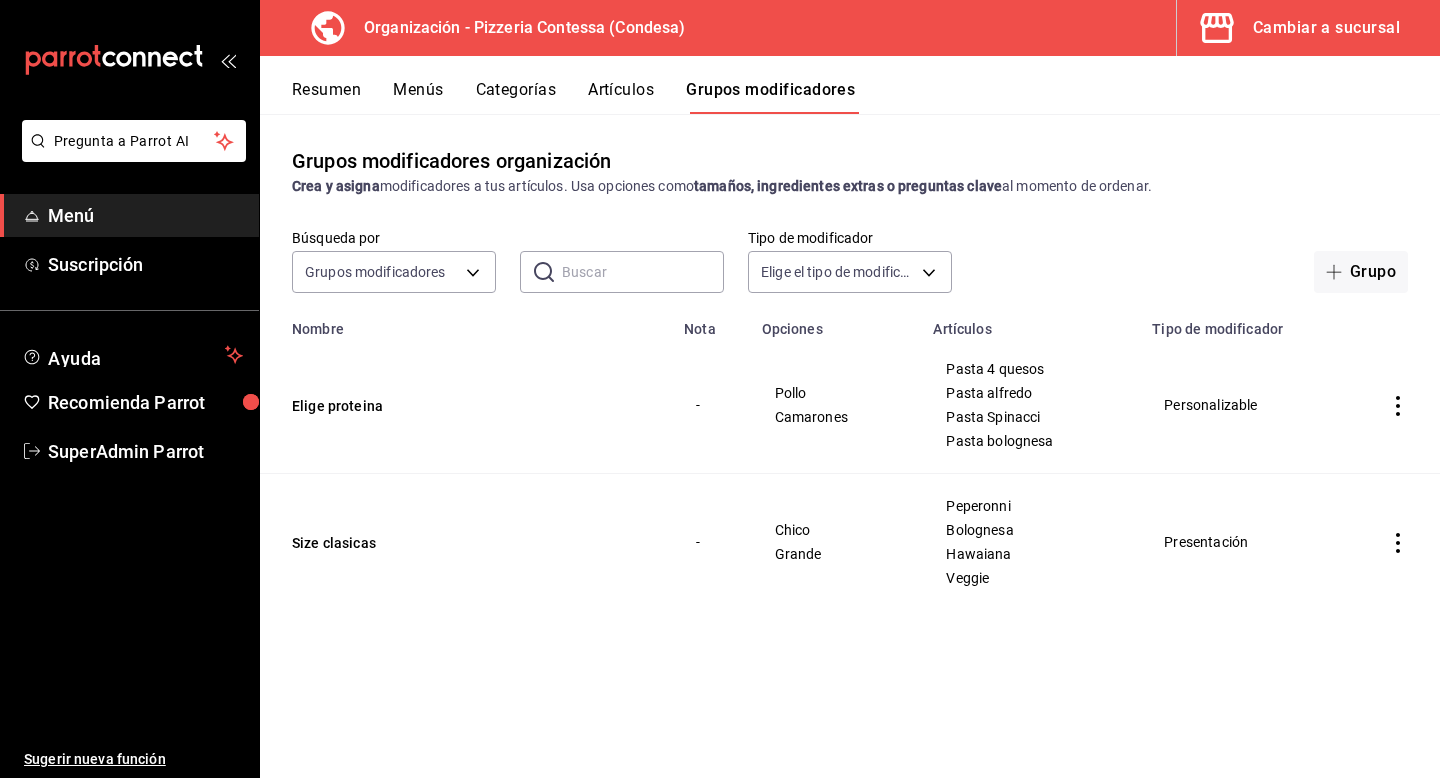 click on "Pollo Camarones" at bounding box center (836, 405) 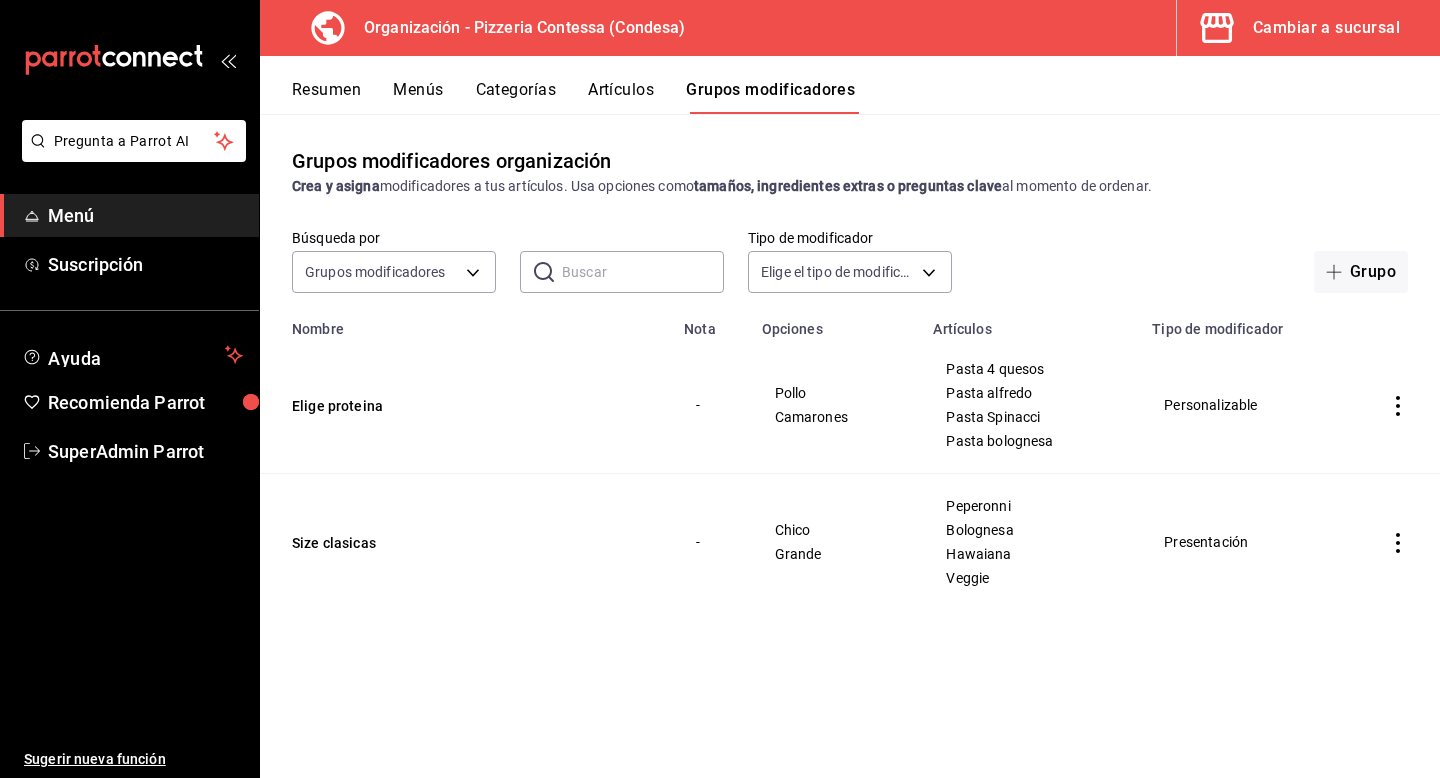 click on "Cambiar a sucursal" at bounding box center [1326, 28] 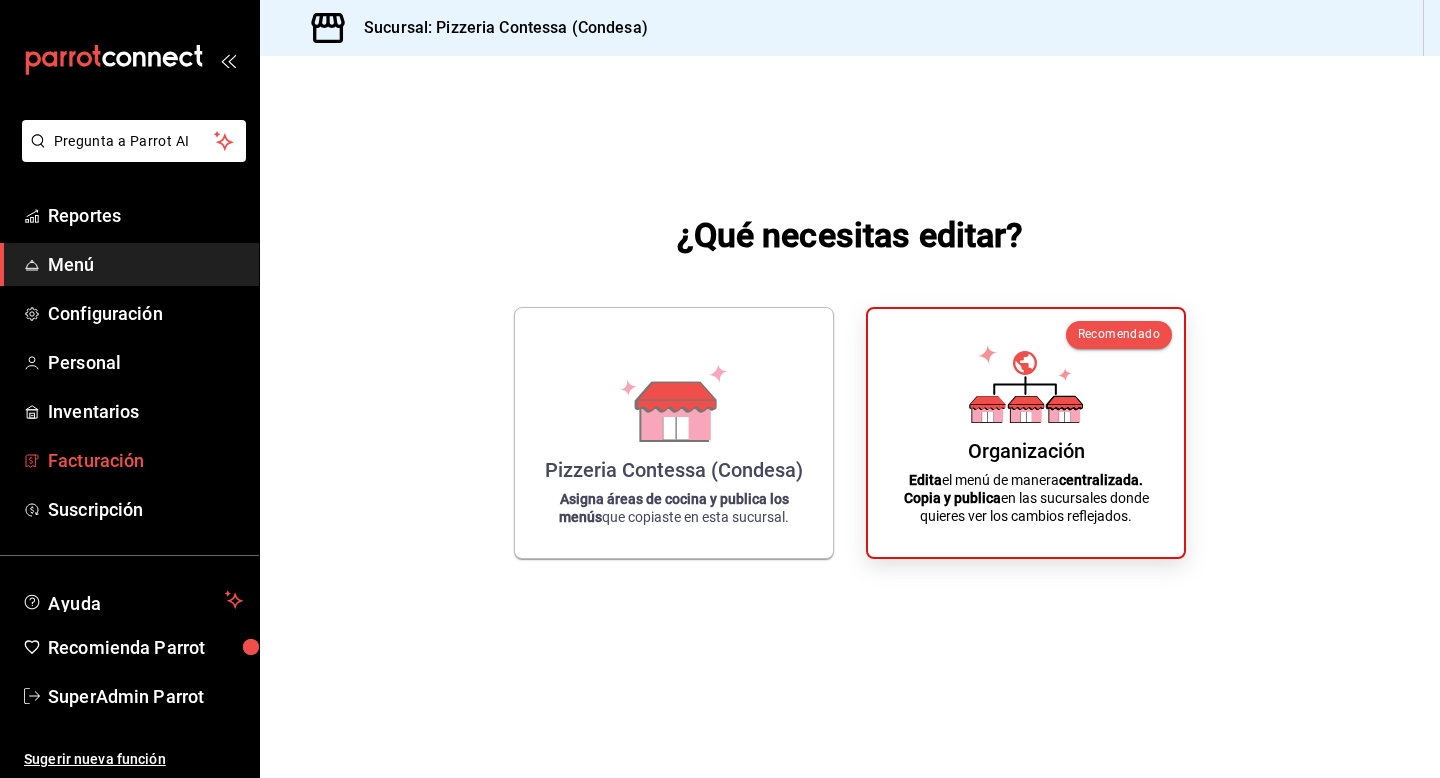 click on "Facturación" at bounding box center [145, 460] 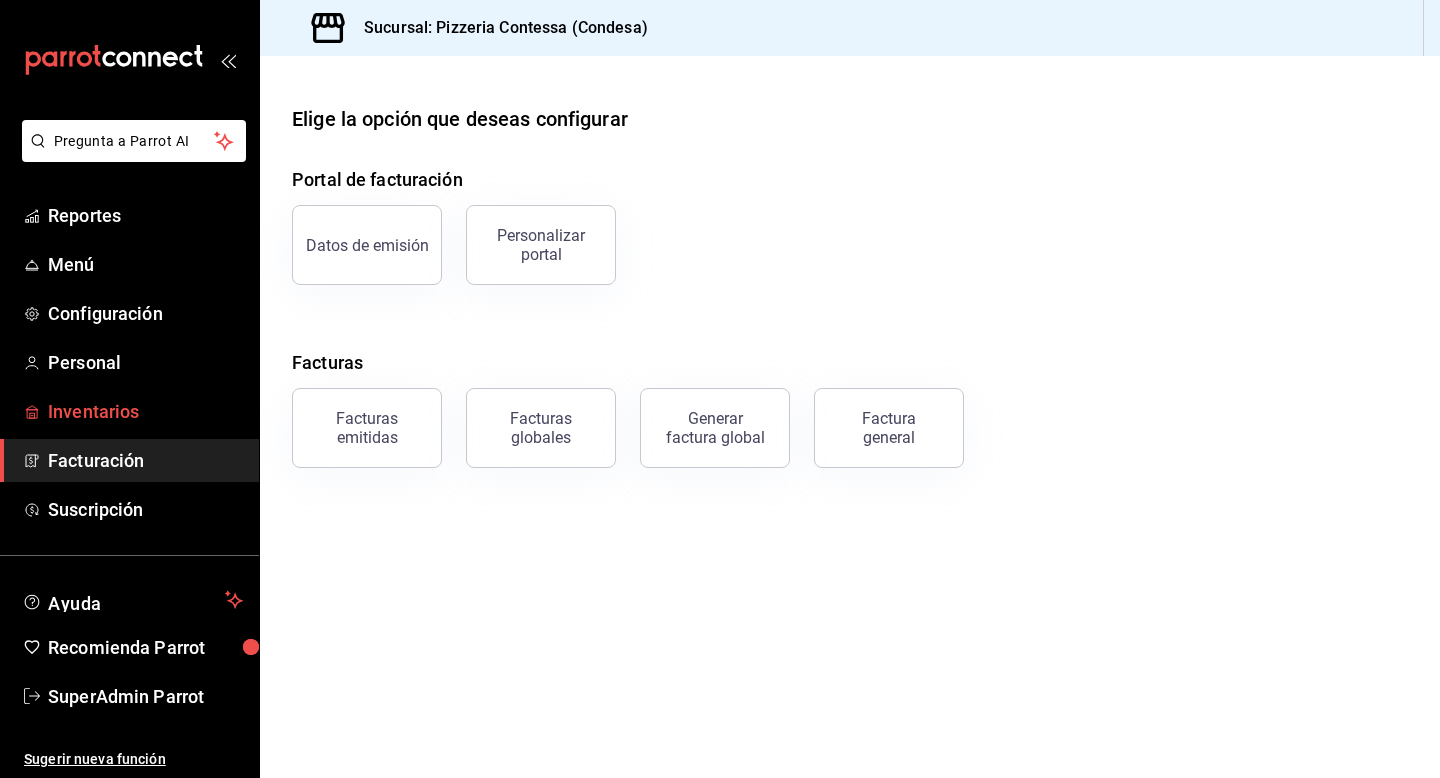 click on "Inventarios" at bounding box center (145, 411) 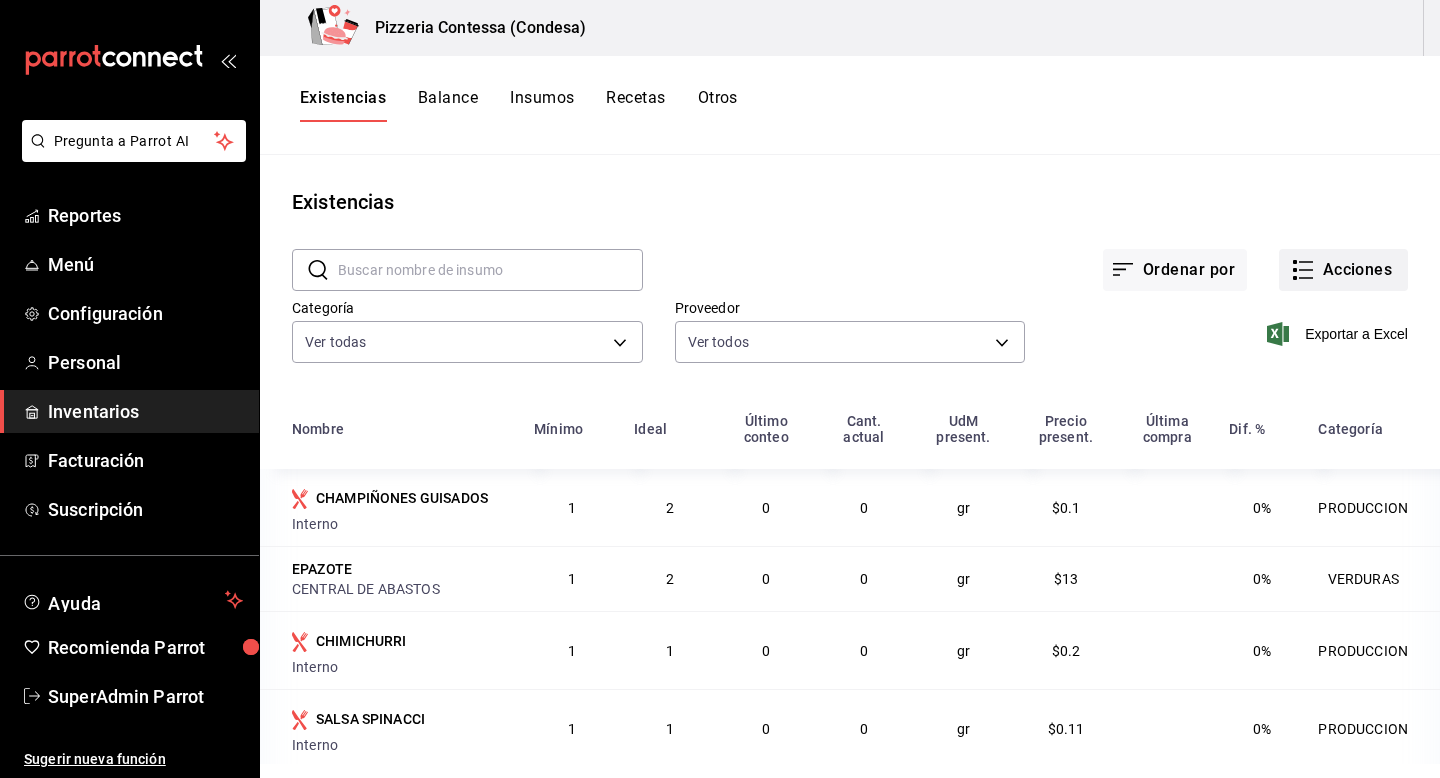 click on "Acciones" at bounding box center (1343, 270) 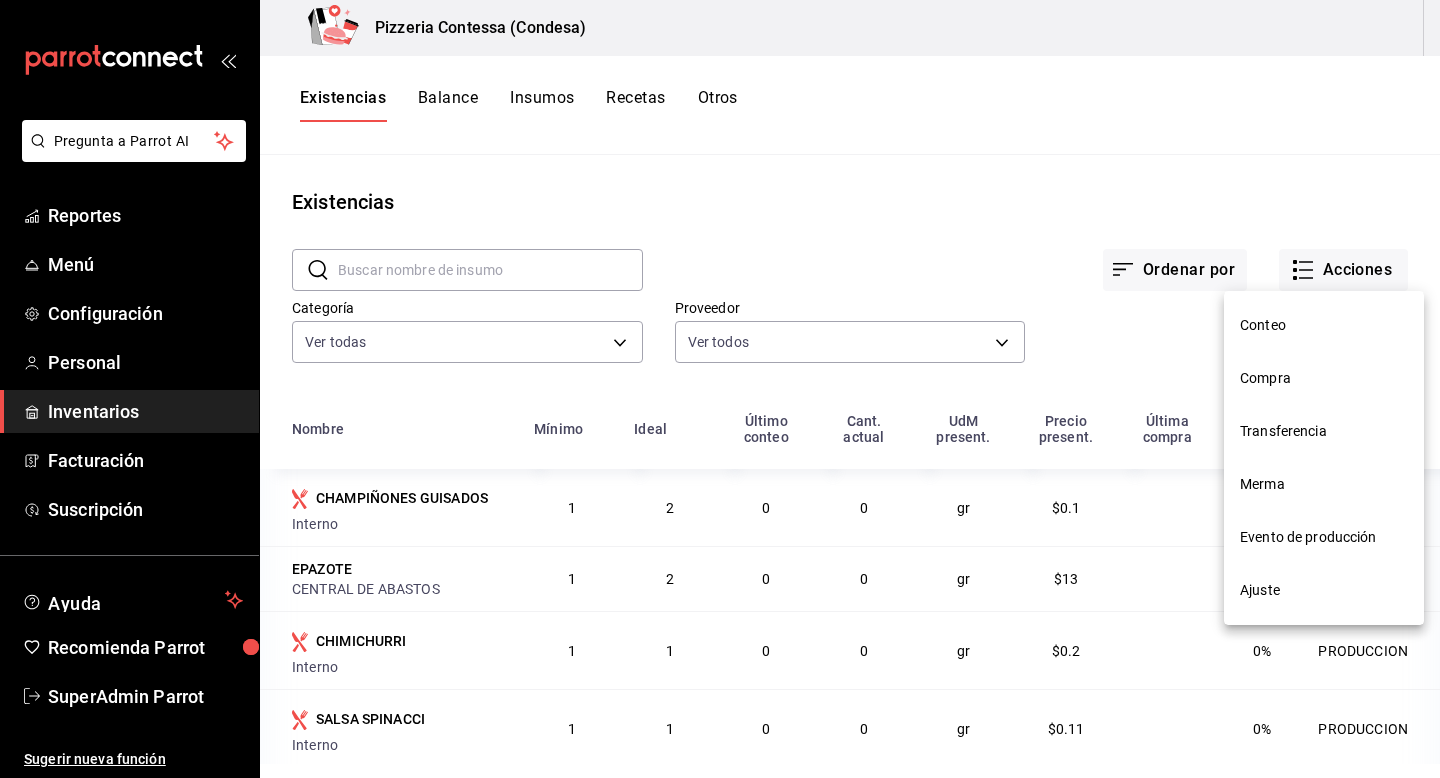 click at bounding box center (720, 389) 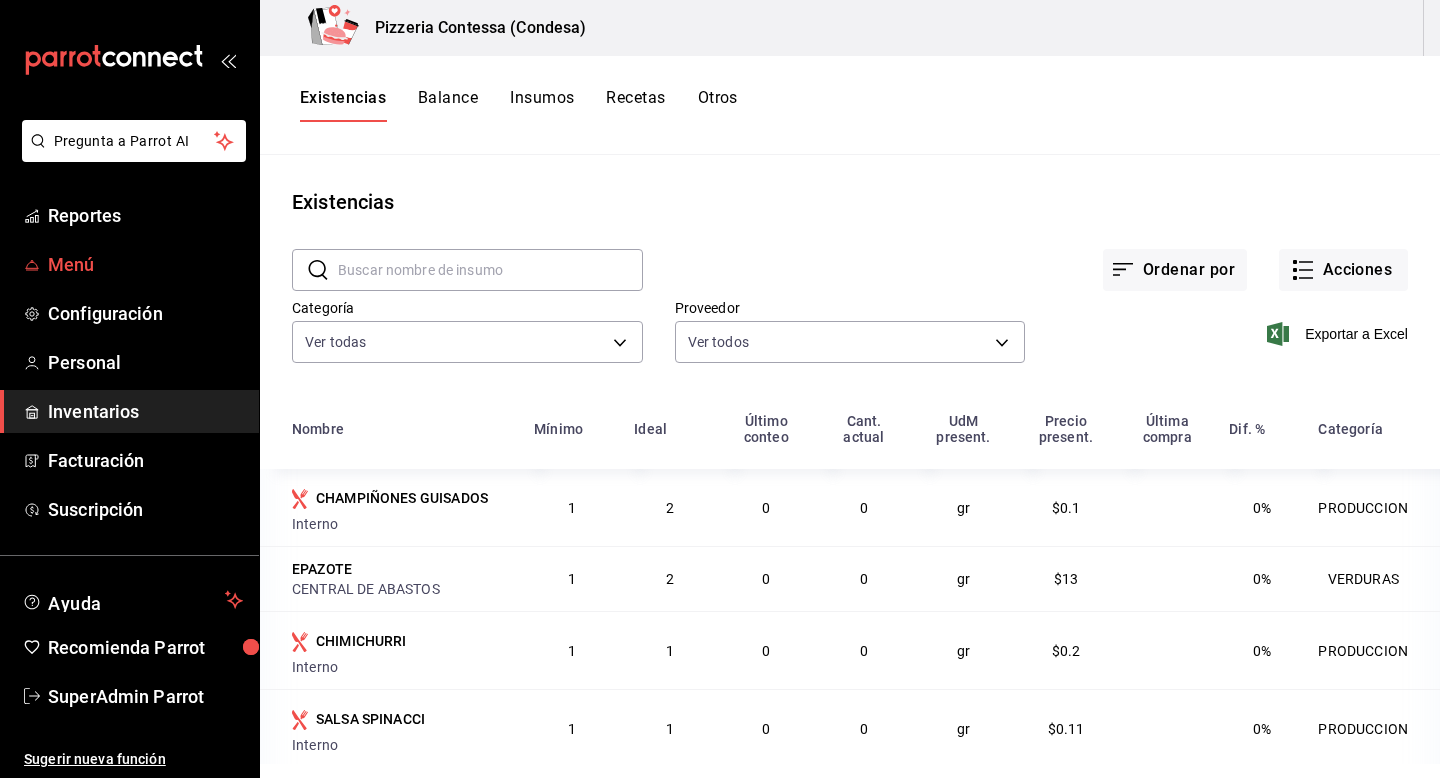 click on "Menú" at bounding box center (145, 264) 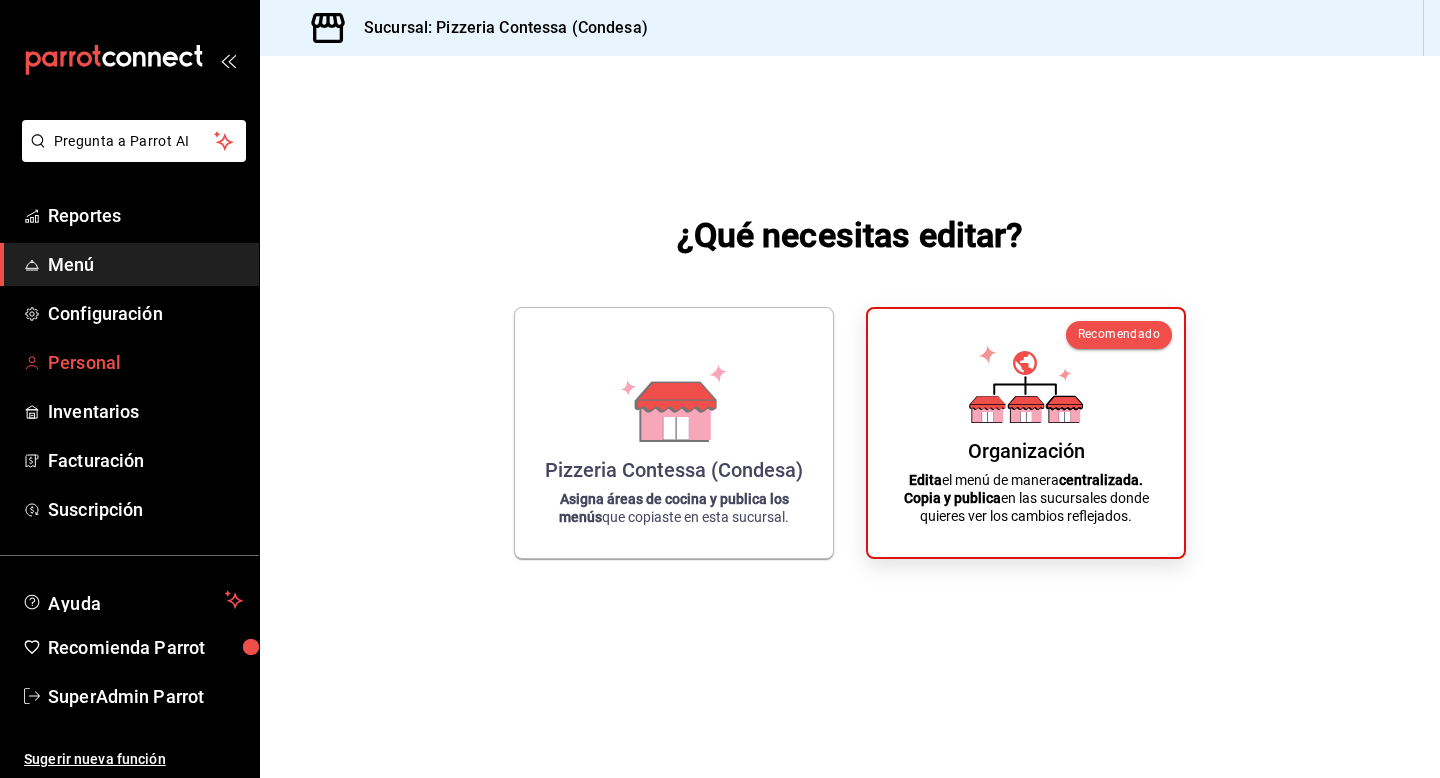 click on "Personal" at bounding box center [145, 362] 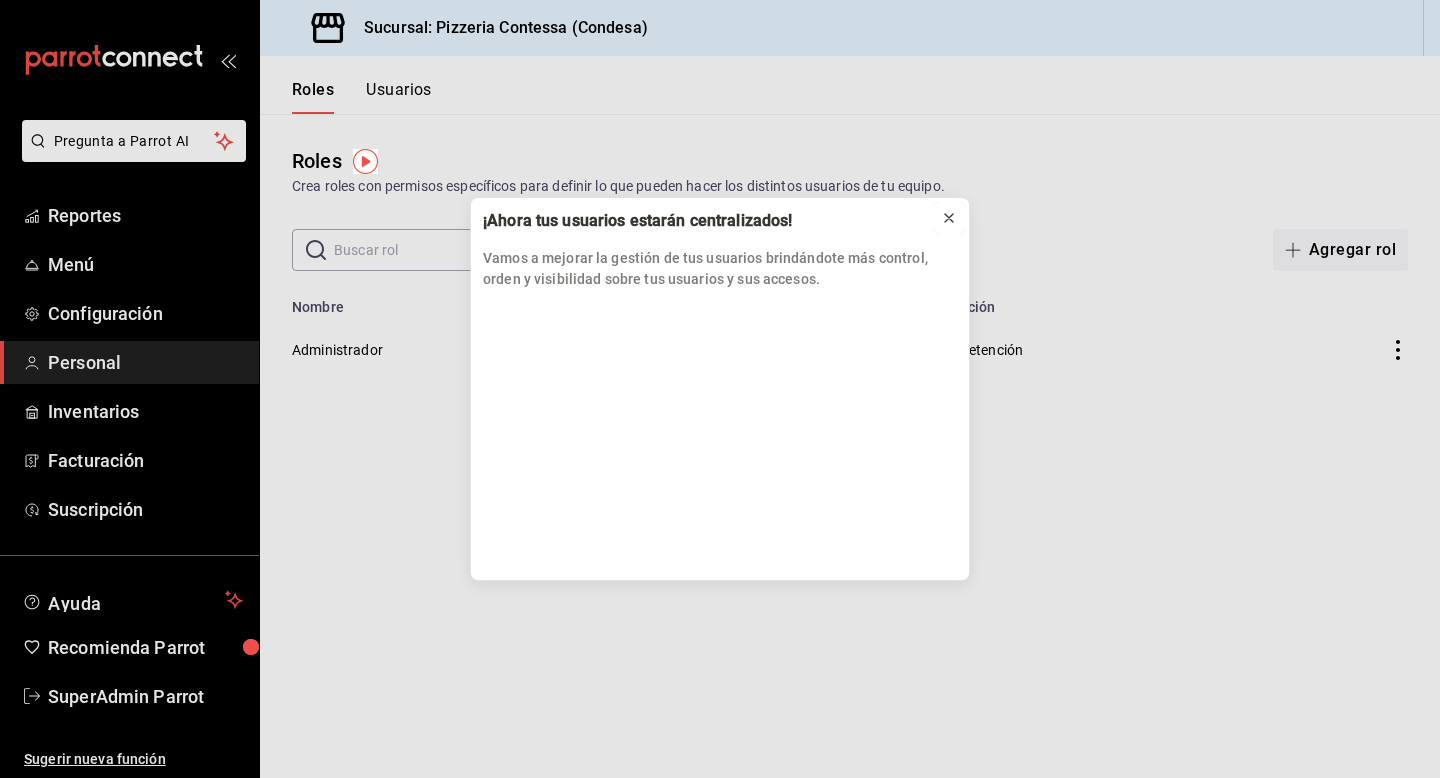 click 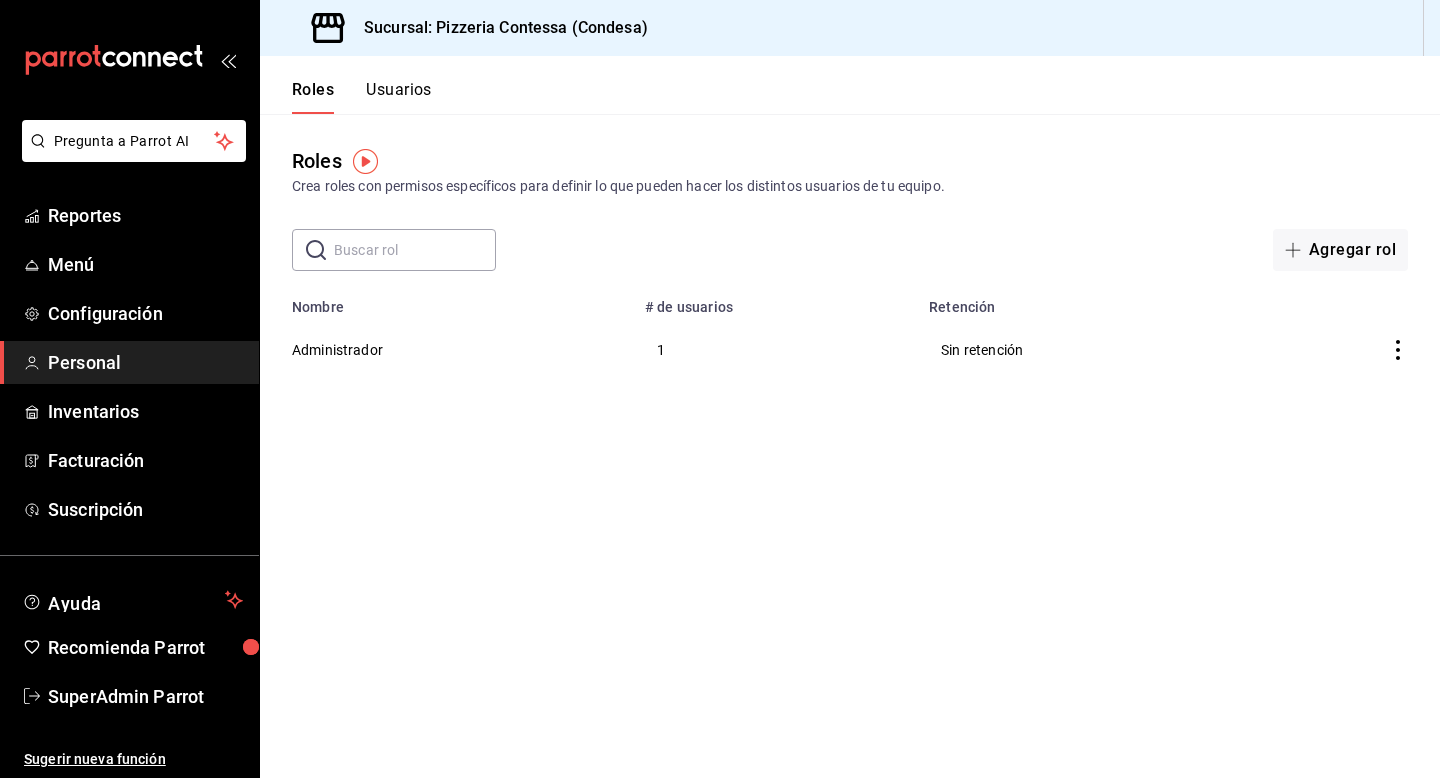 click on "Usuarios" at bounding box center [399, 97] 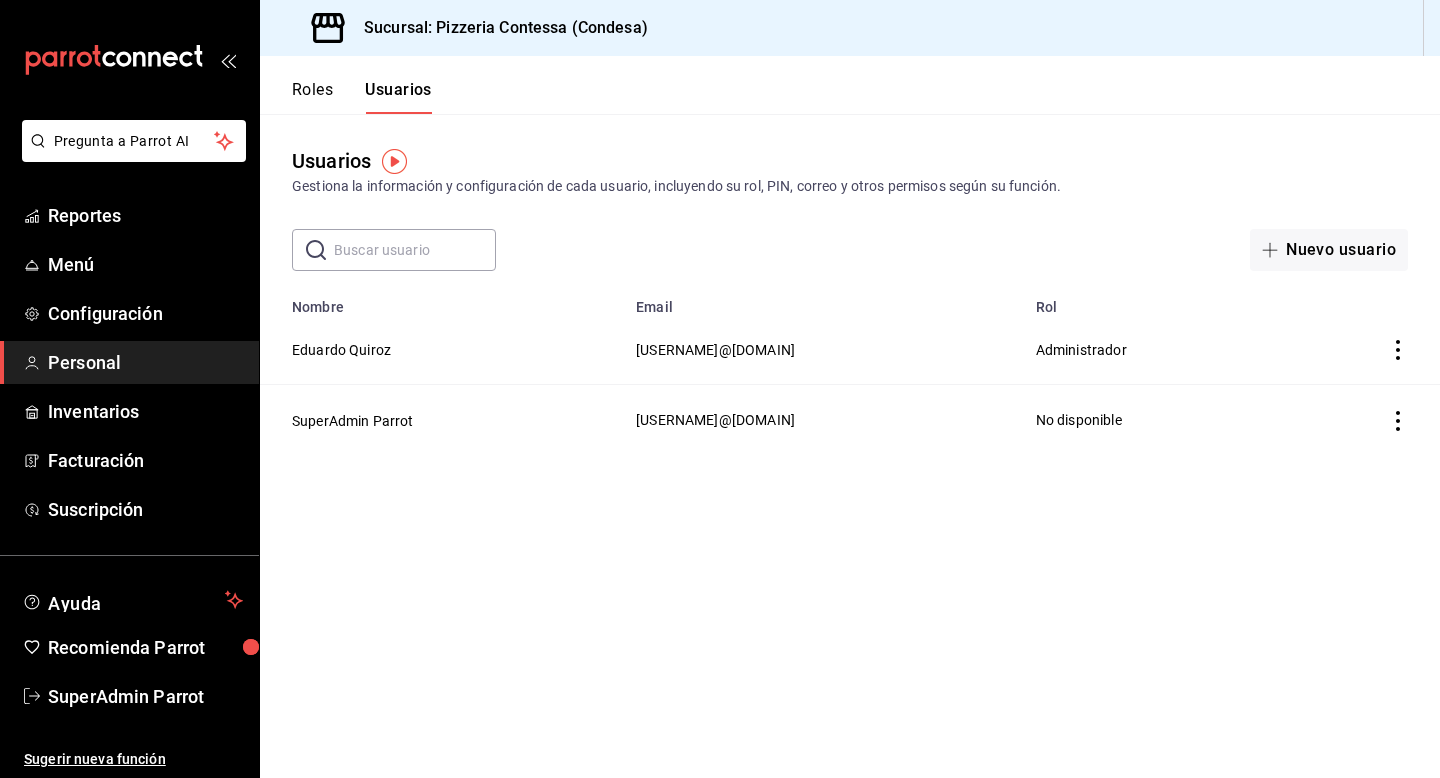 click on "SuperAdmin Parrot" at bounding box center (442, 420) 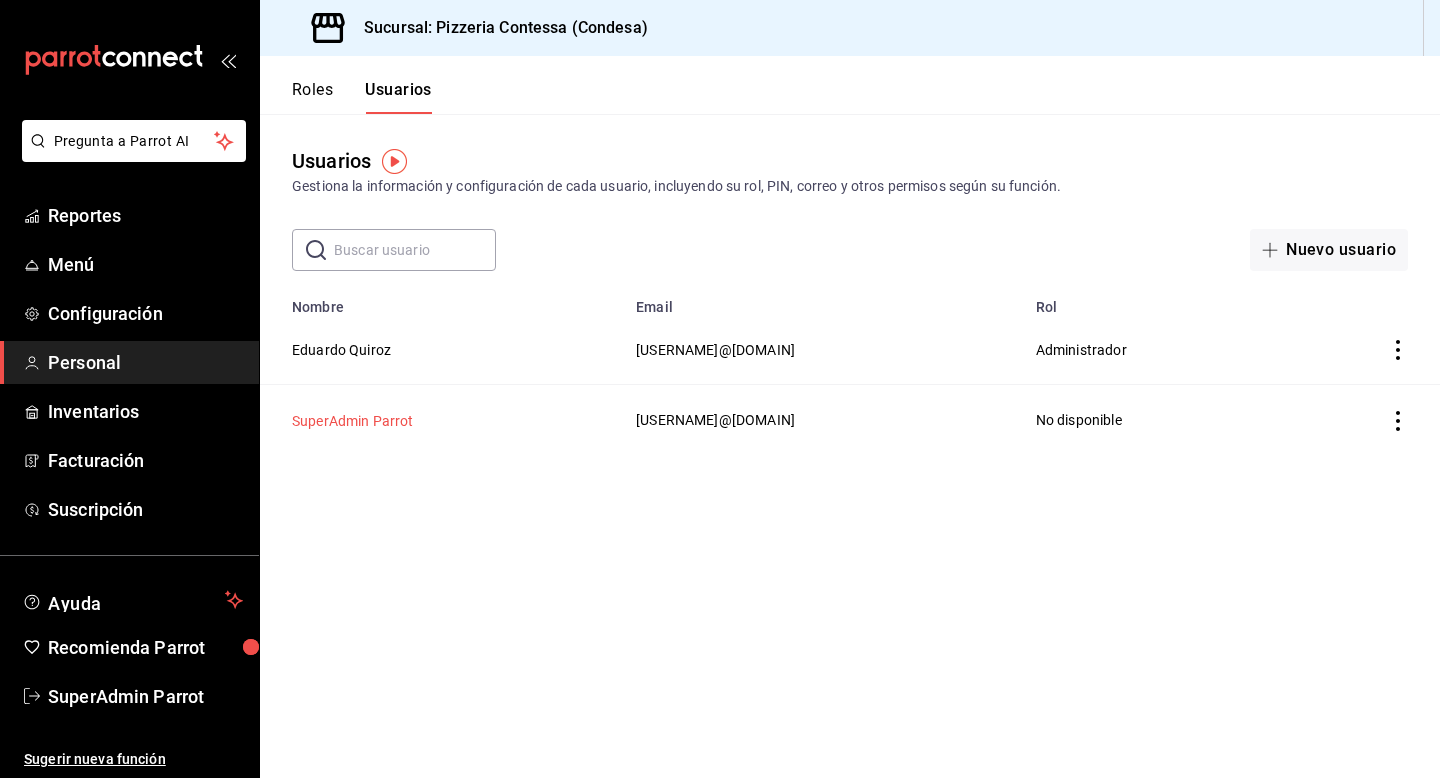 click on "SuperAdmin Parrot" at bounding box center [353, 421] 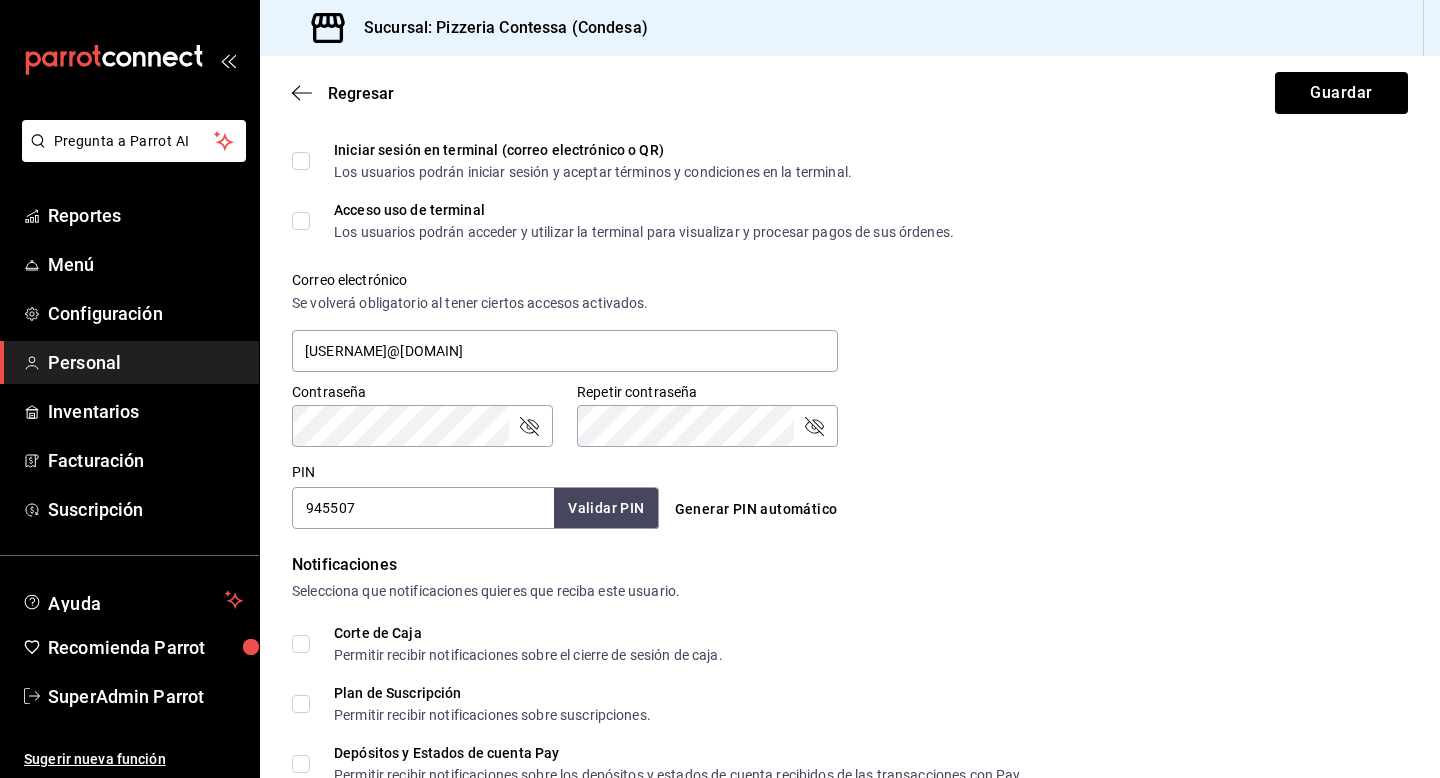 scroll, scrollTop: 843, scrollLeft: 0, axis: vertical 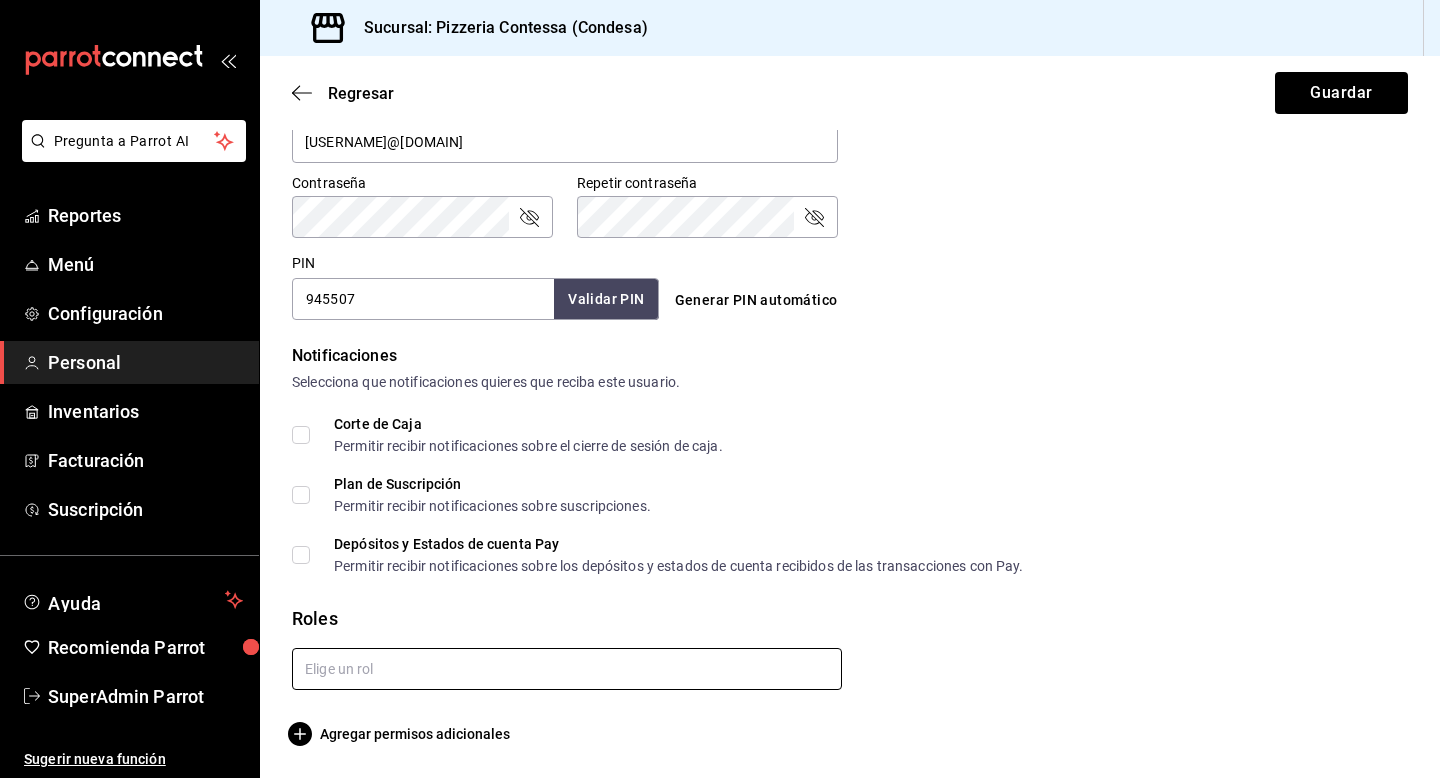 click at bounding box center [567, 669] 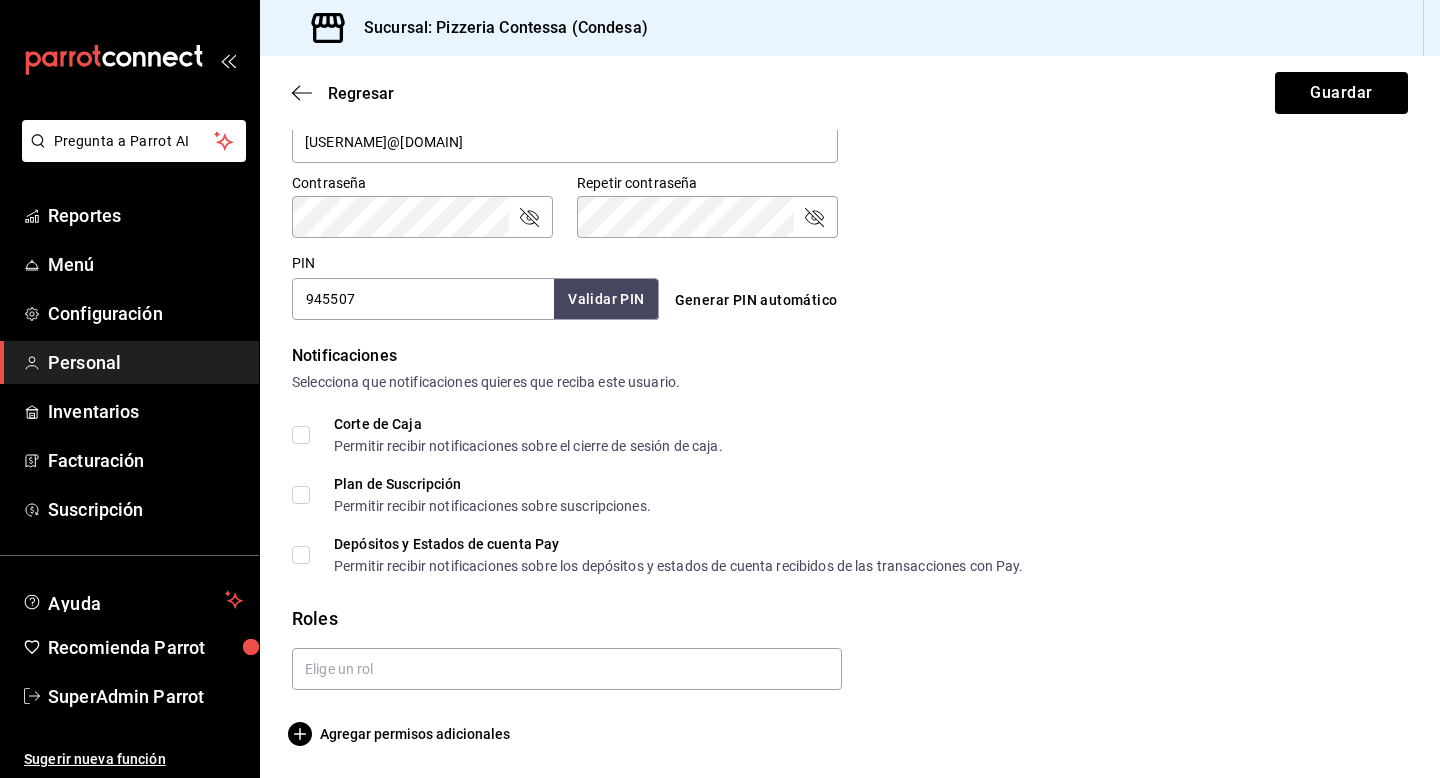 click on "Regresar Guardar Datos personales Nombre SuperAdmin Apellido Parrot Número celular (opcional) +52 (__) ____-____ Perfil que desempeña Sin definir Este campo es requerido. Elige una opción. Accesos Selecciona a que plataformas tendrá acceso este usuario. Administrador Web Posibilidad de iniciar sesión en la oficina administrativa de un restaurante.  Acceso al Punto de venta Posibilidad de autenticarse en el POS mediante PIN.  Iniciar sesión en terminal (correo electrónico o QR) Los usuarios podrán iniciar sesión y aceptar términos y condiciones en la terminal. Acceso uso de terminal Los usuarios podrán acceder y utilizar la terminal para visualizar y procesar pagos de sus órdenes. Correo electrónico Se volverá obligatorio al tener ciertos accesos activados. pizzeriaccontessa@condesa.com Contraseña Contraseña Repetir contraseña Repetir contraseña PIN 945507 Validar PIN ​ Generar PIN automático Notificaciones Selecciona que notificaciones quieres que reciba este usuario. Corte de Caja Roles" at bounding box center (850, -5) 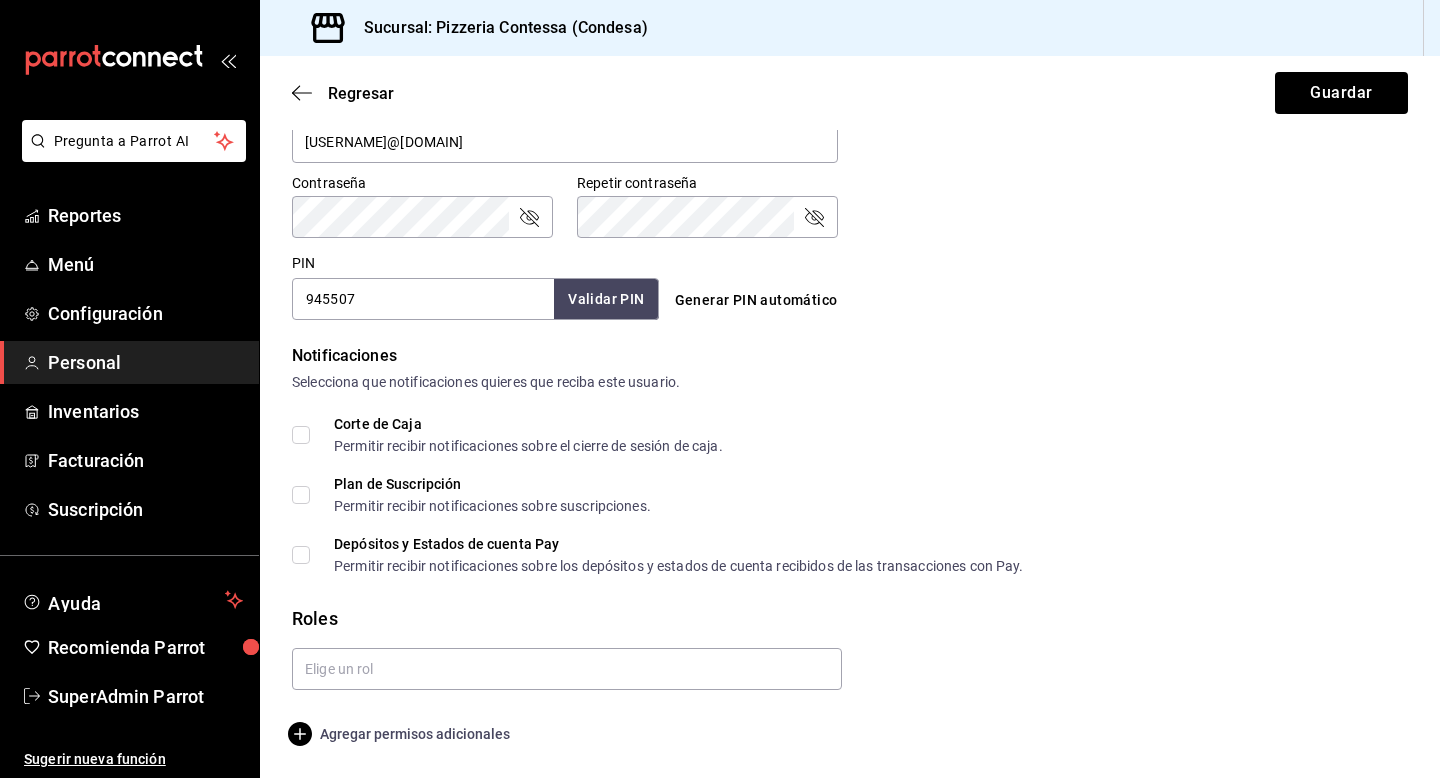 click on "Agregar permisos adicionales" at bounding box center [401, 734] 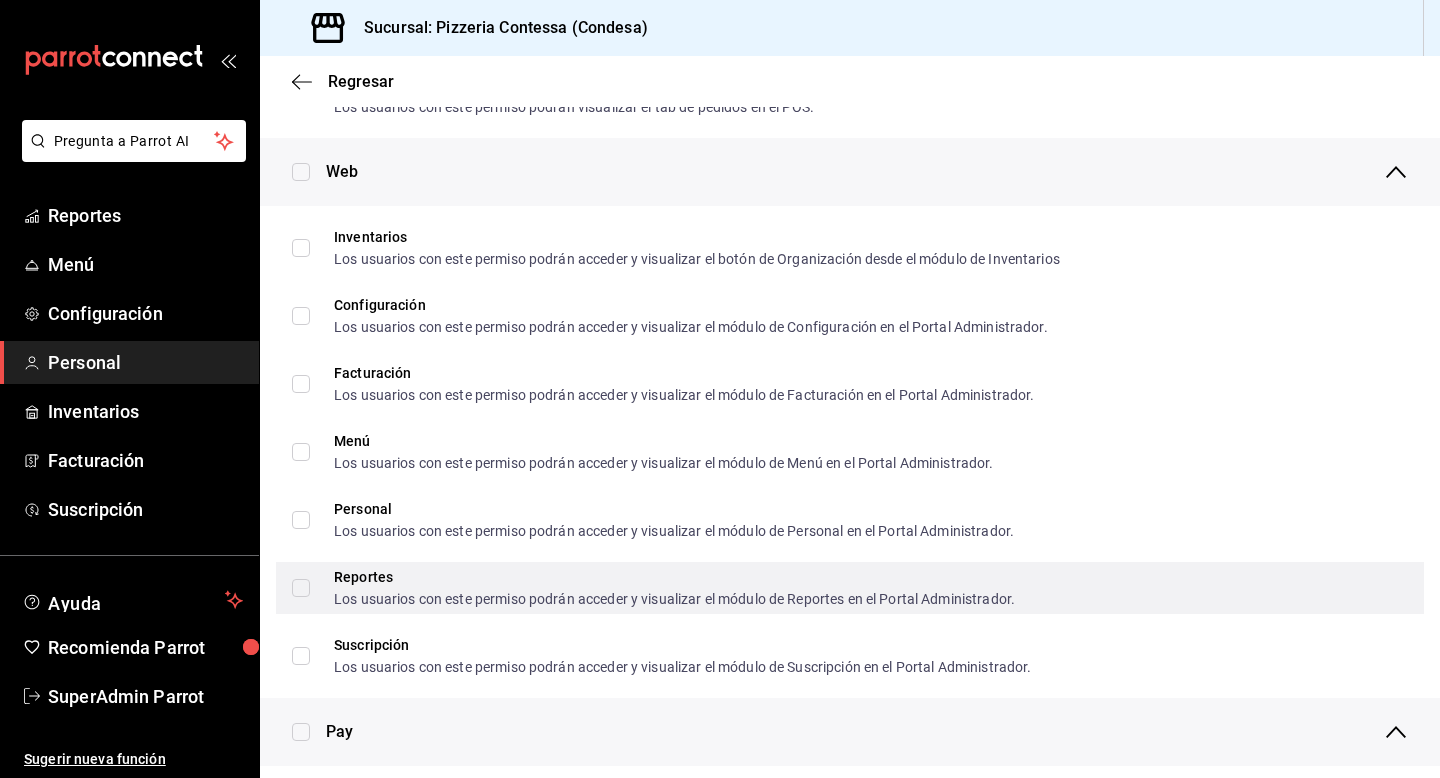 scroll, scrollTop: 879, scrollLeft: 0, axis: vertical 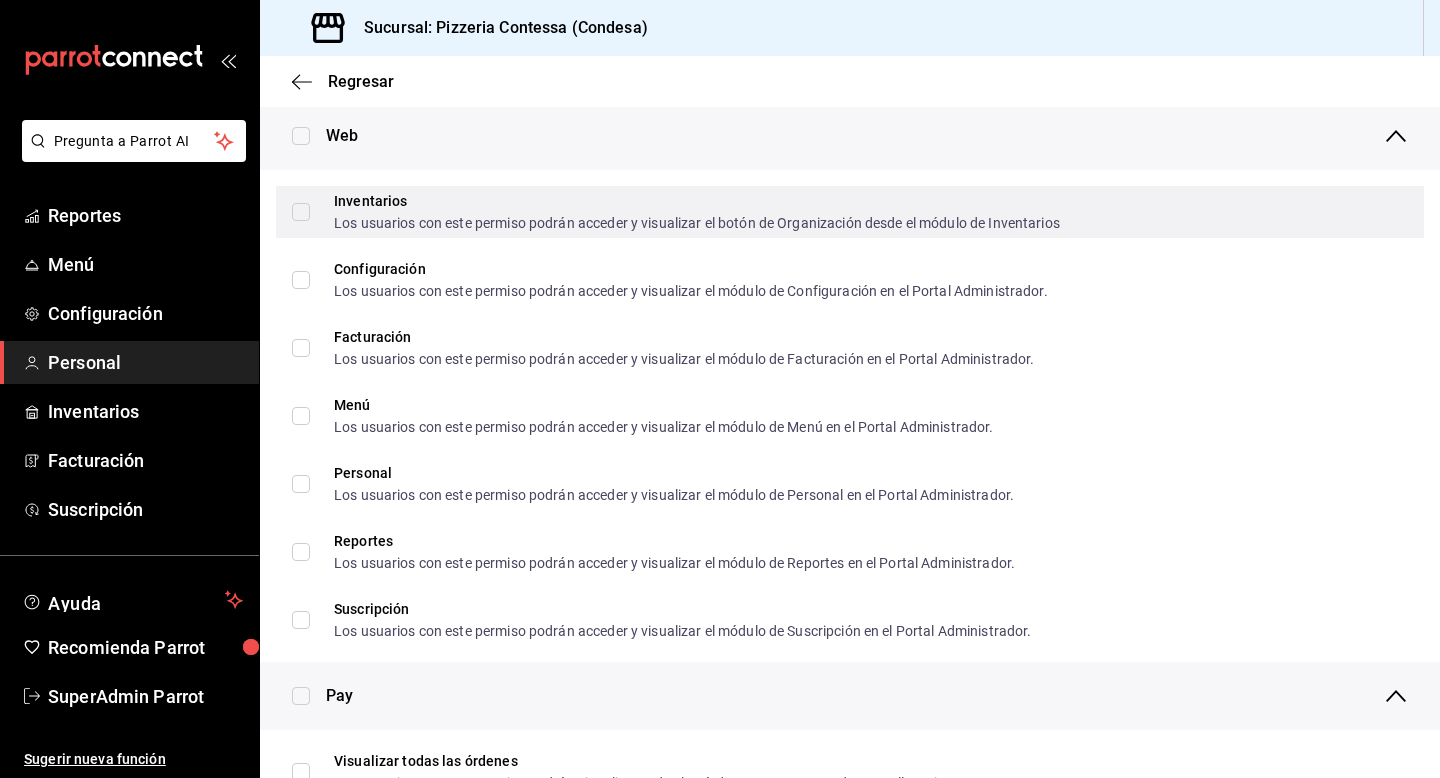 click on "Inventarios Los usuarios con este permiso podrán acceder y visualizar el botón de Organización desde el módulo de Inventarios" at bounding box center (301, 212) 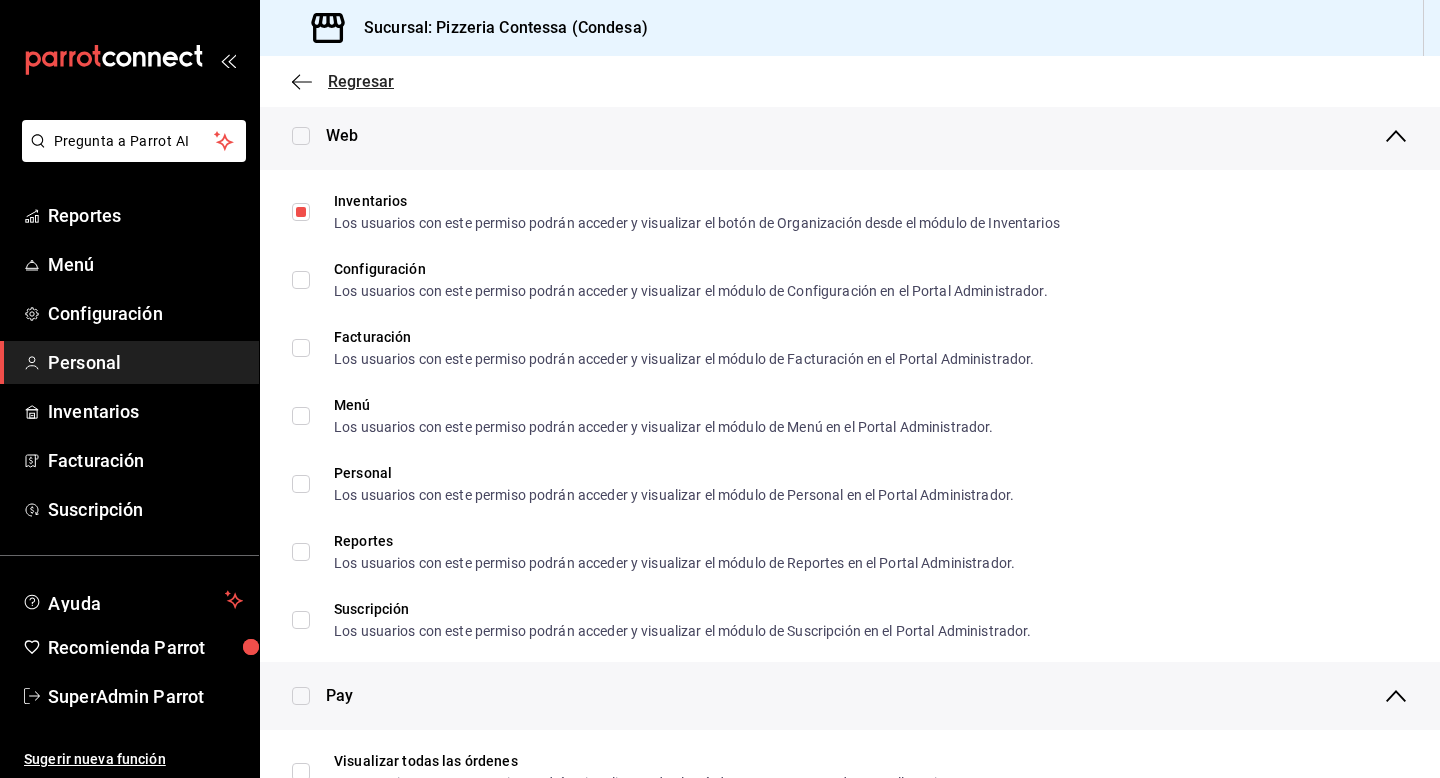 click on "Regresar" at bounding box center (361, 81) 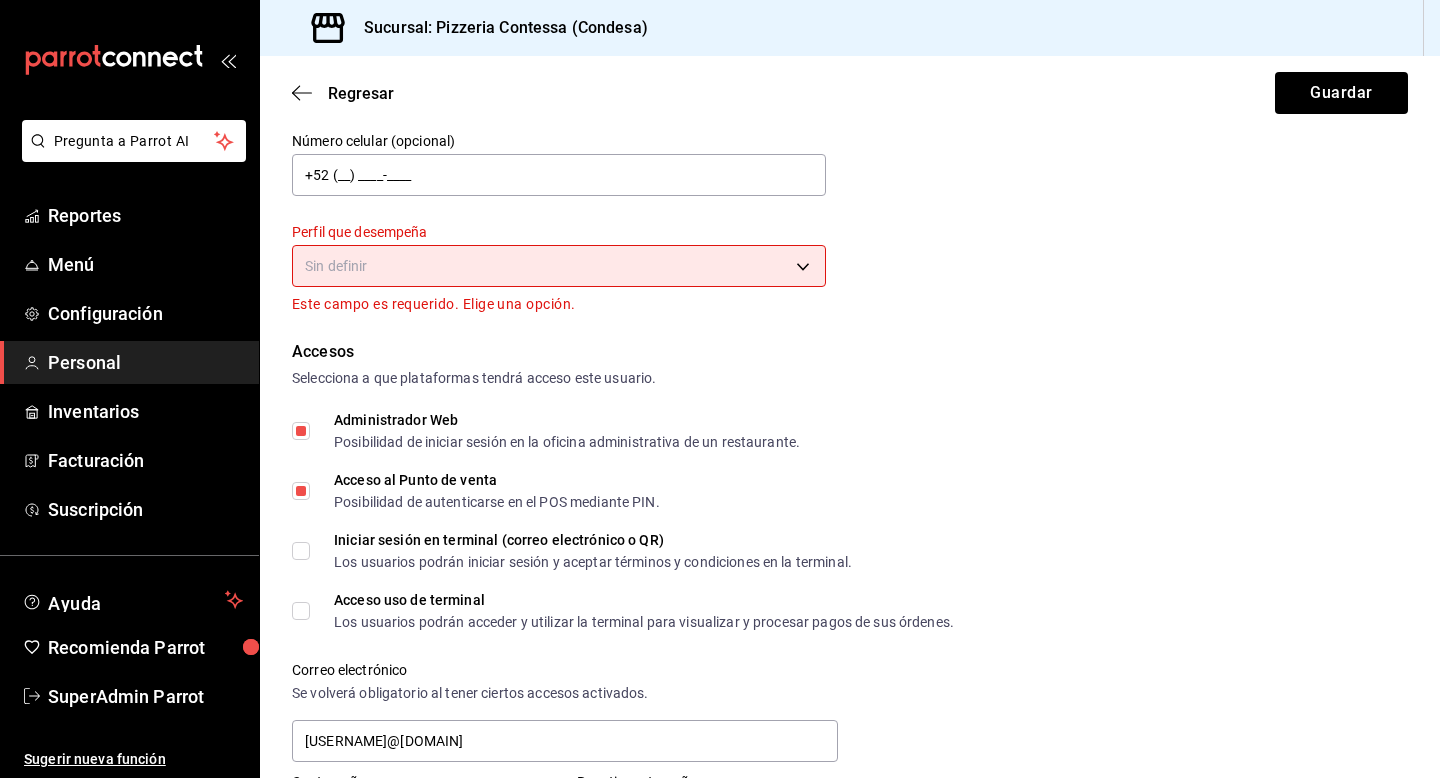 scroll, scrollTop: 142, scrollLeft: 0, axis: vertical 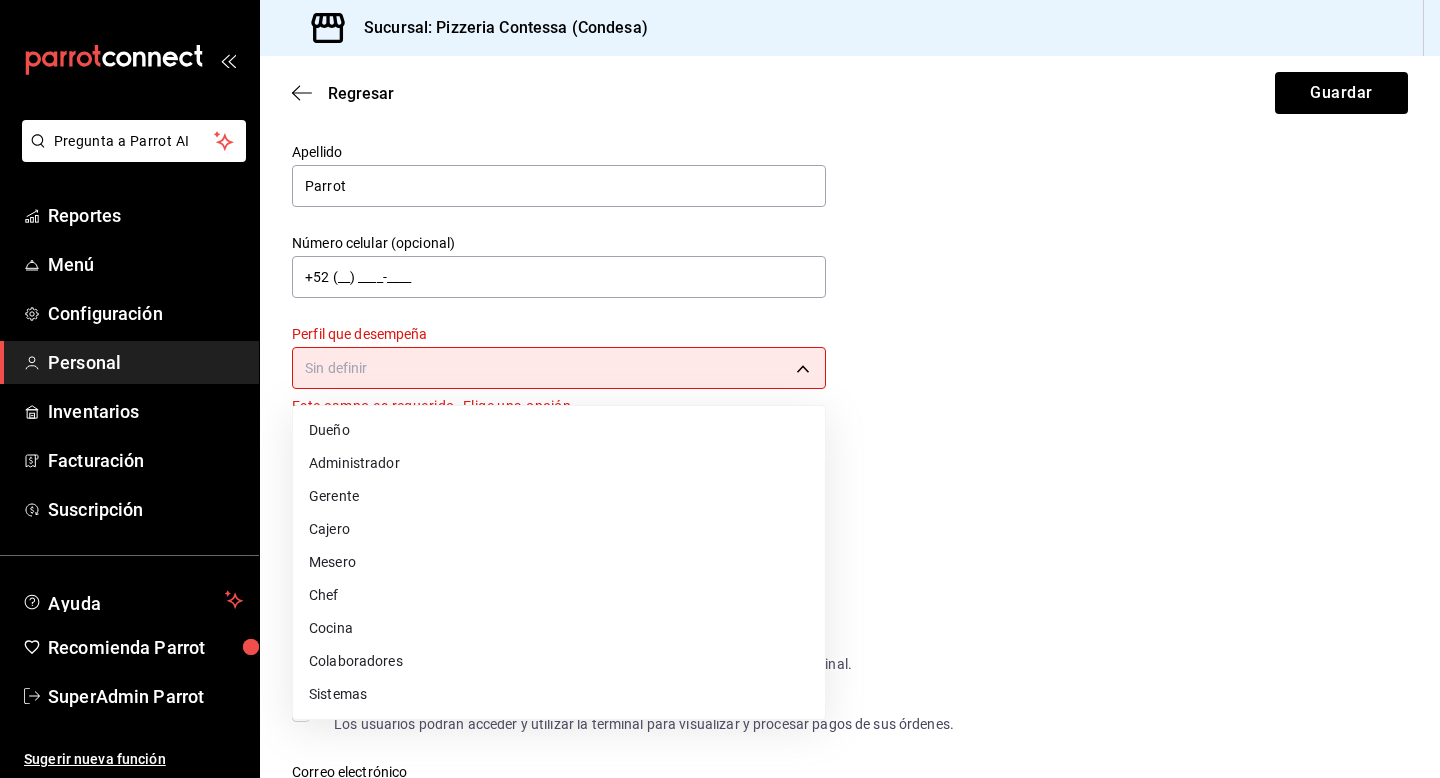 click on "Pregunta a Parrot AI Reportes   Menú   Configuración   Personal   Inventarios   Facturación   Suscripción   Ayuda Recomienda Parrot   SuperAdmin Parrot   Sugerir nueva función   Sucursal: Pizzeria Contessa (Condesa) Regresar Guardar Datos personales Nombre SuperAdmin Apellido Parrot Número celular (opcional) +52 (__) ____-____ Perfil que desempeña Sin definir Este campo es requerido. Elige una opción. Accesos Selecciona a que plataformas tendrá acceso este usuario. Administrador Web Posibilidad de iniciar sesión en la oficina administrativa de un restaurante.  Acceso al Punto de venta Posibilidad de autenticarse en el POS mediante PIN.  Iniciar sesión en terminal (correo electrónico o QR) Los usuarios podrán iniciar sesión y aceptar términos y condiciones en la terminal. Acceso uso de terminal Los usuarios podrán acceder y utilizar la terminal para visualizar y procesar pagos de sus órdenes. Correo electrónico Se volverá obligatorio al tener ciertos accesos activados. Contraseña PIN 945507" at bounding box center [720, 389] 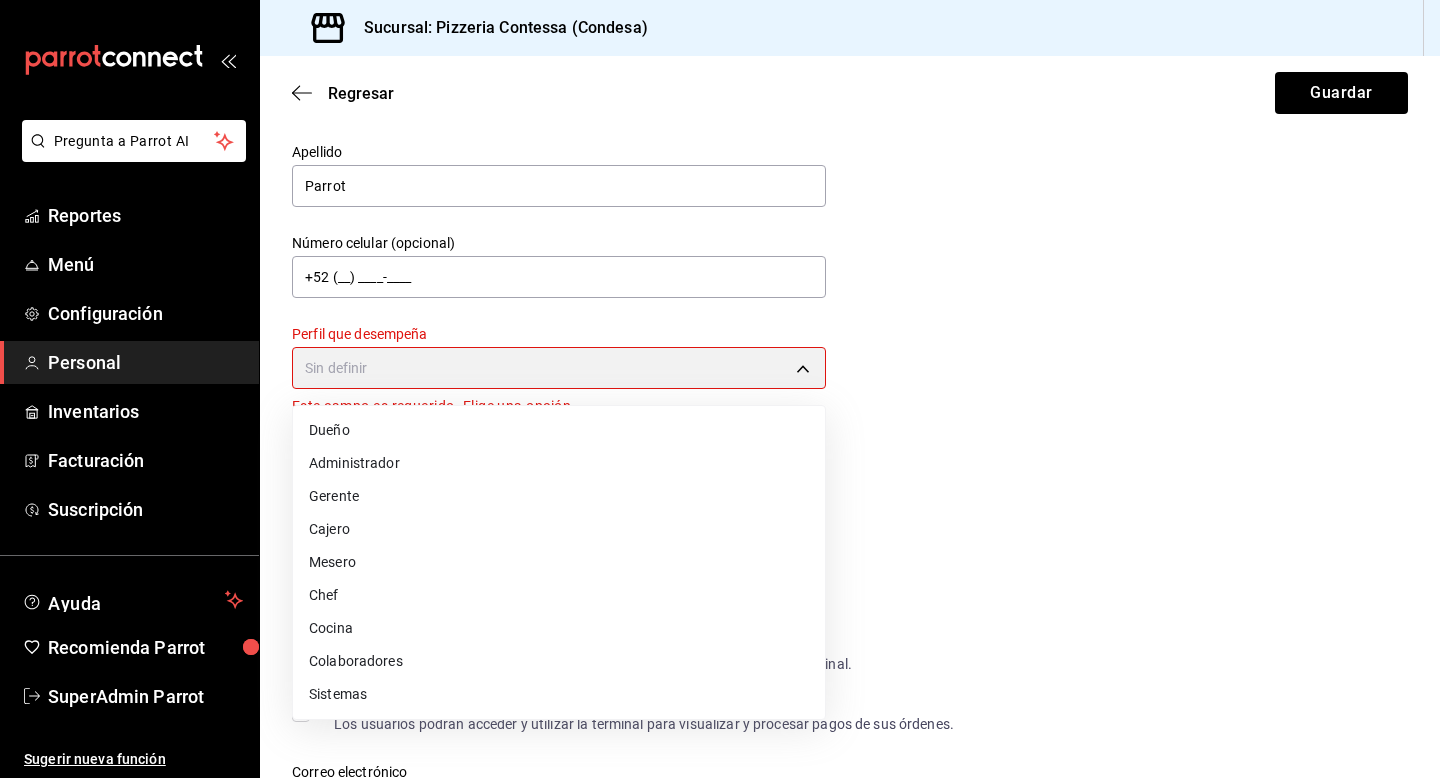 type on "OWNER" 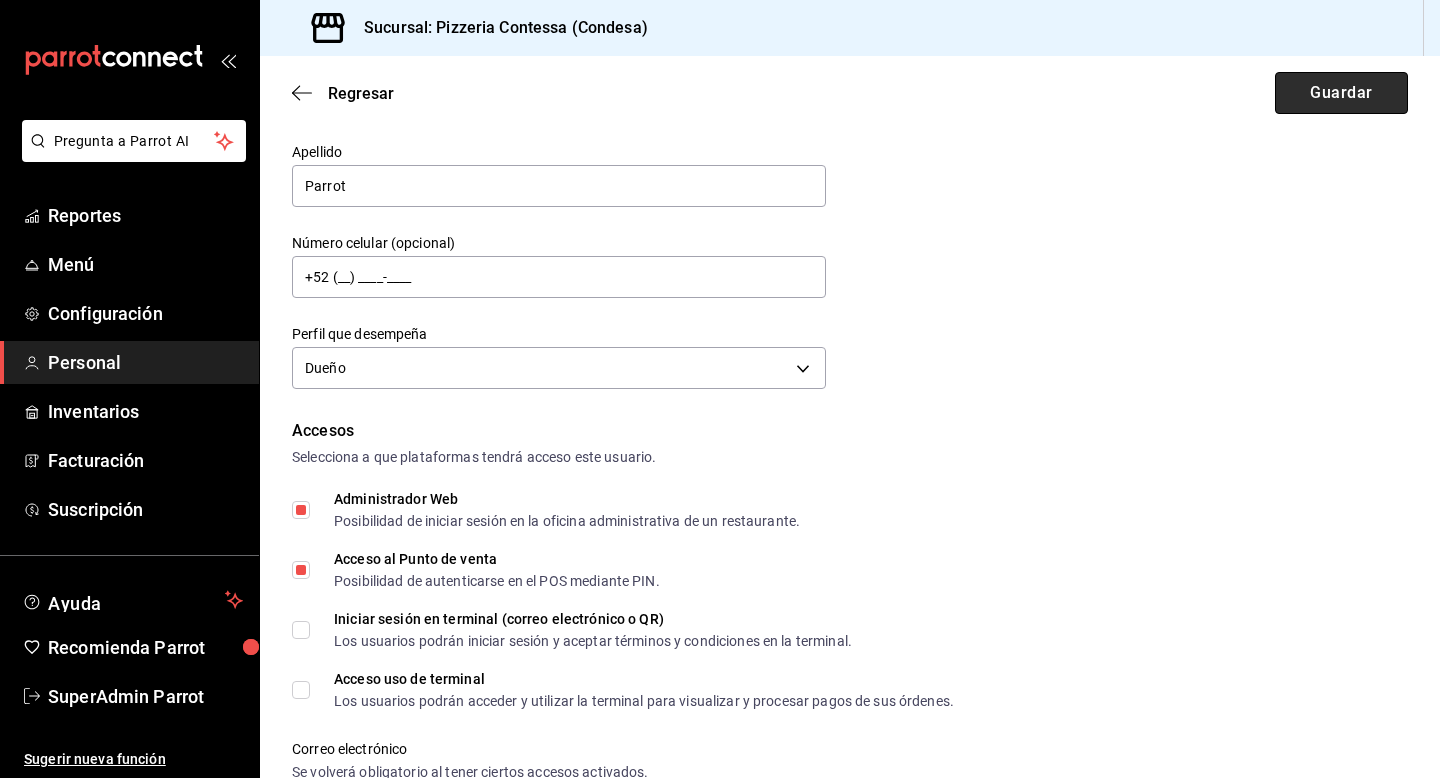 click on "Guardar" at bounding box center (1341, 93) 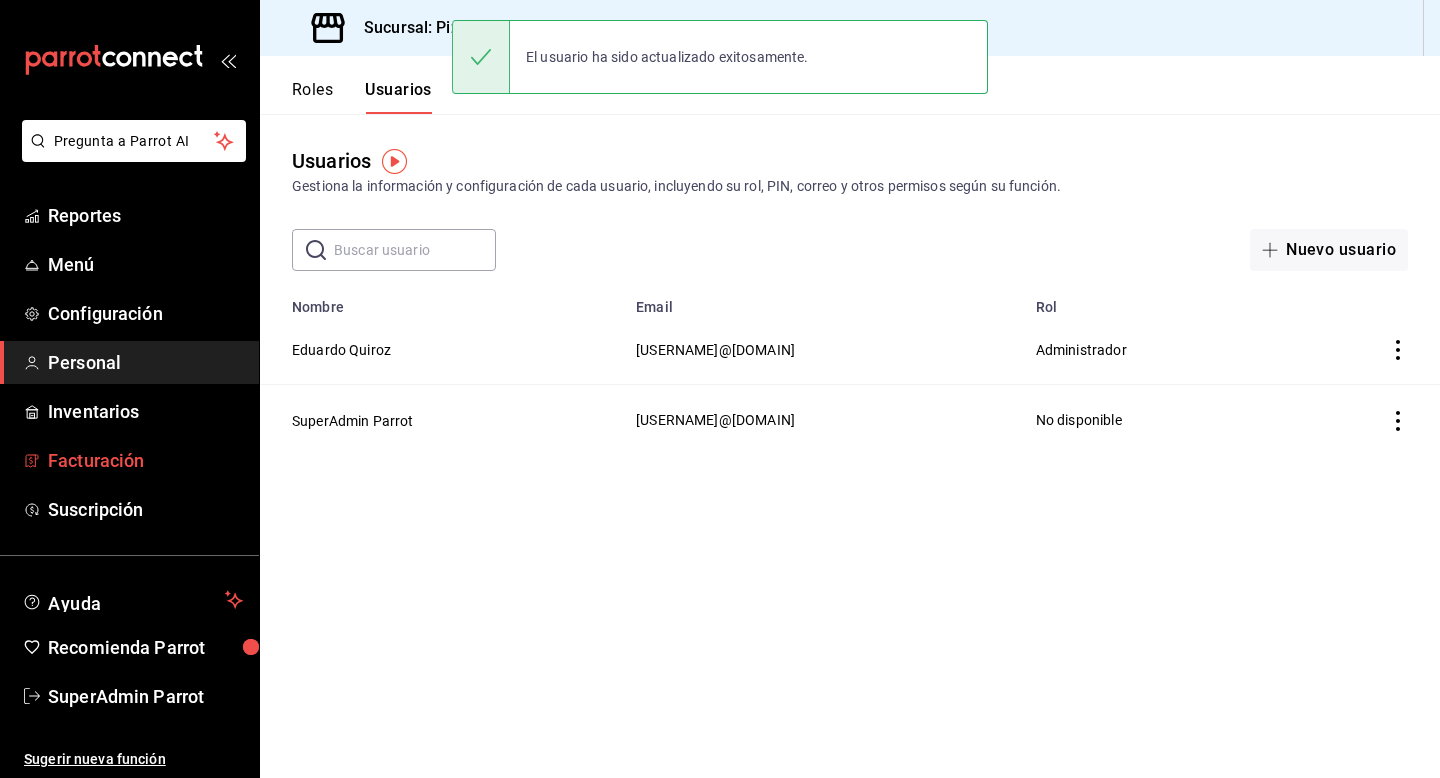click on "Facturación" at bounding box center [145, 460] 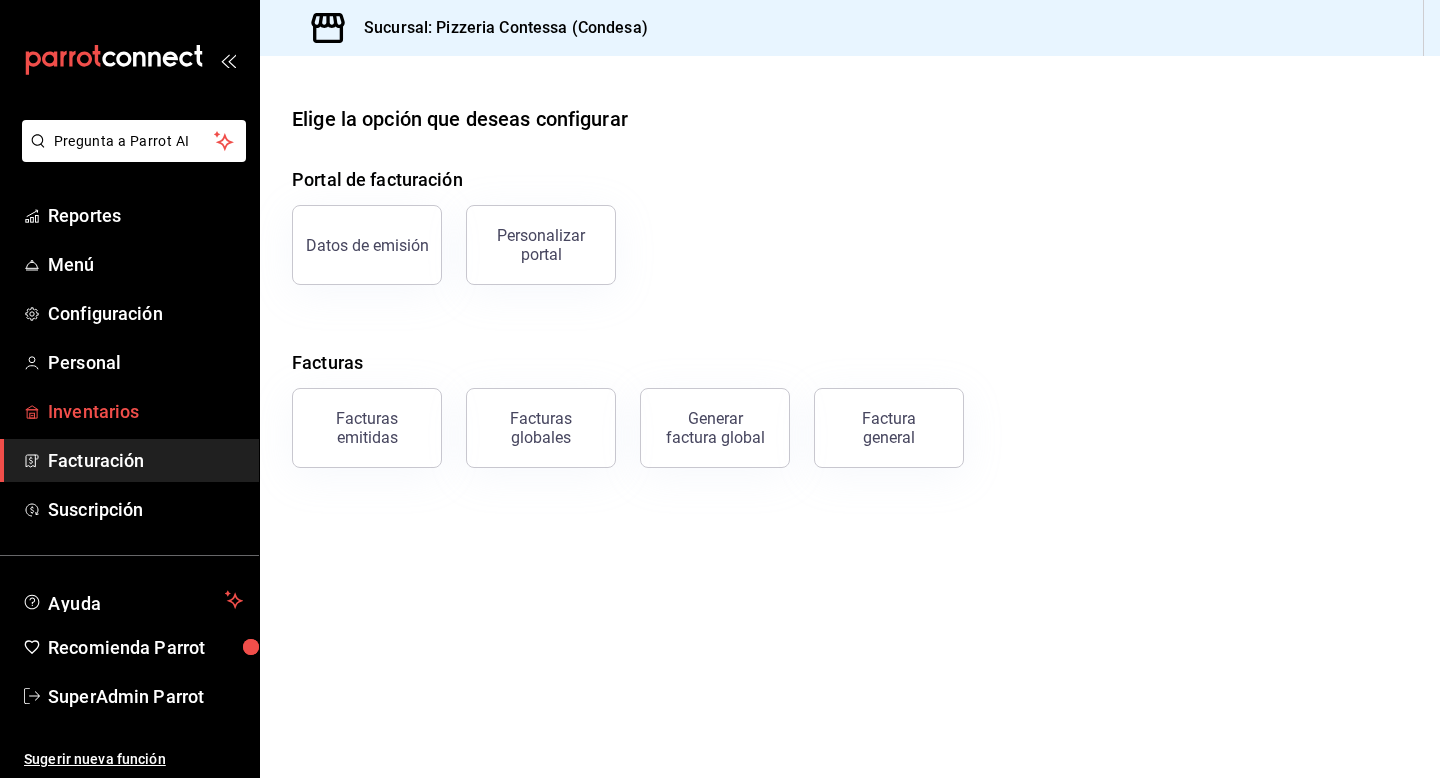 click on "Inventarios" at bounding box center (145, 411) 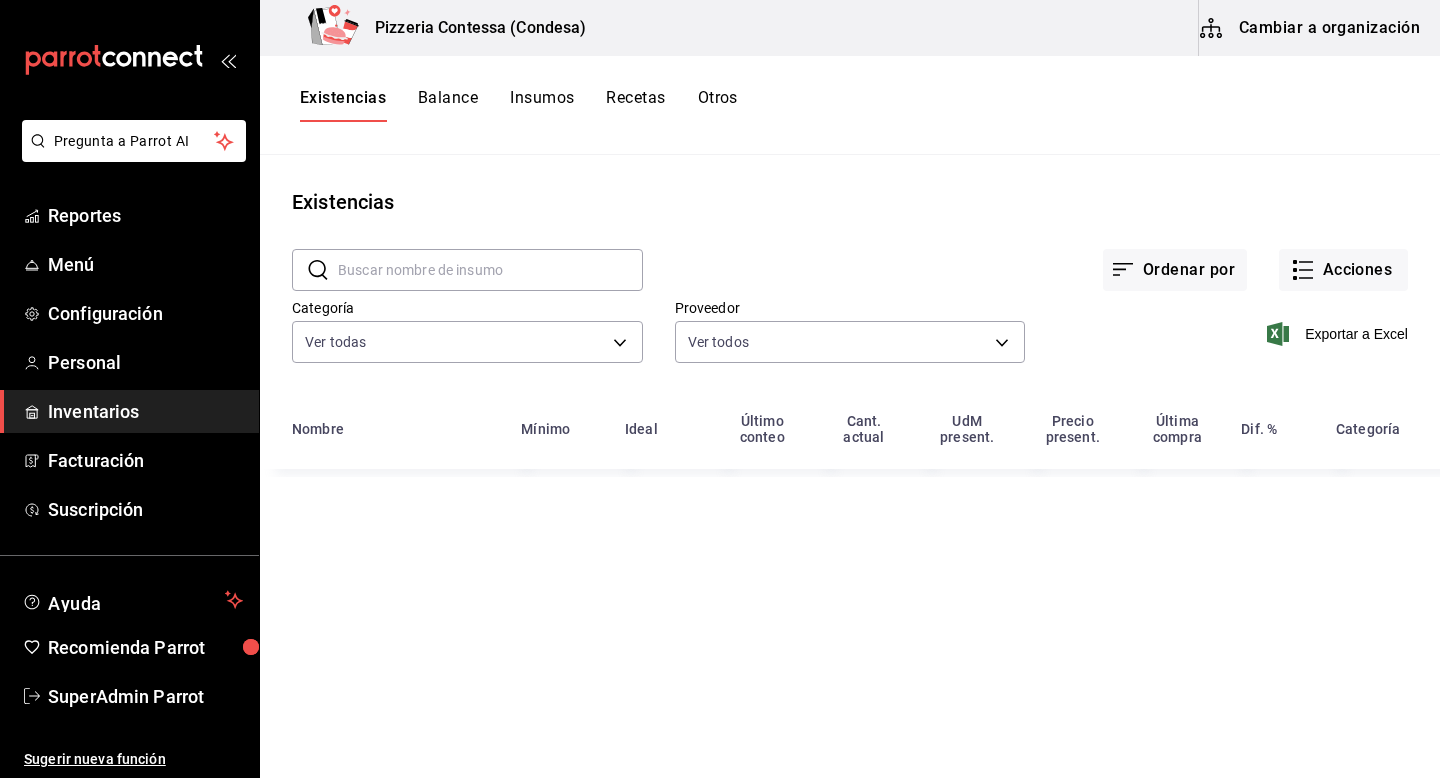 click on "Cambiar a organización" at bounding box center [1311, 28] 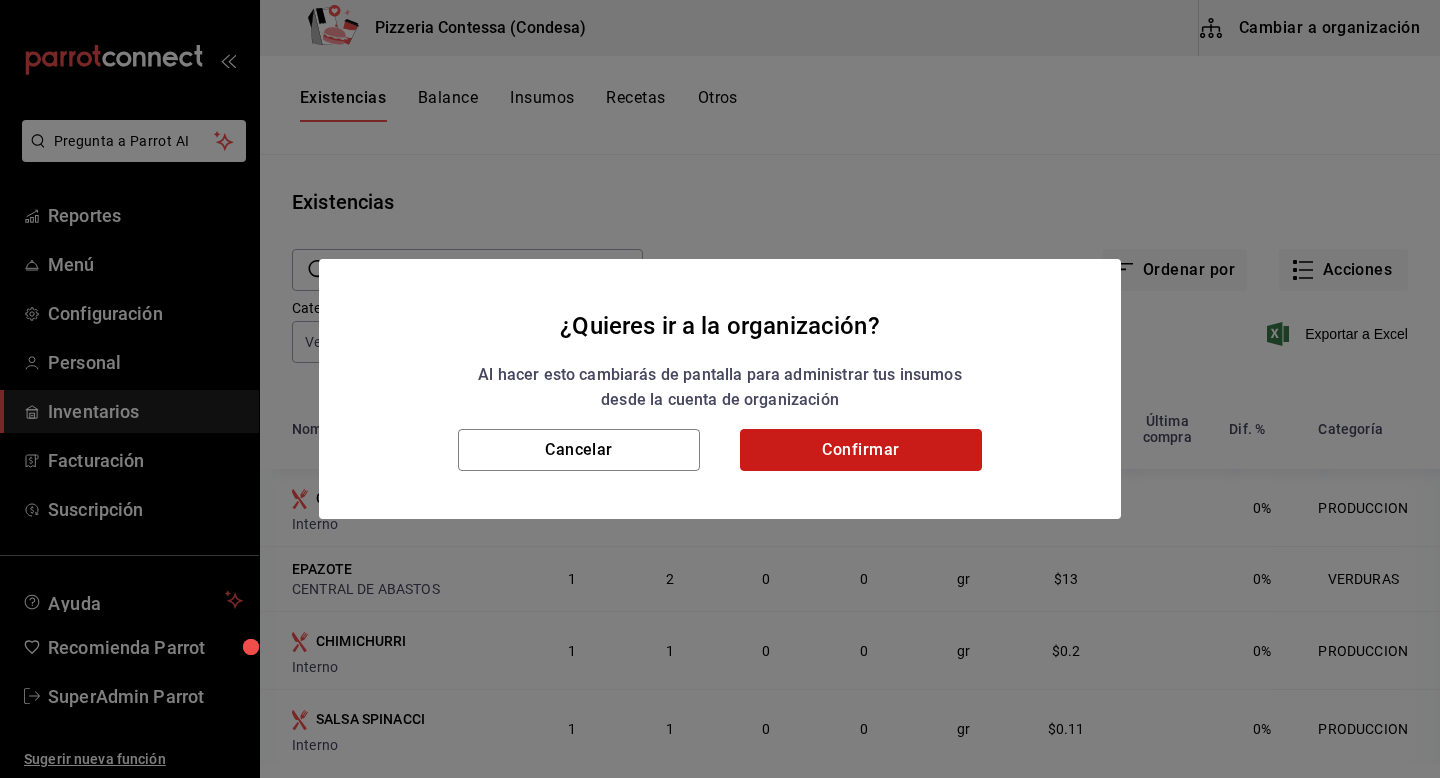 click on "Confirmar" at bounding box center (861, 450) 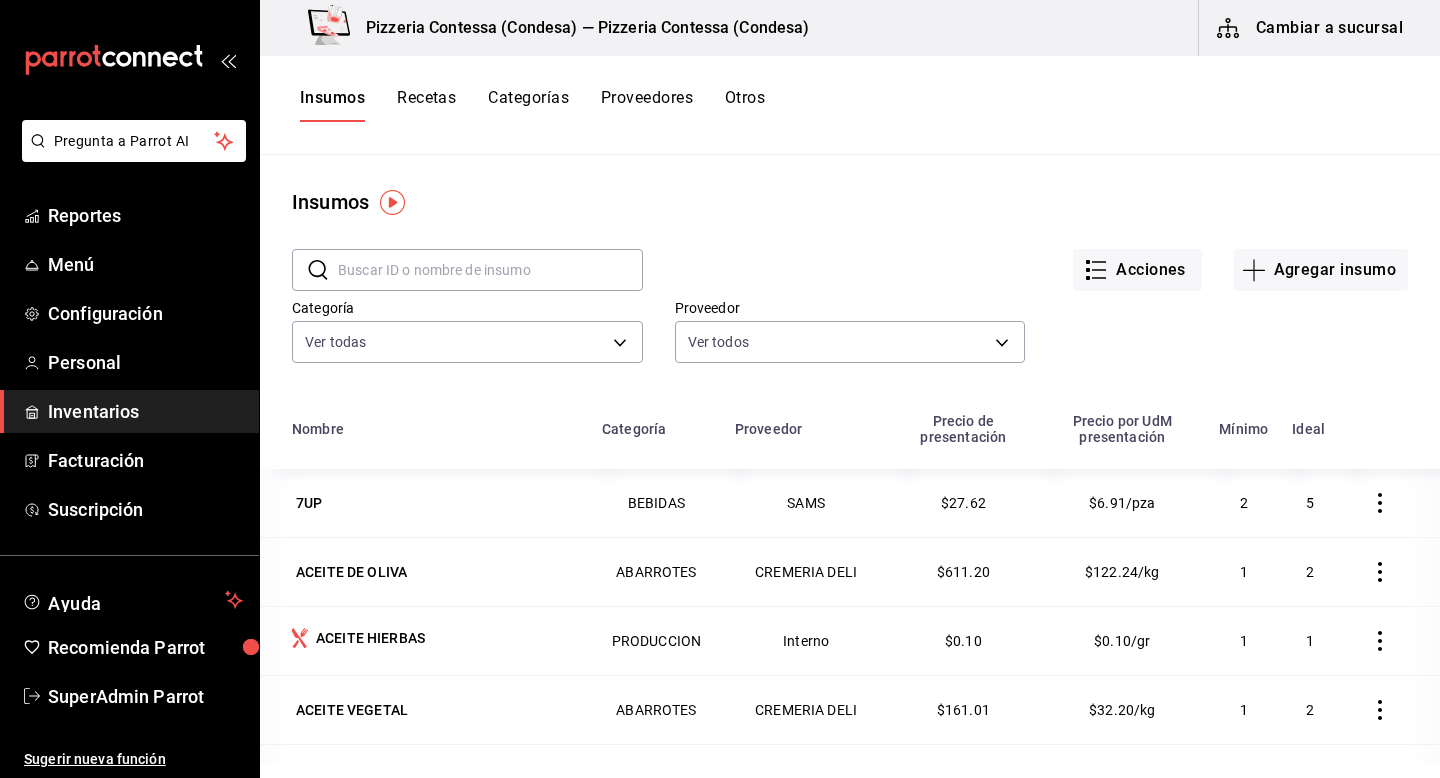 click on "Recetas" at bounding box center [426, 105] 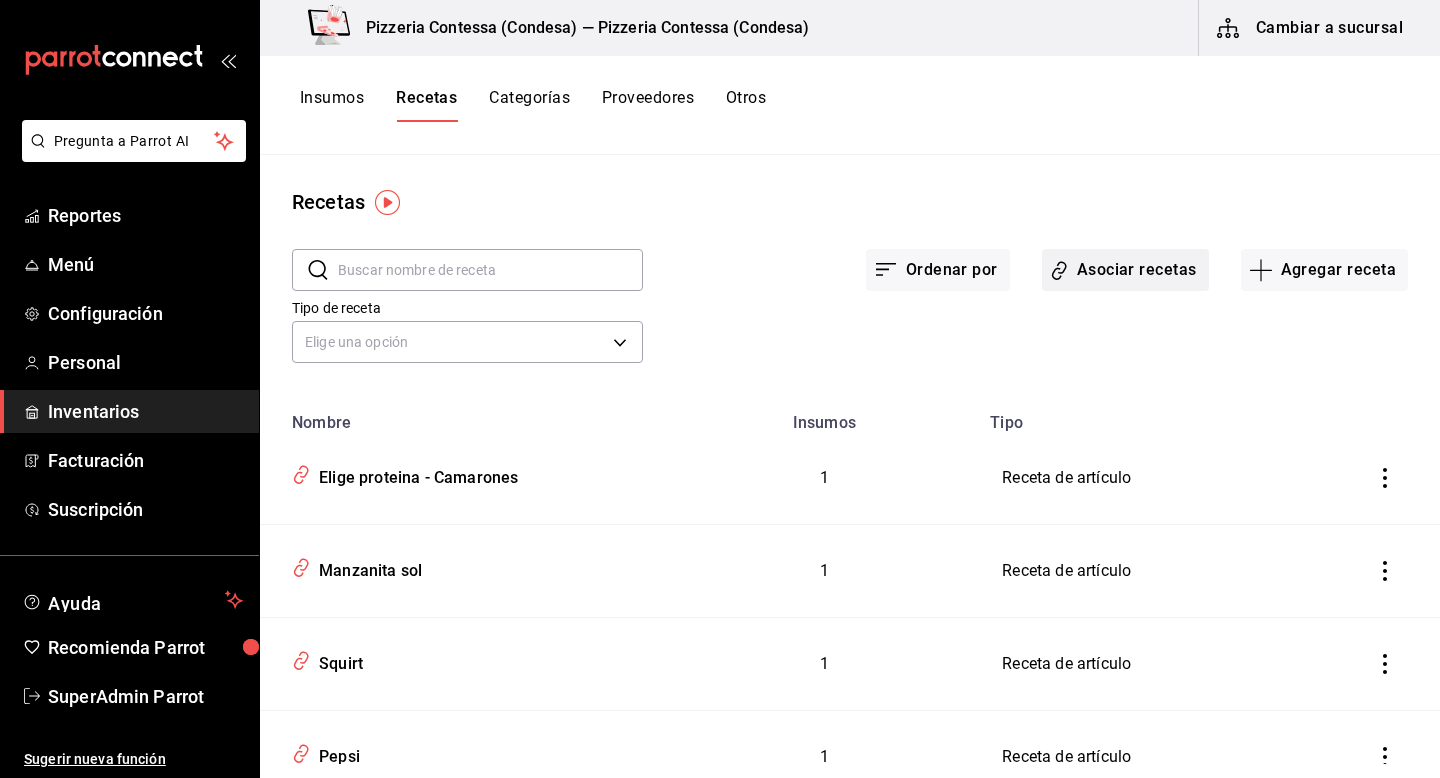 click on "Asociar recetas" at bounding box center (1125, 270) 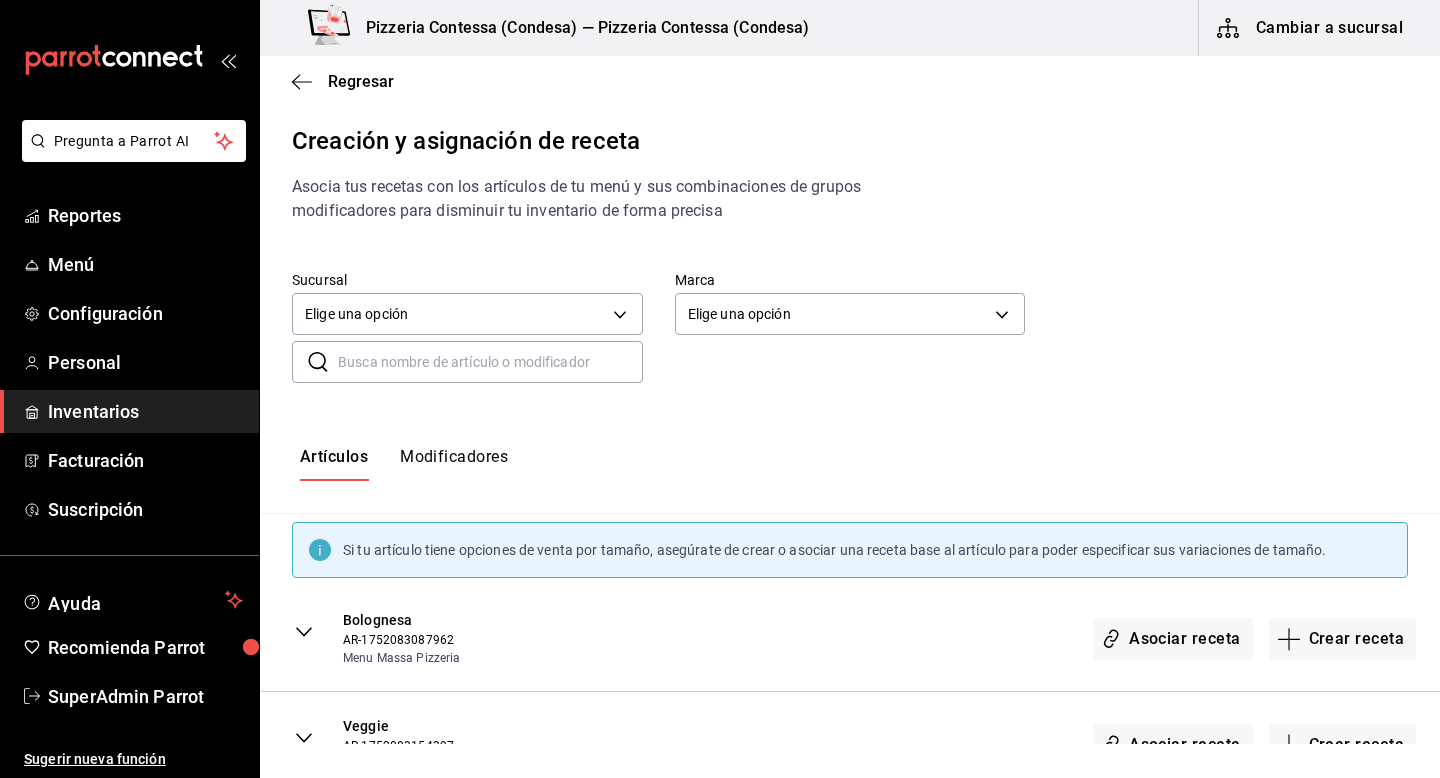click on "Modificadores" at bounding box center [454, 464] 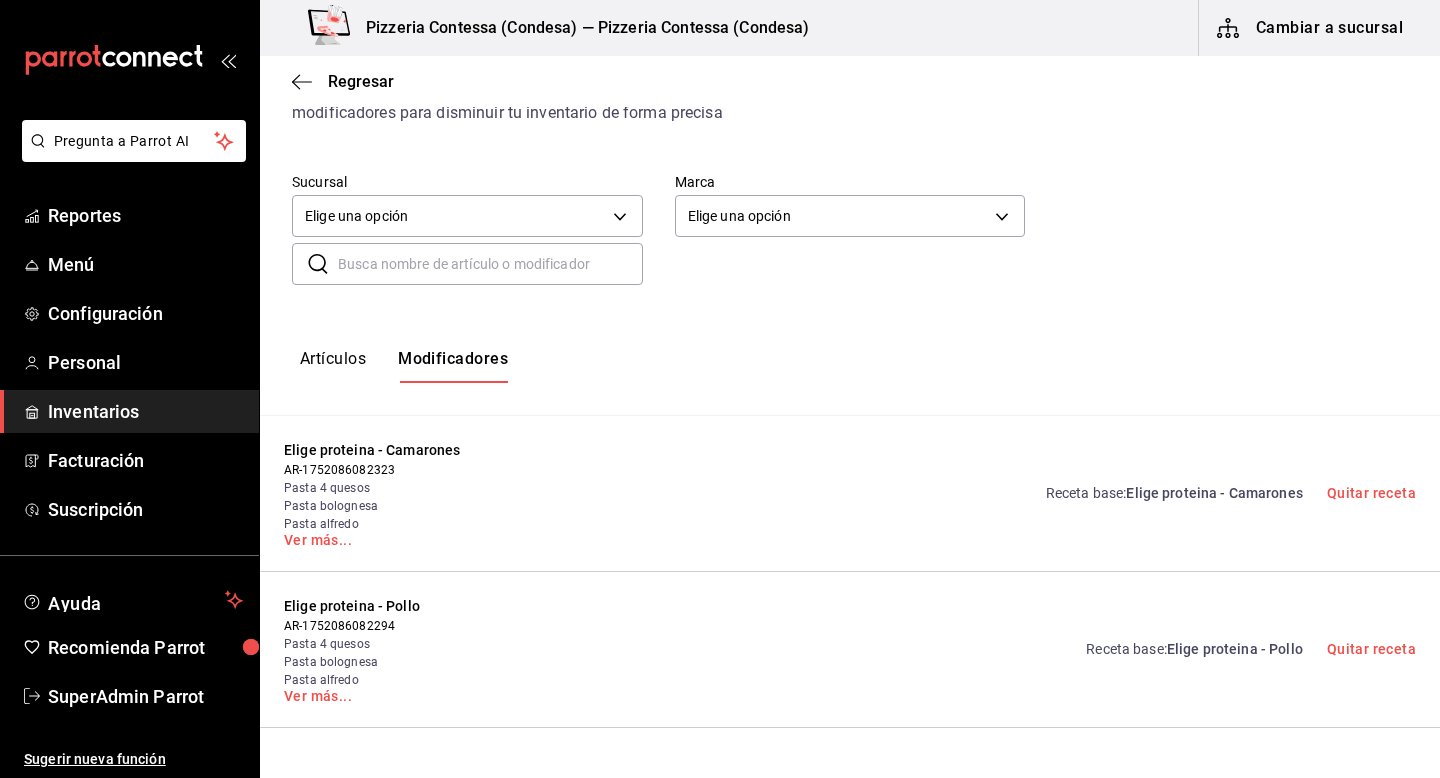 scroll, scrollTop: 82, scrollLeft: 0, axis: vertical 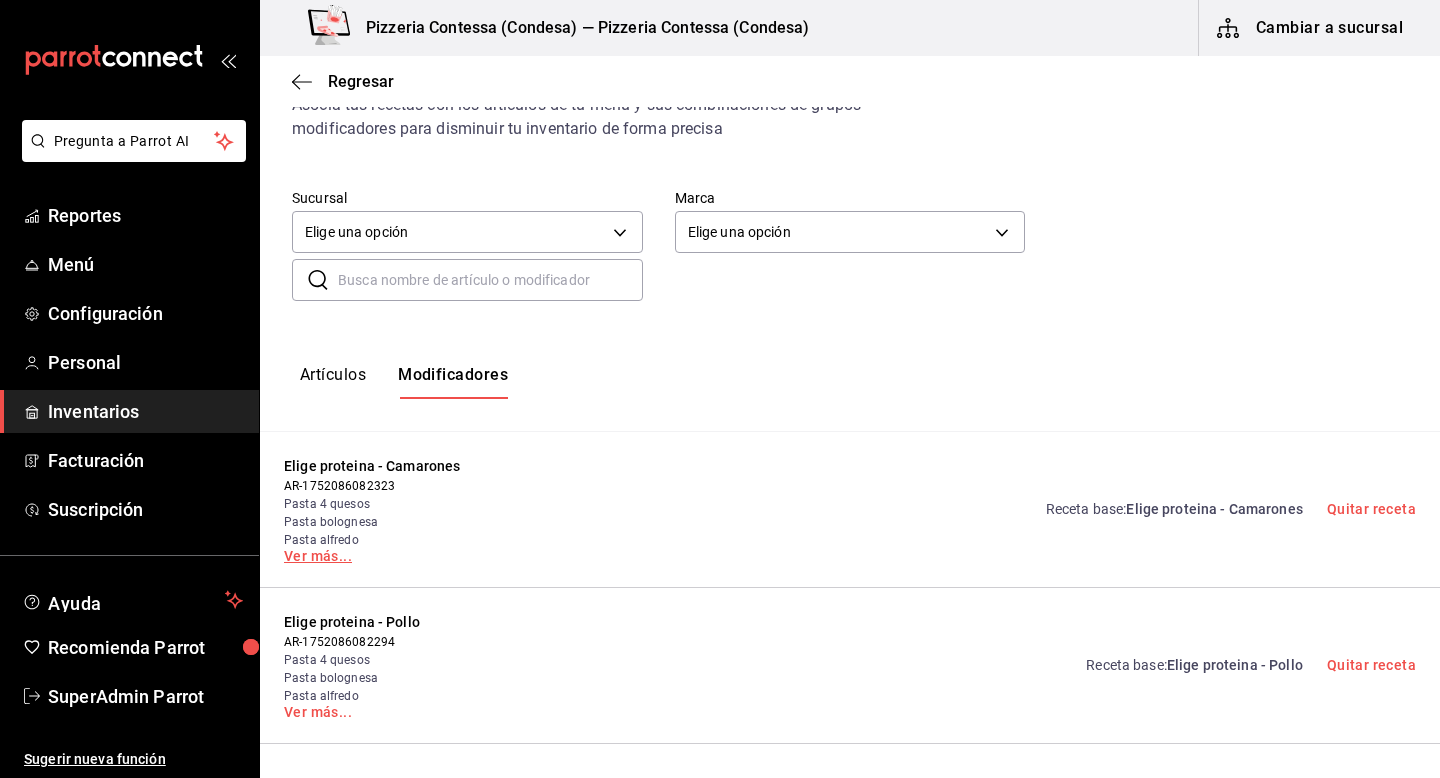 click on "Ver más..." at bounding box center [414, 556] 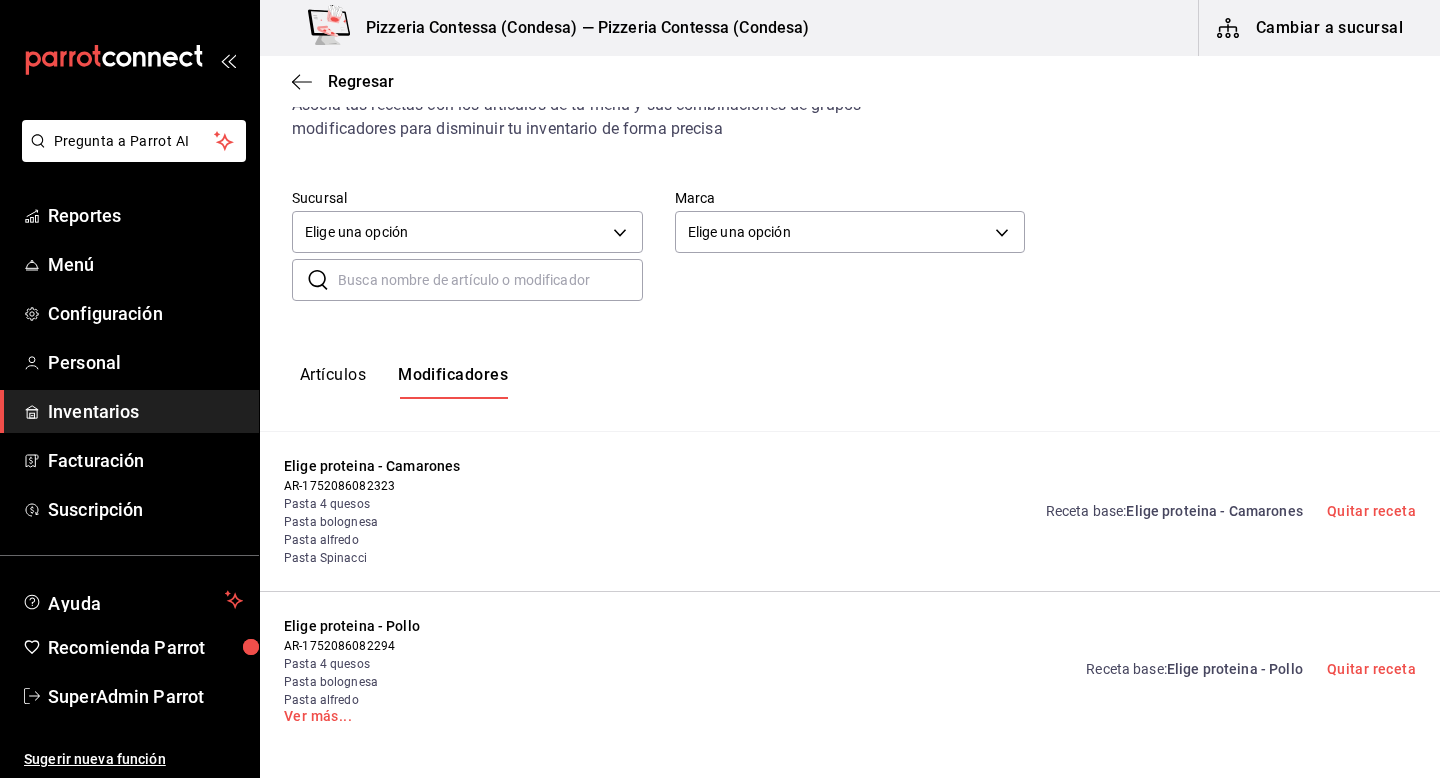 scroll, scrollTop: 86, scrollLeft: 0, axis: vertical 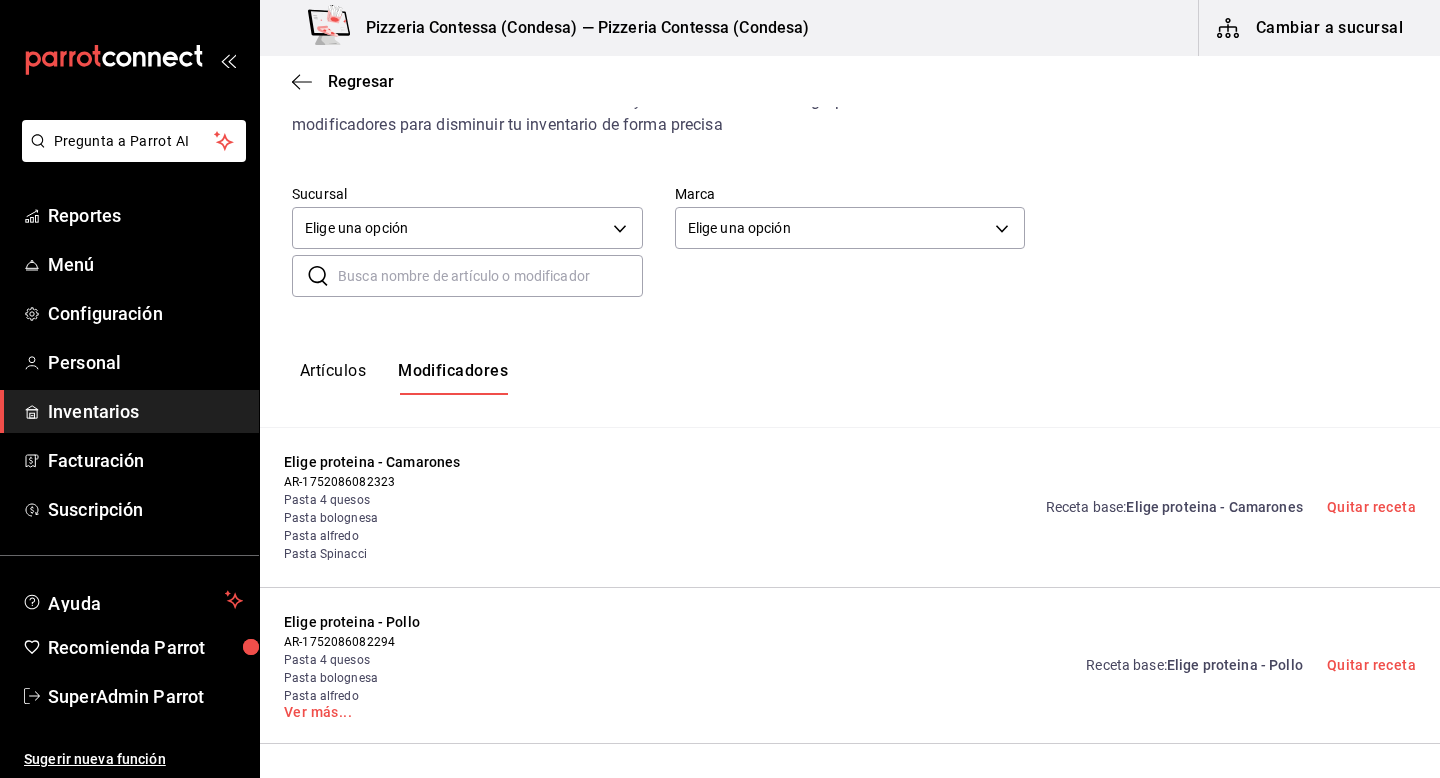 click on "Elige proteina - Camarones" at bounding box center (1214, 507) 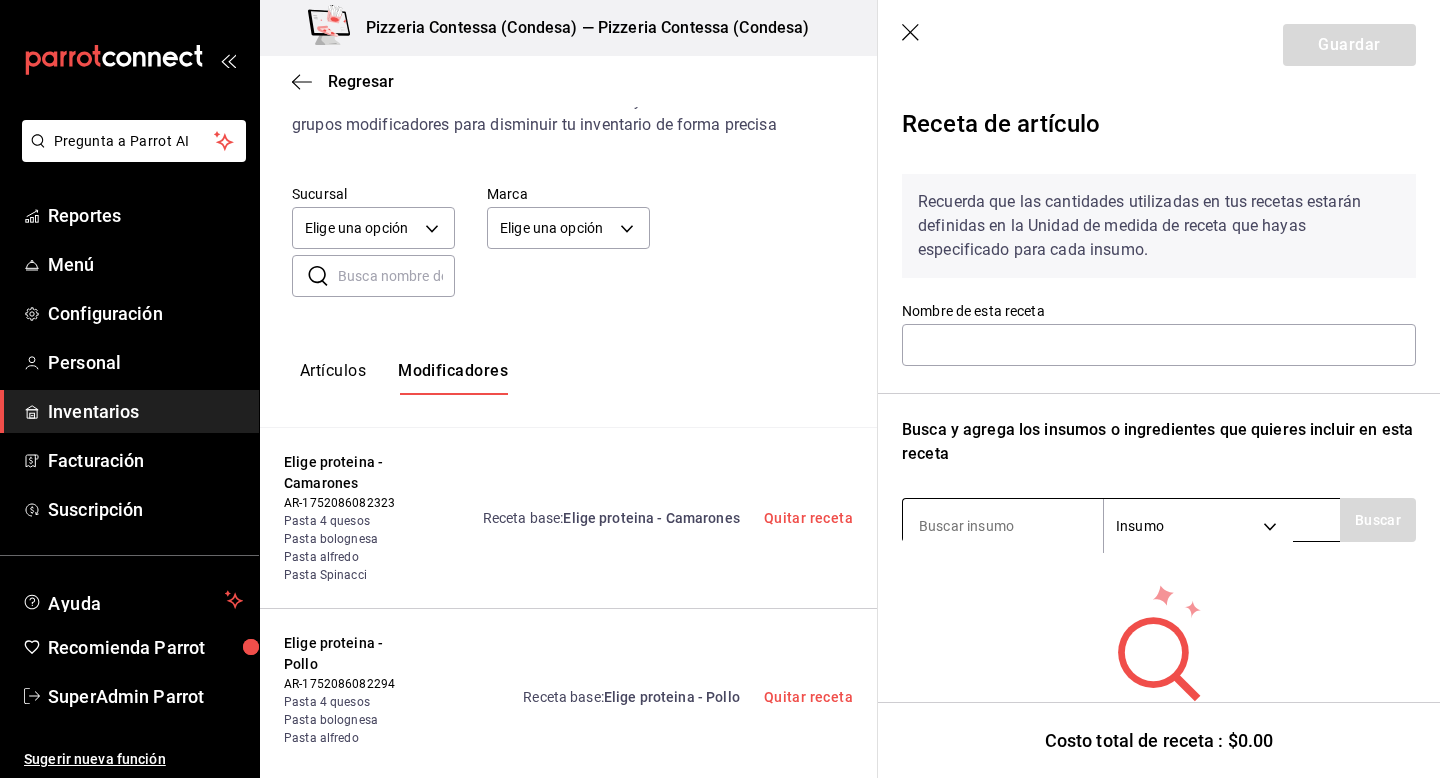 type on "Elige proteina - Camarones" 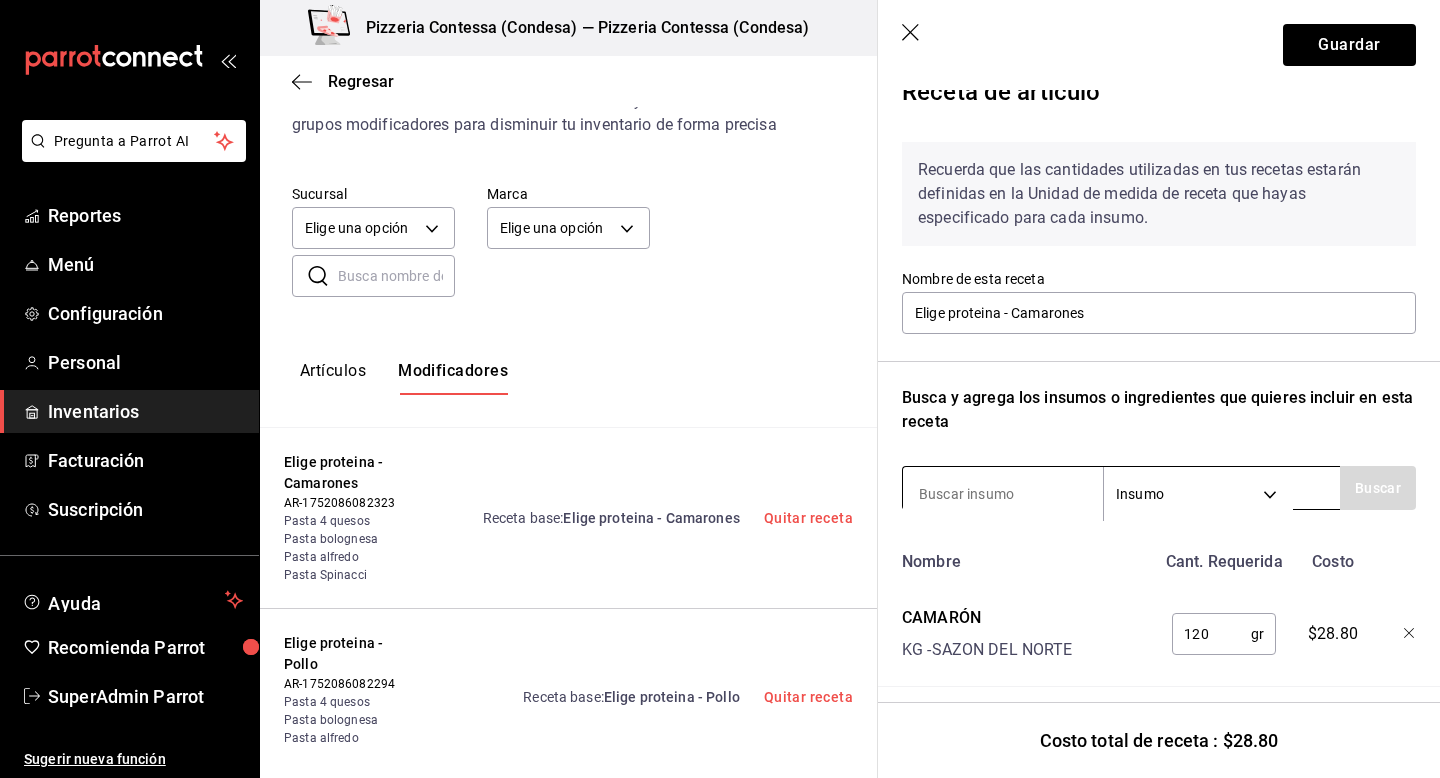 scroll, scrollTop: 45, scrollLeft: 0, axis: vertical 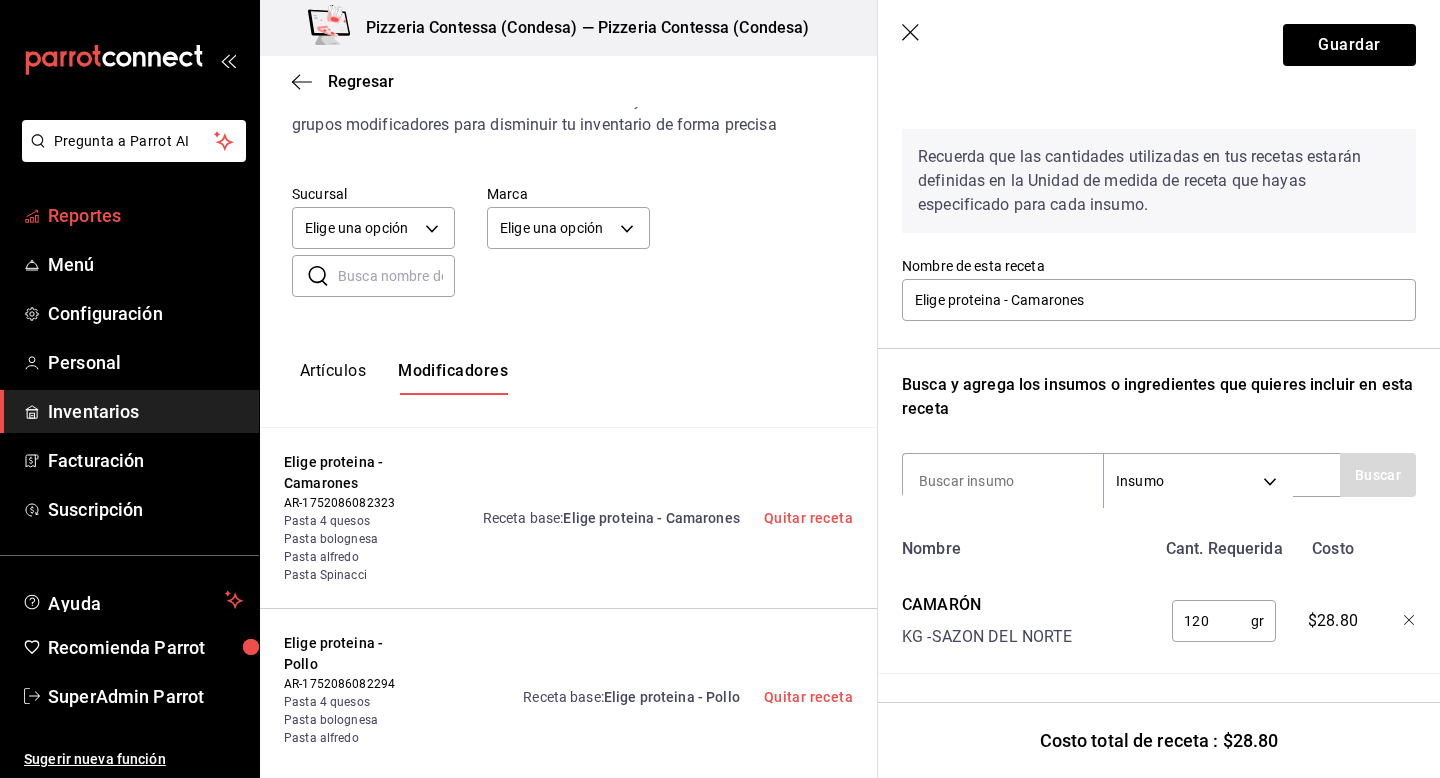 click on "Reportes" at bounding box center [145, 215] 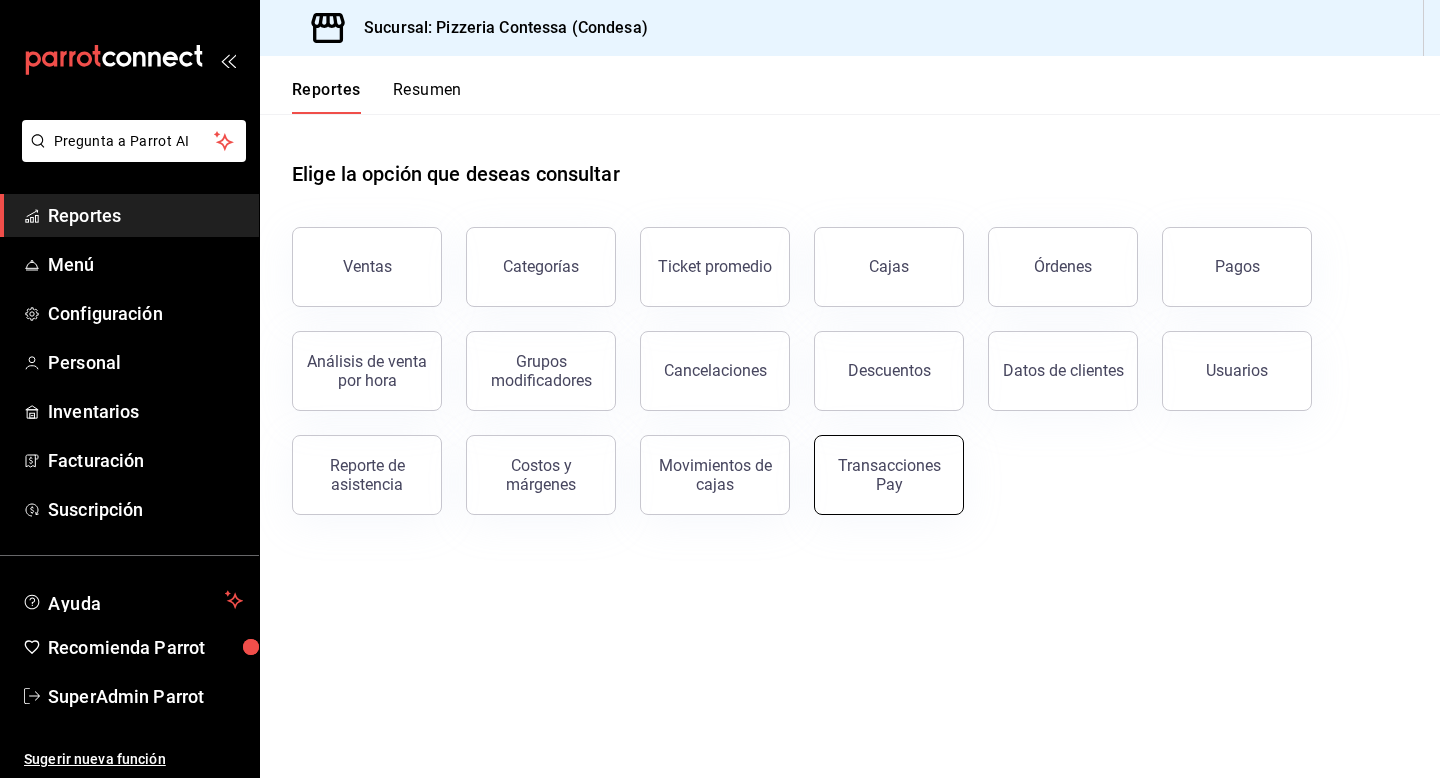 click on "Transacciones Pay" at bounding box center (889, 475) 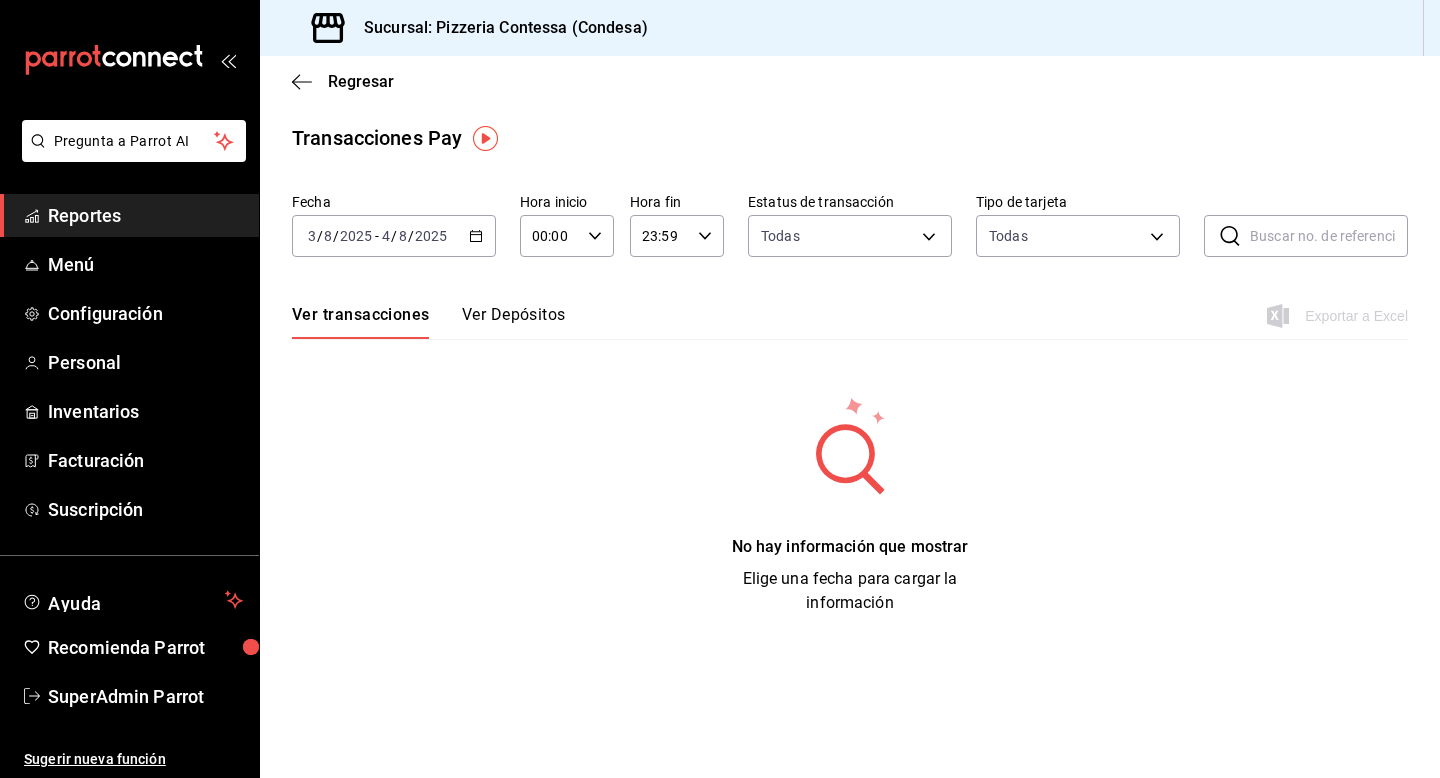 click on "Ver Depósitos" at bounding box center (514, 322) 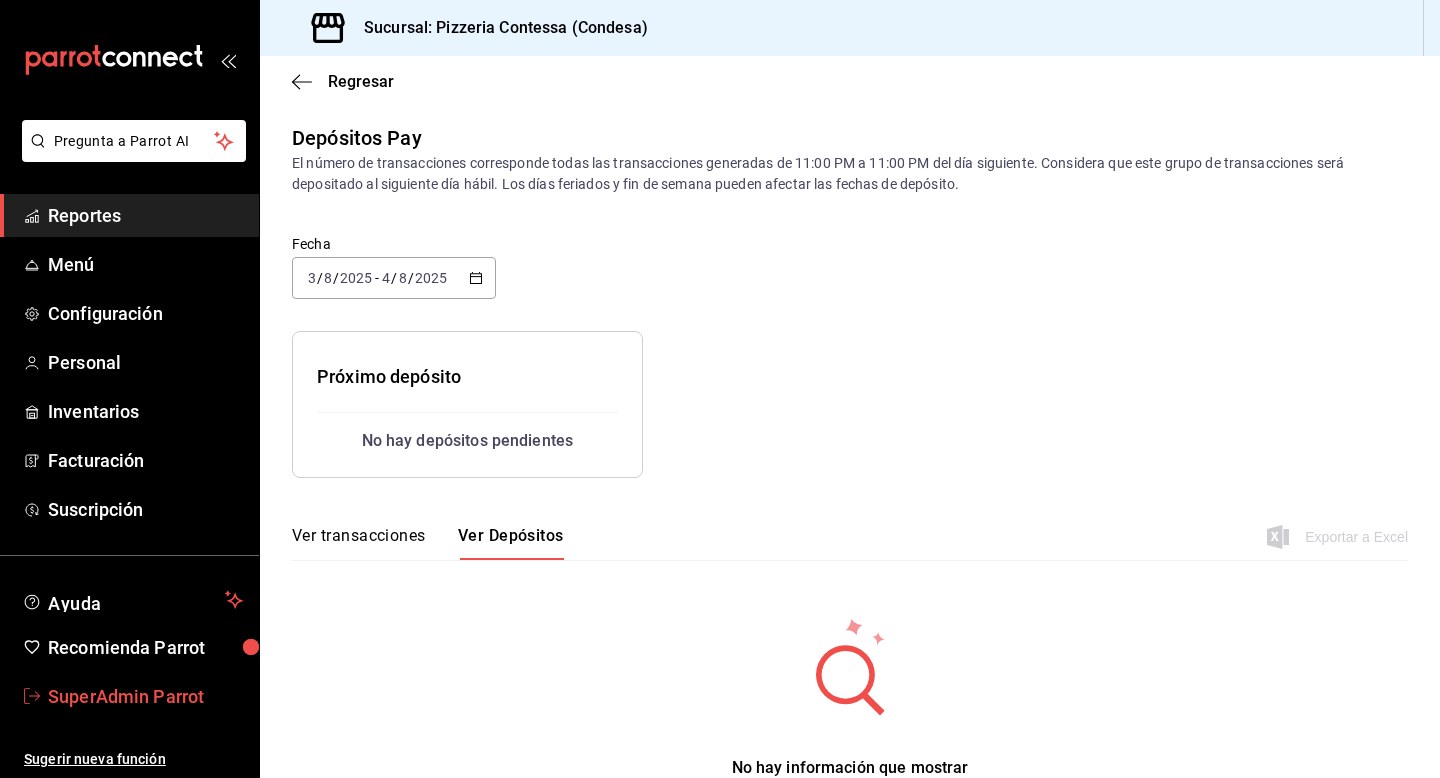 click on "SuperAdmin Parrot" at bounding box center [145, 696] 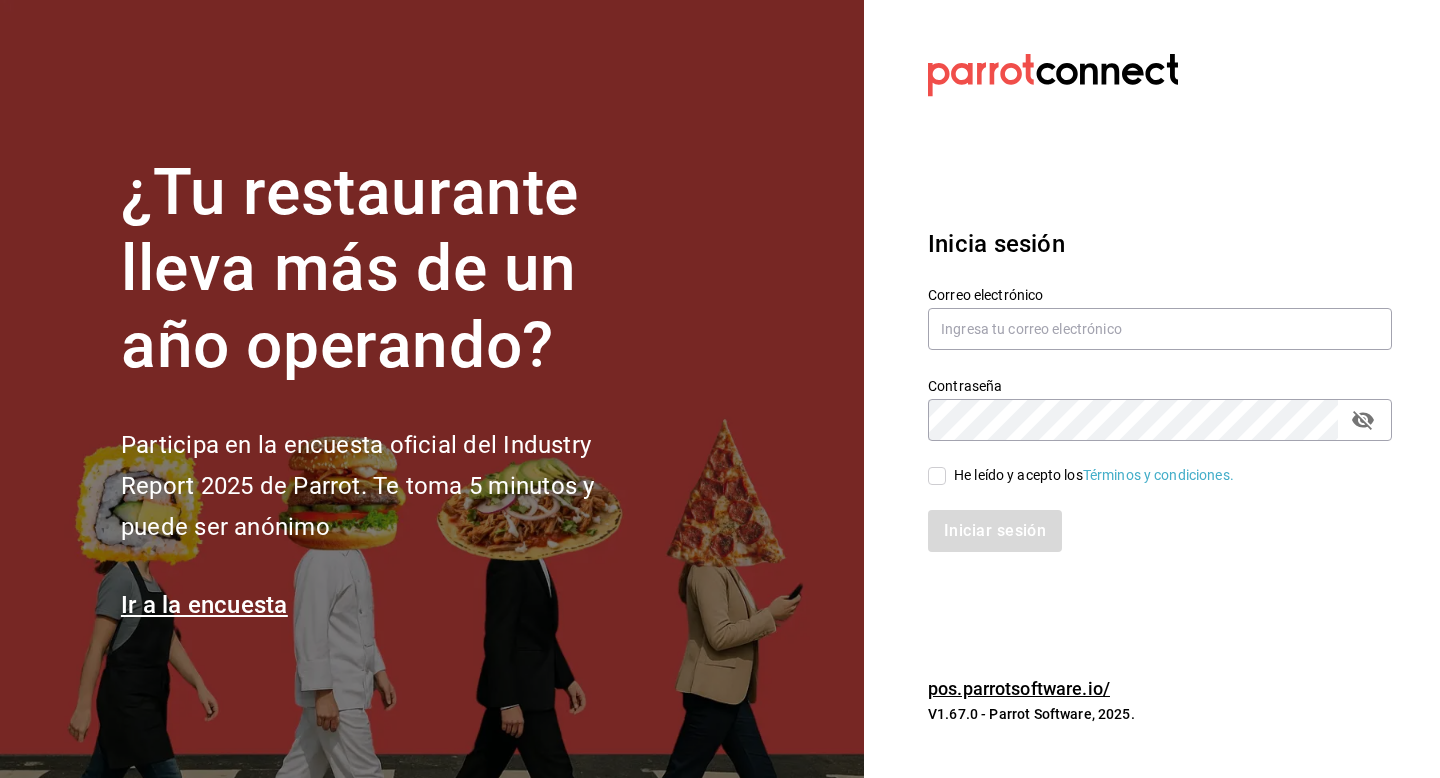 click on "Contraseña Contraseña" at bounding box center (1148, 397) 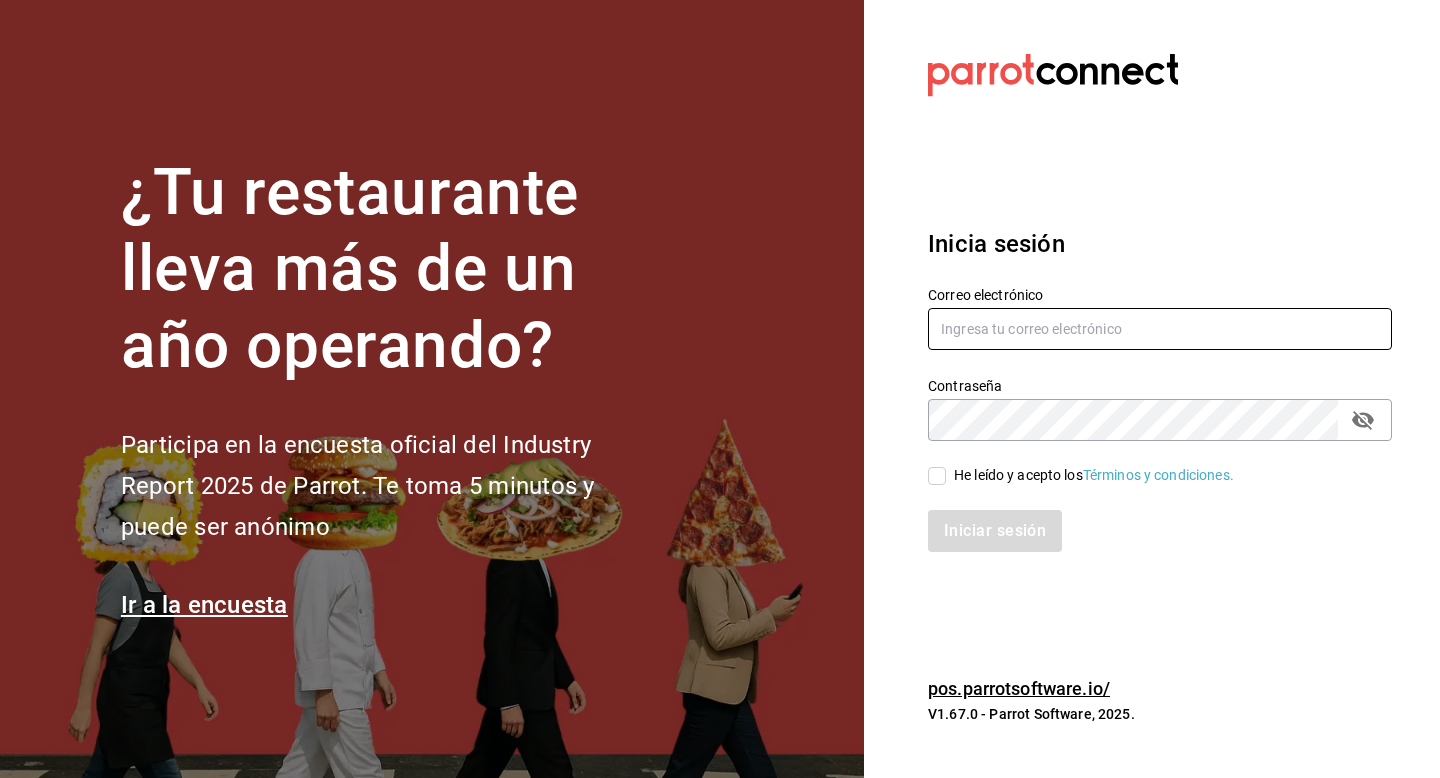 click at bounding box center [1160, 329] 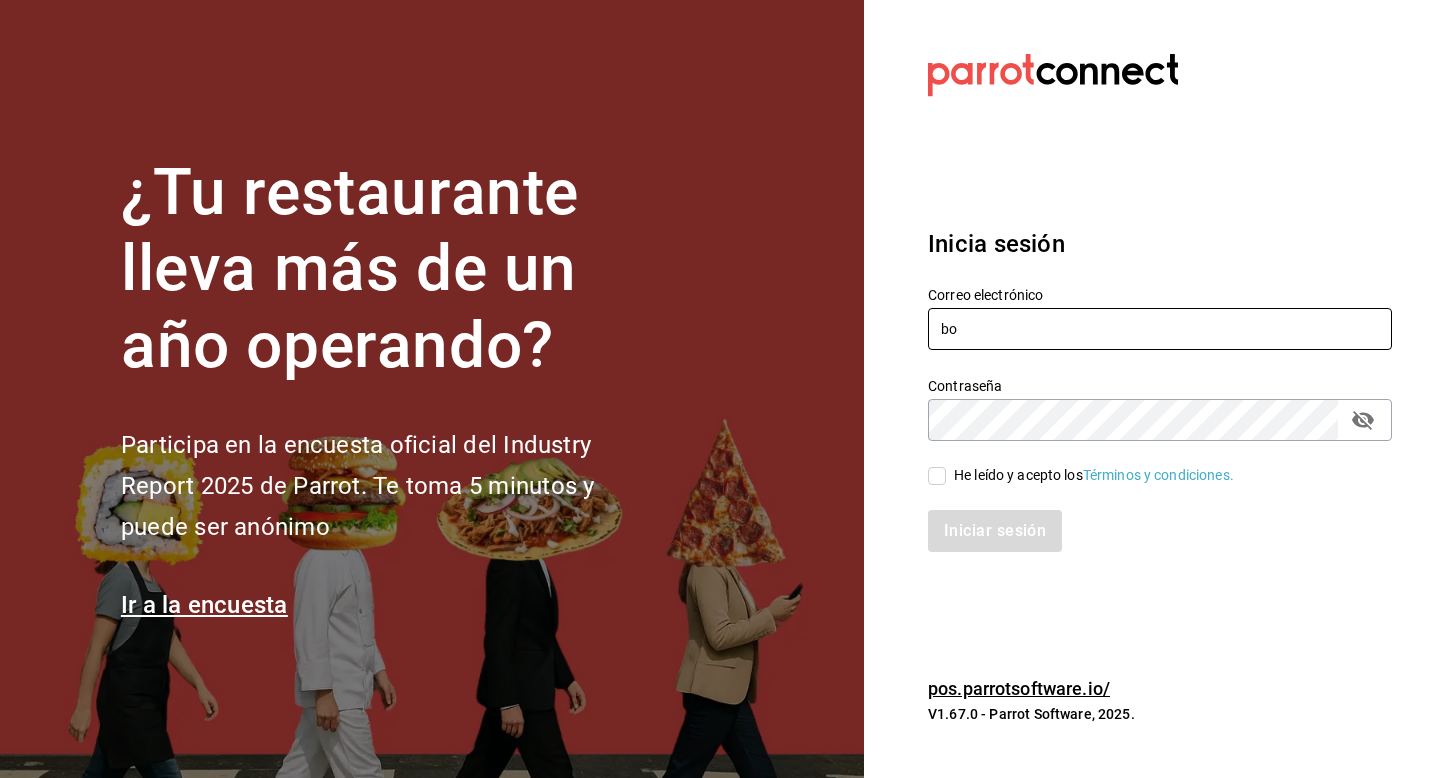 type on "b" 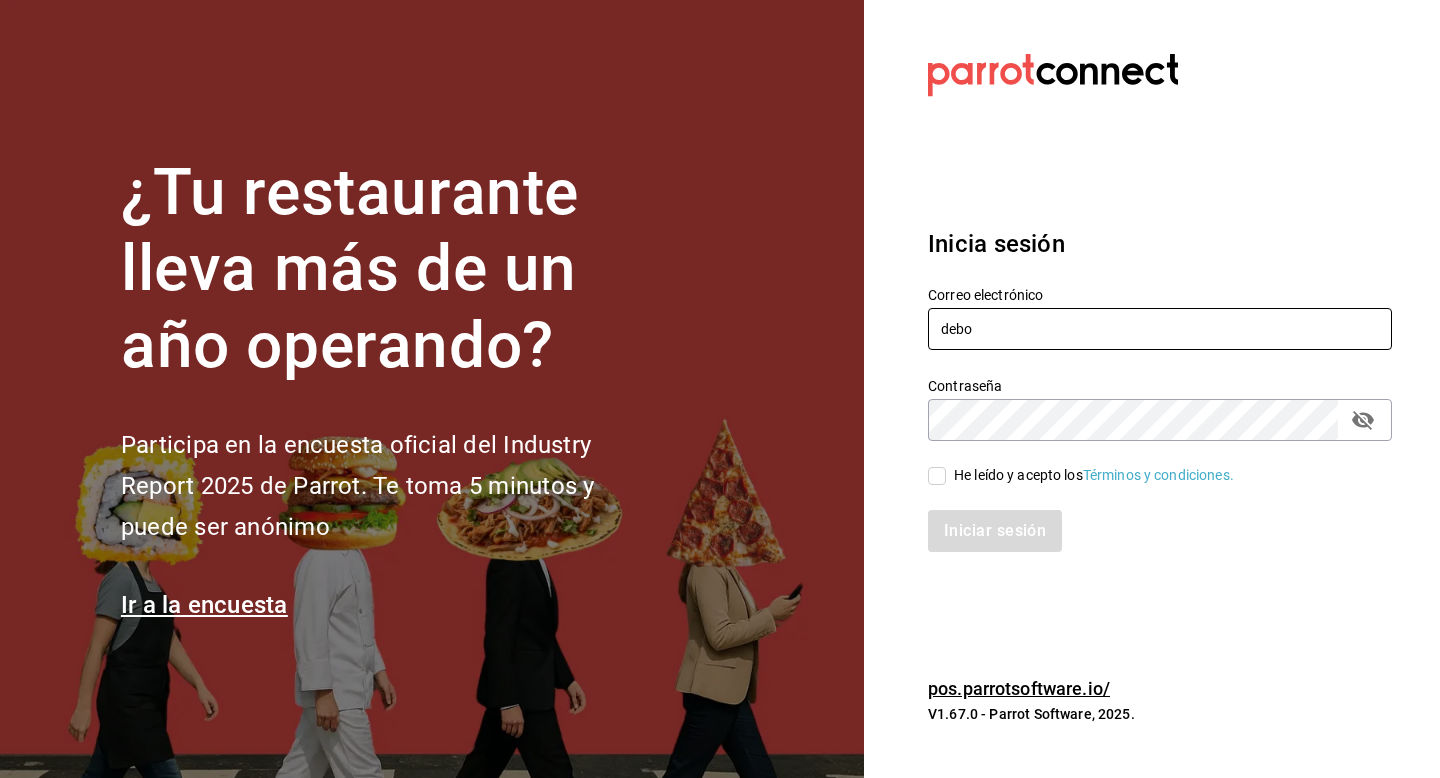 type on "debocaenboca@cafeteria.com" 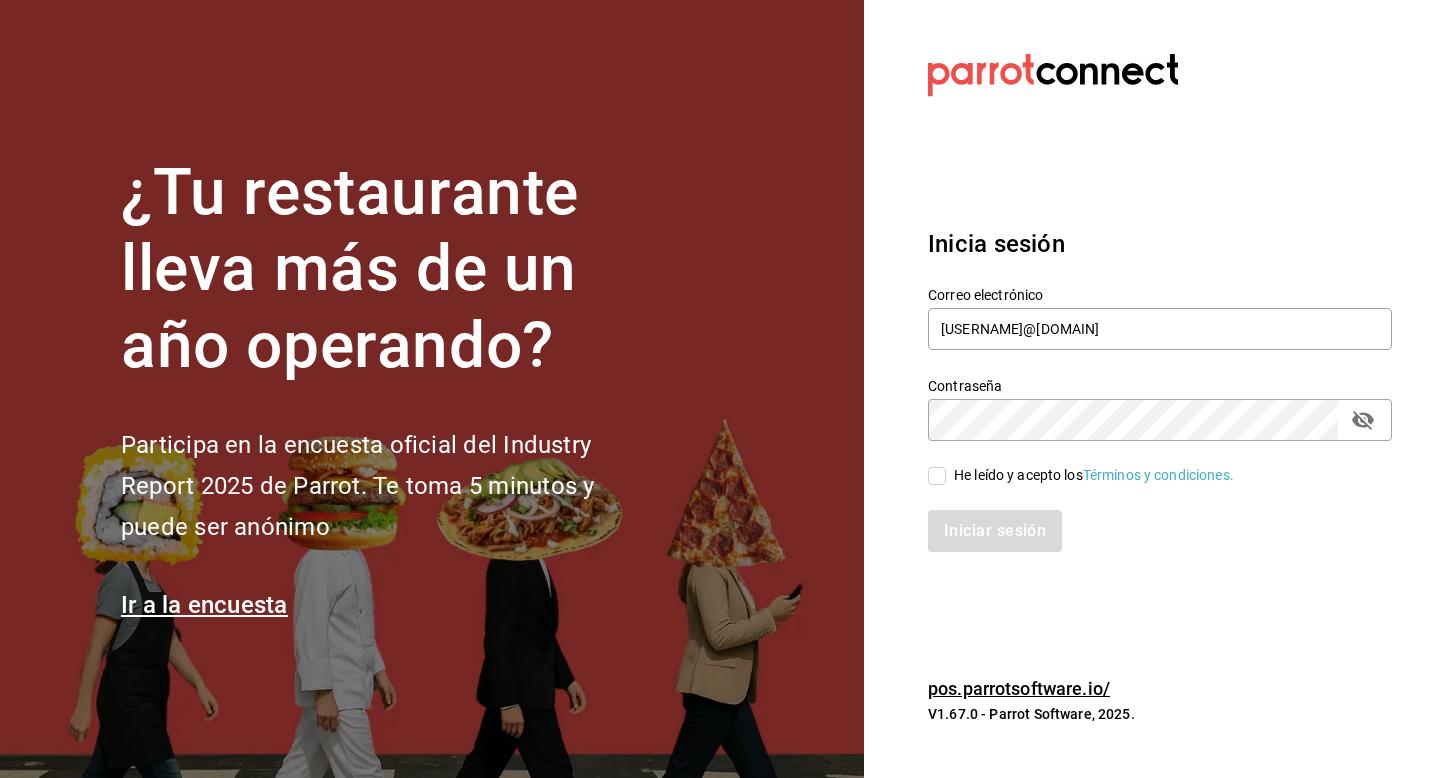 click on "He leído y acepto los  Términos y condiciones." at bounding box center [937, 476] 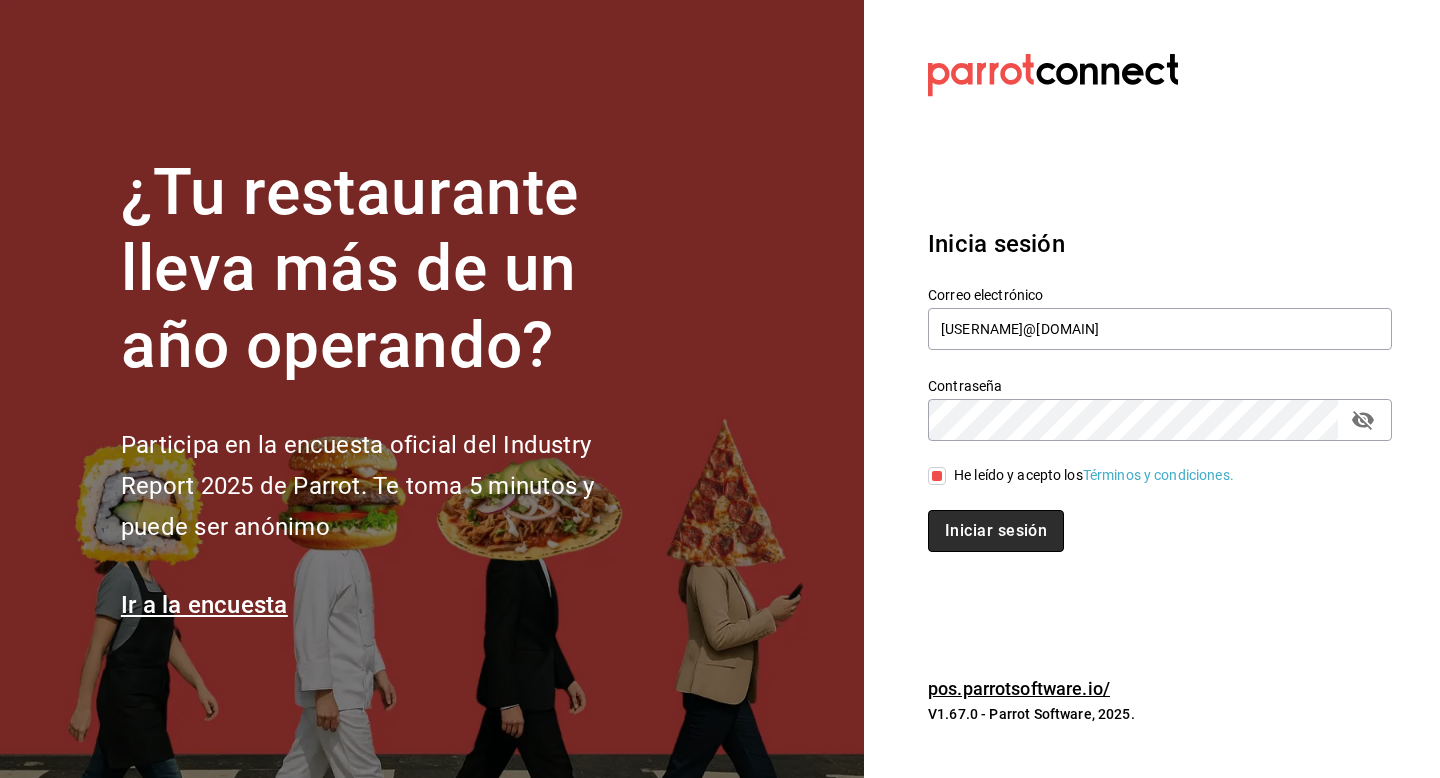 click on "Iniciar sesión" at bounding box center [996, 531] 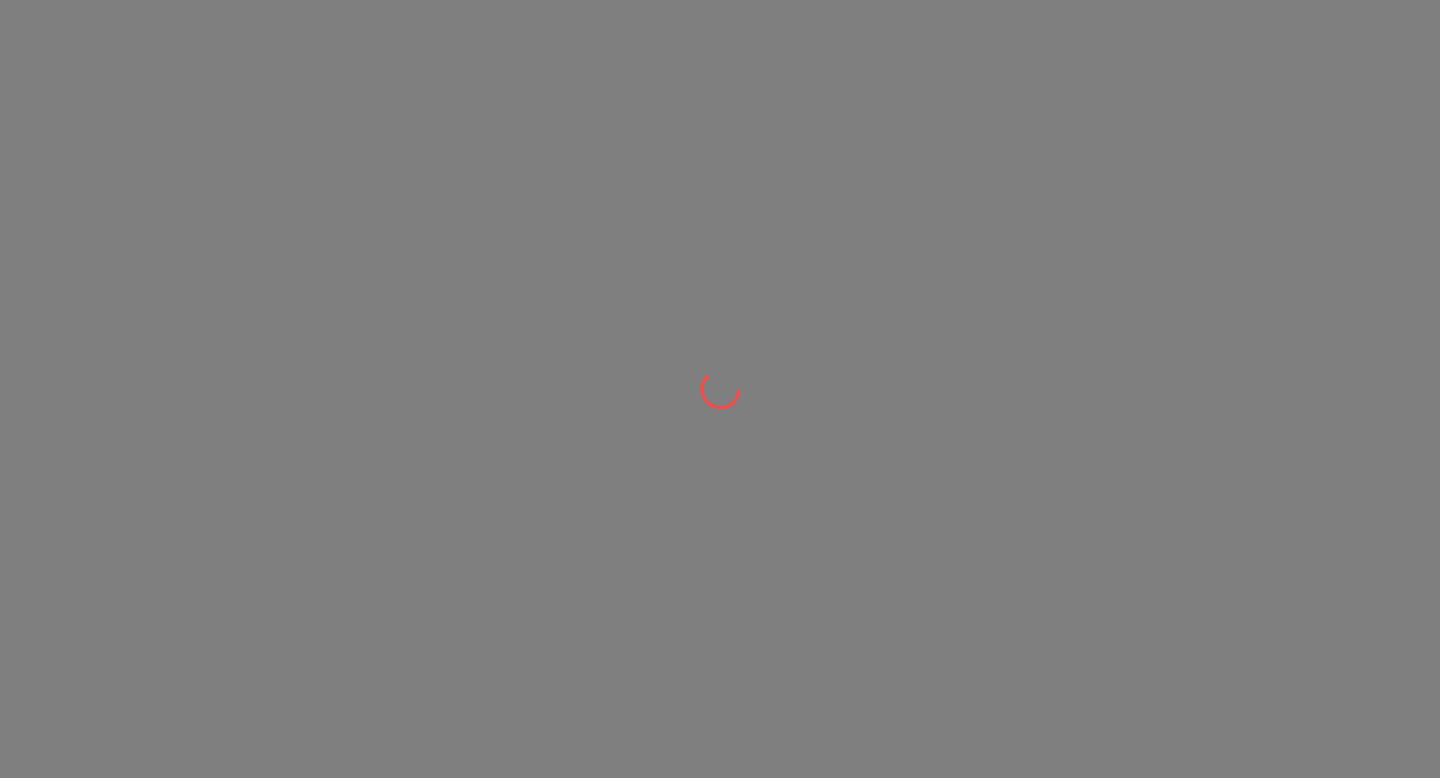 scroll, scrollTop: 0, scrollLeft: 0, axis: both 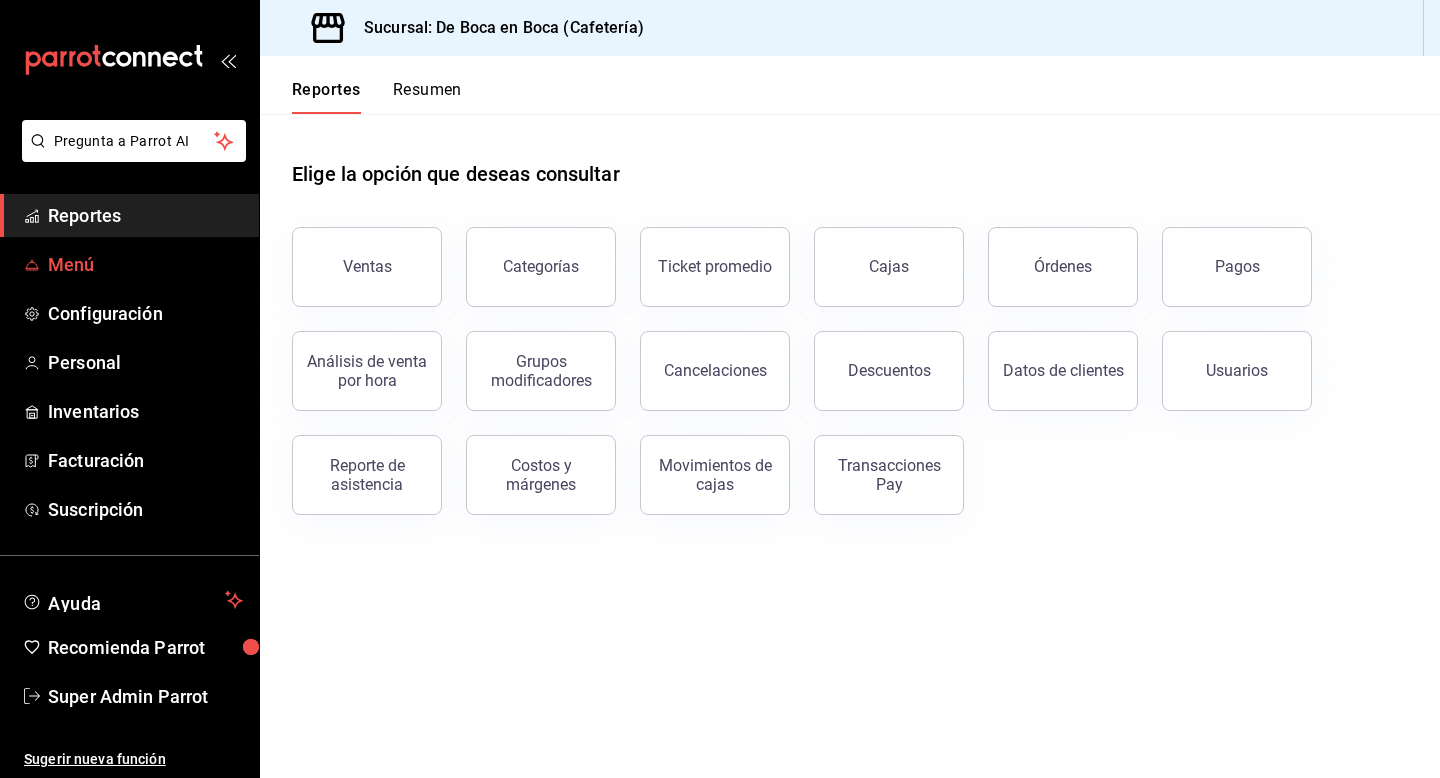 click on "Menú" at bounding box center [129, 264] 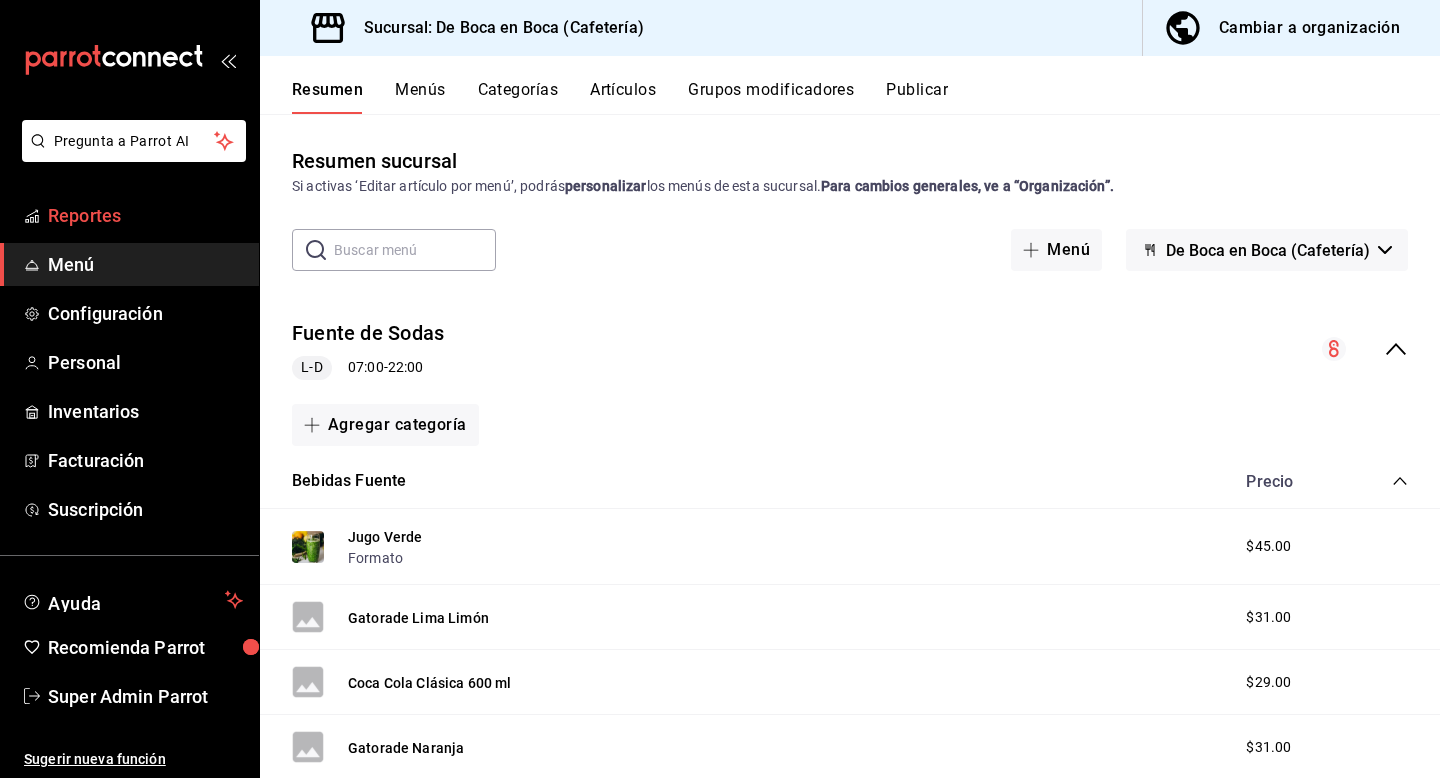 click on "Reportes" at bounding box center [145, 215] 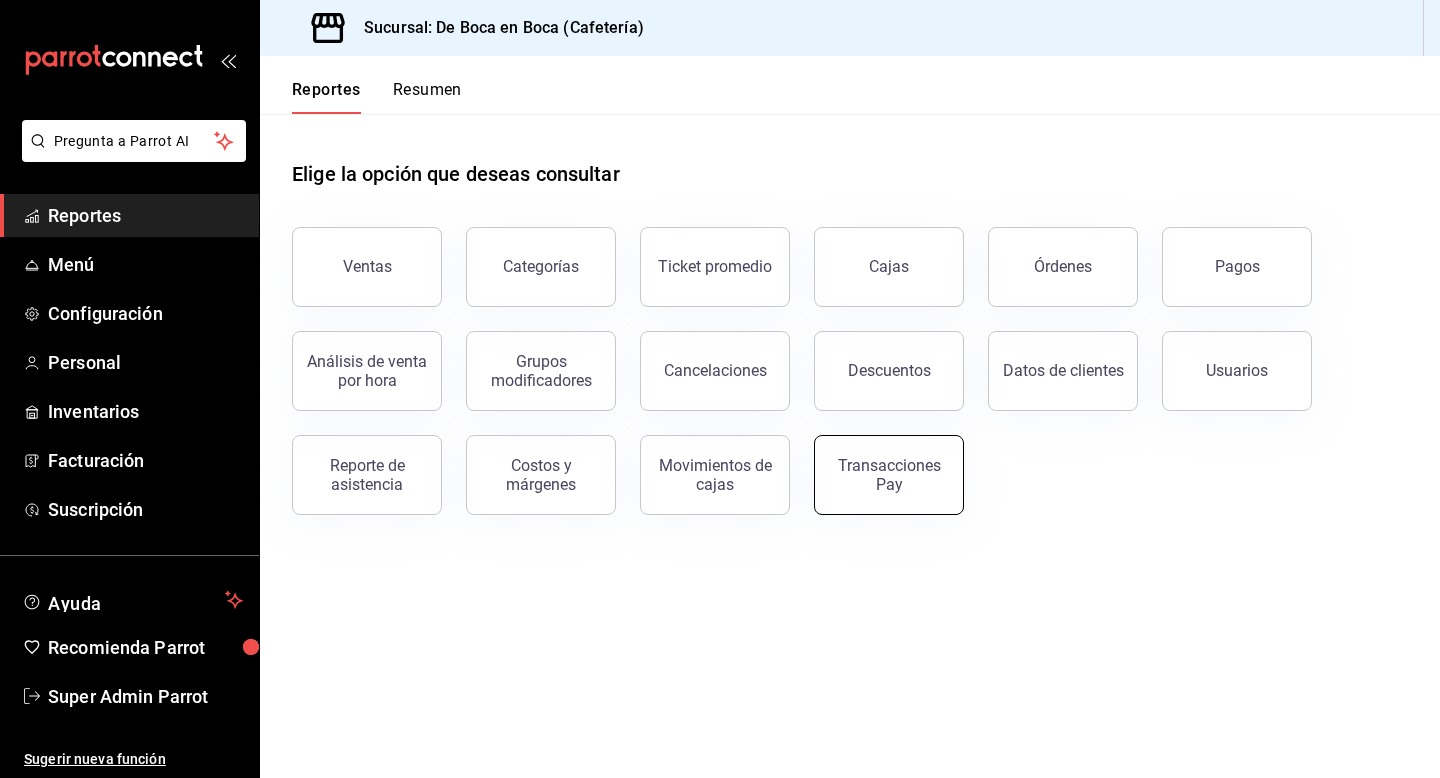 click on "Transacciones Pay" at bounding box center [889, 475] 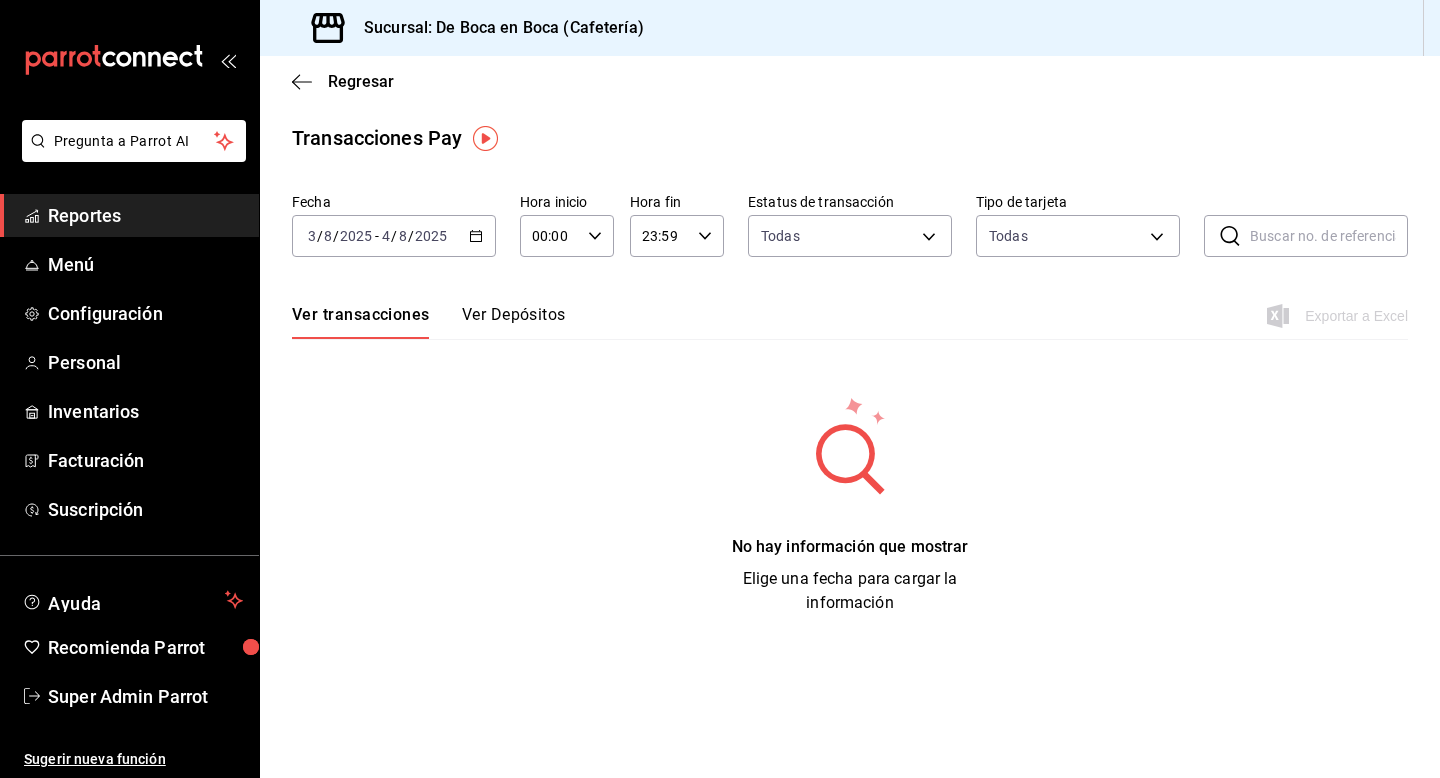 click on "Ver transacciones Ver Depósitos Exportar a Excel" at bounding box center [850, 310] 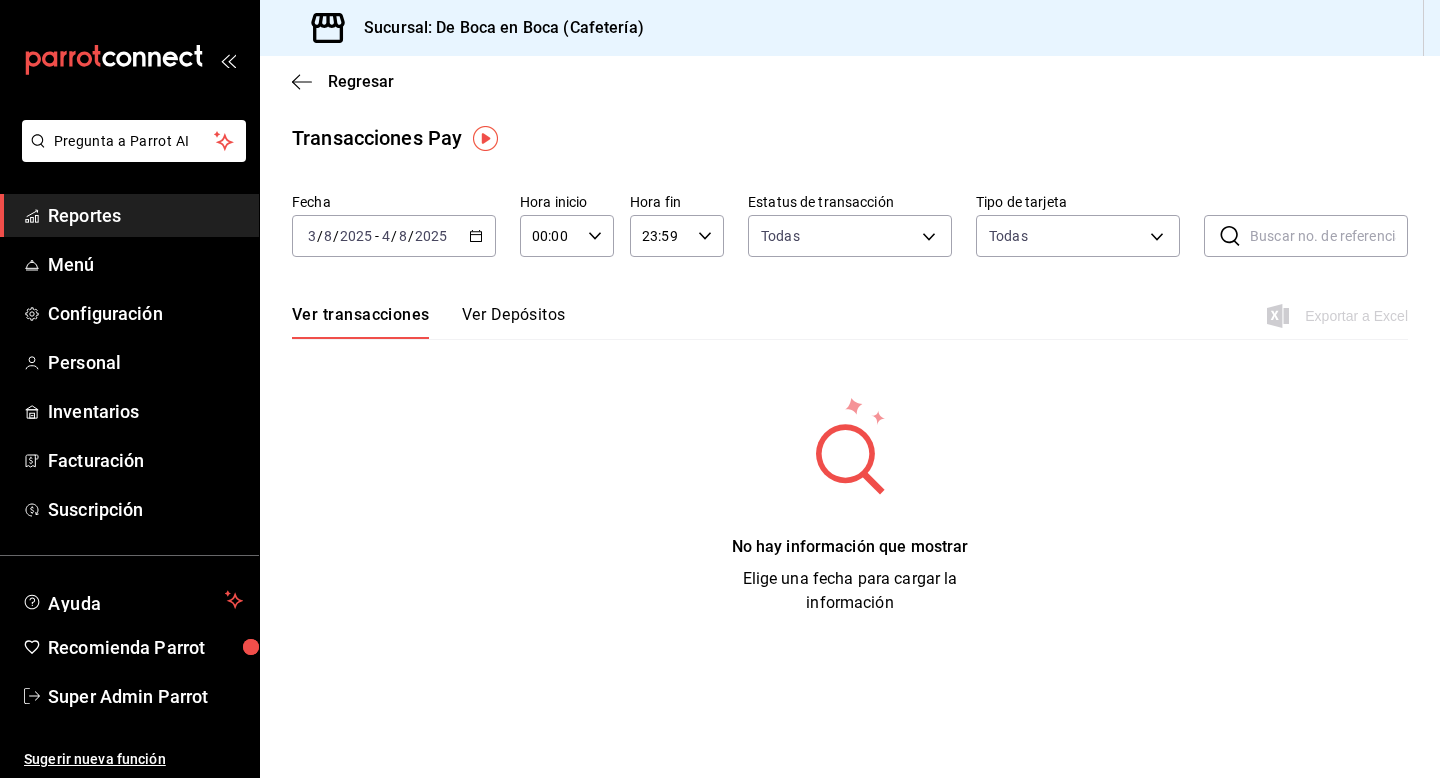 click on "Ver Depósitos" at bounding box center [514, 322] 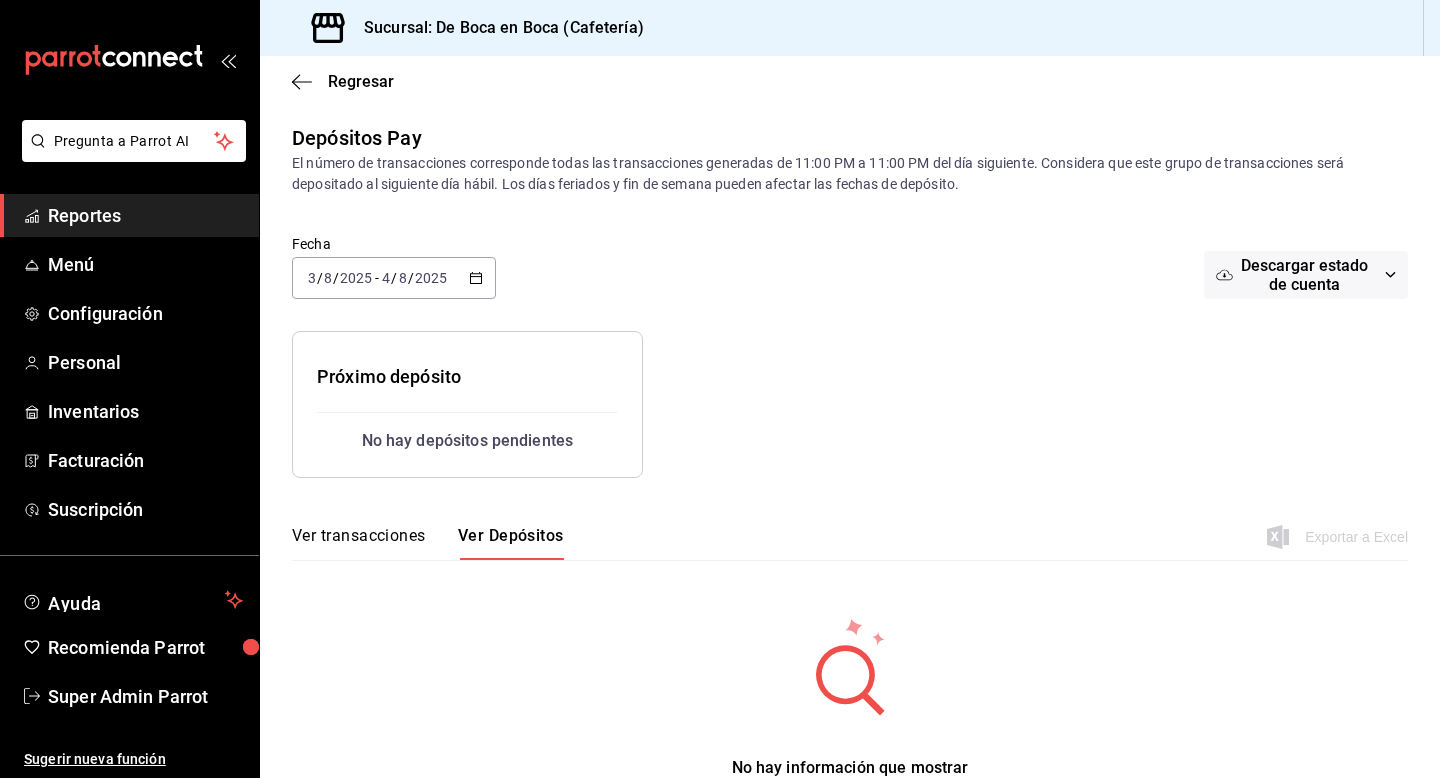 click on "Descargar estado de cuenta" at bounding box center [1305, 275] 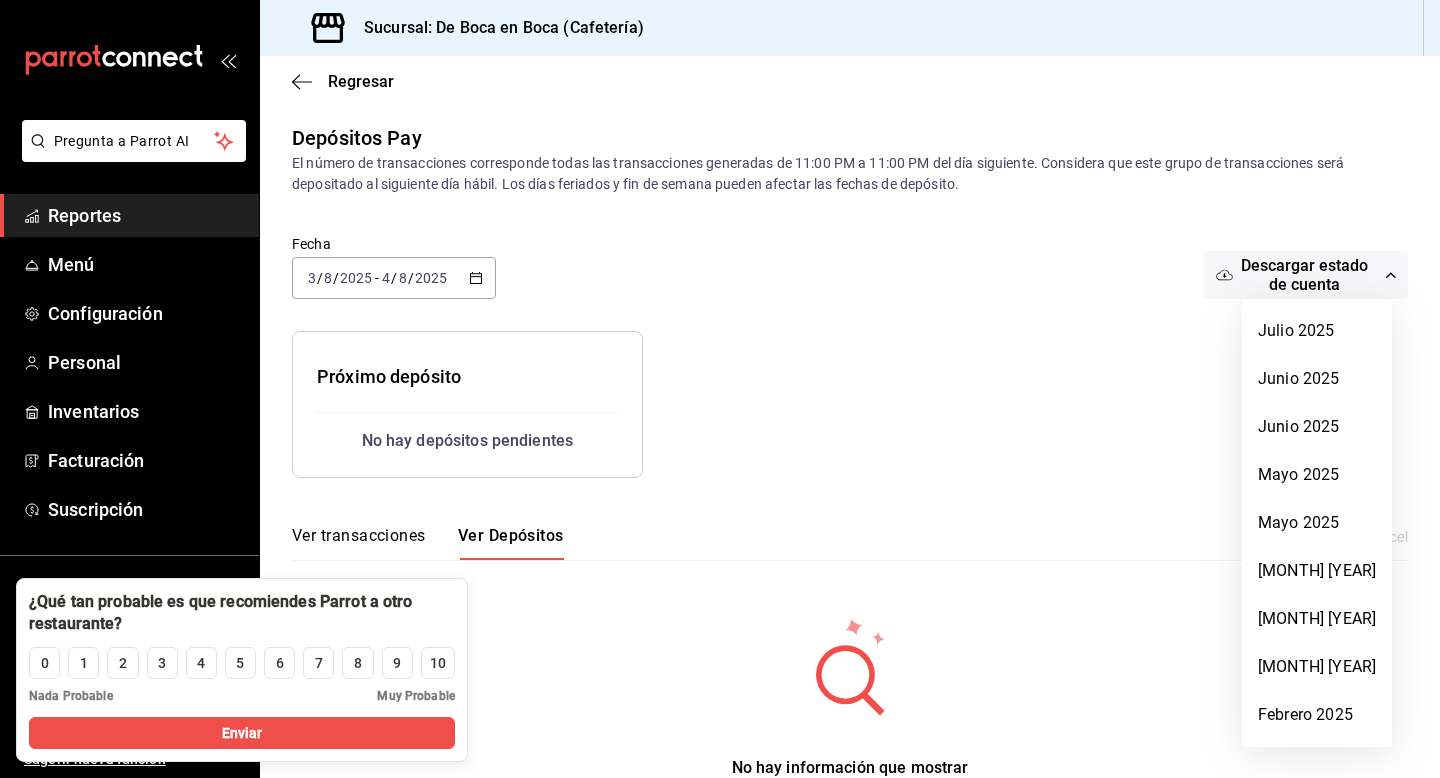 type 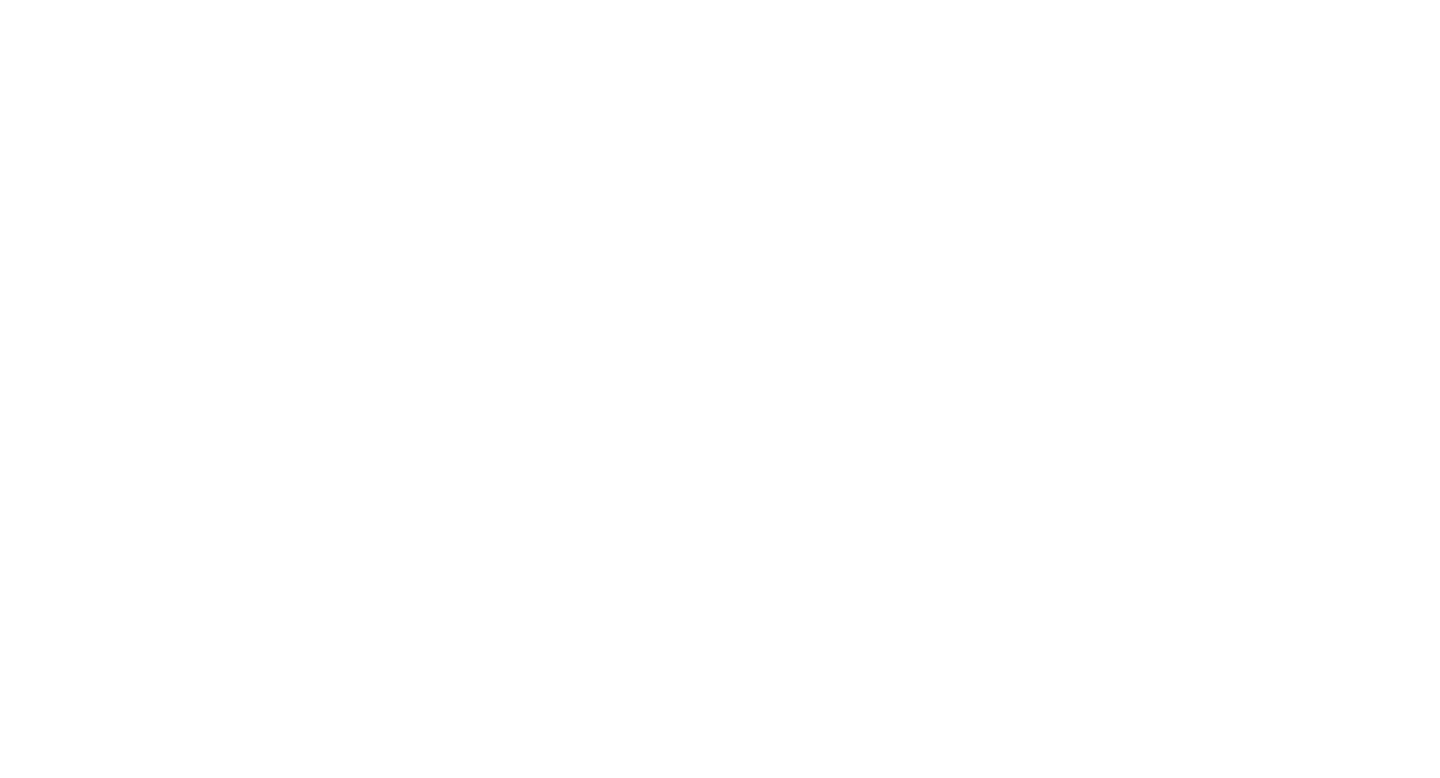 scroll, scrollTop: 0, scrollLeft: 0, axis: both 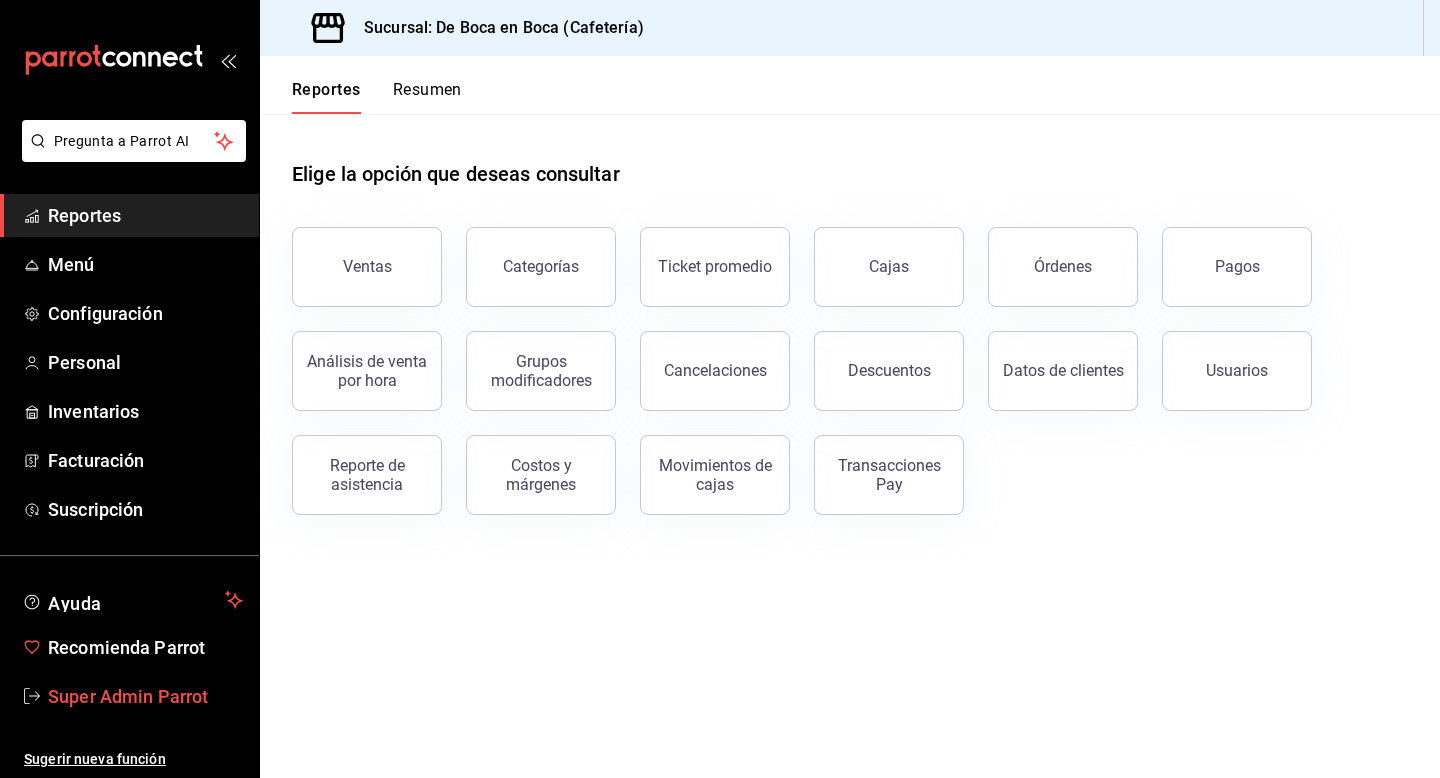 click on "Pregunta a Parrot AI Reportes   Menú   Configuración   Personal   Inventarios   Facturación   Suscripción   Ayuda Recomienda Parrot   Super Admin Parrot   Sugerir nueva función   Sucursal: De Boca en Boca (Cafetería) Reportes Resumen Elige la opción que deseas consultar Ventas Categorías Ticket promedio Cajas Órdenes Pagos Análisis de venta por hora Grupos modificadores Cancelaciones Descuentos Datos de clientes Usuarios Reporte de asistencia Costos y márgenes Movimientos de cajas Transacciones Pay Pregunta a Parrot AI Reportes   Menú   Configuración   Personal   Inventarios   Facturación   Suscripción   Ayuda Recomienda Parrot   Super Admin Parrot   Sugerir nueva función   Visitar centro de ayuda [PHONE] [EMAIL] Visitar centro de ayuda [PHONE] [EMAIL]" at bounding box center [720, 389] 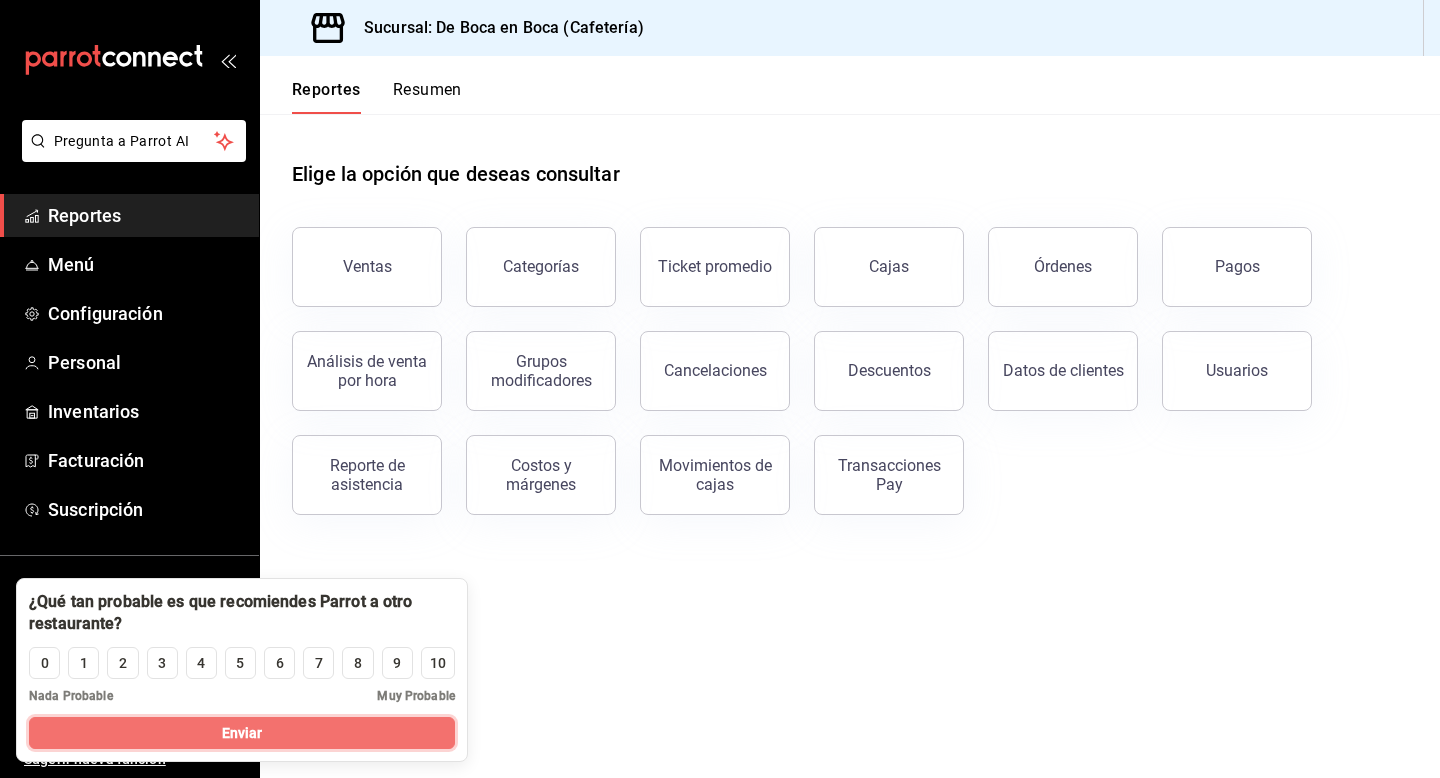 click on "Enviar" at bounding box center [242, 733] 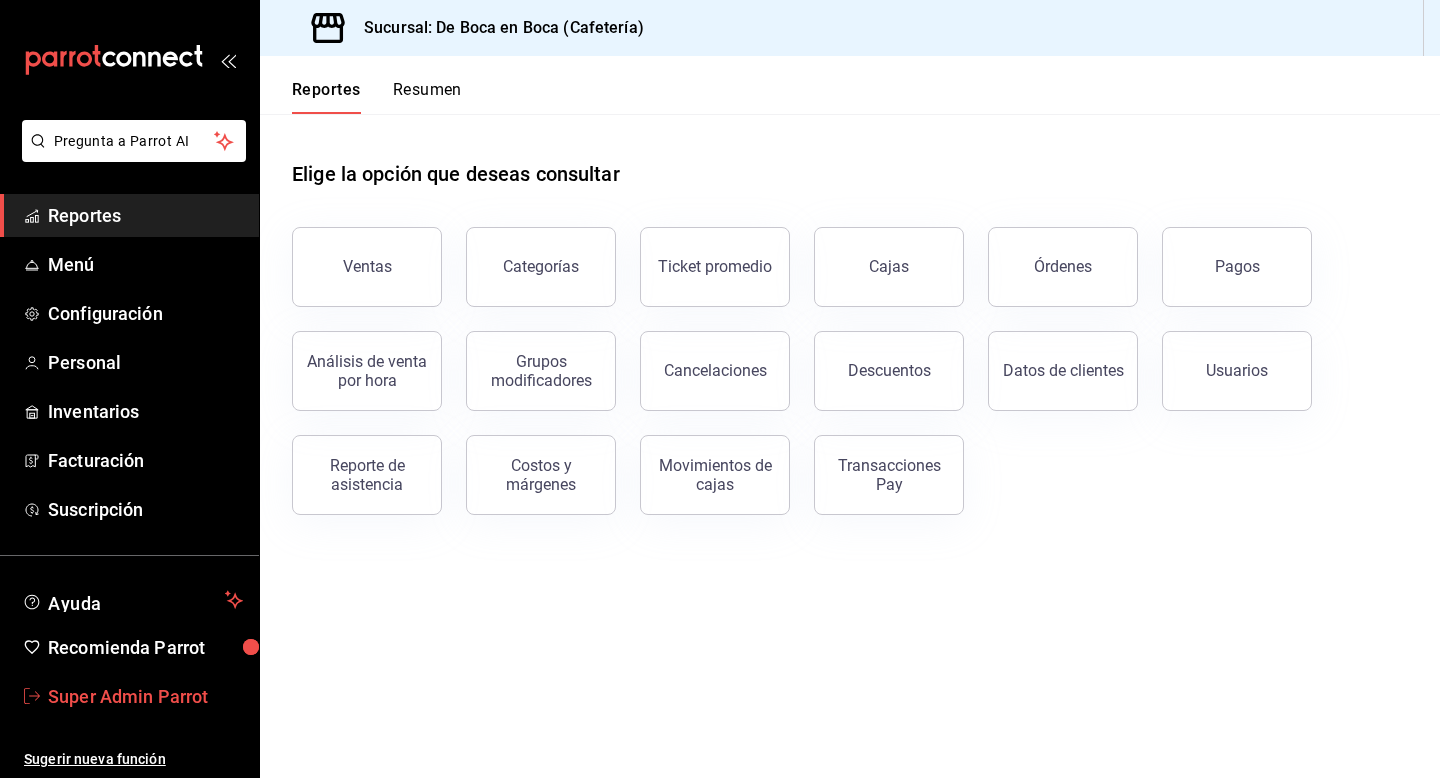 click on "Super Admin Parrot" at bounding box center [145, 696] 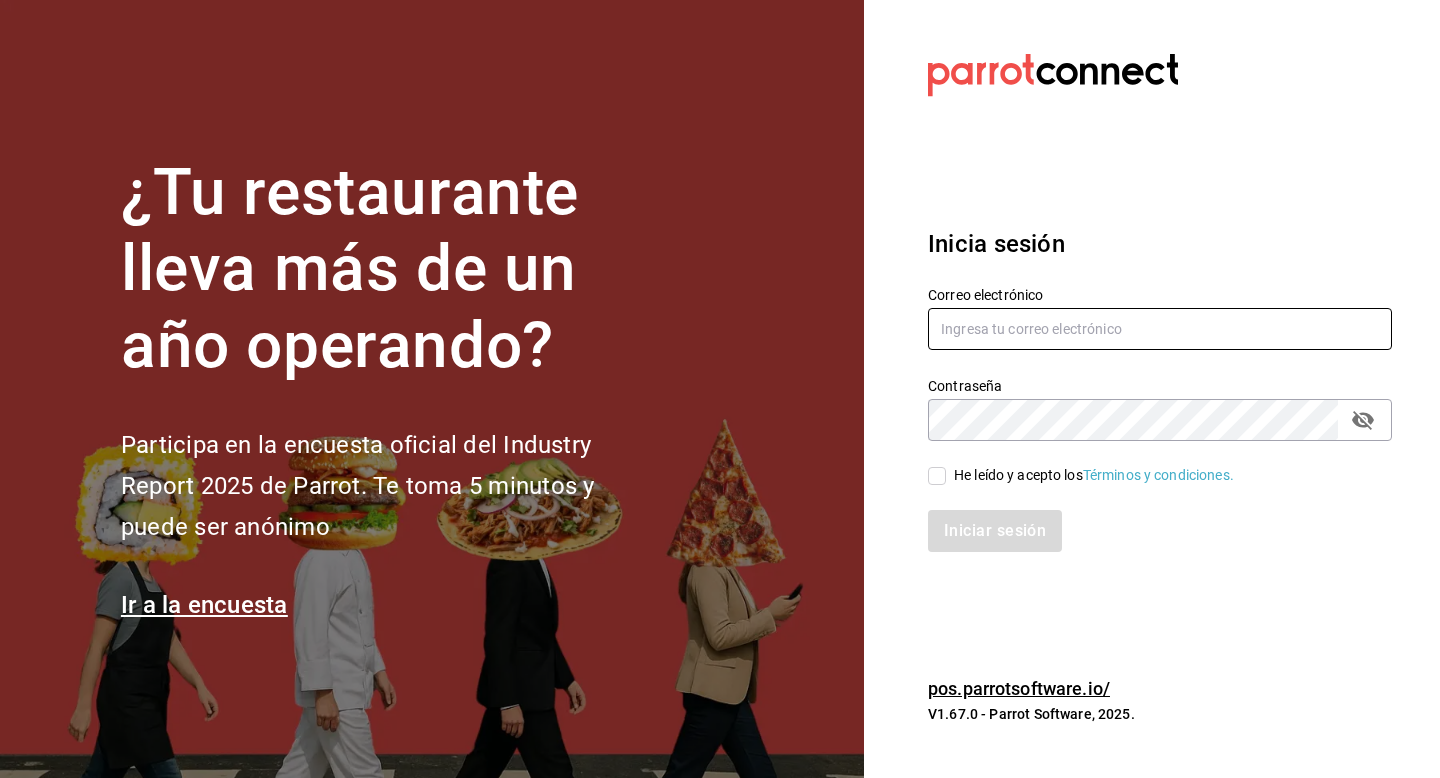 click at bounding box center (1160, 329) 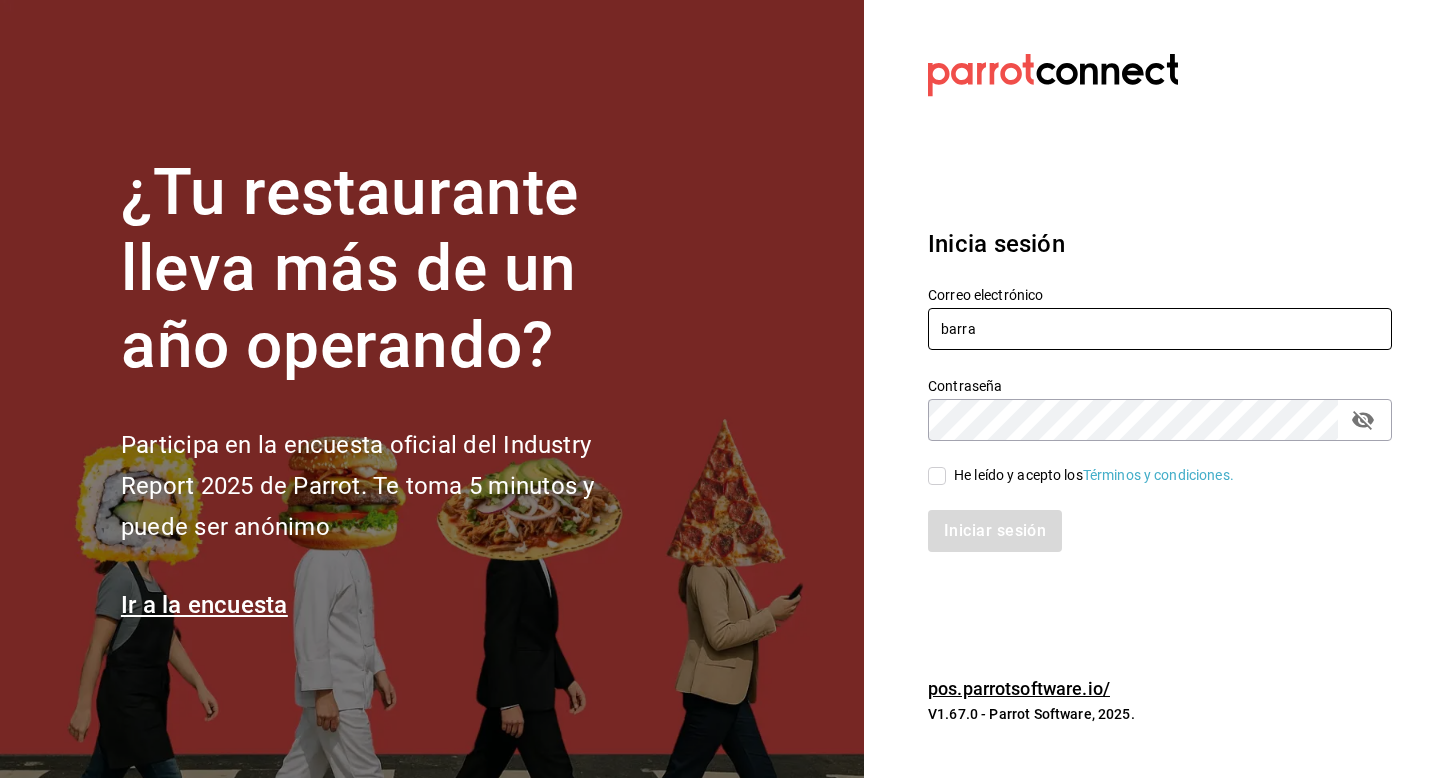 type on "[EMAIL]" 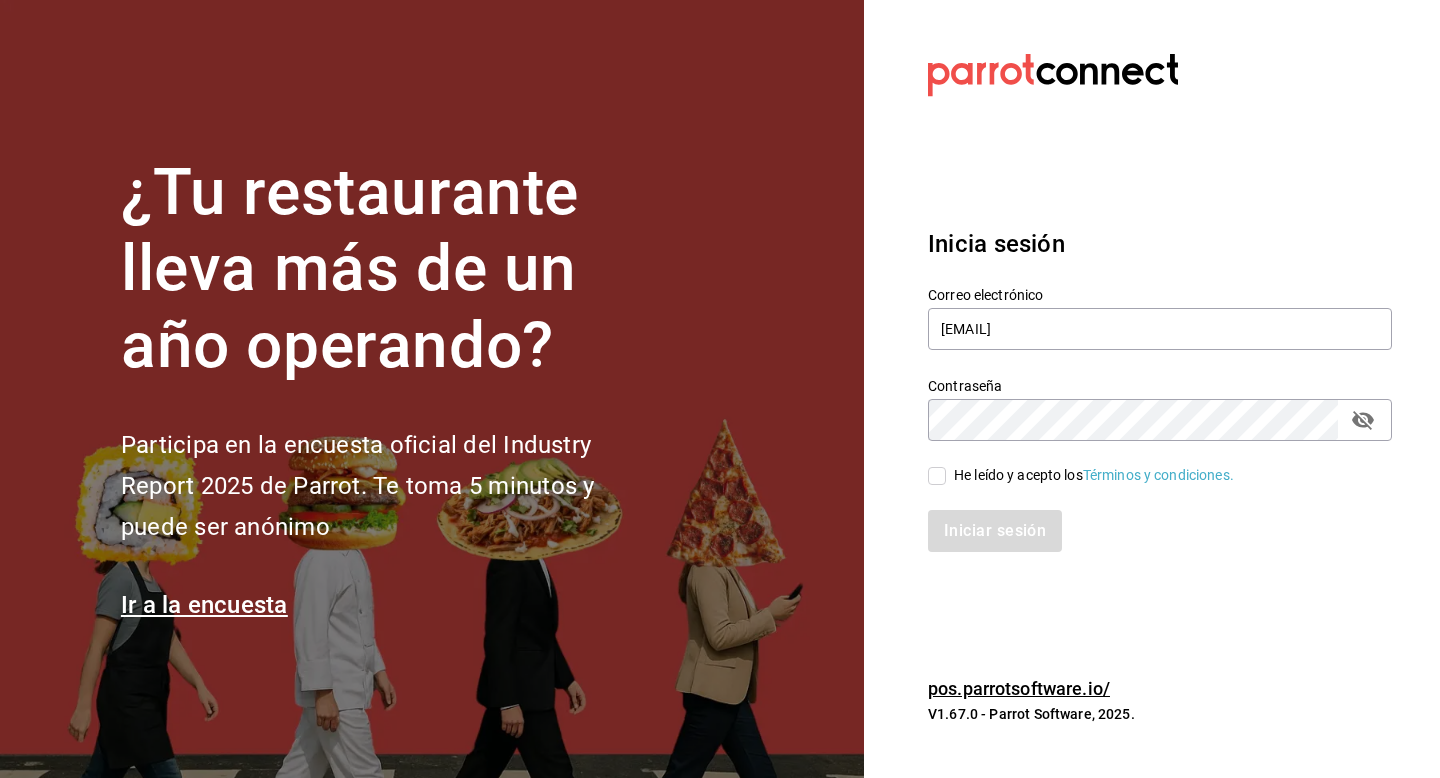 click on "He leído y acepto los  Términos y condiciones." at bounding box center (937, 476) 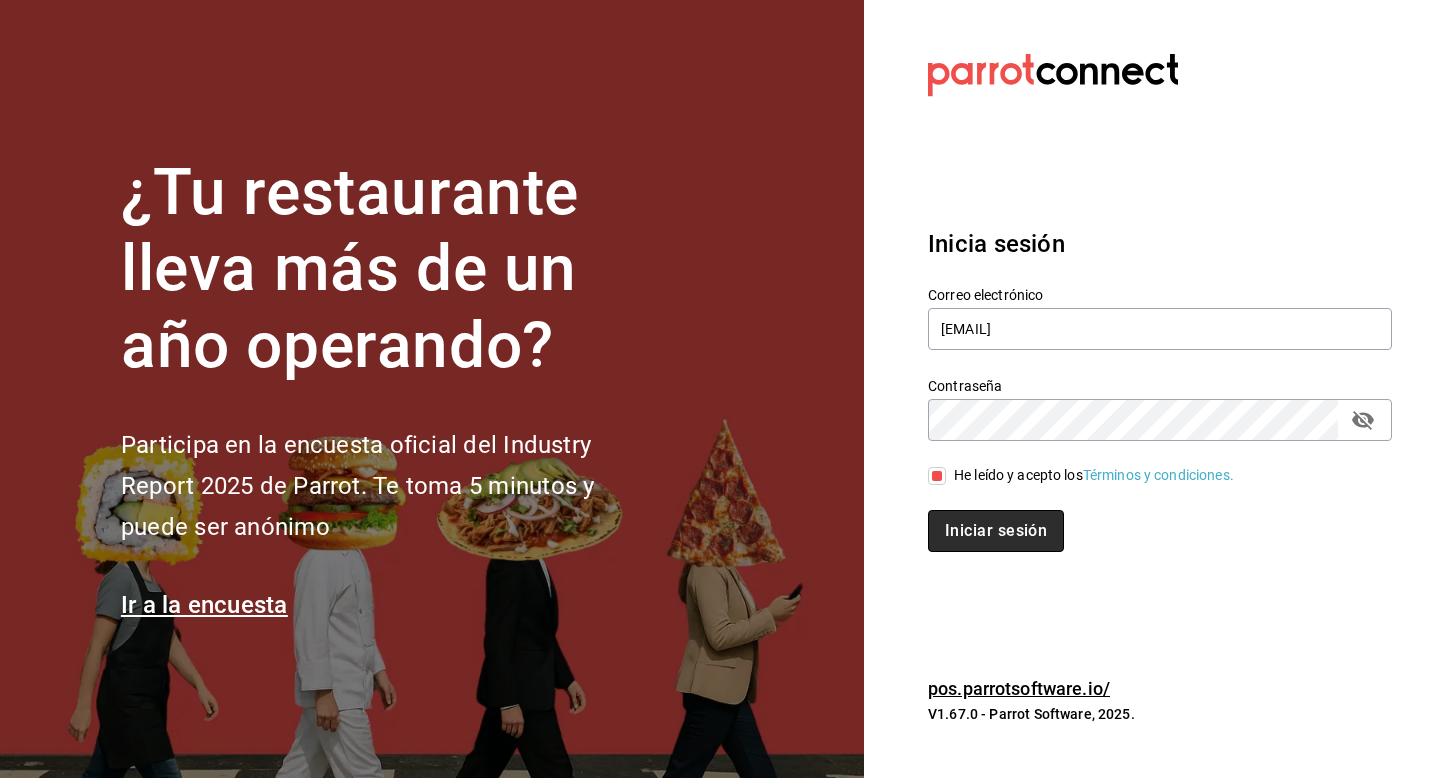 click on "Iniciar sesión" at bounding box center (996, 531) 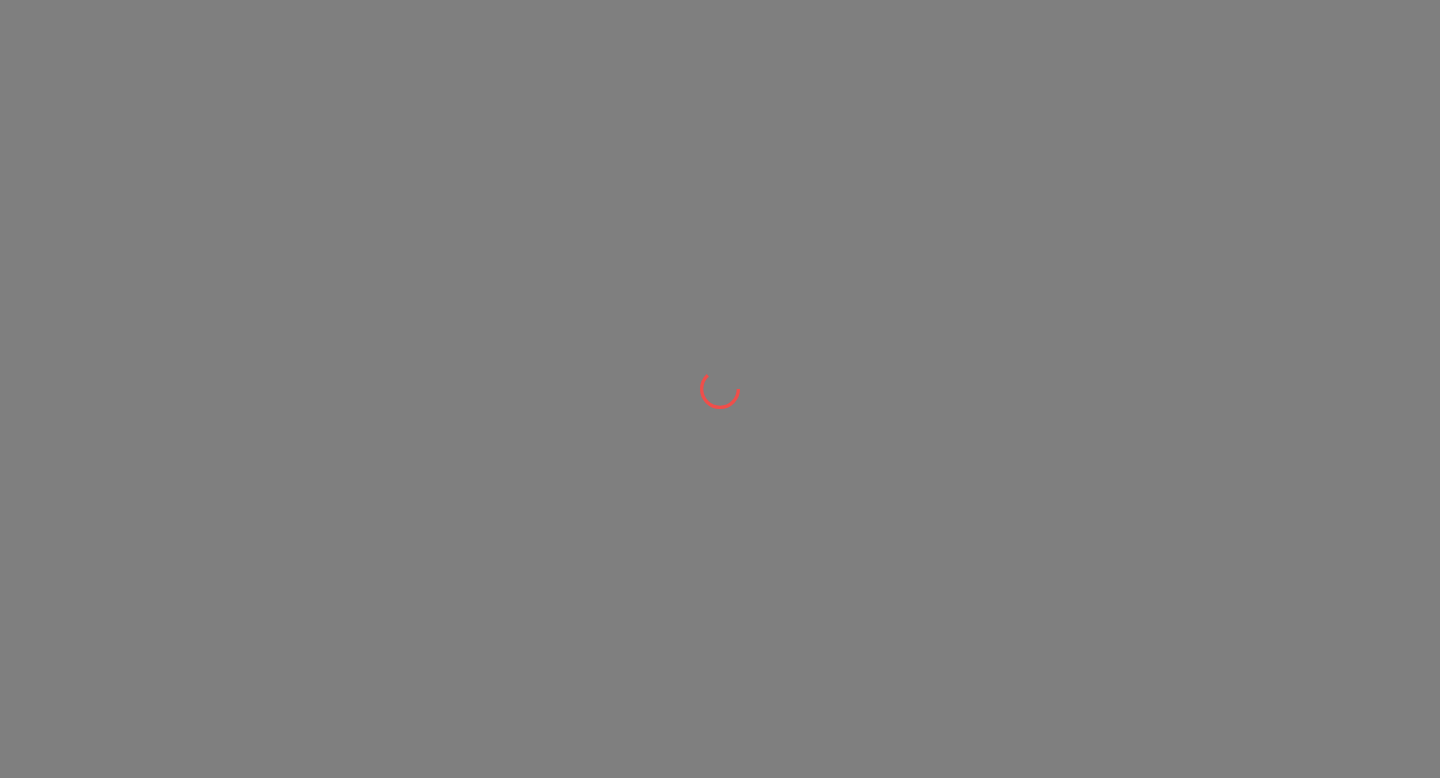 scroll, scrollTop: 0, scrollLeft: 0, axis: both 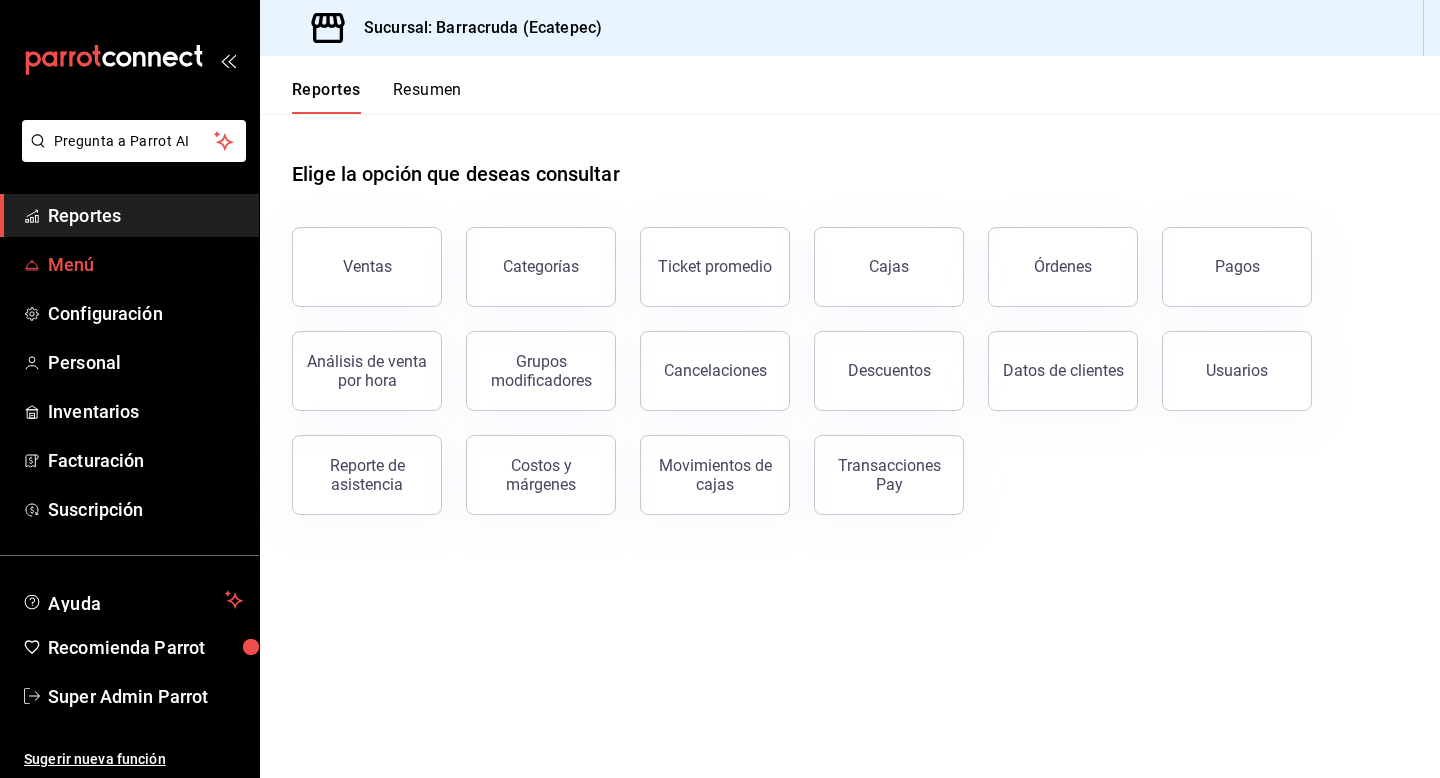 click on "Menú" at bounding box center (145, 264) 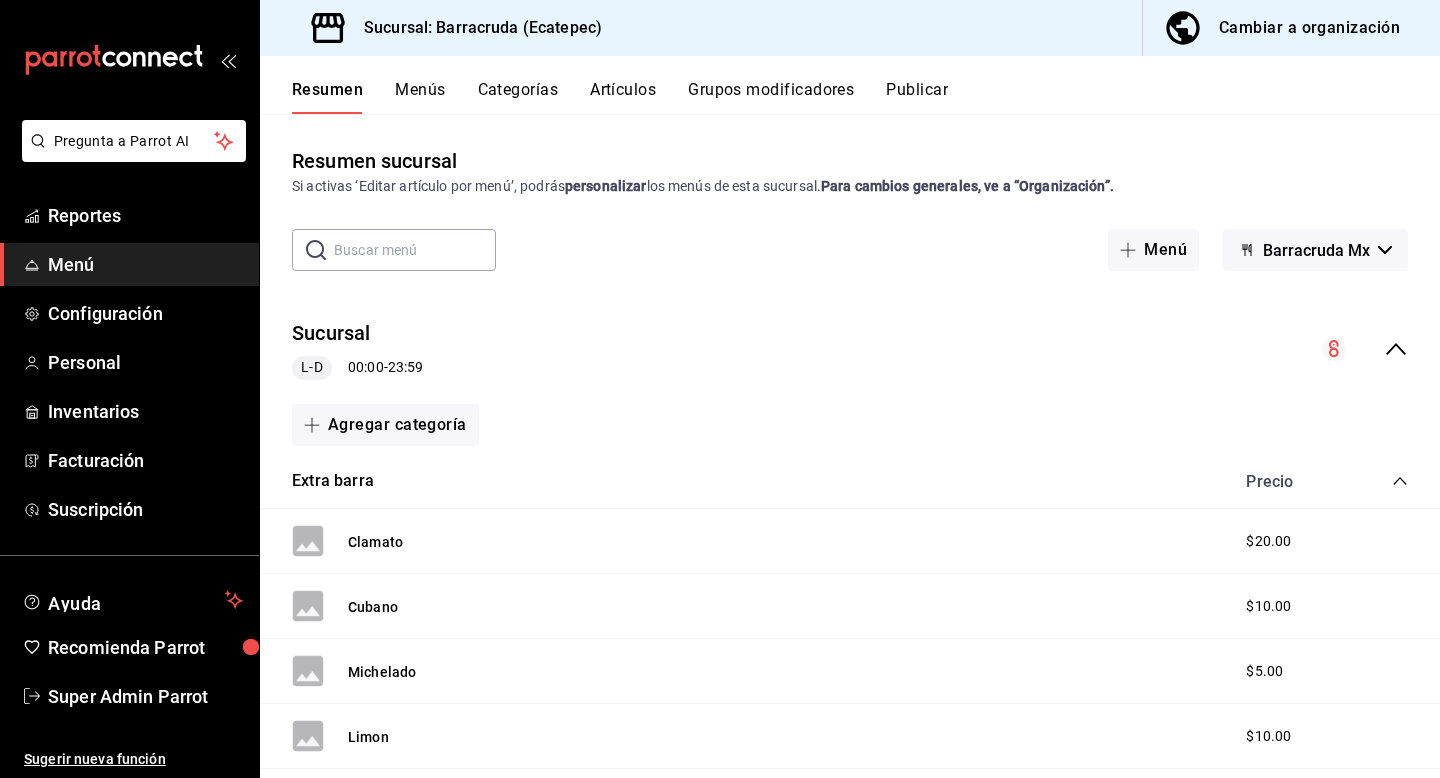 click on "Grupos modificadores" at bounding box center [771, 97] 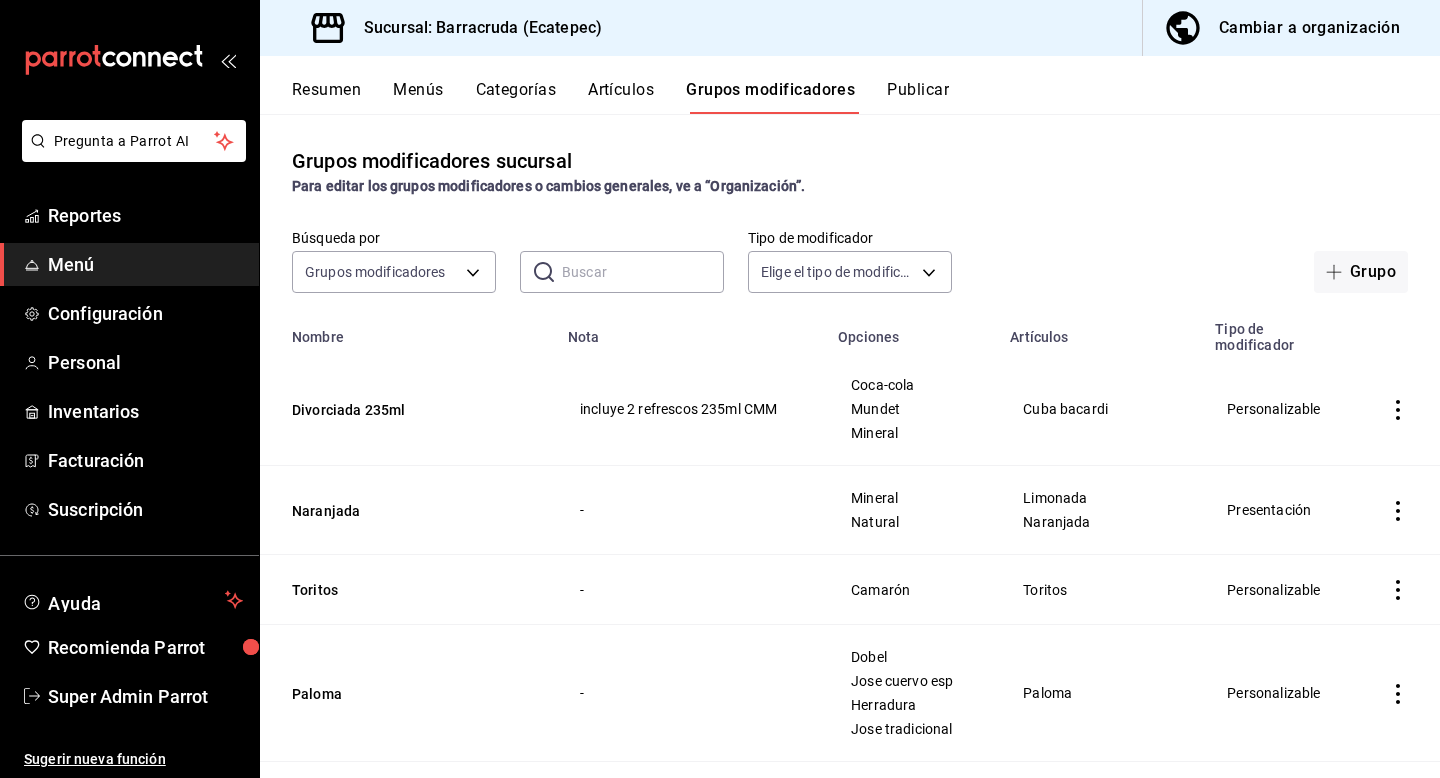 click at bounding box center [643, 272] 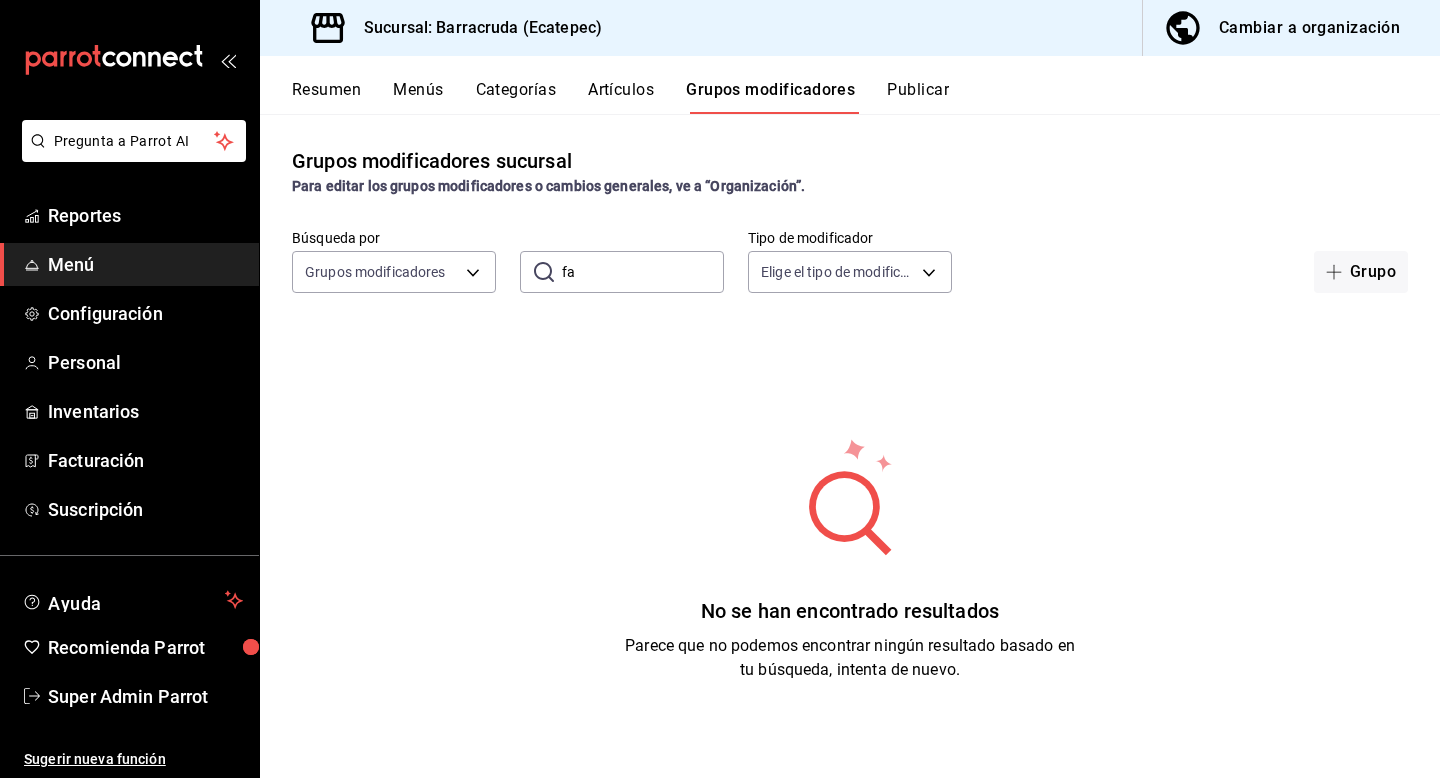 type on "f" 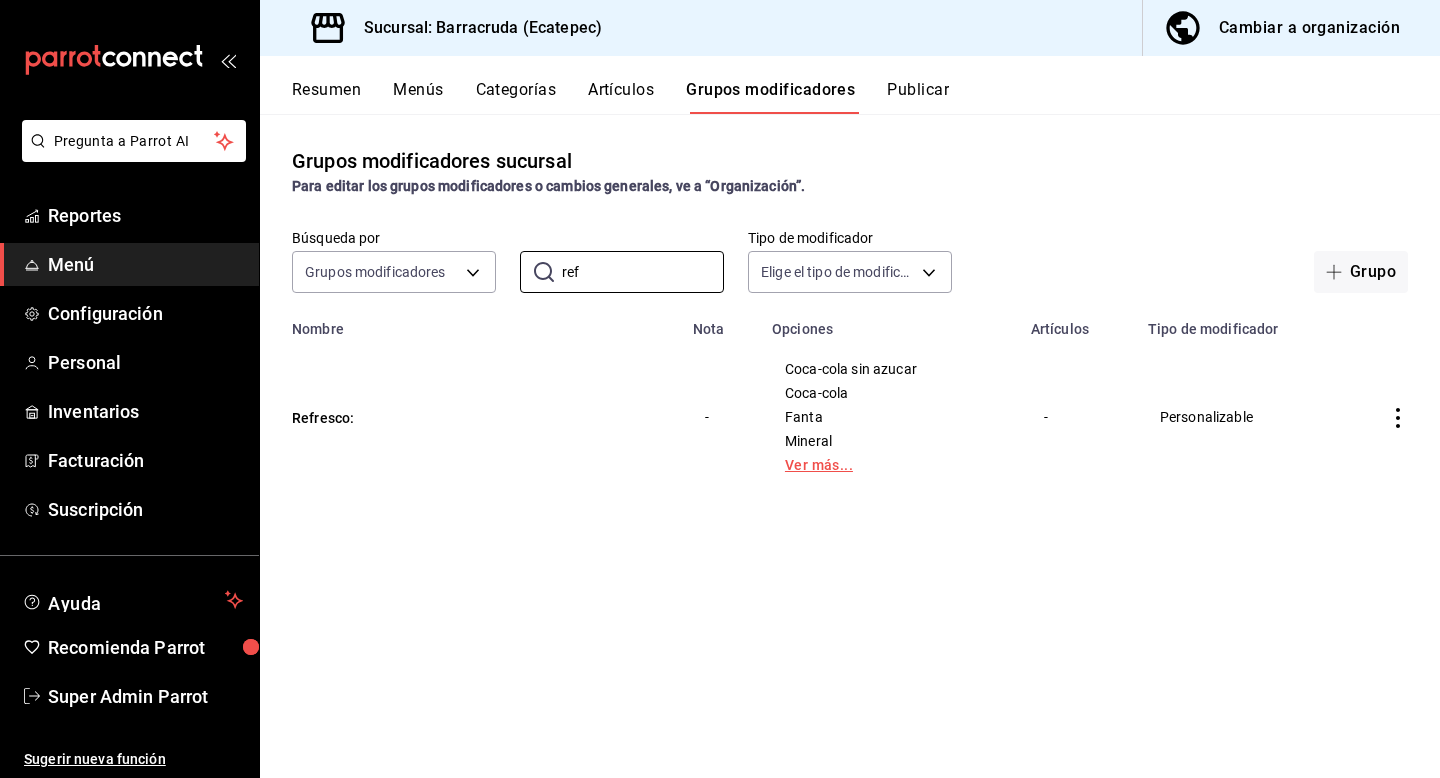 type on "ref" 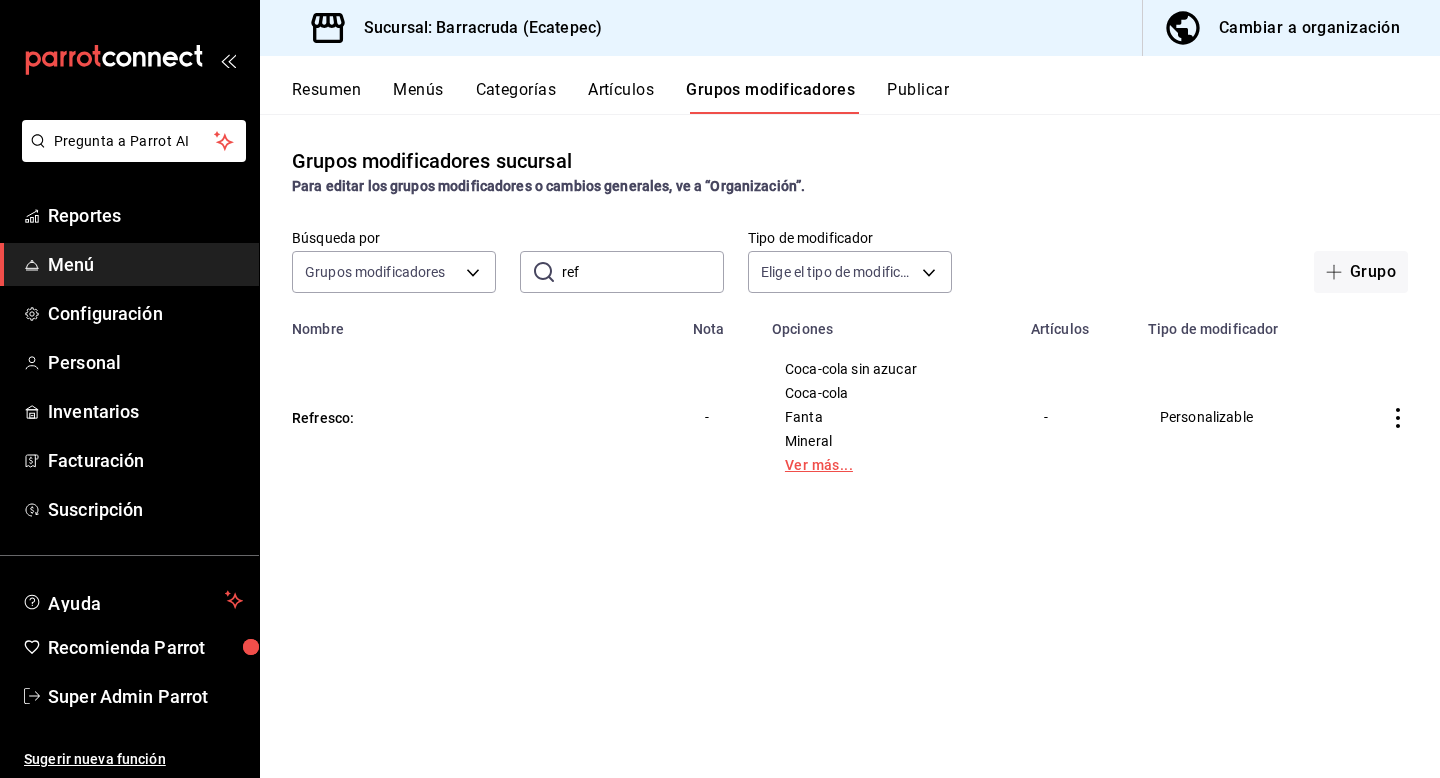 click on "Ver más..." at bounding box center [889, 465] 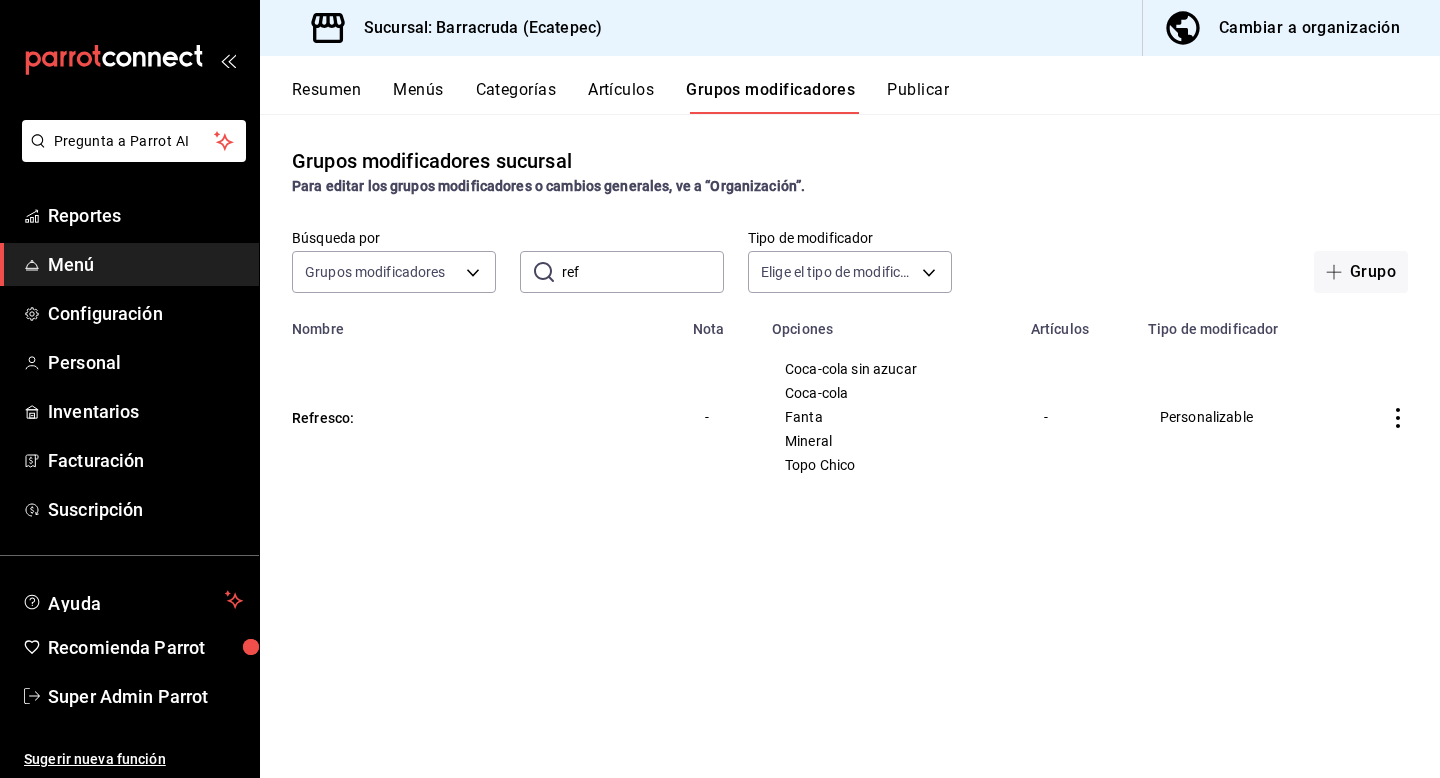 click on "Cambiar a organización" at bounding box center (1283, 28) 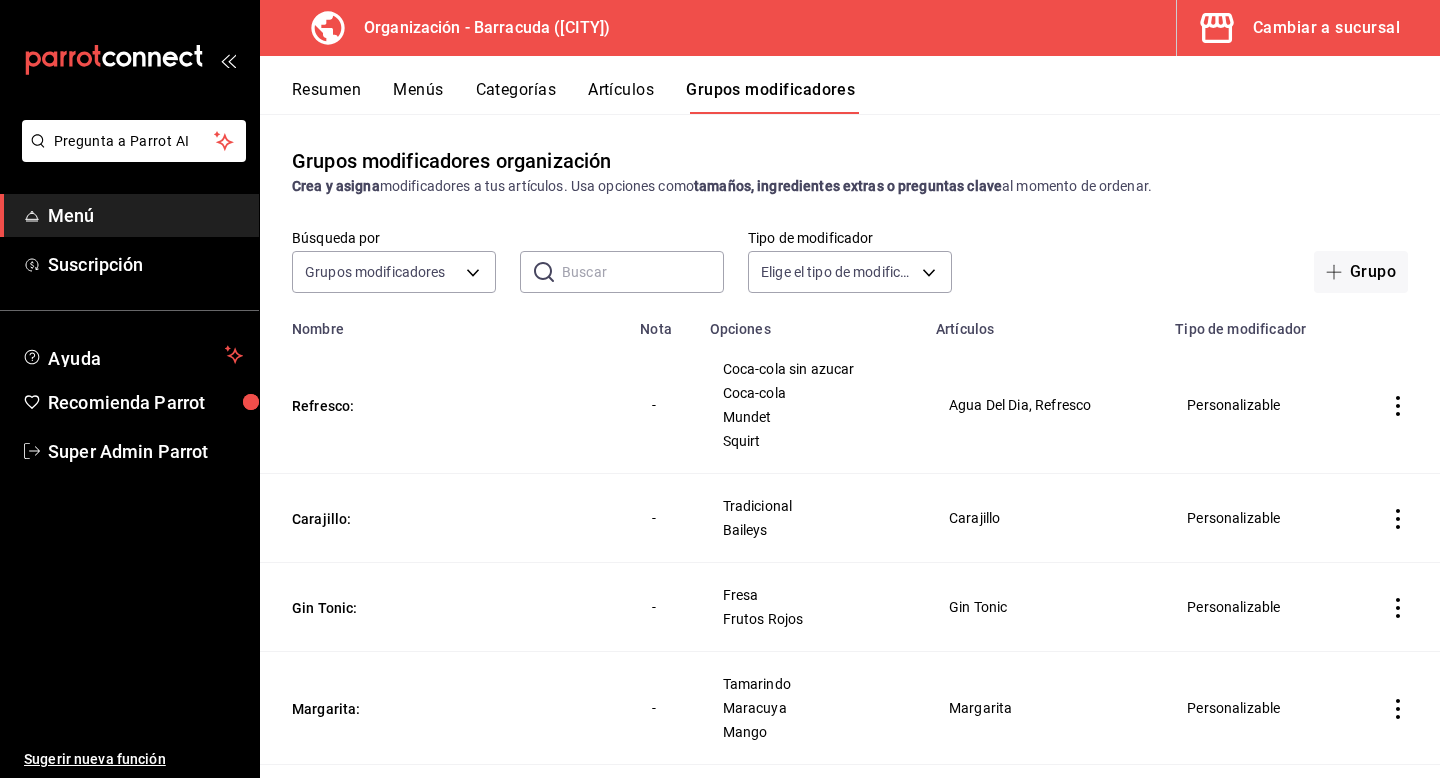click at bounding box center [643, 272] 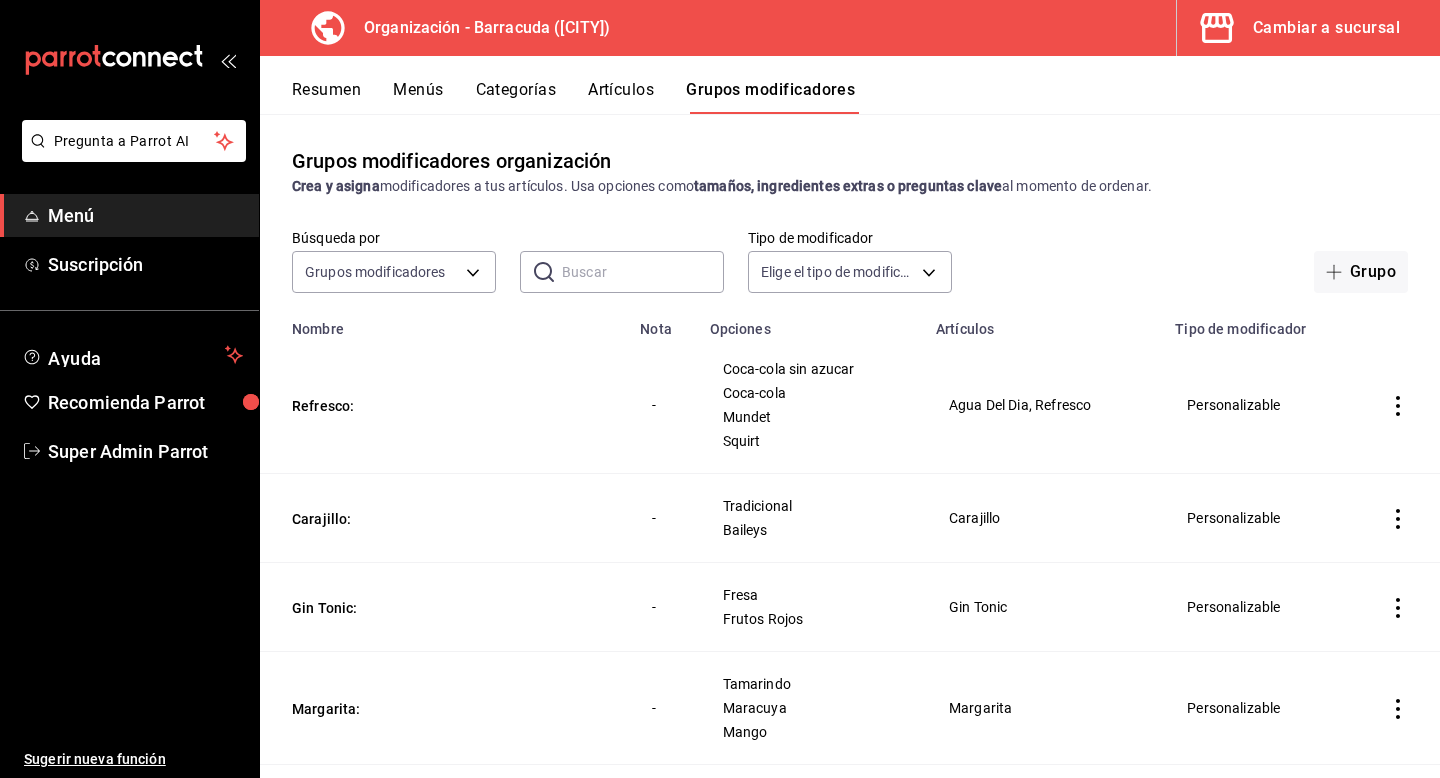 click on "Grupos modificadores organización Crea y asigna  modificadores a tus artículos. Usa opciones como  tamaños, ingredientes extras o preguntas clave  al momento de ordenar. Búsqueda por Grupos modificadores GROUP ​ ​ Tipo de modificador Elige el tipo de modificador Grupo Nombre Nota Opciones Artículos Tipo de modificador Refresco: - Coca-cola sin azucar Coca-cola Mundet Squirt Agua Del Dia, Refresco Personalizable Carajillo: - Tradicional Baileys Carajillo Personalizable Gin Tonic: - Fresa Frutos Rojos Gin Tonic Personalizable Margarita: - Tamarindo Maracuya Mango Margarita Personalizable Mojito: - Tradicional Fresa Frutos Rojos Maracuya Mojito Personalizable Suerito: - Medio 1/2 Litro Suerito Personalizable Sangria: - Sin alcohol Con alcohol Sangria Personalizable Cerveza Camaron 1Lt: - Barril Corona Victoria - Personalizable Cerveza Camaron 1/2: - Barril Corona Victoria - Personalizable Cerveza Sabor 1Lt: - Mango Maracuya Tamarindo Barril Ver más... Cerveza Sabor 1Lt Personalizable Cerveza Sabor 1/2:" at bounding box center (850, 445) 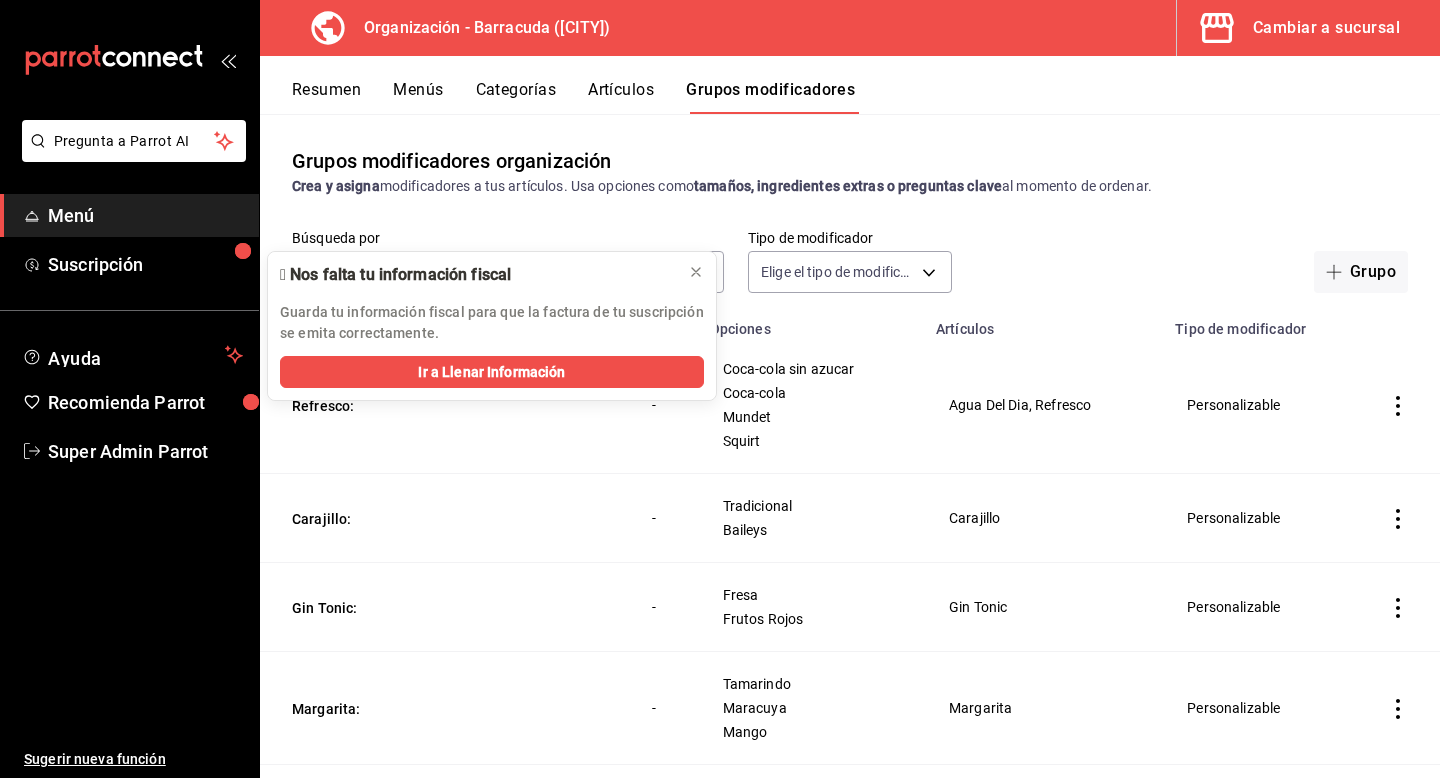 click 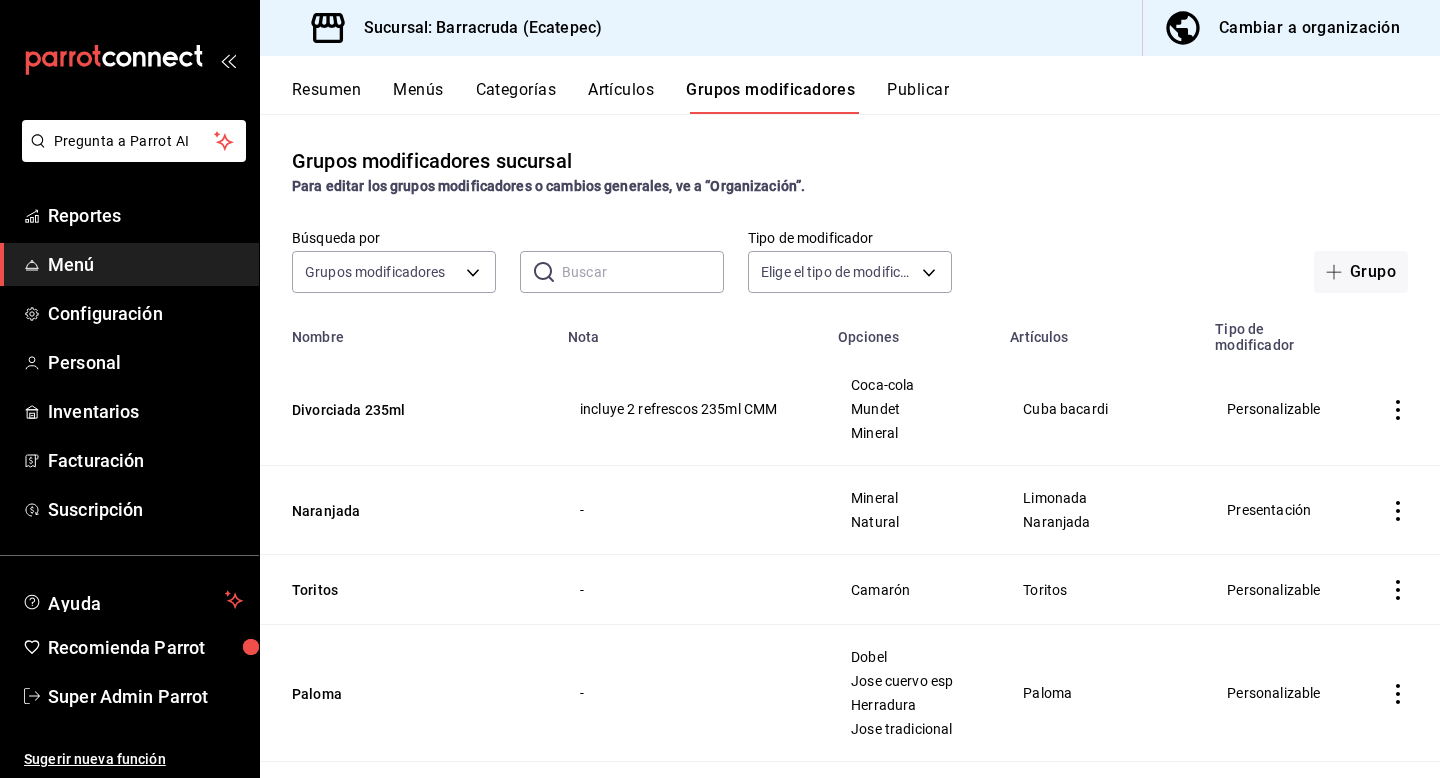 click on "Artículos" at bounding box center (621, 97) 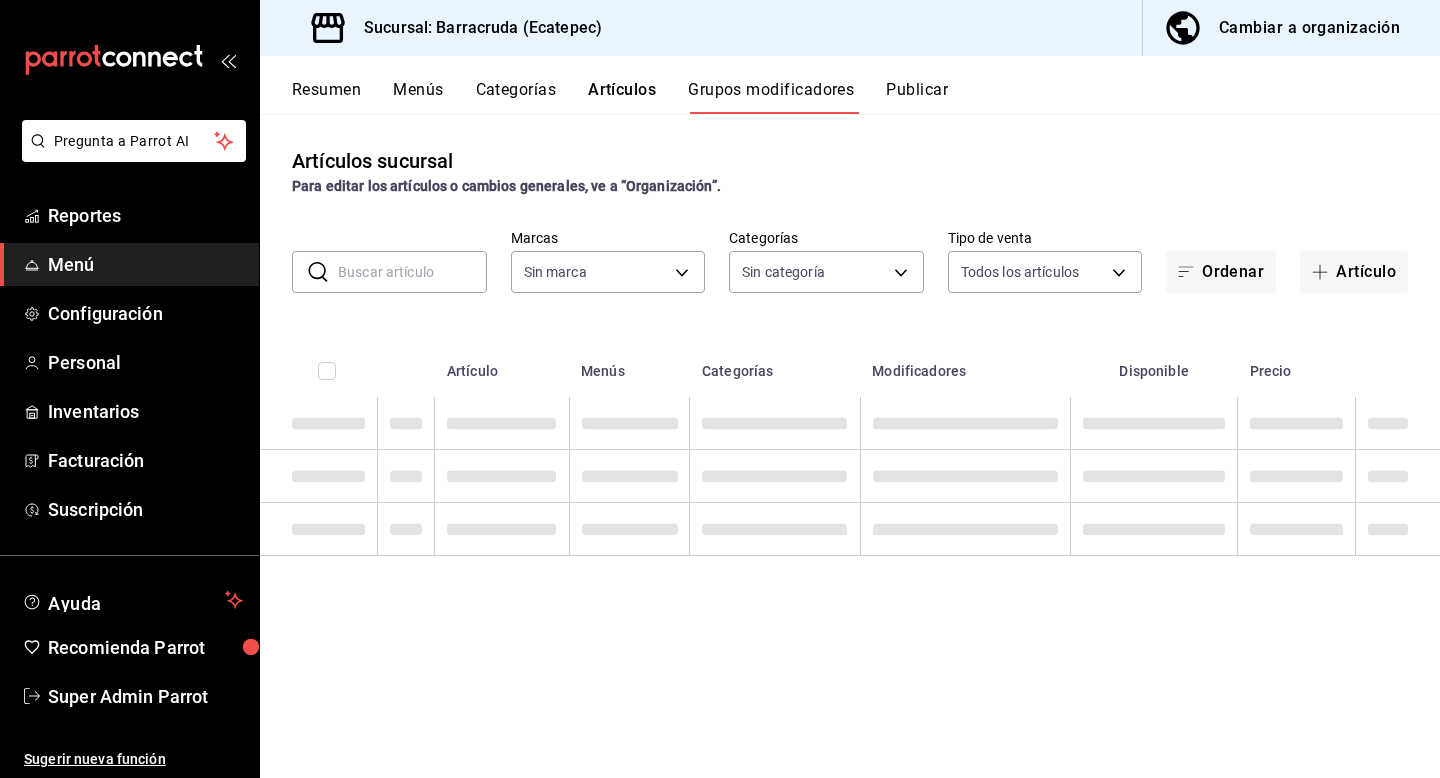 type on "781d0e5e-0cd3-418f-8c9c-0f4117c8f844" 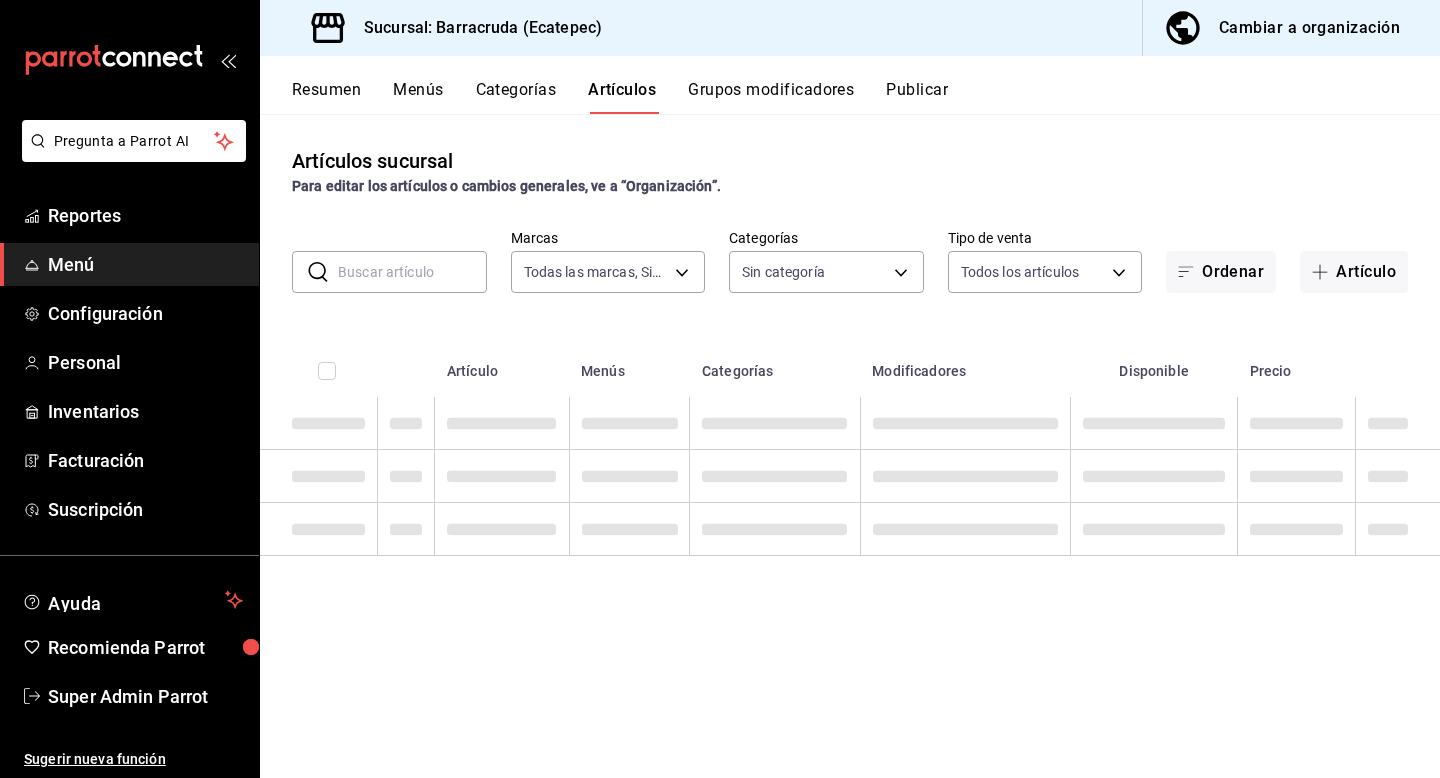 type on "b963c72d-ce85-4c3f-98ed-955f5b3d01ad,f0e73821-c662-412d-b503-729610356999,c693bcbe-7e83-44f8-b0f7-13bc09908b04,a310d70f-5c3b-42cb-8536-03cec27cec4d,1166309c-01d6-4955-8126-da1f9de0f082,5e65cc11-2fa0-44ef-895a-804074255bcb,eabe6da7-1a21-4192-87ec-f1d6f570e677,7d1aeb4b-c0fc-4c6e-8250-ea7204bd94ce,6c3023de-e597-49fd-b694-202897c7f145,58509221-a396-4639-ba98-9613356e713b,ca2de480-d659-42ce-81a0-ef70df13c49e,19043e72-4721-4fe1-8392-774594c02fcb,62fa4195-860e-4411-beba-6a9b9f22682c,d80faeee-26b7-4268-a3bc-c7ffedce9130,6f08e73e-6916-47ec-a222-934d5e8e7cab,a5ddd506-eb11-4dde-b61e-c8c8a846b8e8,9530b1c7-b7a7-4f06-b298-a79c54d2dc29" 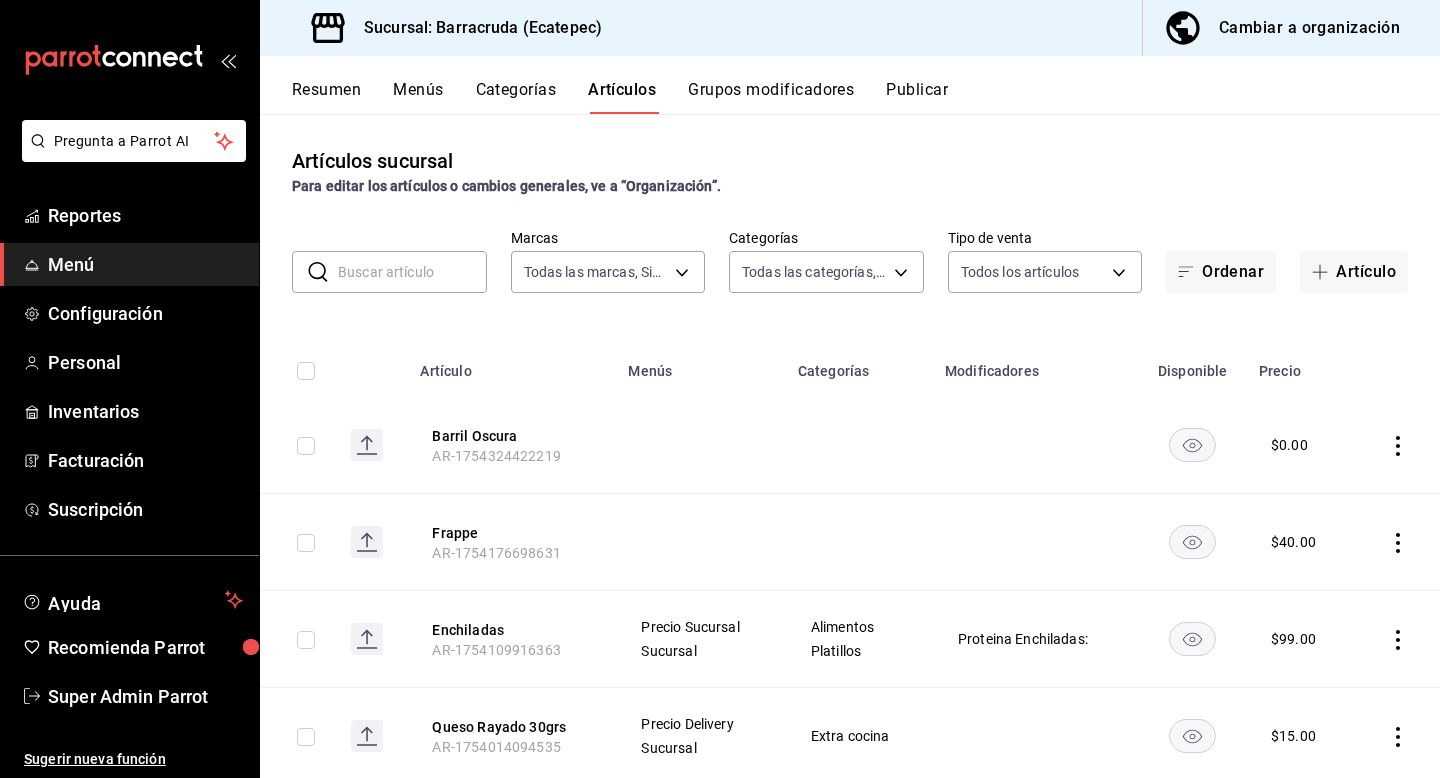 click at bounding box center (412, 272) 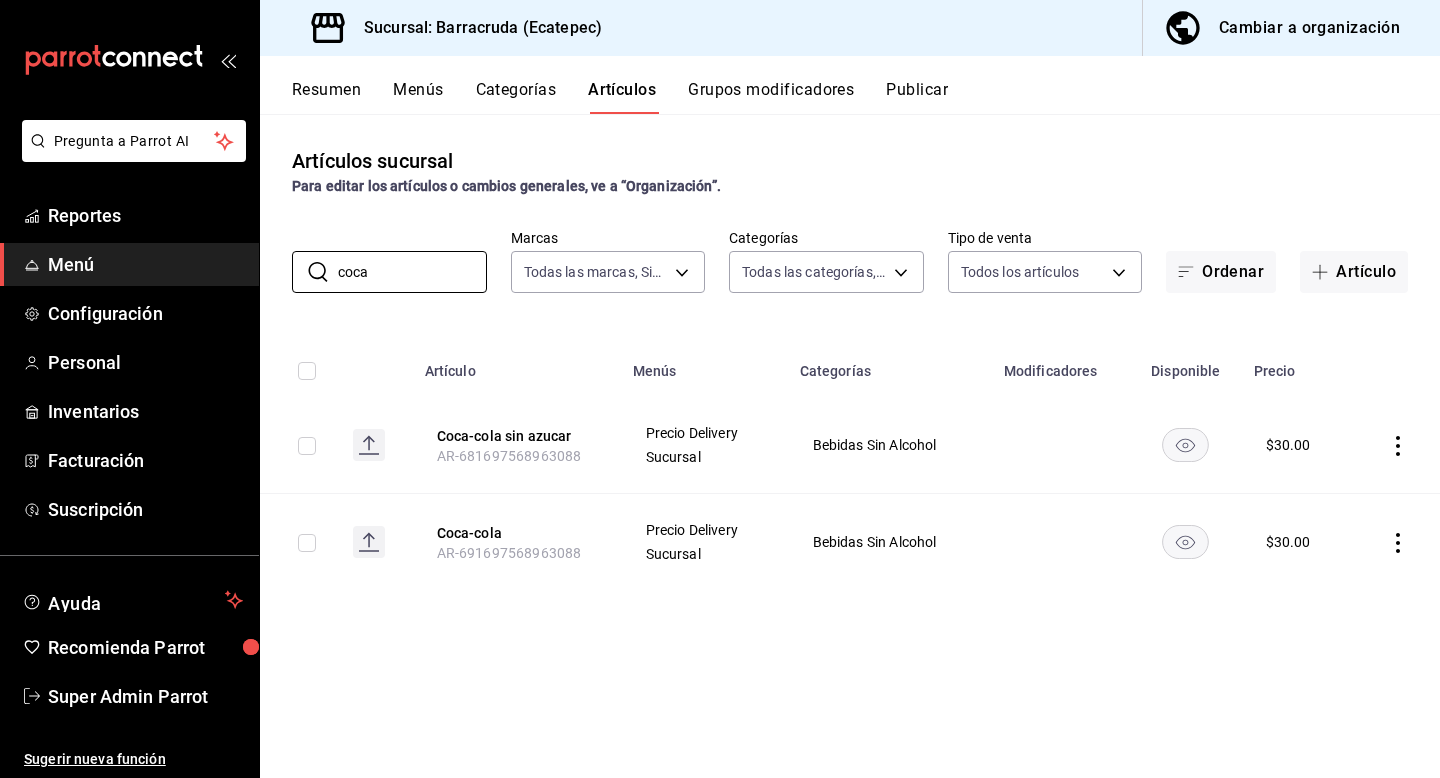 type on "coca" 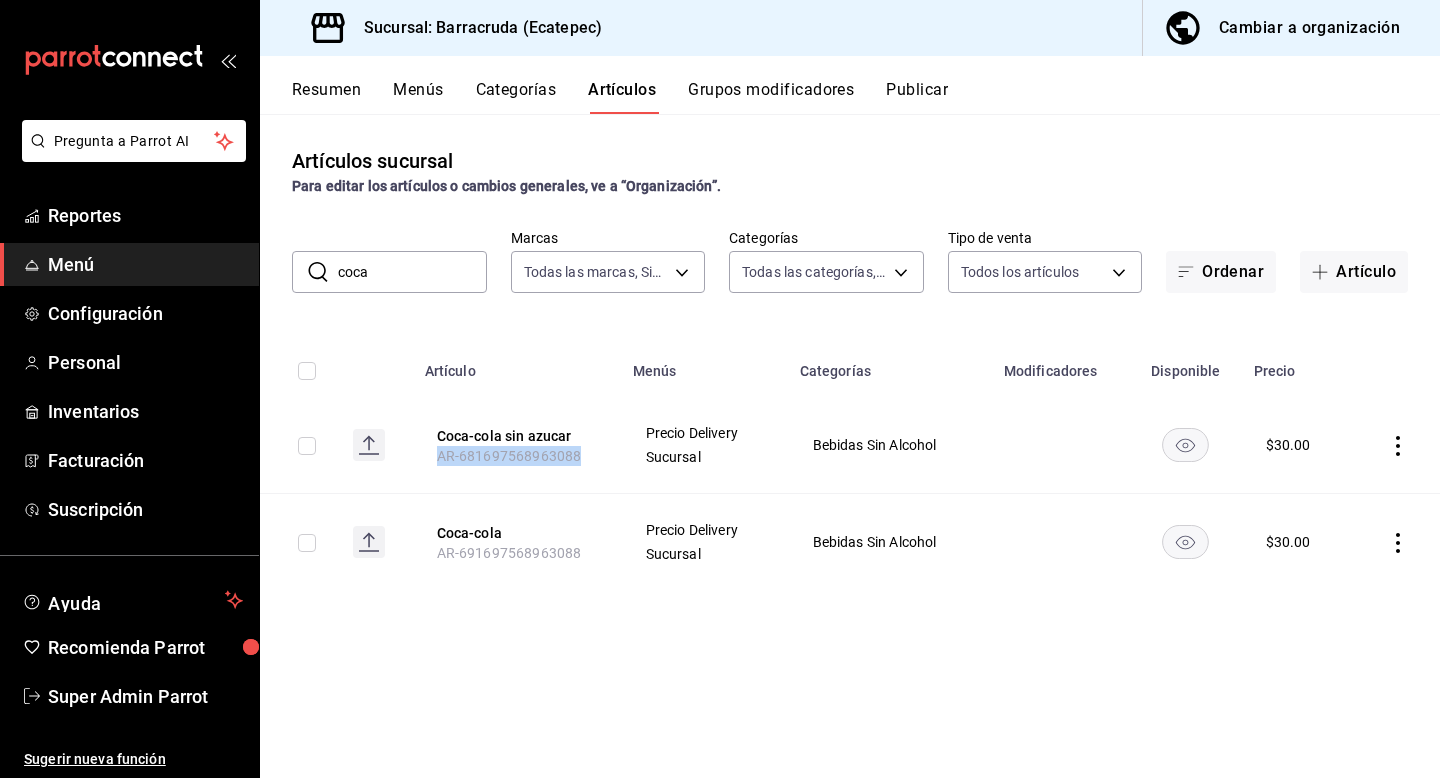 drag, startPoint x: 597, startPoint y: 458, endPoint x: 424, endPoint y: 458, distance: 173 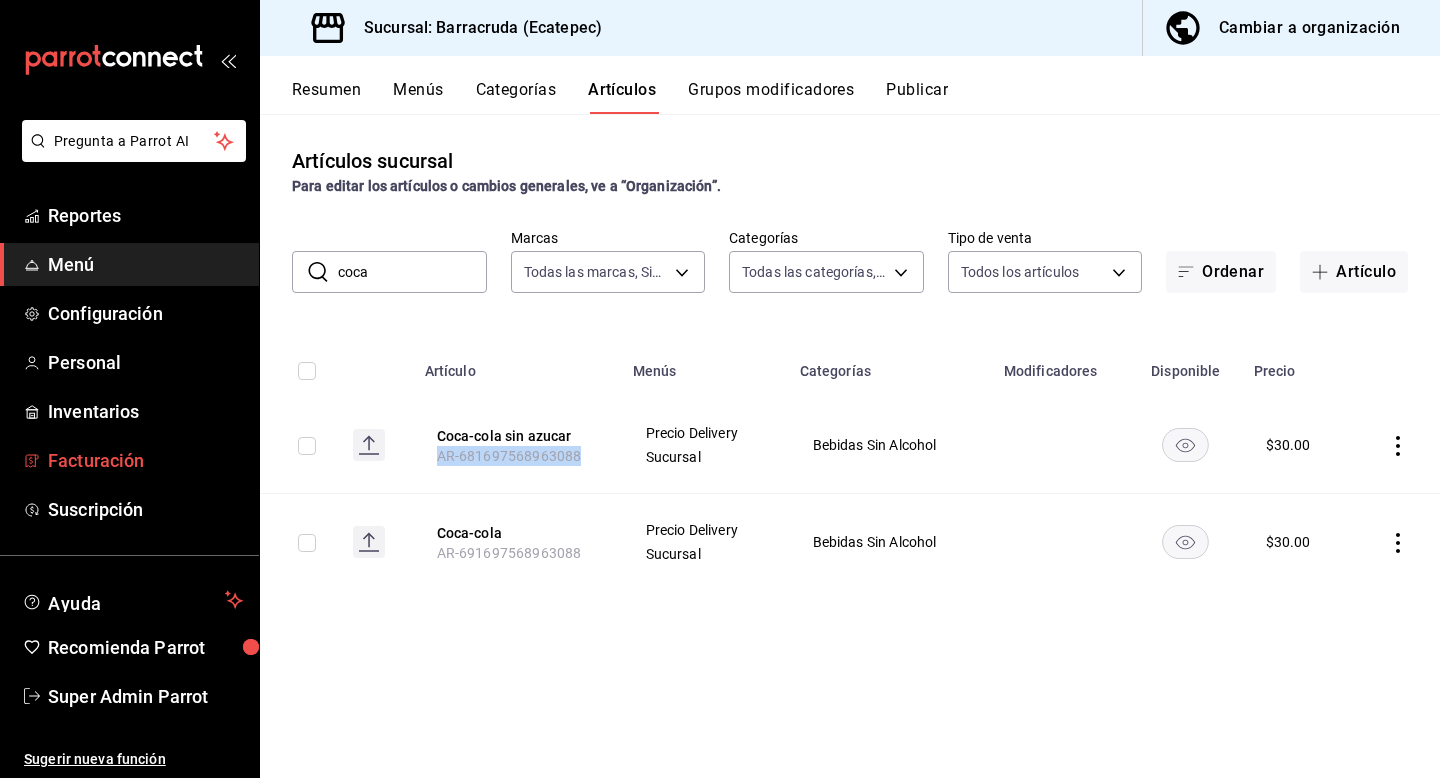 click on "Facturación" at bounding box center (145, 460) 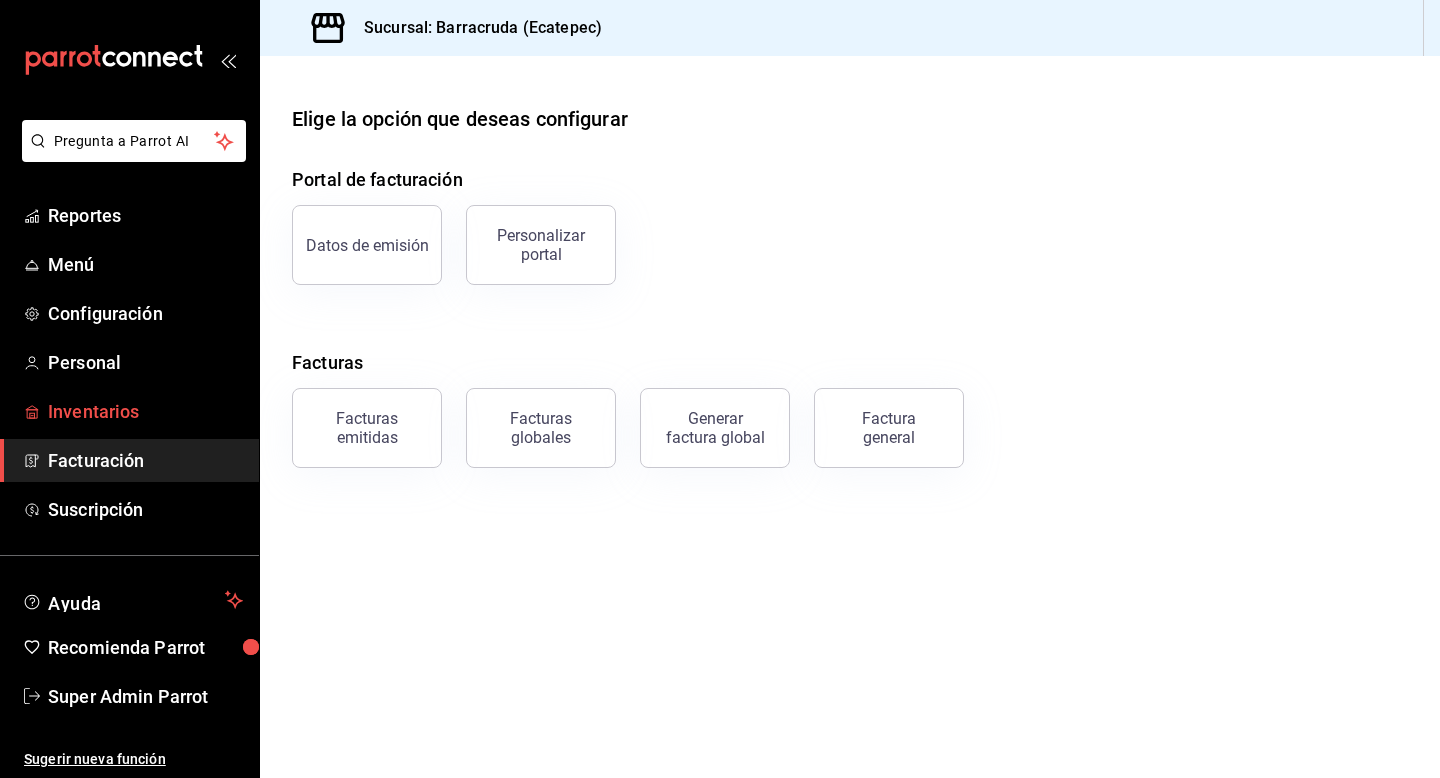click on "Inventarios" at bounding box center (145, 411) 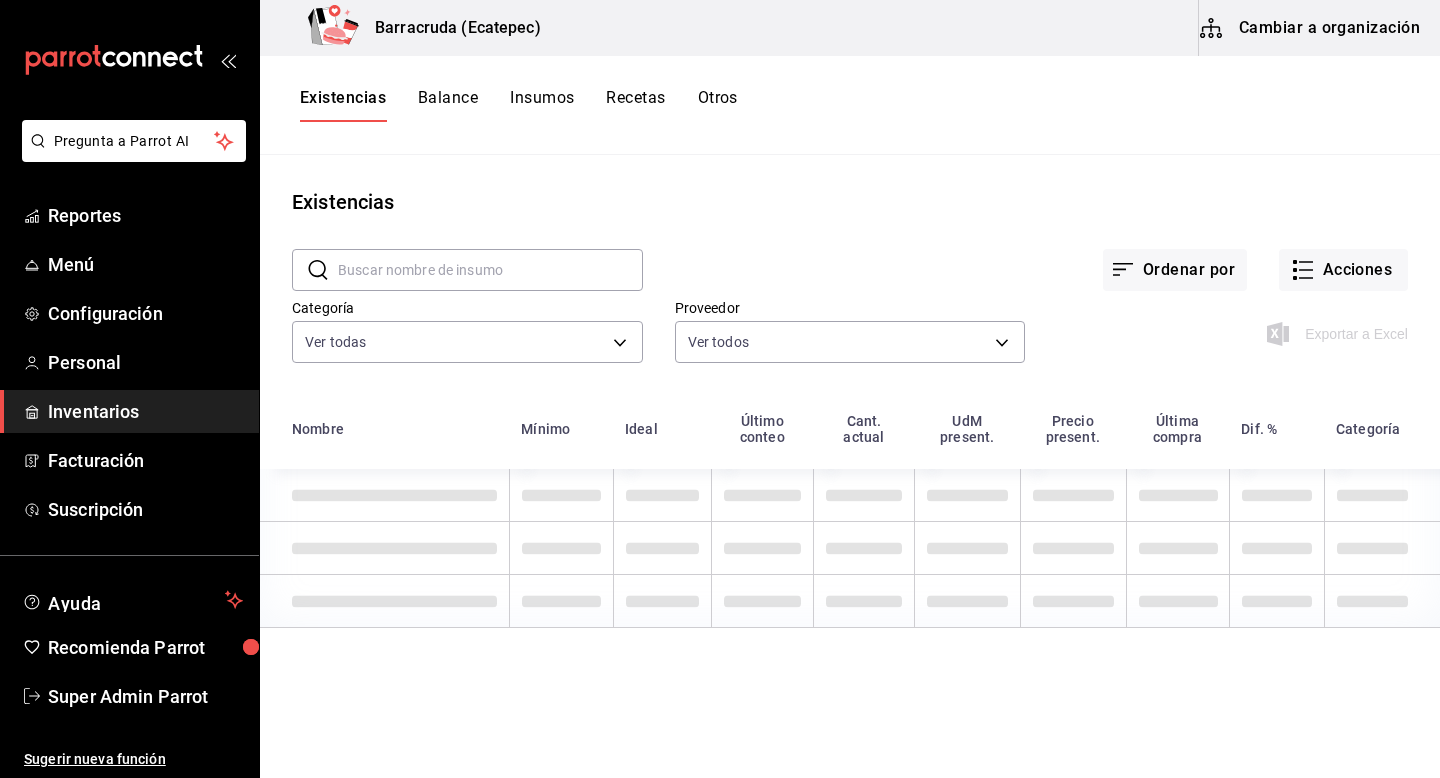 click on "Cambiar a organización" at bounding box center [1311, 28] 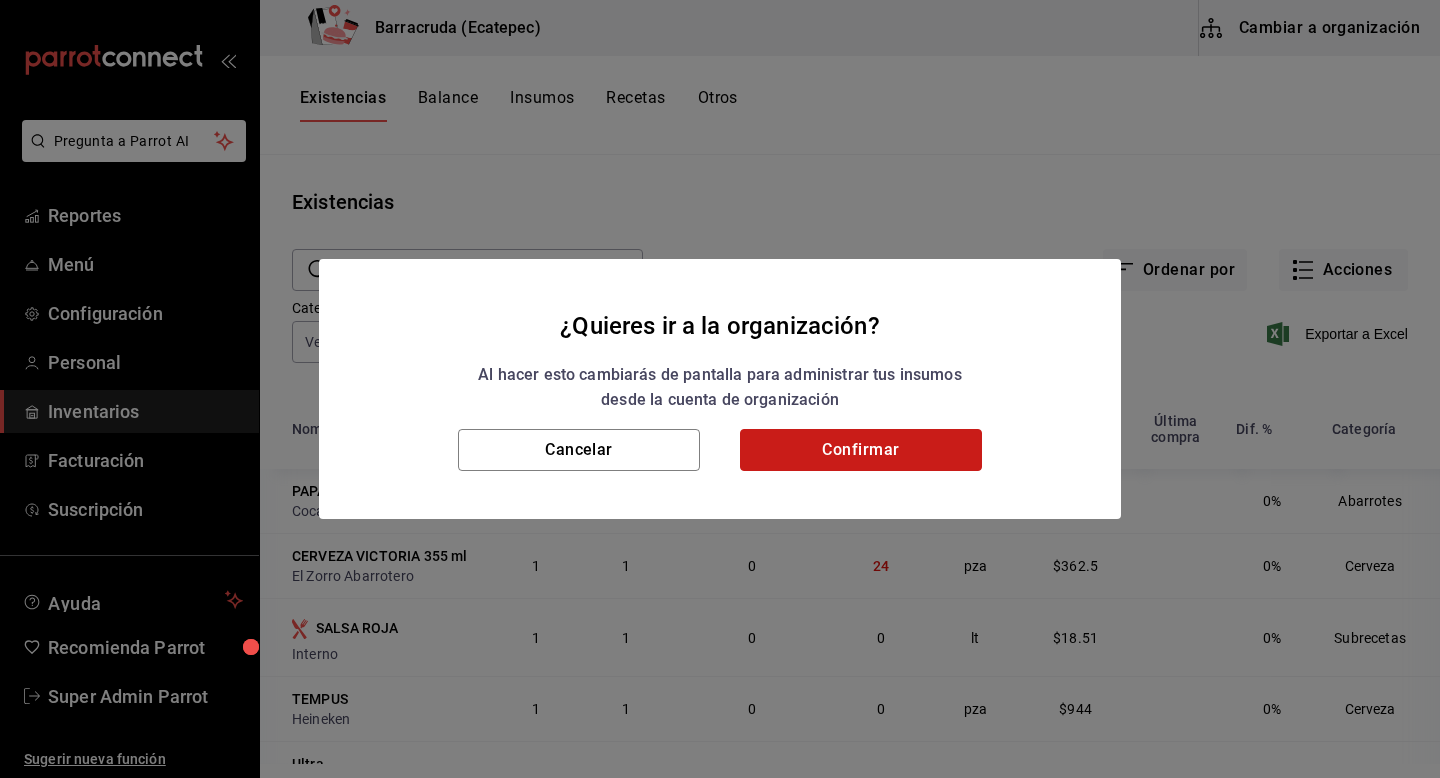 click on "Confirmar" at bounding box center (861, 450) 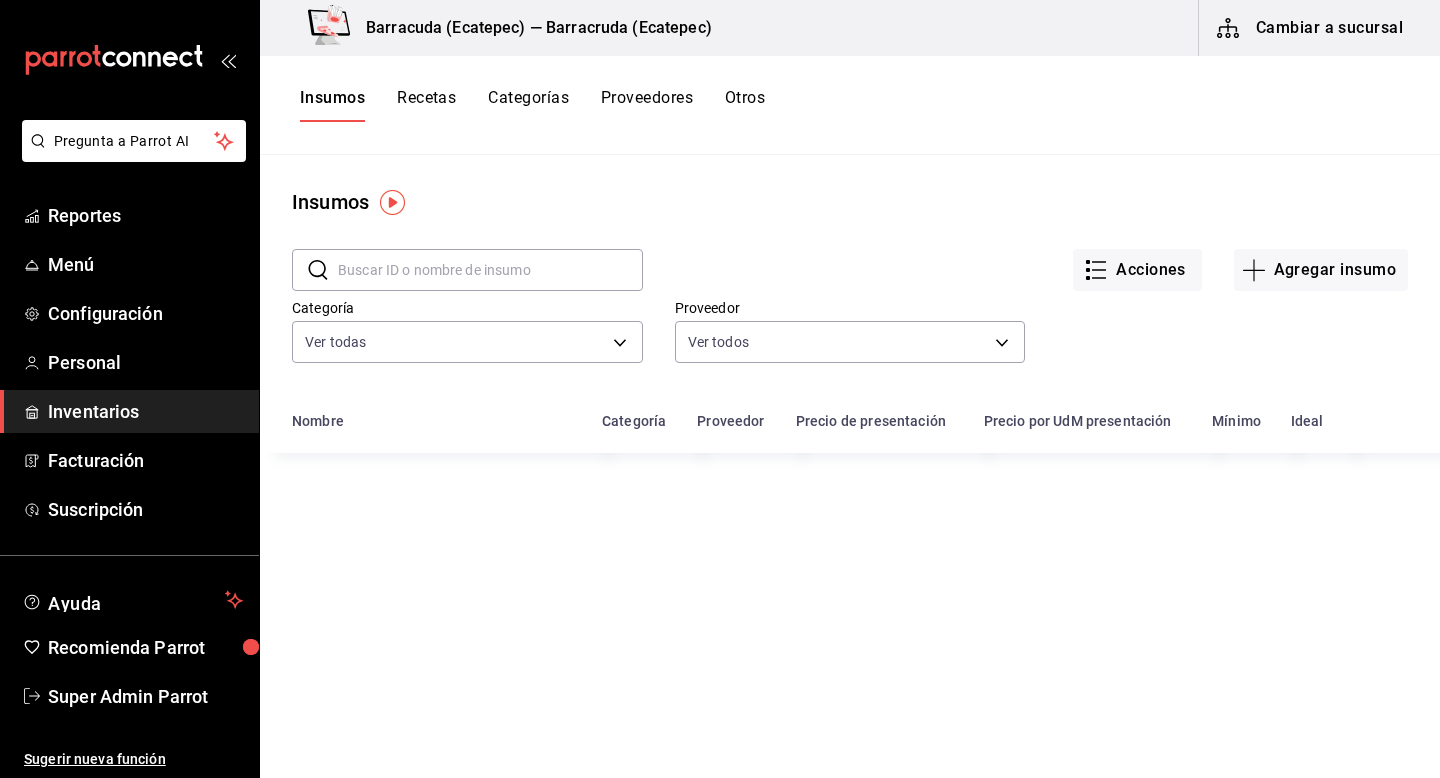 click on "Recetas" at bounding box center [426, 105] 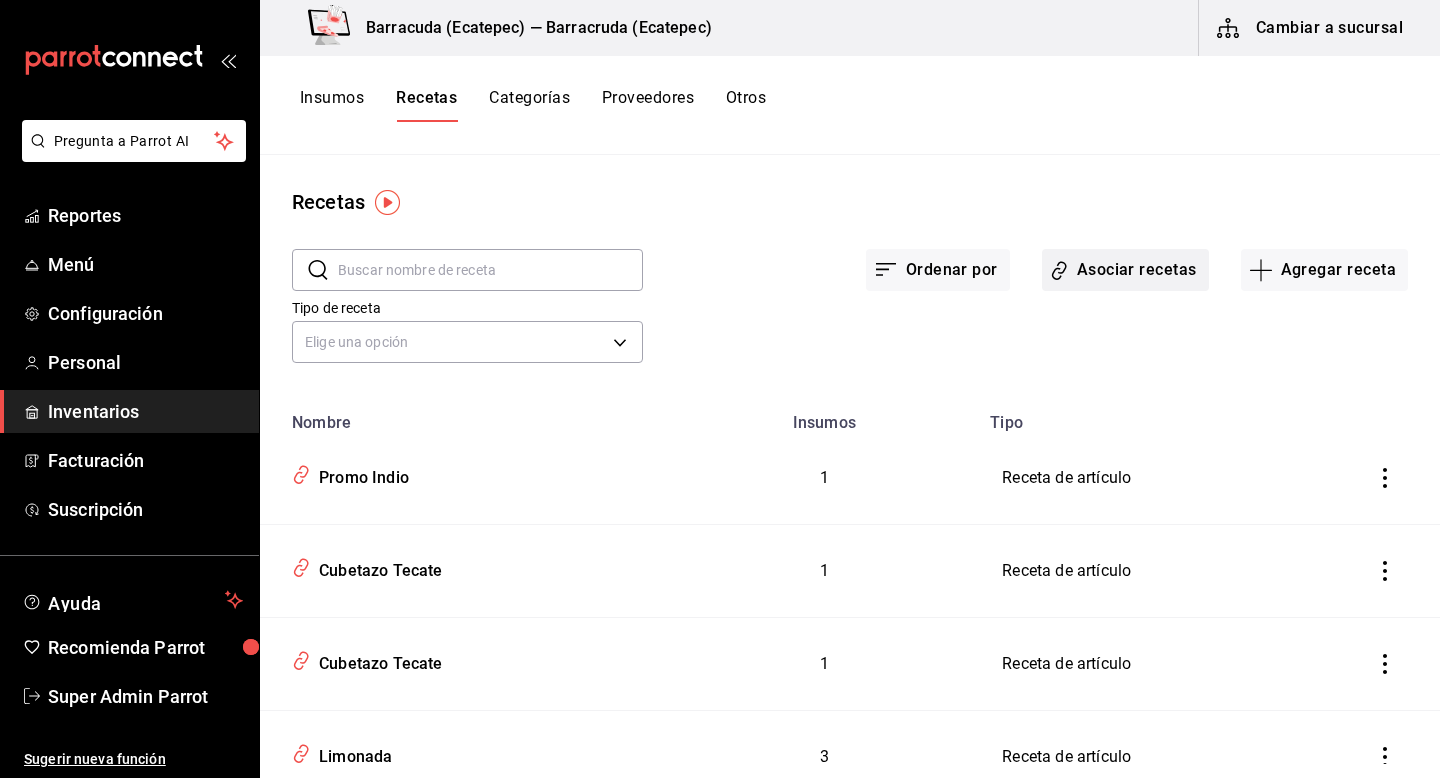 click on "Asociar recetas" at bounding box center (1125, 270) 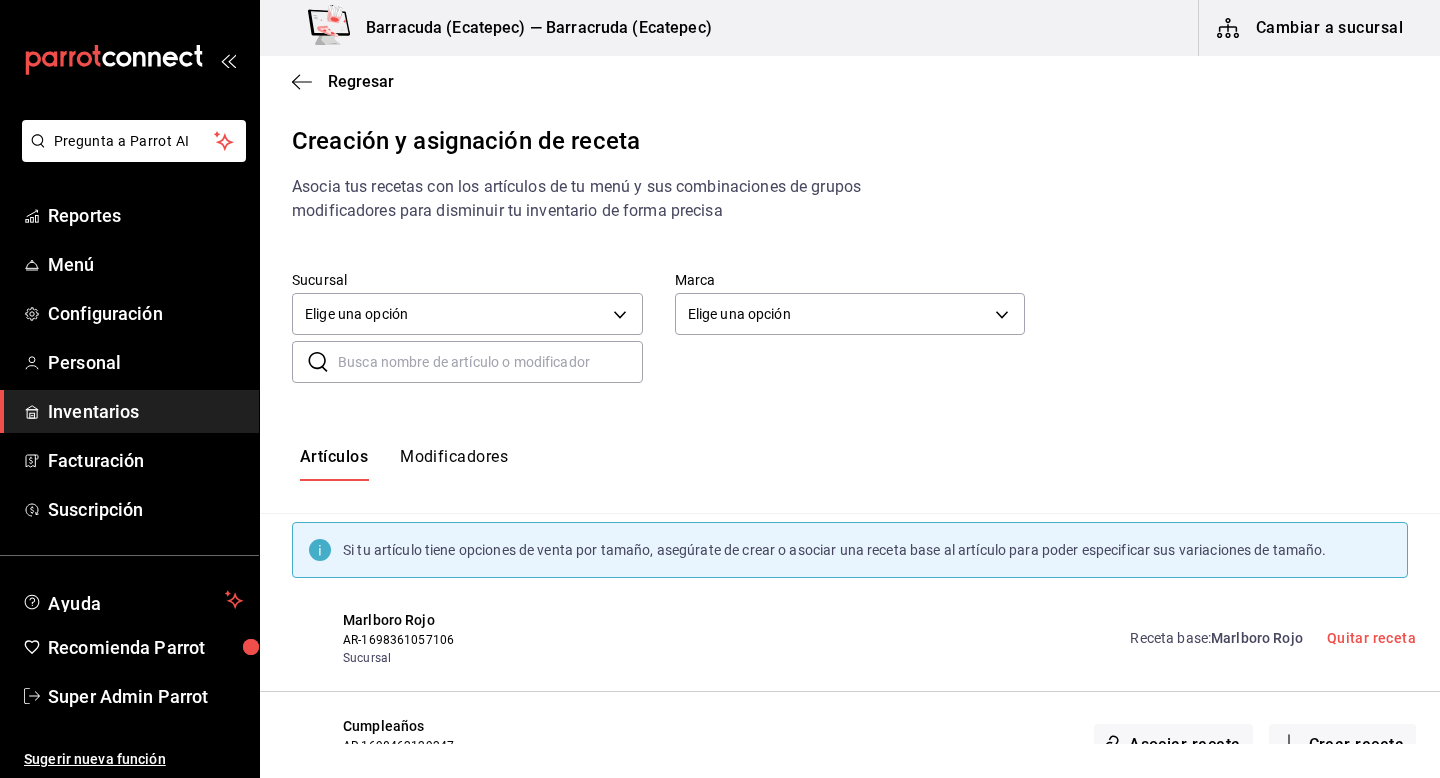 click at bounding box center [490, 362] 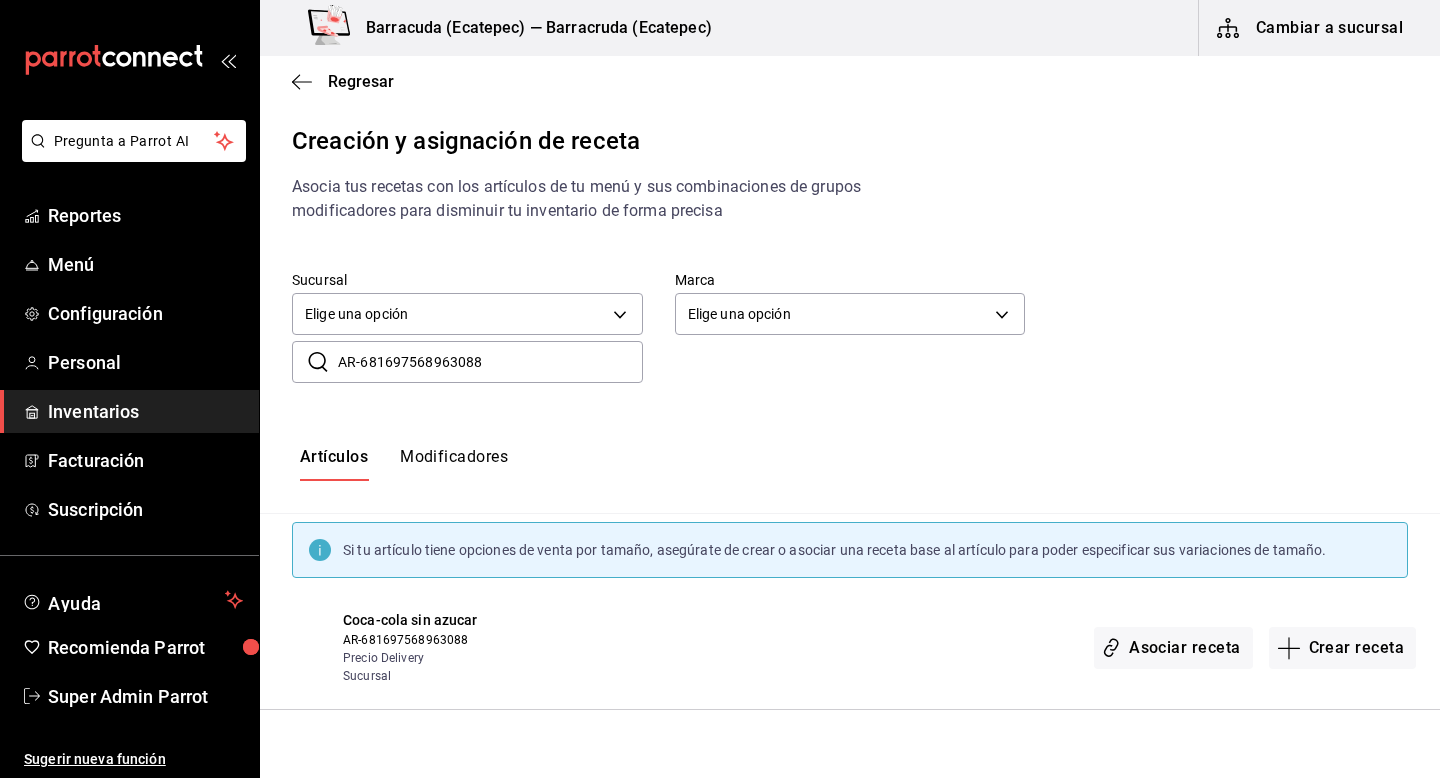 click on "AR-681697568963088" at bounding box center [490, 362] 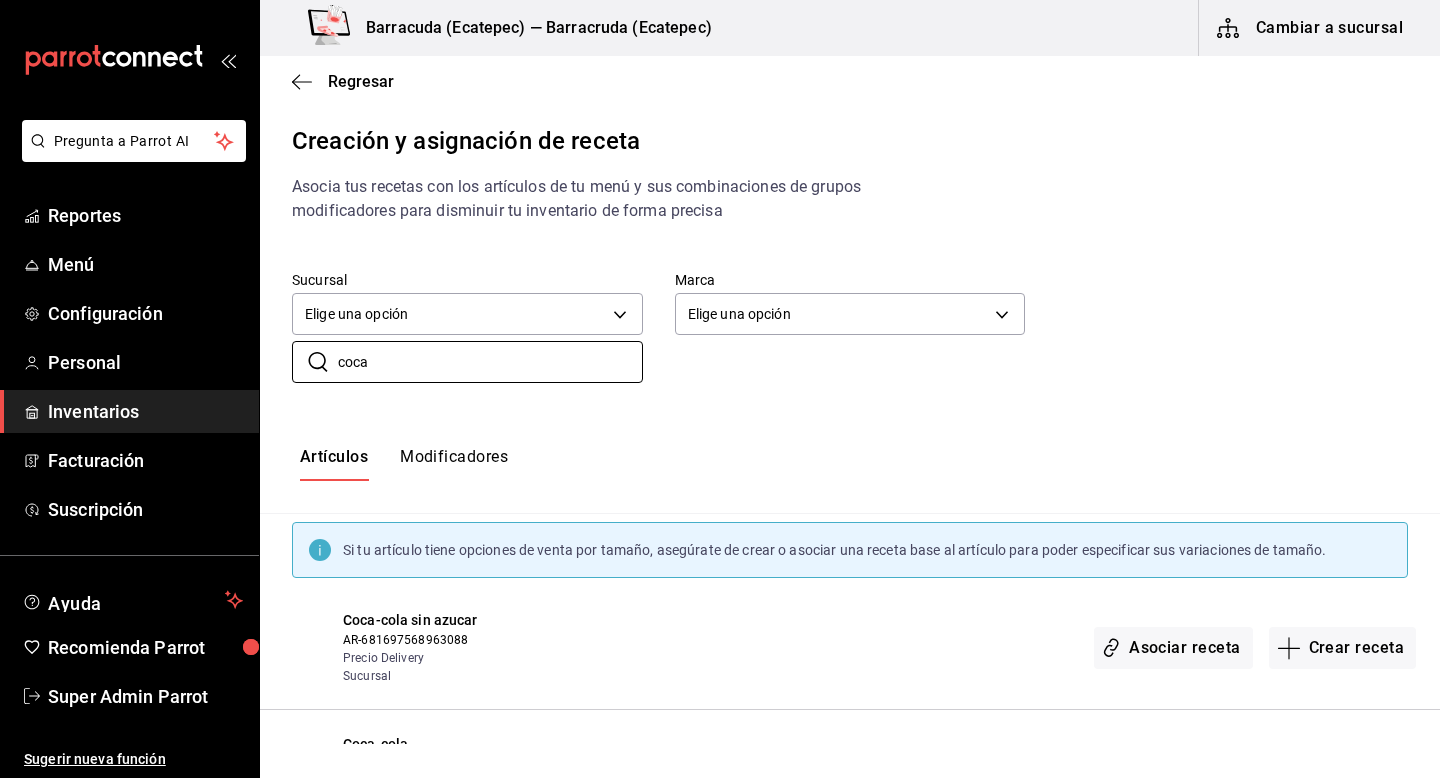 scroll, scrollTop: 90, scrollLeft: 0, axis: vertical 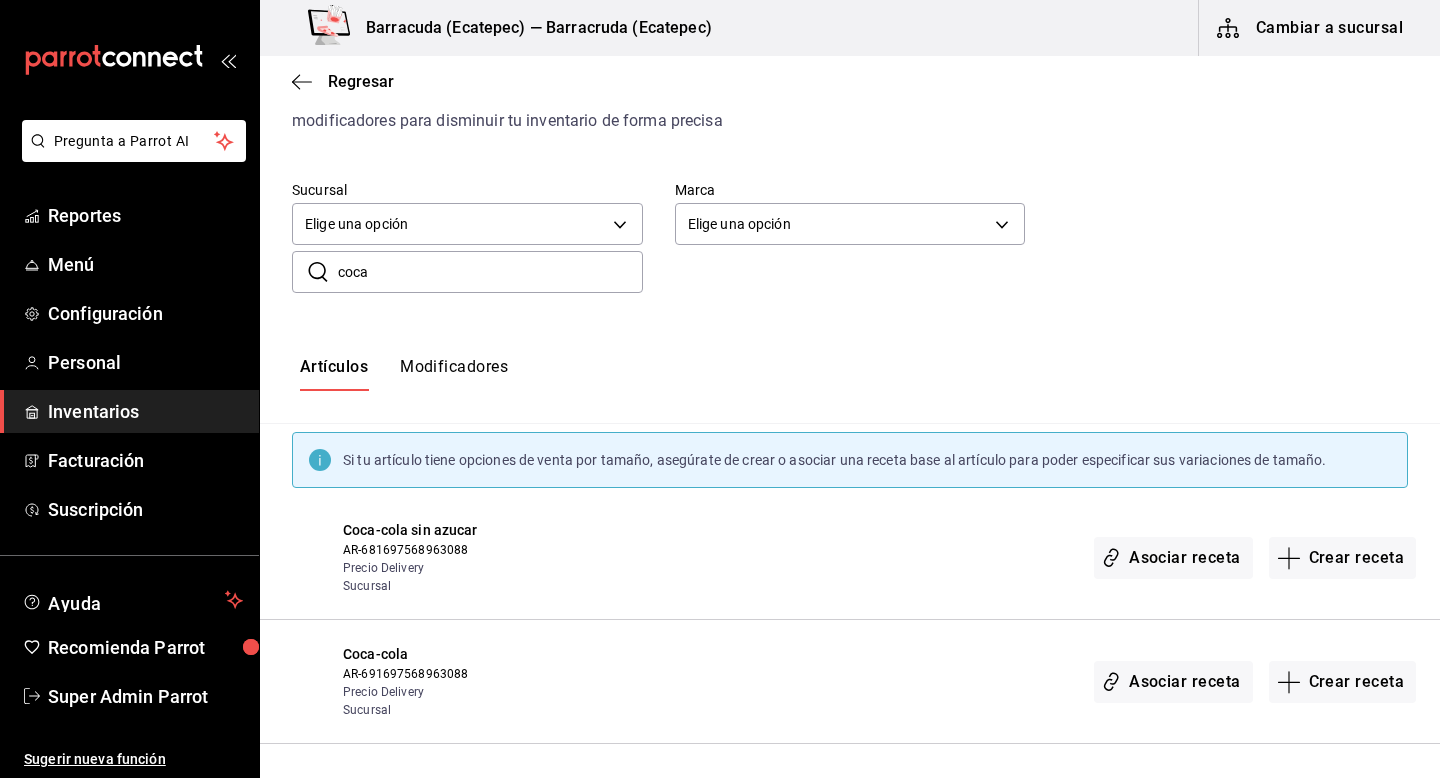 click on "coca" at bounding box center (490, 272) 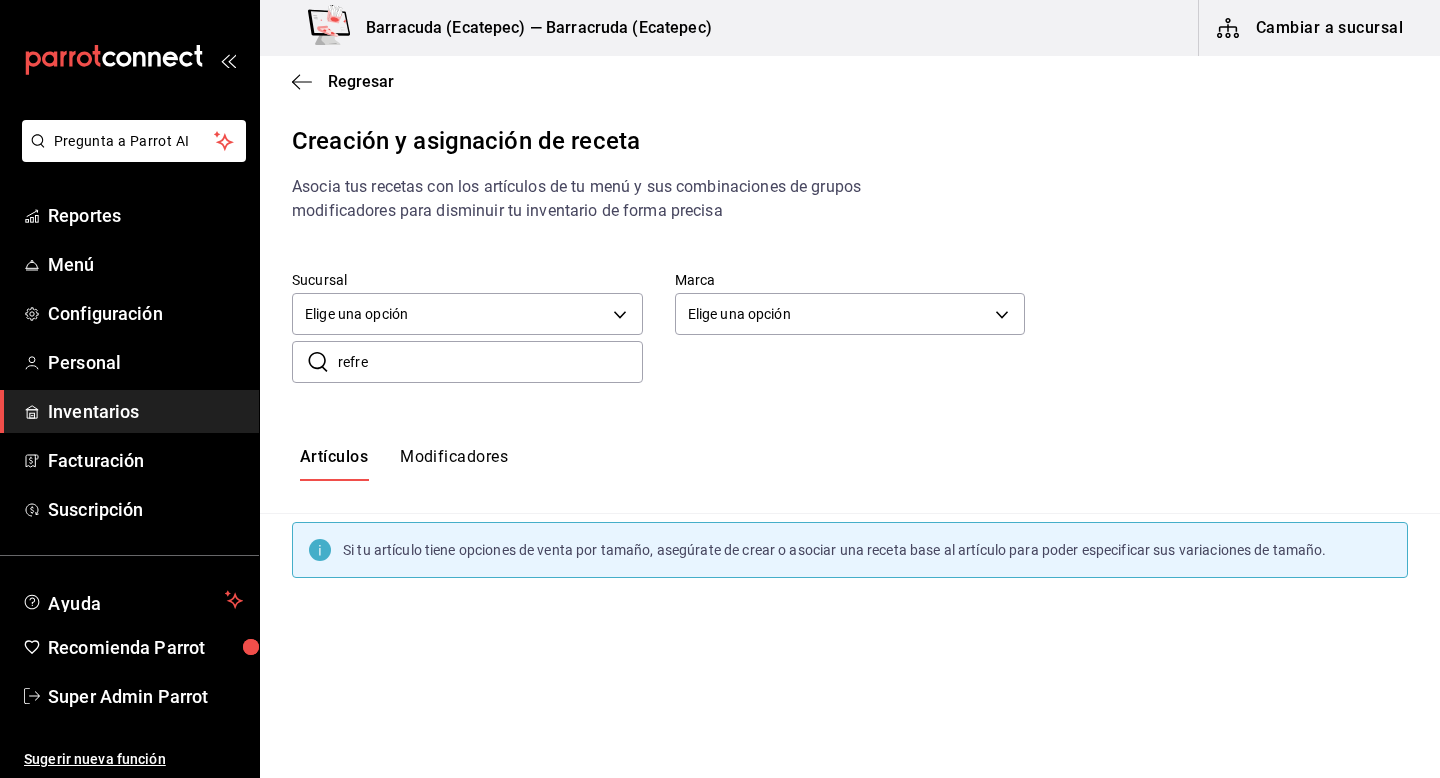 scroll, scrollTop: 0, scrollLeft: 0, axis: both 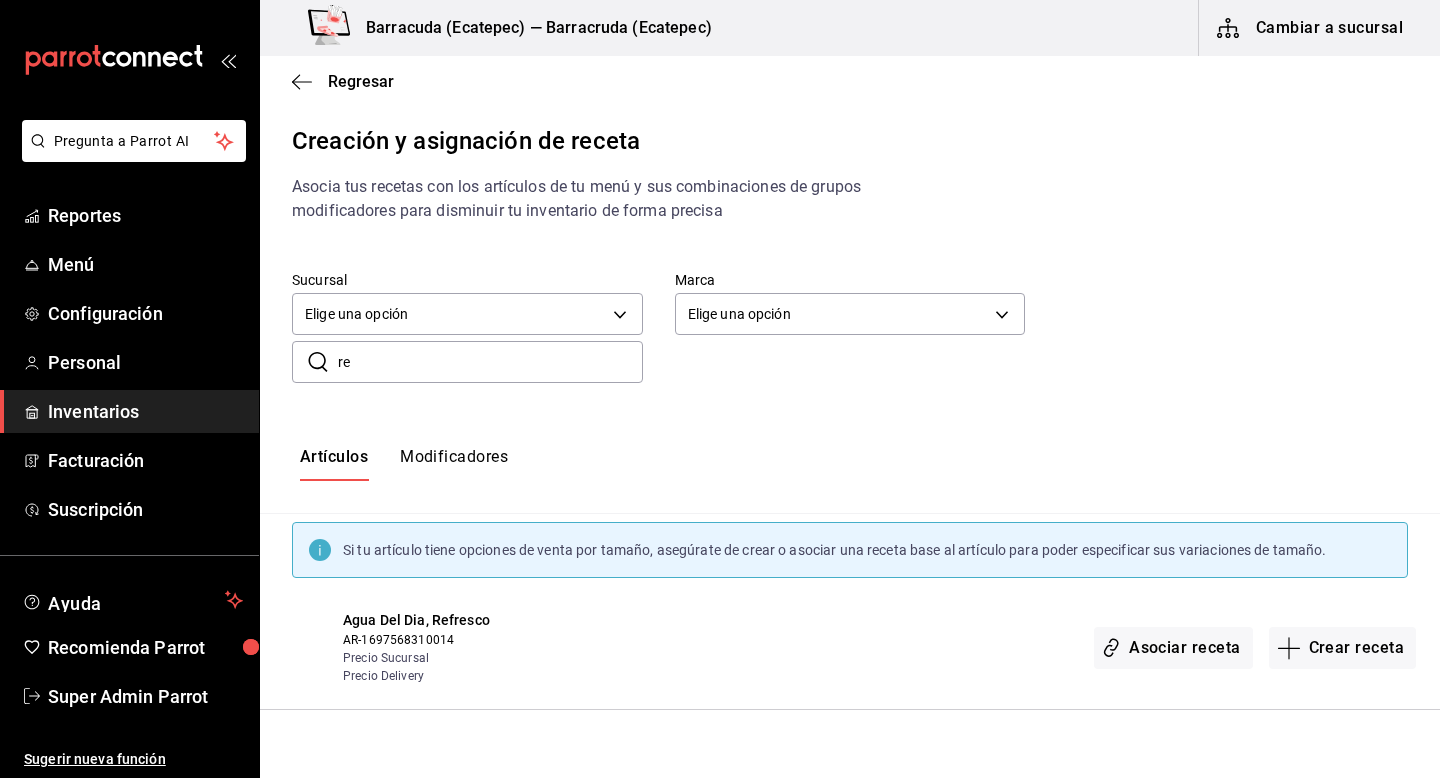type on "r" 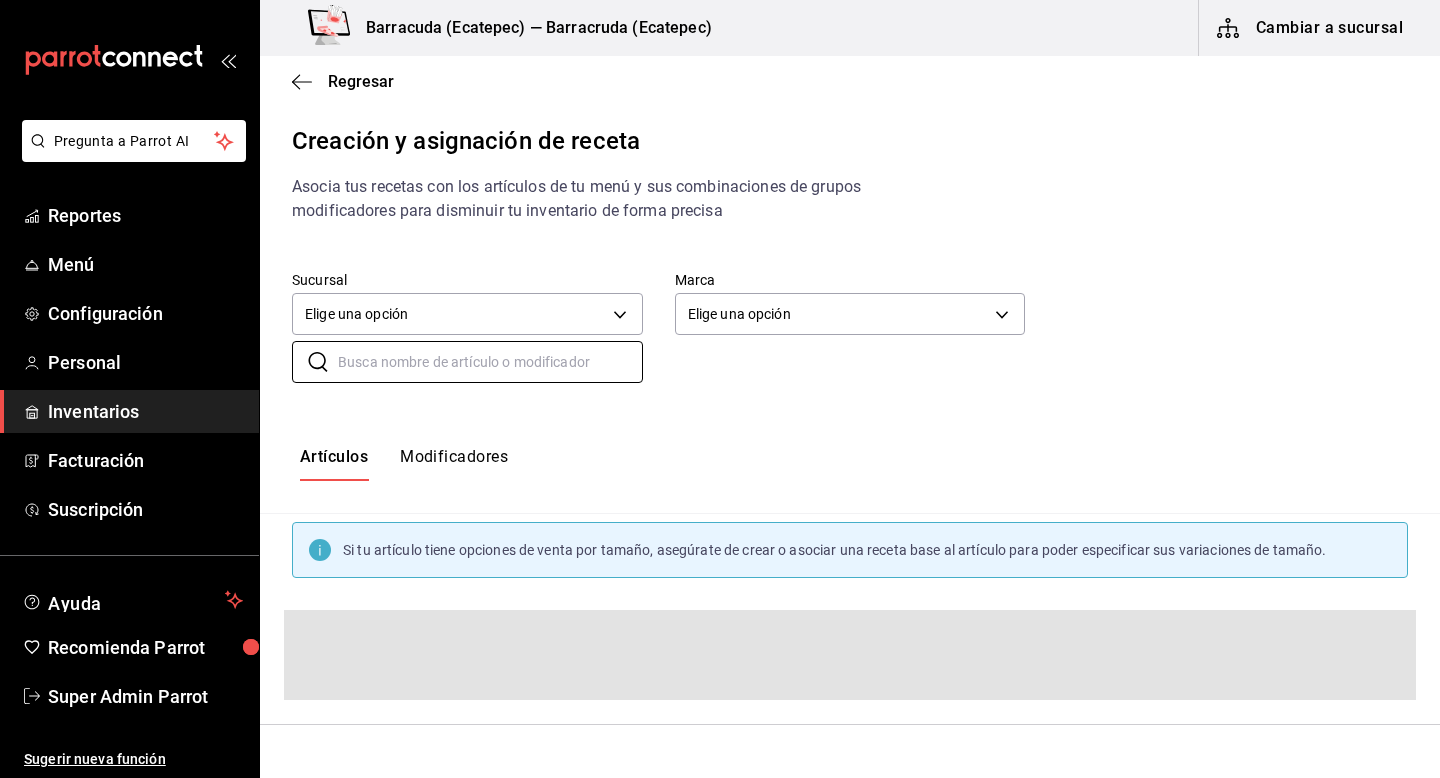 click on "Modificadores" at bounding box center (454, 464) 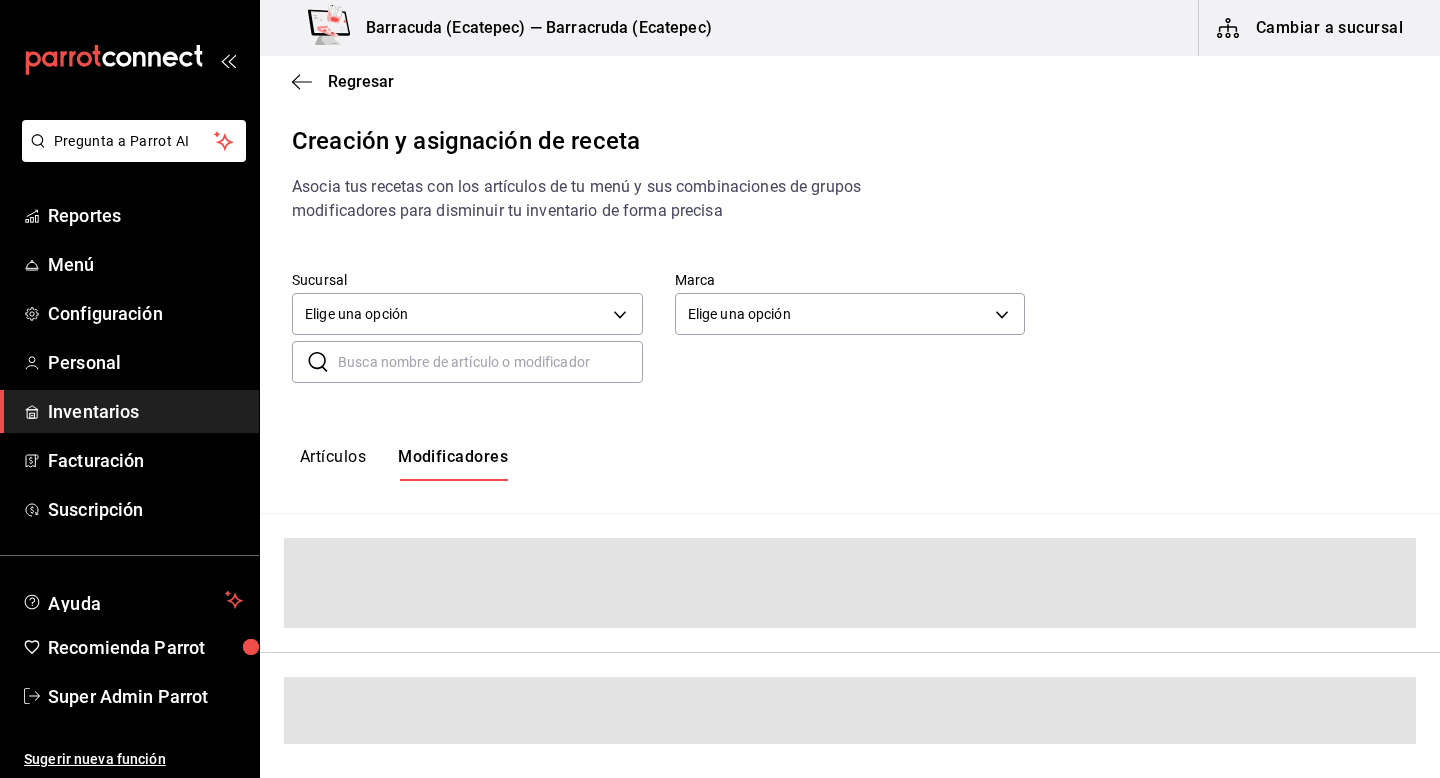 click at bounding box center [490, 362] 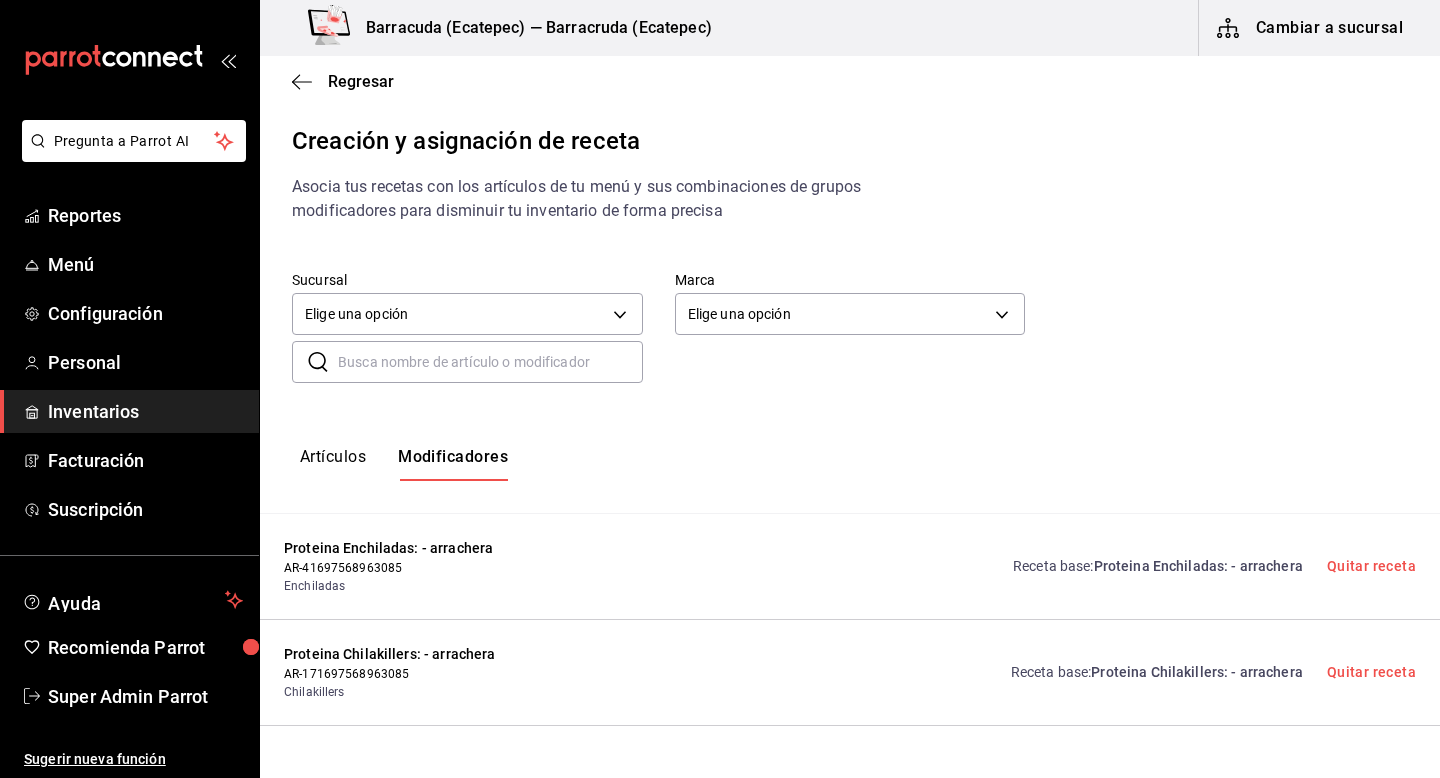 paste on "AR-681697568963088" 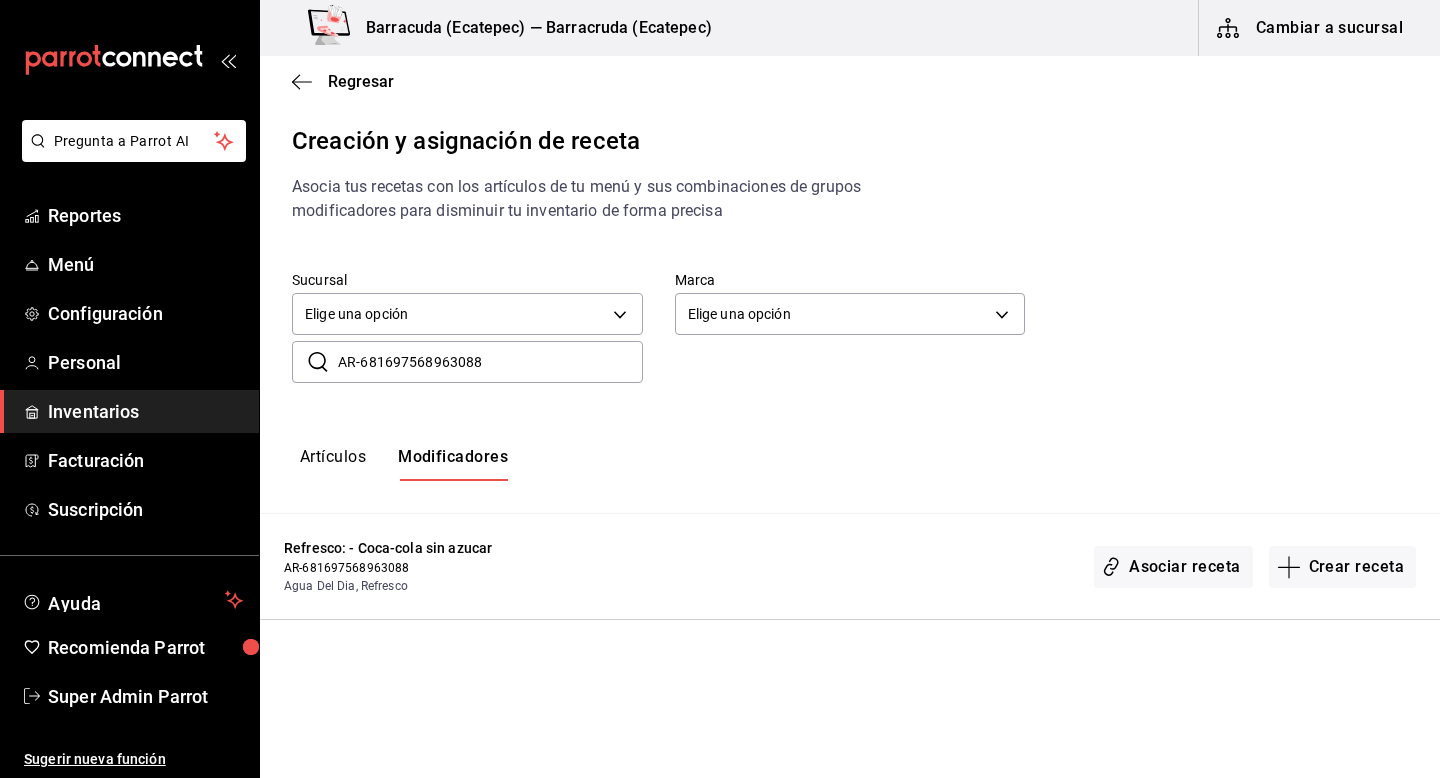 click on "AR-681697568963088" at bounding box center [490, 362] 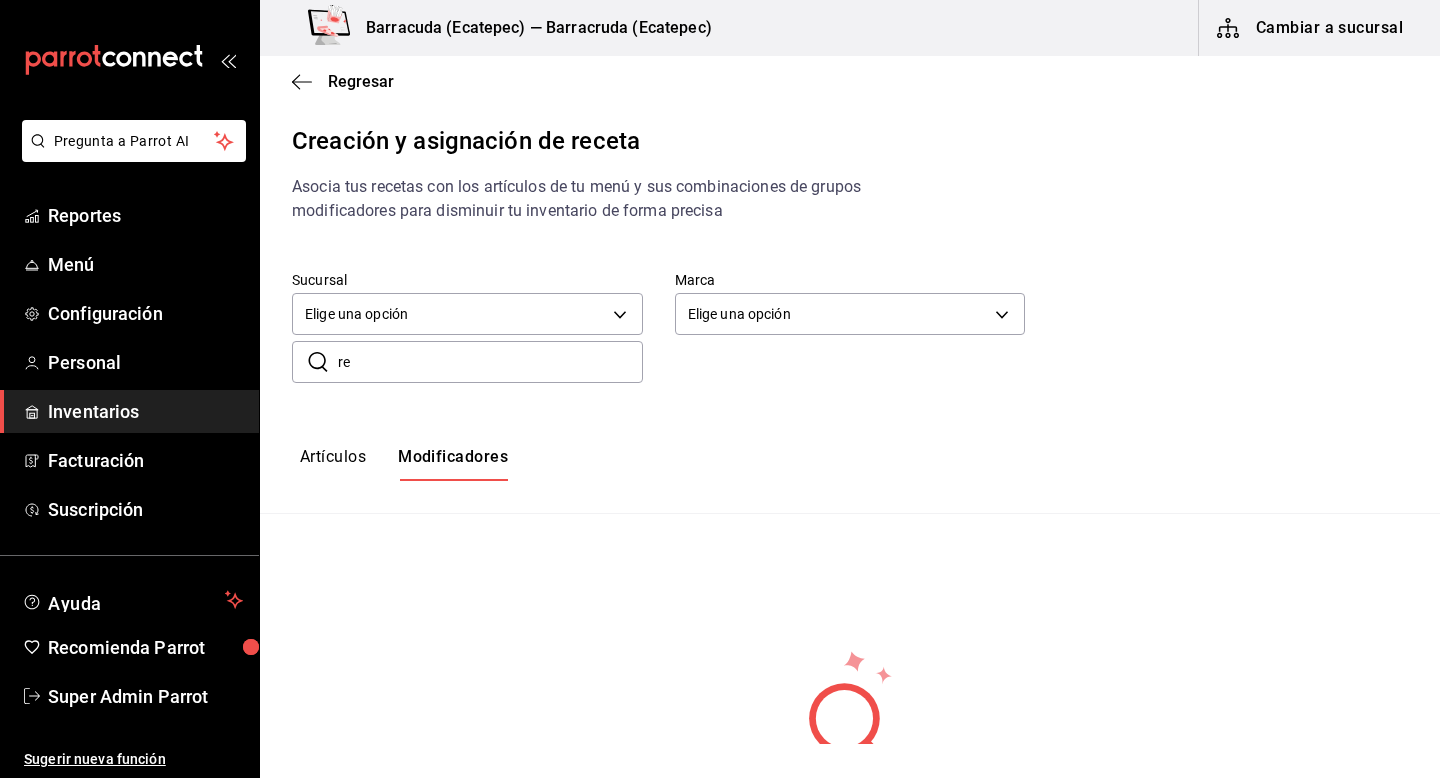 type on "r" 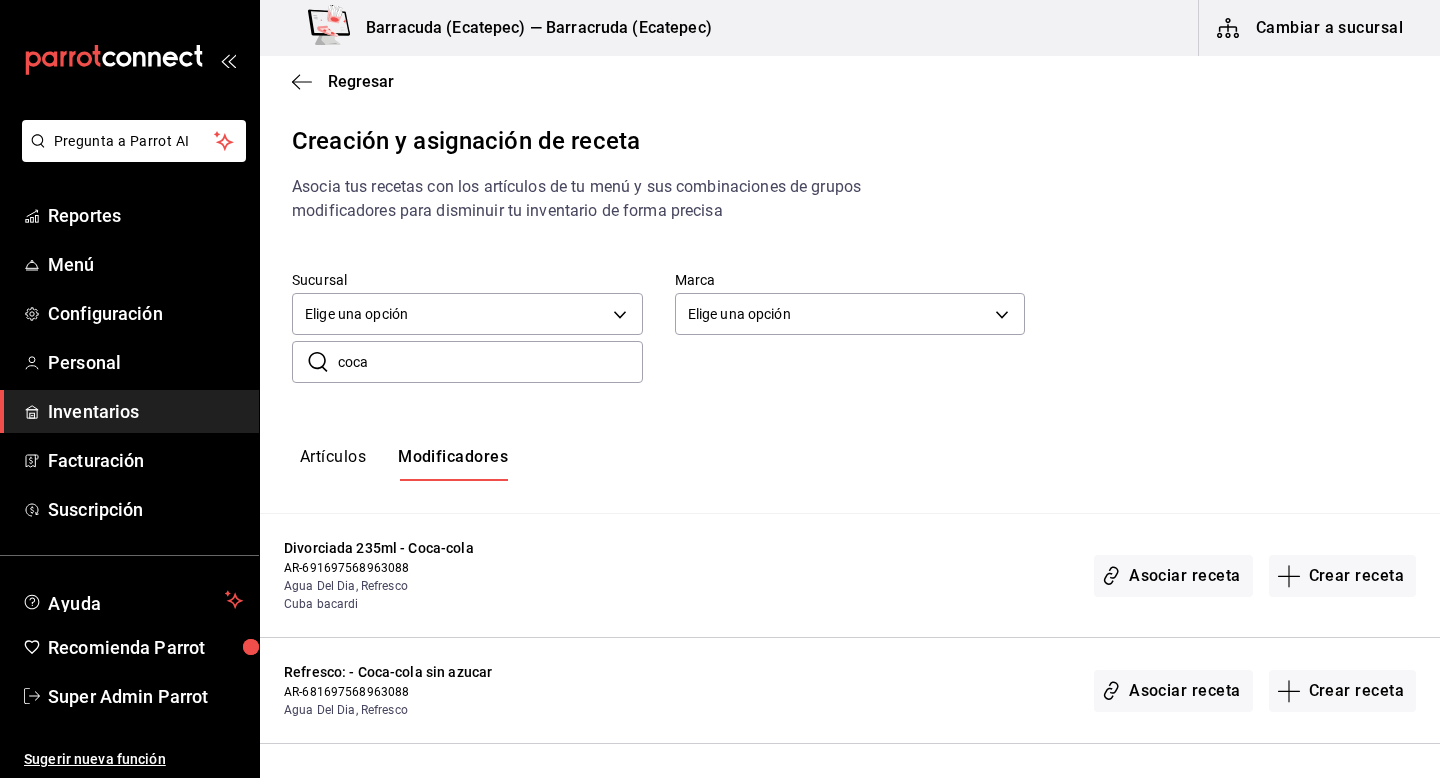 click on "Artículos Modificadores" at bounding box center (850, 464) 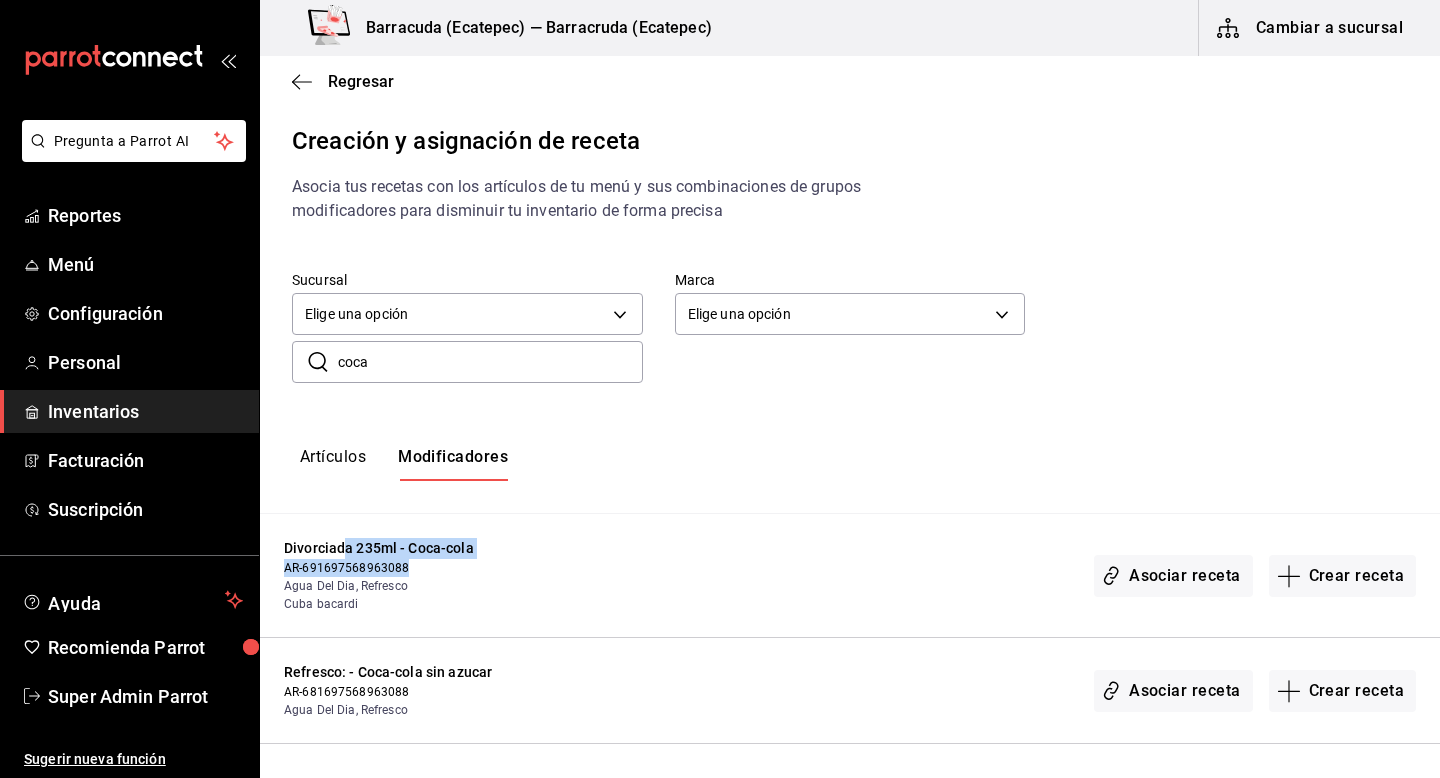 drag, startPoint x: 342, startPoint y: 552, endPoint x: 495, endPoint y: 575, distance: 154.7191 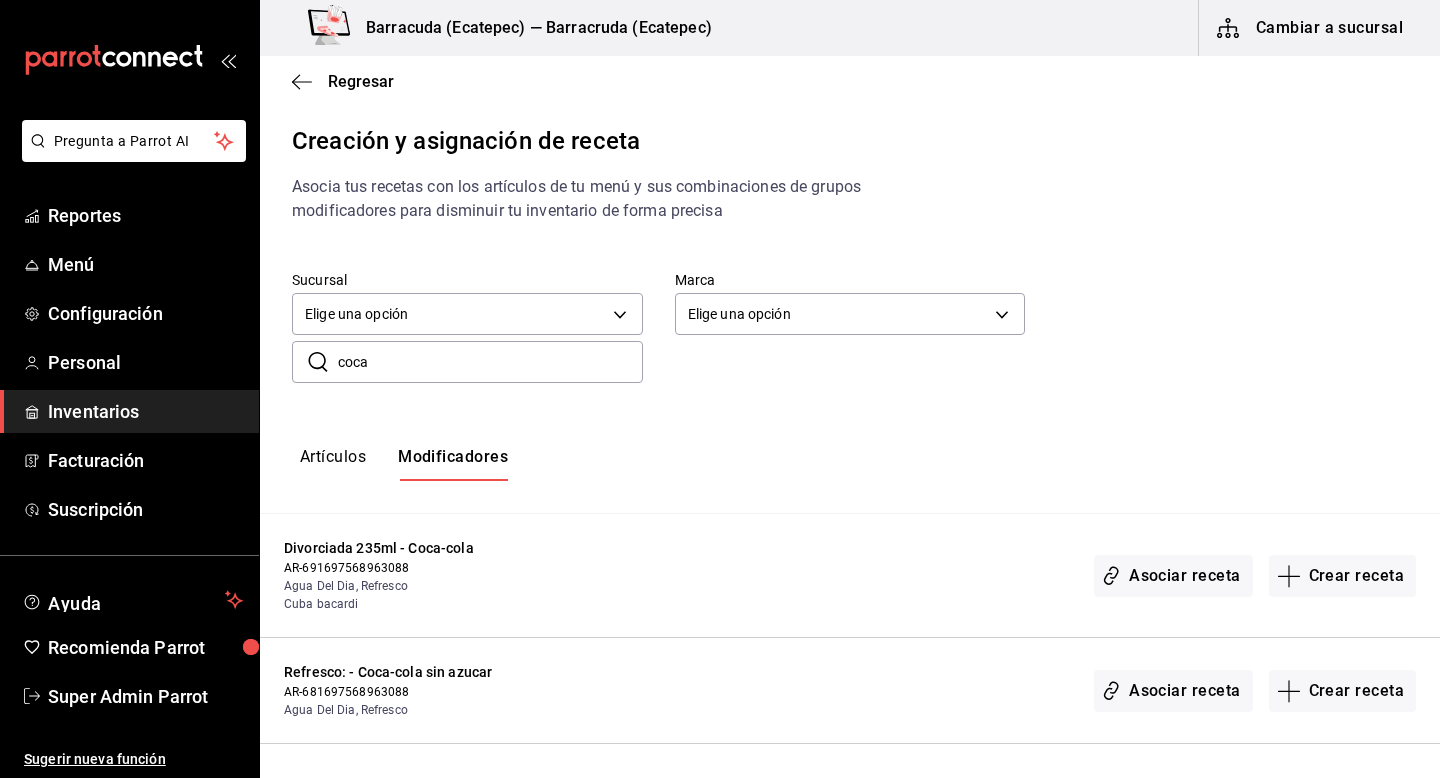 click on "Cuba bacardi" at bounding box center (414, 604) 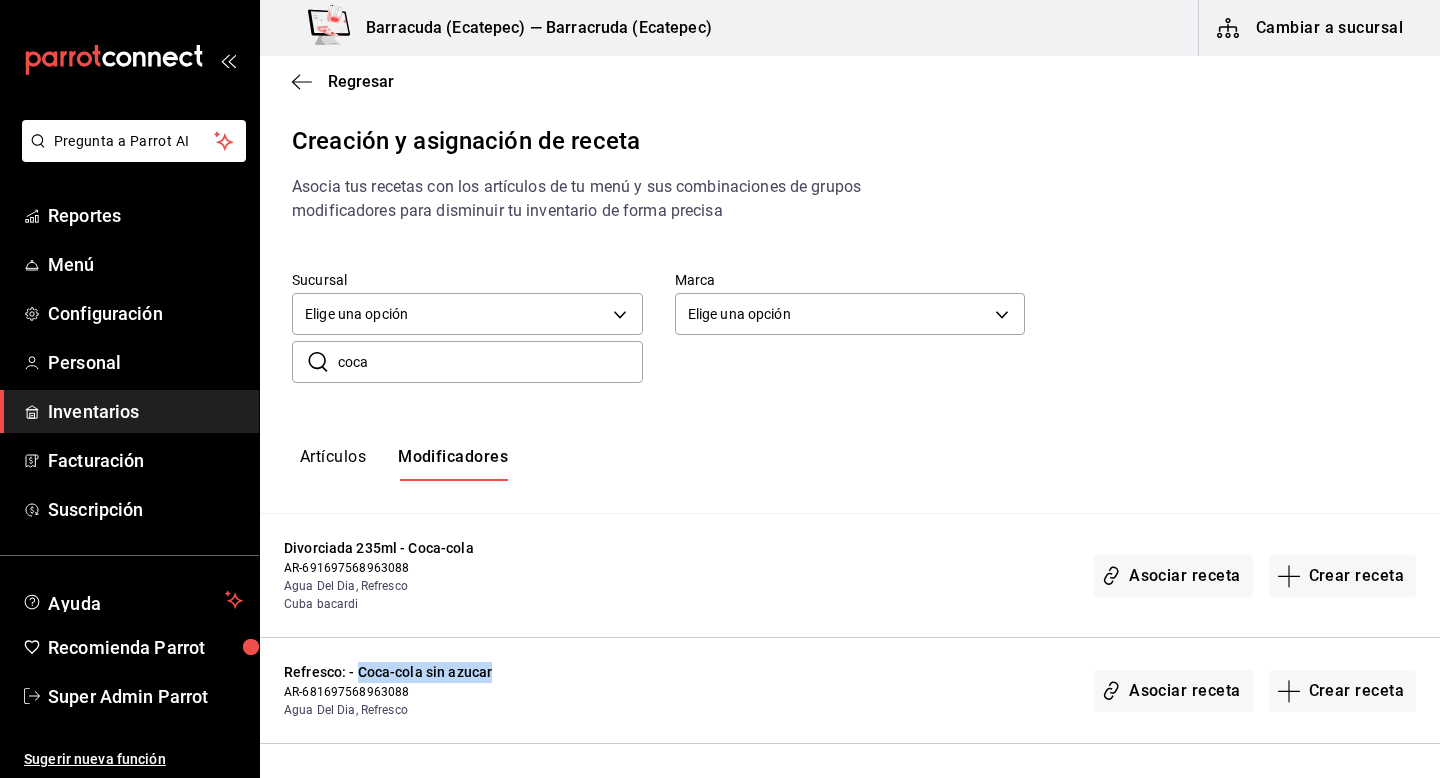 drag, startPoint x: 356, startPoint y: 674, endPoint x: 526, endPoint y: 678, distance: 170.04706 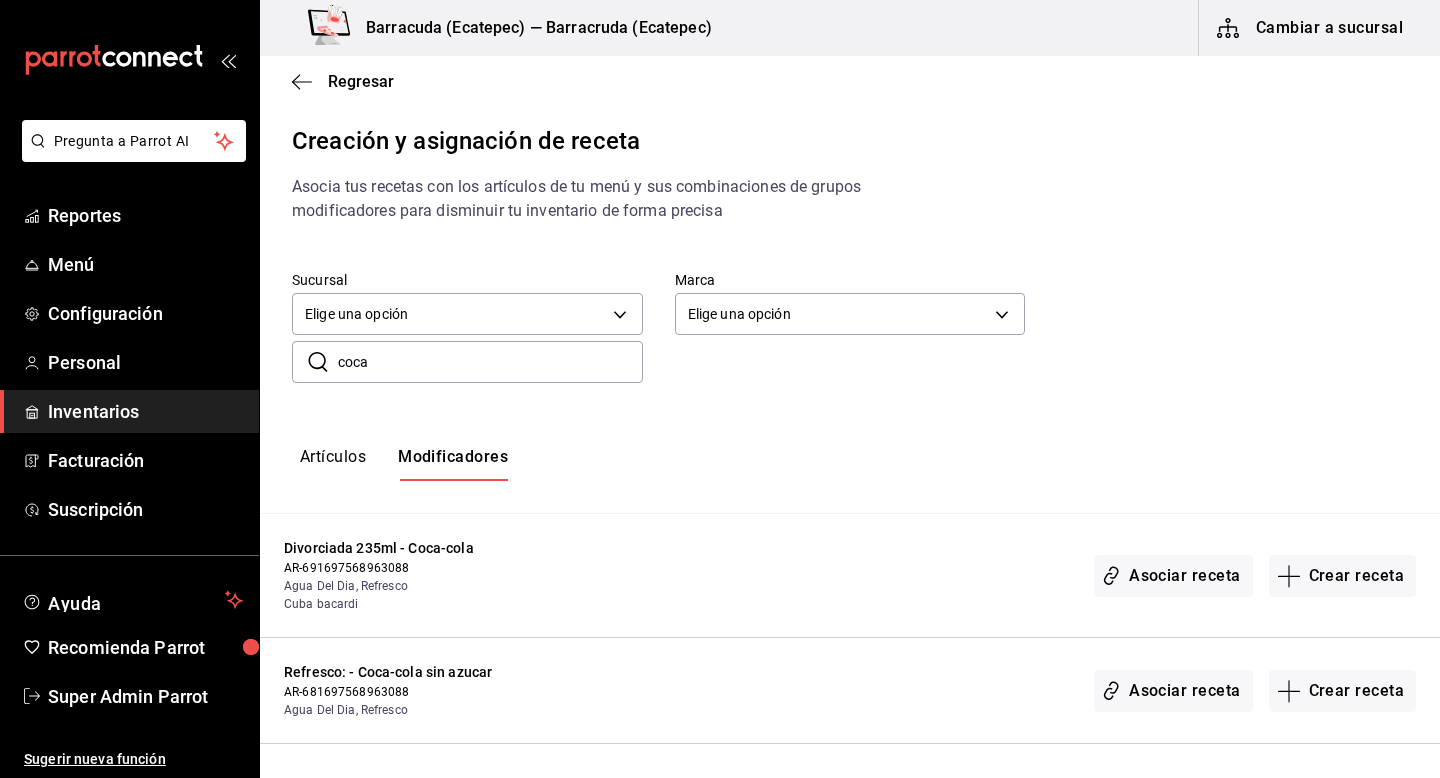 click on "coca" at bounding box center [490, 362] 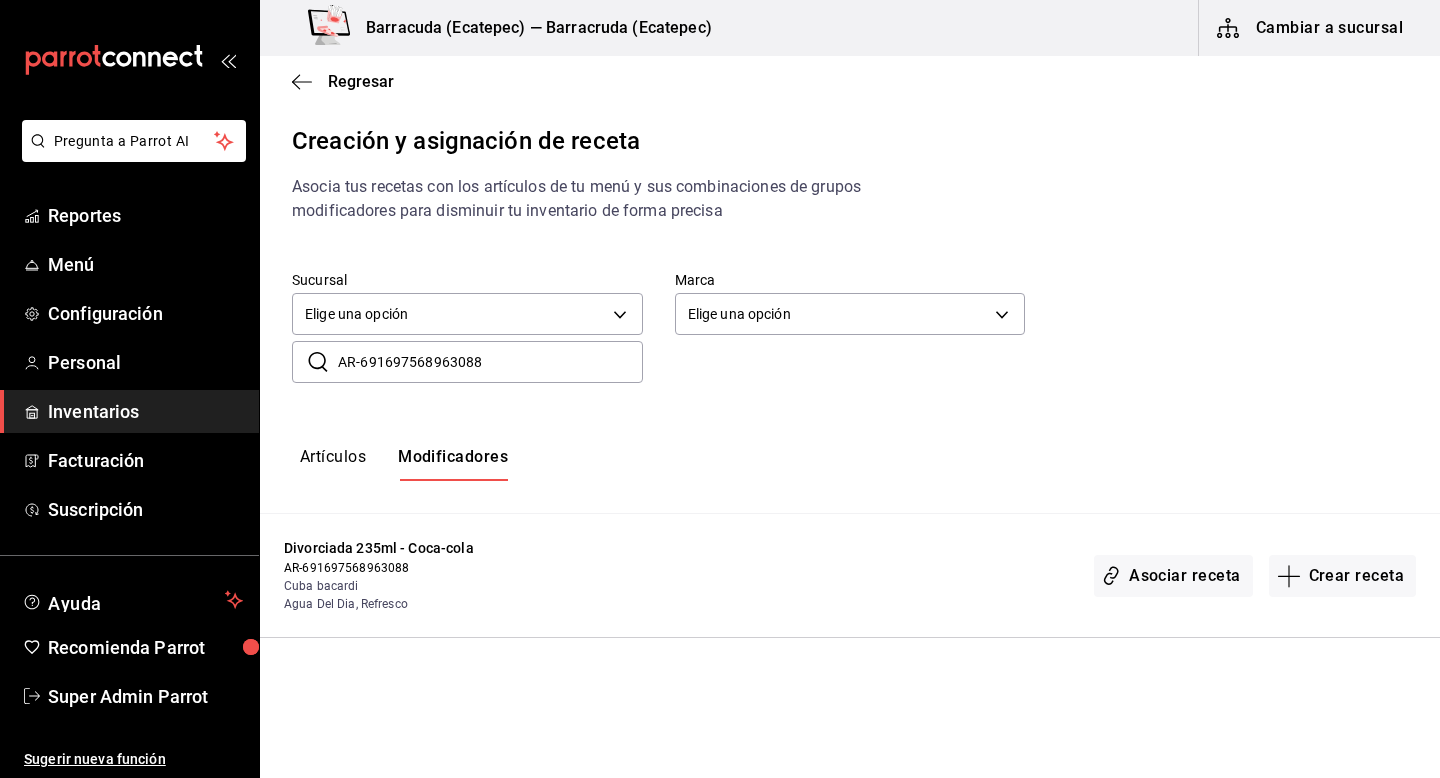 click on "AR-691697568963088" at bounding box center (490, 362) 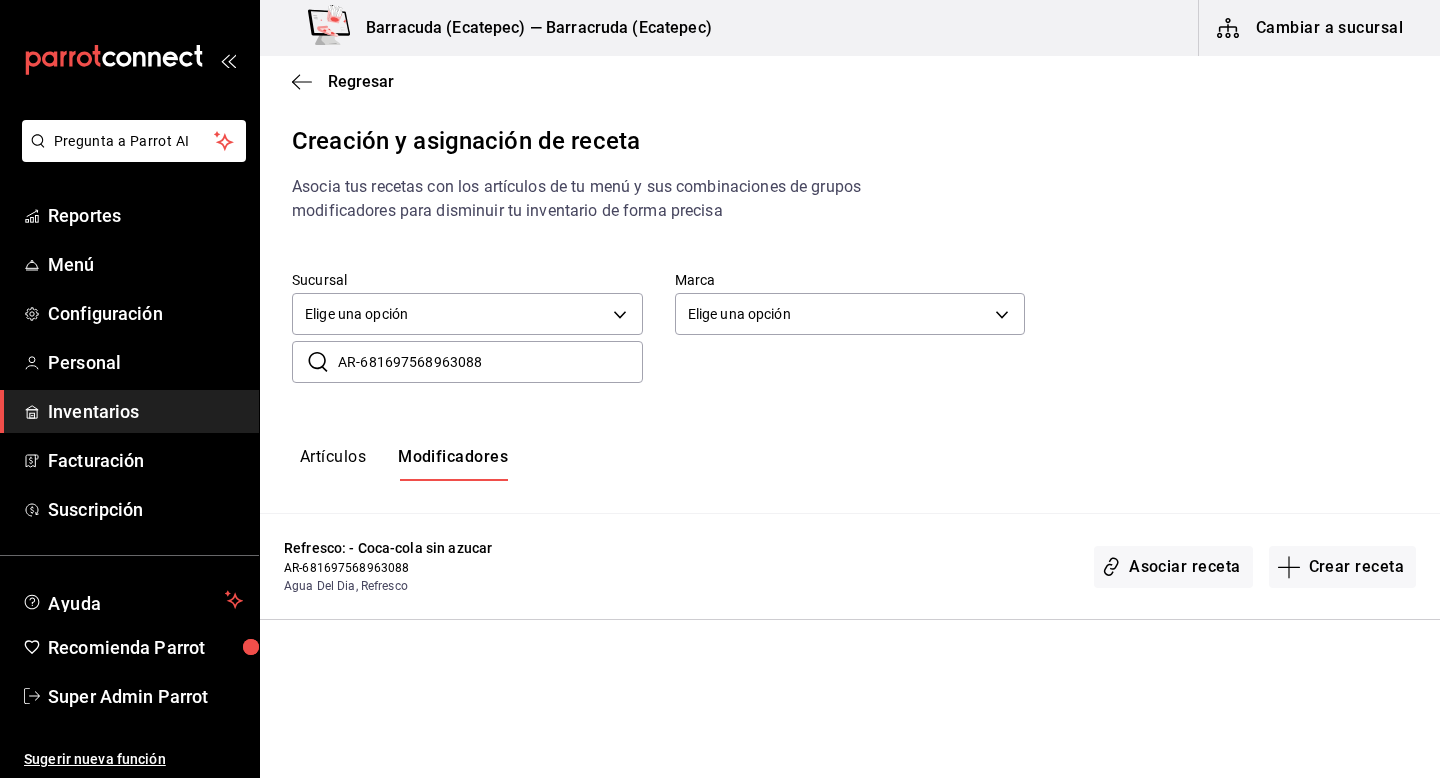 click on "AR-681697568963088" at bounding box center [490, 362] 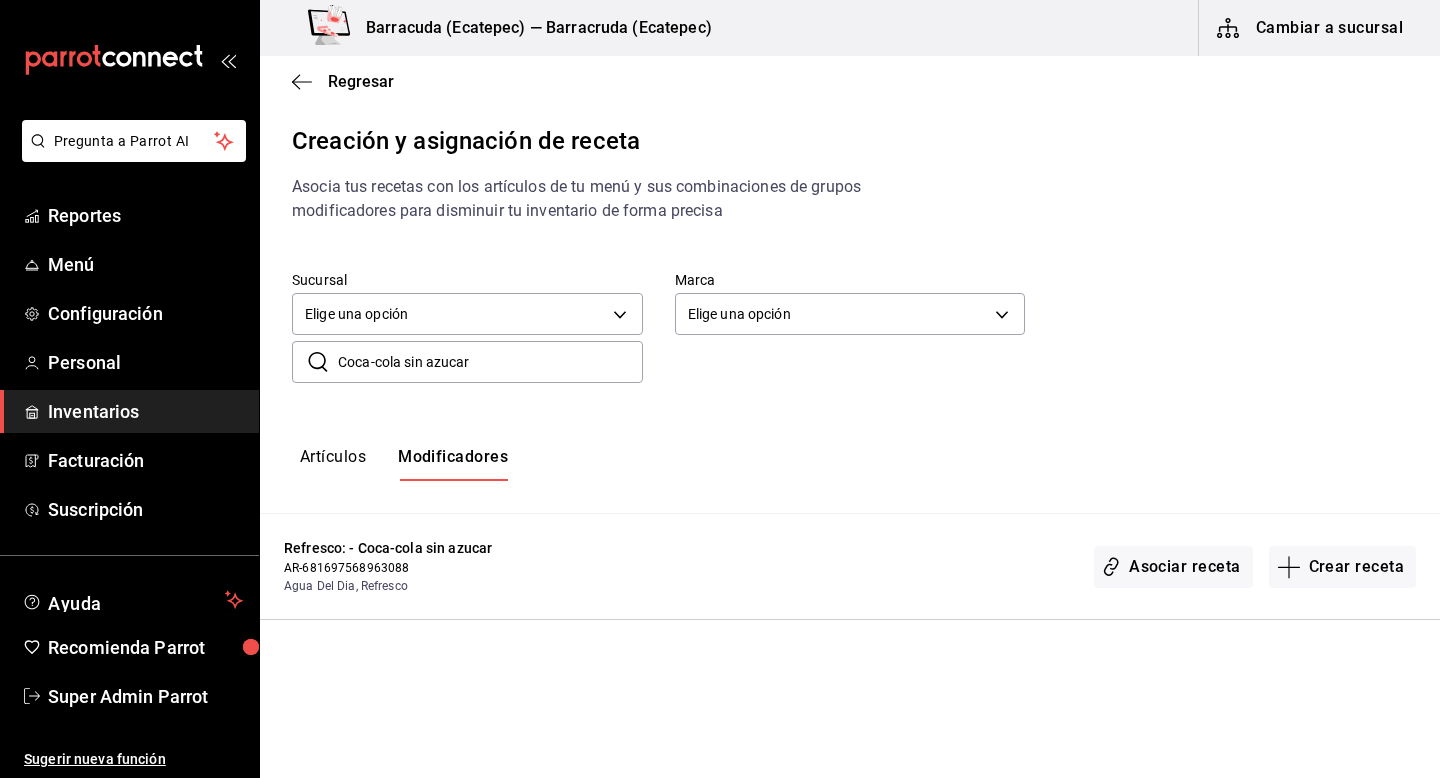 click on "Coca-cola sin azucar" at bounding box center (490, 362) 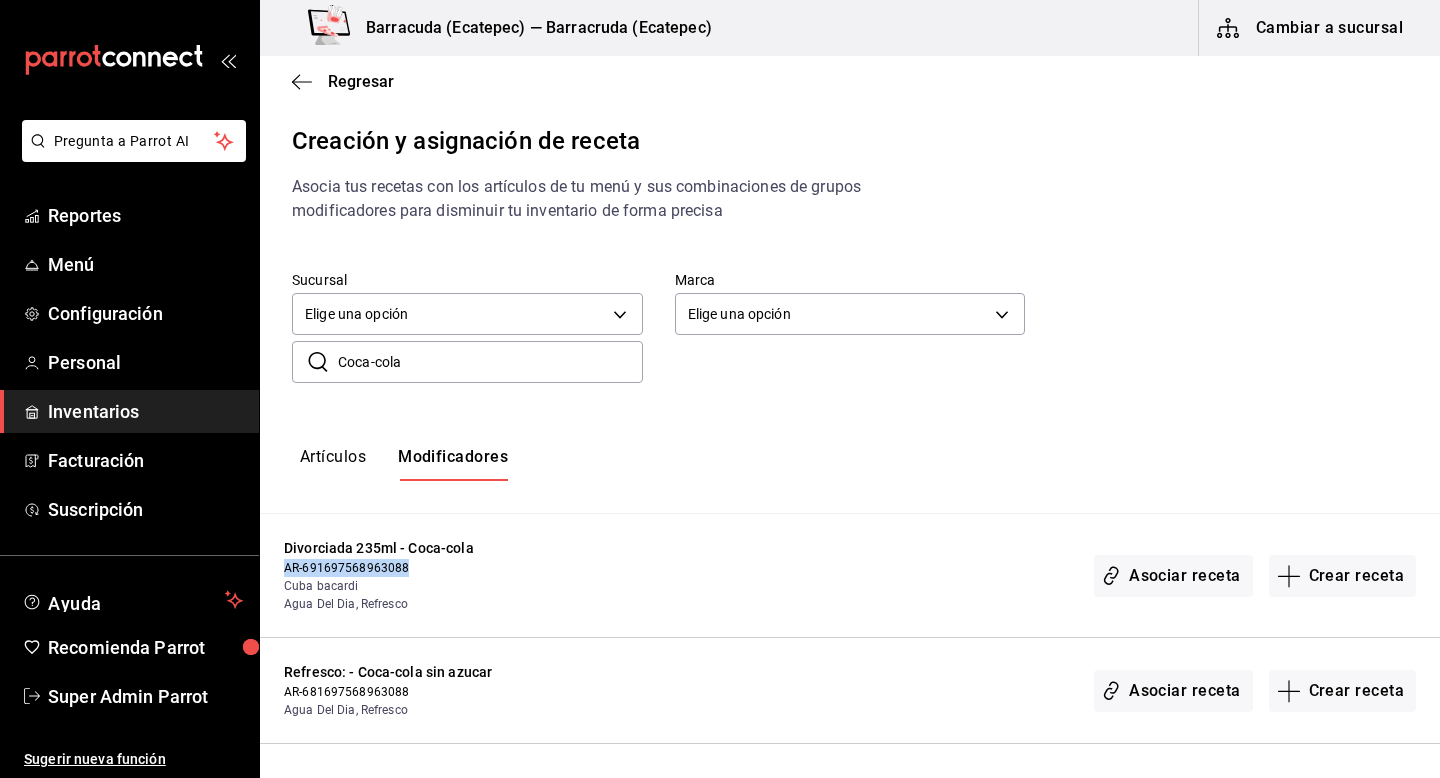 drag, startPoint x: 410, startPoint y: 566, endPoint x: 280, endPoint y: 568, distance: 130.01538 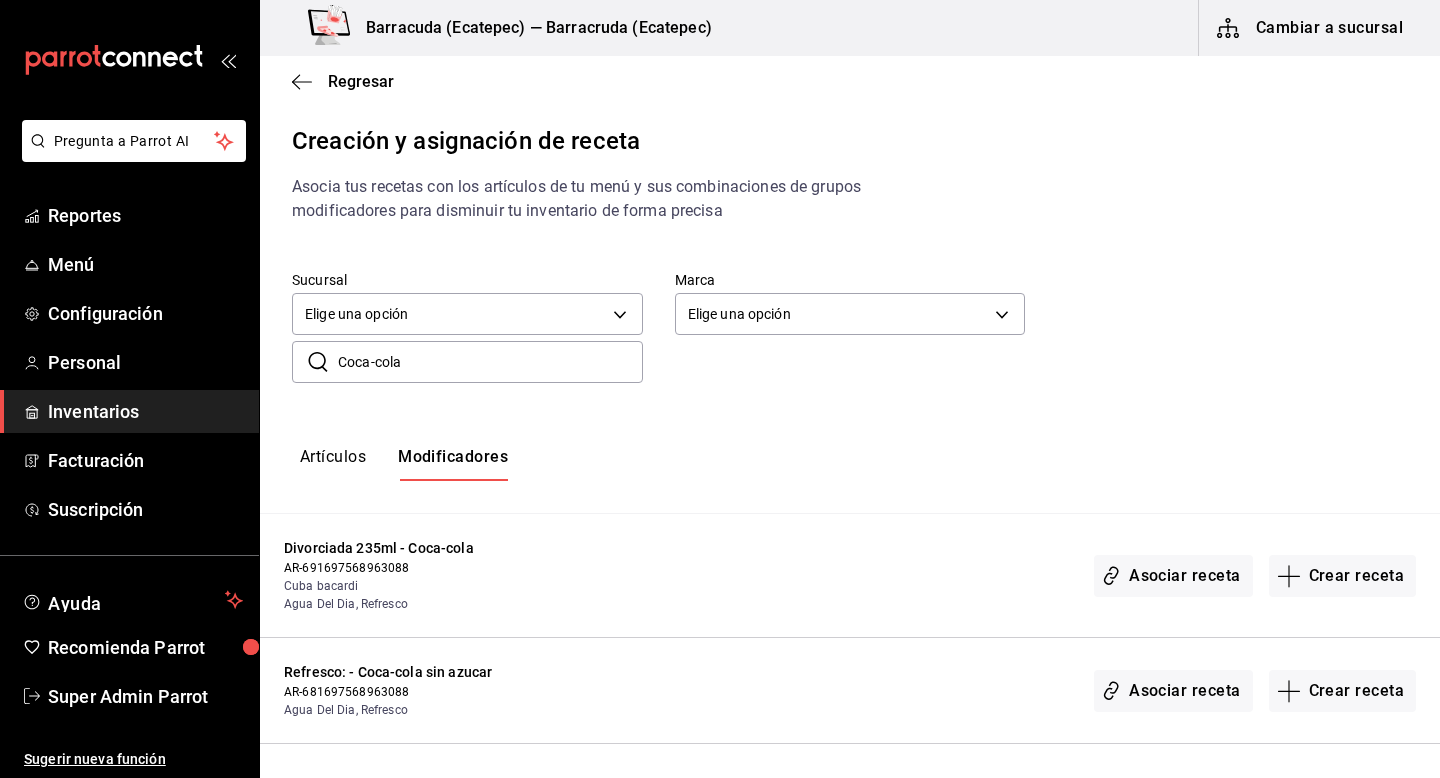 click on "AR-691697568963088" at bounding box center [414, 568] 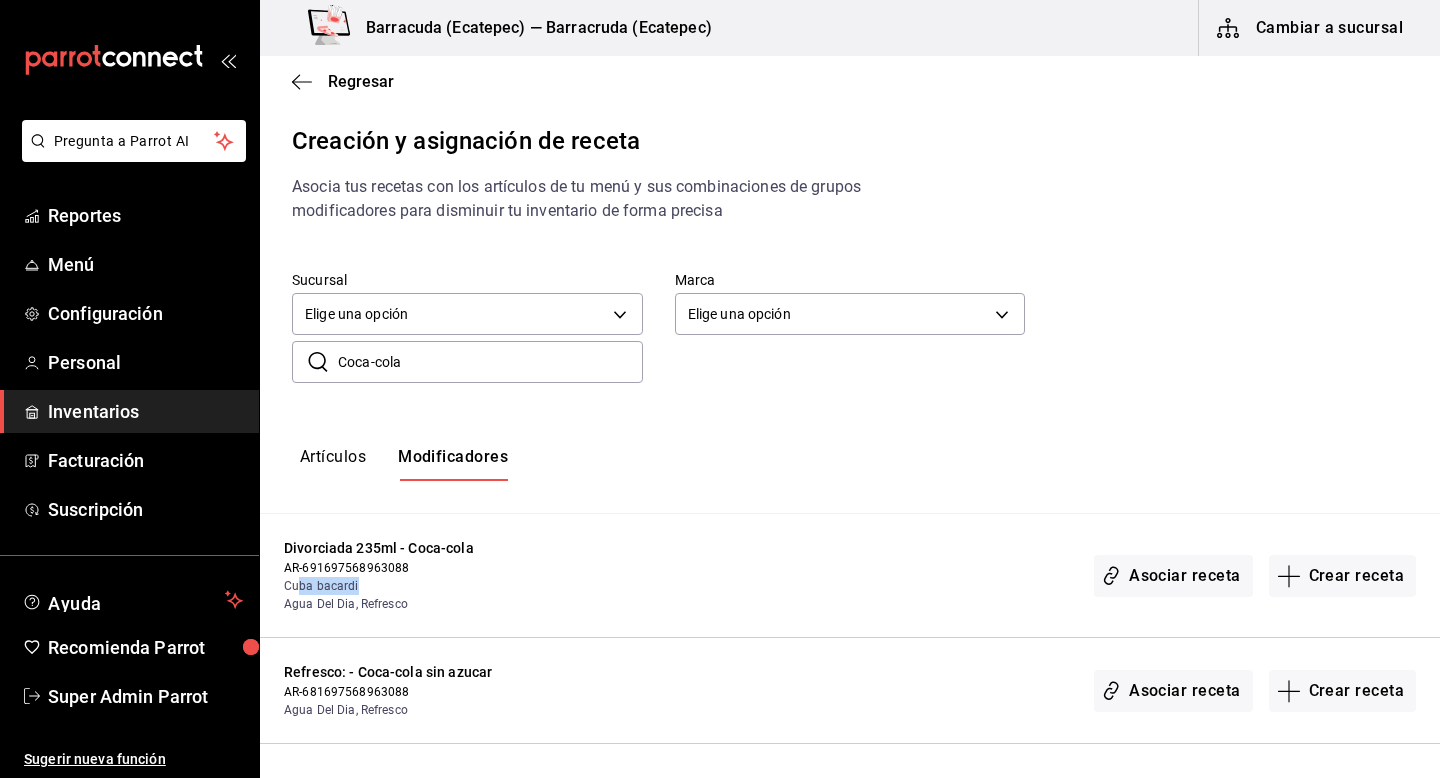 drag, startPoint x: 298, startPoint y: 589, endPoint x: 364, endPoint y: 590, distance: 66.007576 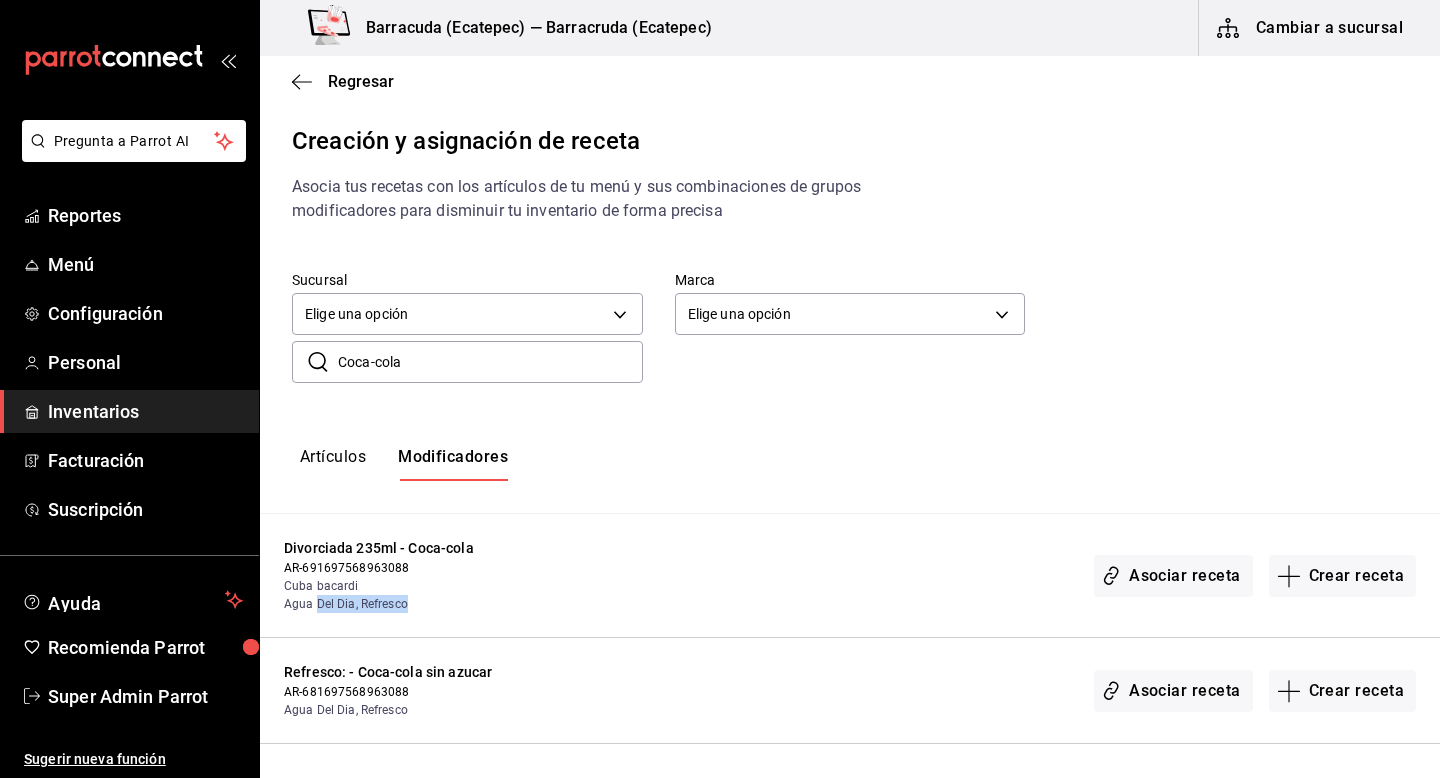 drag, startPoint x: 316, startPoint y: 605, endPoint x: 450, endPoint y: 620, distance: 134.83694 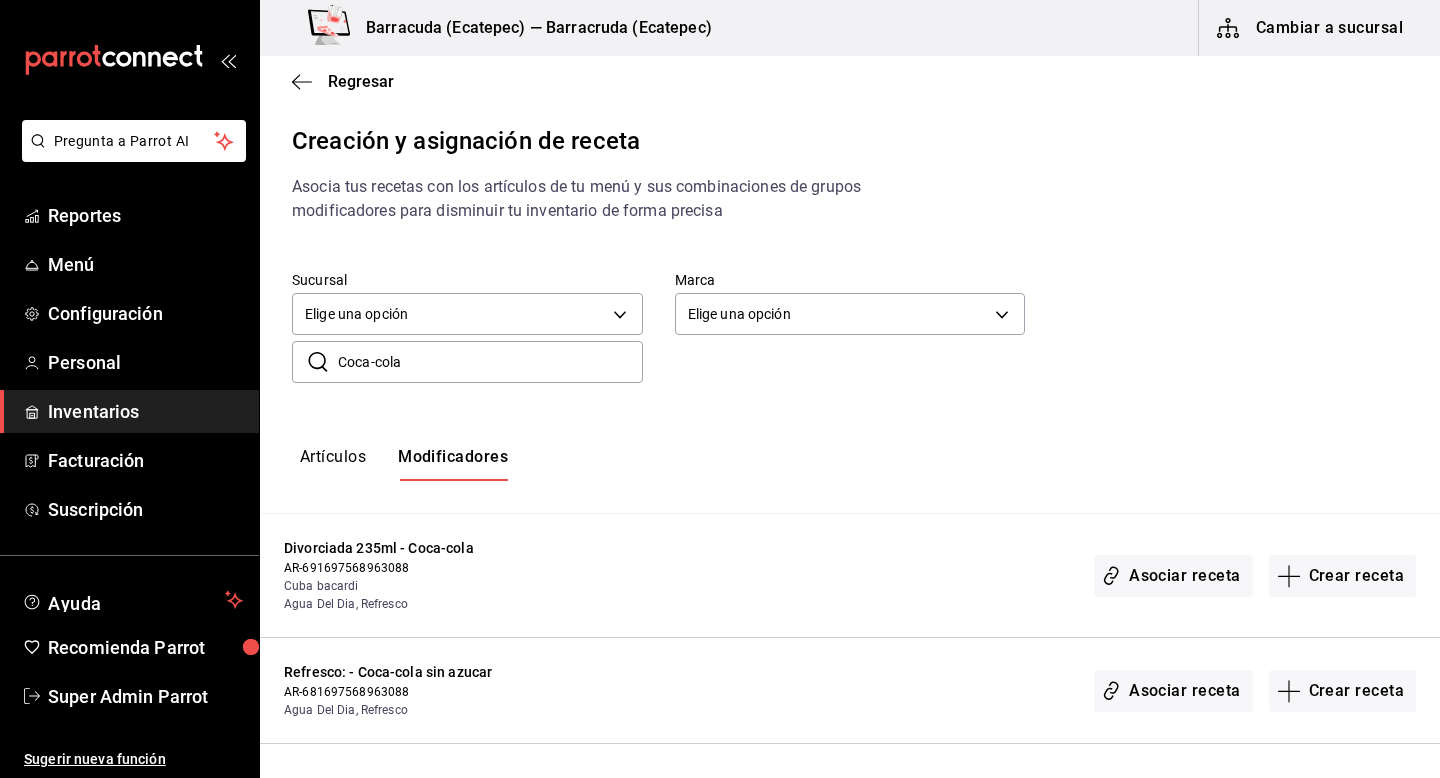 click on "Agua Del Dia, Refresco" at bounding box center [414, 604] 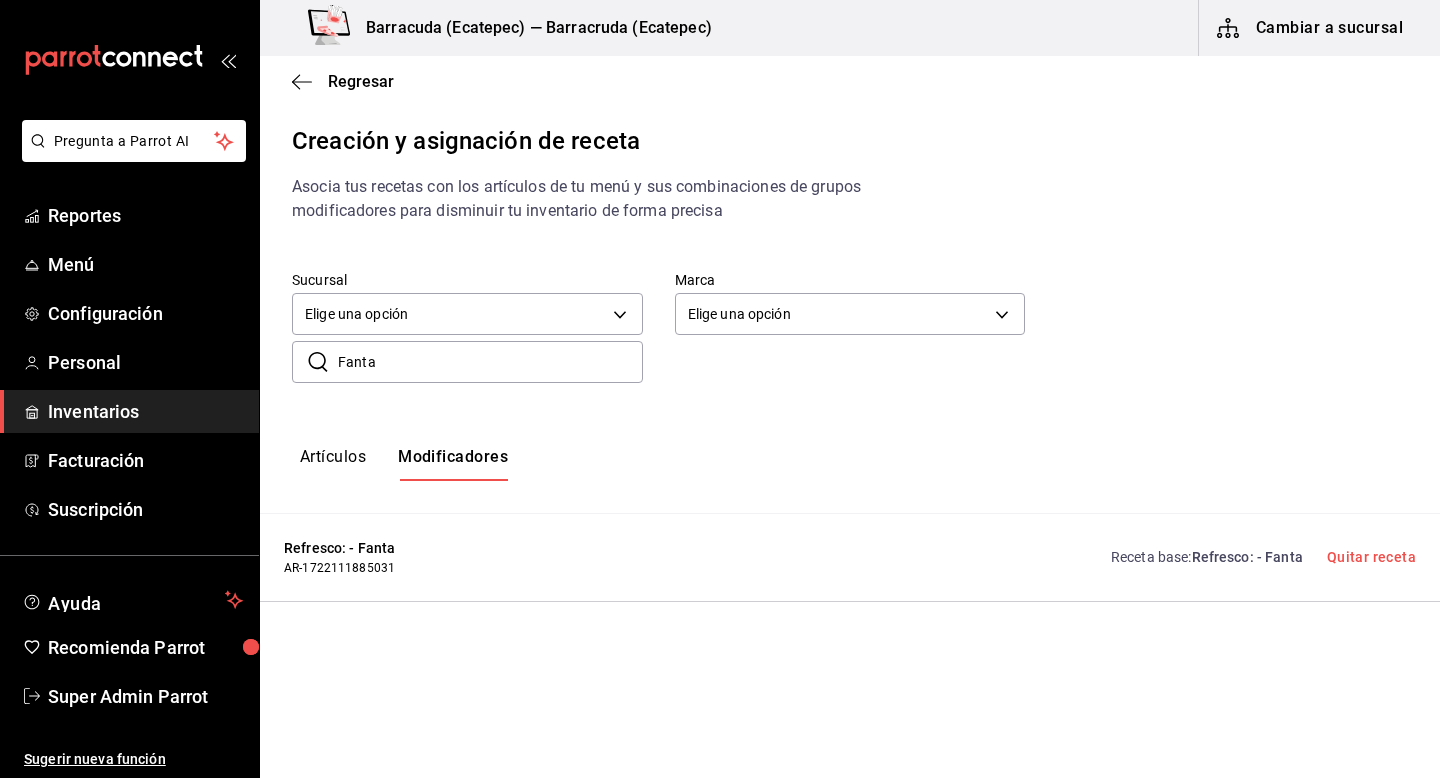drag, startPoint x: 347, startPoint y: 572, endPoint x: 471, endPoint y: 574, distance: 124.01613 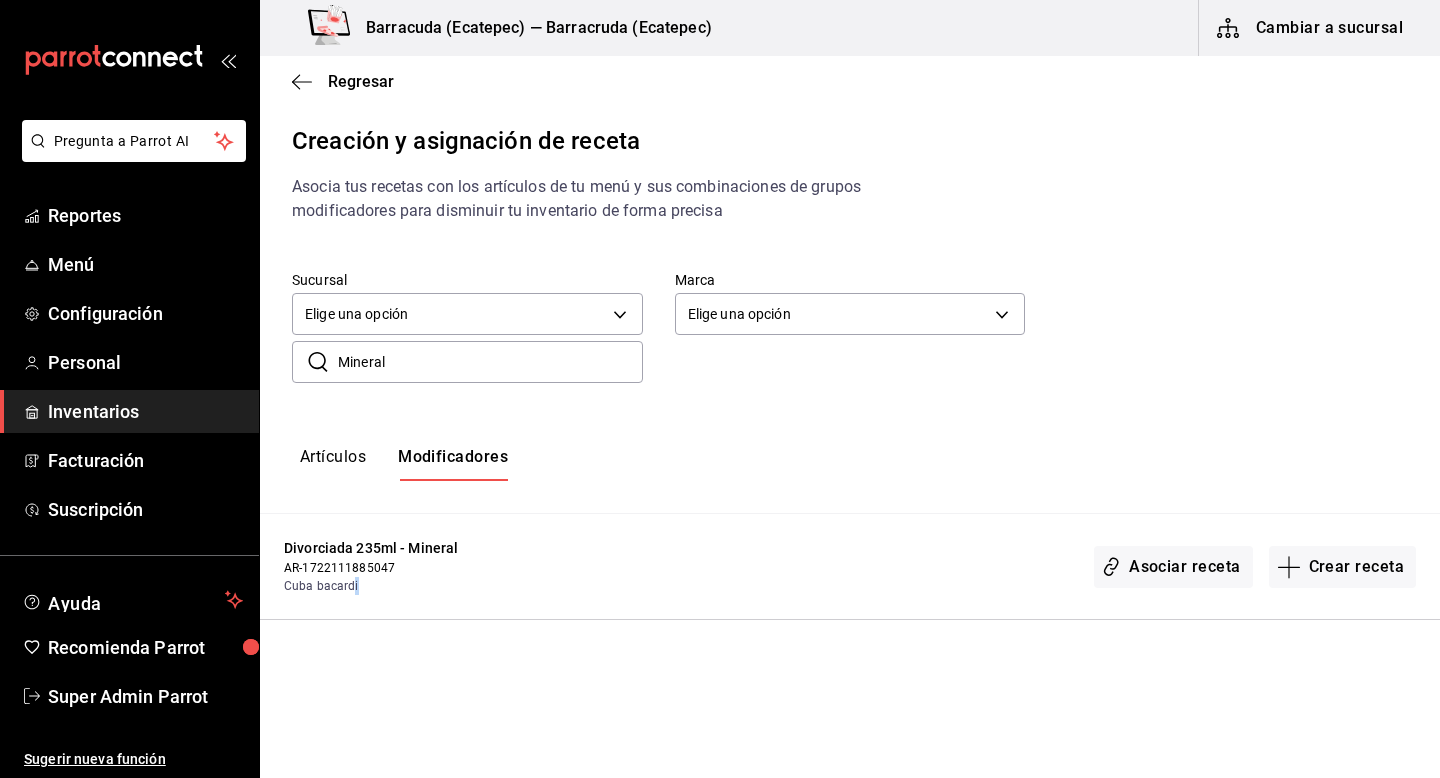drag, startPoint x: 350, startPoint y: 586, endPoint x: 403, endPoint y: 578, distance: 53.600372 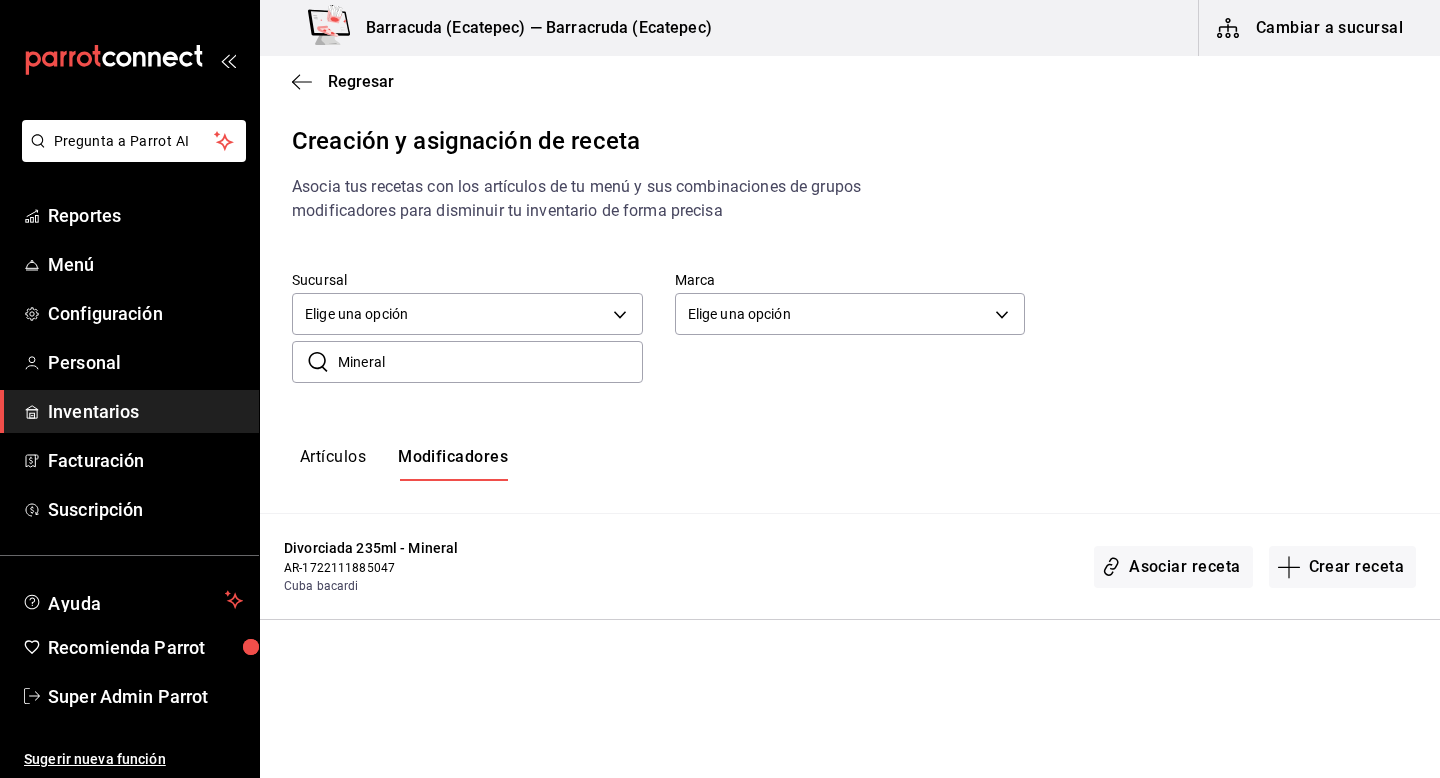 click on "Mineral" at bounding box center [490, 362] 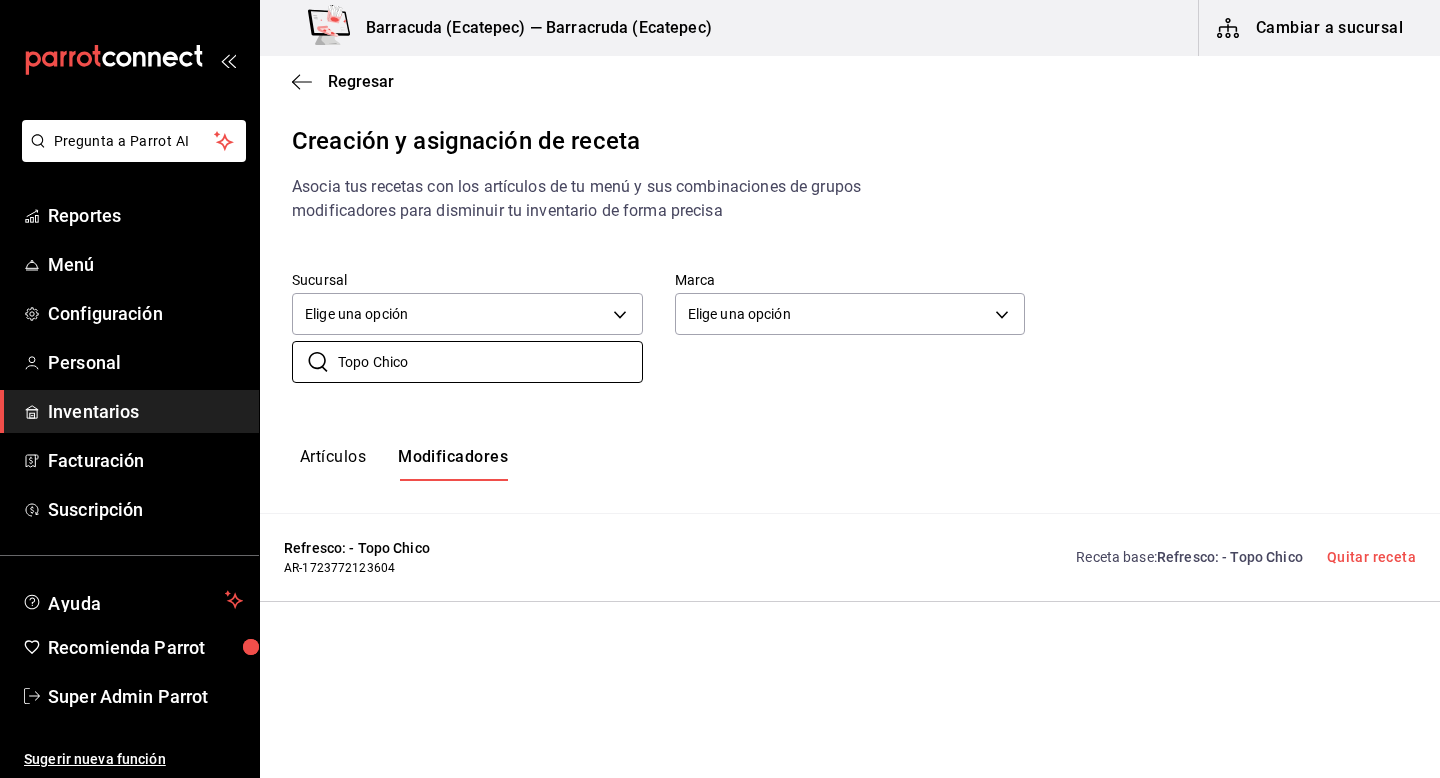 type on "Topo Chico" 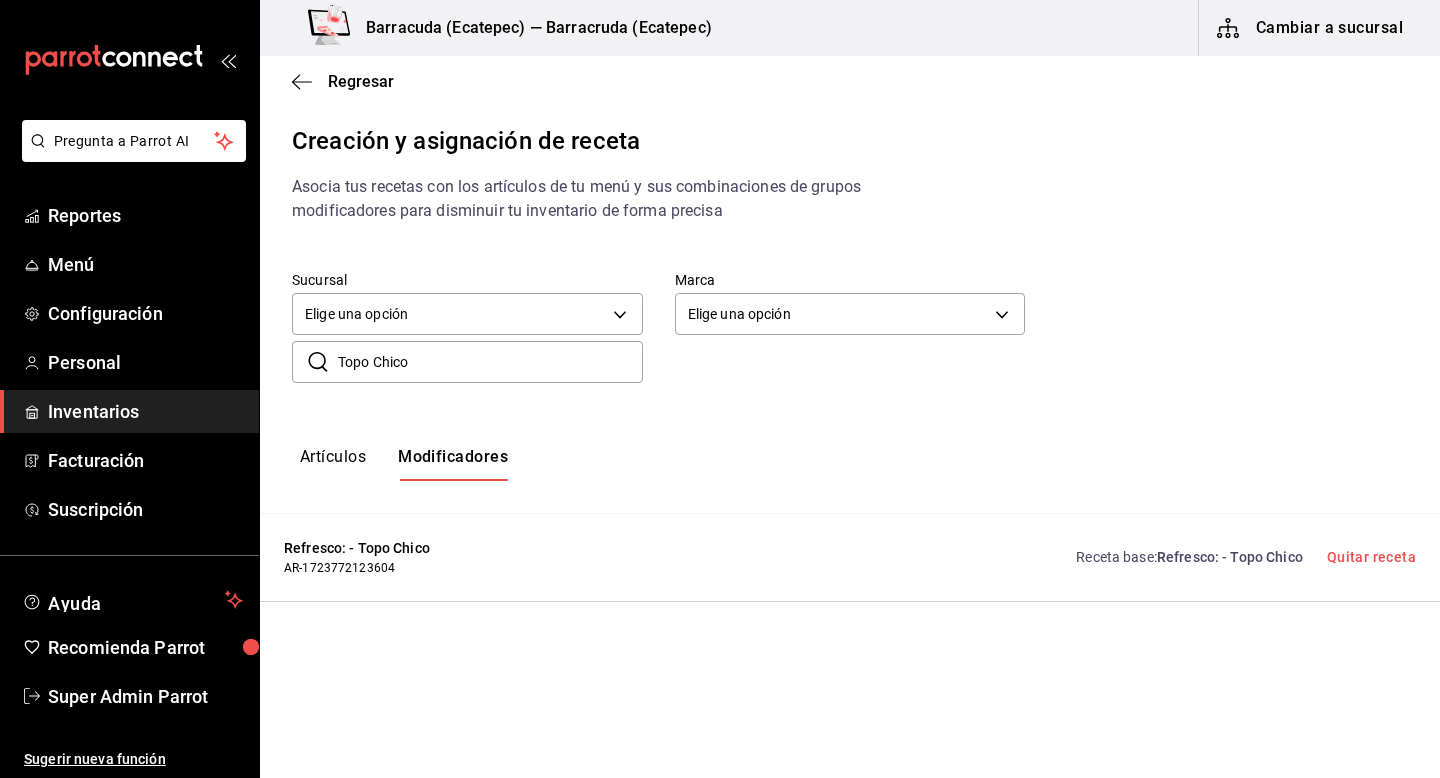 click on "Topo Chico" at bounding box center [490, 362] 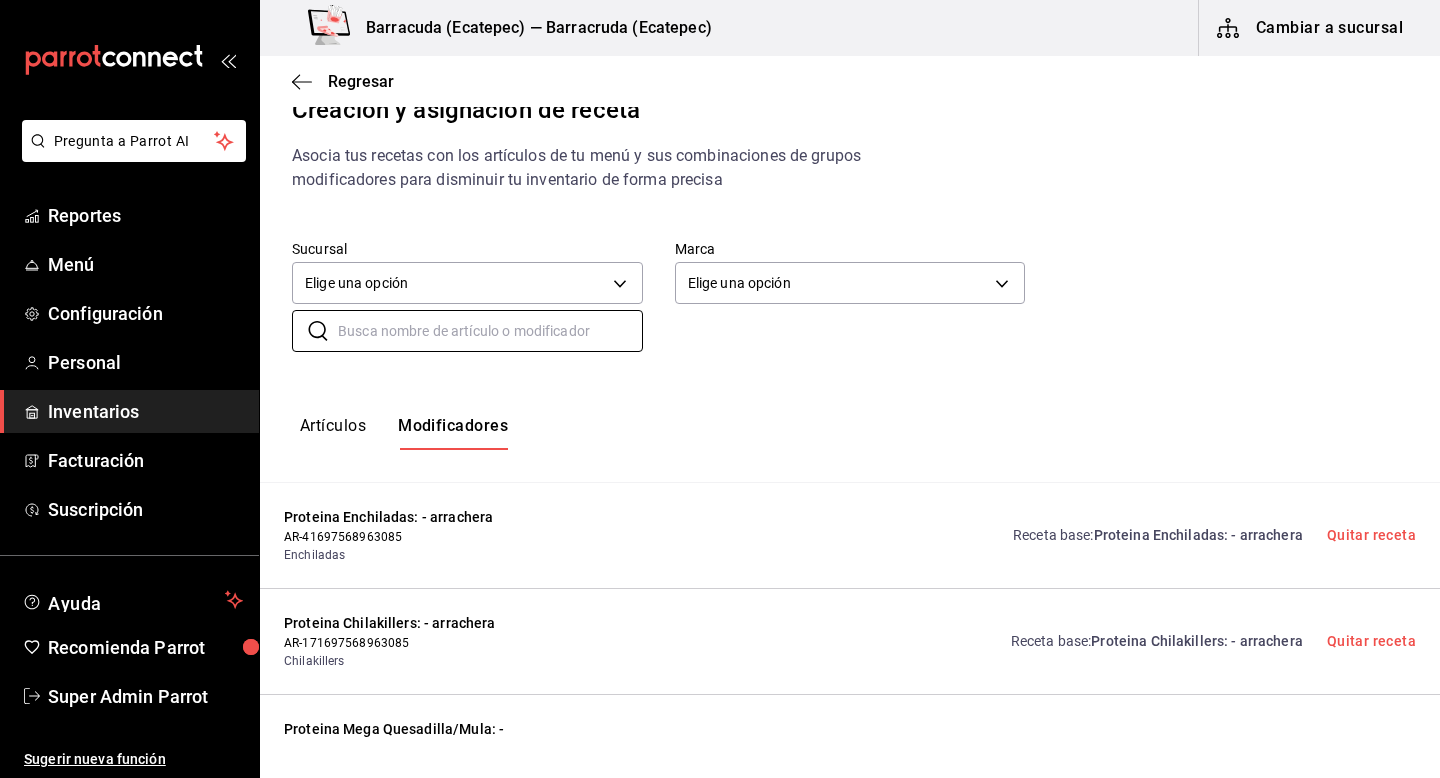 scroll, scrollTop: 0, scrollLeft: 0, axis: both 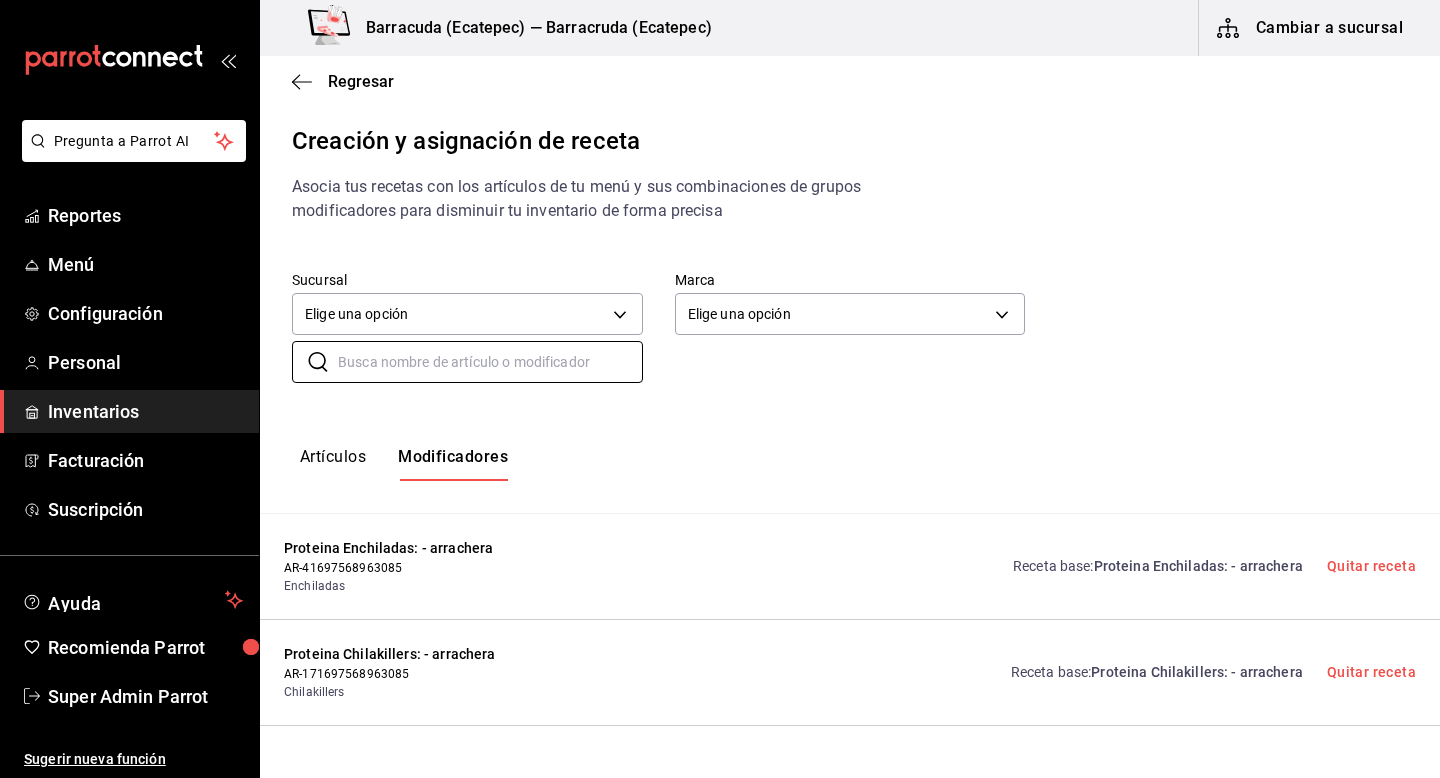 click on "Artículos" at bounding box center [333, 464] 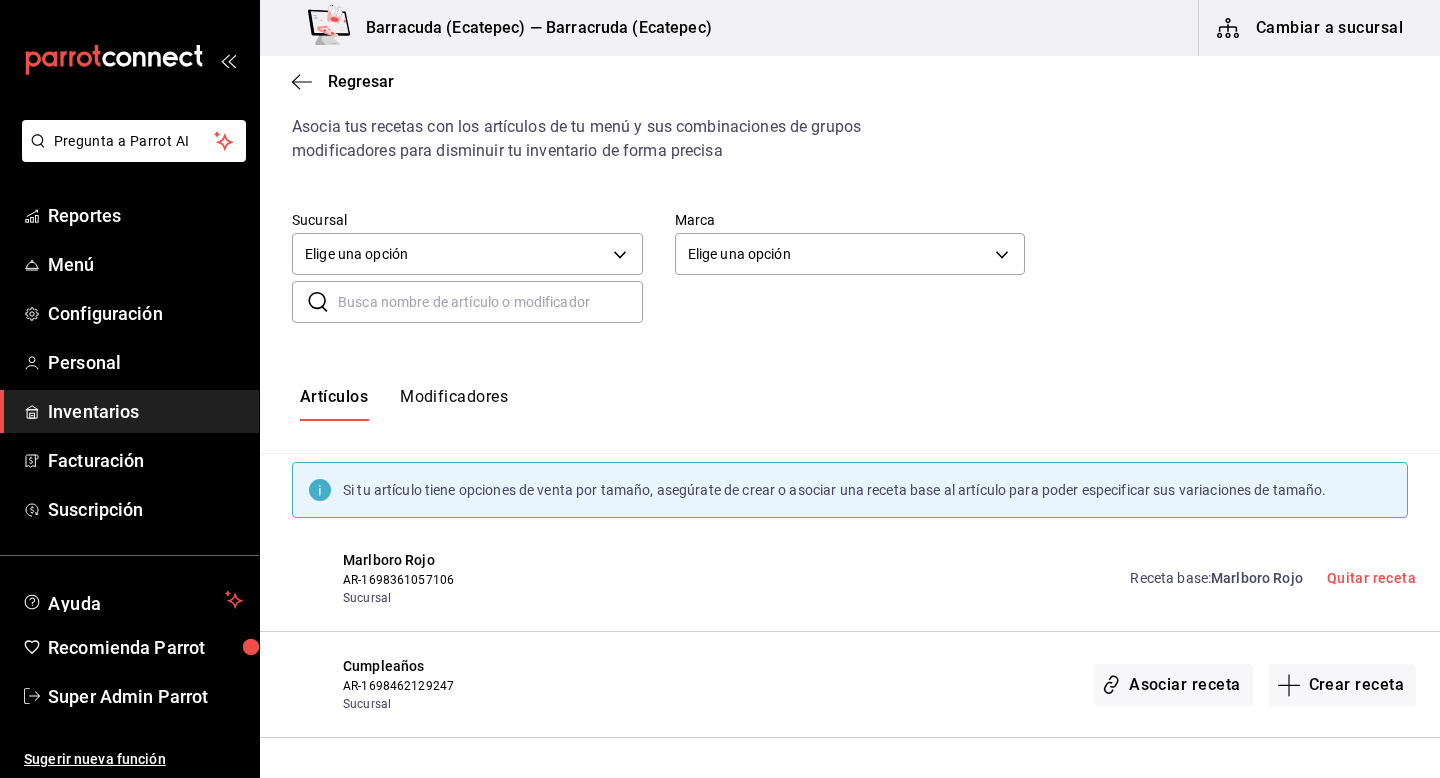 scroll, scrollTop: 0, scrollLeft: 0, axis: both 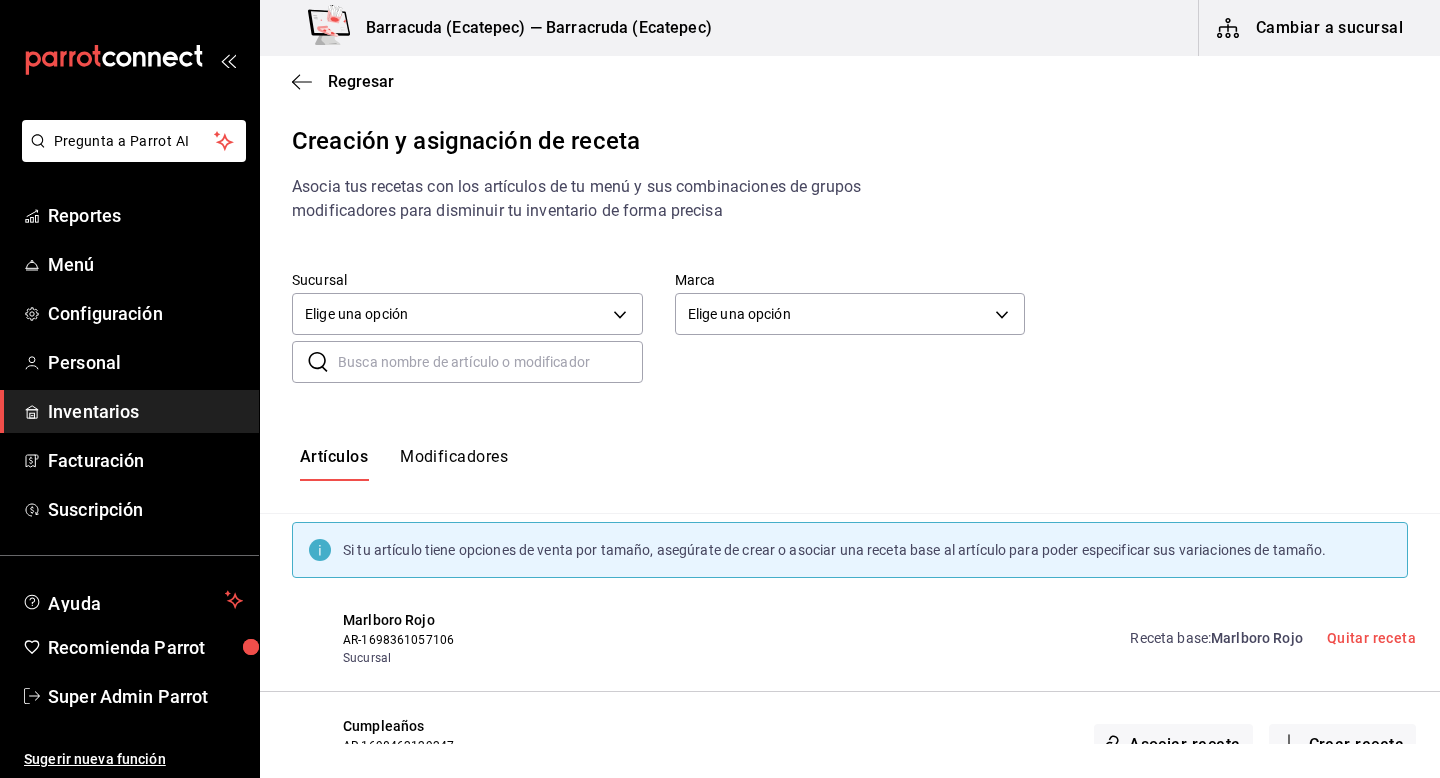 click at bounding box center (490, 362) 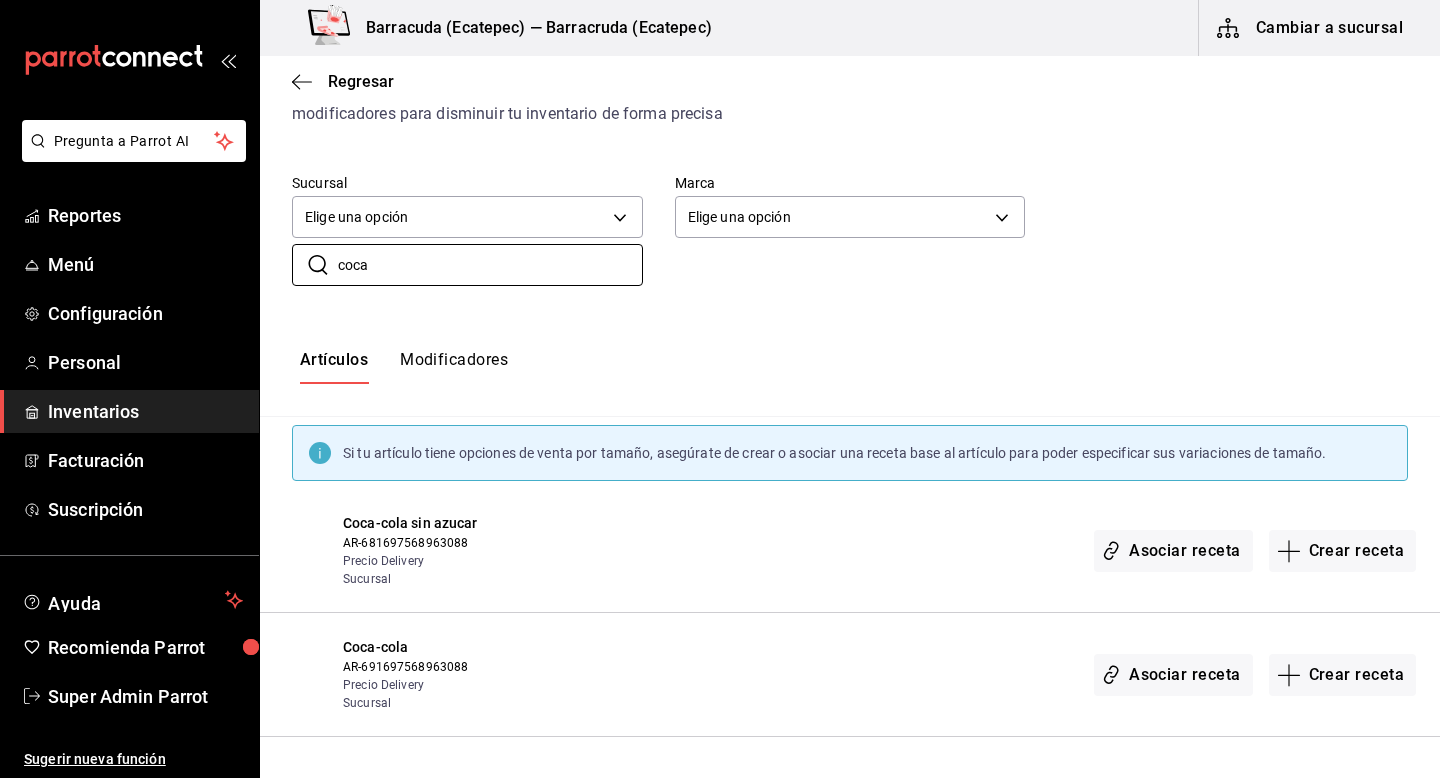 scroll, scrollTop: 90, scrollLeft: 0, axis: vertical 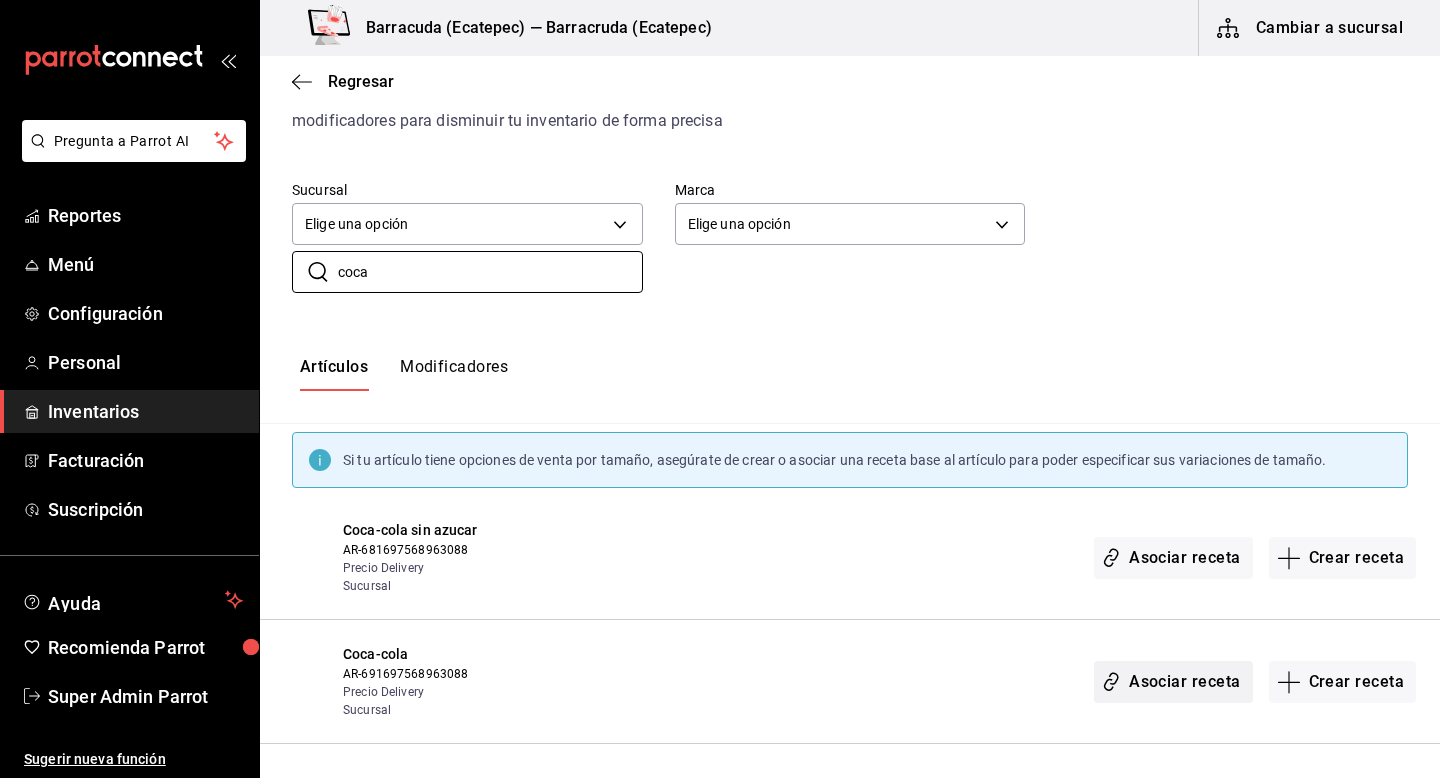 type on "coca" 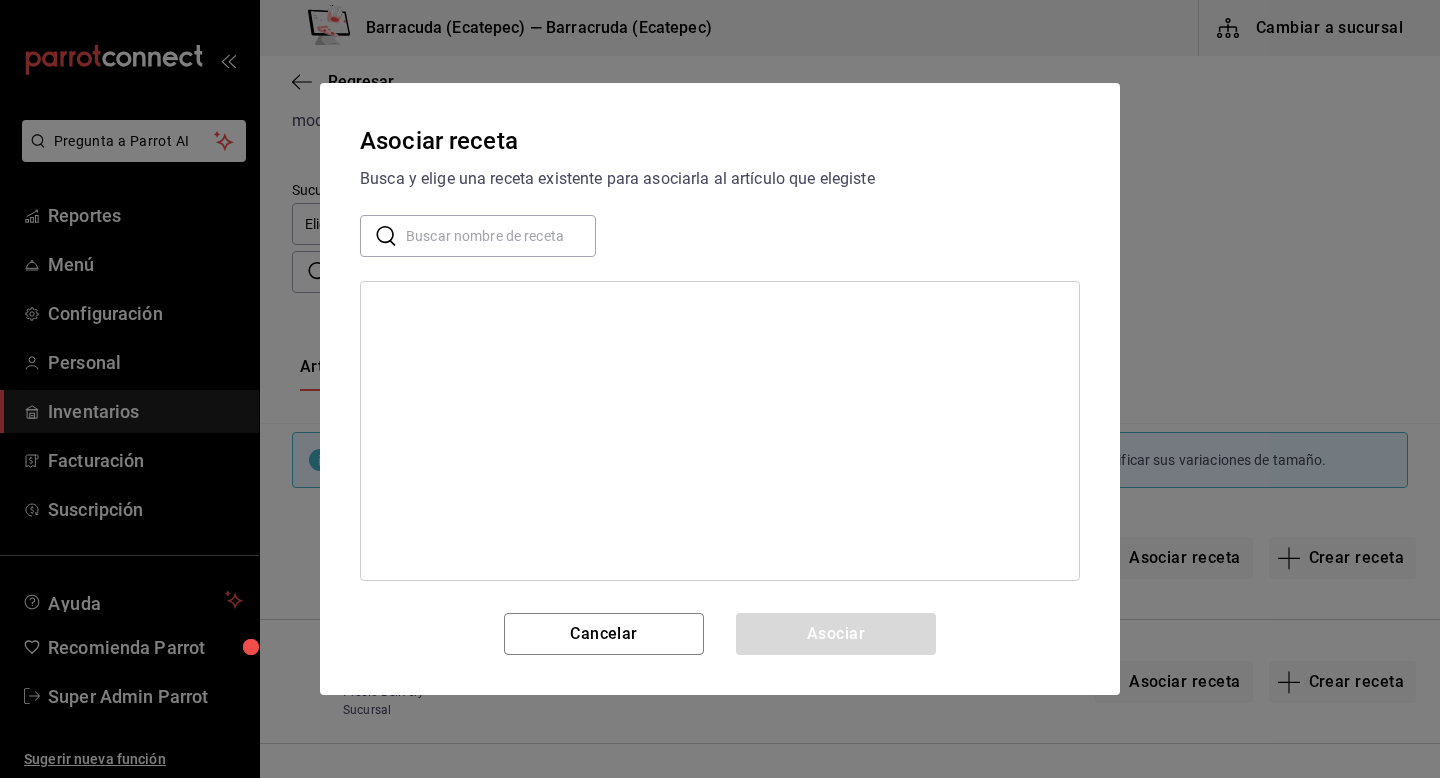 click at bounding box center [501, 236] 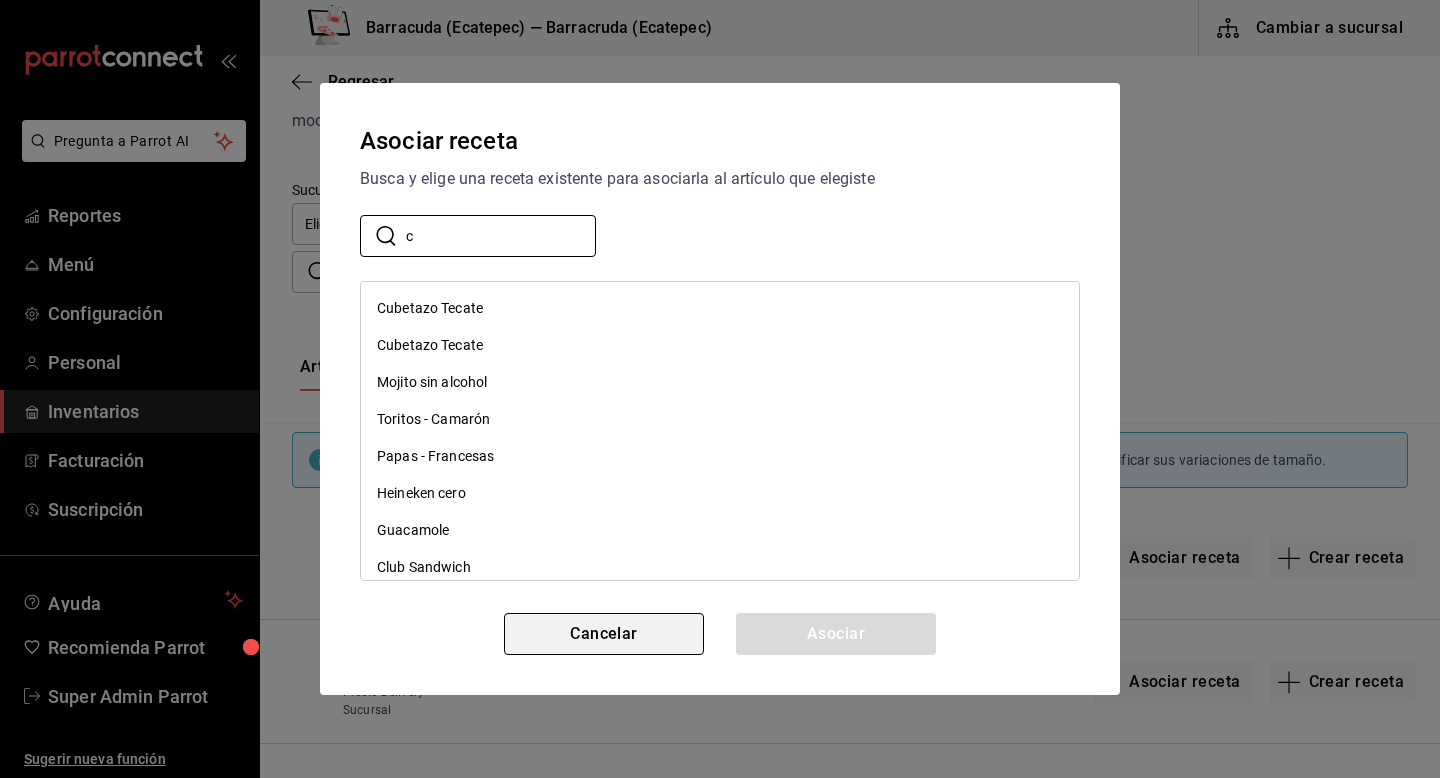 type on "c" 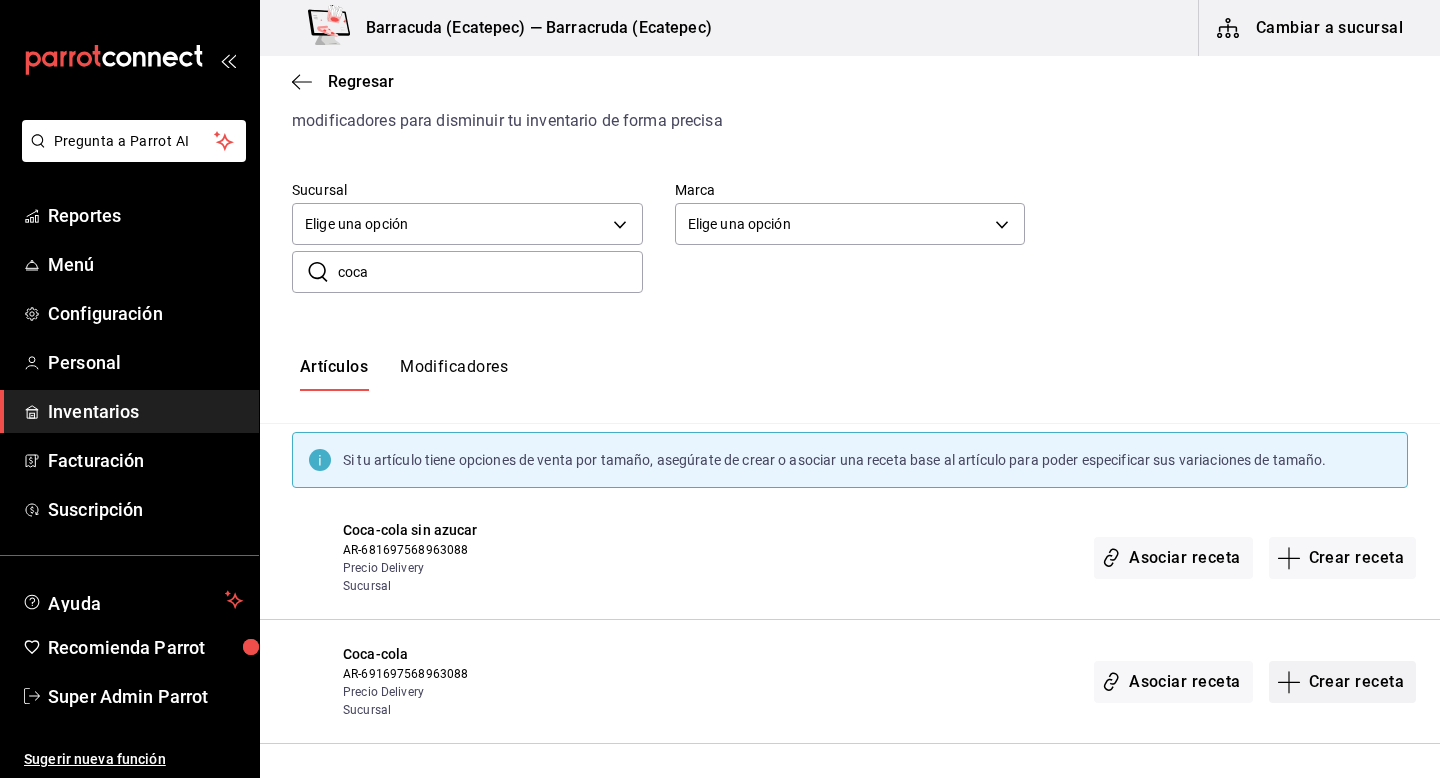 click on "Crear receta" at bounding box center [1343, 682] 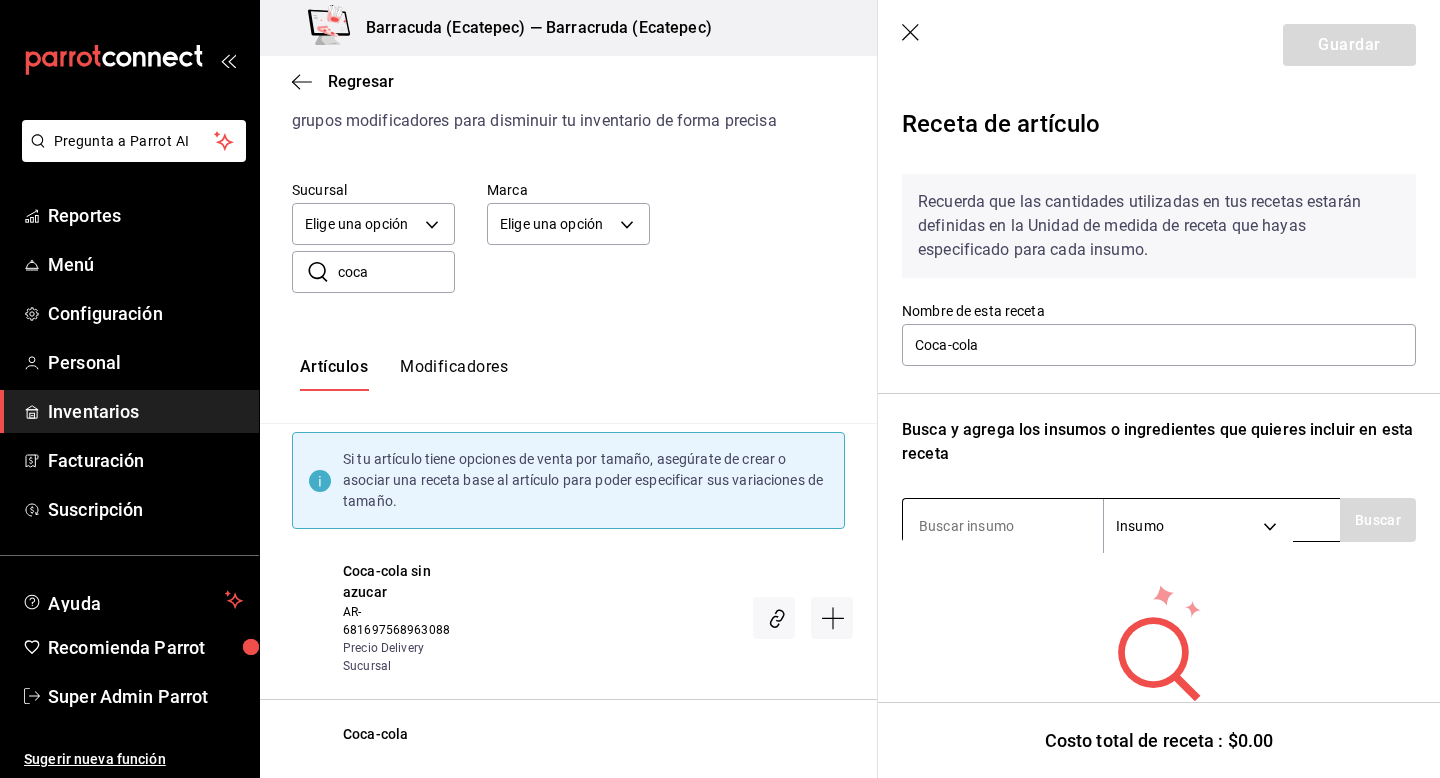 click at bounding box center [1003, 526] 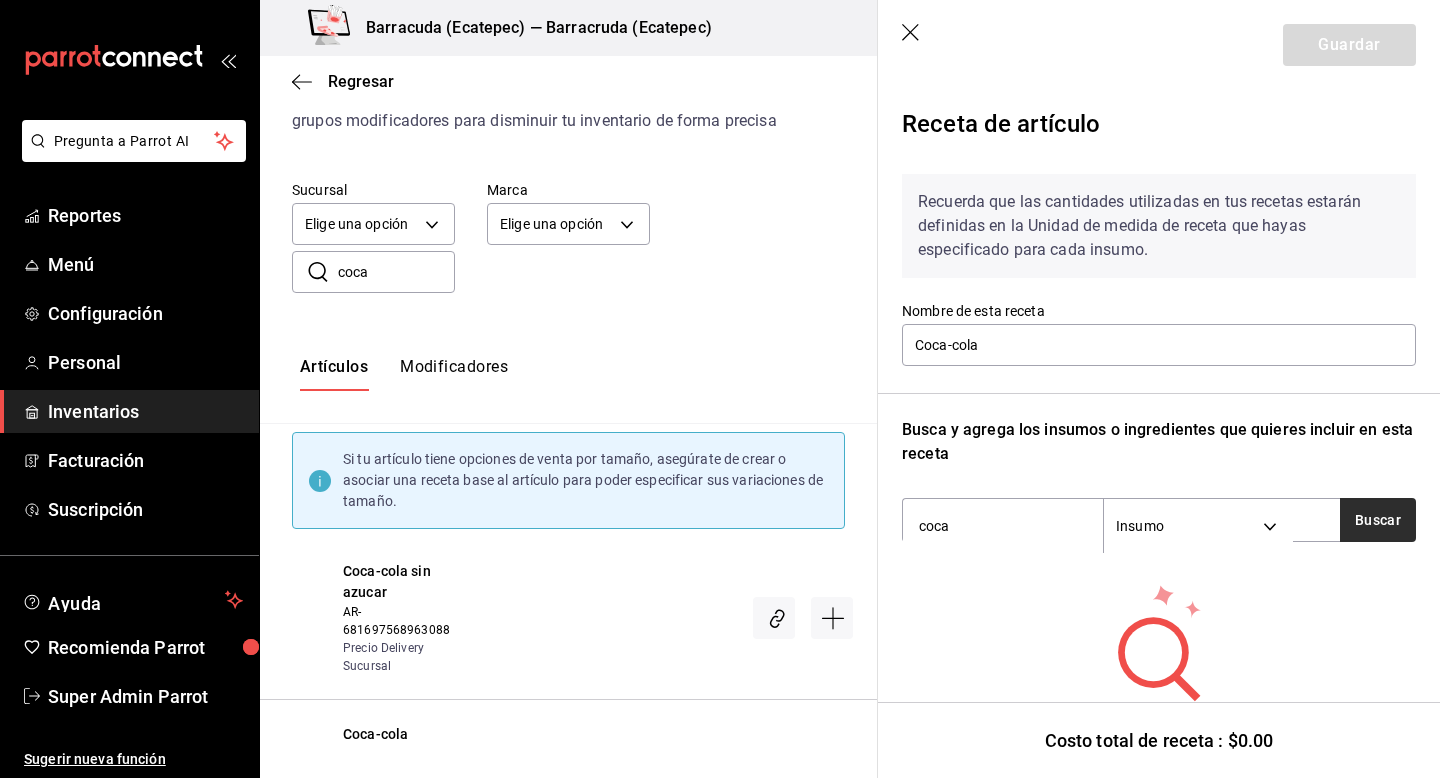 type on "coca" 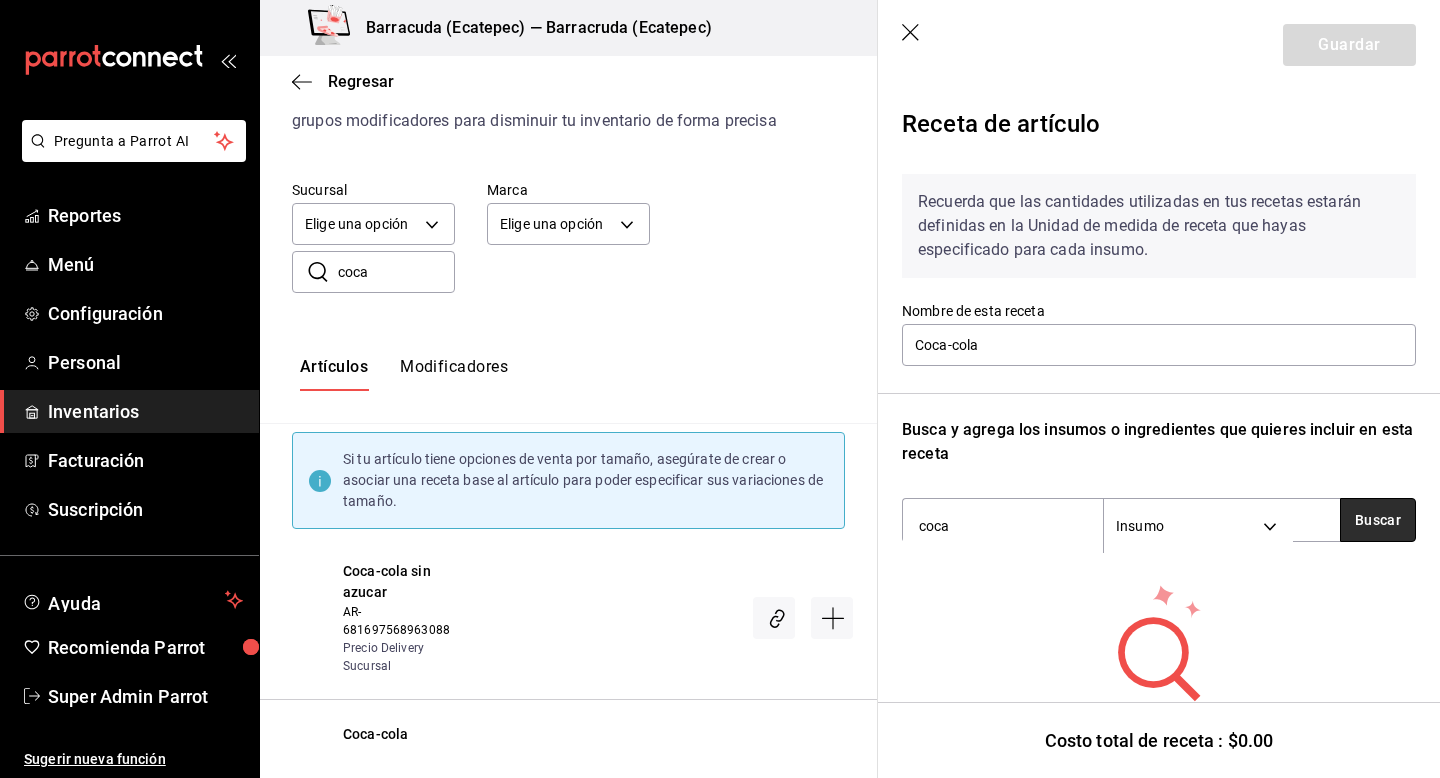 click on "Buscar" at bounding box center (1378, 520) 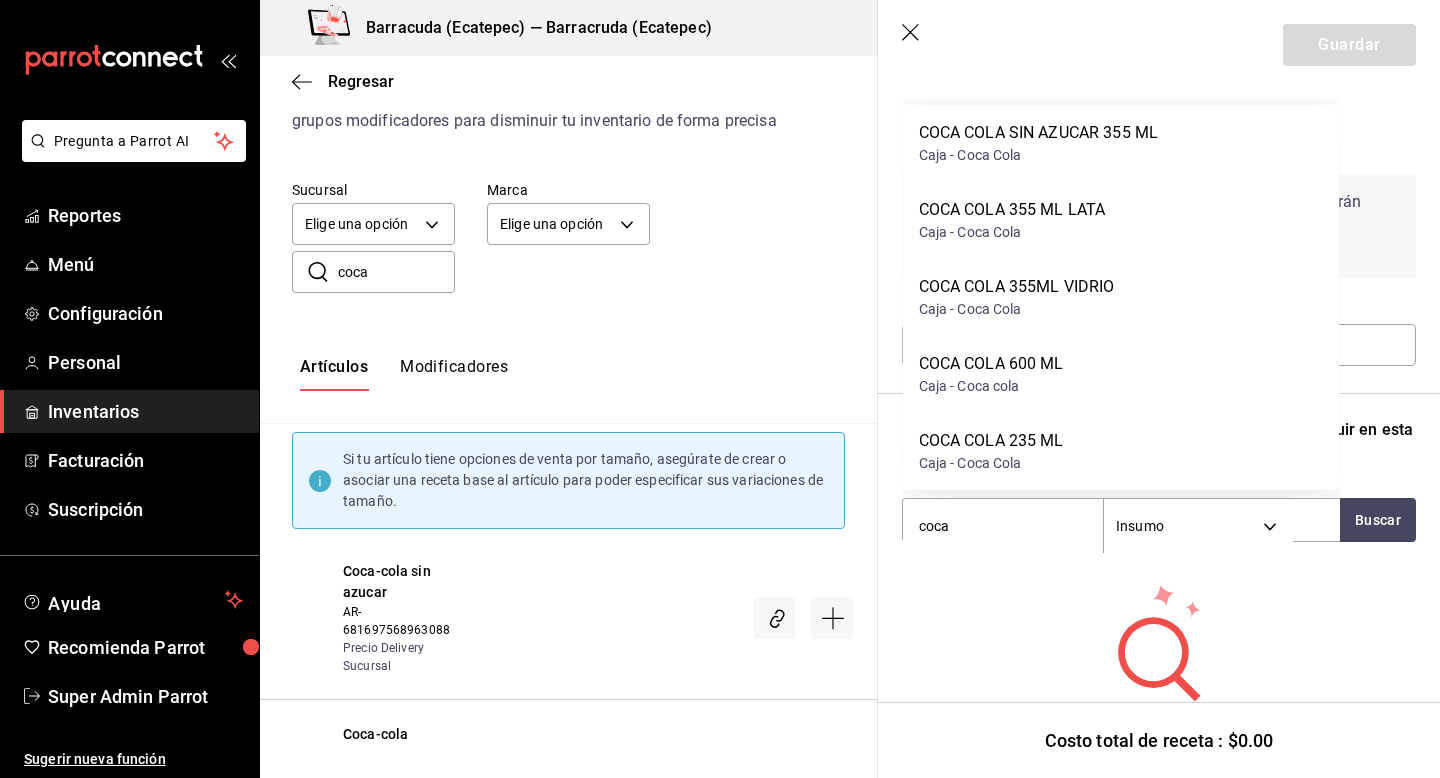 scroll, scrollTop: 188, scrollLeft: 0, axis: vertical 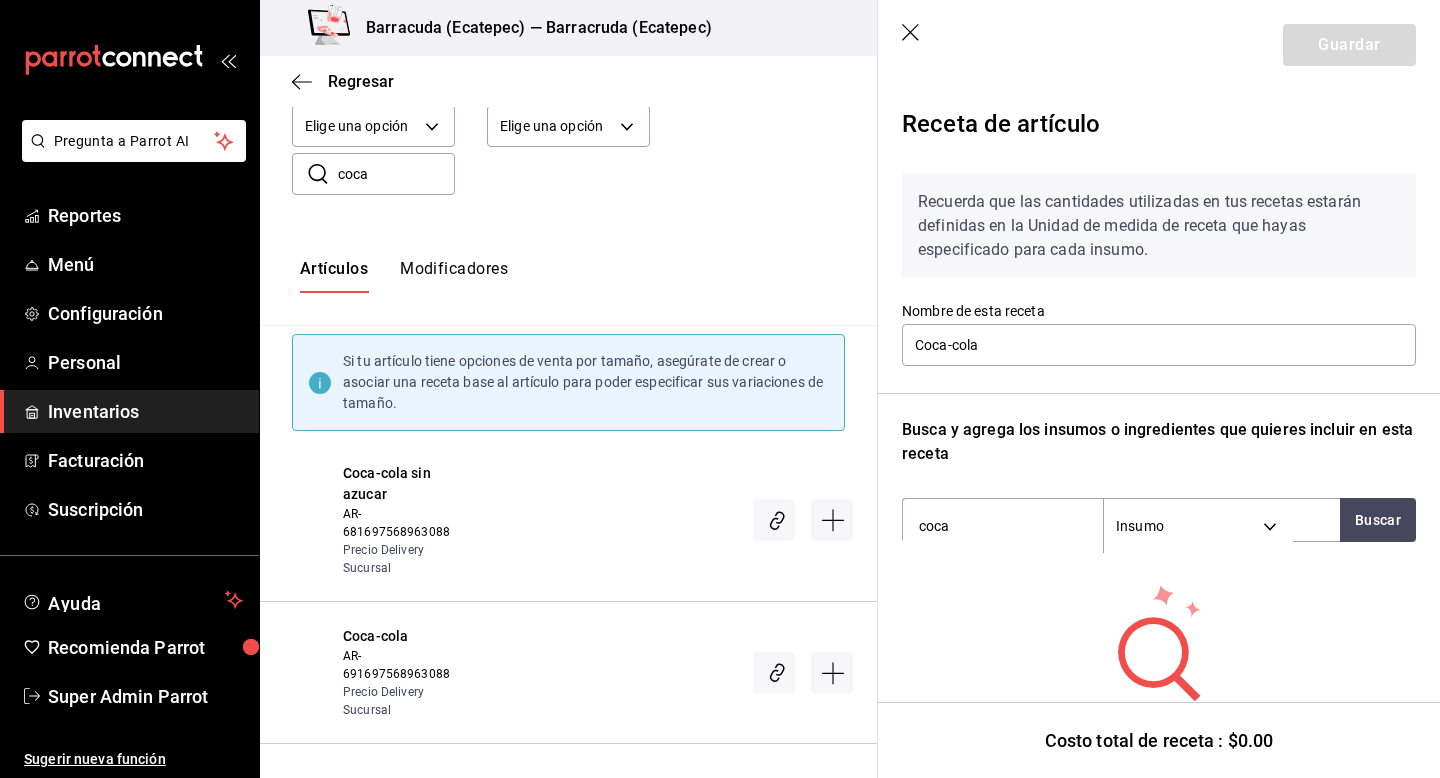 click 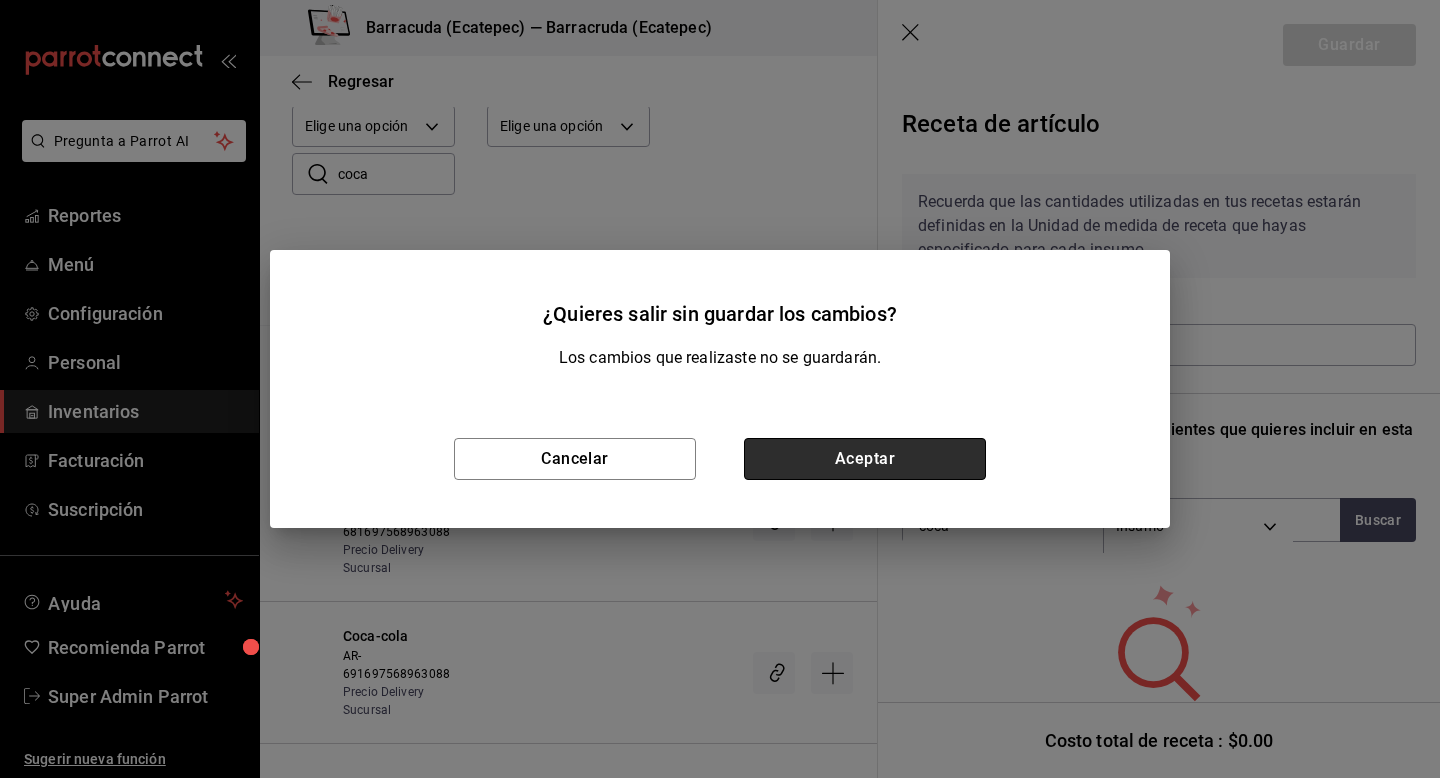 click on "Aceptar" at bounding box center [865, 459] 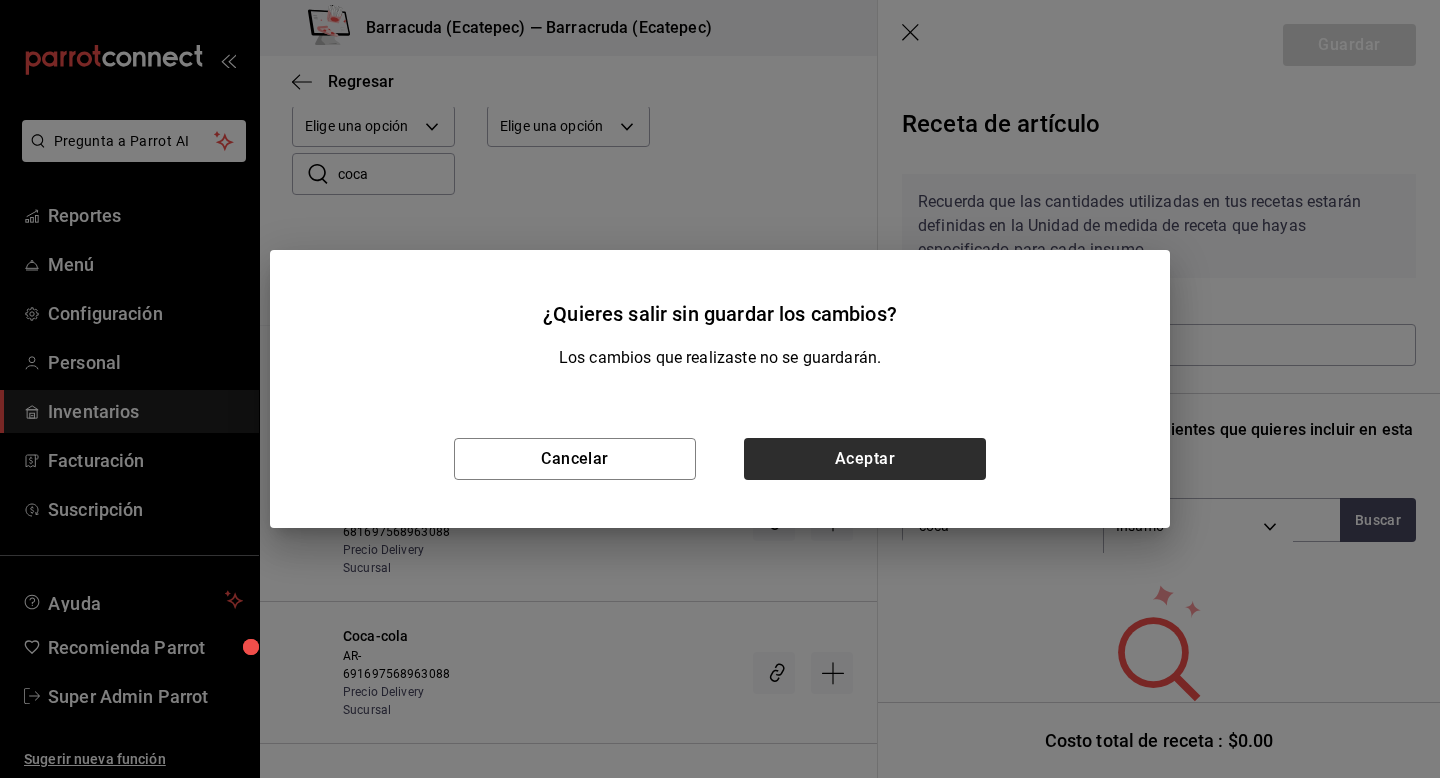 scroll, scrollTop: 90, scrollLeft: 0, axis: vertical 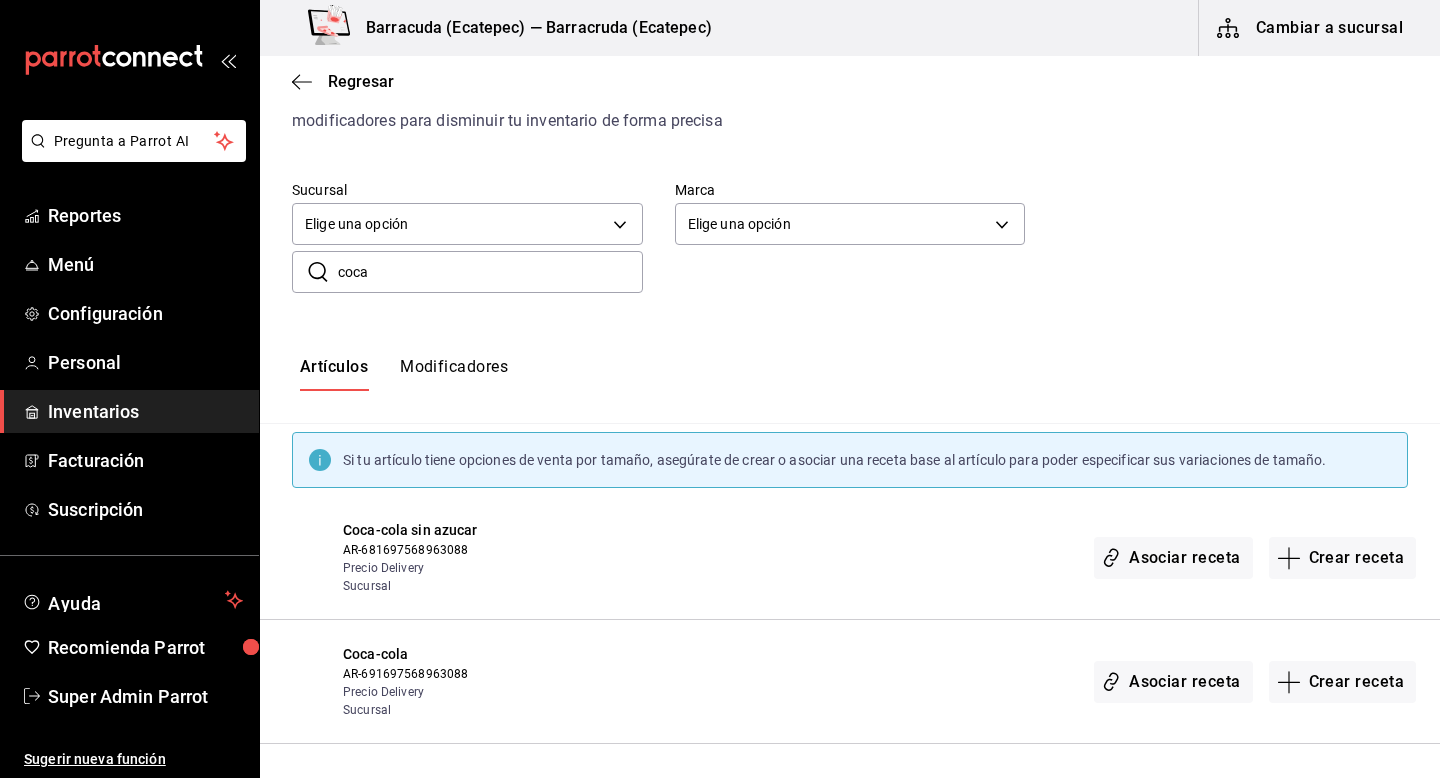 click on "coca" at bounding box center (490, 272) 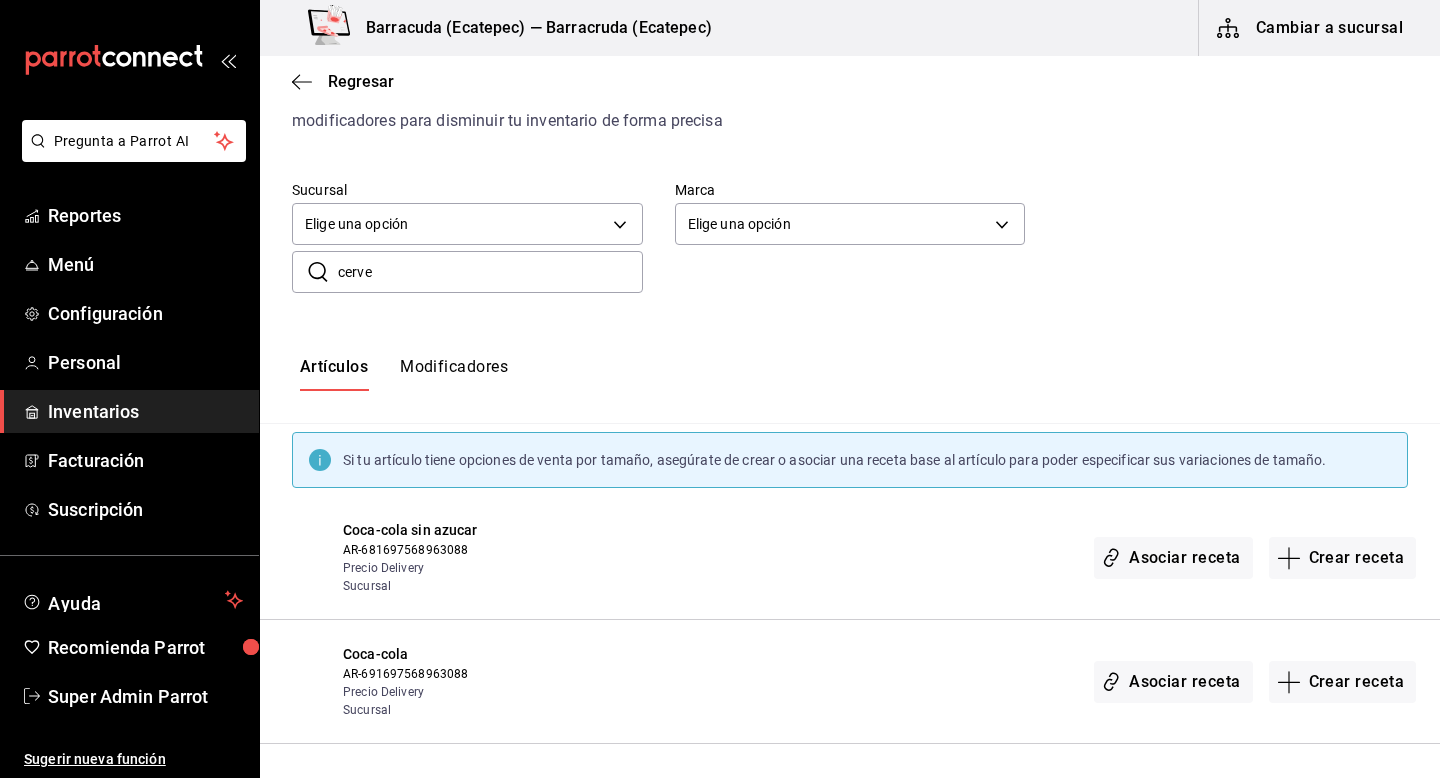 scroll, scrollTop: 0, scrollLeft: 0, axis: both 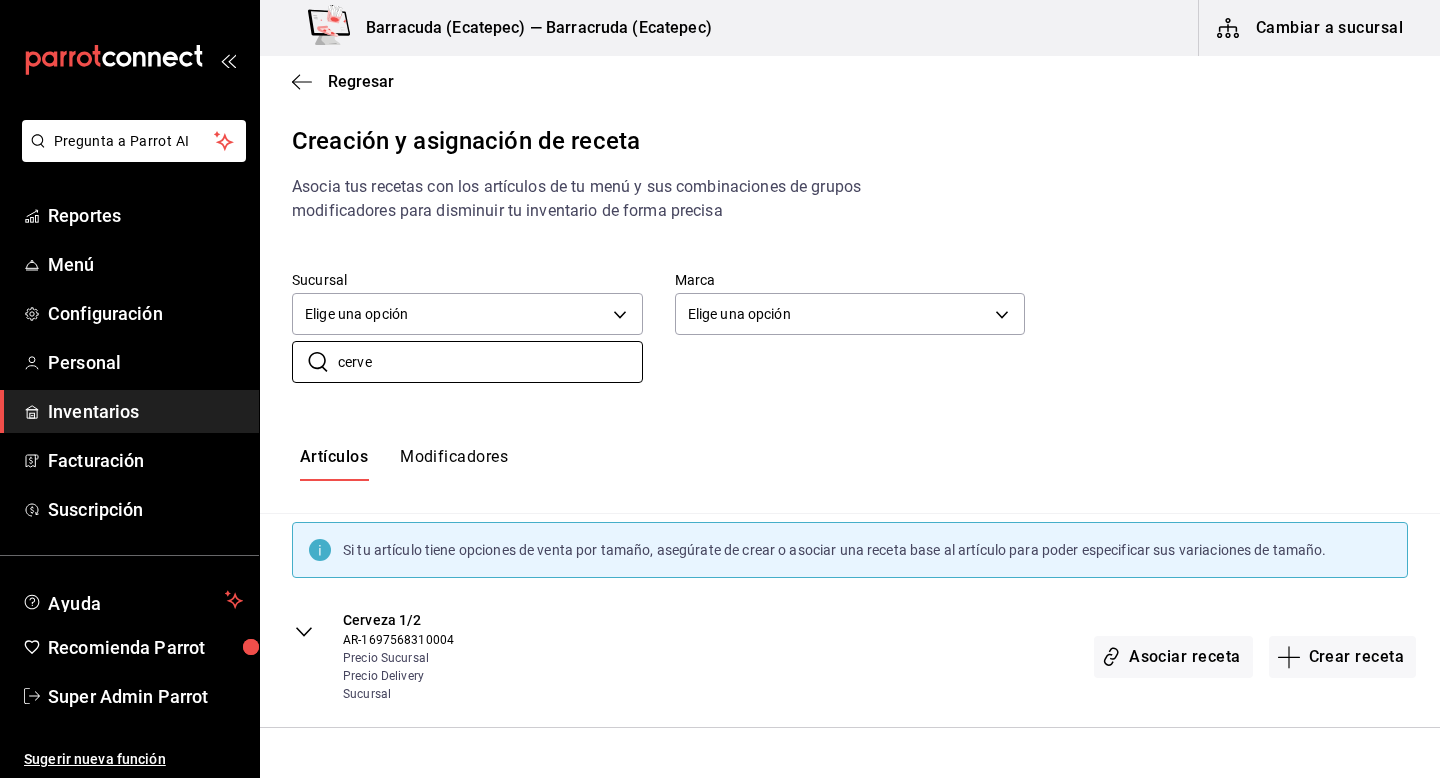 type on "cerve" 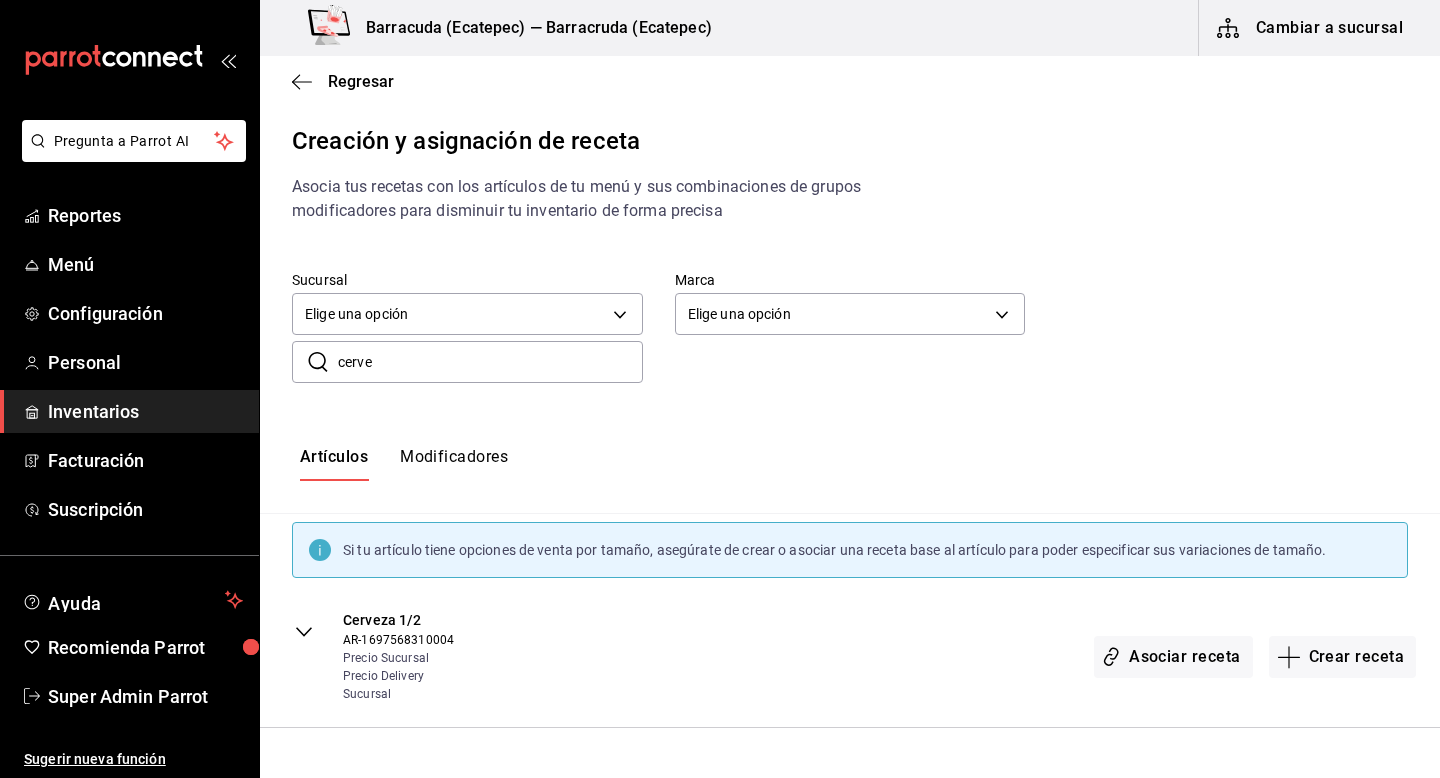 click on "Sucursal Elige una opción default Marca Elige una opción default ​ cerve ​" at bounding box center [850, 327] 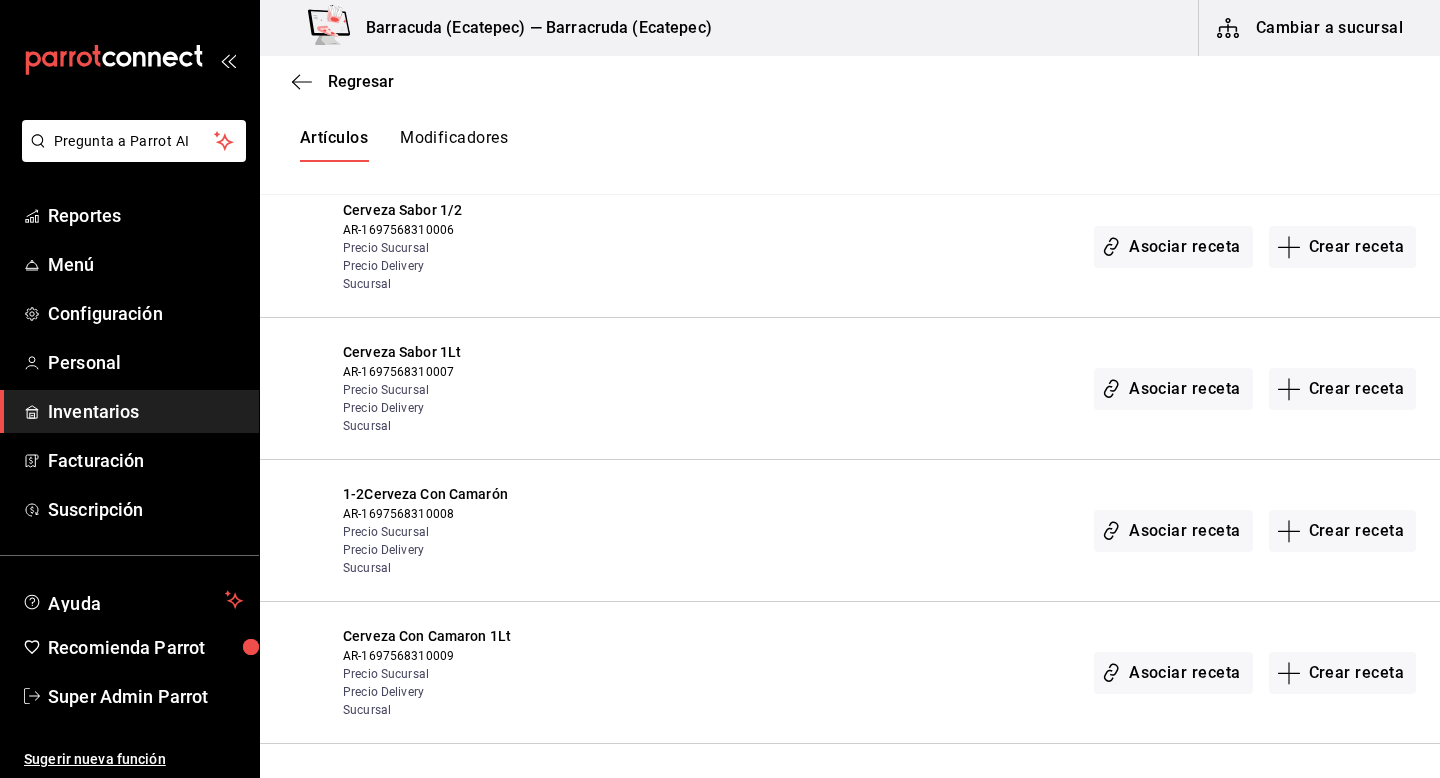 scroll, scrollTop: 0, scrollLeft: 0, axis: both 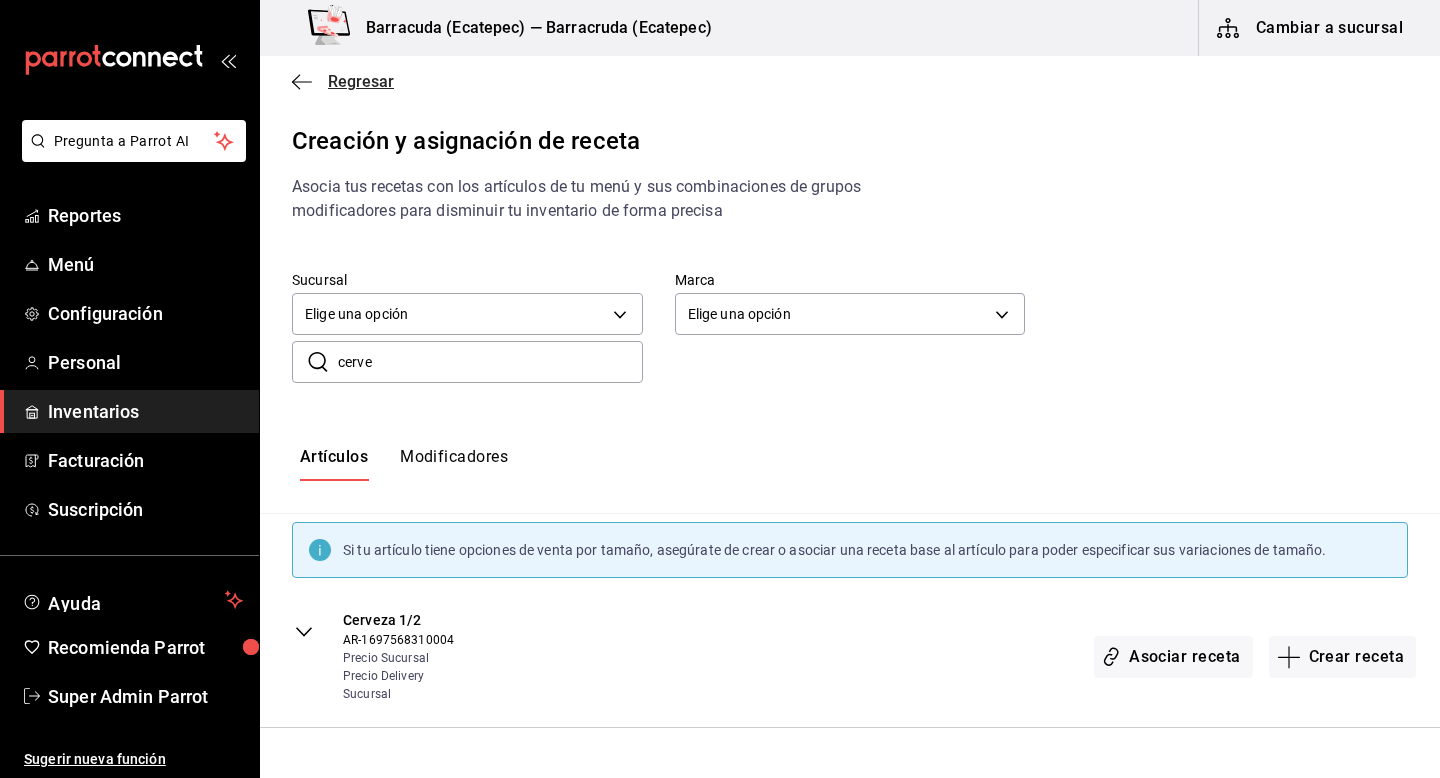 click on "Regresar" at bounding box center [361, 81] 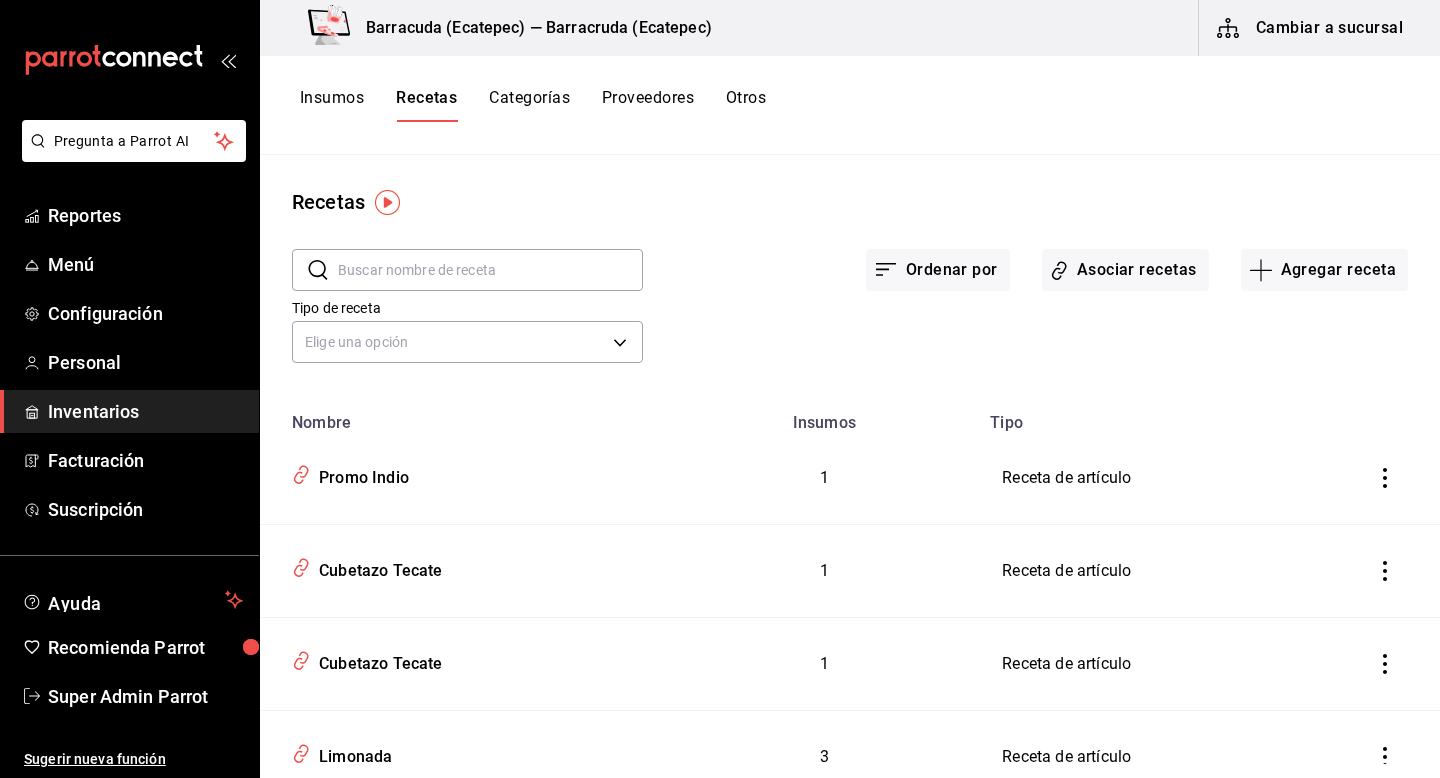 click on "Cambiar a sucursal" at bounding box center [1311, 28] 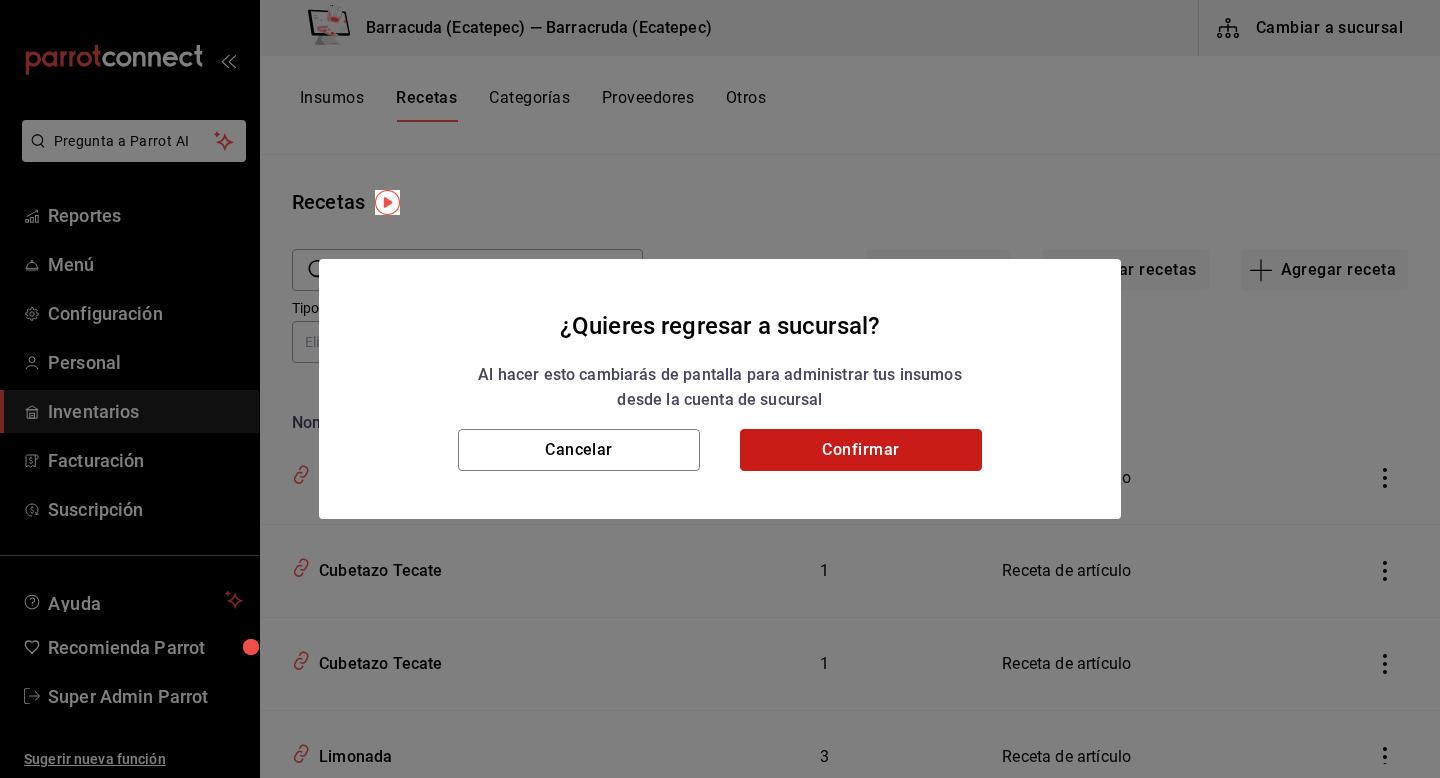 click on "Confirmar" at bounding box center (861, 450) 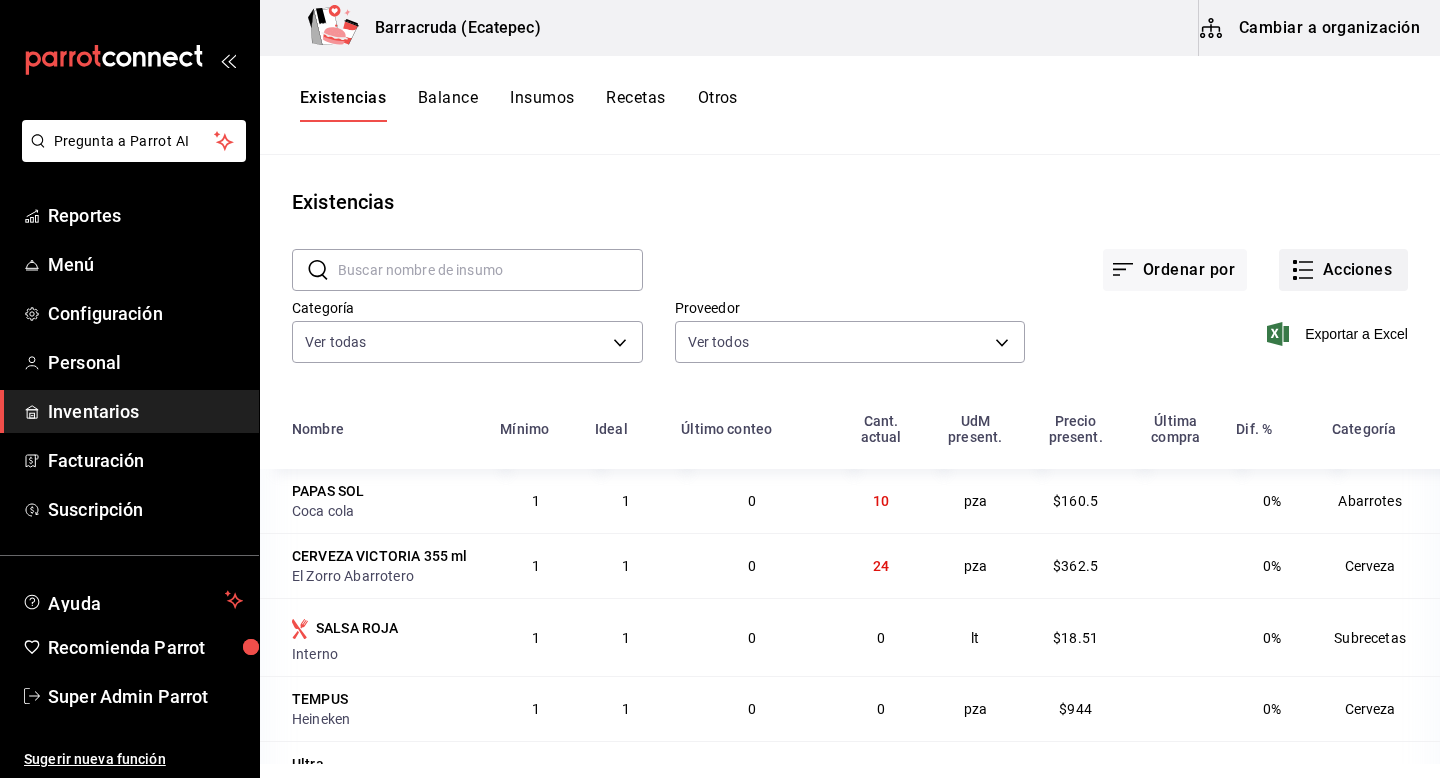 click on "Acciones" at bounding box center (1343, 270) 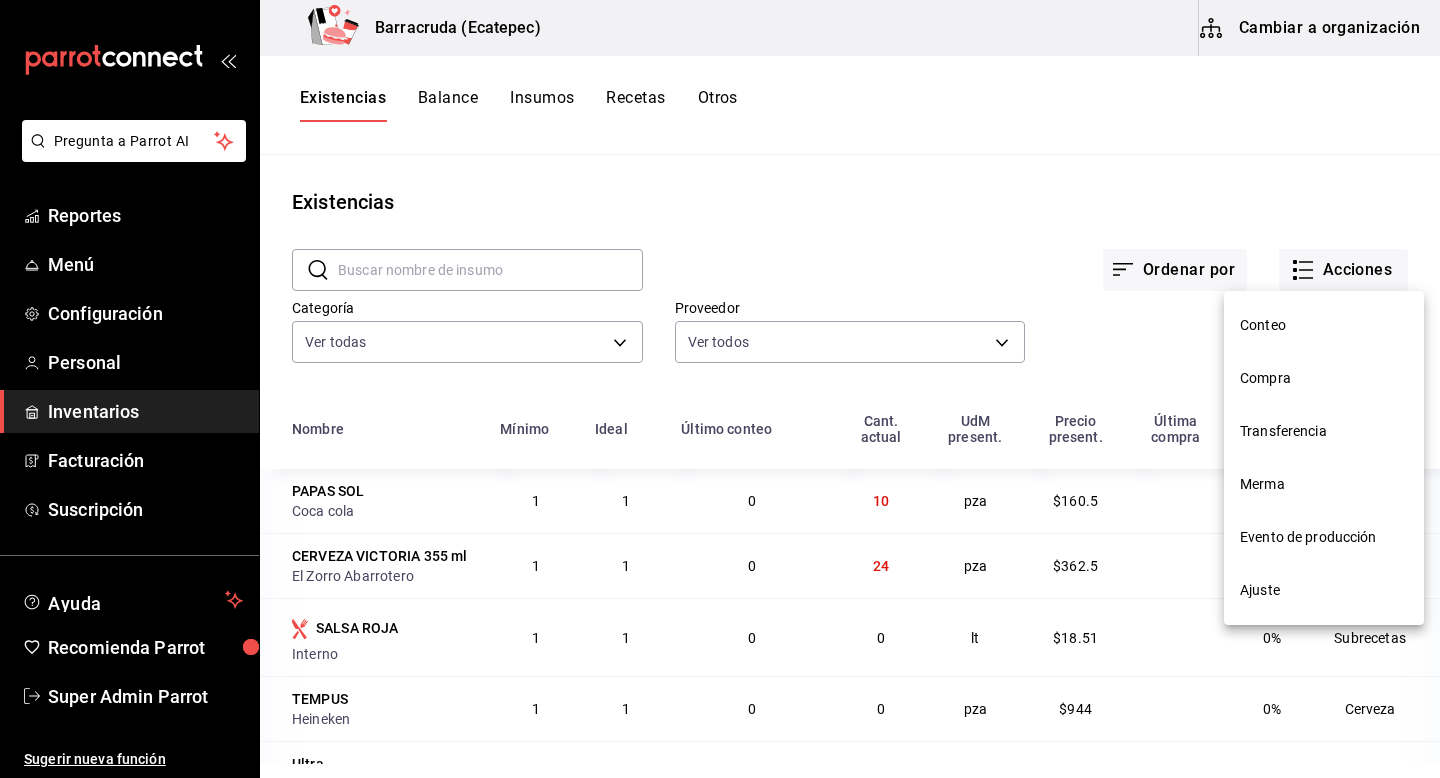 click on "Conteo" at bounding box center [1324, 325] 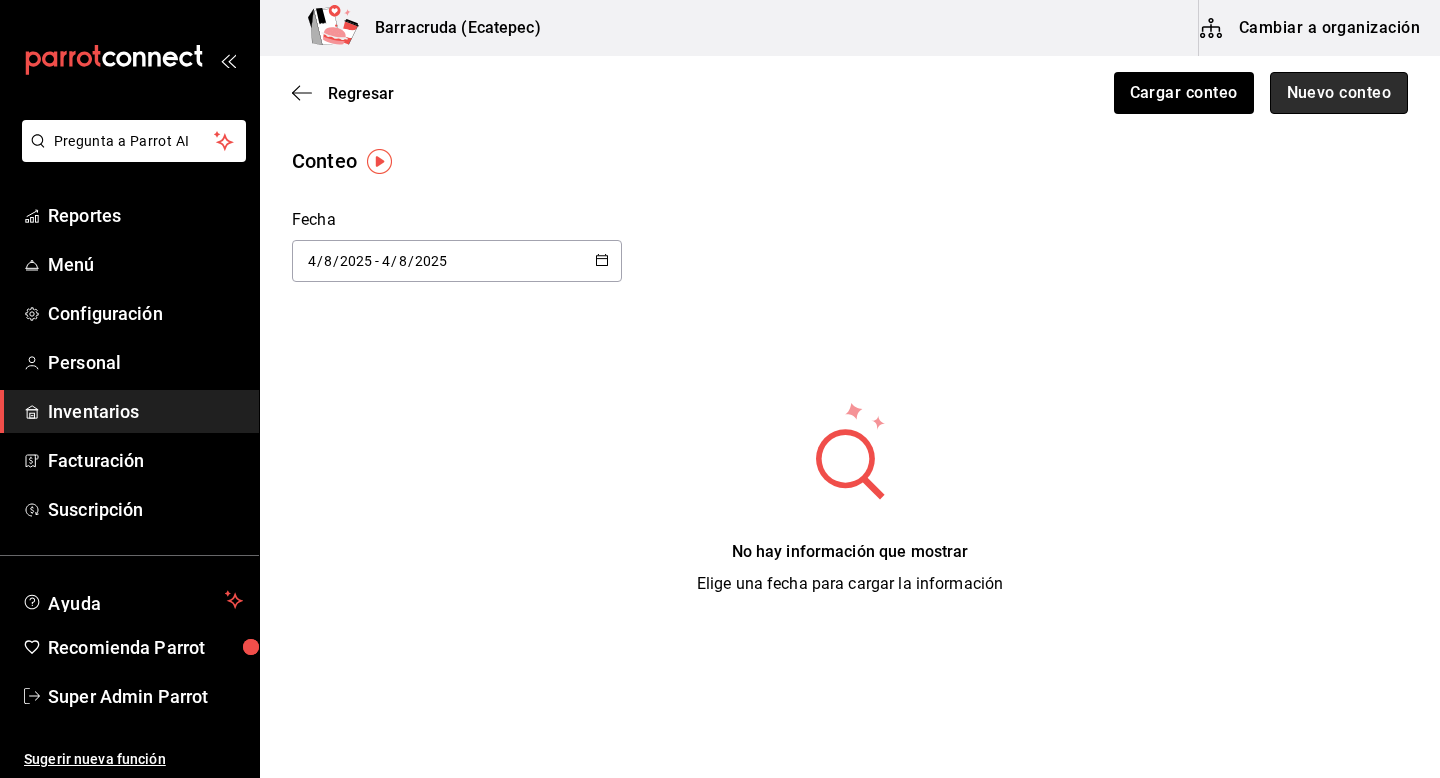 click on "Nuevo conteo" at bounding box center (1339, 93) 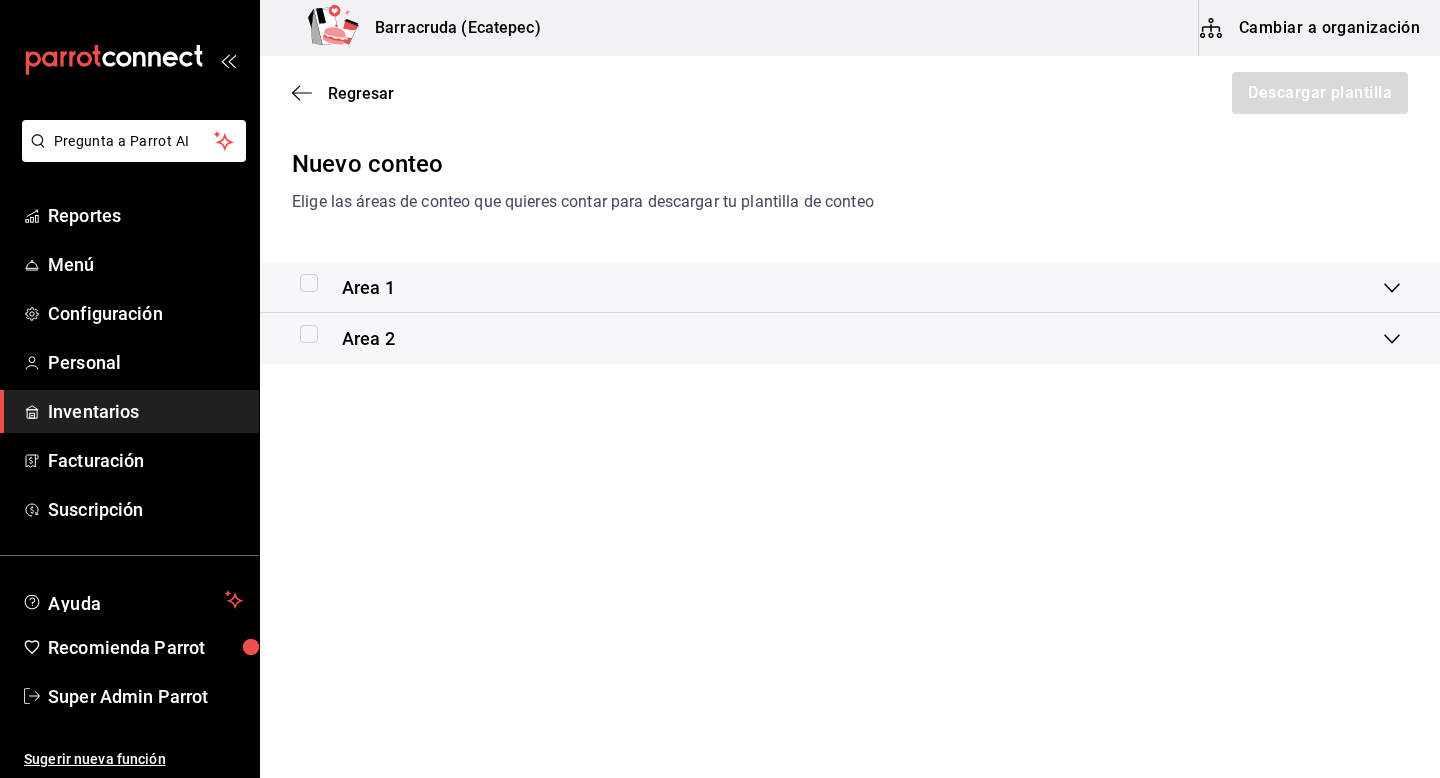 click on "Area 2" at bounding box center [842, 338] 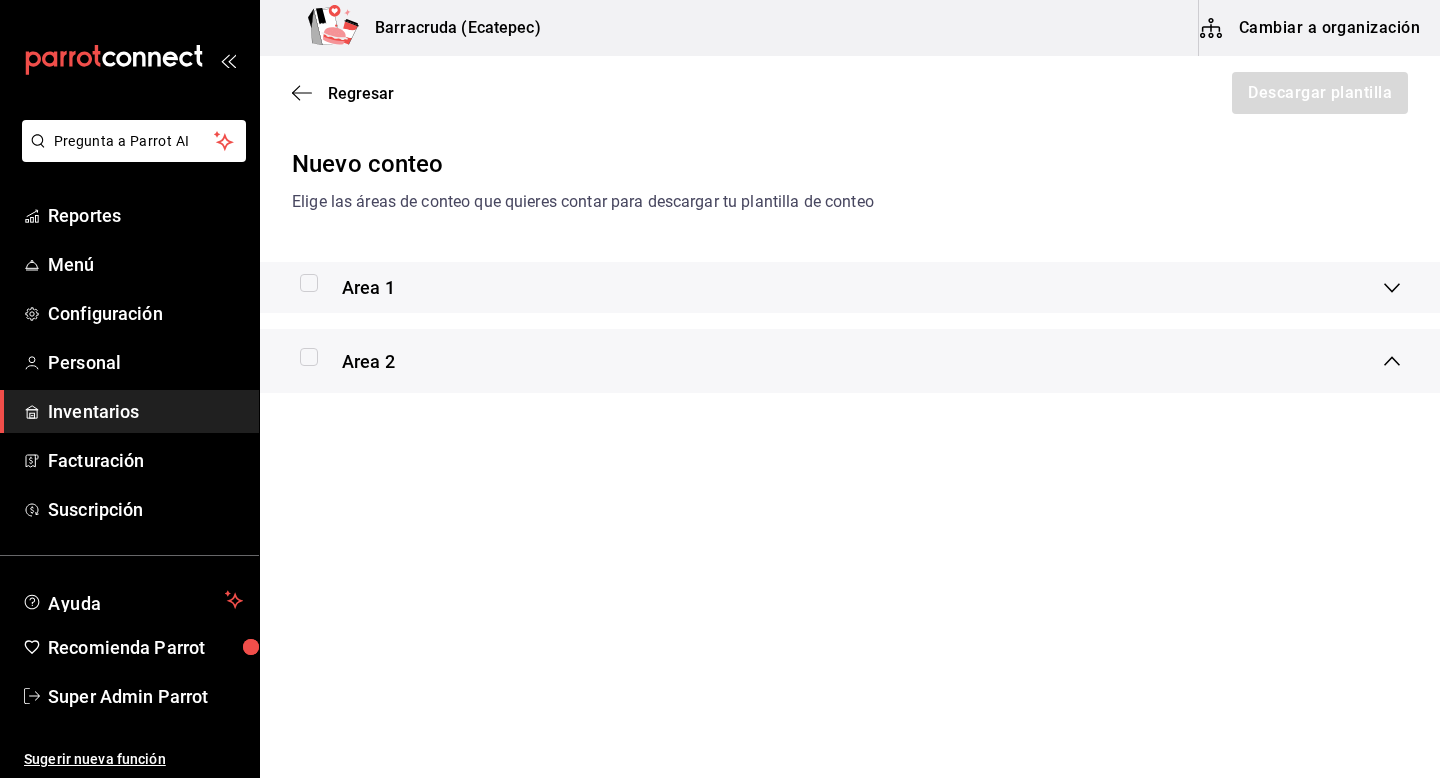 click on "Area 1" at bounding box center [842, 287] 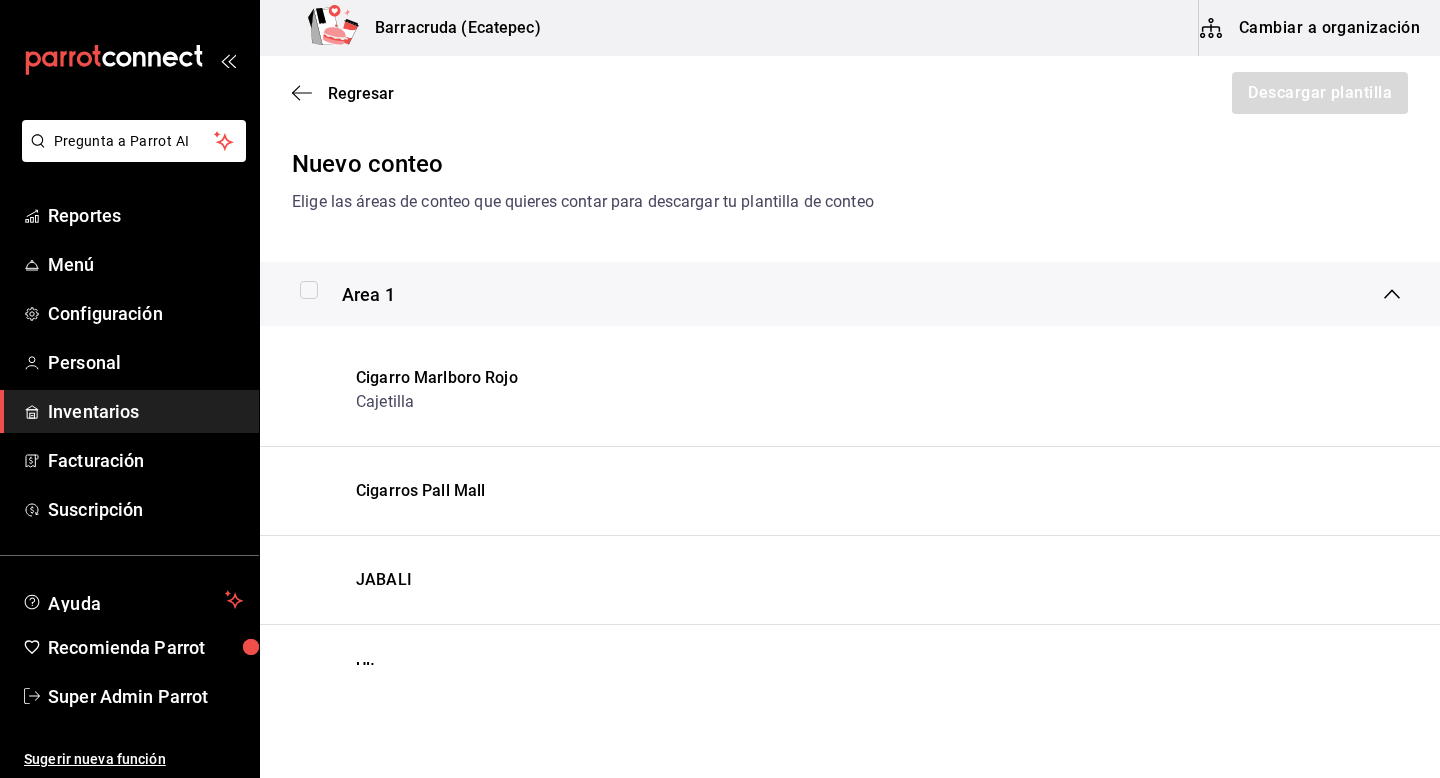 click on "Area 1" at bounding box center (842, 294) 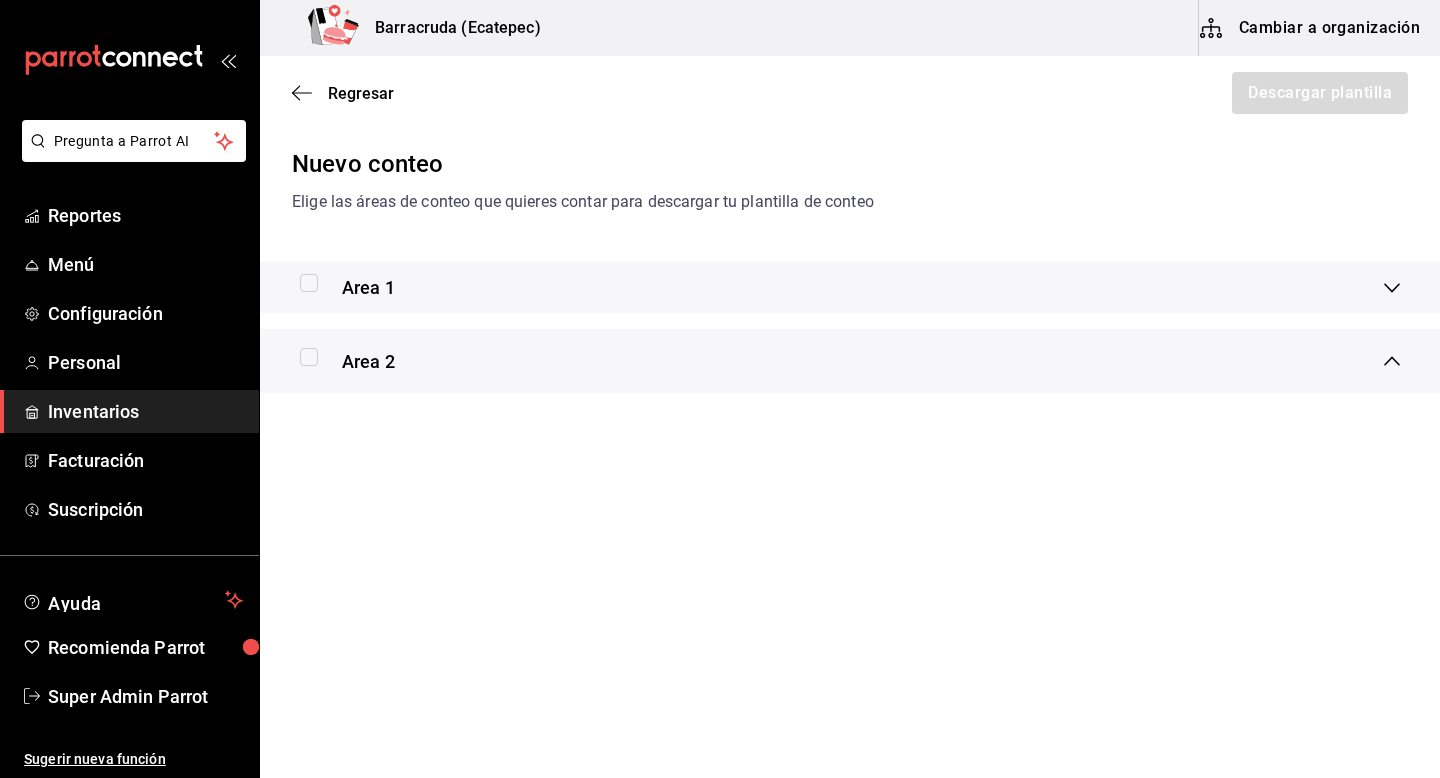 click on "Area 1" at bounding box center (842, 287) 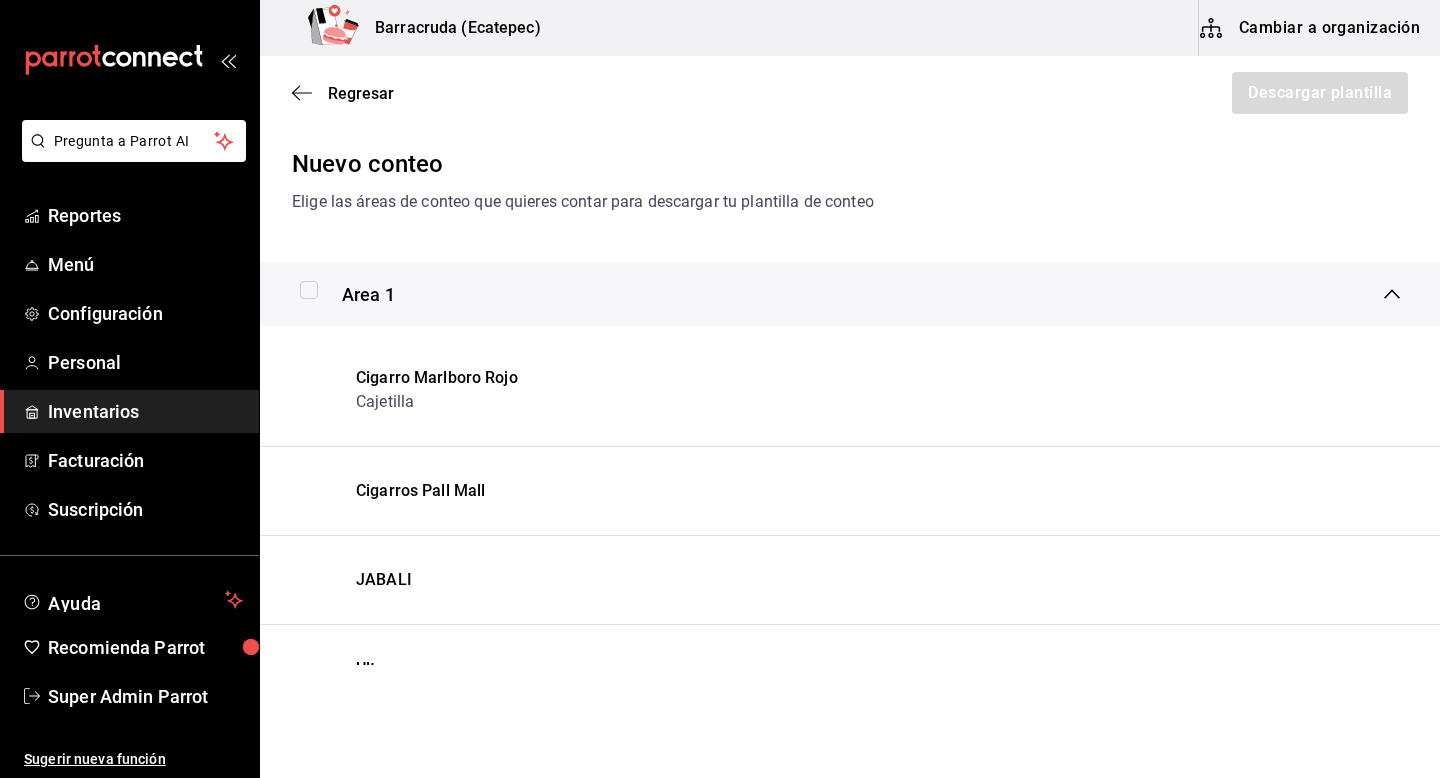 click at bounding box center (309, 290) 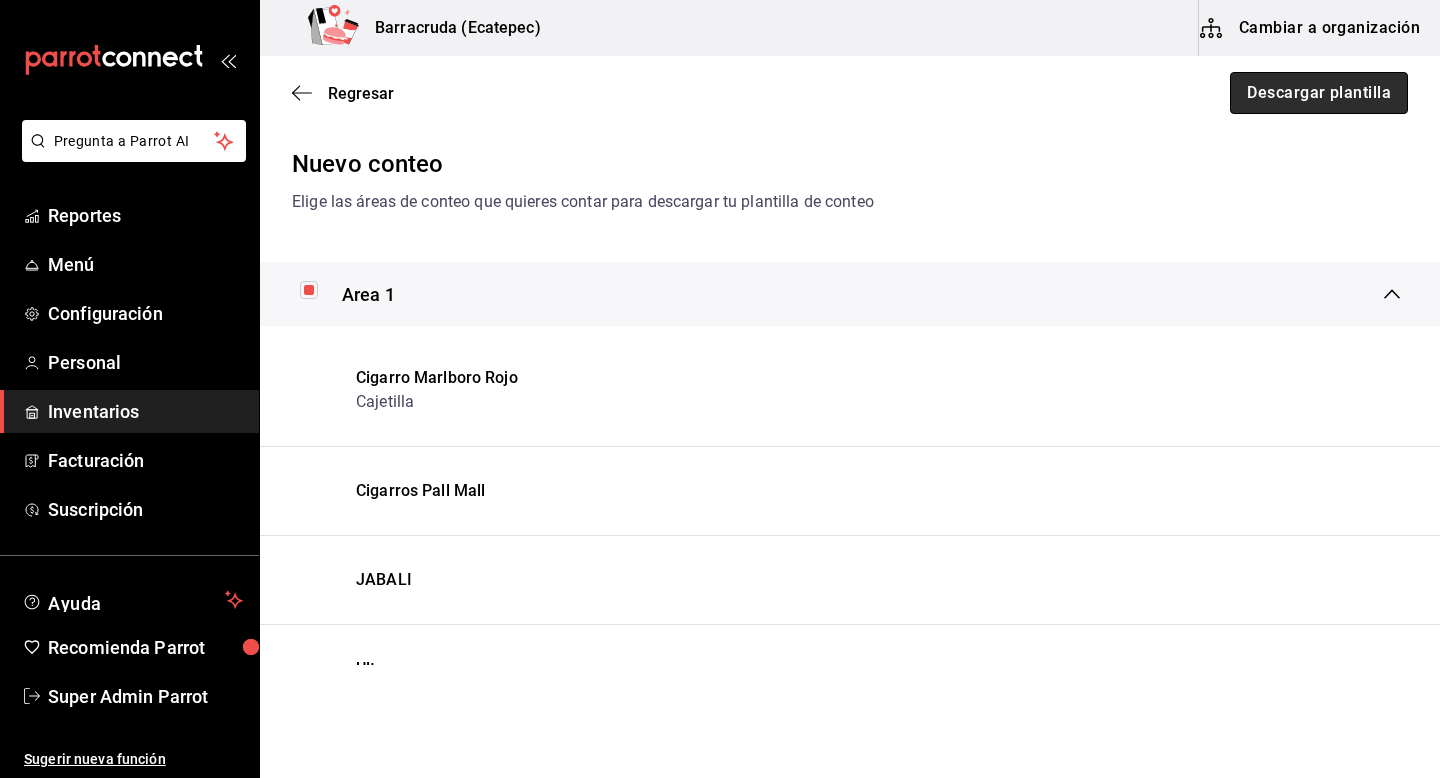 click on "Descargar plantilla" at bounding box center (1319, 93) 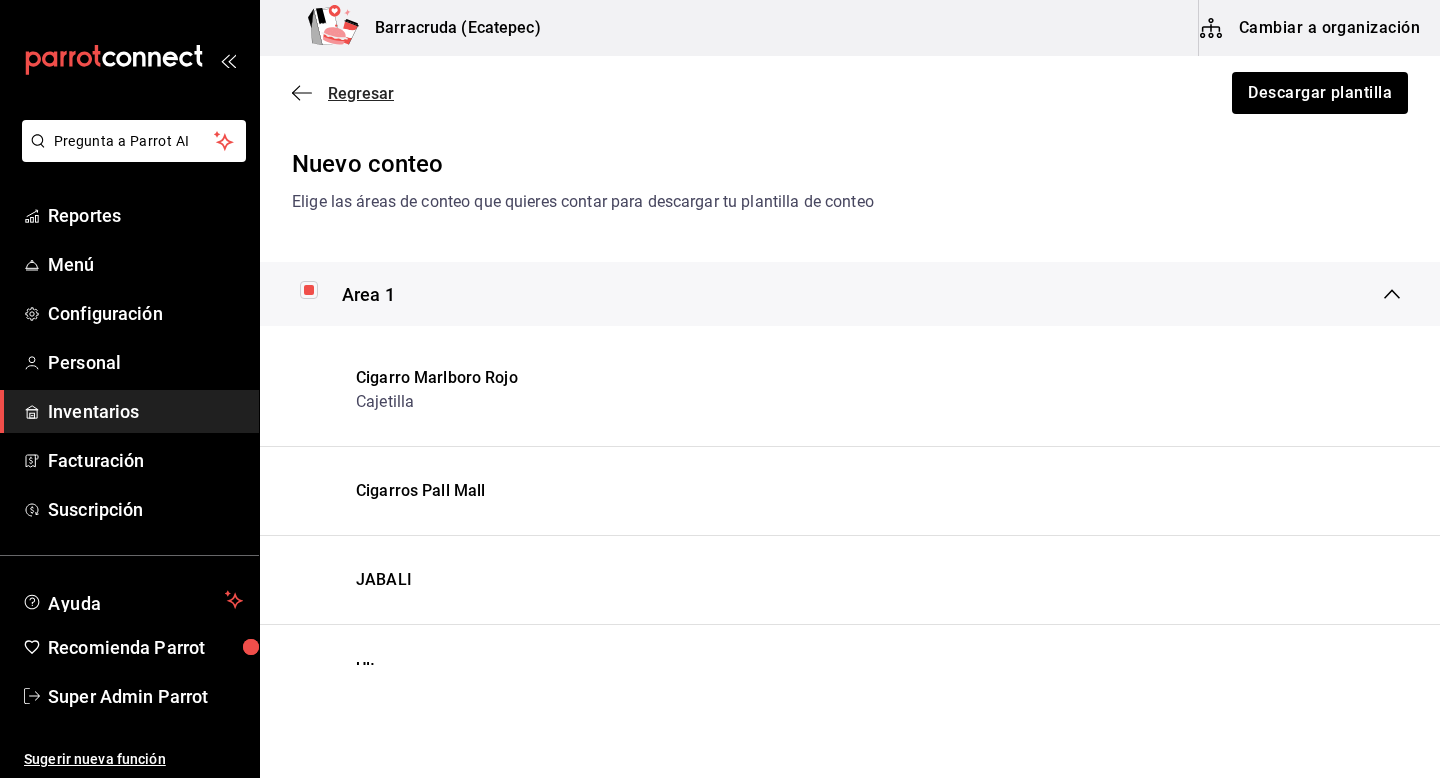 click on "Regresar" at bounding box center (361, 93) 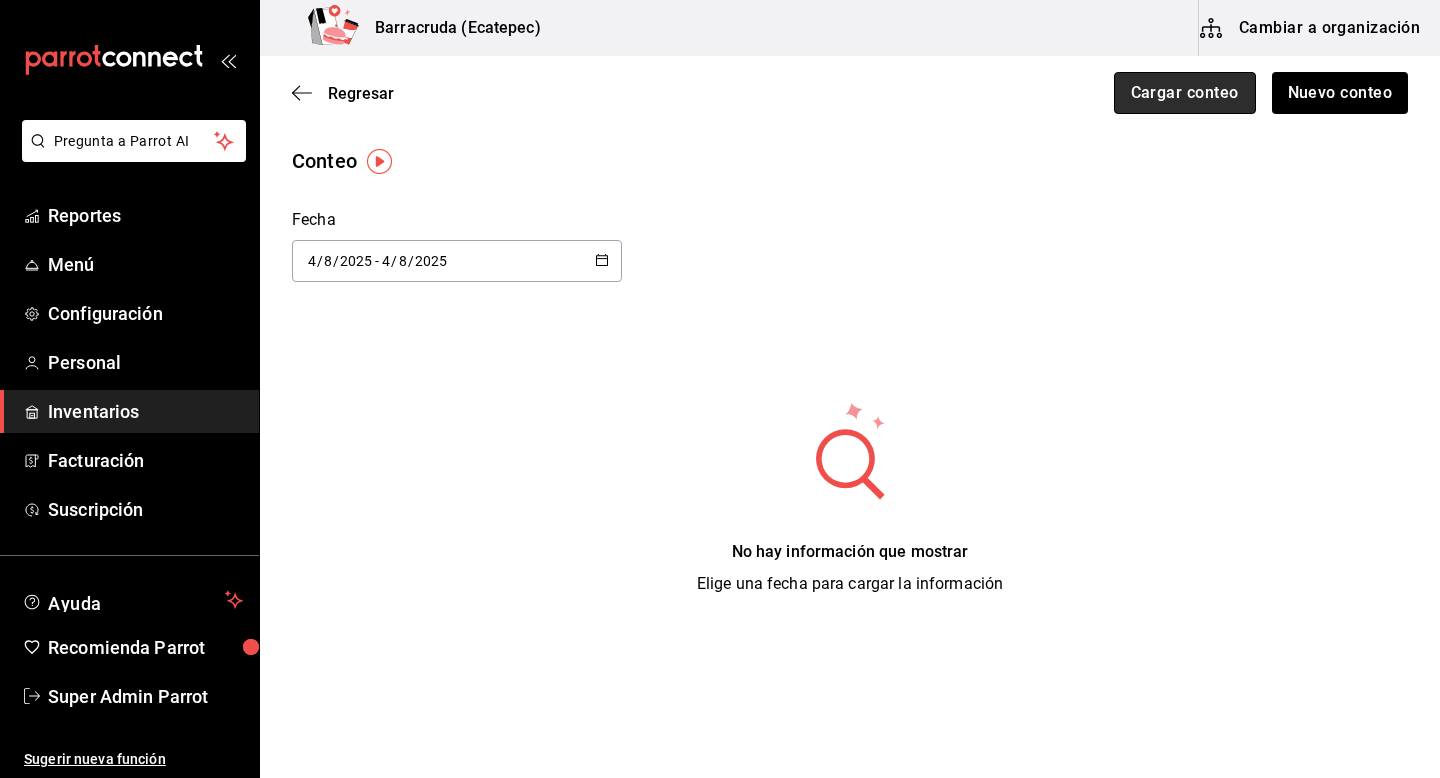 click on "Cargar conteo" at bounding box center [1185, 93] 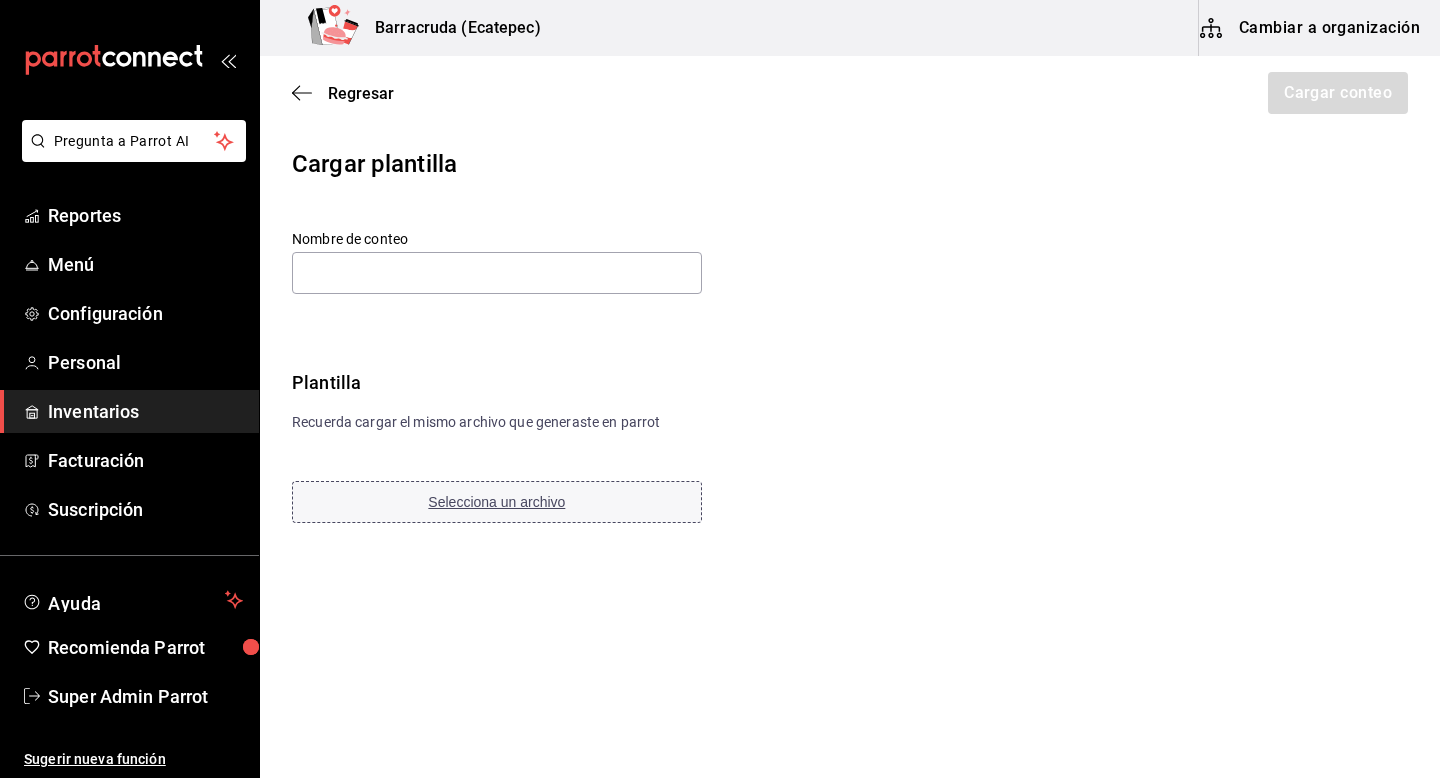 click on "Selecciona un archivo" at bounding box center (496, 502) 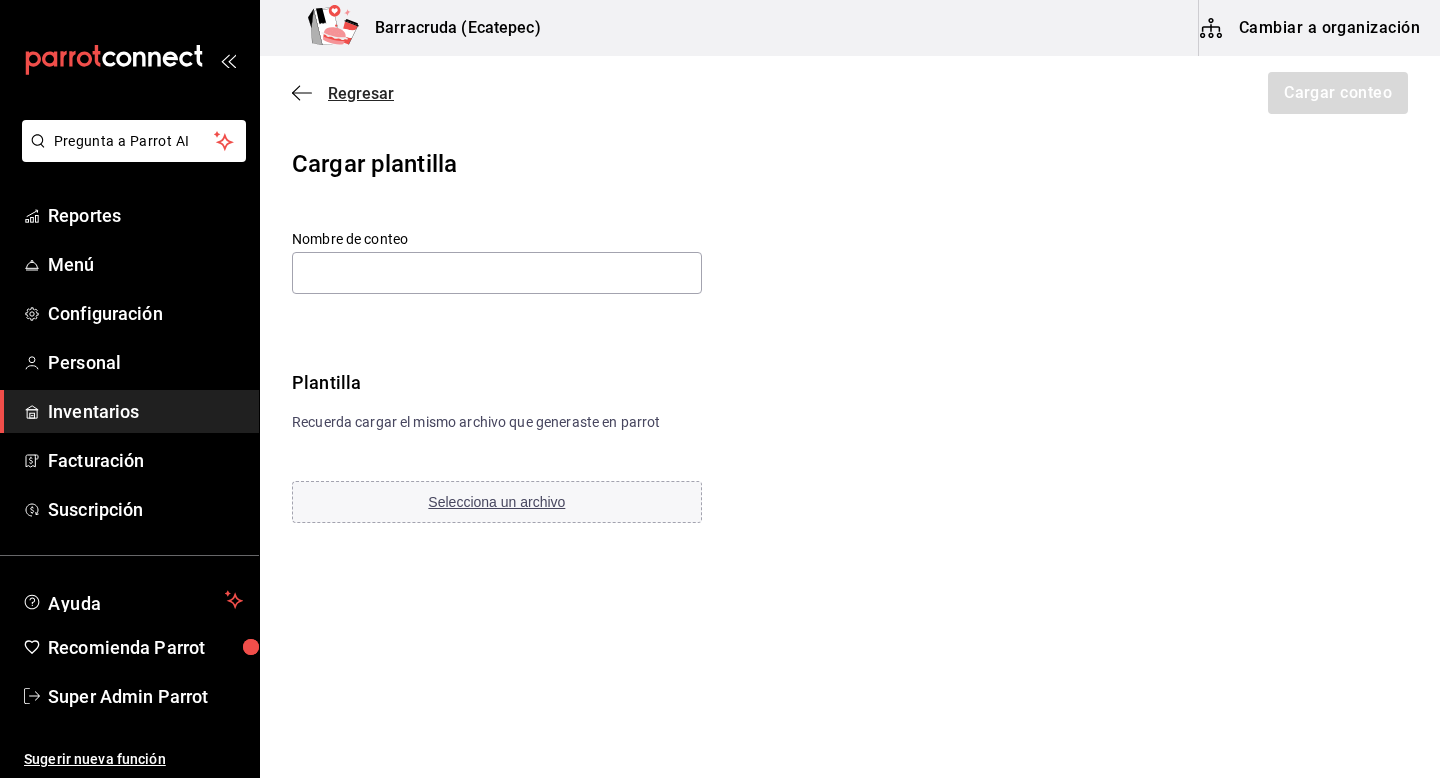 click on "Regresar" at bounding box center (361, 93) 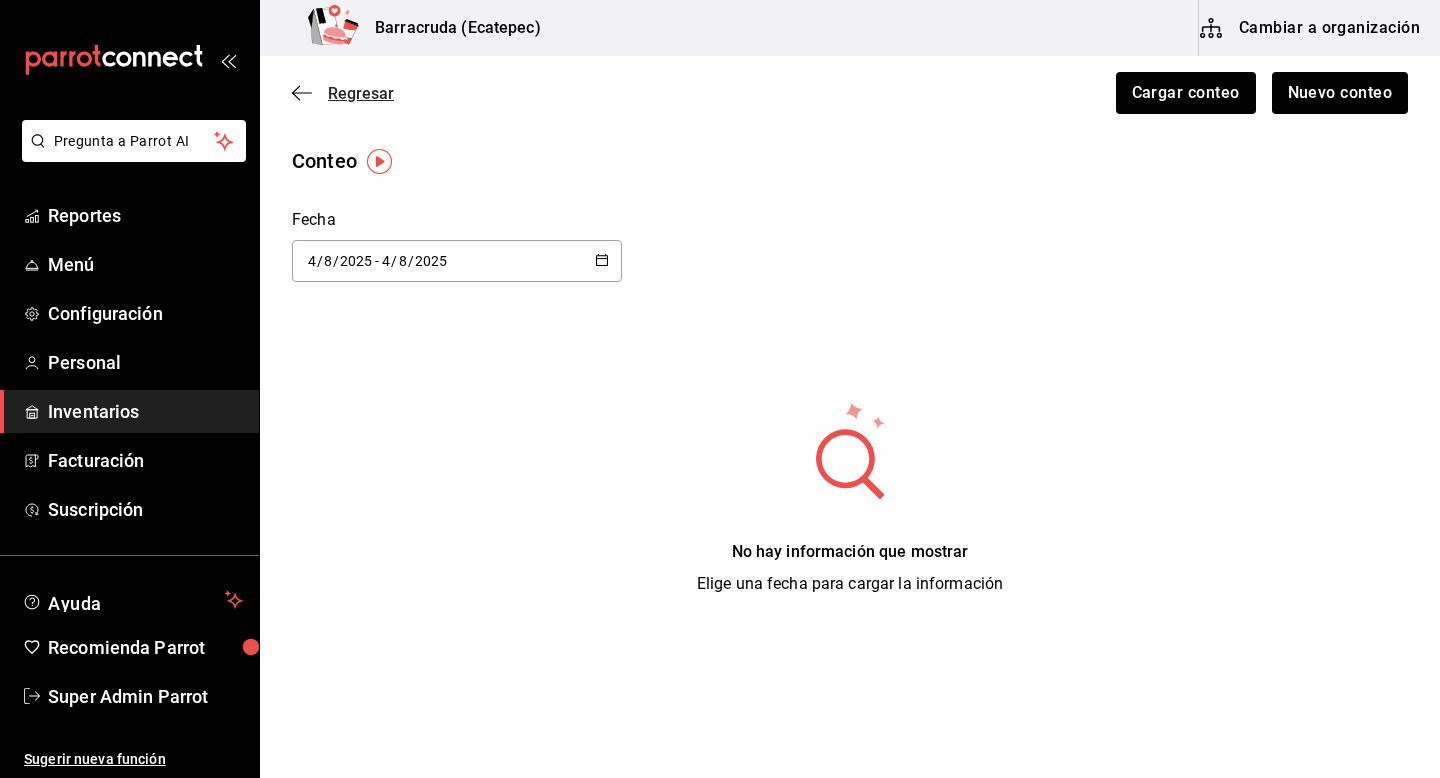 click on "Regresar" at bounding box center [361, 93] 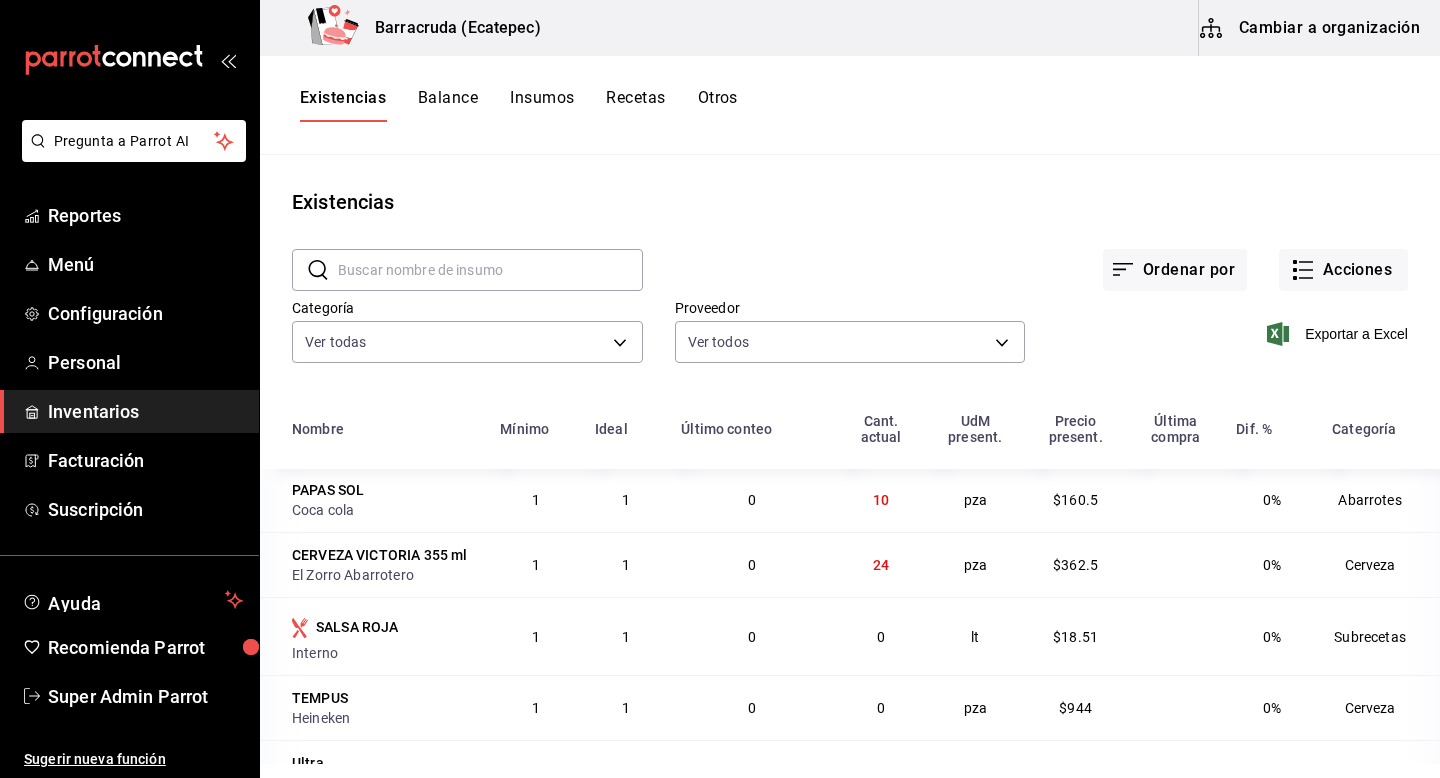 scroll, scrollTop: 0, scrollLeft: 0, axis: both 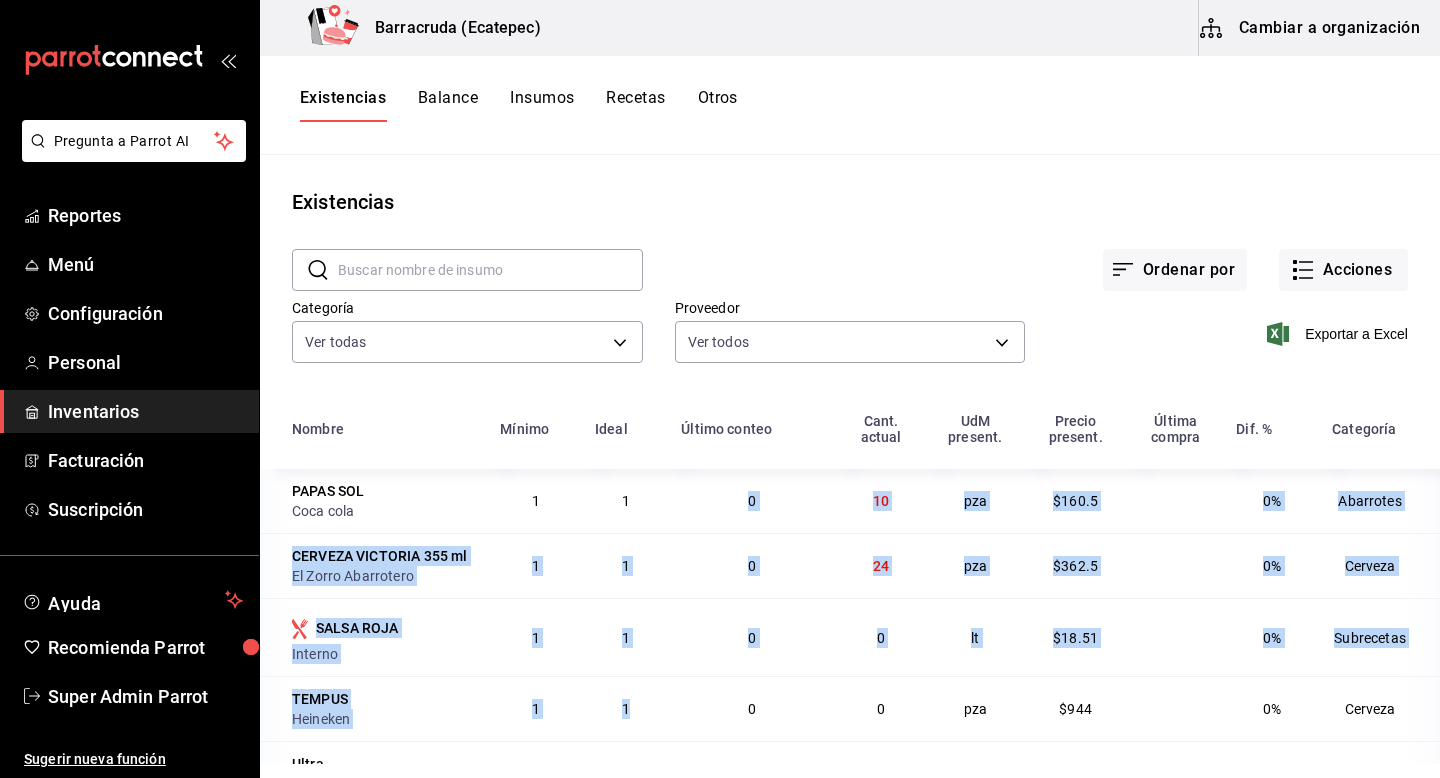 drag, startPoint x: 746, startPoint y: 483, endPoint x: 752, endPoint y: 709, distance: 226.07964 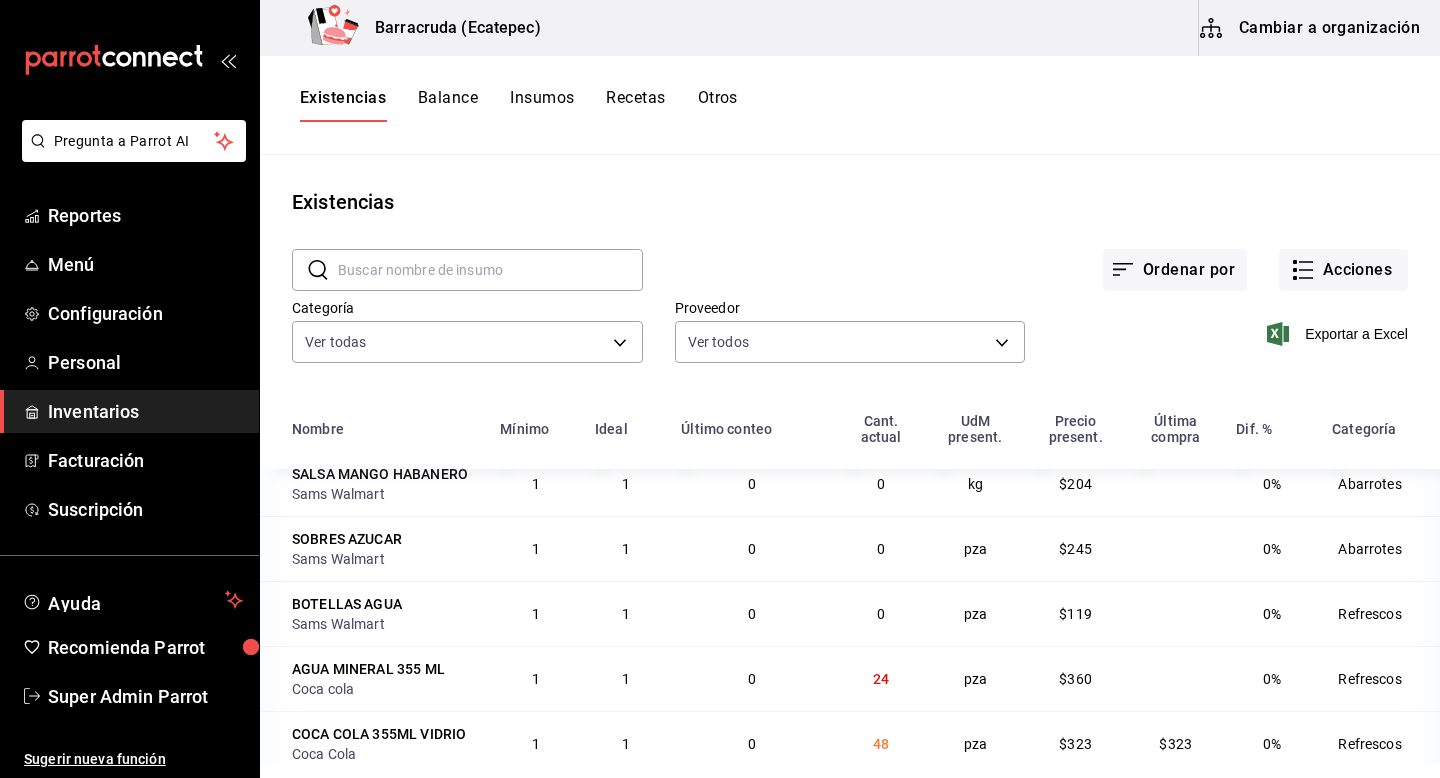 scroll, scrollTop: 0, scrollLeft: 0, axis: both 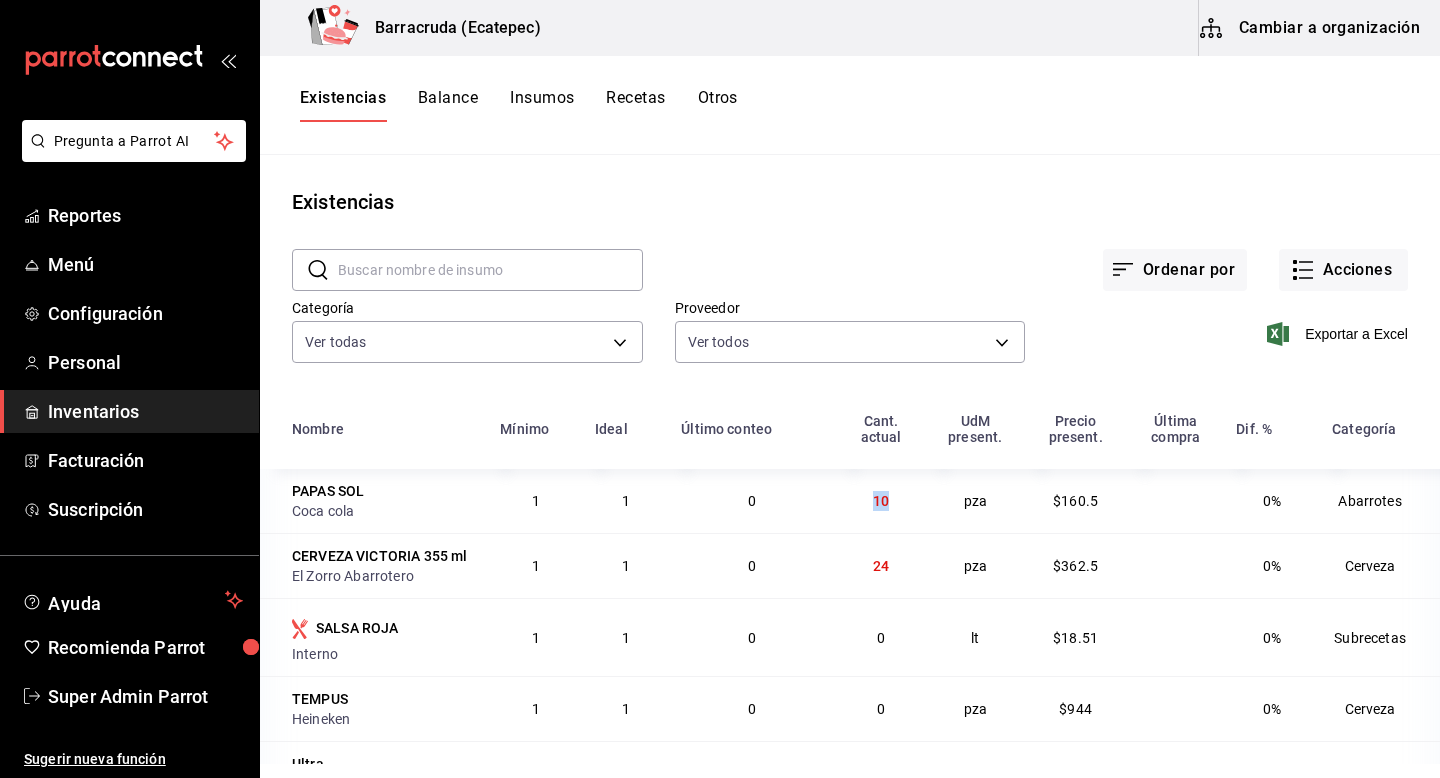 drag, startPoint x: 865, startPoint y: 500, endPoint x: 906, endPoint y: 504, distance: 41.19466 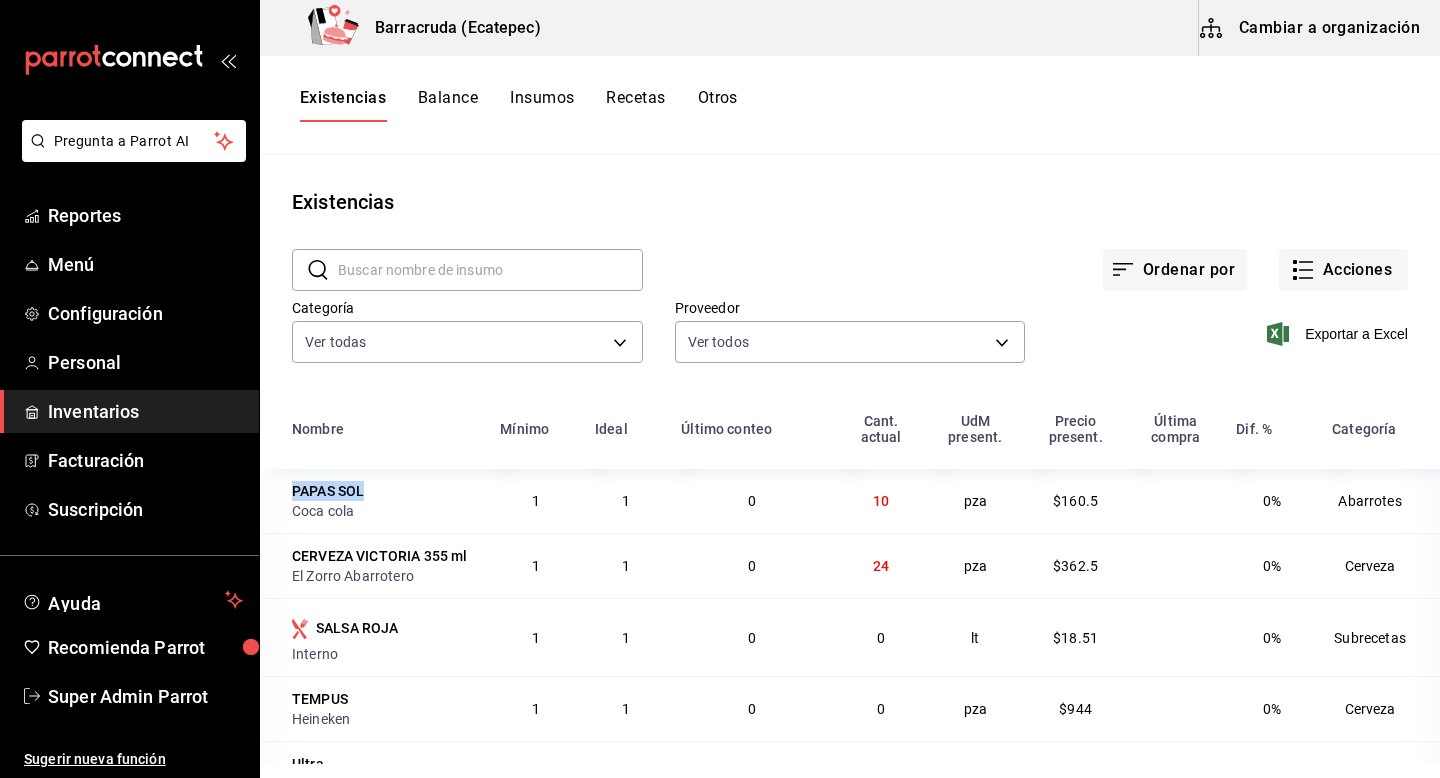 drag, startPoint x: 388, startPoint y: 483, endPoint x: 277, endPoint y: 484, distance: 111.0045 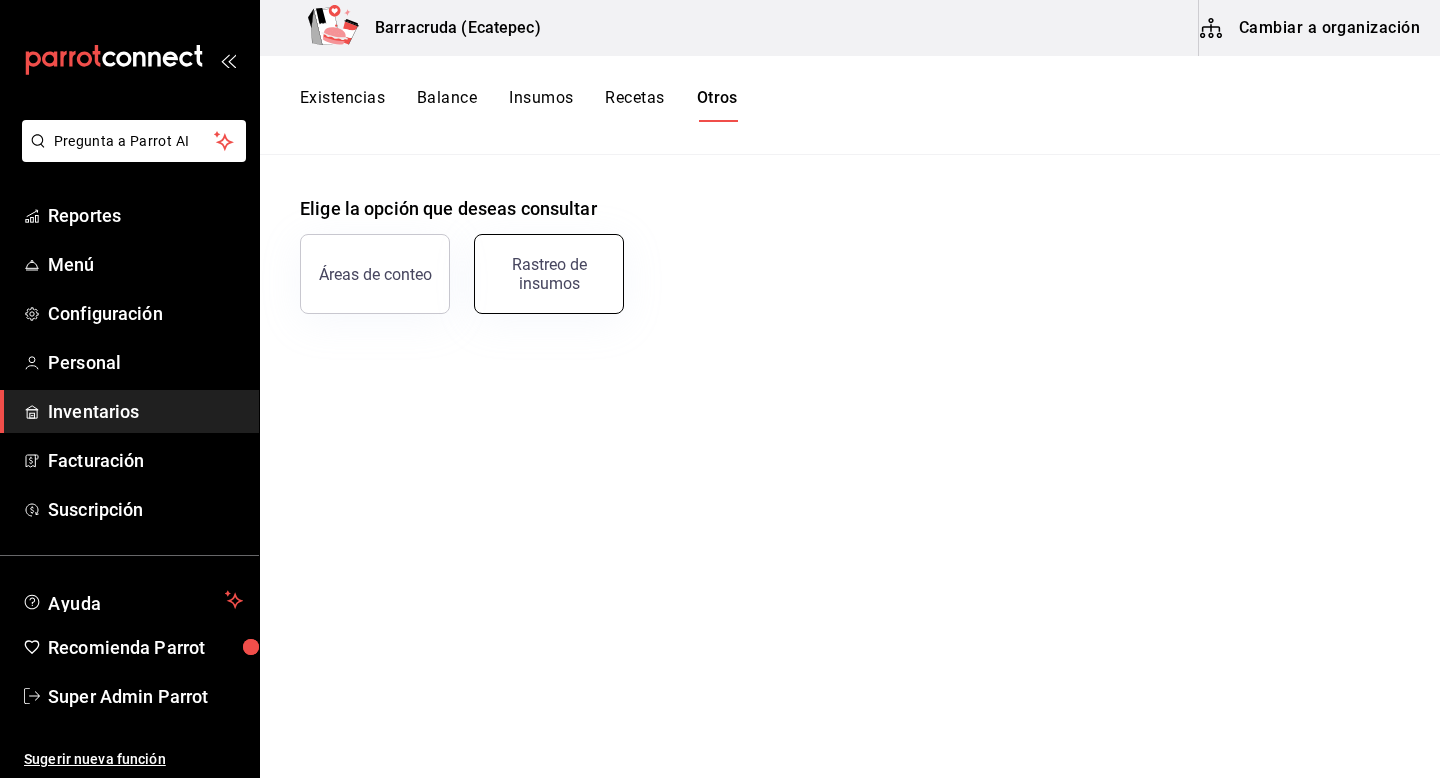 click on "Rastreo de insumos" at bounding box center [549, 274] 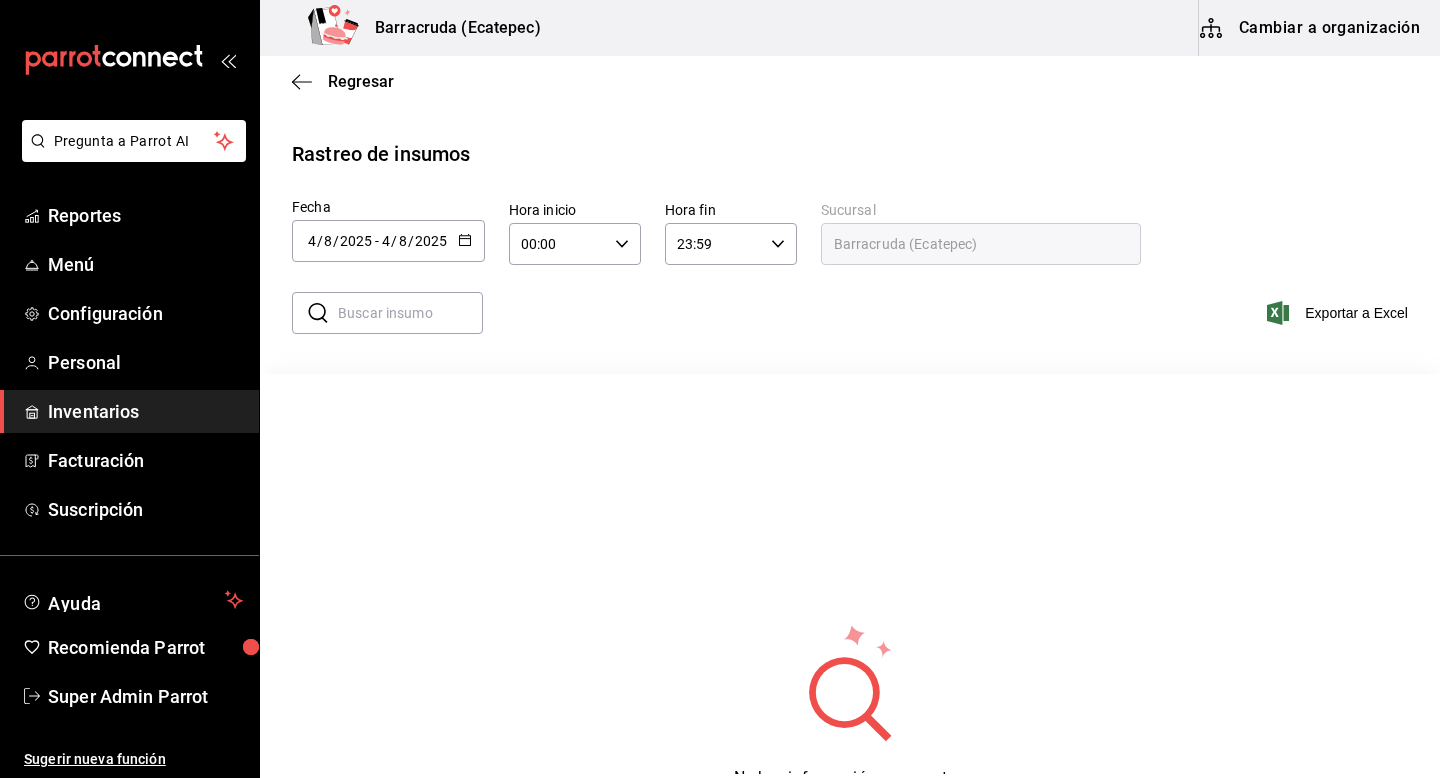click at bounding box center [410, 313] 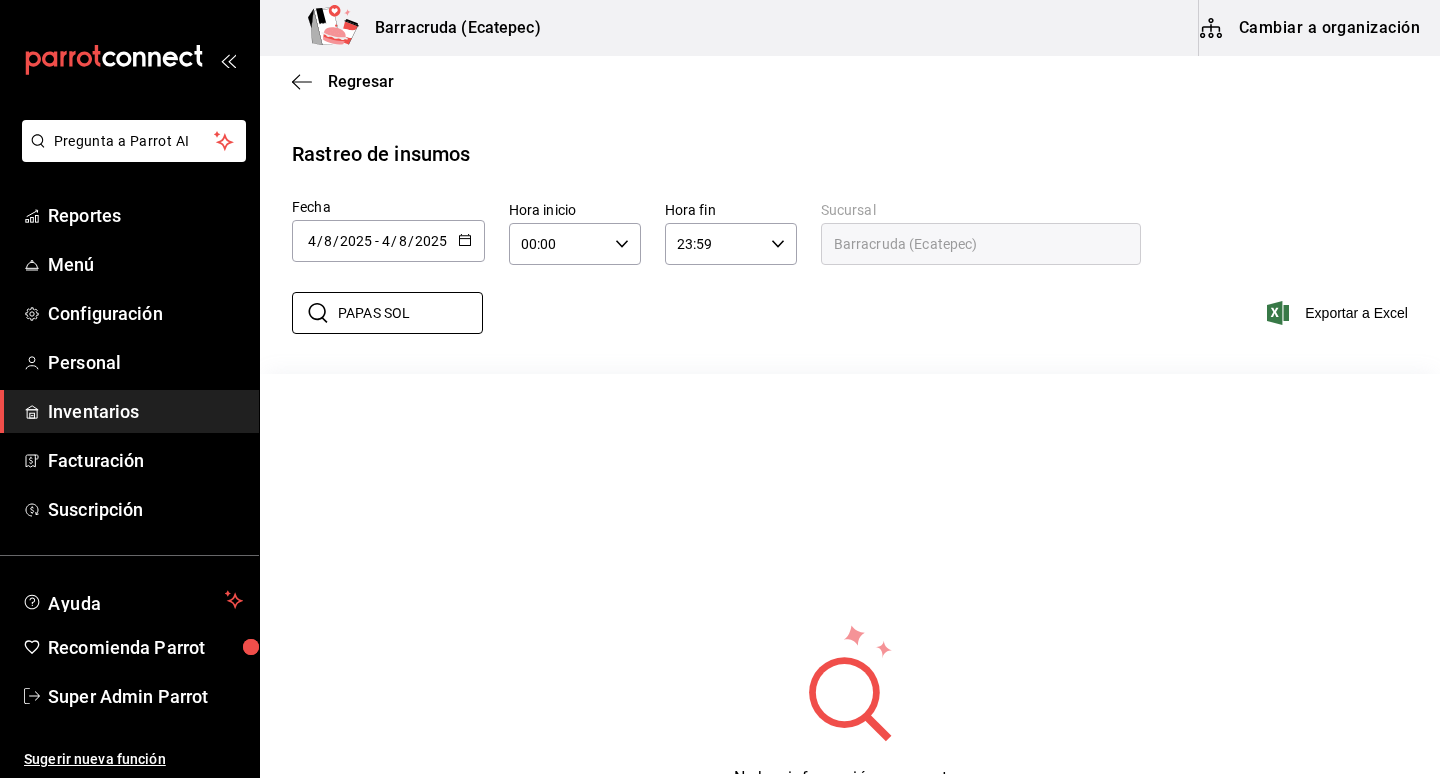 type on "PAPAS SOL" 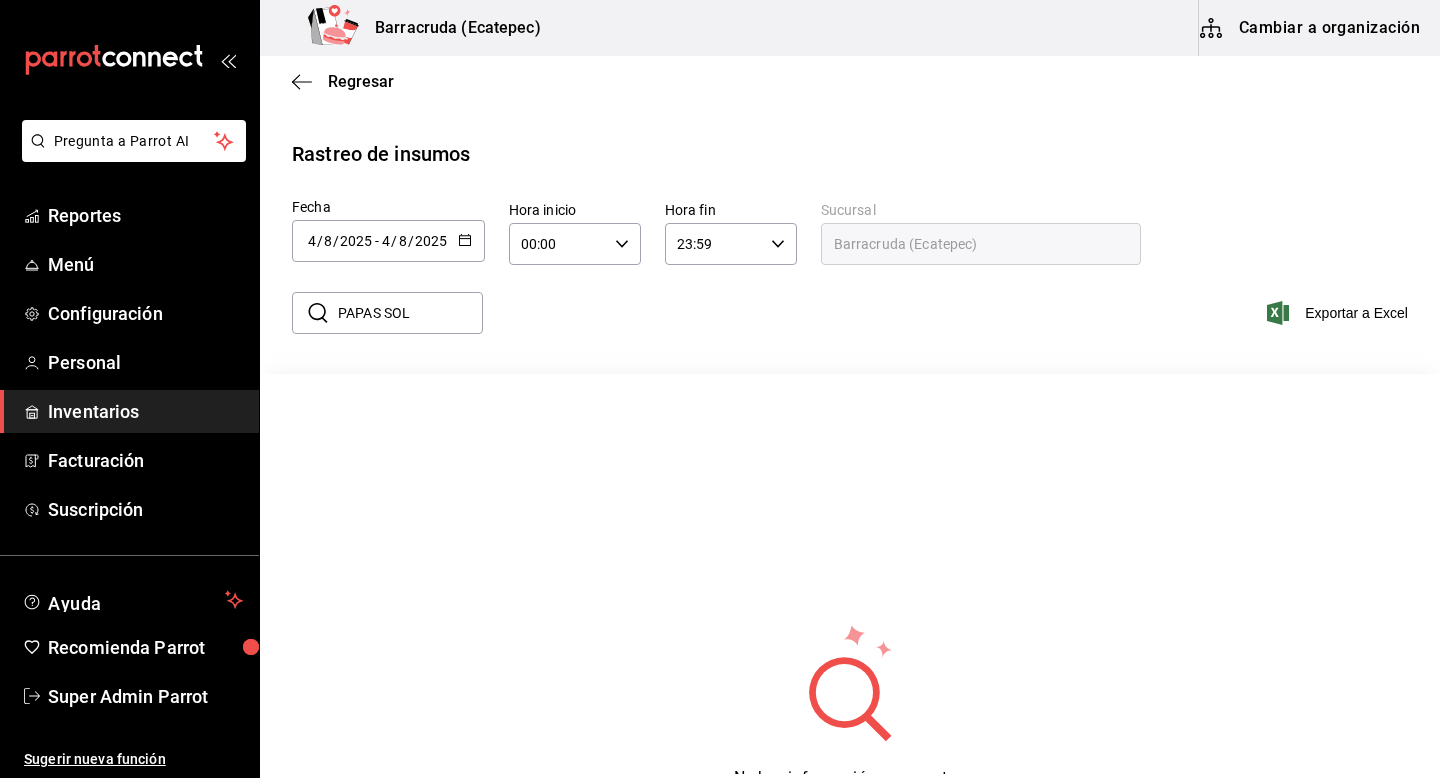 click 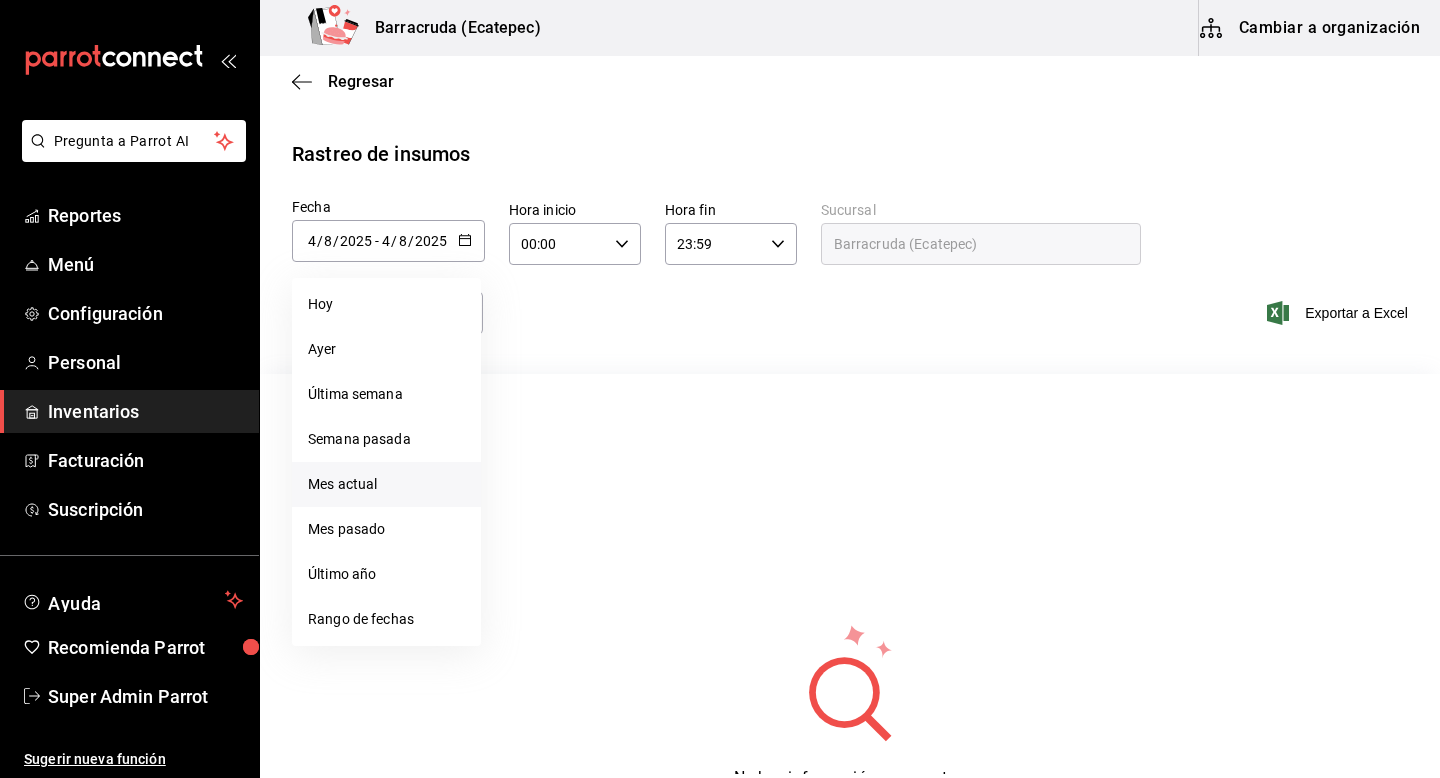 click on "Mes actual" at bounding box center (386, 484) 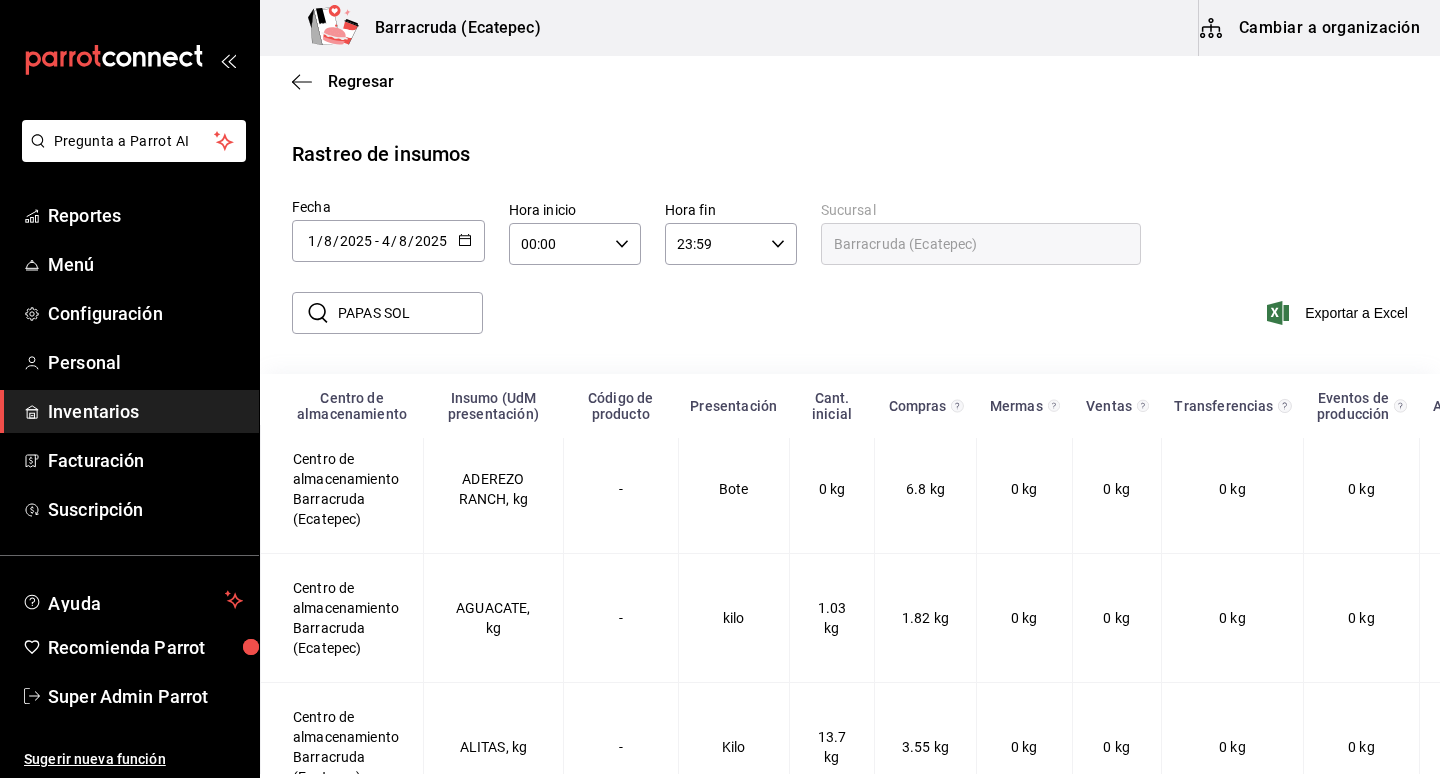 scroll, scrollTop: 0, scrollLeft: 0, axis: both 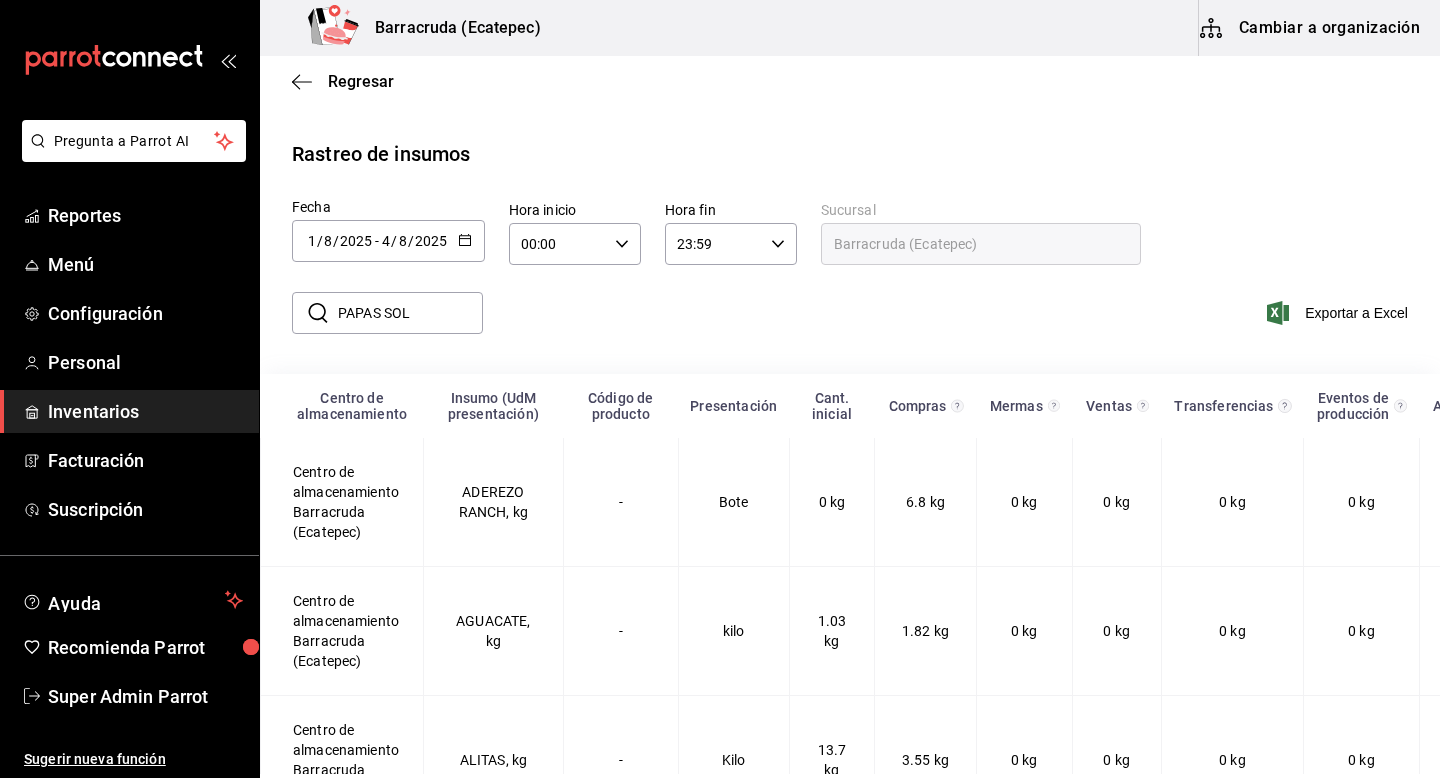 click on "PAPAS SOL" at bounding box center [410, 313] 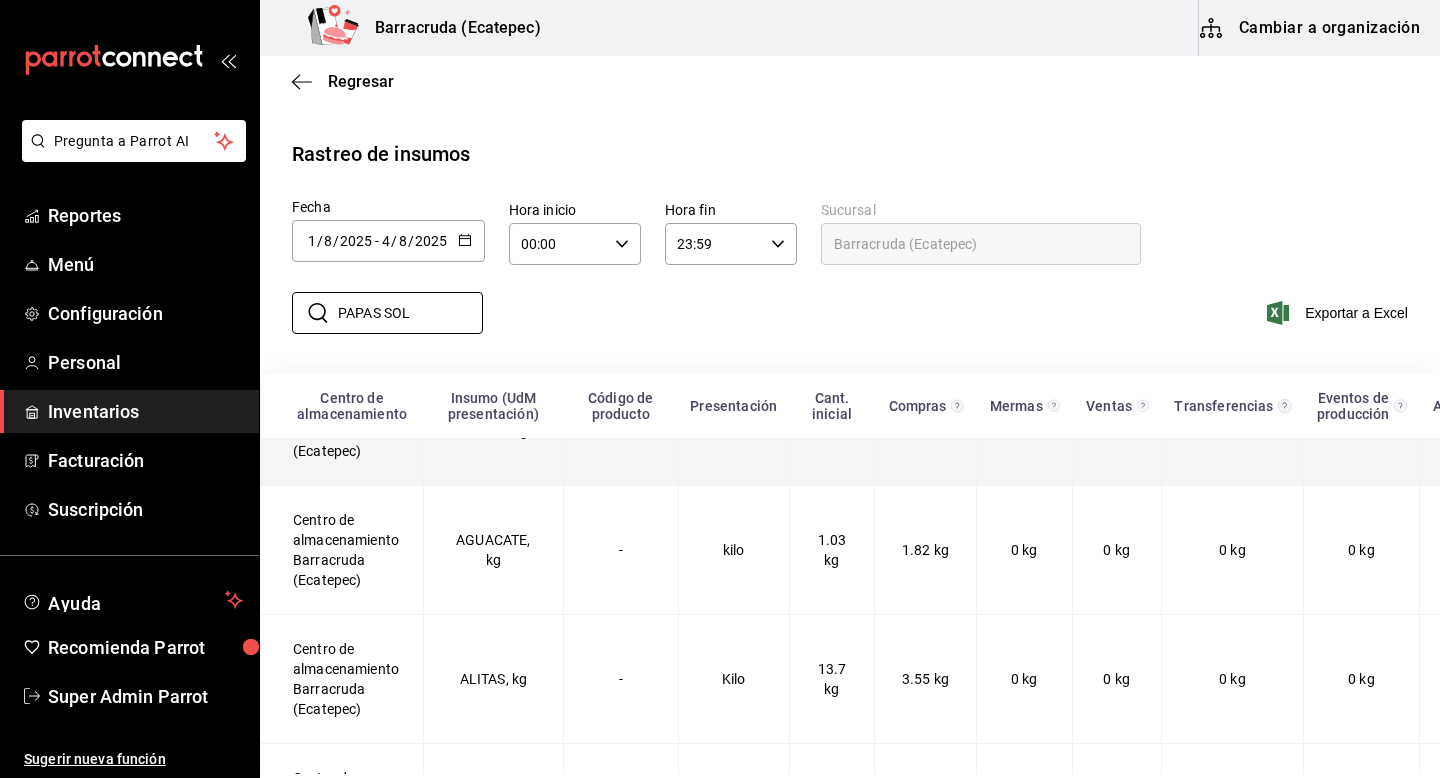 scroll, scrollTop: 89, scrollLeft: 0, axis: vertical 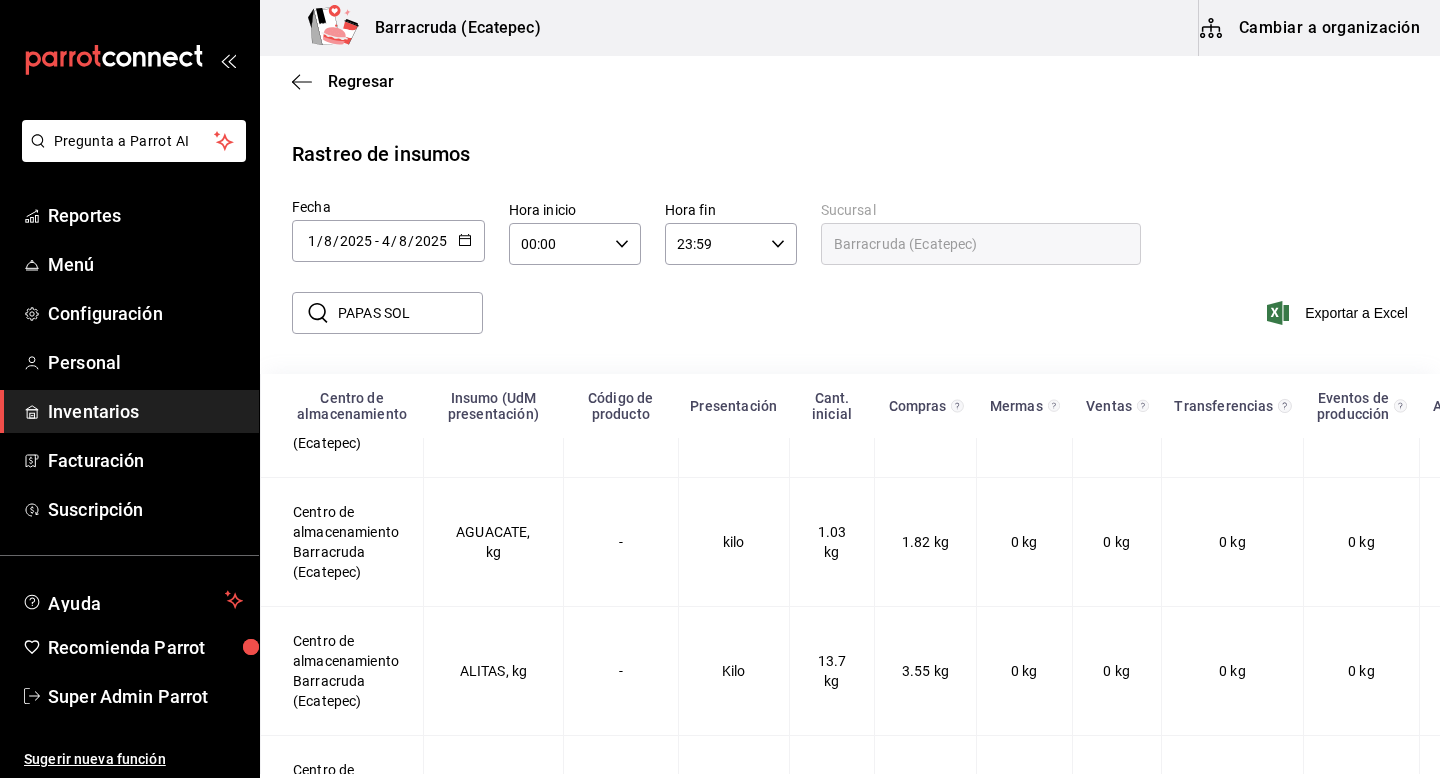 click on "PAPAS SOL" at bounding box center (410, 313) 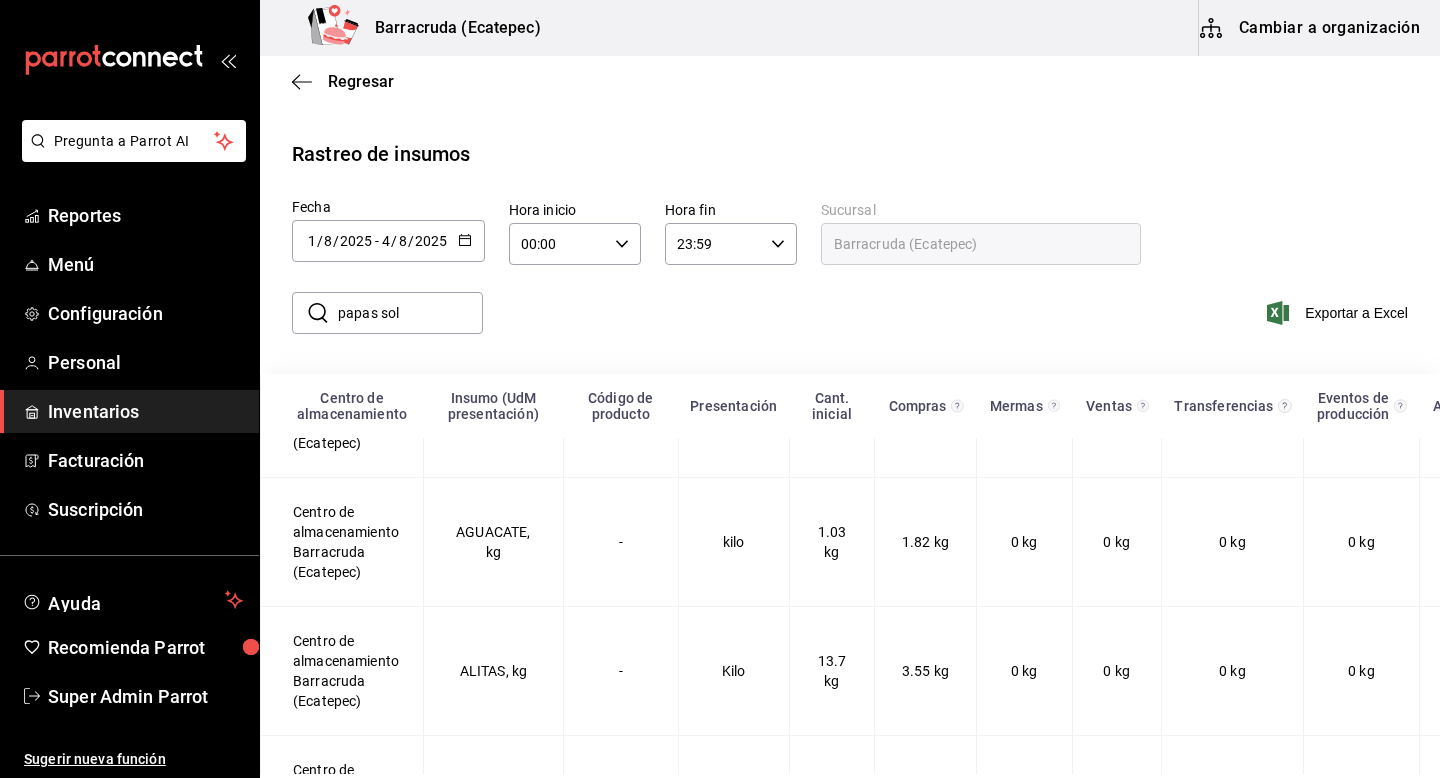 type on "papas sol" 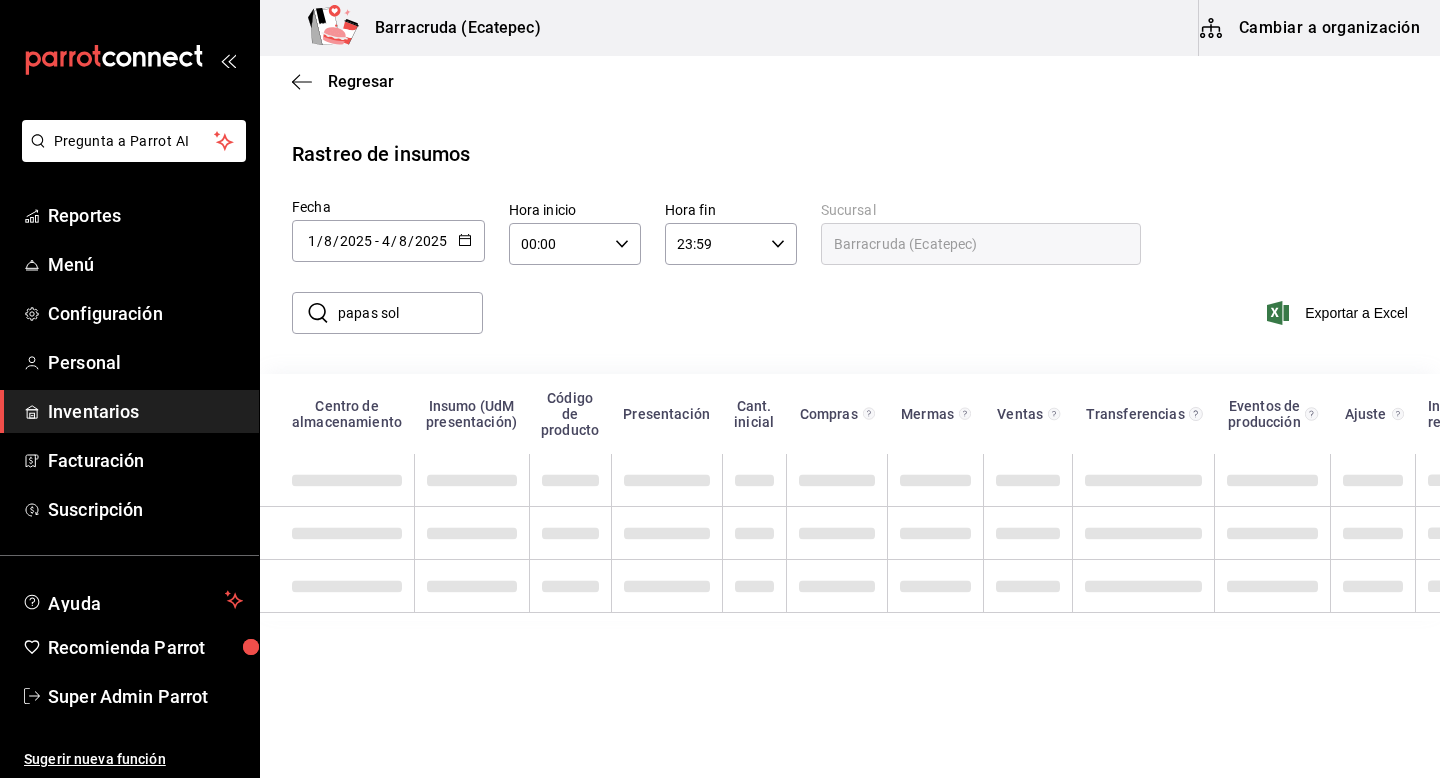 scroll, scrollTop: 0, scrollLeft: 0, axis: both 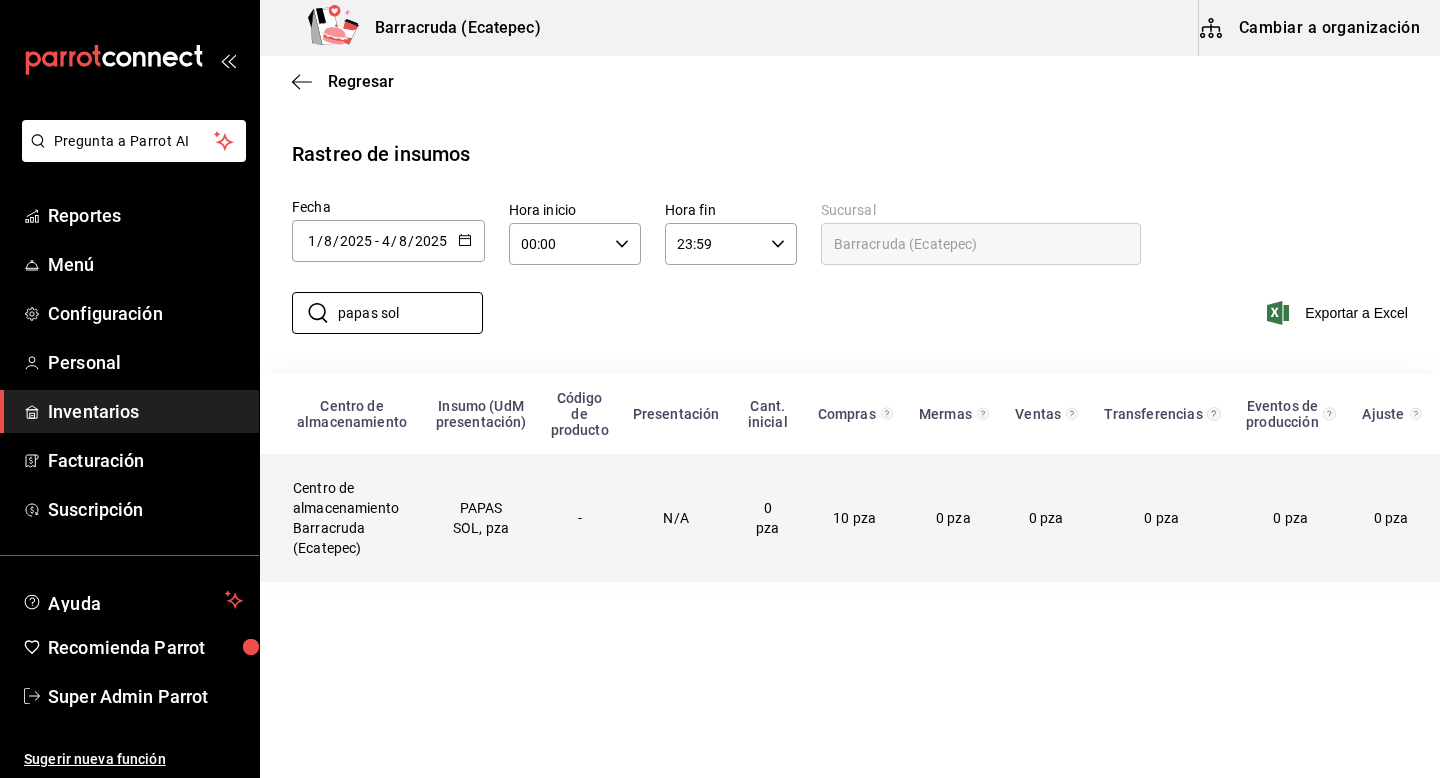 click on "-" at bounding box center [580, 518] 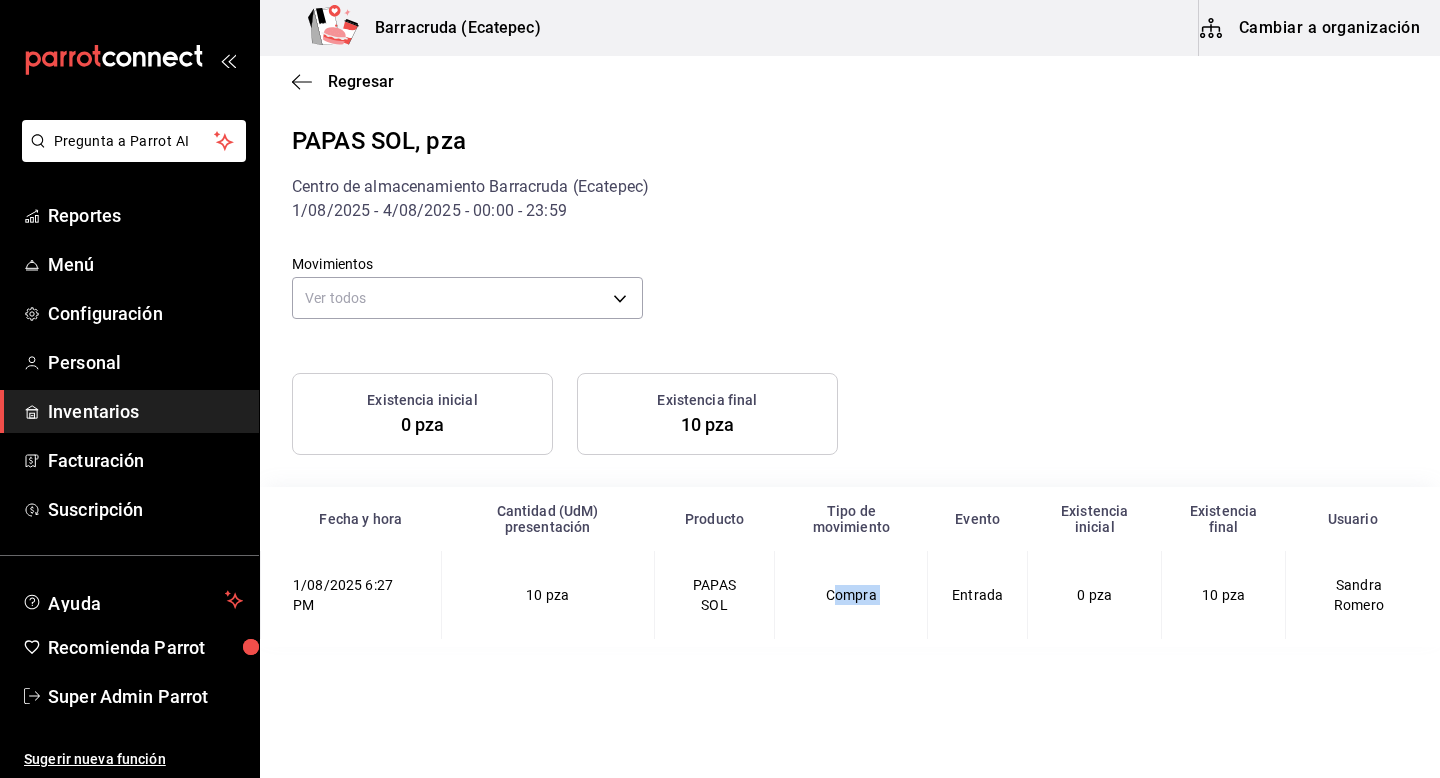 drag, startPoint x: 842, startPoint y: 570, endPoint x: 943, endPoint y: 579, distance: 101.4002 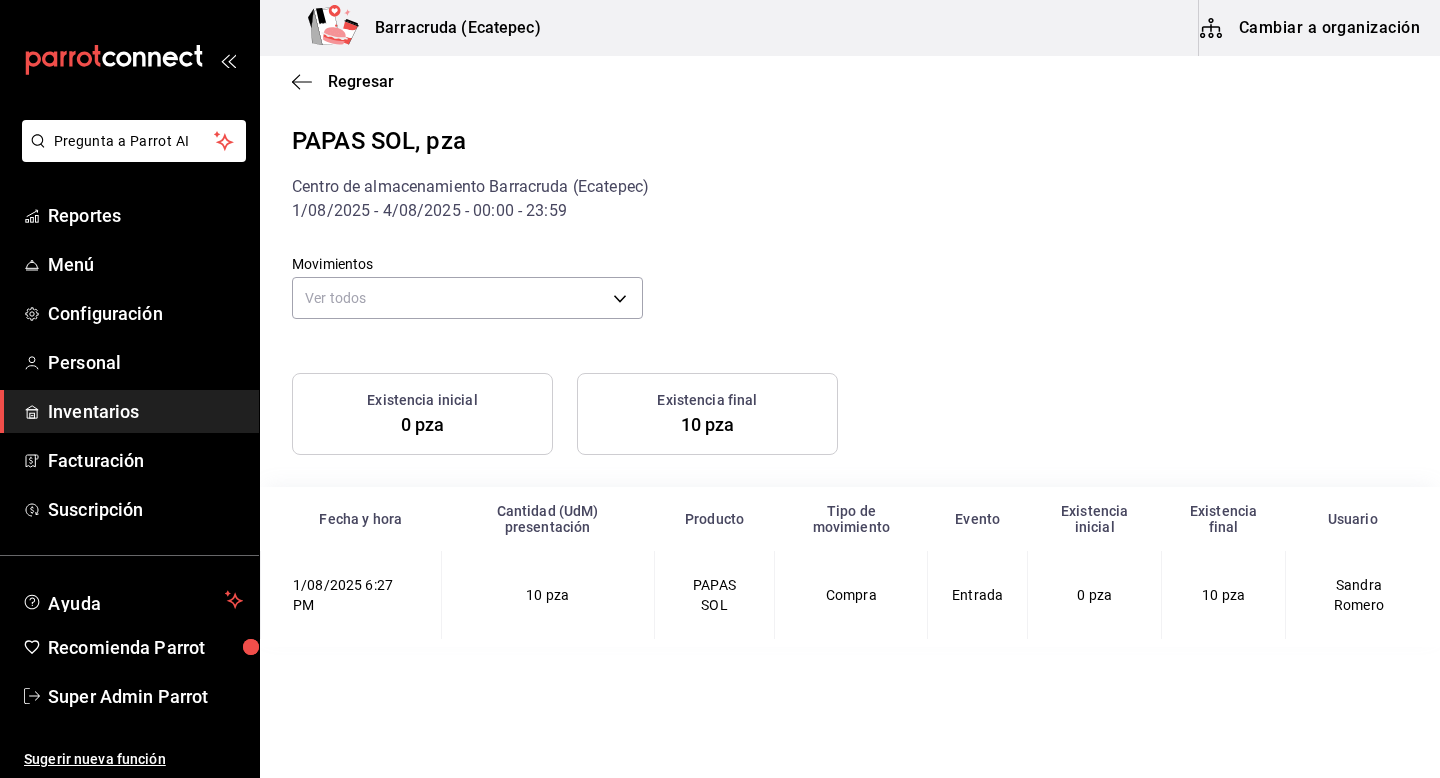 click on "10 pza" at bounding box center [1224, 595] 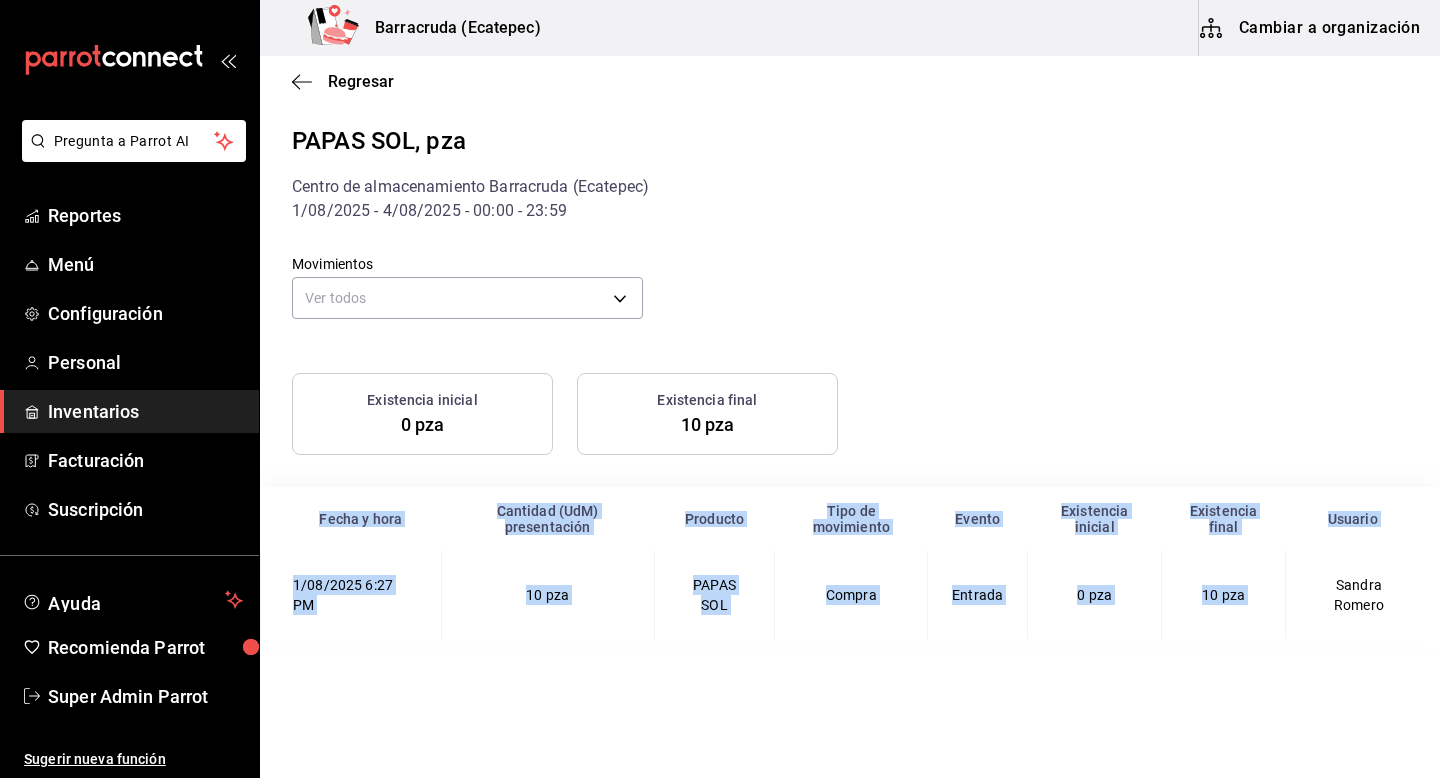 drag, startPoint x: 1308, startPoint y: 574, endPoint x: 1365, endPoint y: 636, distance: 84.21995 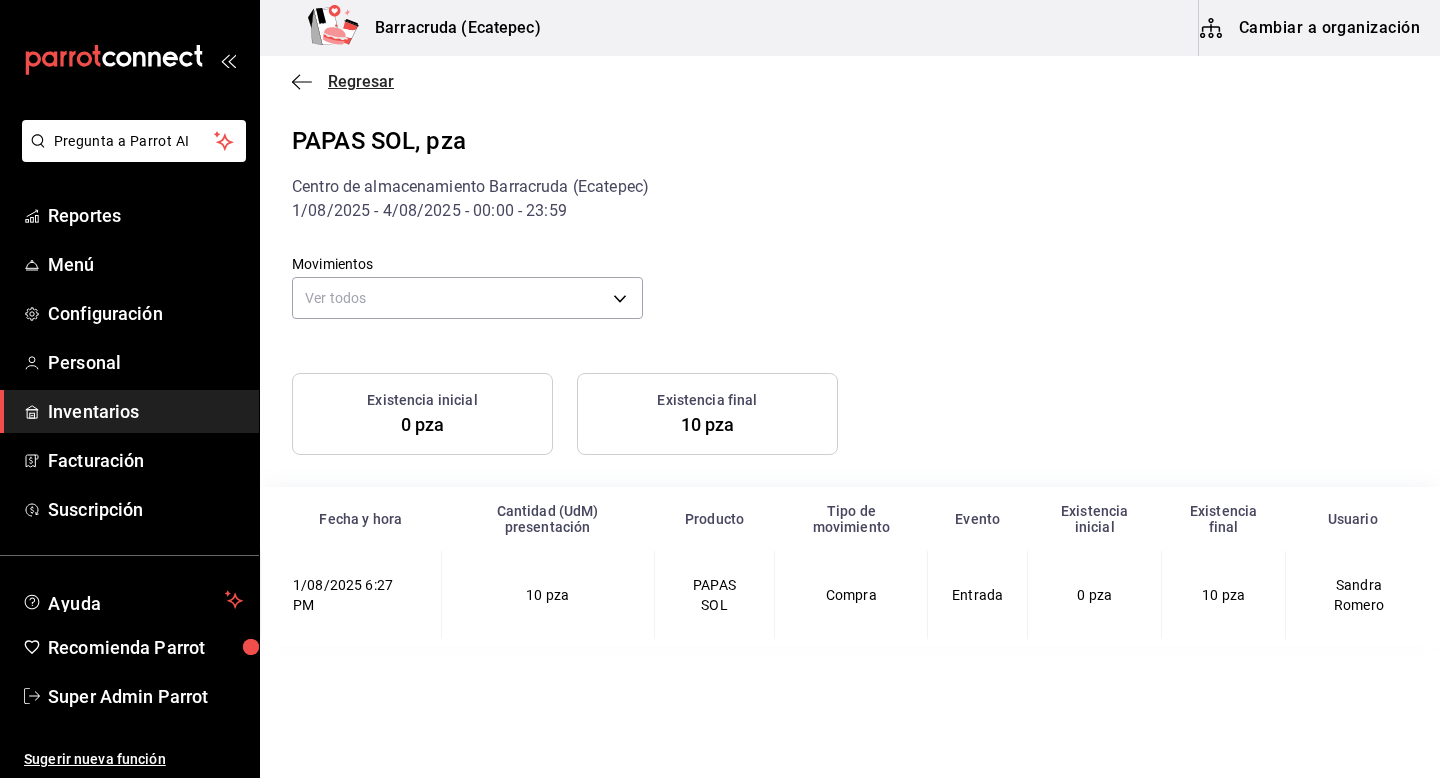 click on "Regresar" at bounding box center [361, 81] 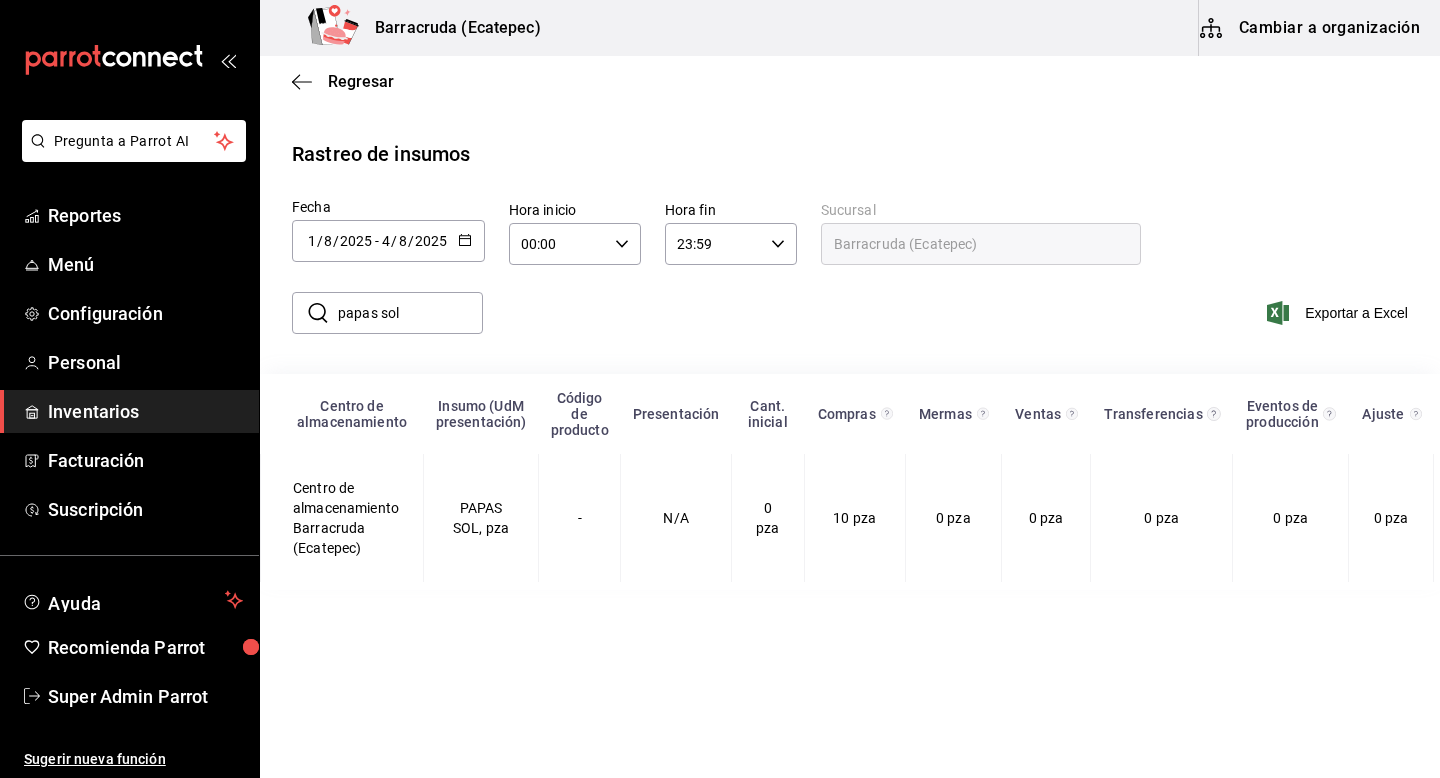 click on "papas sol" at bounding box center (410, 313) 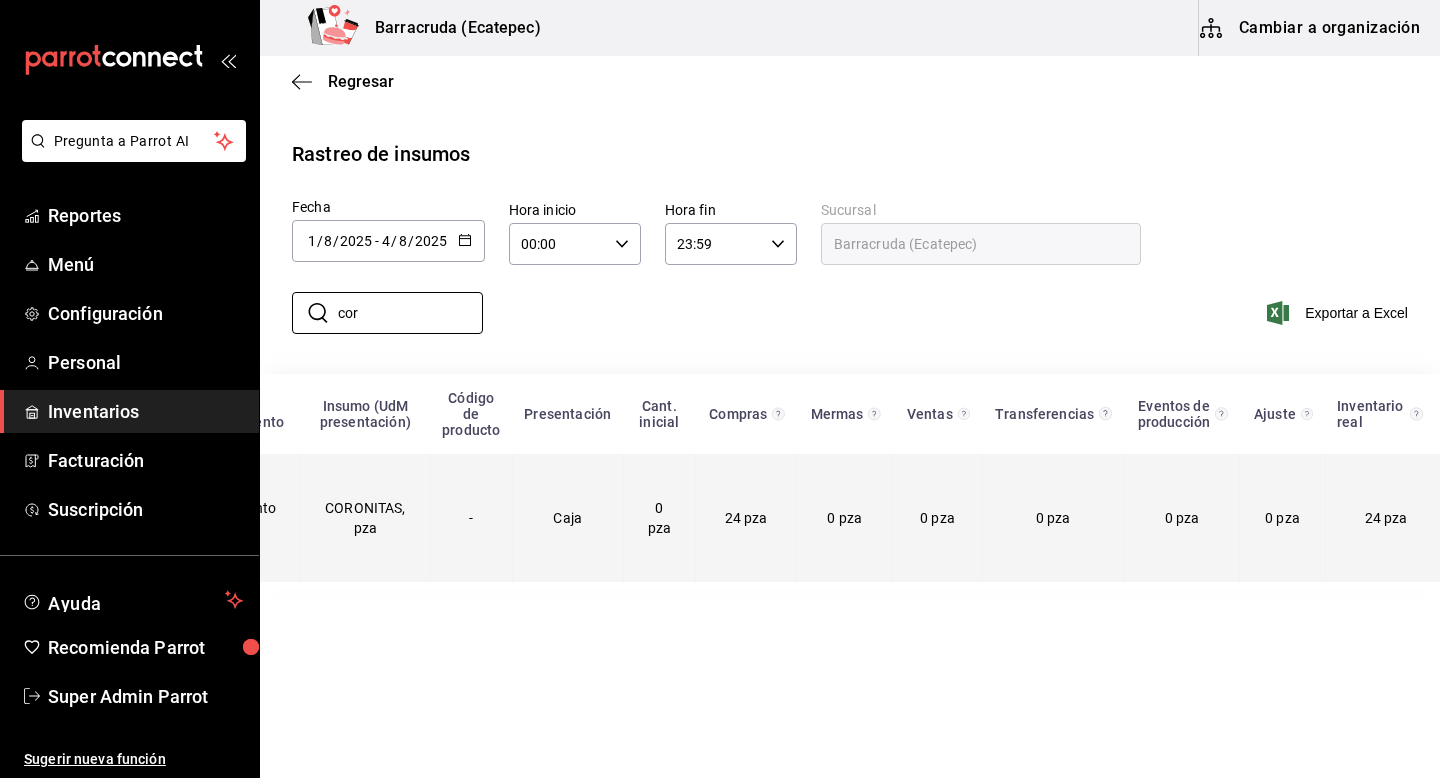 scroll, scrollTop: 0, scrollLeft: 0, axis: both 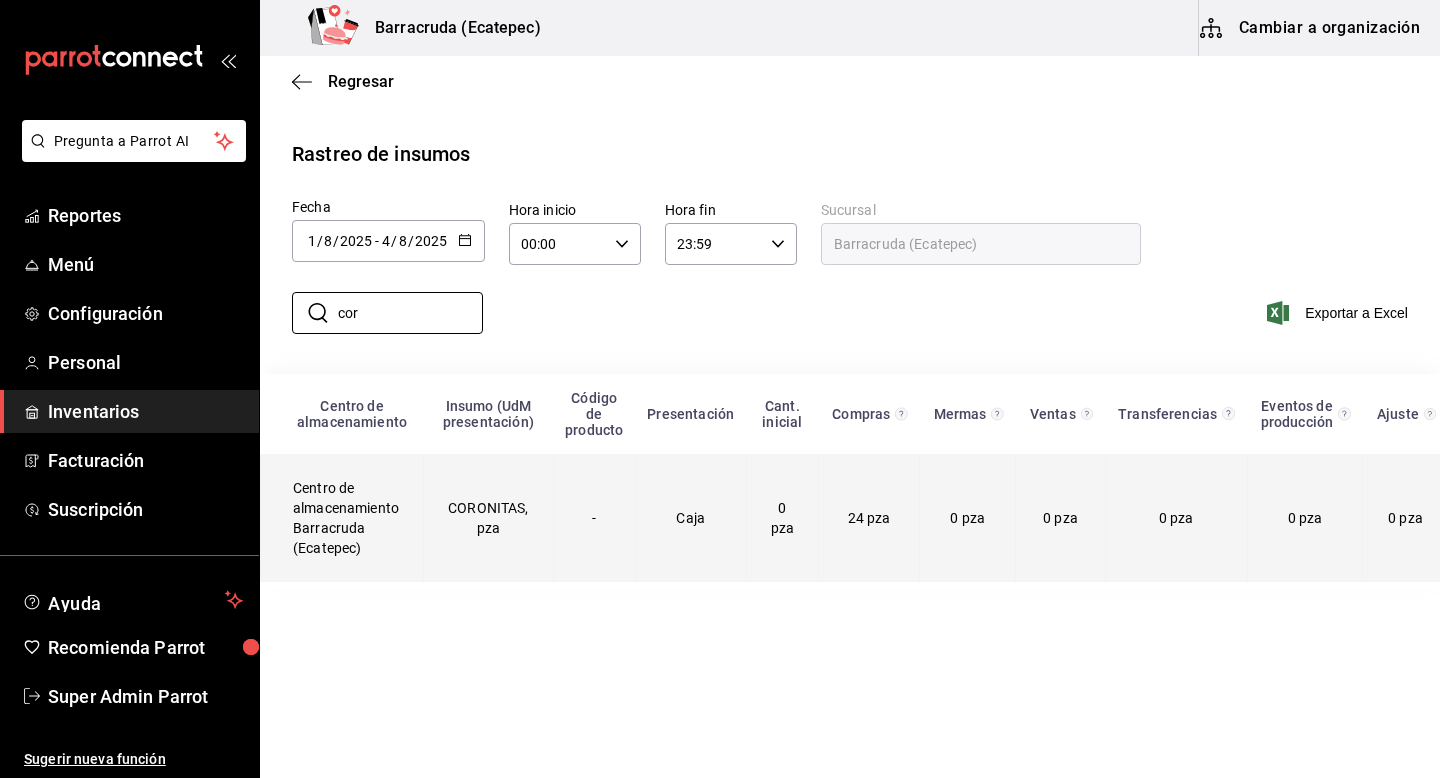 type on "cor" 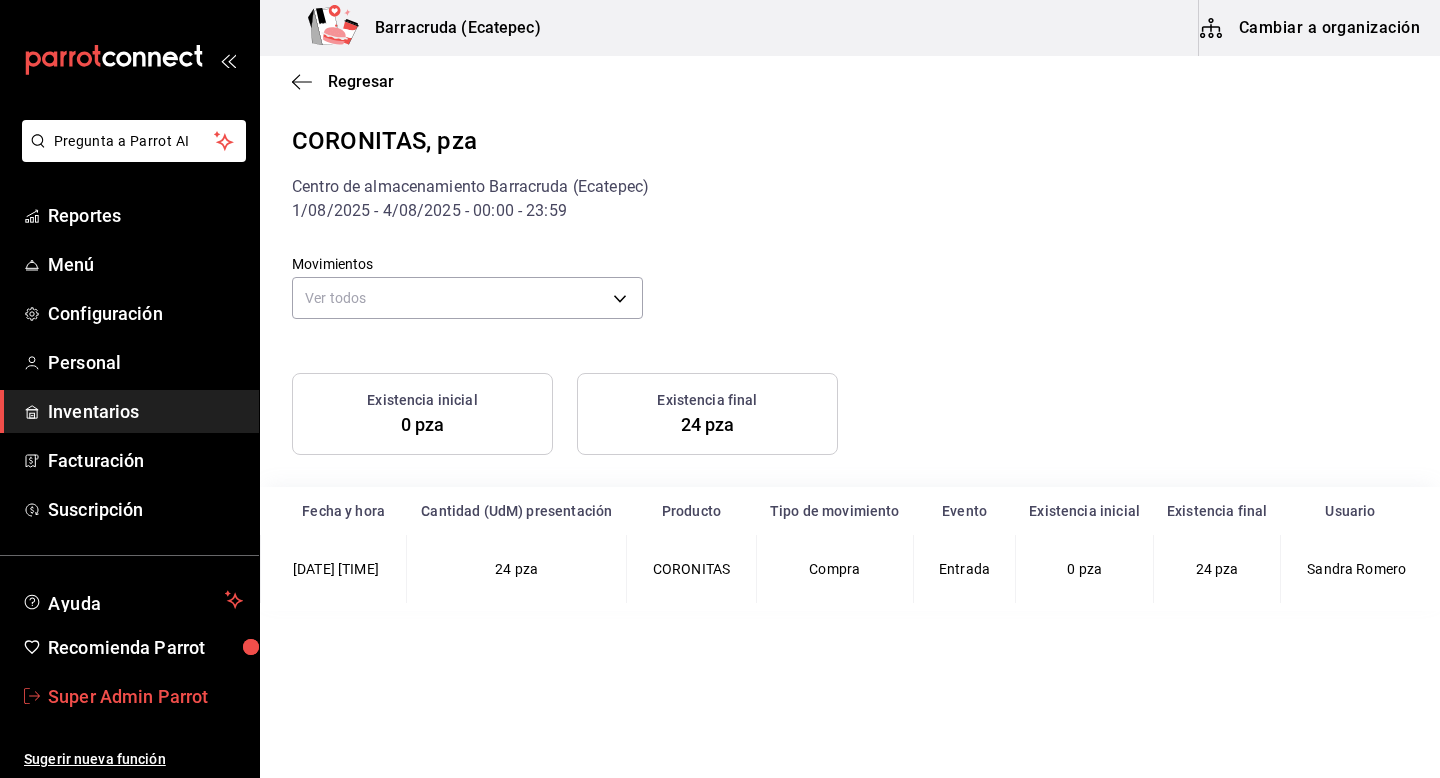 click on "Super Admin Parrot" at bounding box center (145, 696) 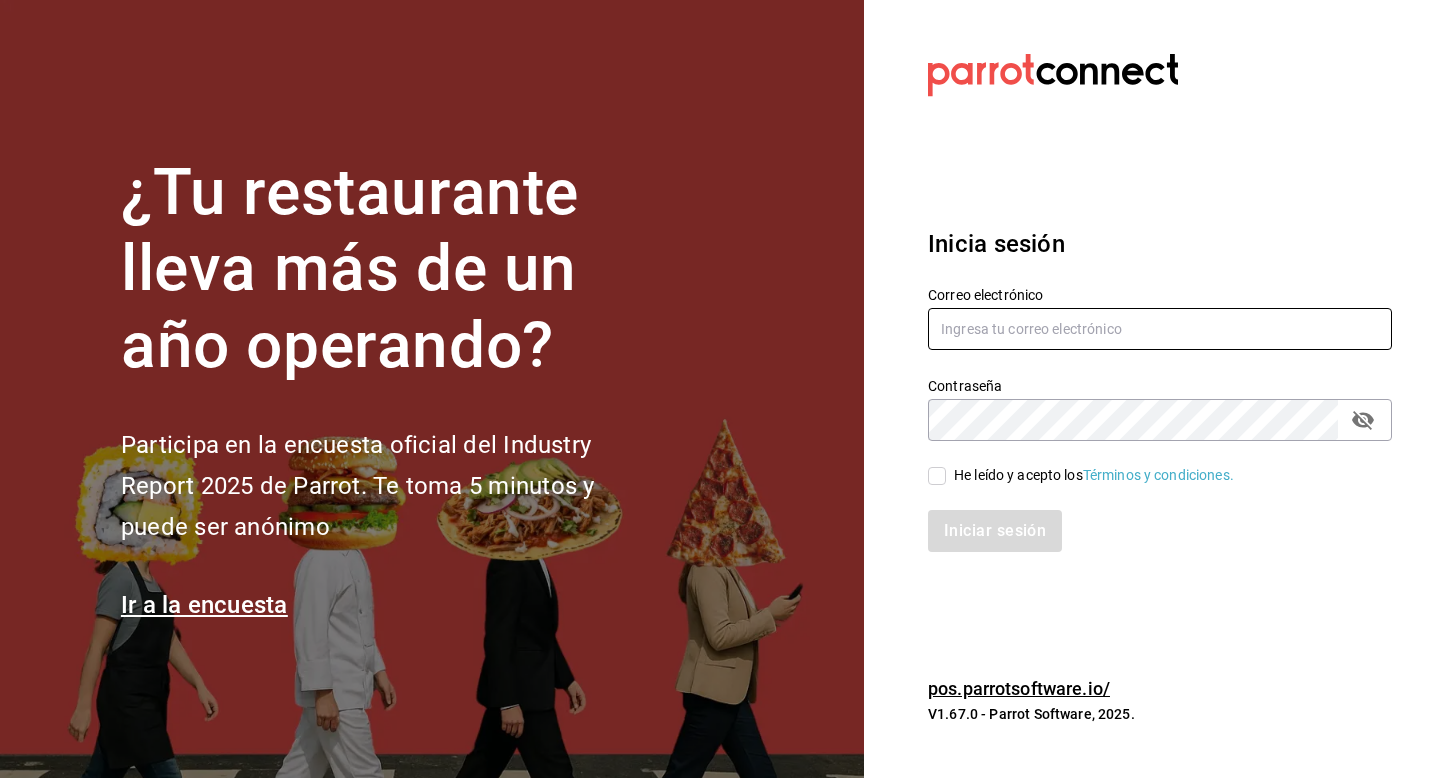 click at bounding box center [1160, 329] 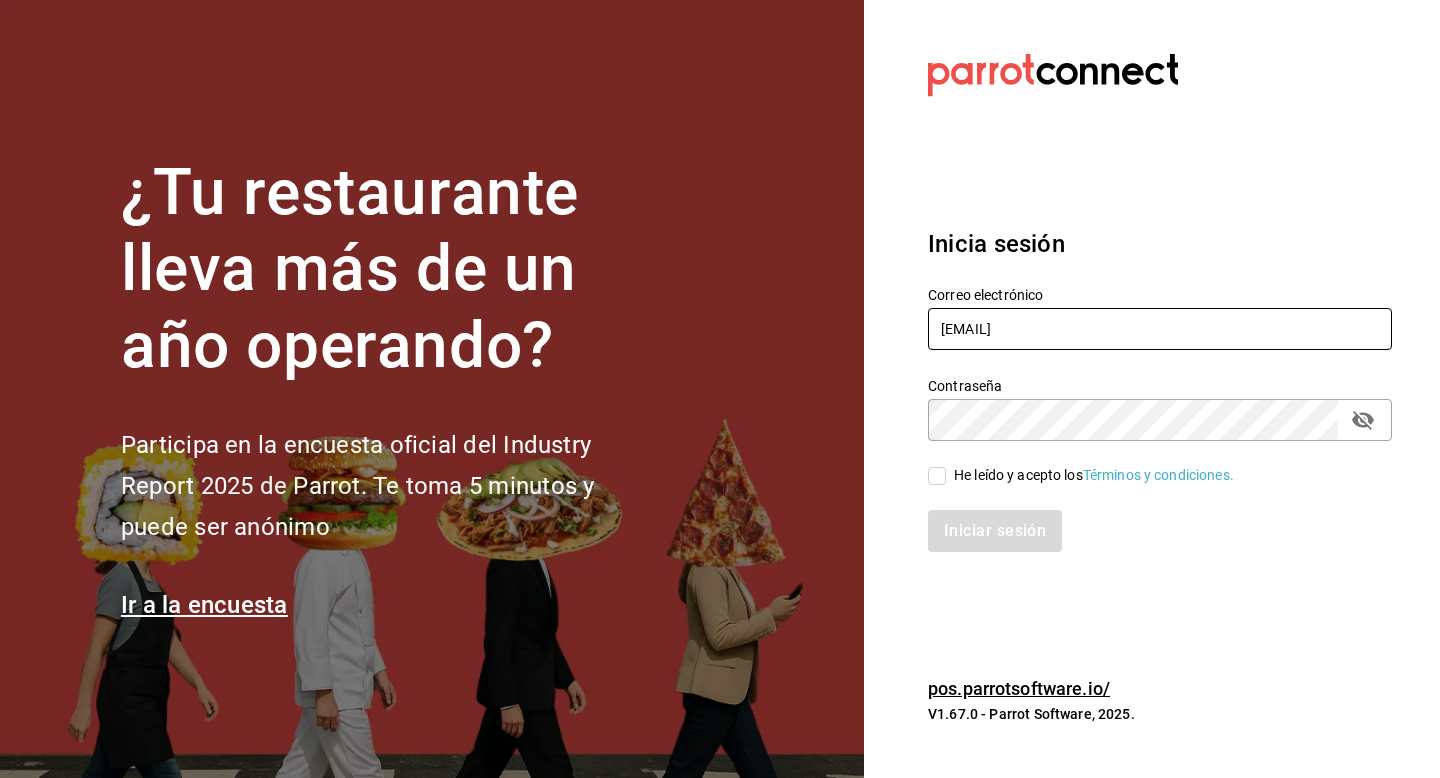 type on "multiuser@tacosdonpedro.com" 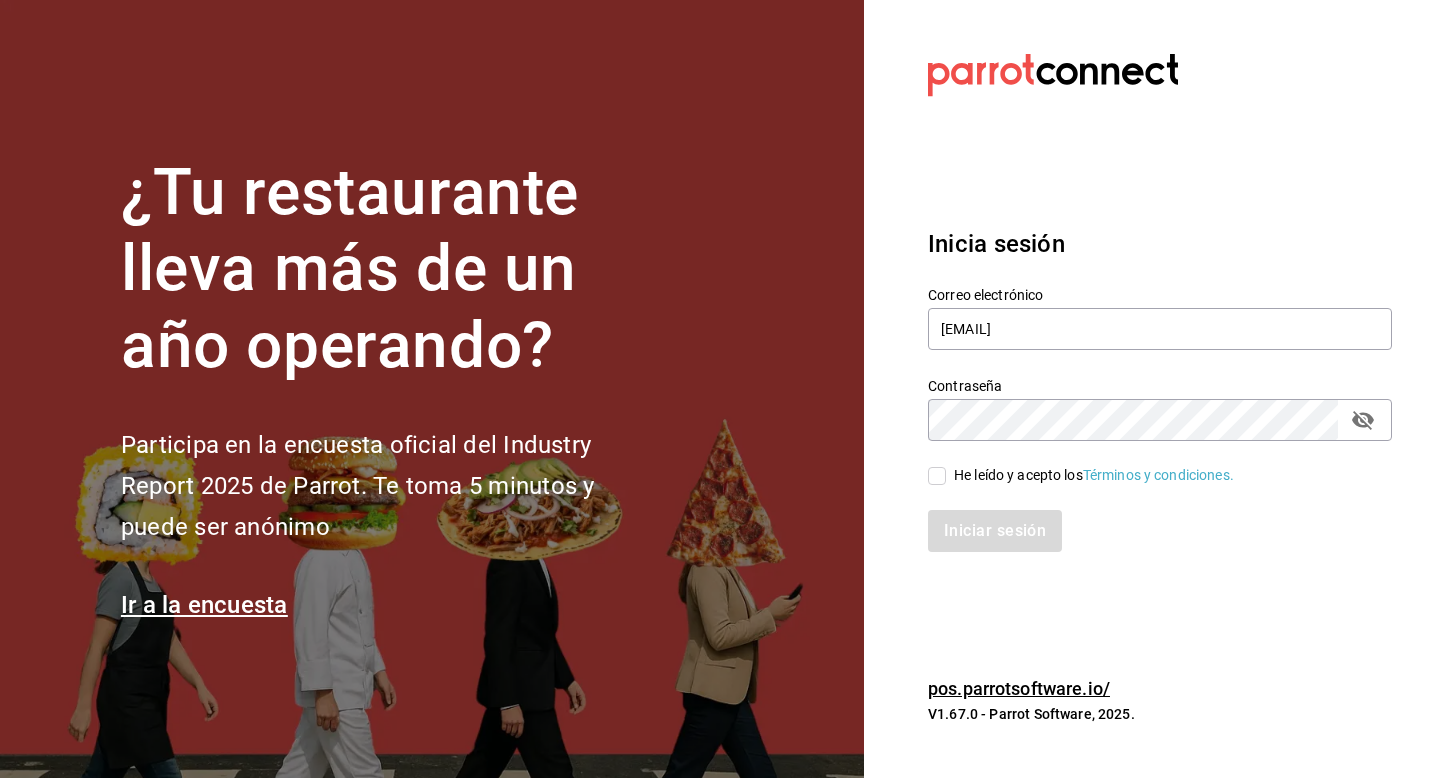 click on "He leído y acepto los  Términos y condiciones." at bounding box center [1094, 475] 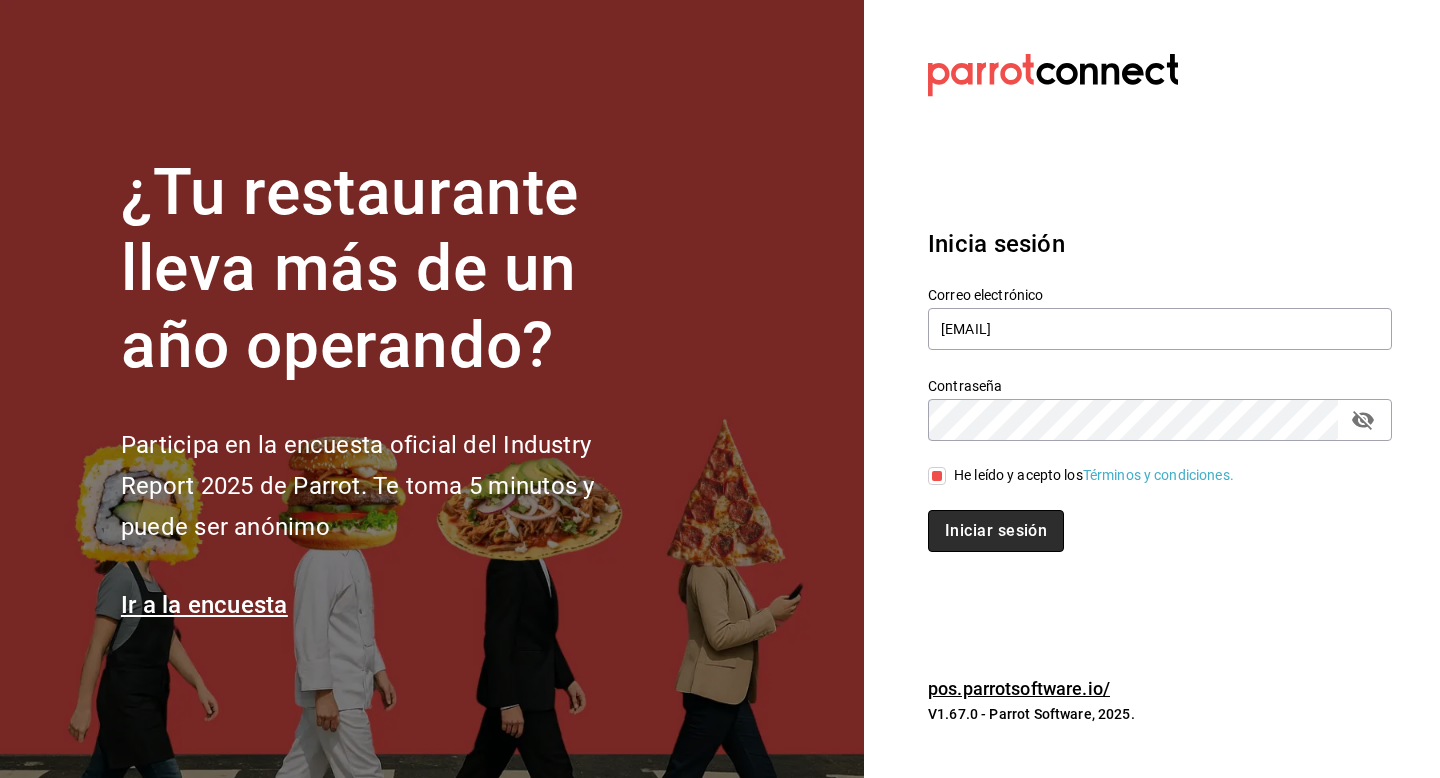 click on "Iniciar sesión" at bounding box center (996, 531) 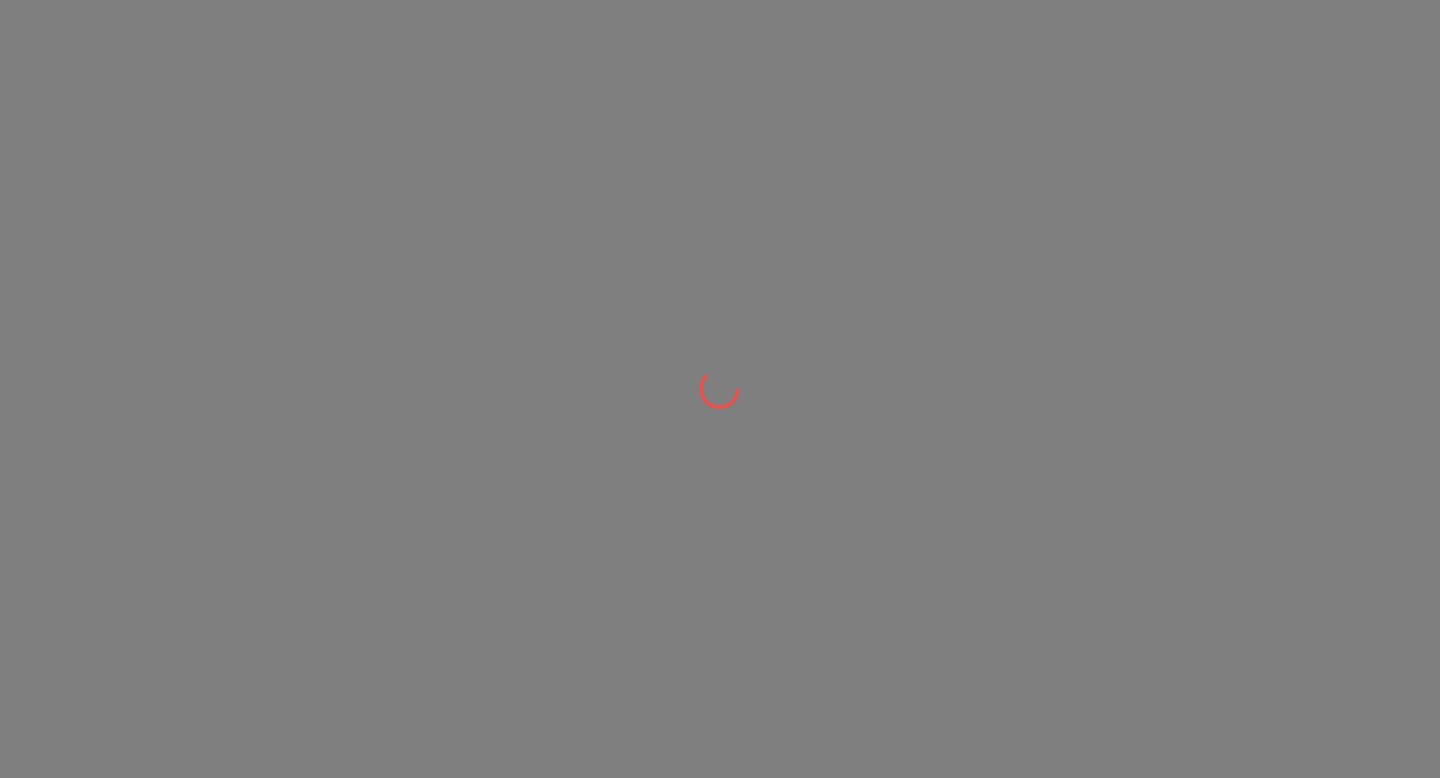 scroll, scrollTop: 0, scrollLeft: 0, axis: both 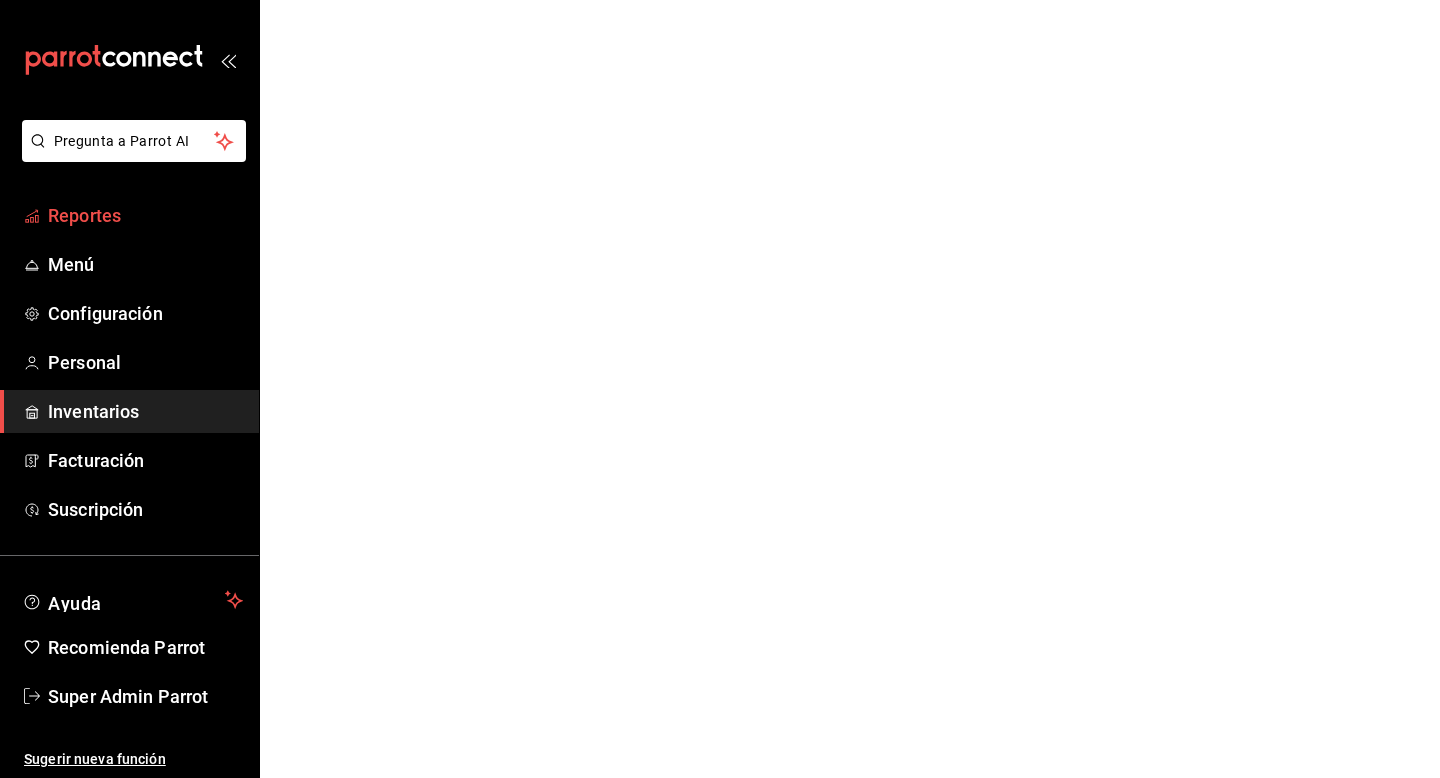 click on "Reportes" at bounding box center (145, 215) 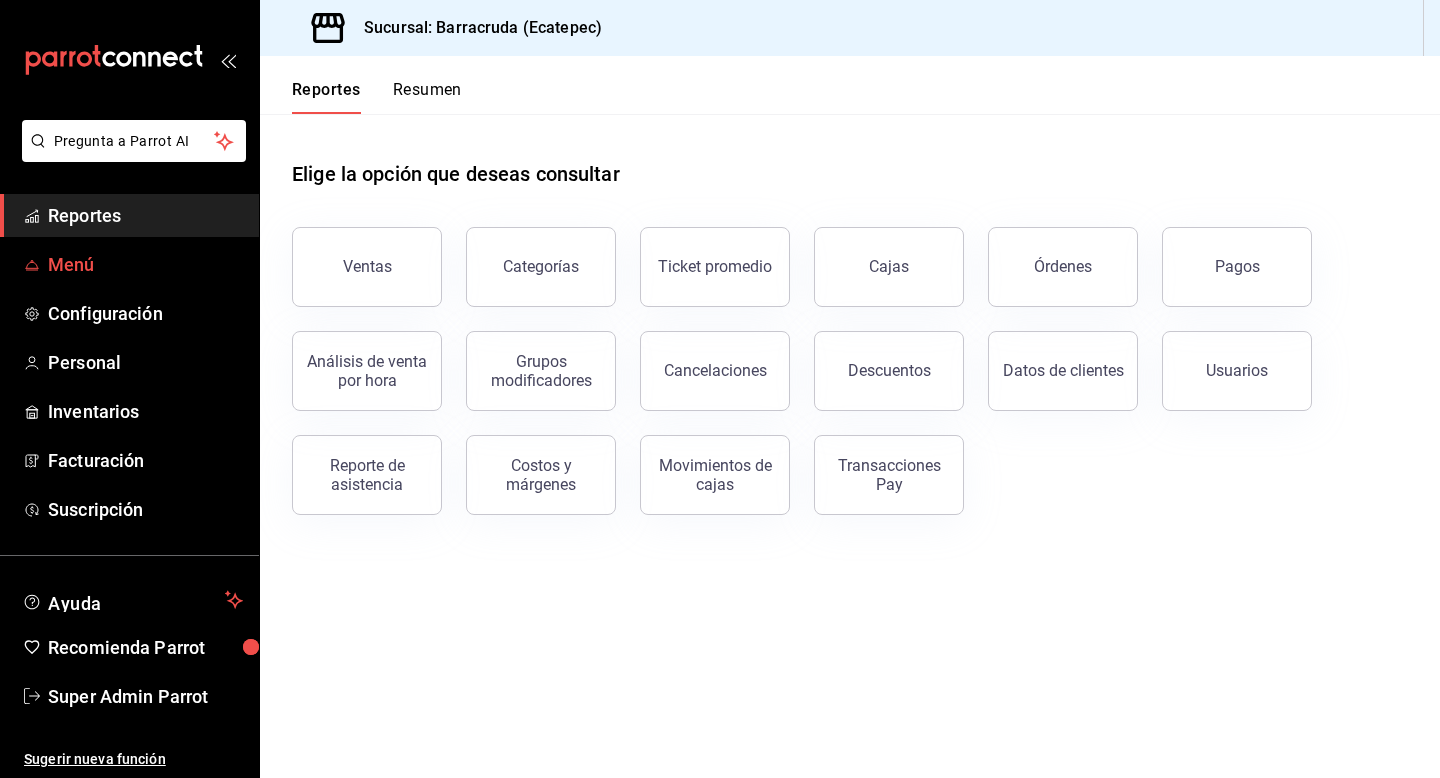 click on "Menú" at bounding box center [145, 264] 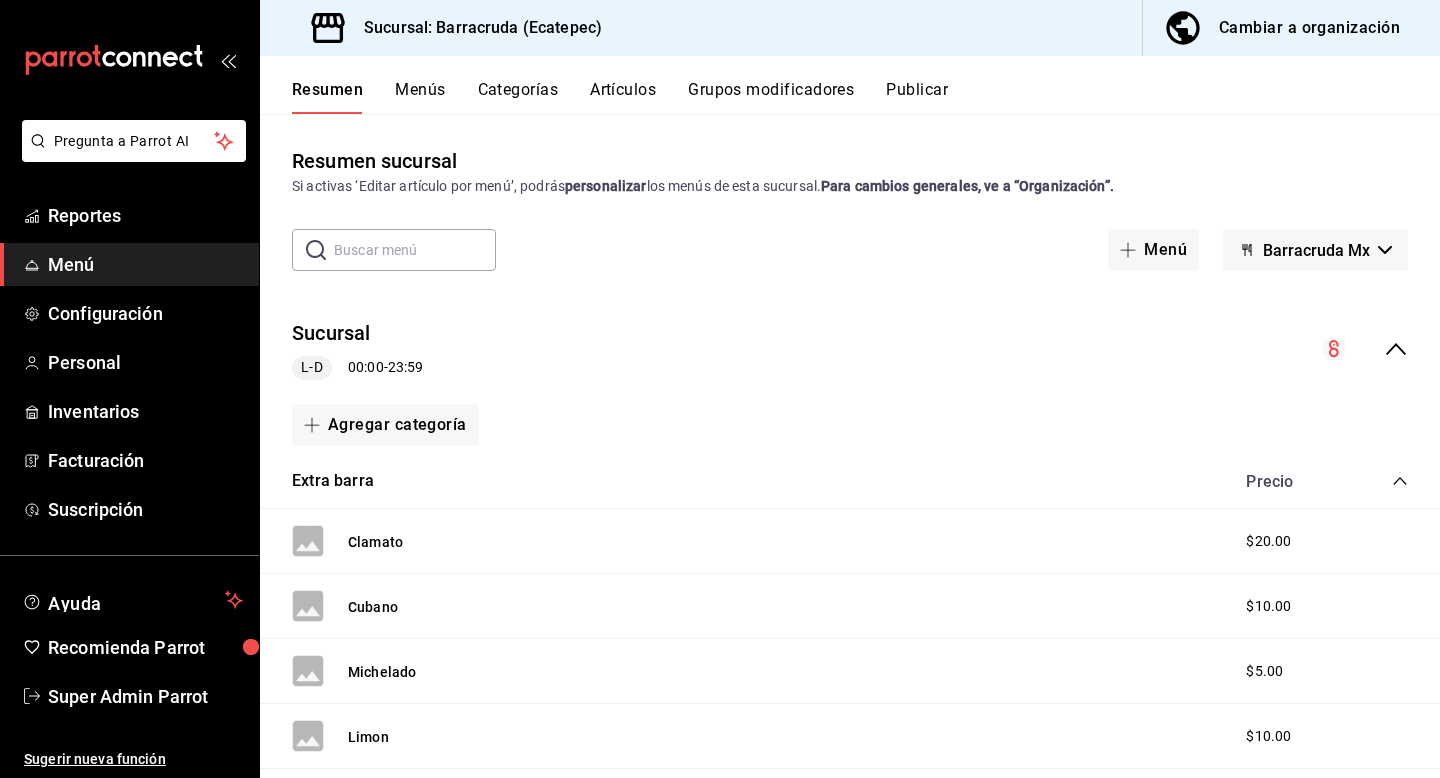 click on "Artículos" at bounding box center [623, 97] 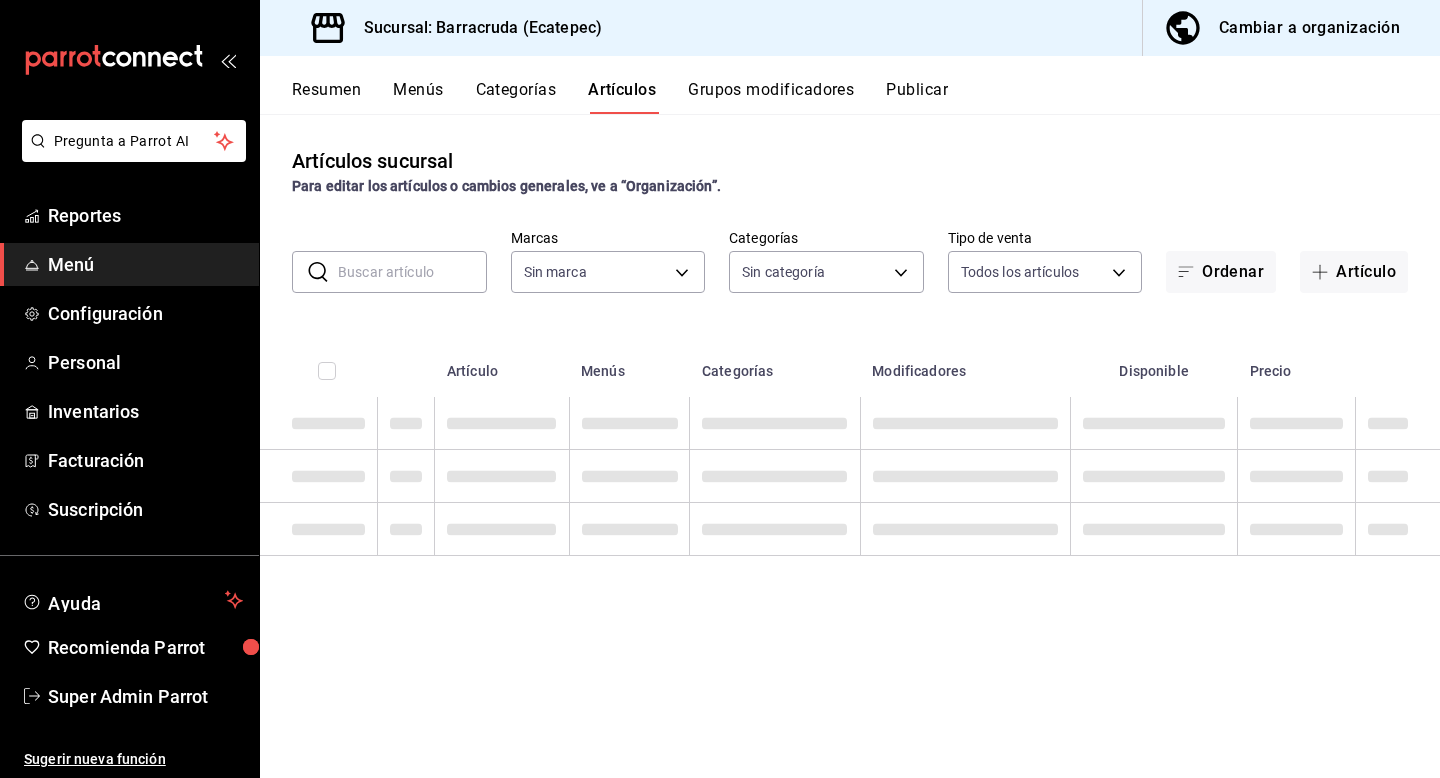 type on "781d0e5e-0cd3-418f-8c9c-0f4117c8f844" 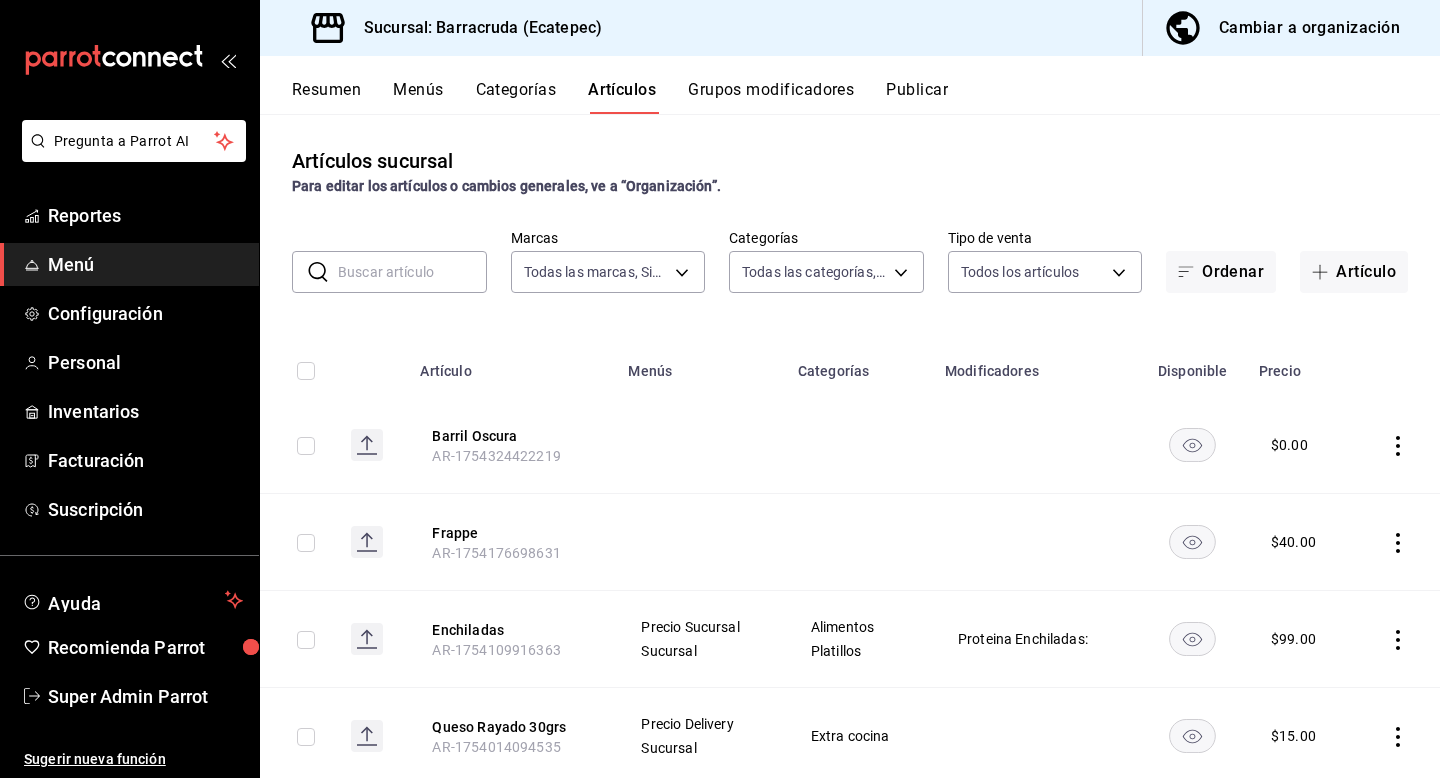click at bounding box center (412, 272) 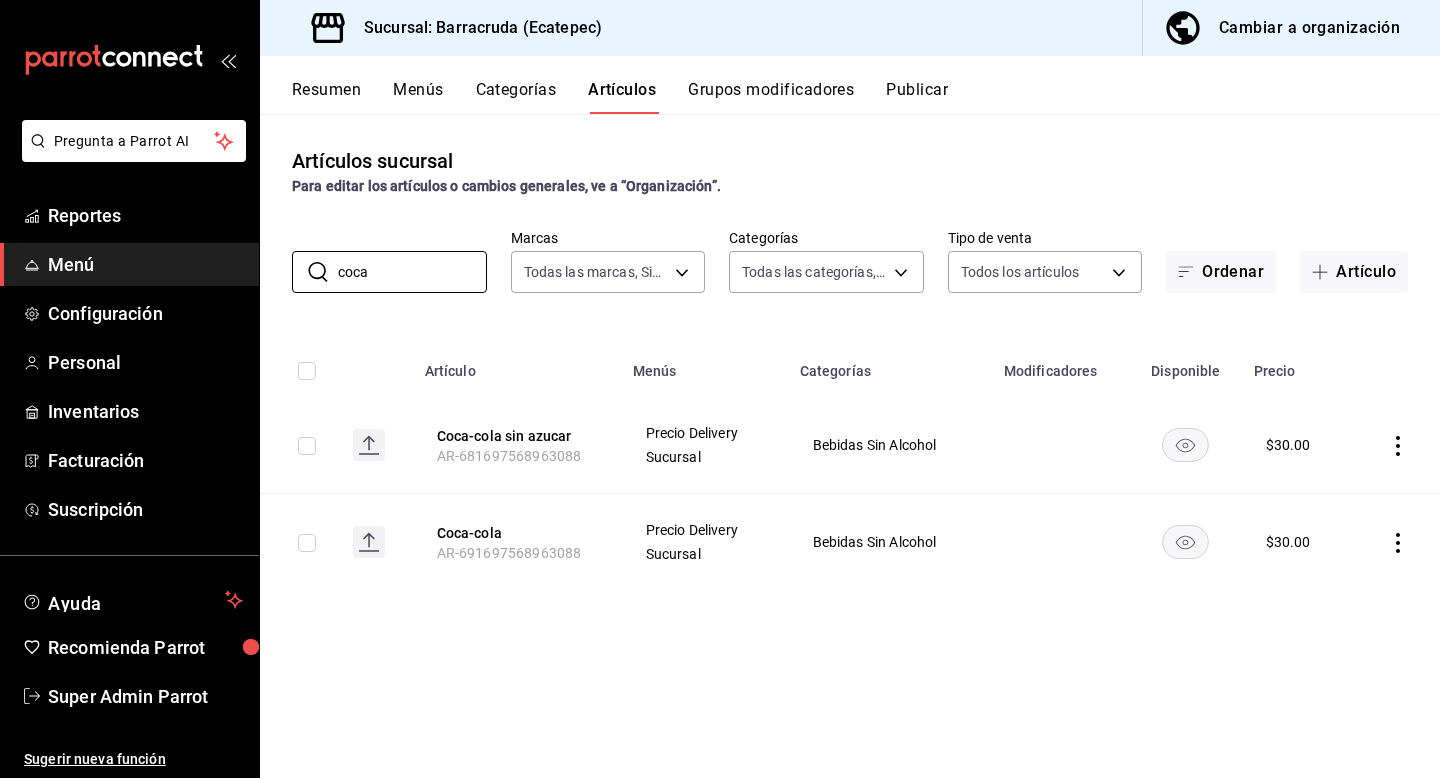 type on "coca" 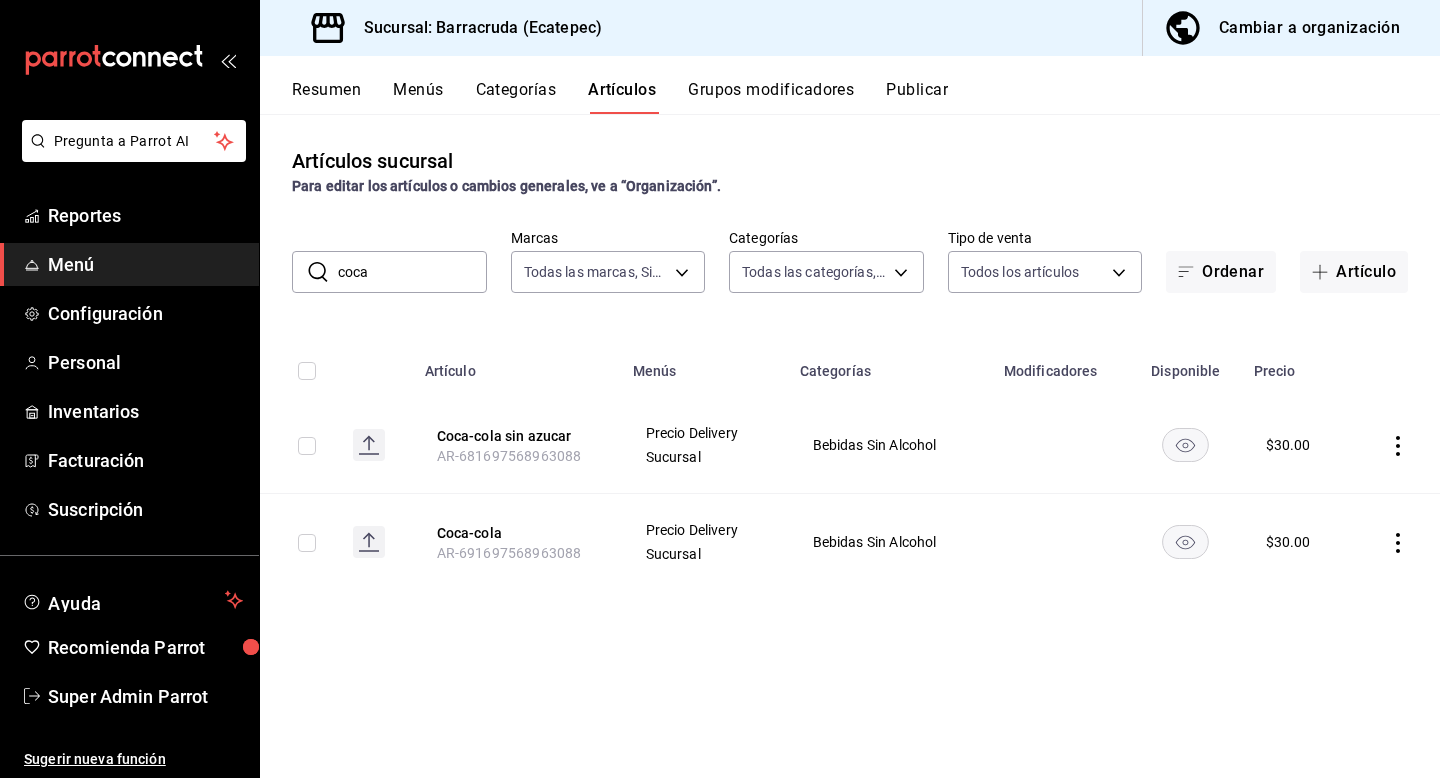 click on "Artículos sucursal Para editar los artículos o cambios generales, ve a “Organización”. ​ coca ​ Marcas Todas las marcas, Sin marca 781d0e5e-0cd3-418f-8c9c-0f4117c8f844 Categorías Todas las categorías, Sin categoría b963c72d-ce85-4c3f-98ed-955f5b3d01ad,f0e73821-c662-412d-b503-729610356999,c693bcbe-7e83-44f8-b0f7-13bc09908b04,a310d70f-5c3b-42cb-8536-03cec27cec4d,1166309c-01d6-4955-8126-da1f9de0f082,5e65cc11-2fa0-44ef-895a-804074255bcb,eabe6da7-1a21-4192-87ec-f1d6f570e677,7d1aeb4b-c0fc-4c6e-8250-ea7204bd94ce,6c3023de-e597-49fd-b694-202897c7f145,58509221-a396-4639-ba98-9613356e713b,ca2de480-d659-42ce-81a0-ef70df13c49e,19043e72-4721-4fe1-8392-774594c02fcb,62fa4195-860e-4411-beba-6a9b9f22682c,d80faeee-26b7-4268-a3bc-c7ffedce9130,6f08e73e-6916-47ec-a222-934d5e8e7cab,a5ddd506-eb11-4dde-b61e-c8c8a846b8e8,9530b1c7-b7a7-4f06-b298-a79c54d2dc29 Tipo de venta Todos los artículos ALL Ordenar Artículo Artículo Menús Categorías Modificadores Disponible Precio Coca-cola sin azucar AR-681697568963088 Sucursal" at bounding box center (850, 445) 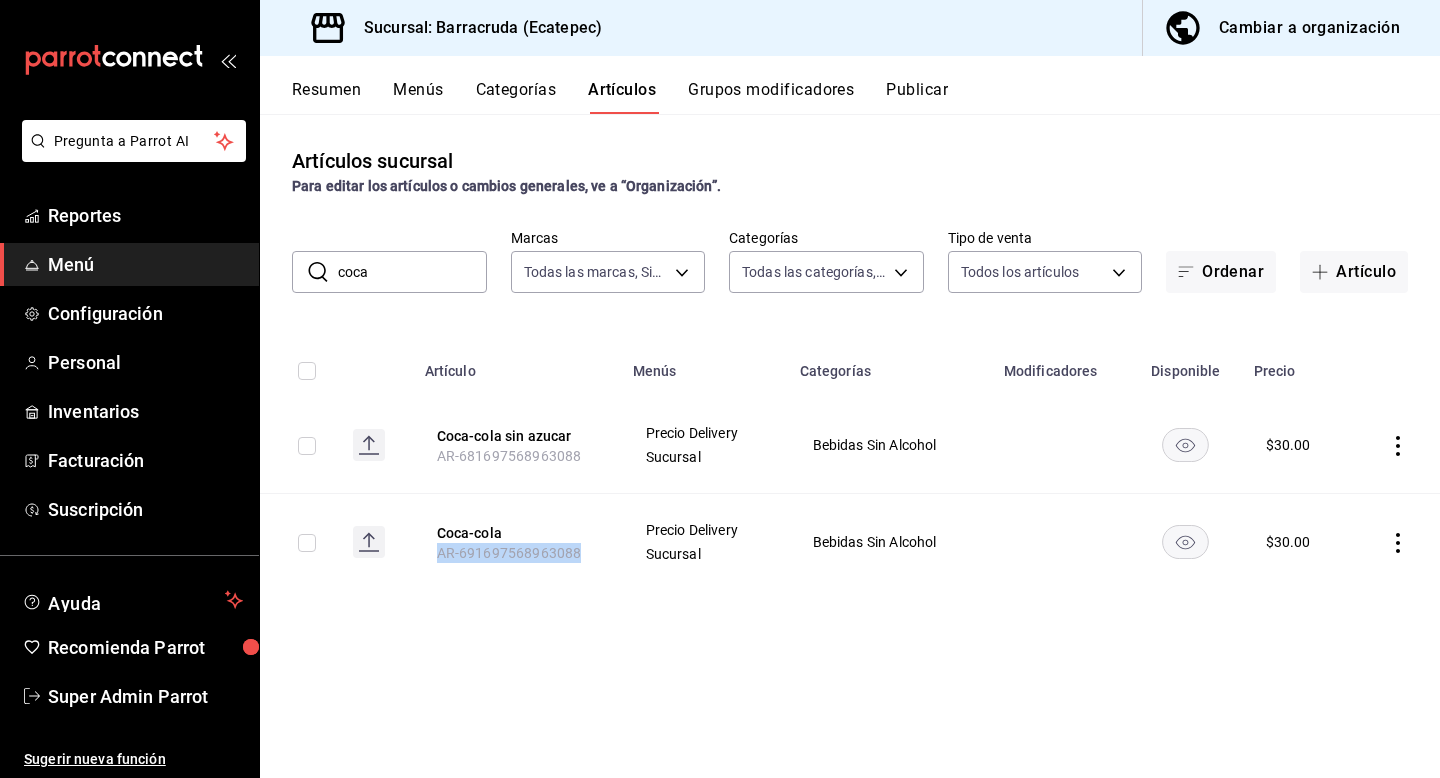 drag, startPoint x: 591, startPoint y: 557, endPoint x: 431, endPoint y: 556, distance: 160.00313 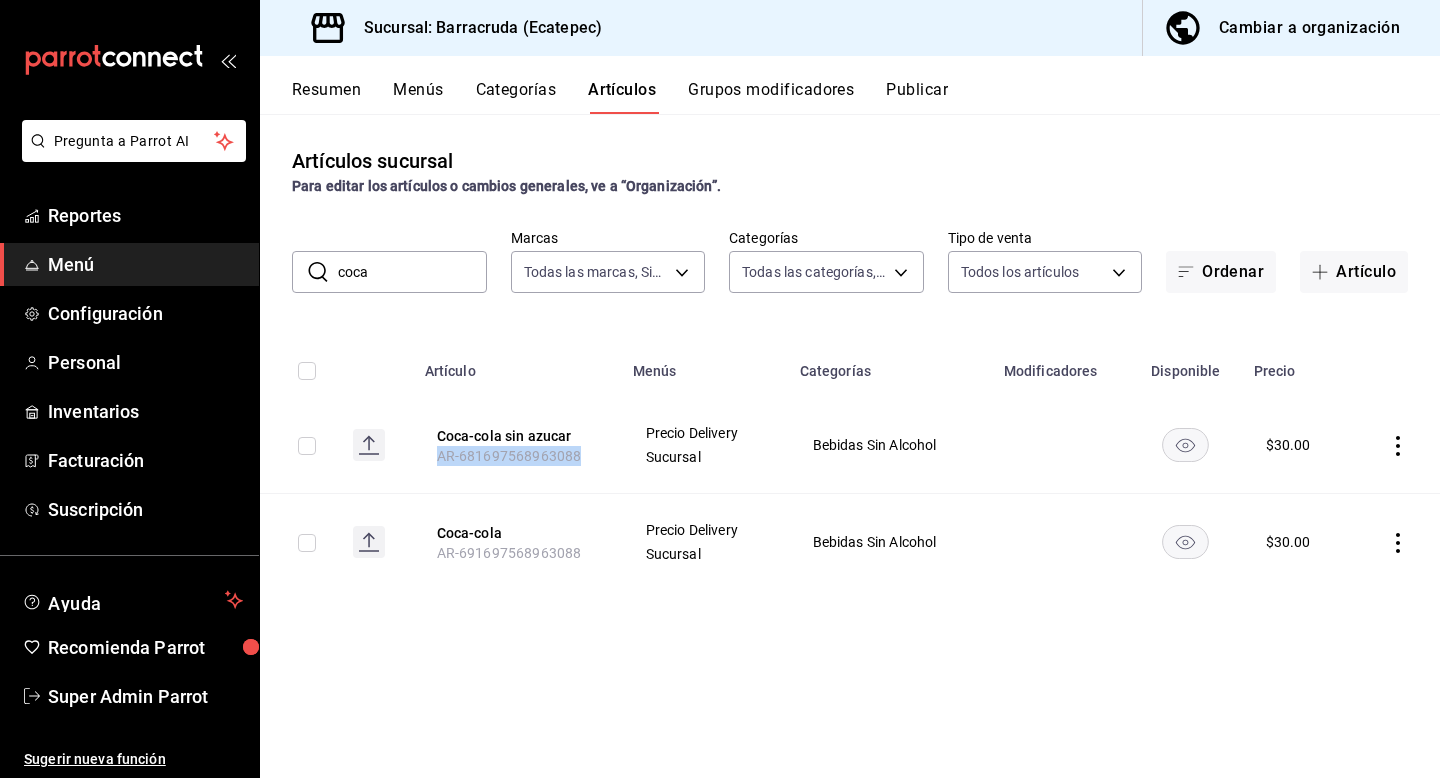 drag, startPoint x: 595, startPoint y: 455, endPoint x: 405, endPoint y: 455, distance: 190 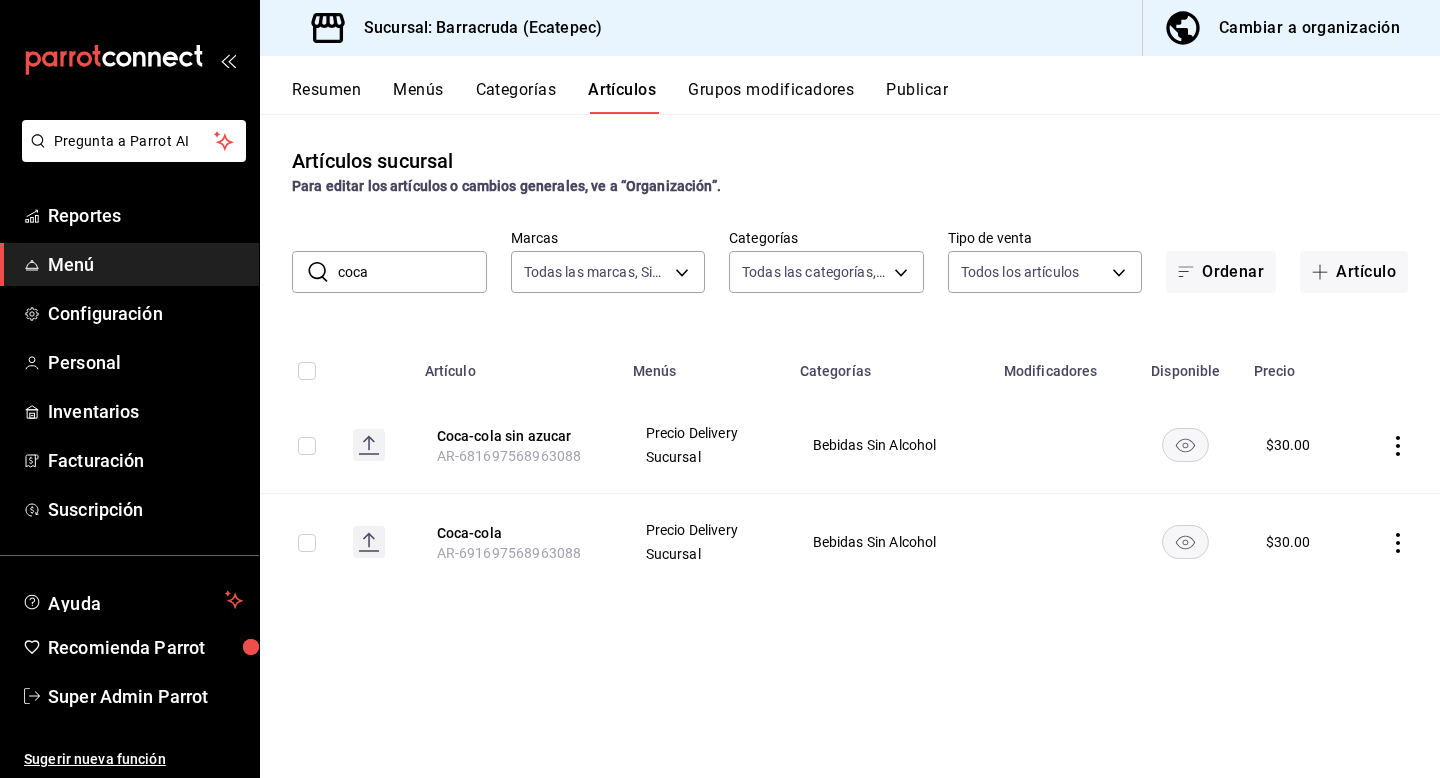 click on "Artículos sucursal Para editar los artículos o cambios generales, ve a “Organización”. ​ coca ​ Marcas Todas las marcas, Sin marca 781d0e5e-0cd3-418f-8c9c-0f4117c8f844 Categorías Todas las categorías, Sin categoría b963c72d-ce85-4c3f-98ed-955f5b3d01ad,f0e73821-c662-412d-b503-729610356999,c693bcbe-7e83-44f8-b0f7-13bc09908b04,a310d70f-5c3b-42cb-8536-03cec27cec4d,1166309c-01d6-4955-8126-da1f9de0f082,5e65cc11-2fa0-44ef-895a-804074255bcb,eabe6da7-1a21-4192-87ec-f1d6f570e677,7d1aeb4b-c0fc-4c6e-8250-ea7204bd94ce,6c3023de-e597-49fd-b694-202897c7f145,58509221-a396-4639-ba98-9613356e713b,ca2de480-d659-42ce-81a0-ef70df13c49e,19043e72-4721-4fe1-8392-774594c02fcb,62fa4195-860e-4411-beba-6a9b9f22682c,d80faeee-26b7-4268-a3bc-c7ffedce9130,6f08e73e-6916-47ec-a222-934d5e8e7cab,a5ddd506-eb11-4dde-b61e-c8c8a846b8e8,9530b1c7-b7a7-4f06-b298-a79c54d2dc29 Tipo de venta Todos los artículos ALL Ordenar Artículo Artículo Menús Categorías Modificadores Disponible Precio Coca-cola sin azucar AR-681697568963088 Sucursal" at bounding box center [850, 445] 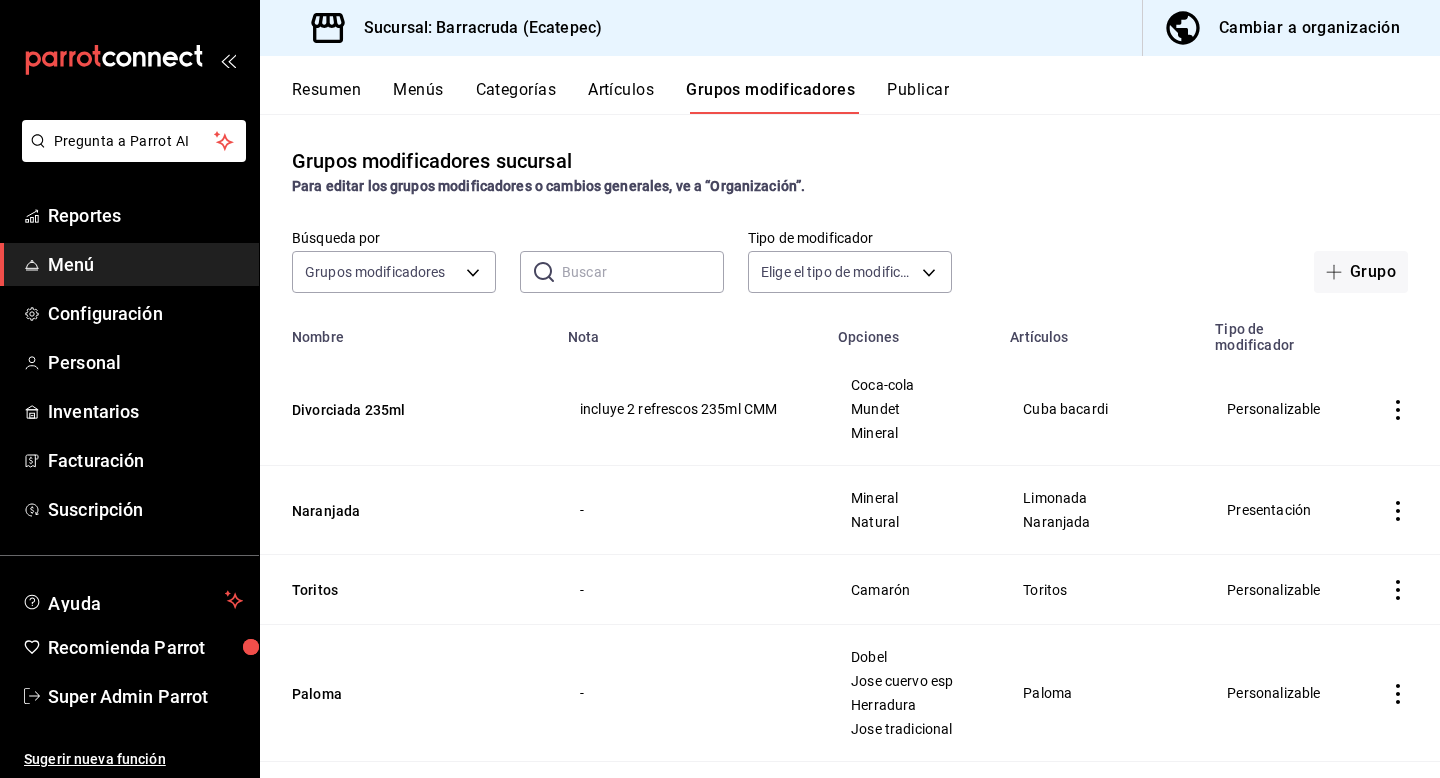 click at bounding box center [643, 272] 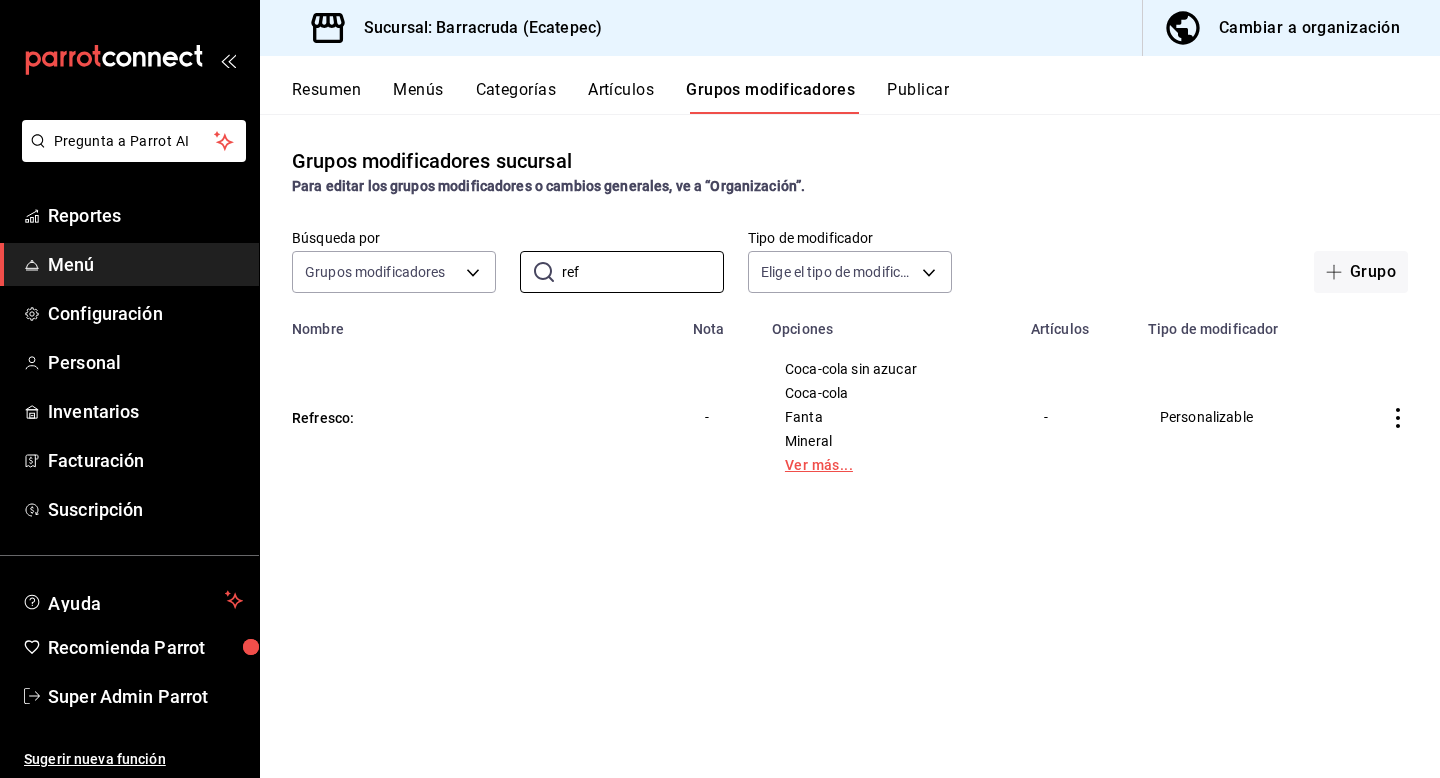 type on "ref" 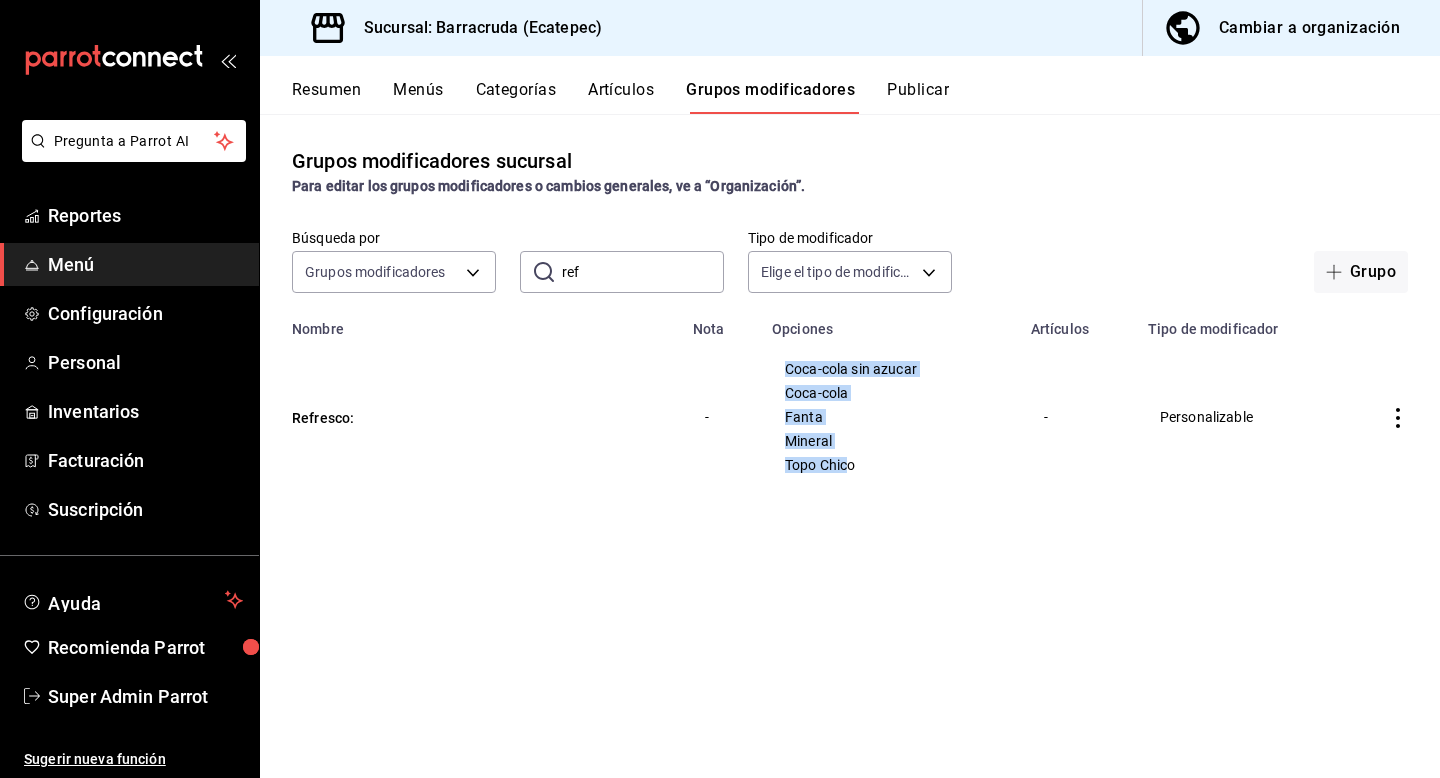 drag, startPoint x: 785, startPoint y: 370, endPoint x: 846, endPoint y: 464, distance: 112.05802 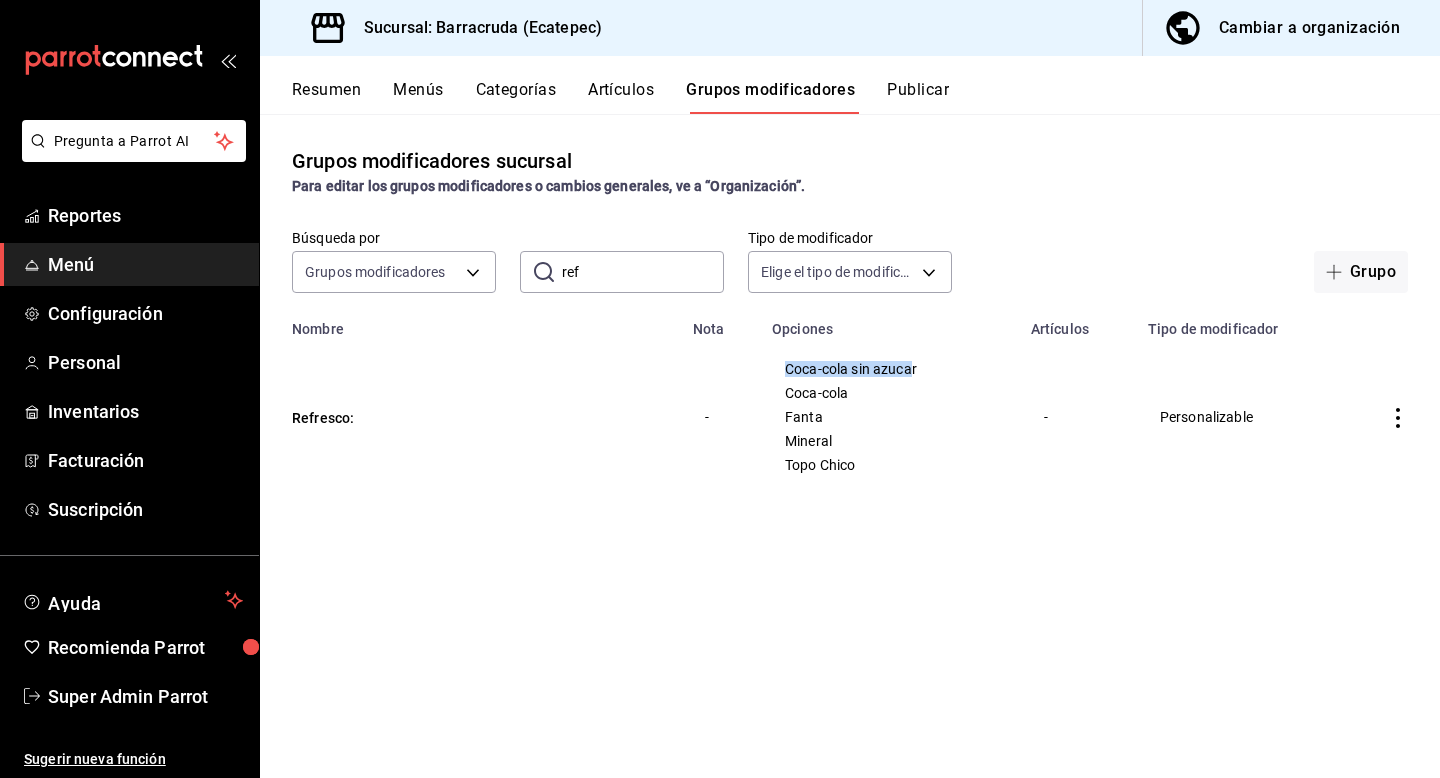drag, startPoint x: 913, startPoint y: 367, endPoint x: 782, endPoint y: 365, distance: 131.01526 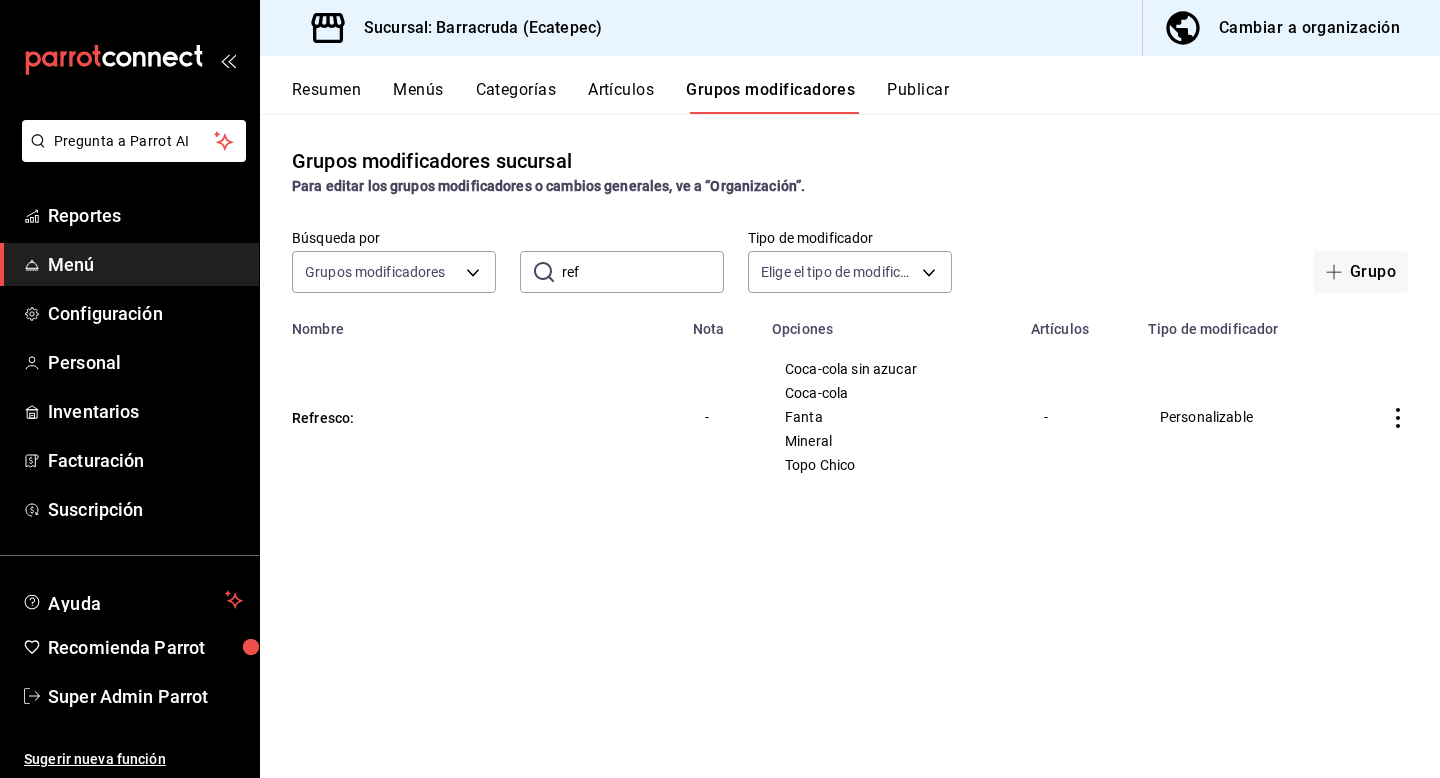 click on "Coca-cola sin azucar" at bounding box center [889, 369] 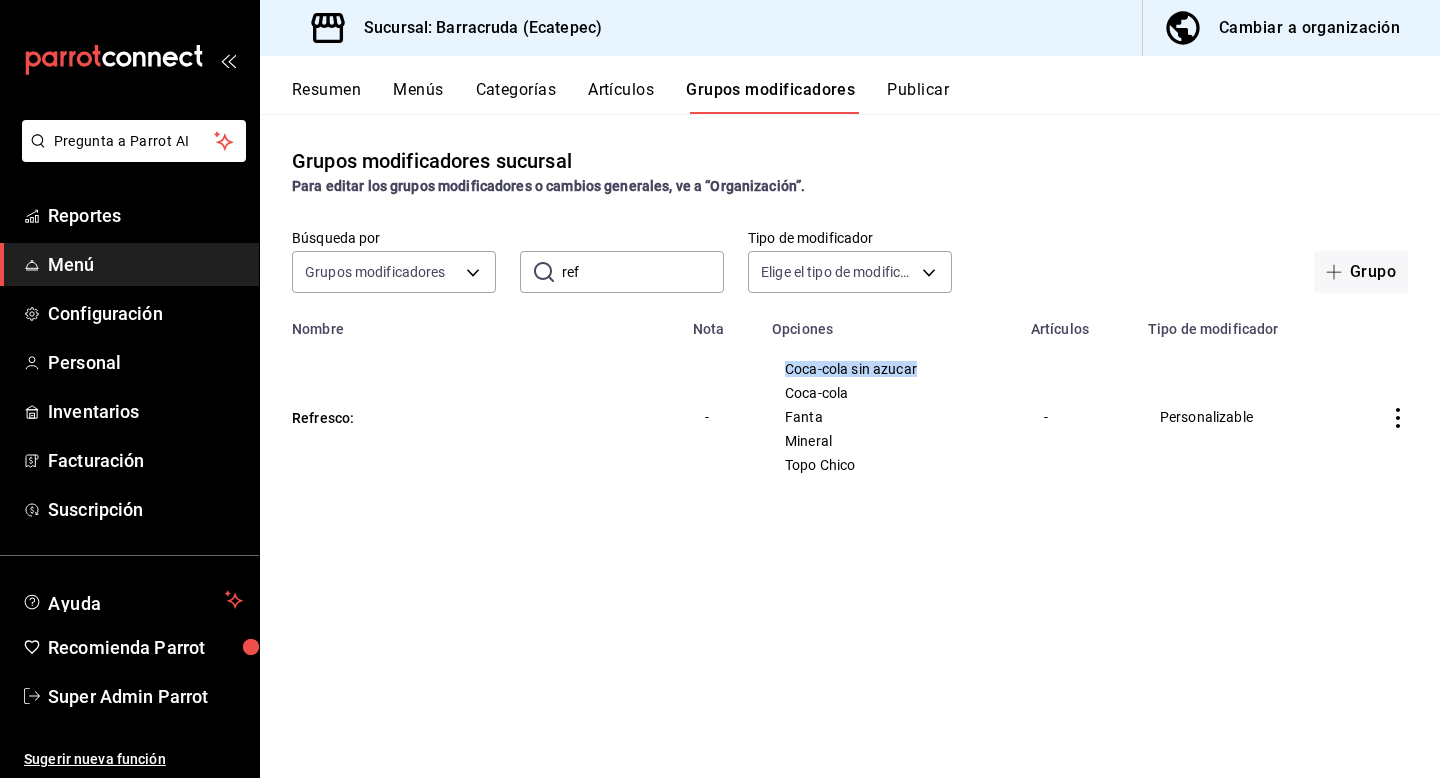 drag, startPoint x: 927, startPoint y: 369, endPoint x: 768, endPoint y: 369, distance: 159 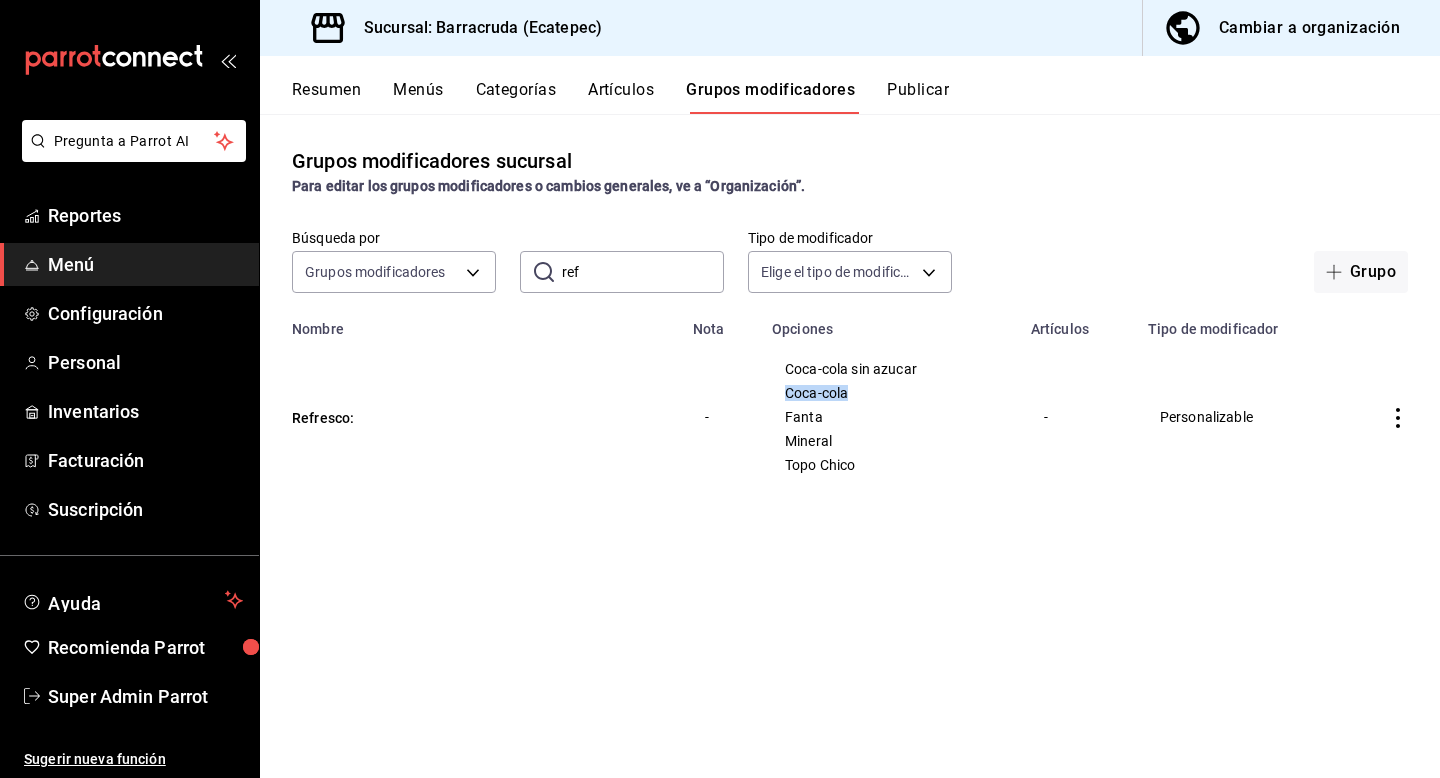 drag, startPoint x: 859, startPoint y: 391, endPoint x: 767, endPoint y: 390, distance: 92.00543 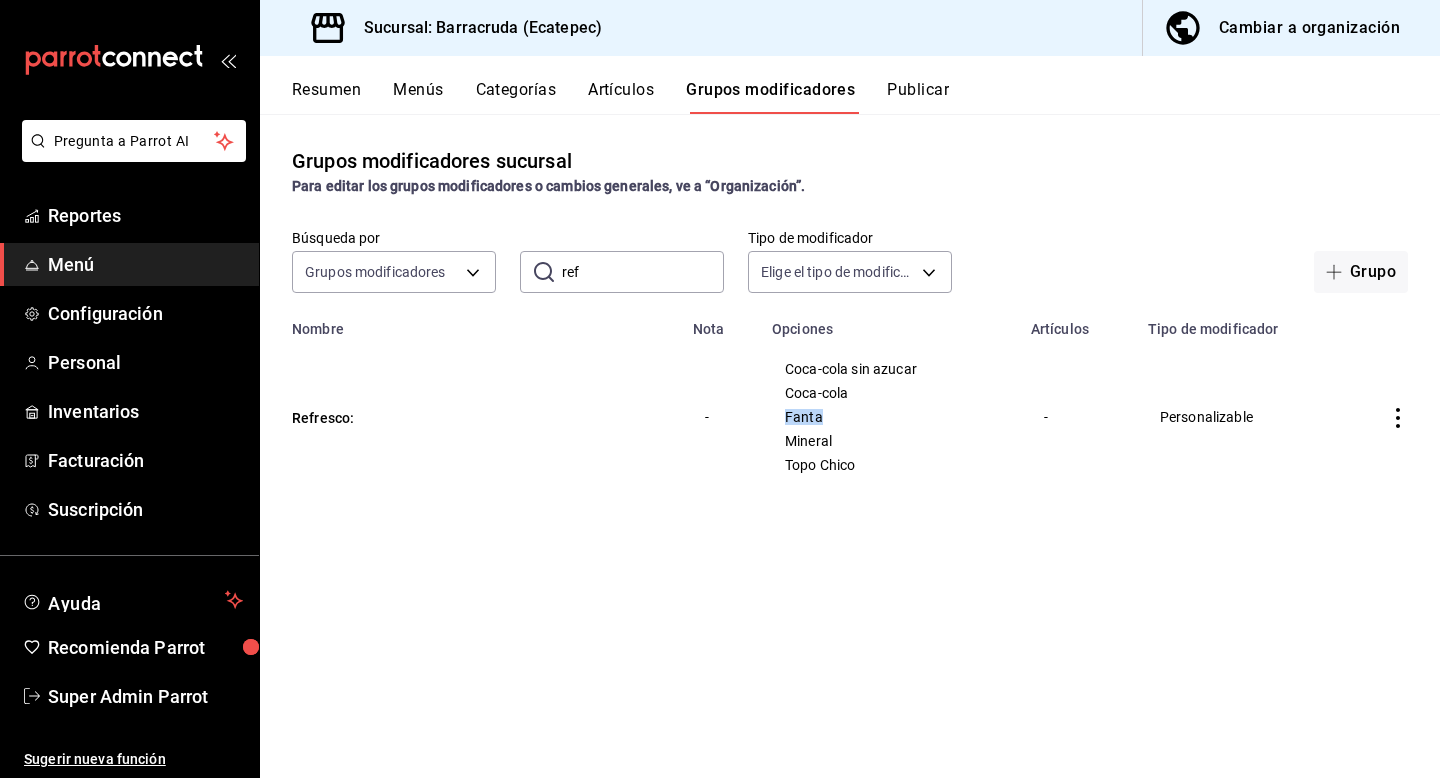 drag, startPoint x: 832, startPoint y: 411, endPoint x: 763, endPoint y: 411, distance: 69 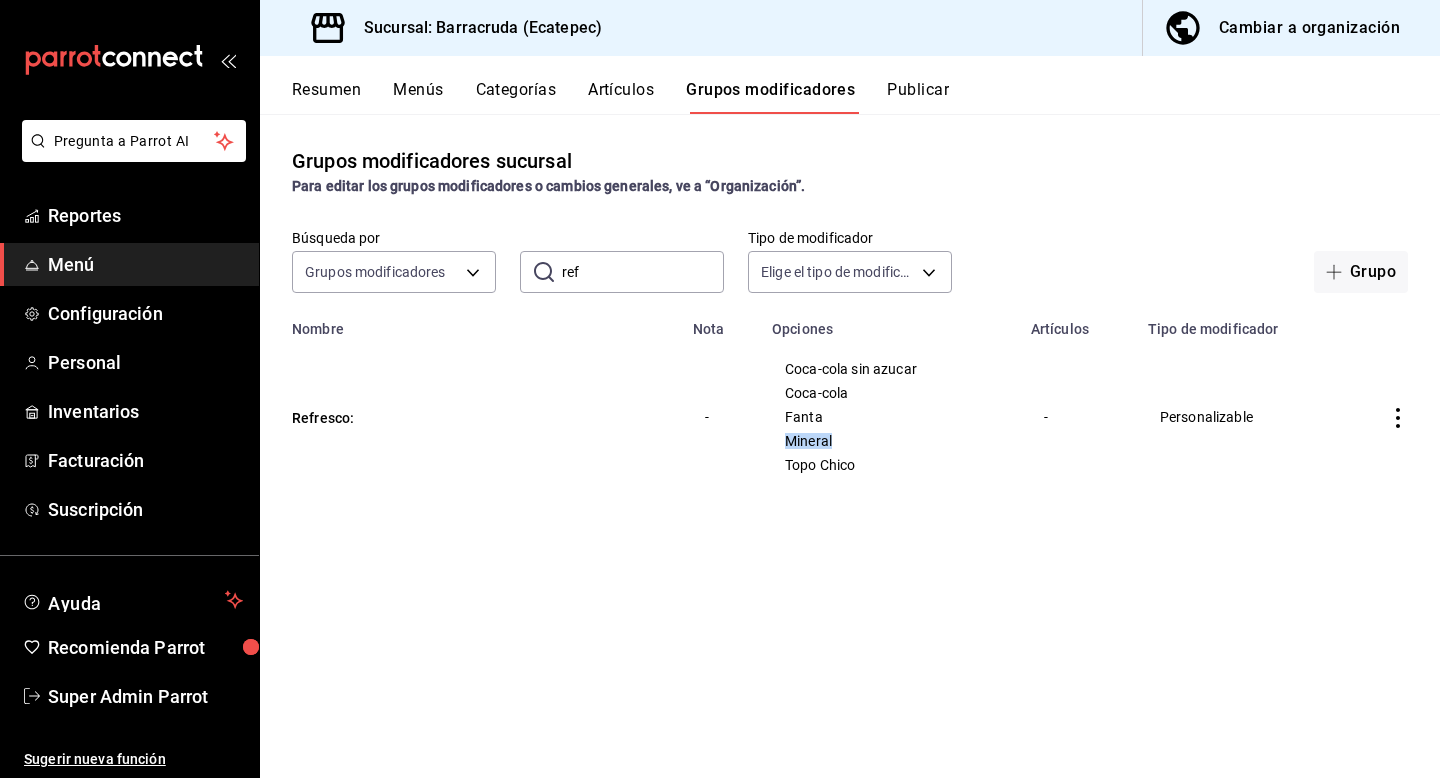drag, startPoint x: 843, startPoint y: 439, endPoint x: 771, endPoint y: 440, distance: 72.00694 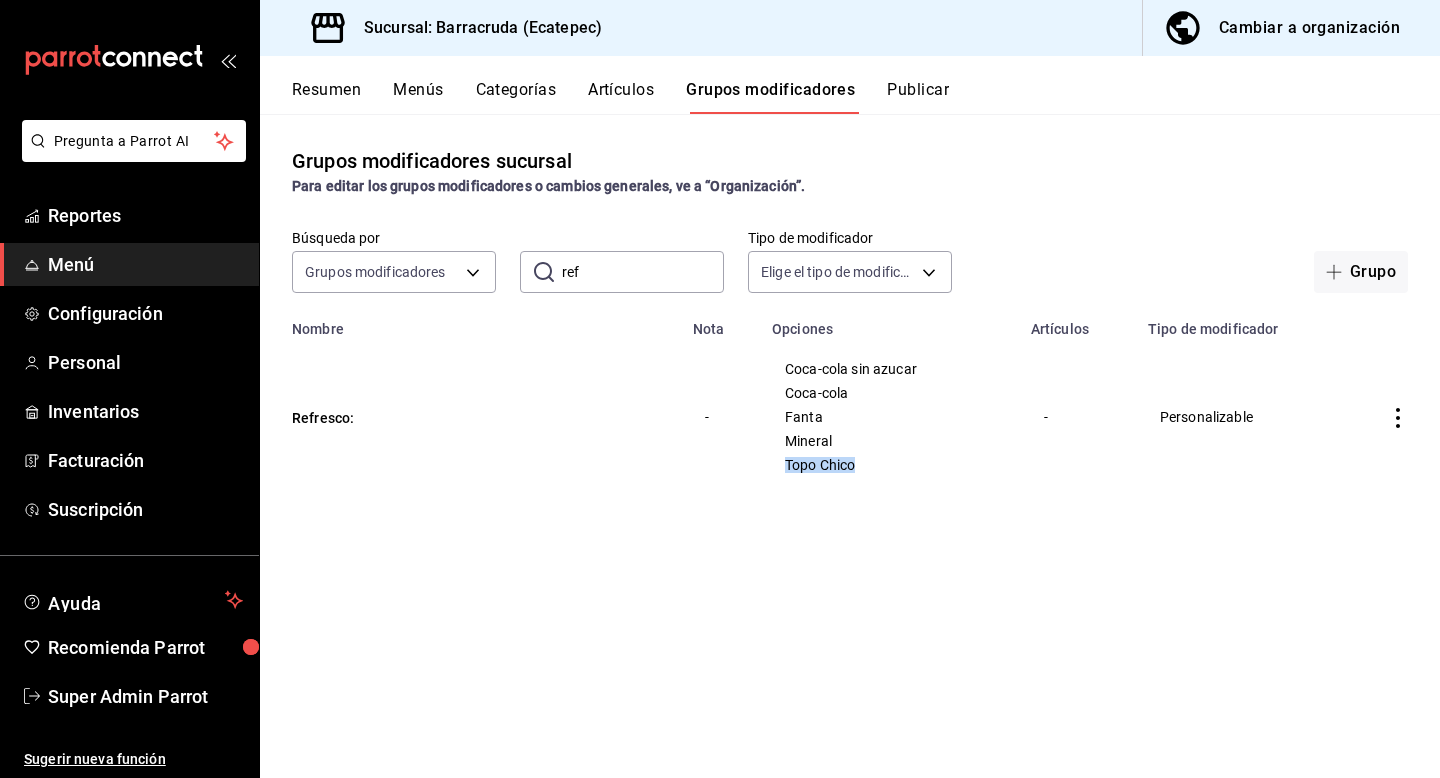 drag, startPoint x: 867, startPoint y: 470, endPoint x: 766, endPoint y: 470, distance: 101 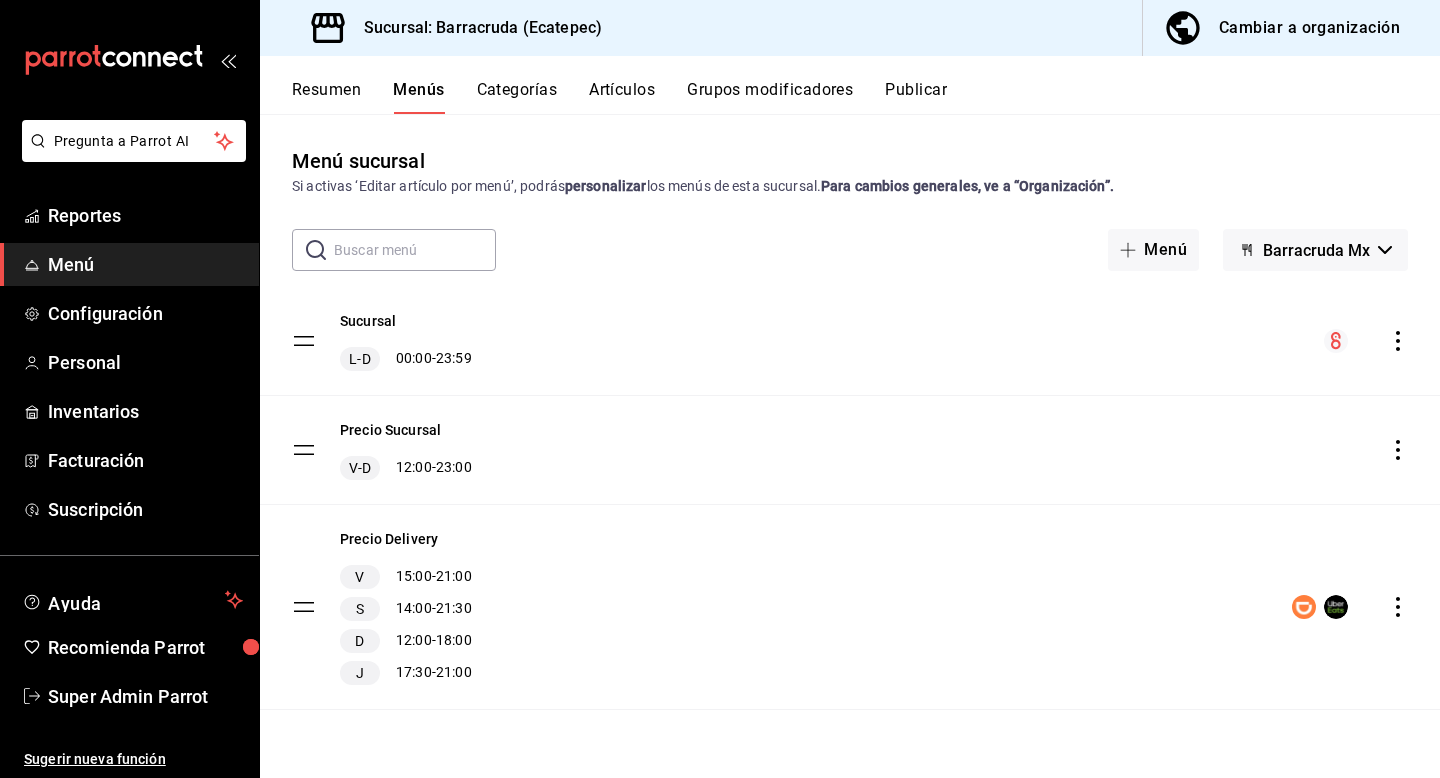 click 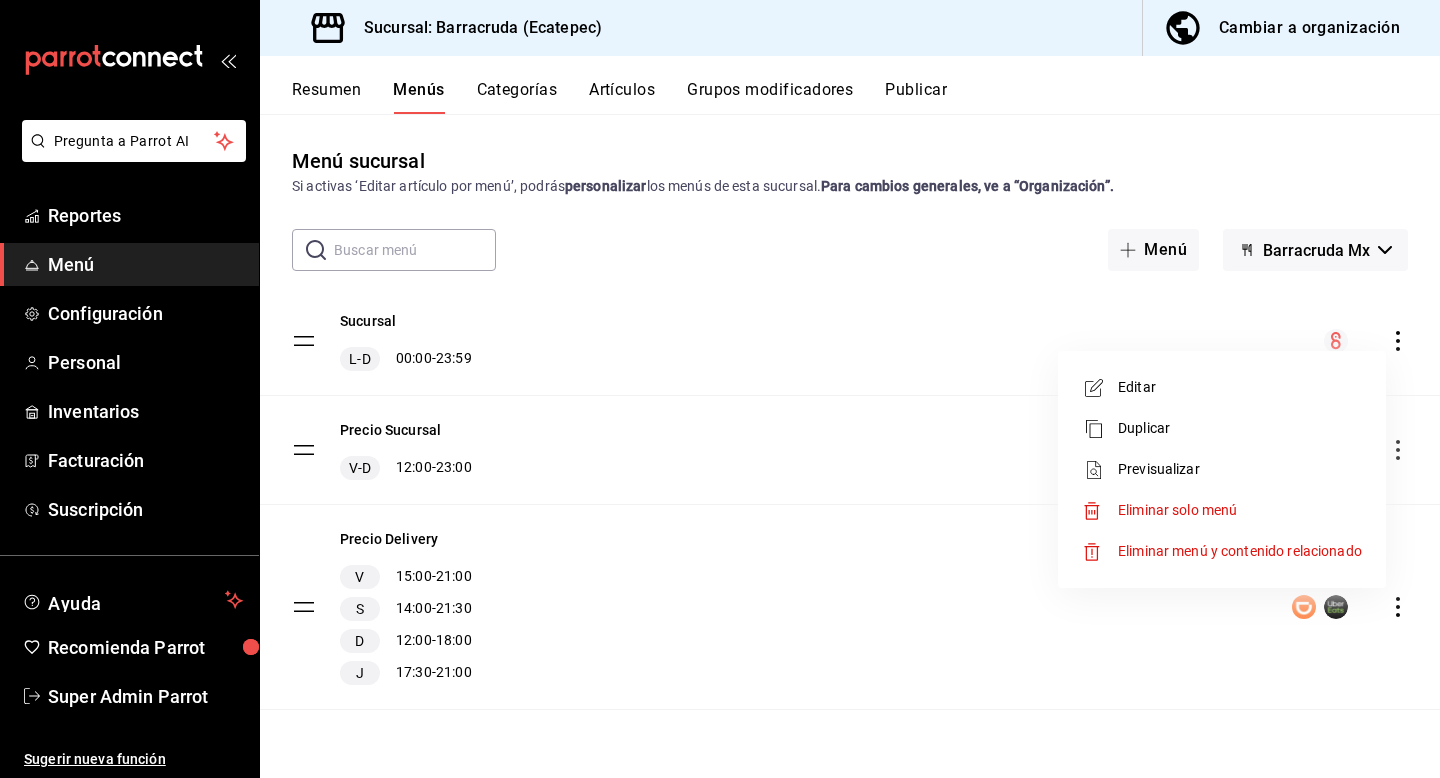 click on "Previsualizar" at bounding box center (1240, 469) 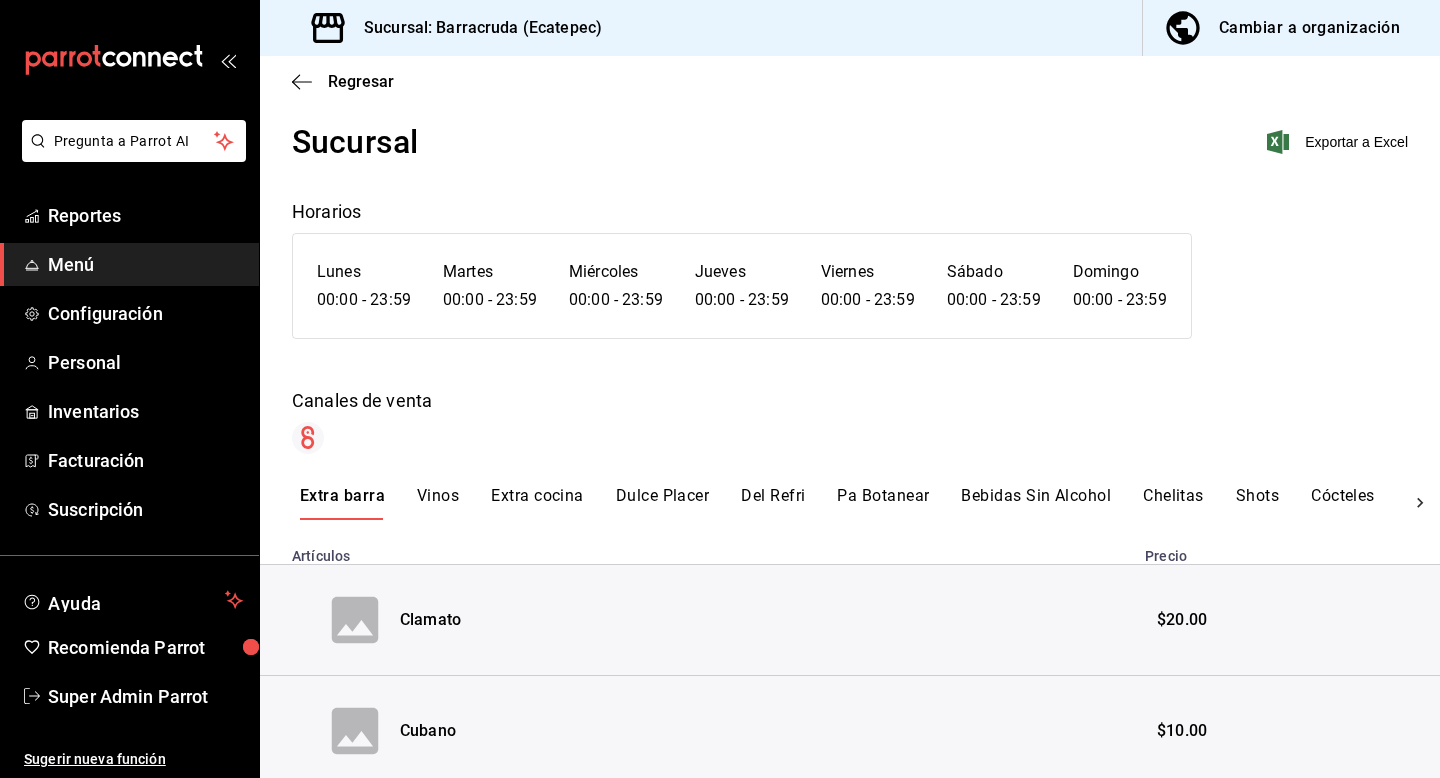 scroll, scrollTop: 42, scrollLeft: 0, axis: vertical 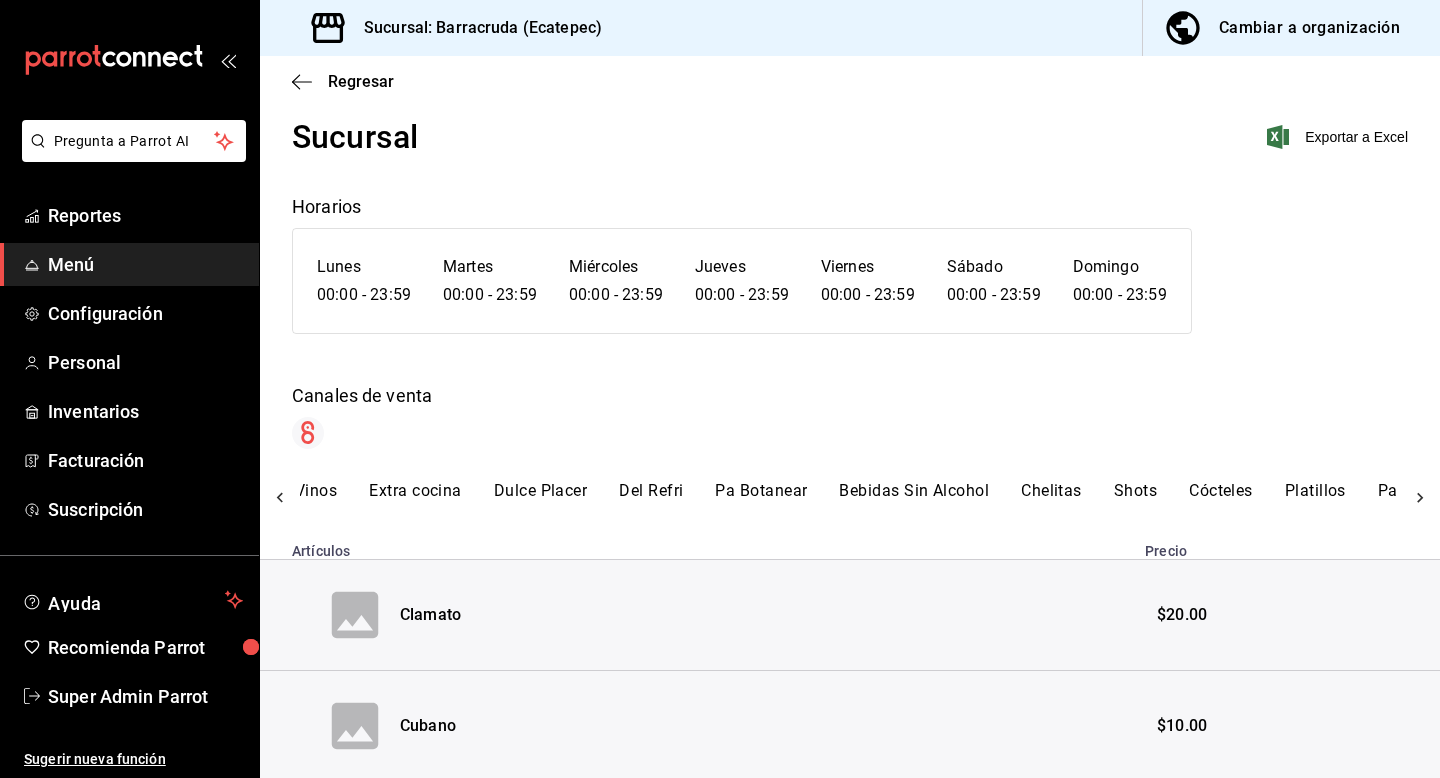 click on "Del Refri" at bounding box center [651, 498] 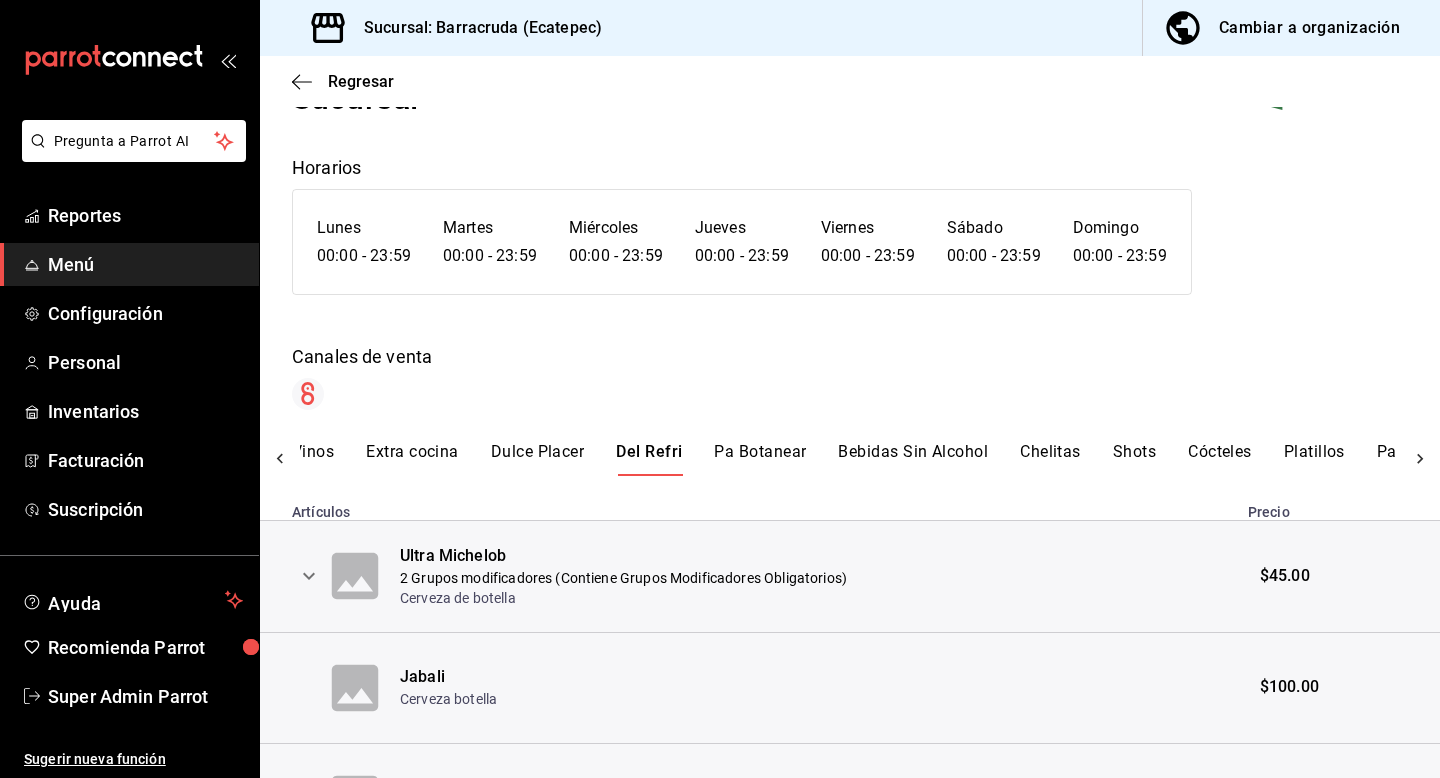 scroll, scrollTop: 0, scrollLeft: 0, axis: both 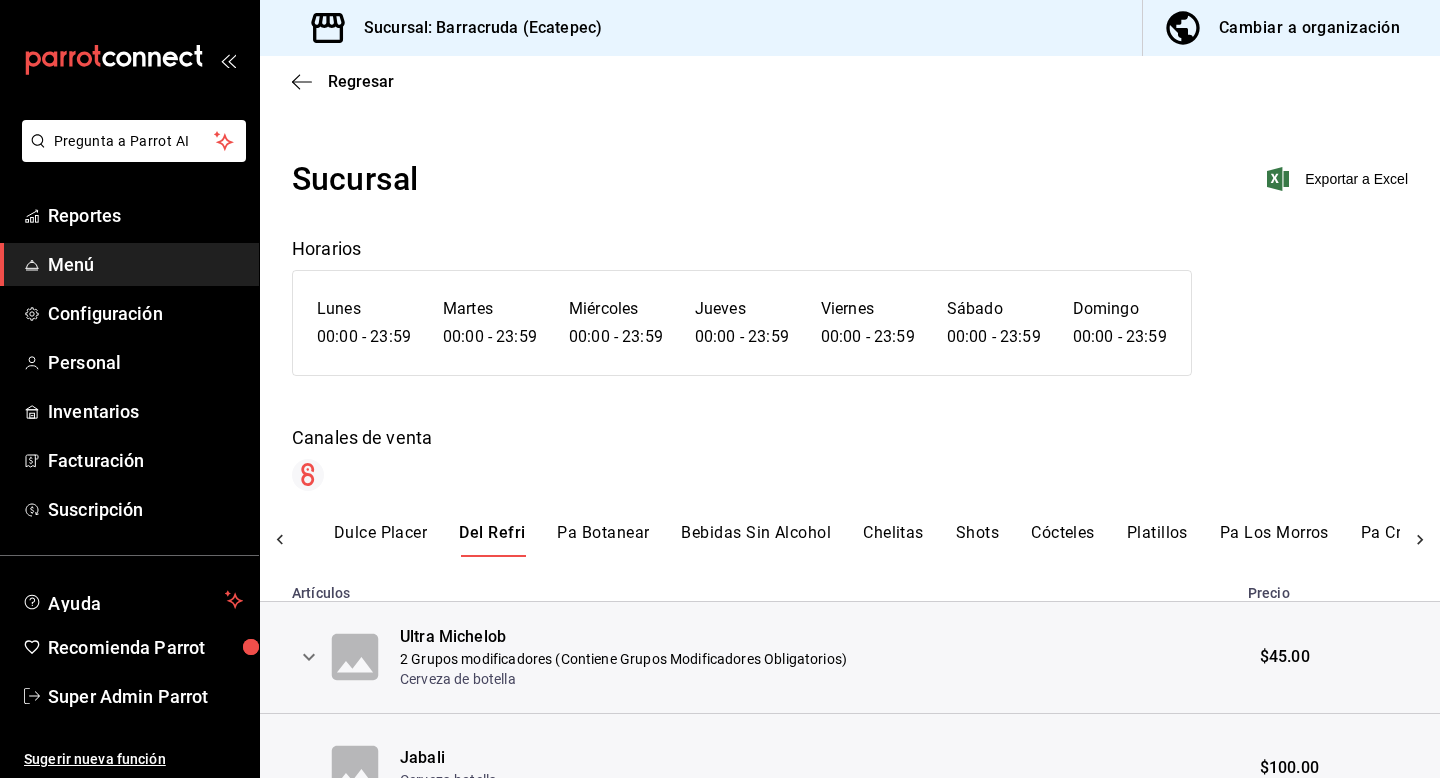 click on "Bebidas Sin Alcohol" at bounding box center (756, 540) 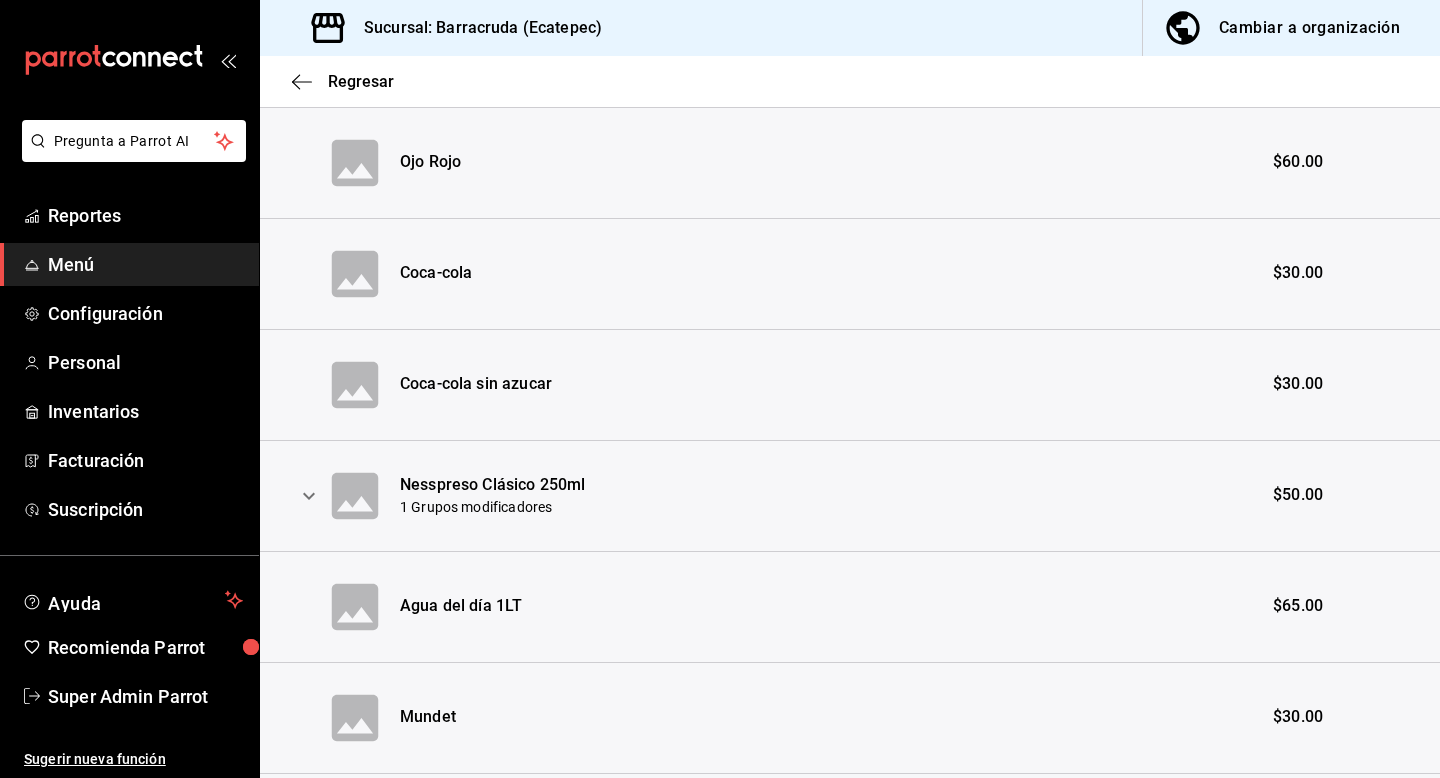scroll, scrollTop: 1284, scrollLeft: 0, axis: vertical 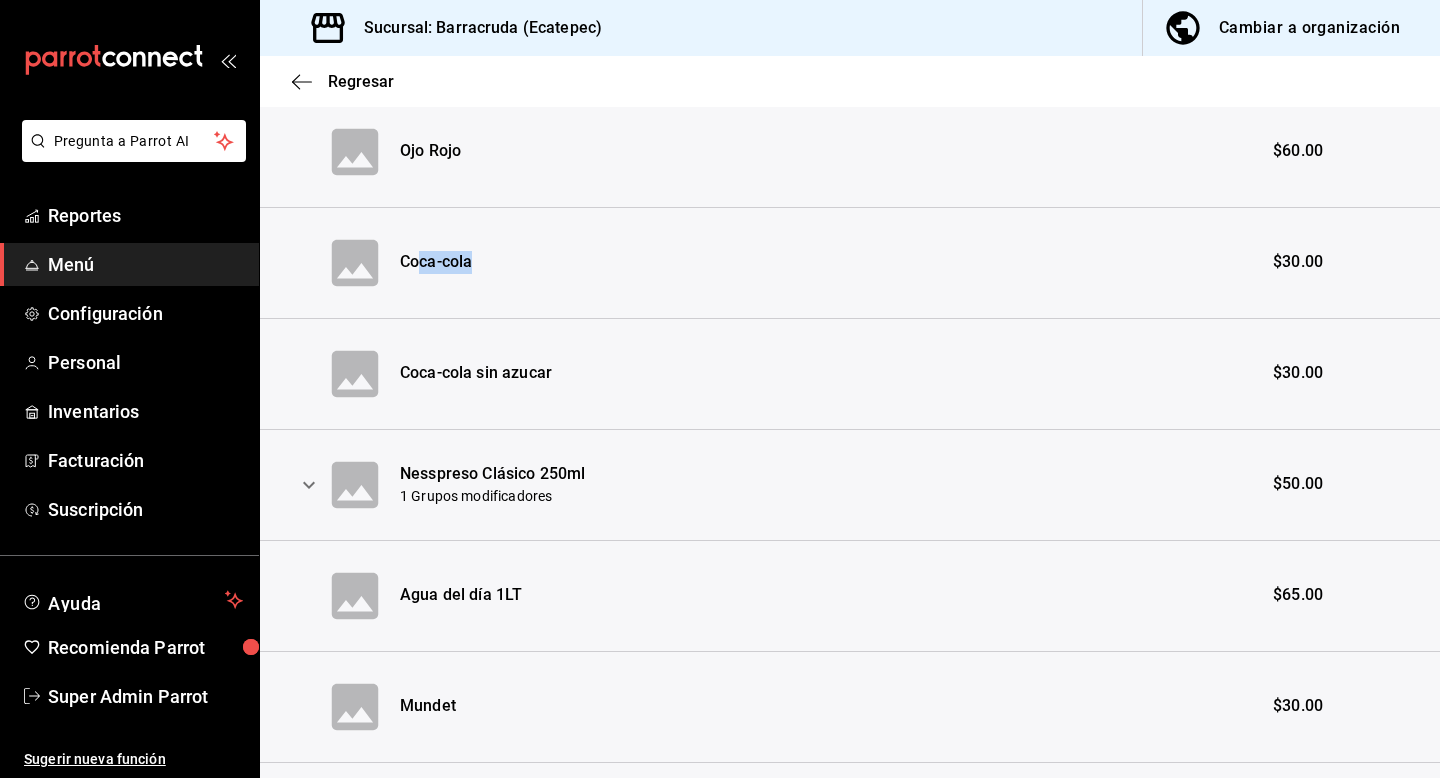 drag, startPoint x: 420, startPoint y: 266, endPoint x: 507, endPoint y: 318, distance: 101.35581 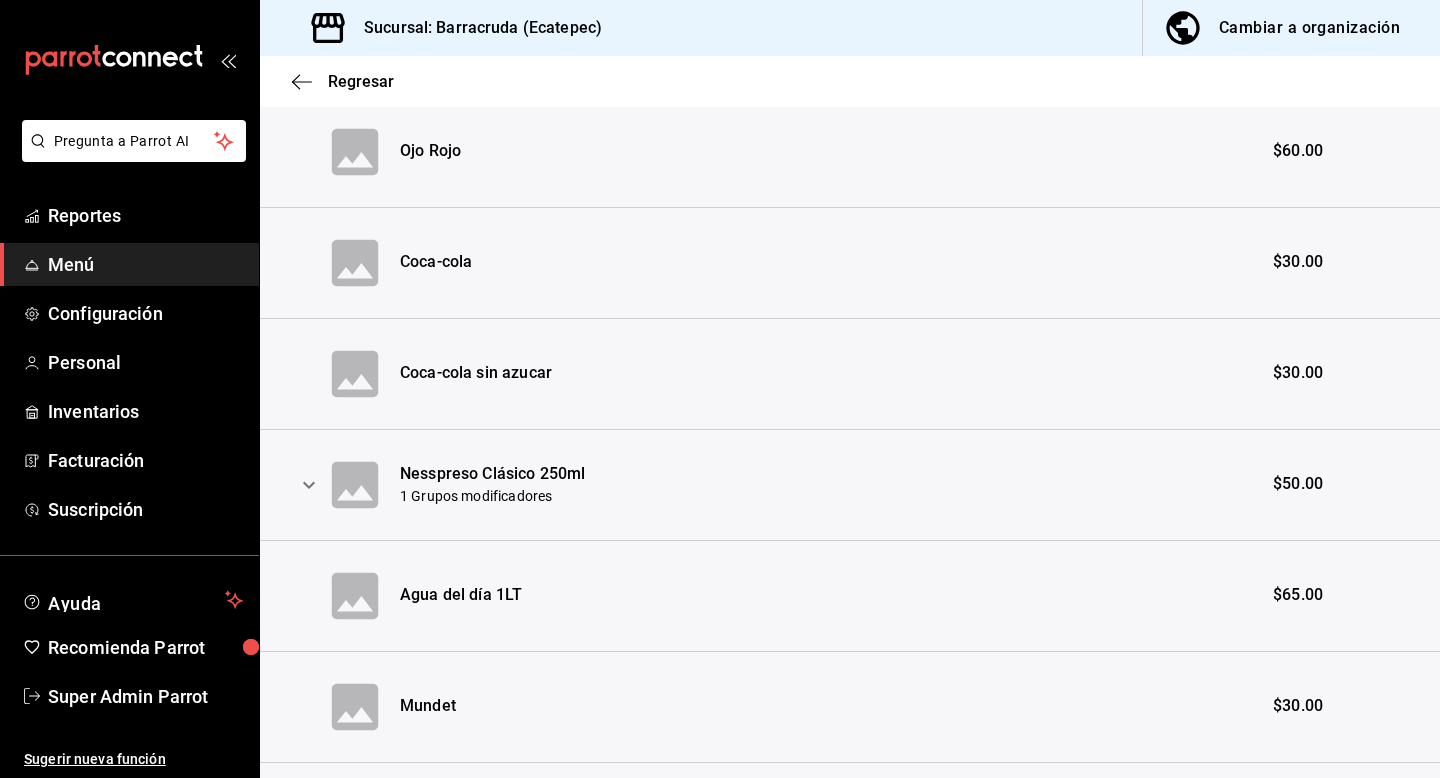 drag, startPoint x: 507, startPoint y: 375, endPoint x: 585, endPoint y: 381, distance: 78.23043 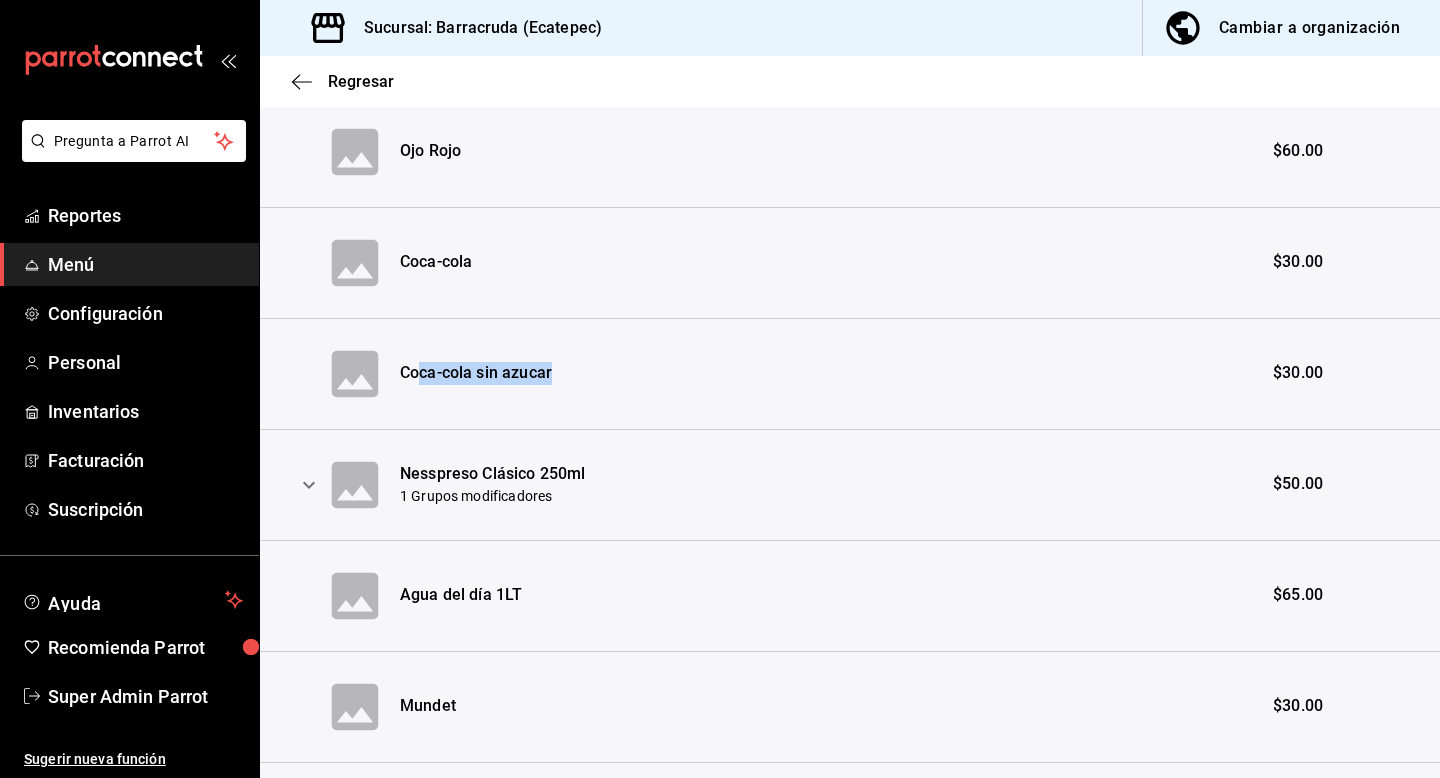 drag, startPoint x: 585, startPoint y: 381, endPoint x: 417, endPoint y: 367, distance: 168.58232 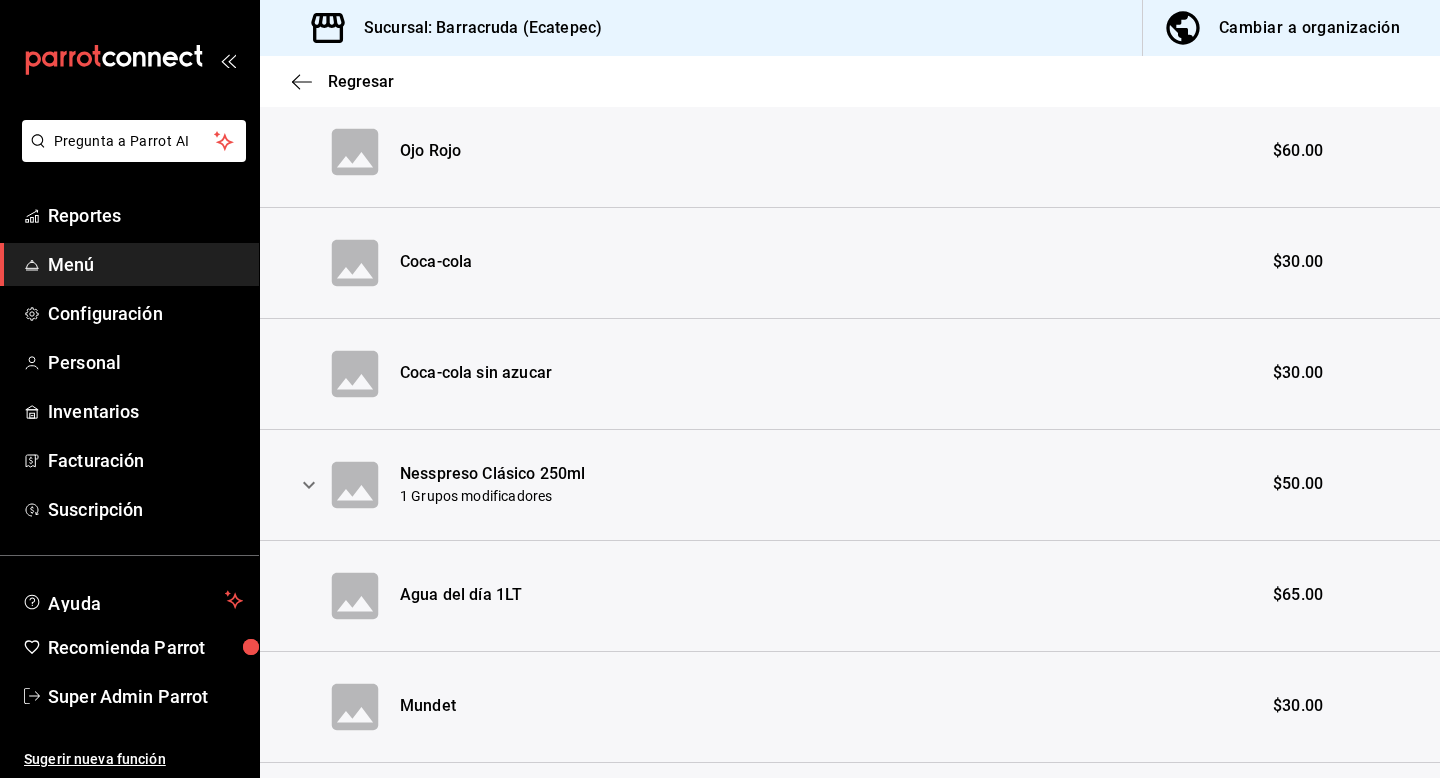 click on "Coca-cola sin azucar" at bounding box center [824, 373] 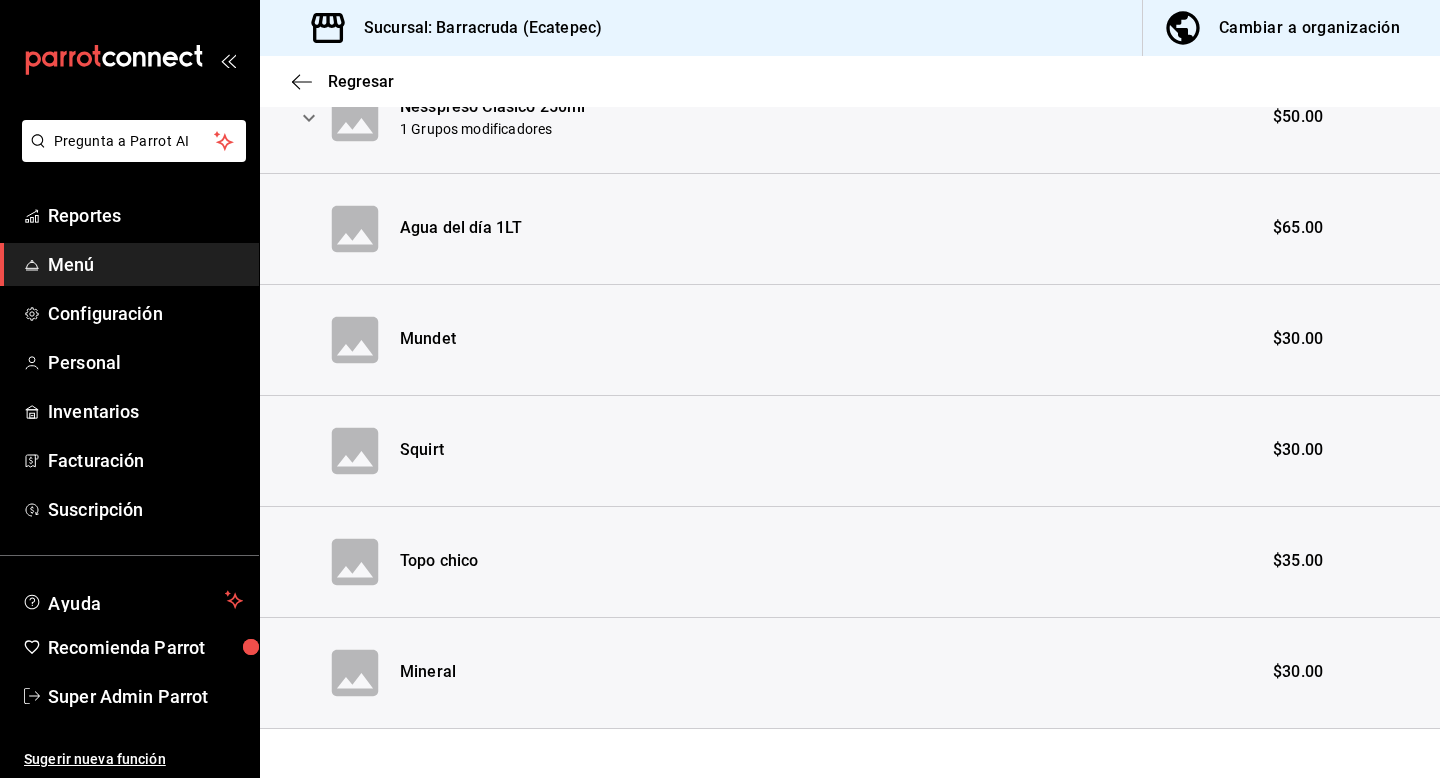 scroll, scrollTop: 1666, scrollLeft: 0, axis: vertical 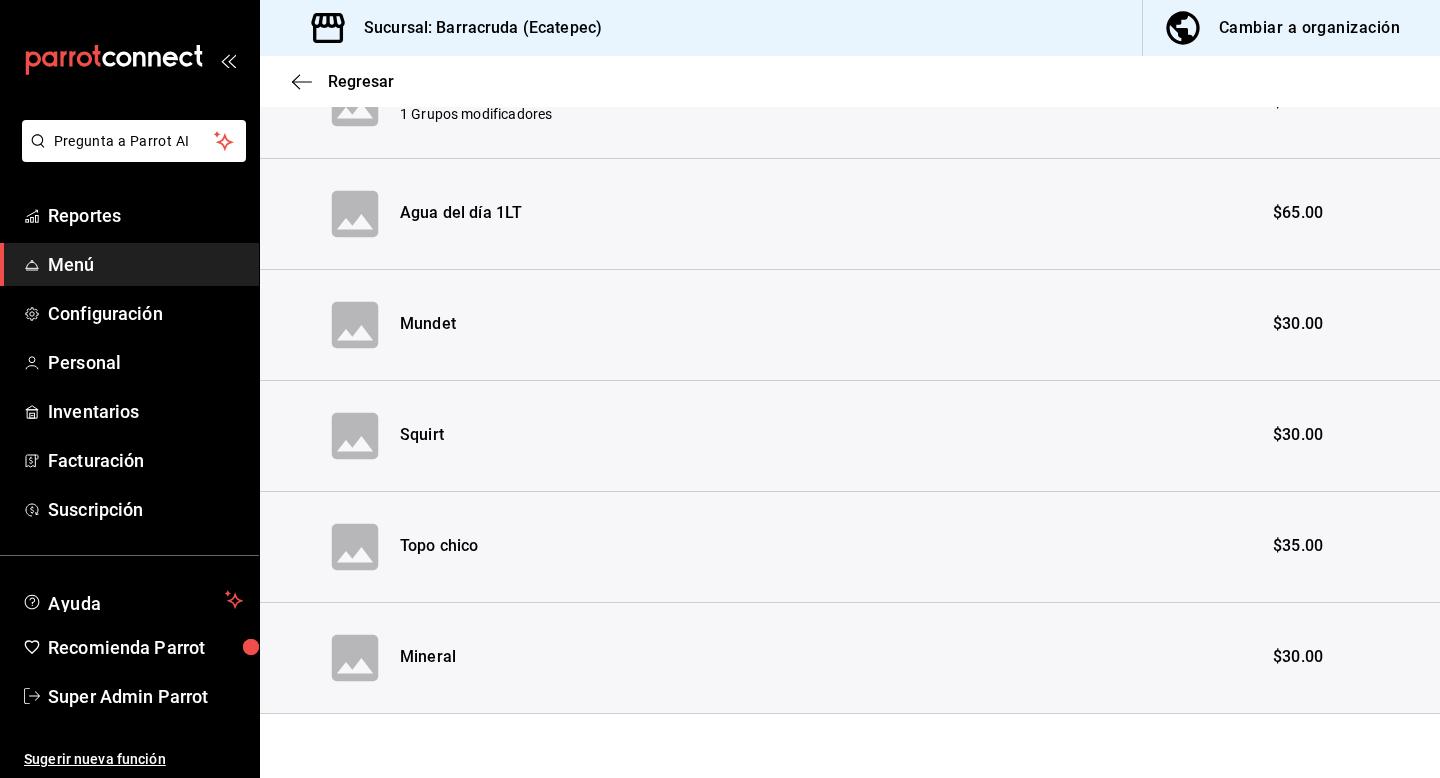 drag, startPoint x: 431, startPoint y: 664, endPoint x: 472, endPoint y: 635, distance: 50.219517 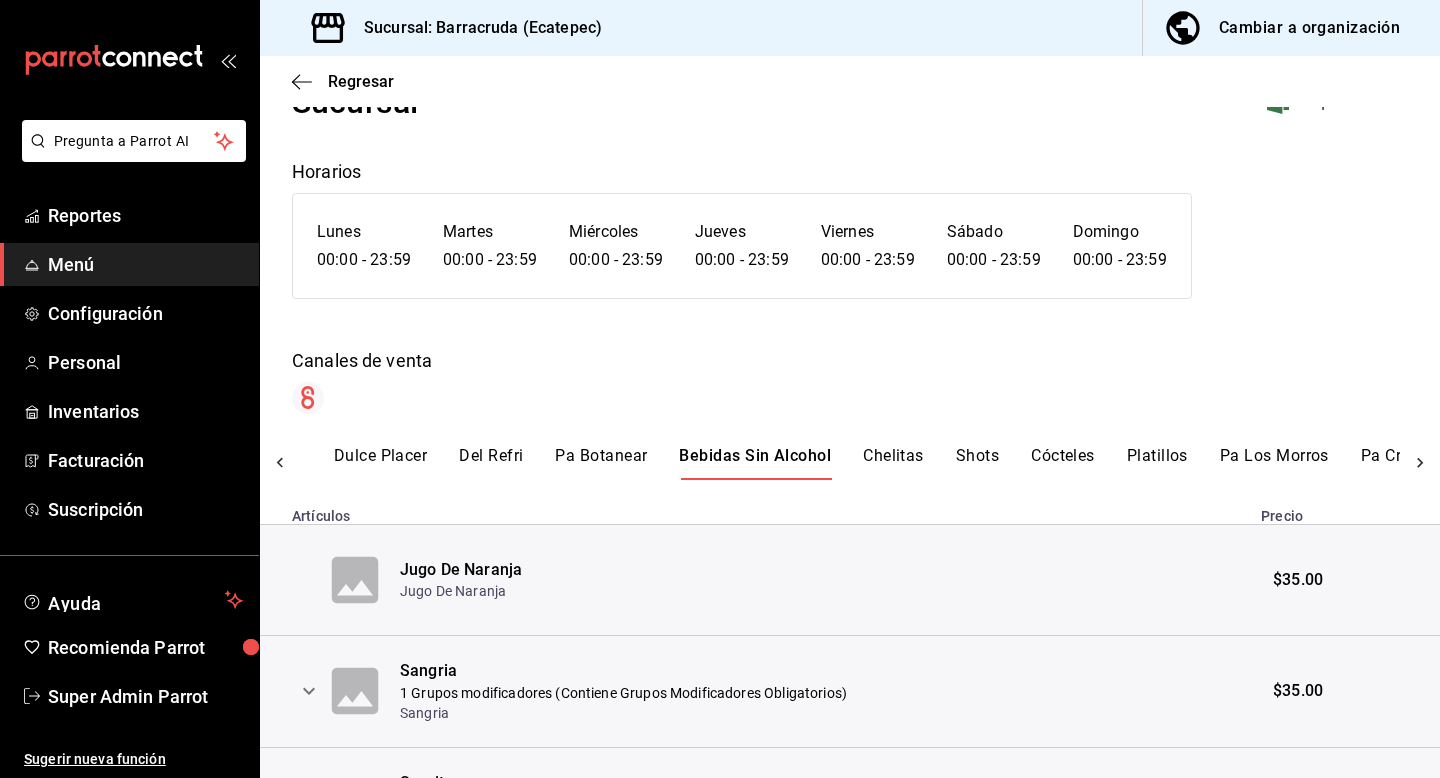 scroll, scrollTop: 47, scrollLeft: 0, axis: vertical 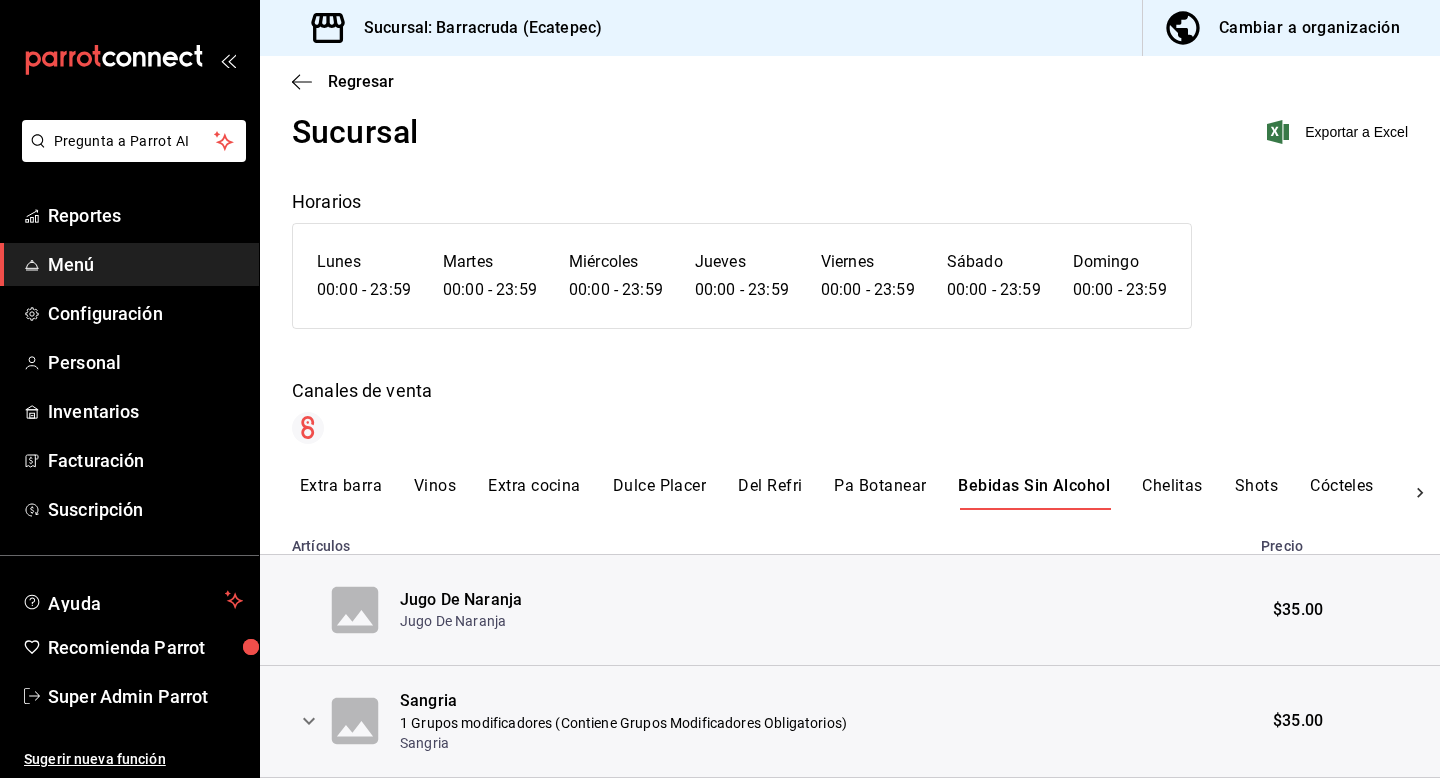 click on "Extra barra" at bounding box center [341, 493] 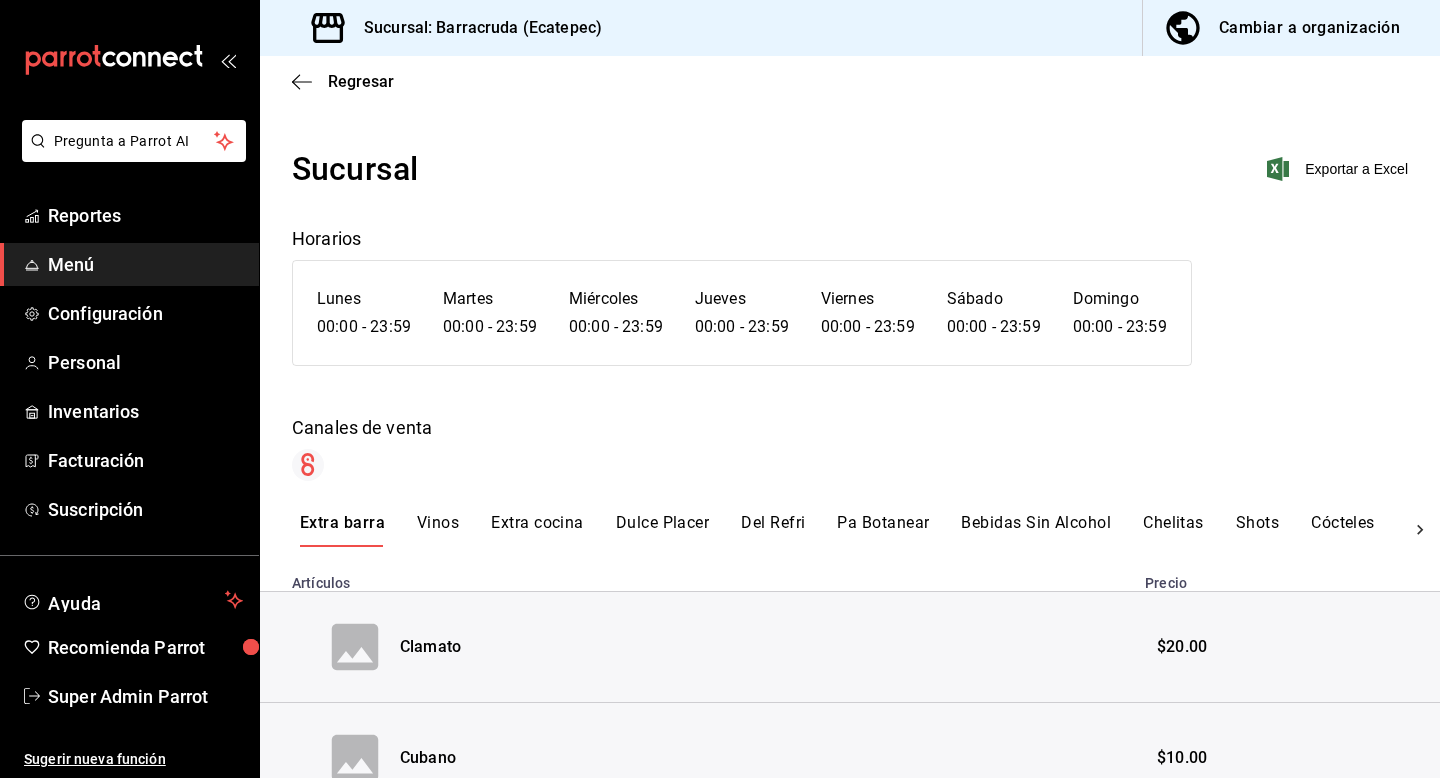 scroll, scrollTop: 0, scrollLeft: 0, axis: both 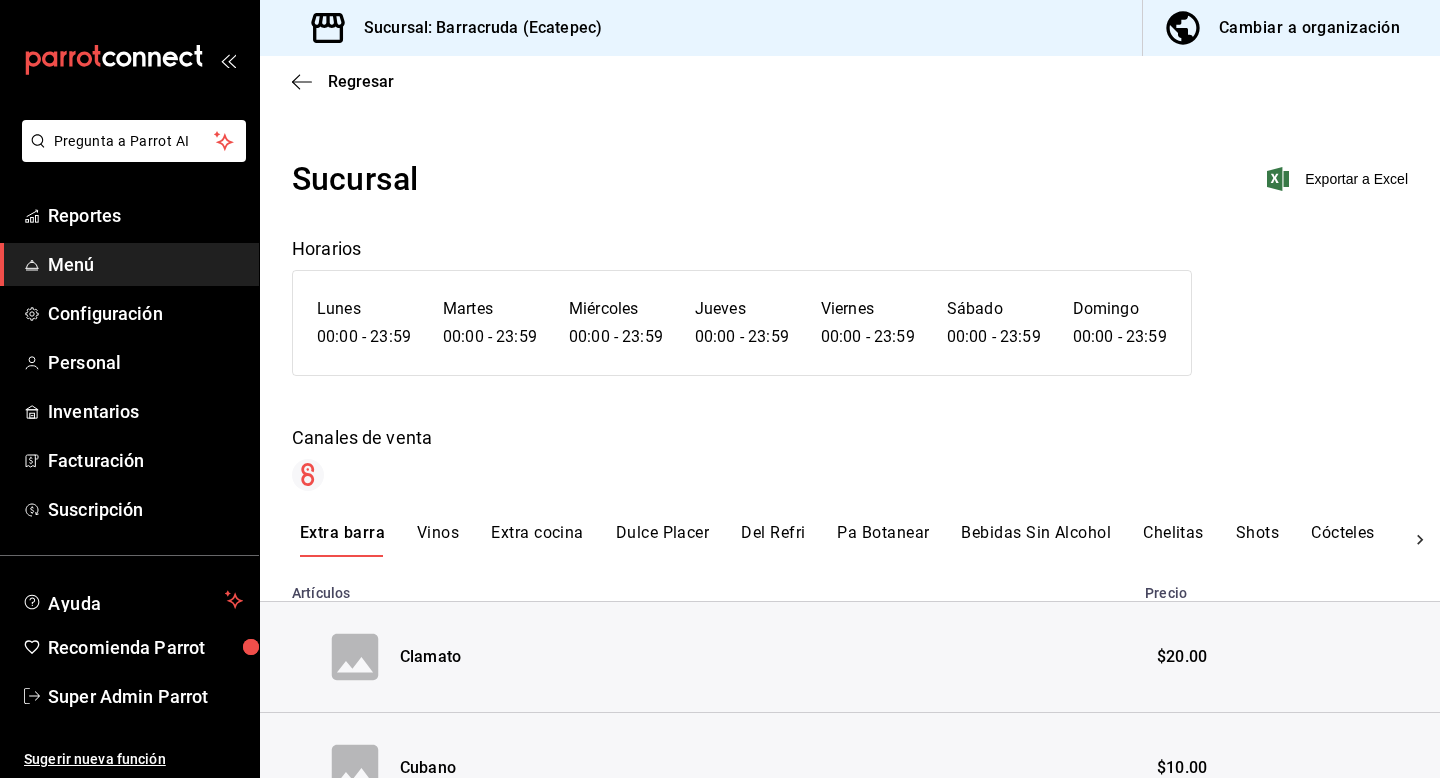 click on "Vinos" at bounding box center [438, 540] 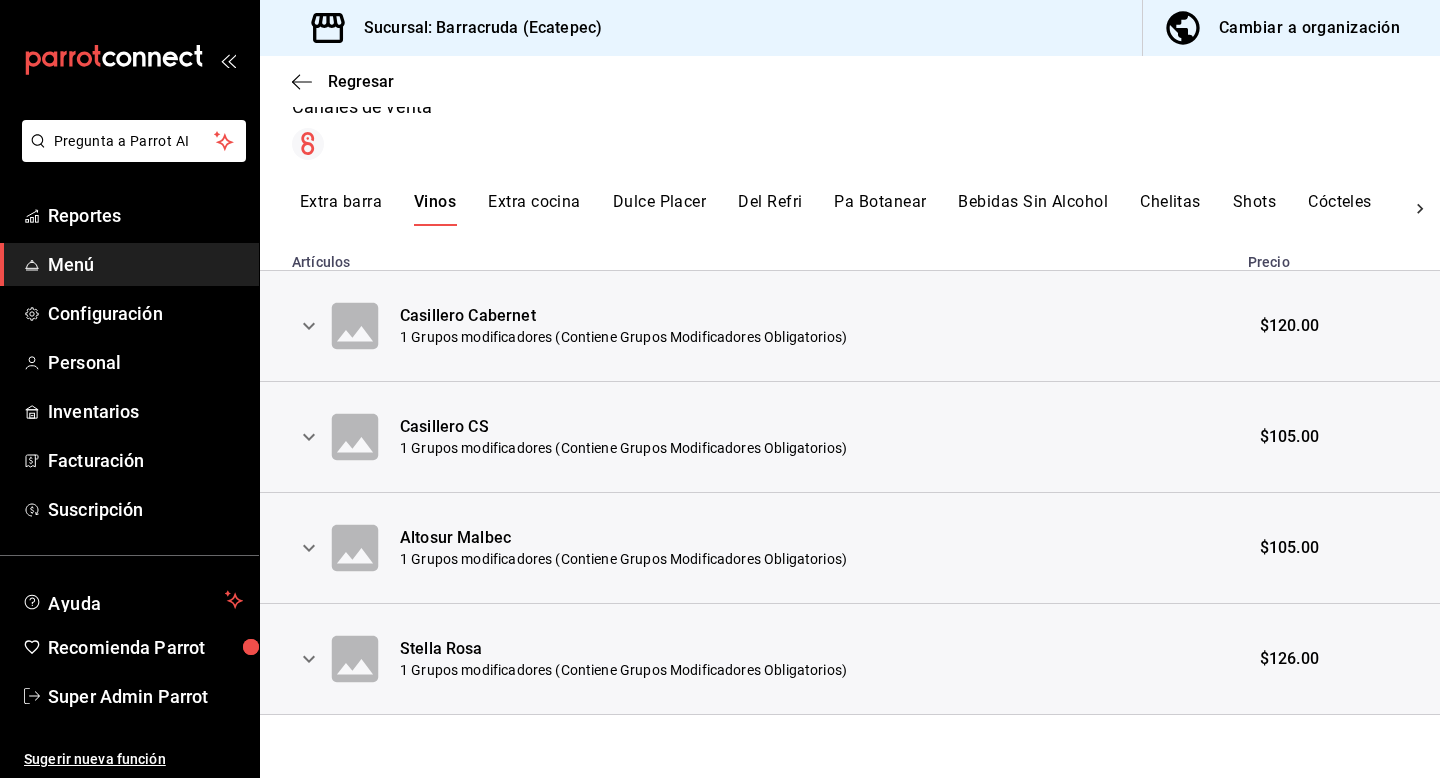 scroll, scrollTop: 332, scrollLeft: 0, axis: vertical 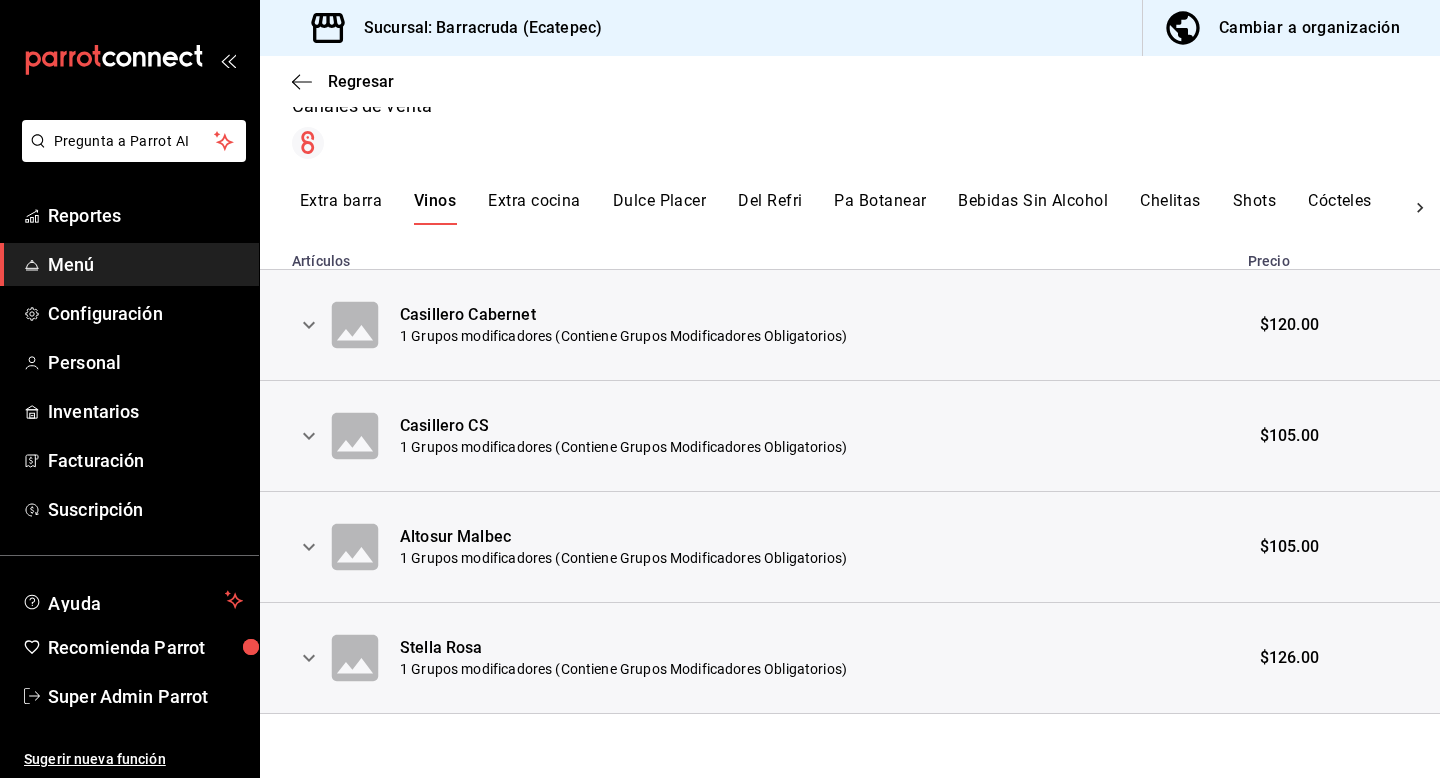 click on "Extra cocina" at bounding box center (534, 208) 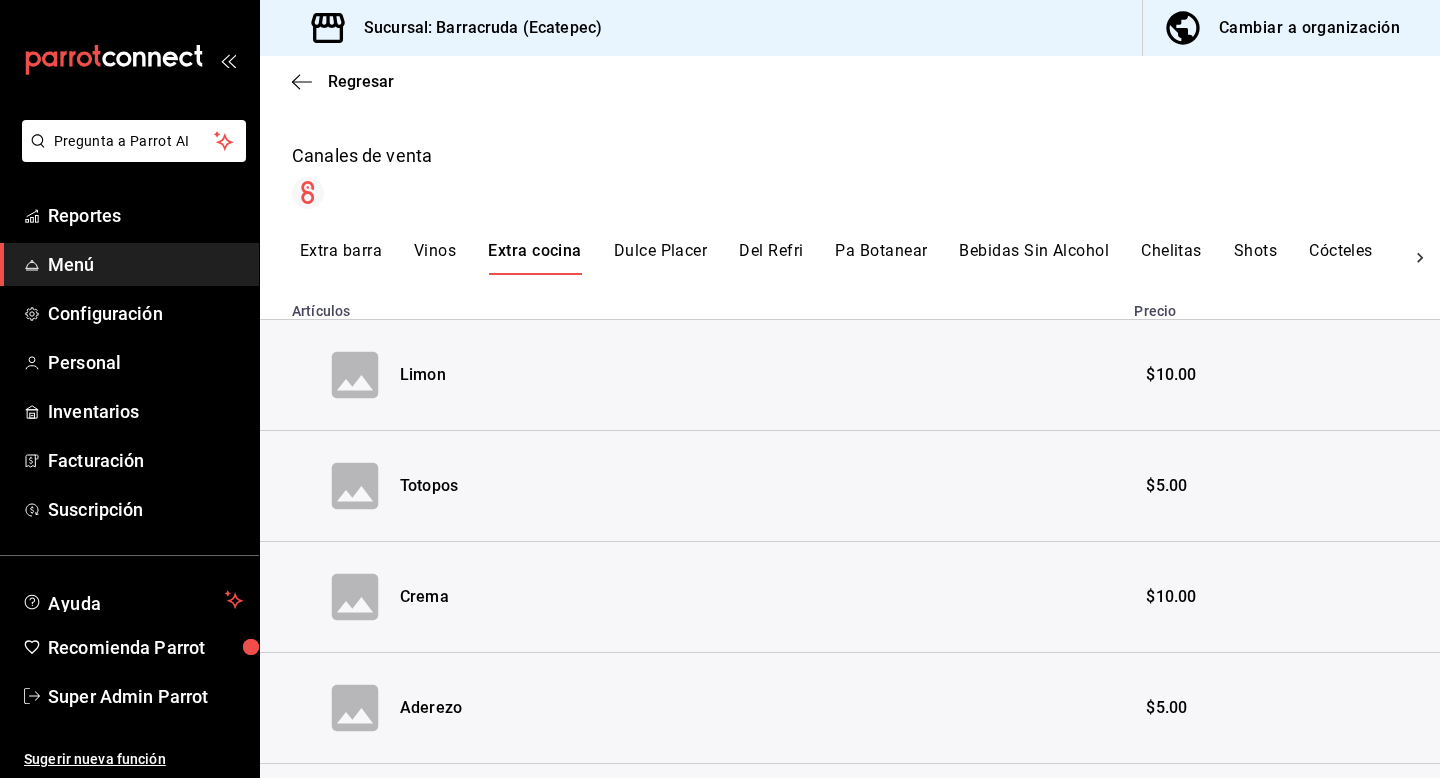 scroll, scrollTop: 287, scrollLeft: 0, axis: vertical 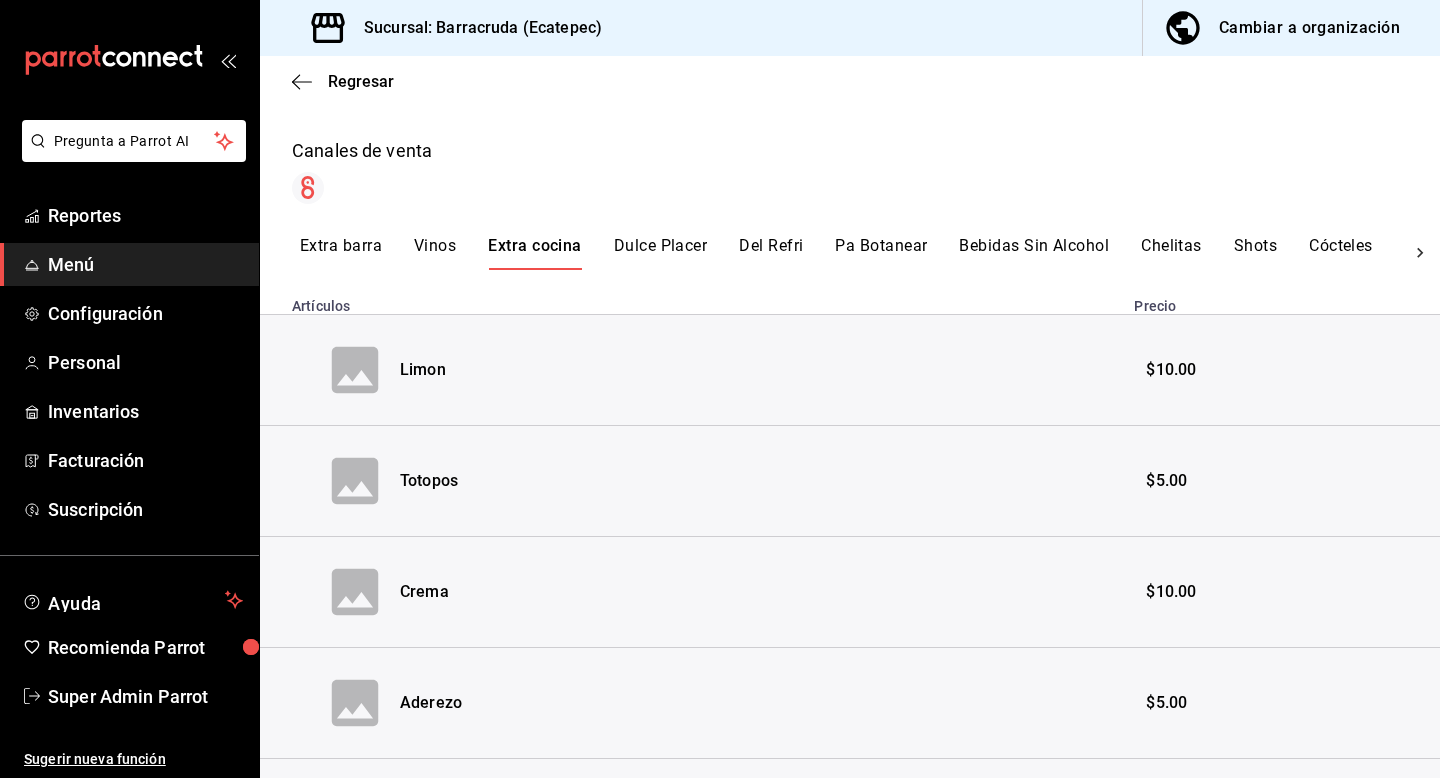 click on "Dulce Placer" at bounding box center (661, 253) 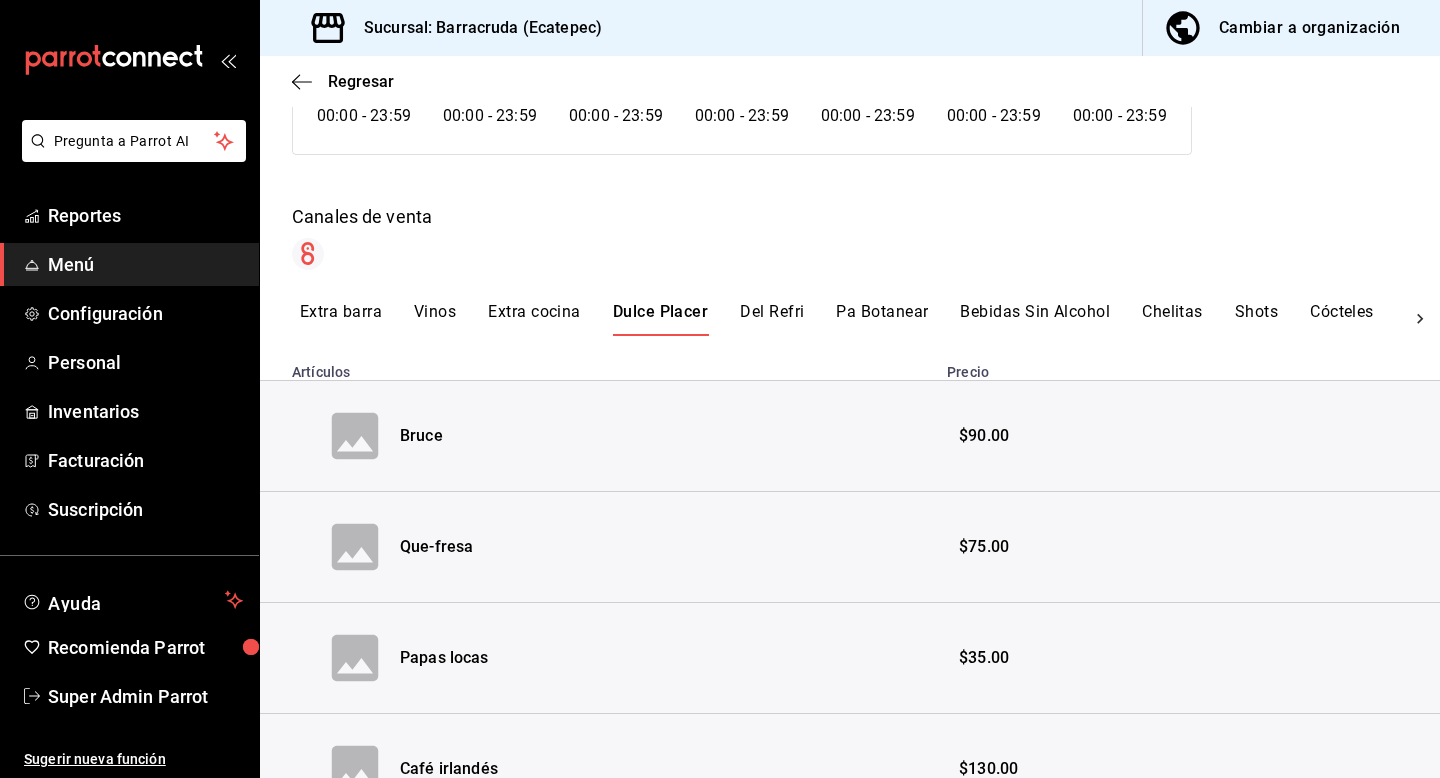 scroll, scrollTop: 305, scrollLeft: 0, axis: vertical 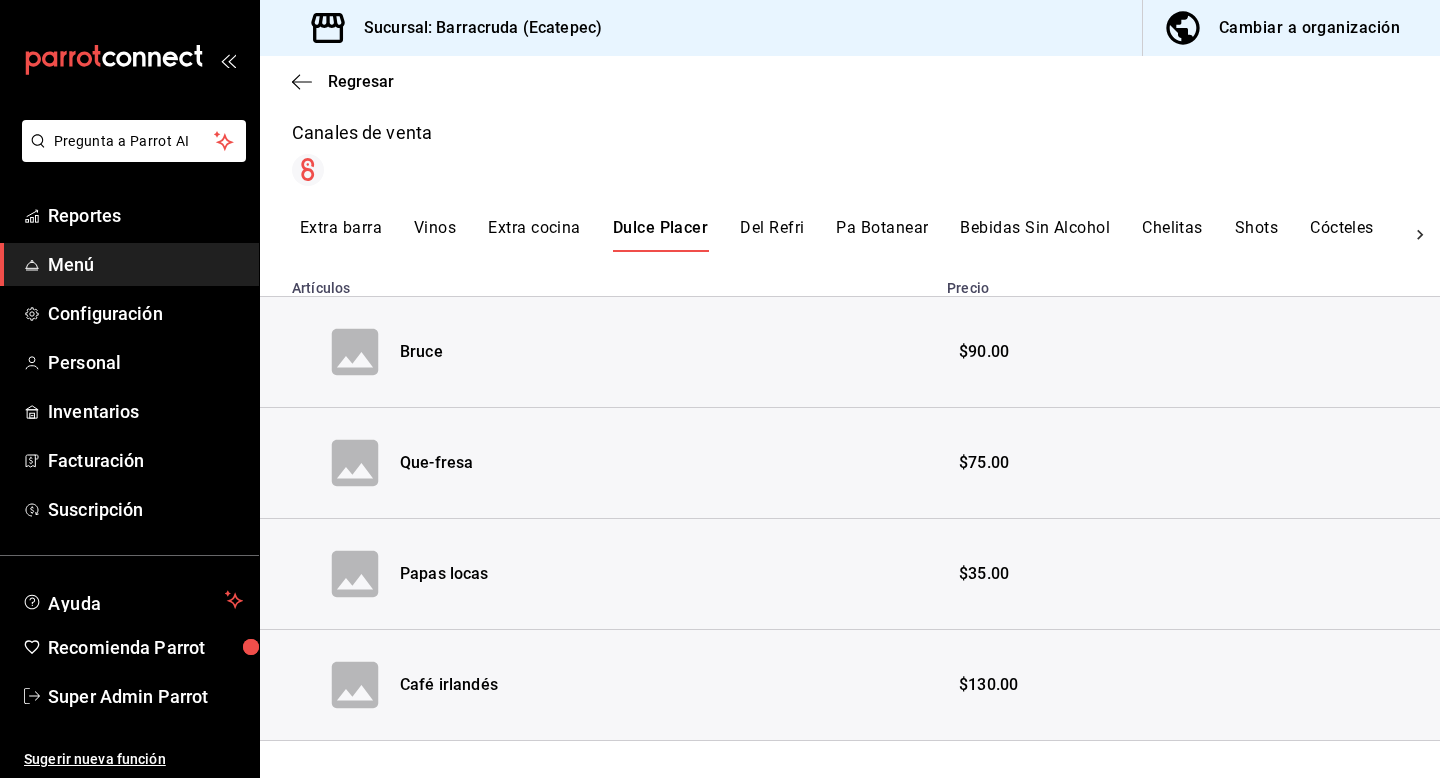 click on "Del Refri" at bounding box center (772, 235) 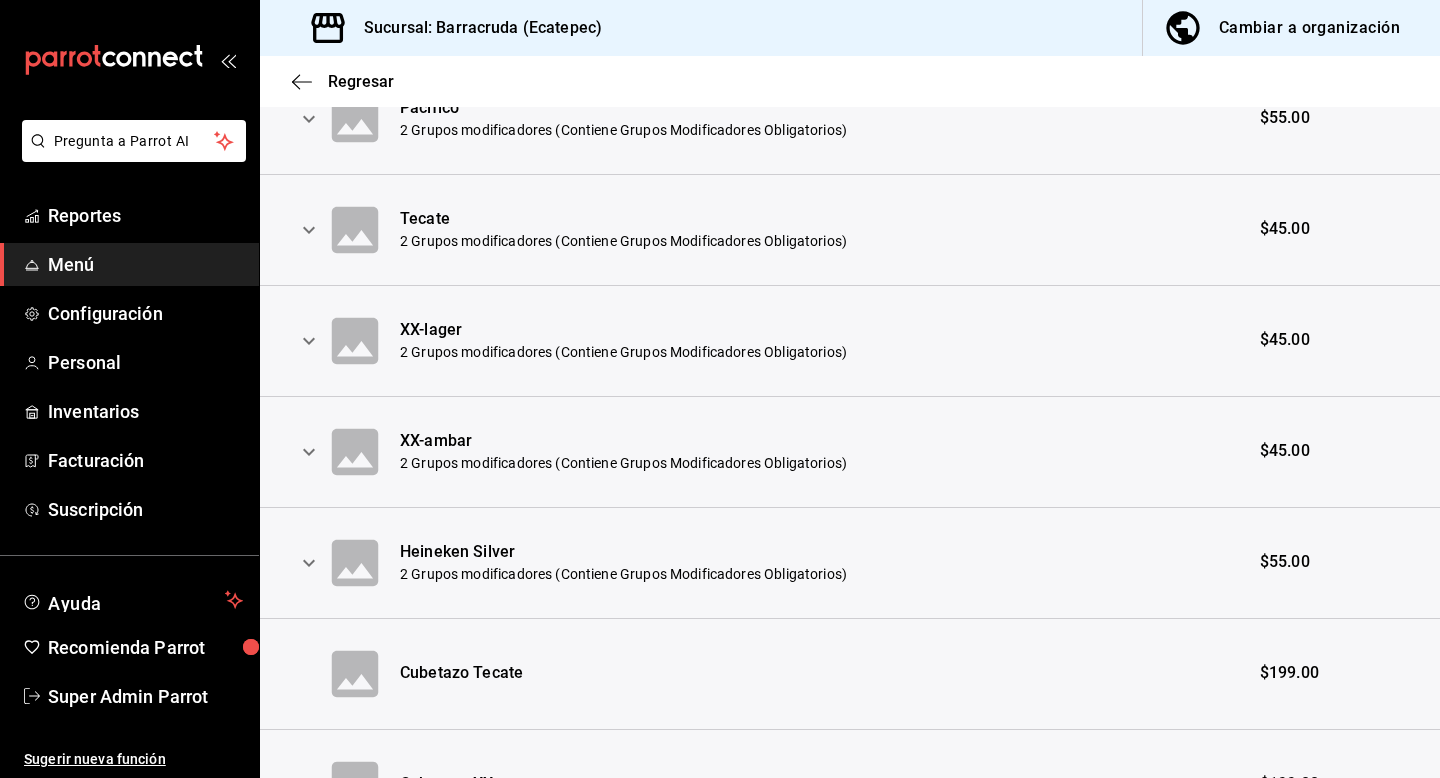 scroll, scrollTop: 1237, scrollLeft: 0, axis: vertical 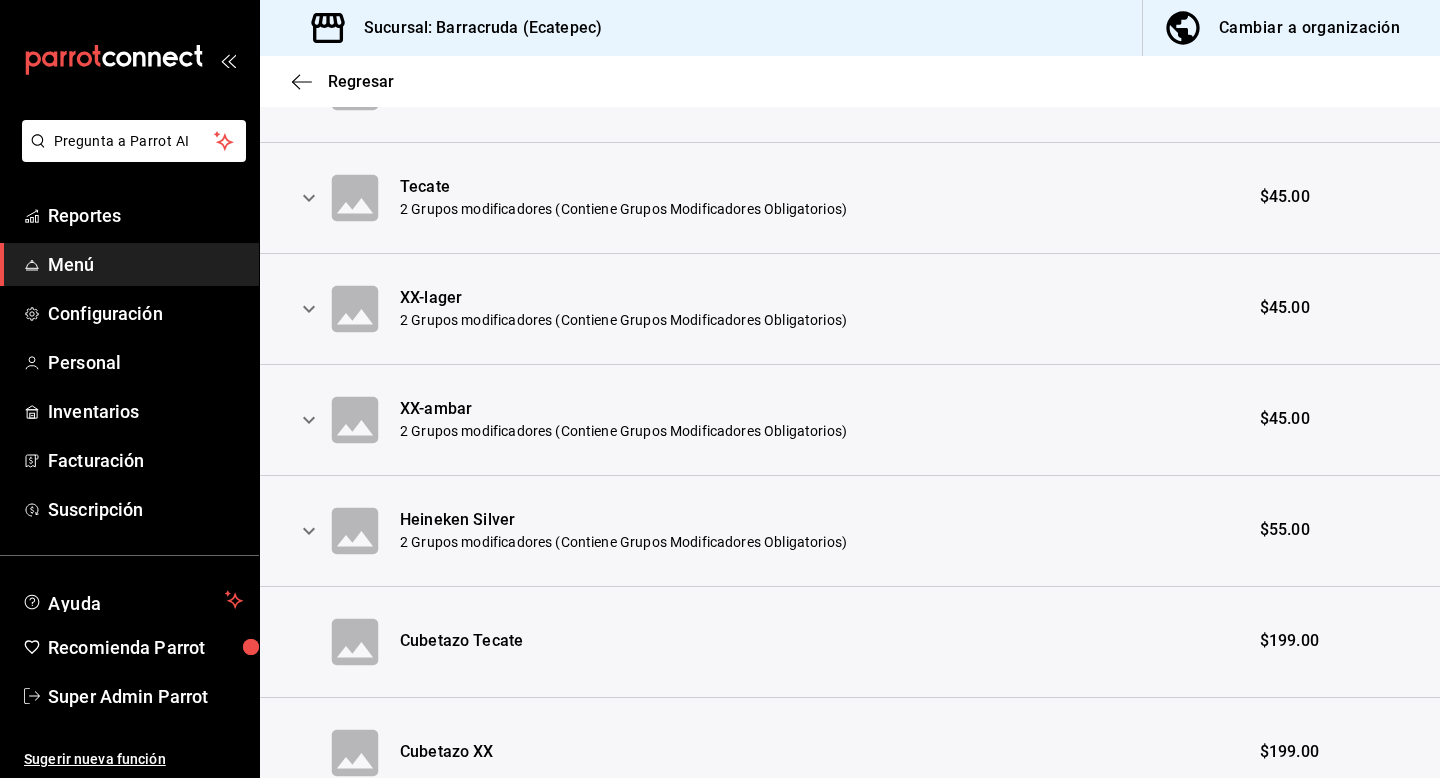click 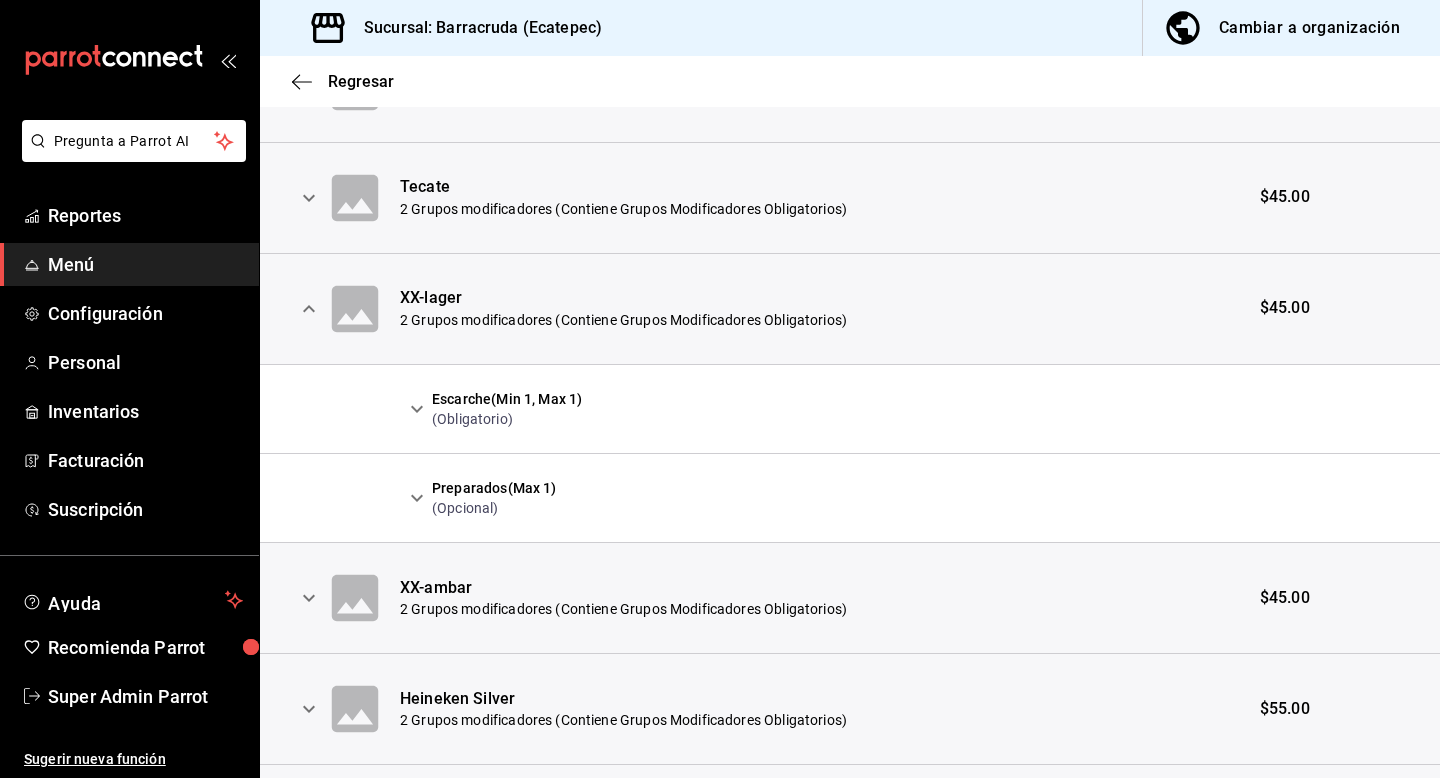 click 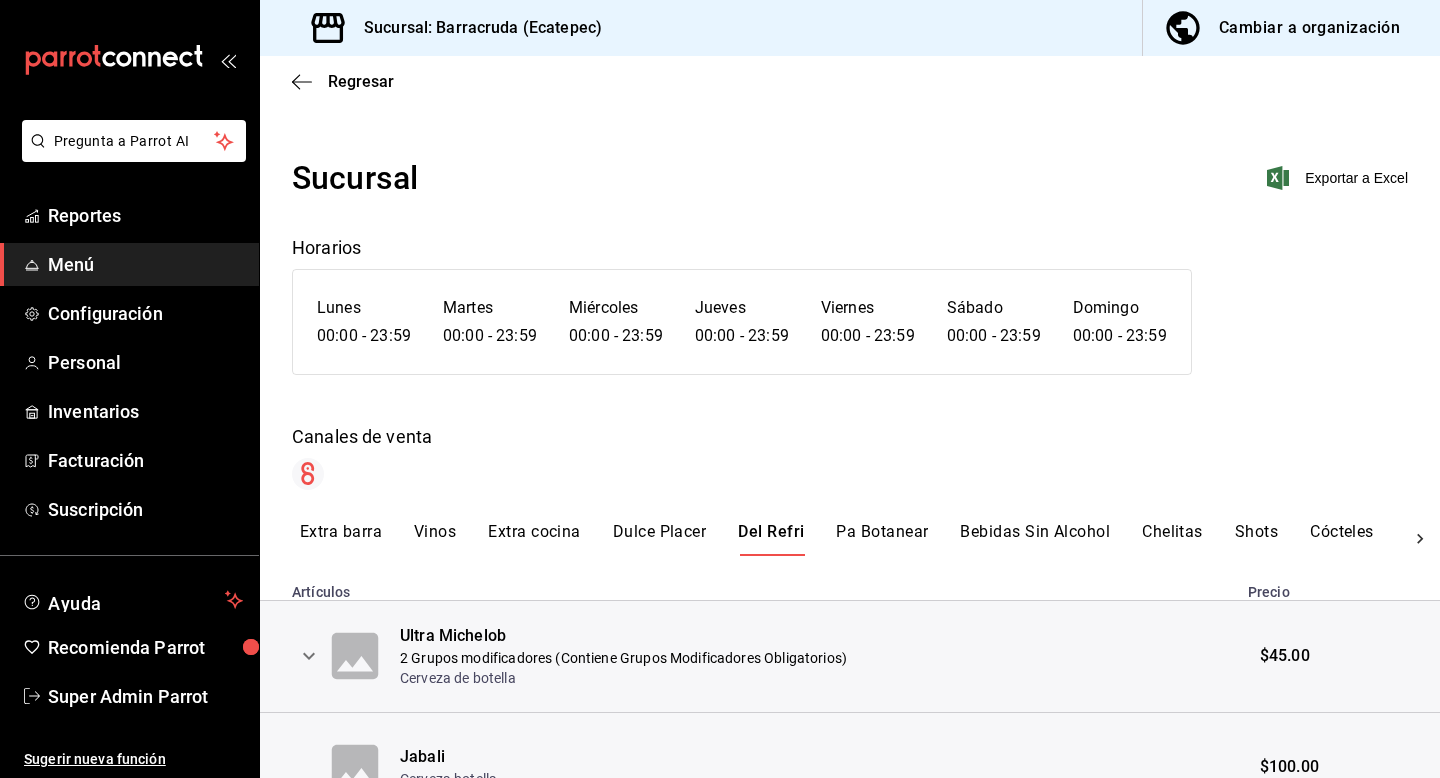 scroll, scrollTop: 0, scrollLeft: 0, axis: both 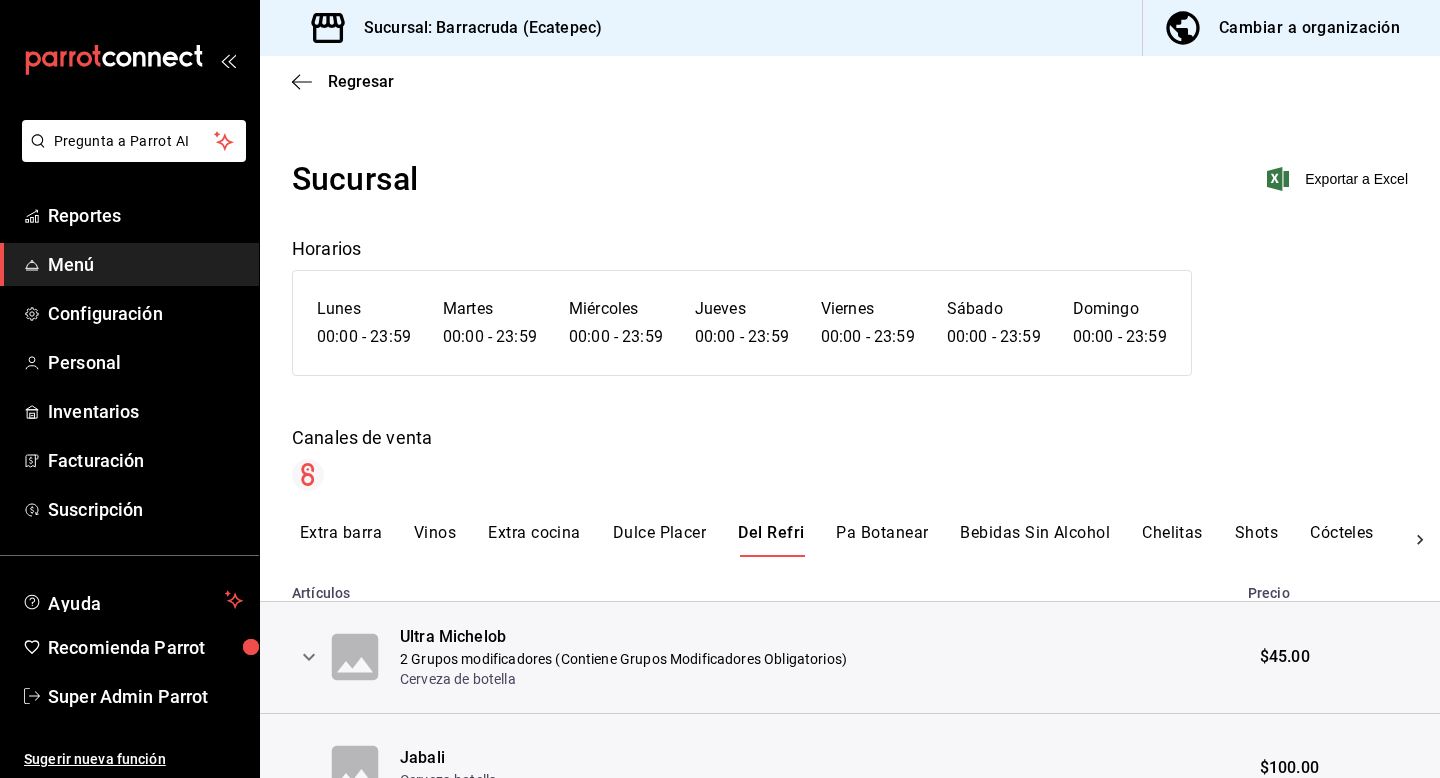 click on "Pa Botanear" at bounding box center [882, 540] 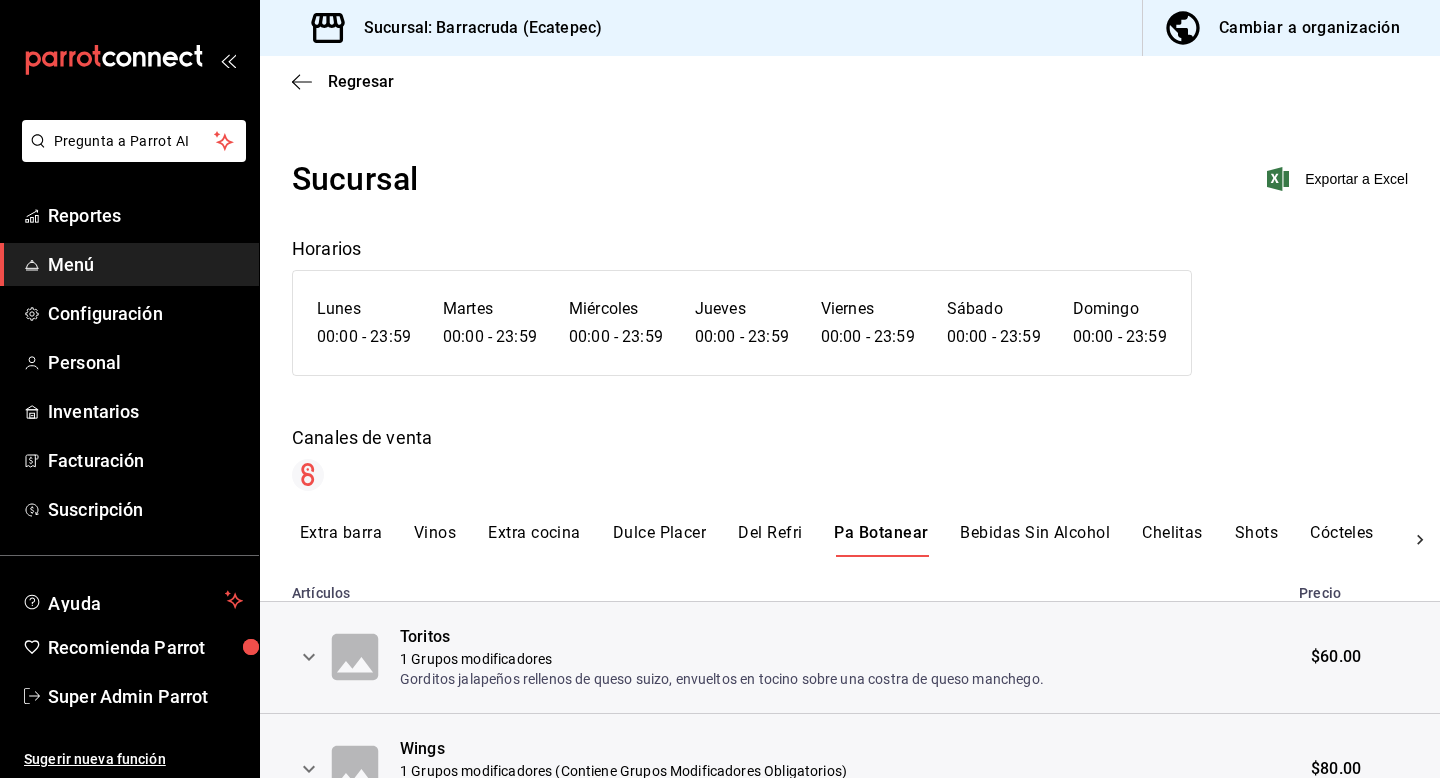 scroll, scrollTop: 4, scrollLeft: 0, axis: vertical 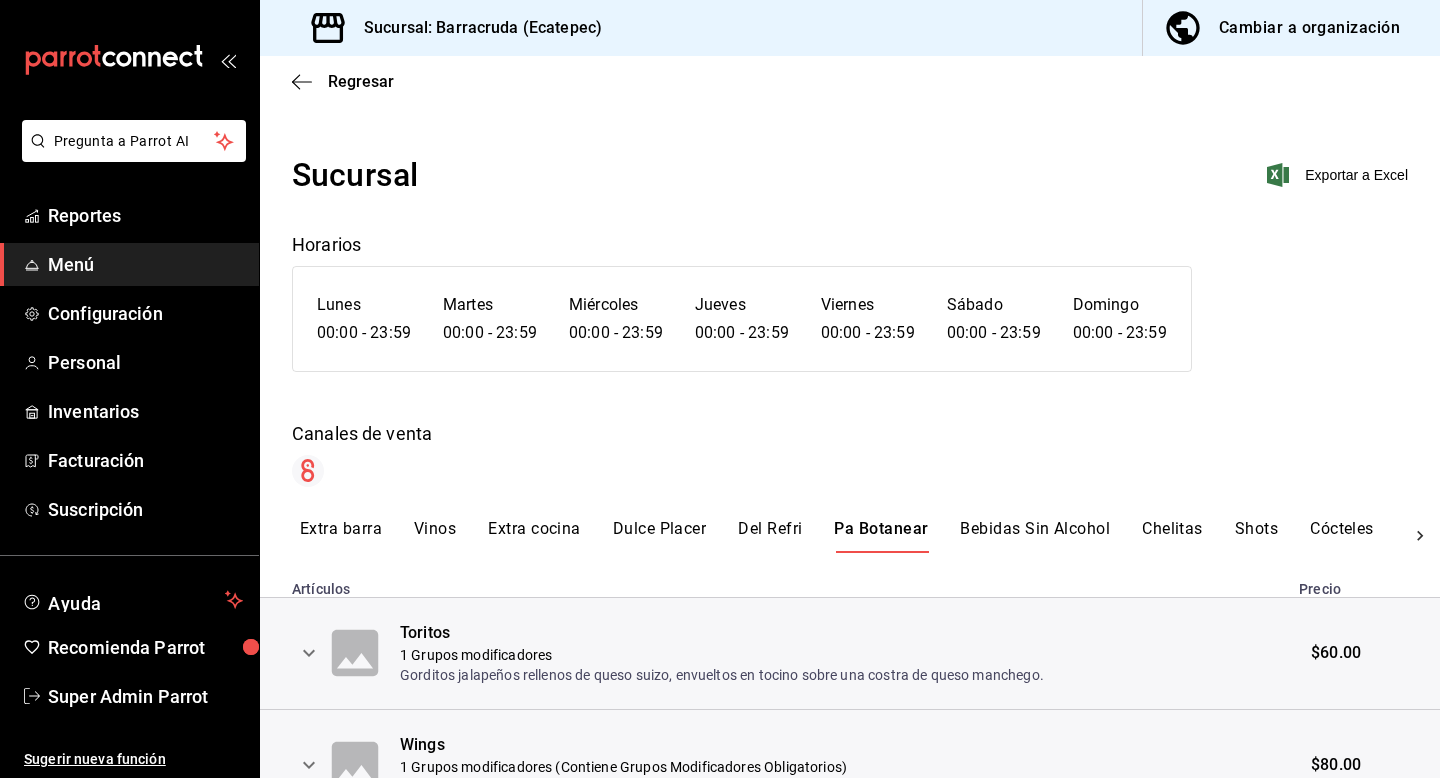 click on "Bebidas Sin Alcohol" at bounding box center (1035, 536) 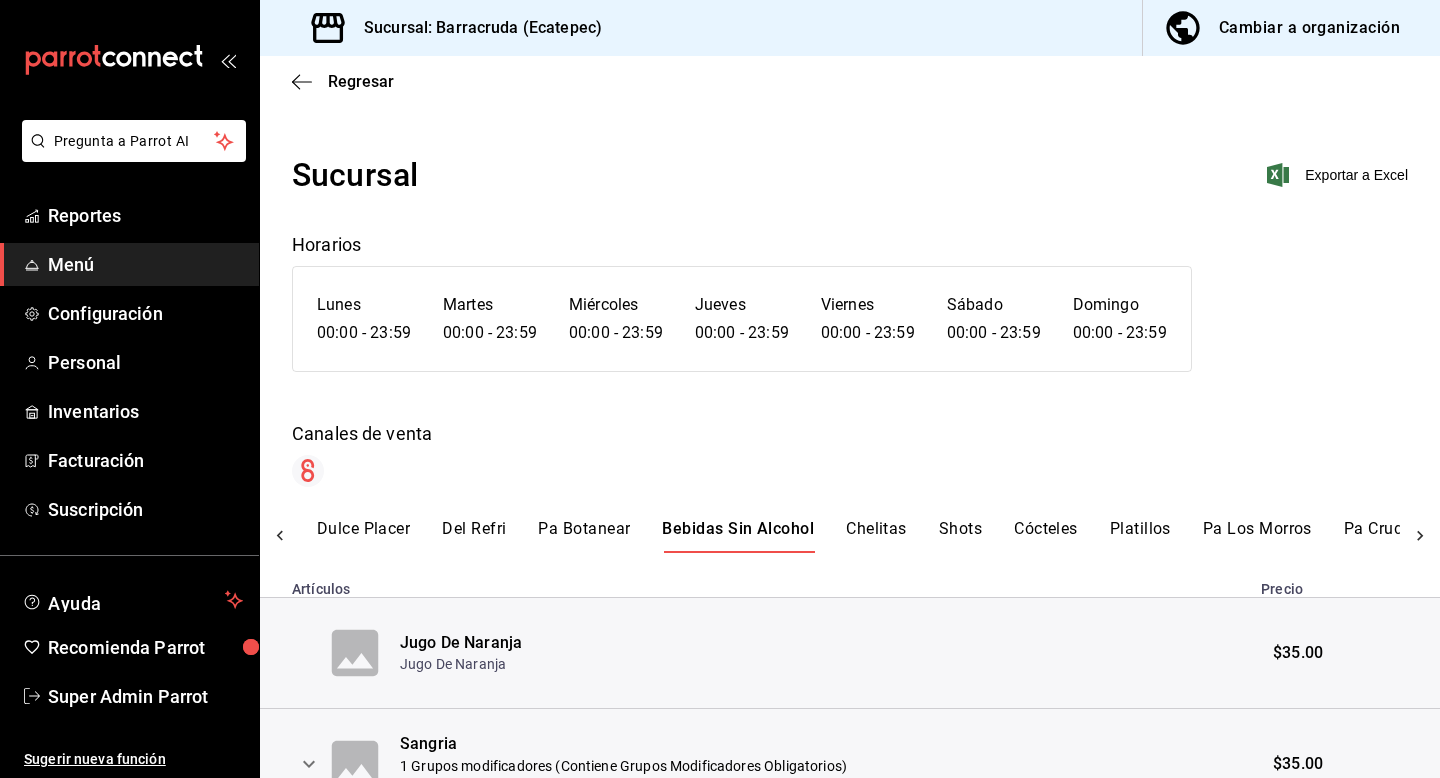 scroll, scrollTop: 0, scrollLeft: 328, axis: horizontal 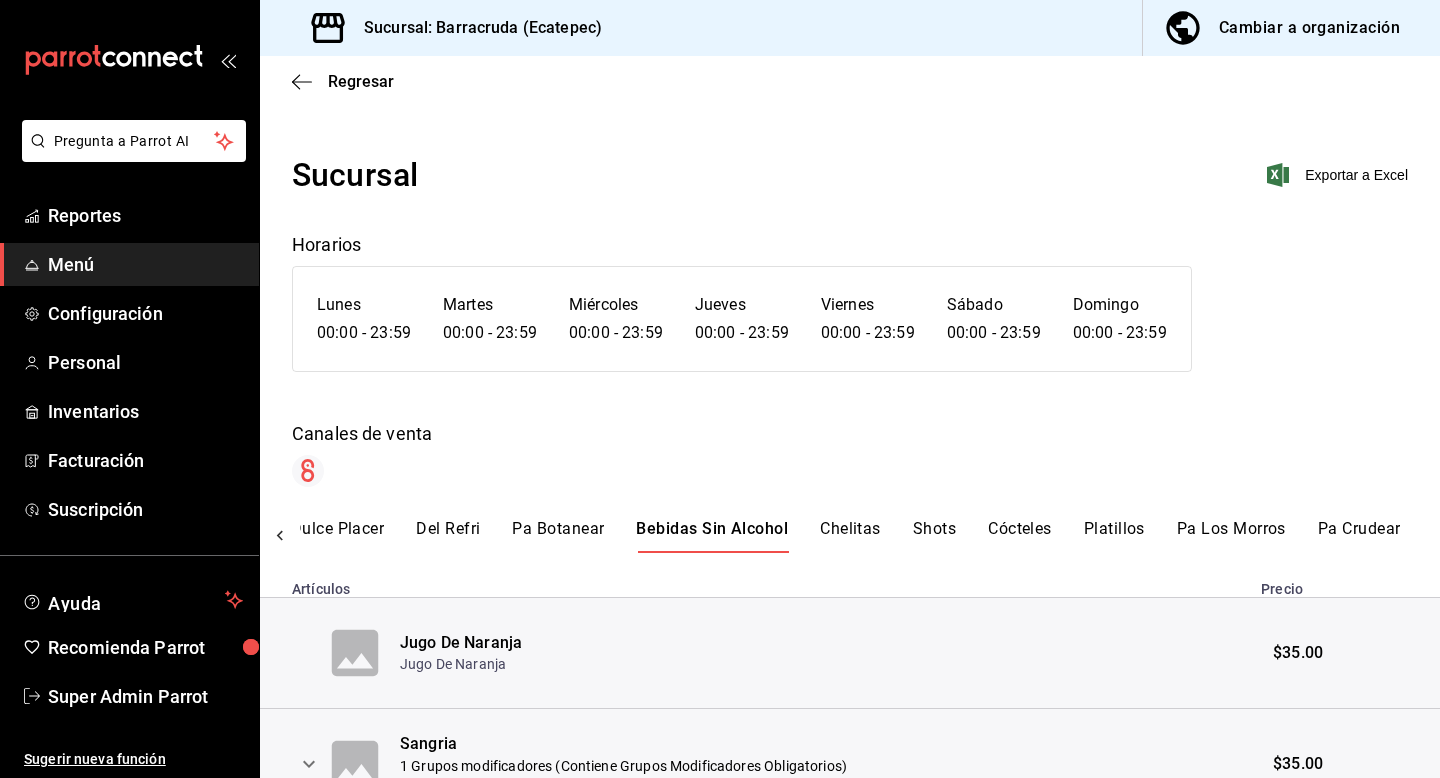 click on "Cócteles" at bounding box center (1020, 536) 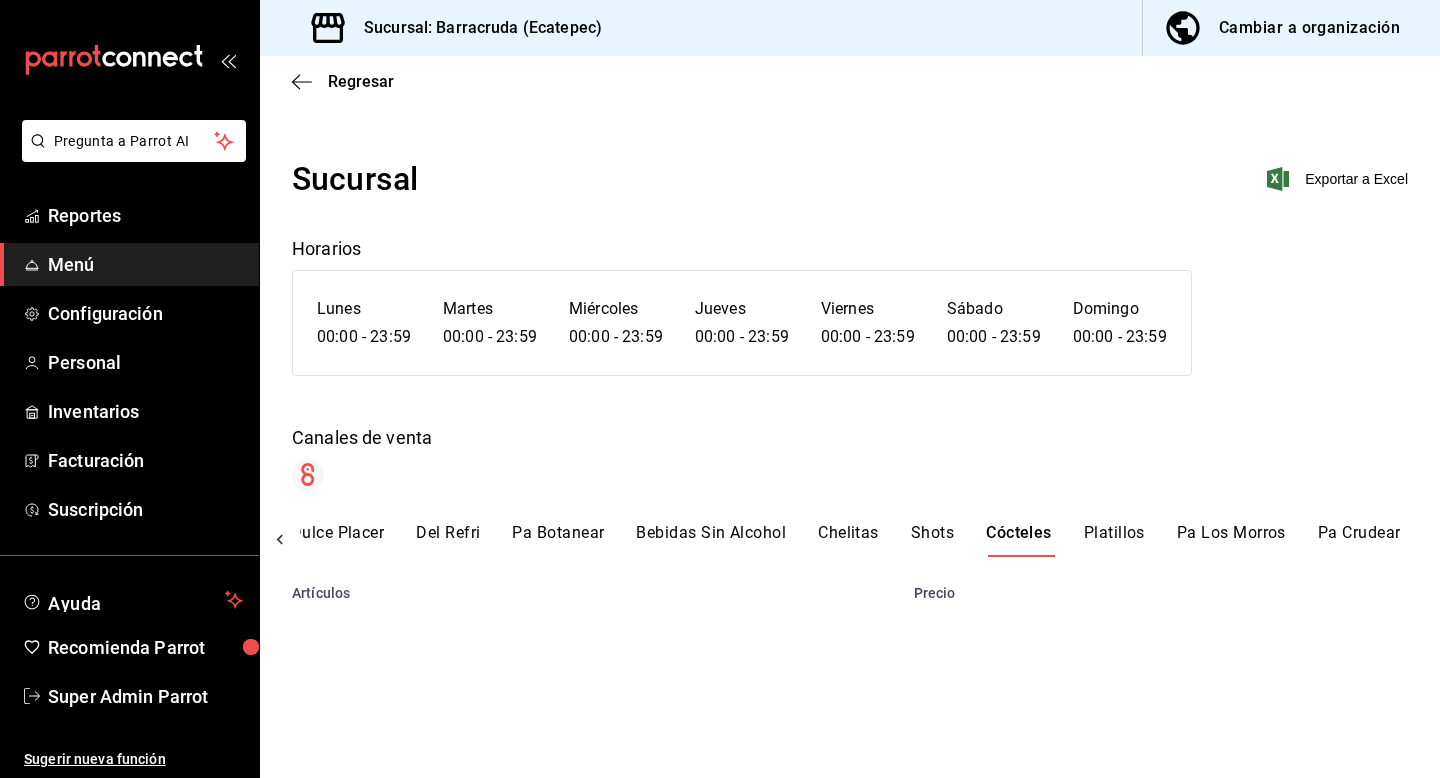 scroll, scrollTop: 0, scrollLeft: 327, axis: horizontal 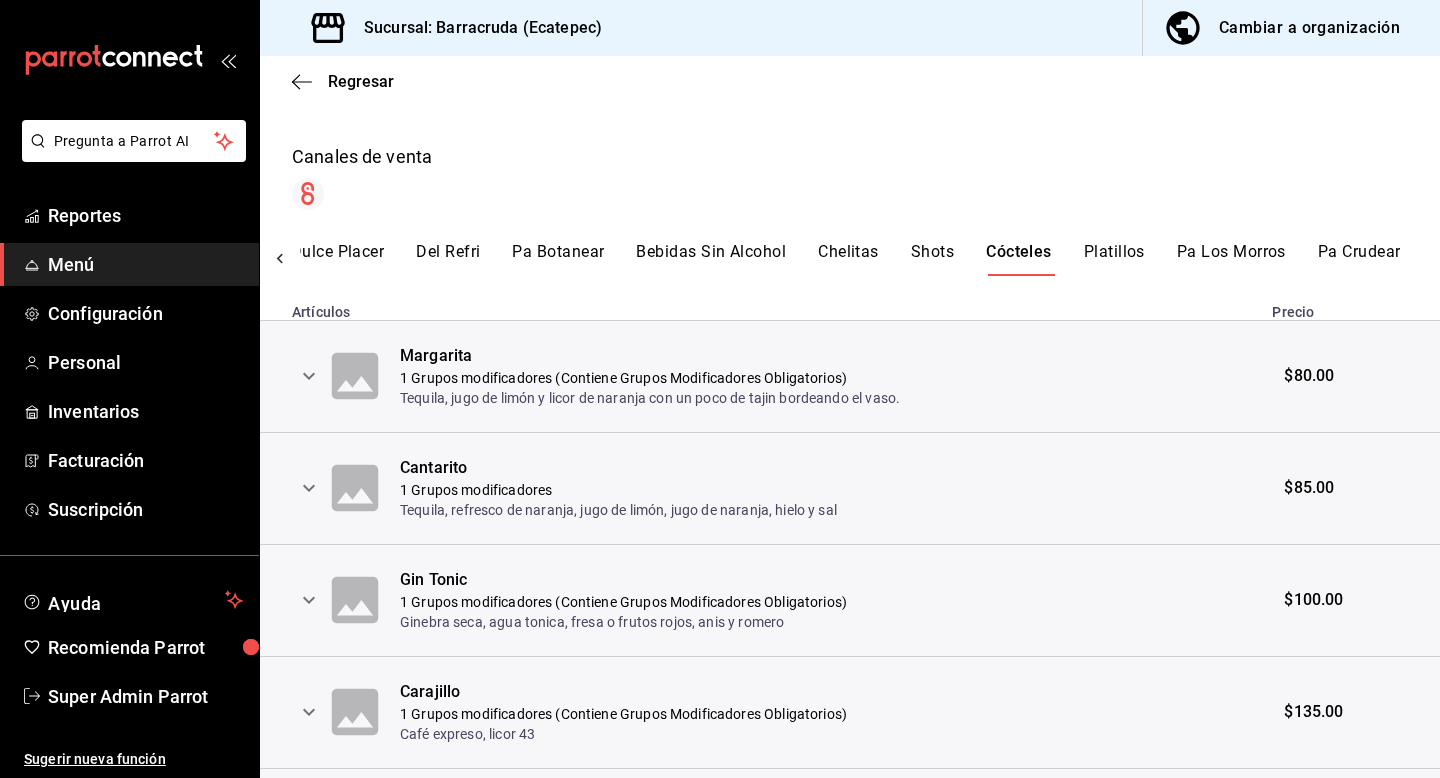 click 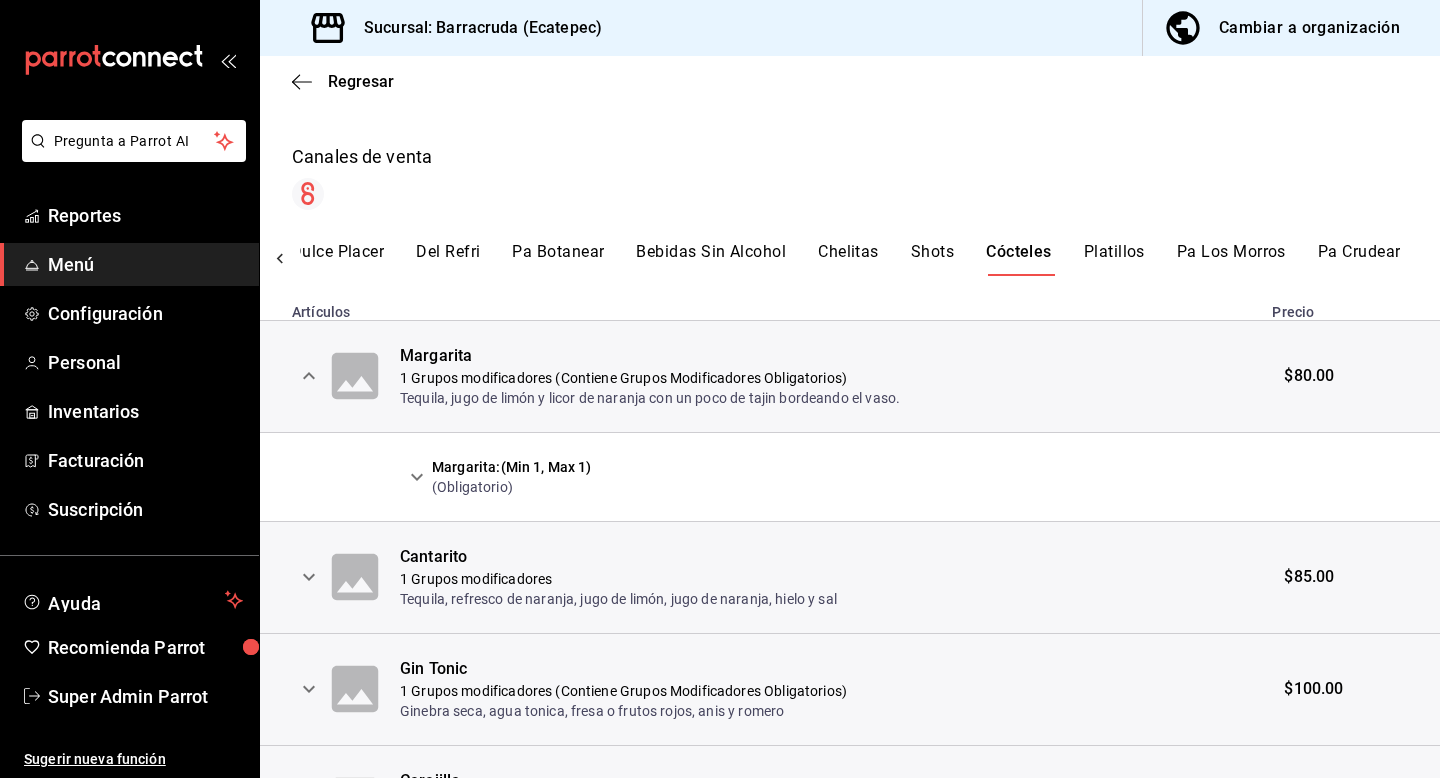 click 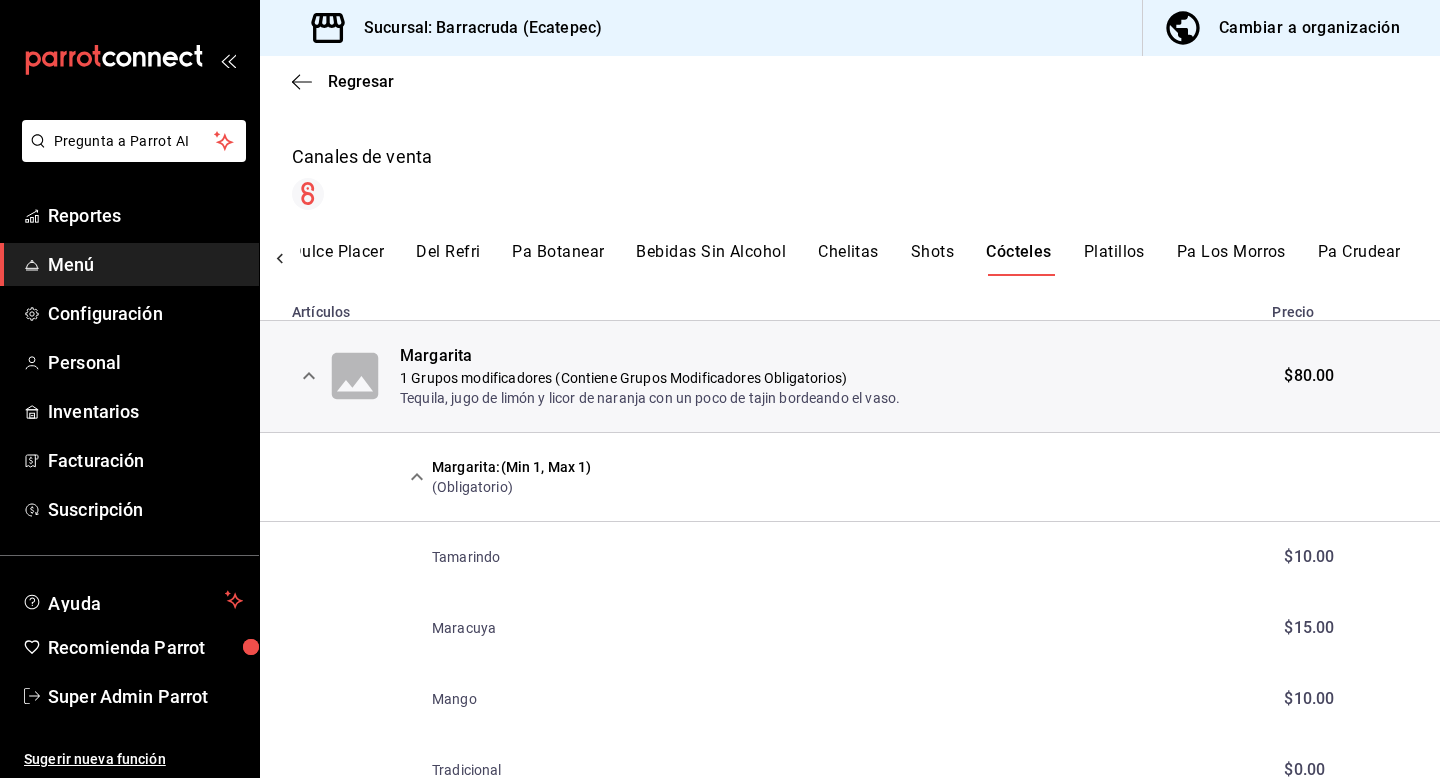 click 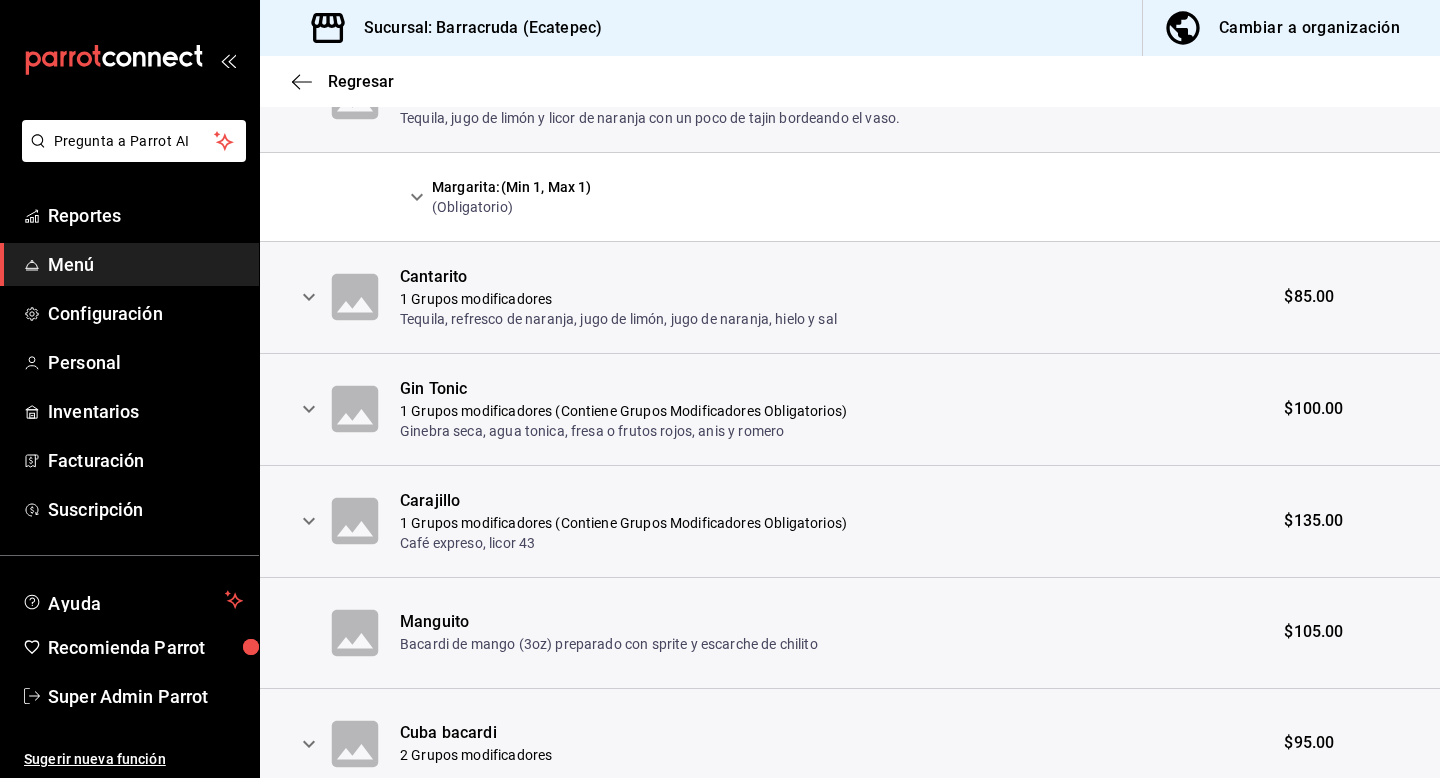 scroll, scrollTop: 590, scrollLeft: 0, axis: vertical 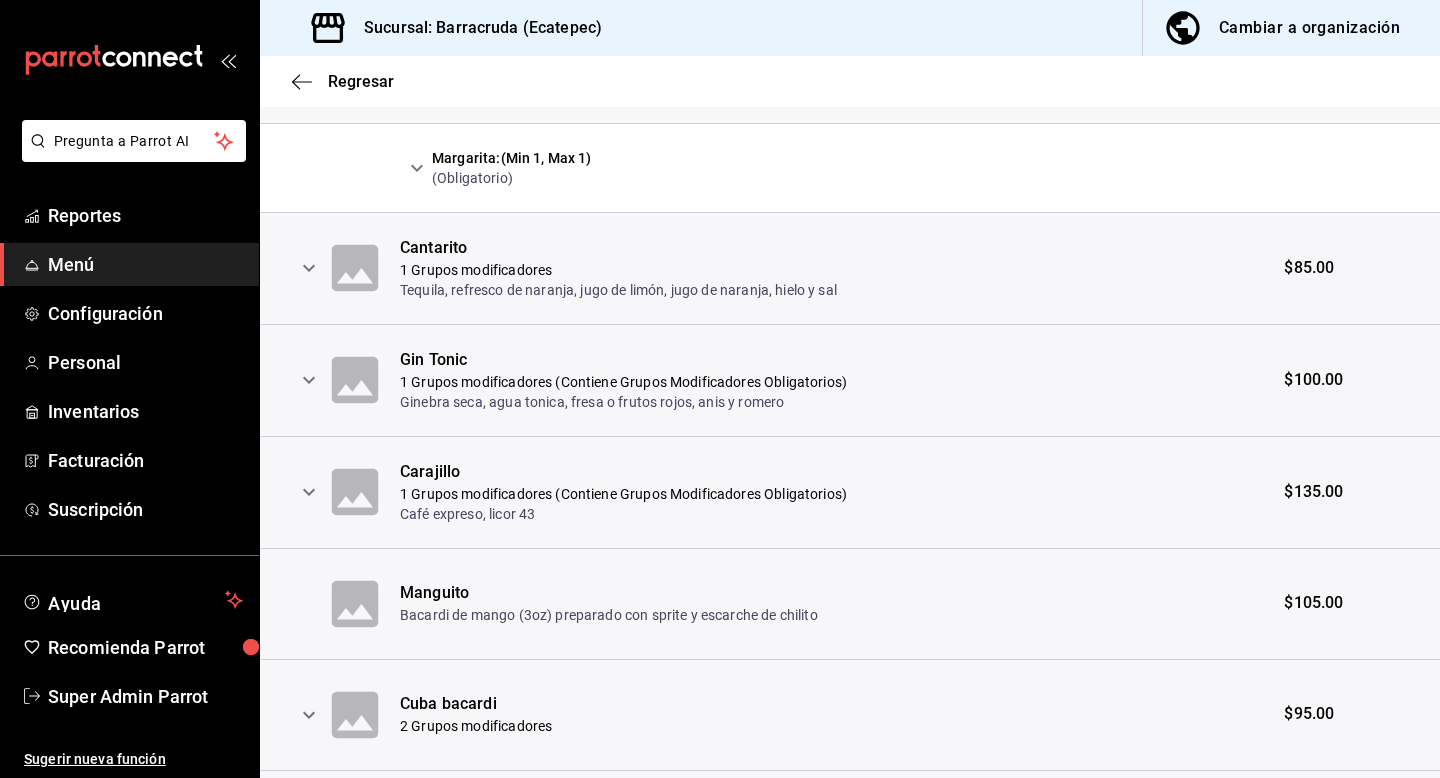 click 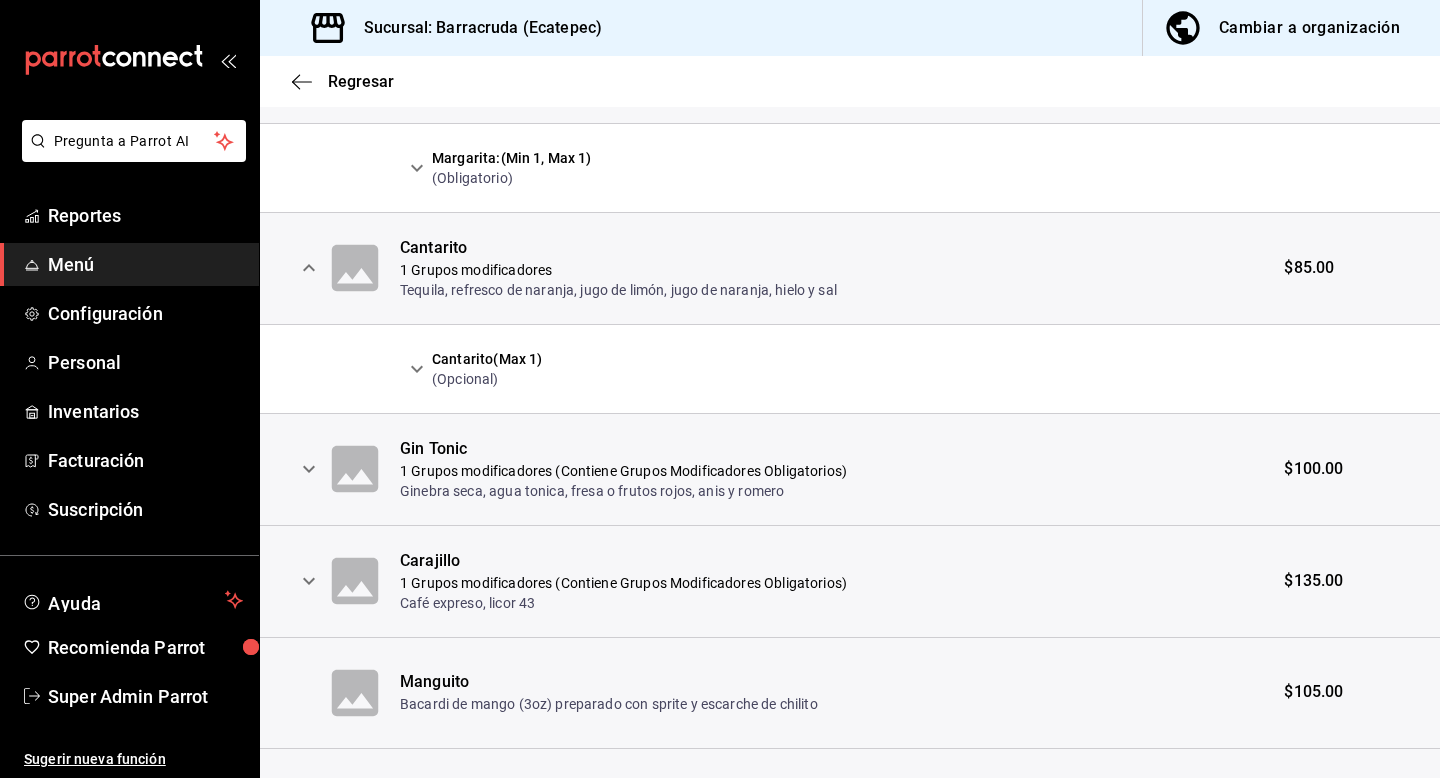 click at bounding box center [417, 369] 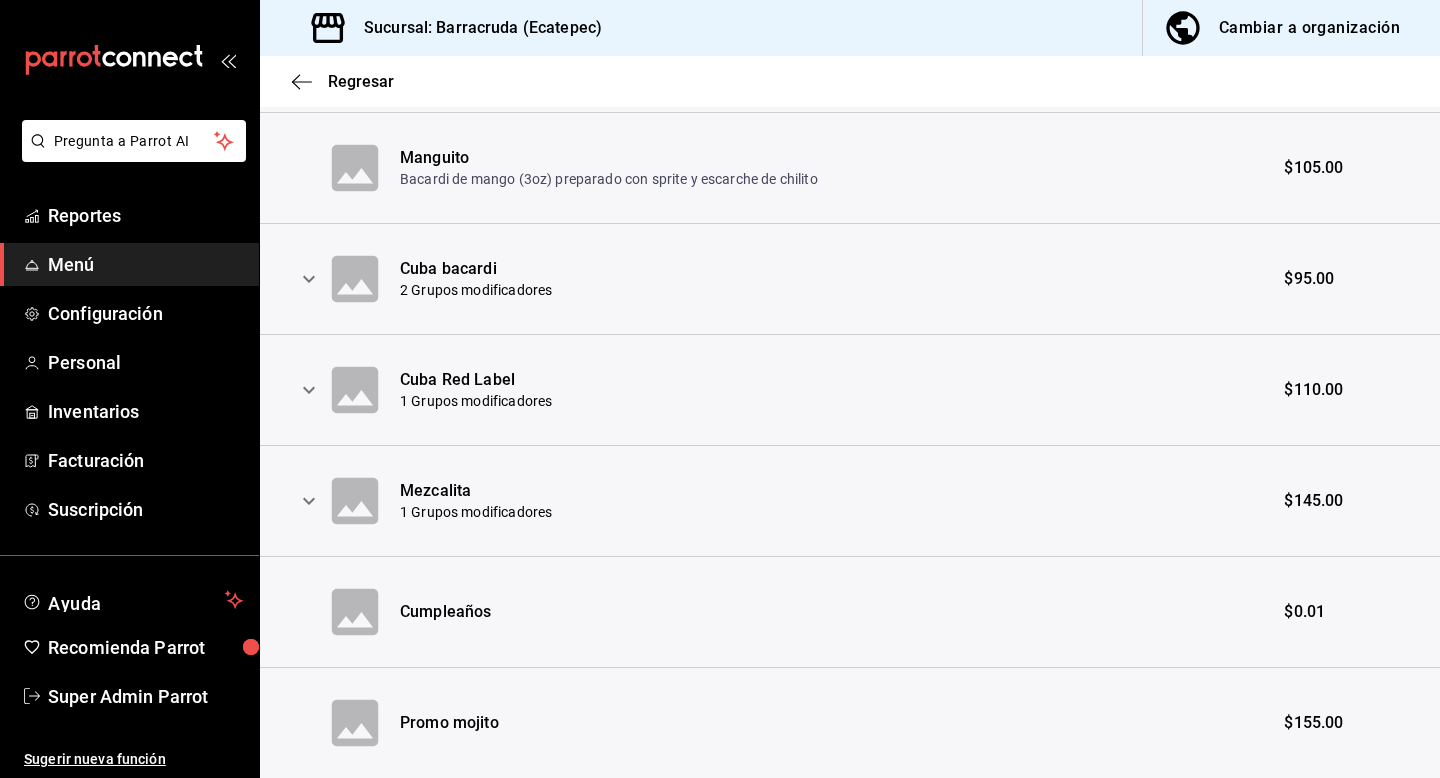 scroll, scrollTop: 1586, scrollLeft: 0, axis: vertical 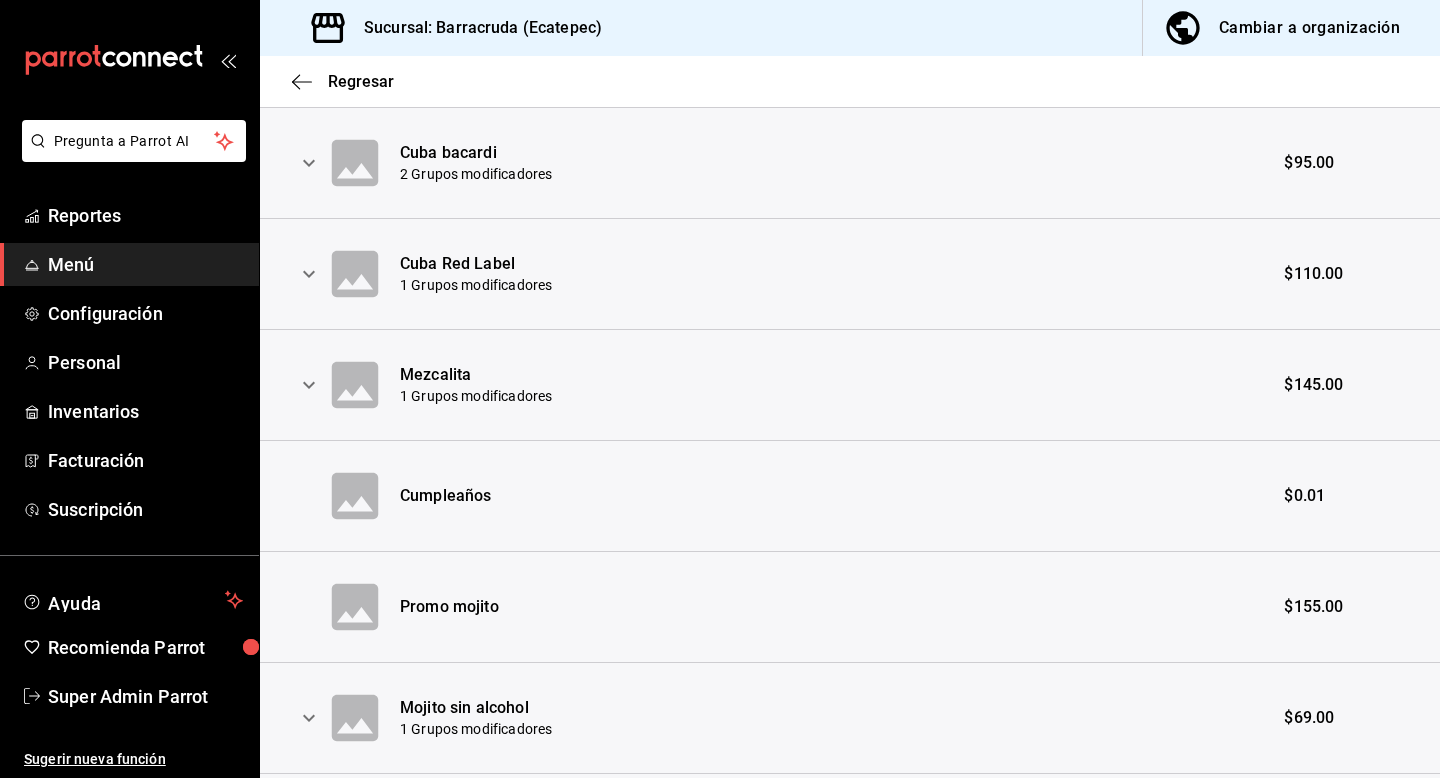 click 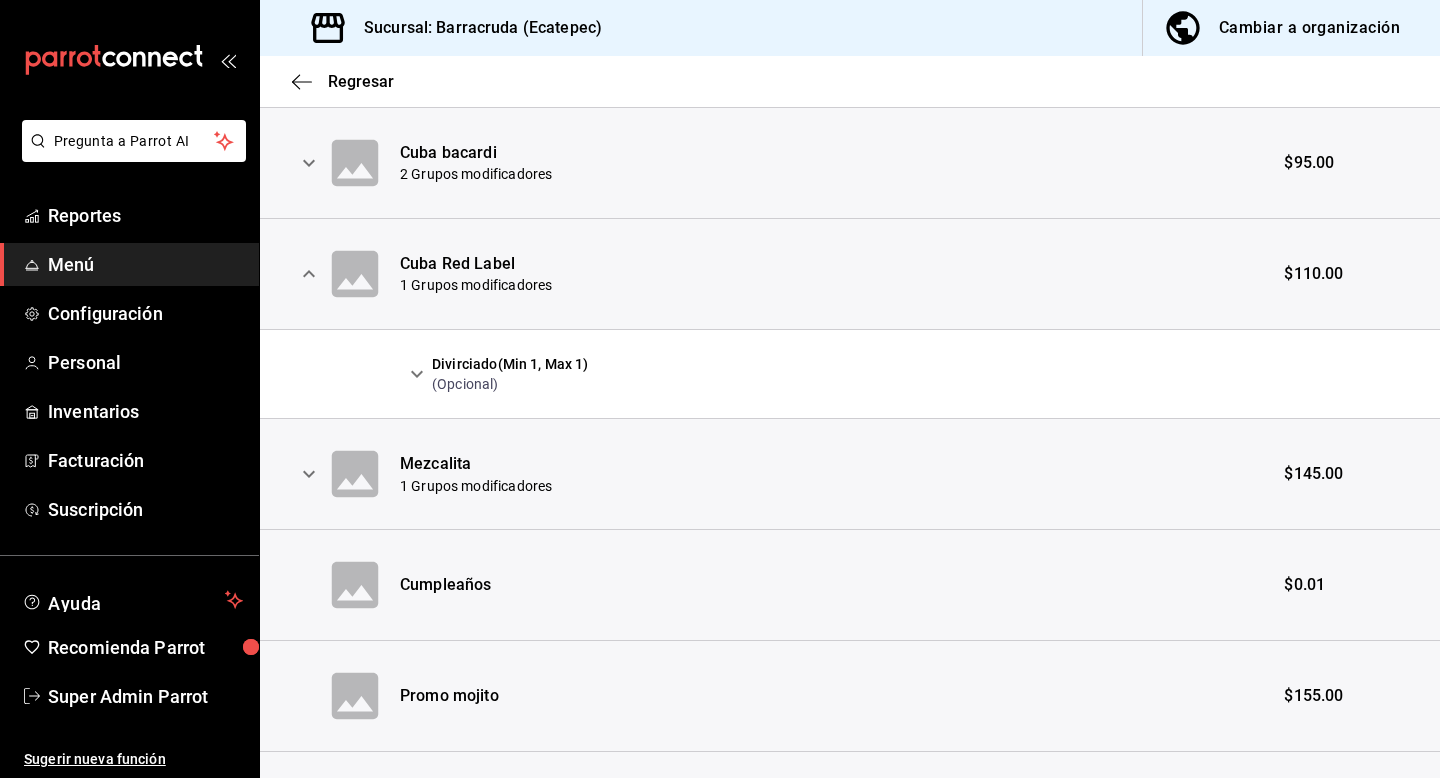 click 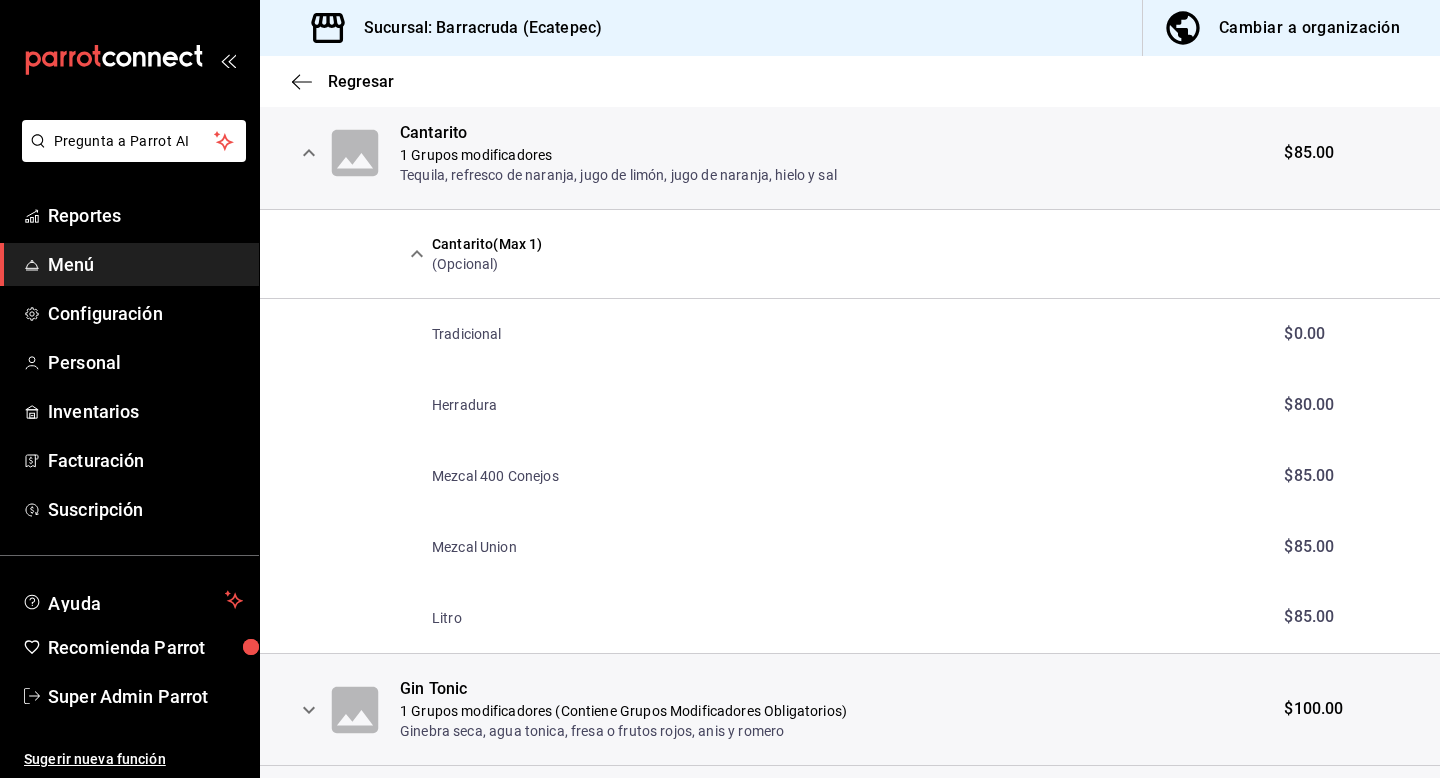 scroll, scrollTop: 0, scrollLeft: 0, axis: both 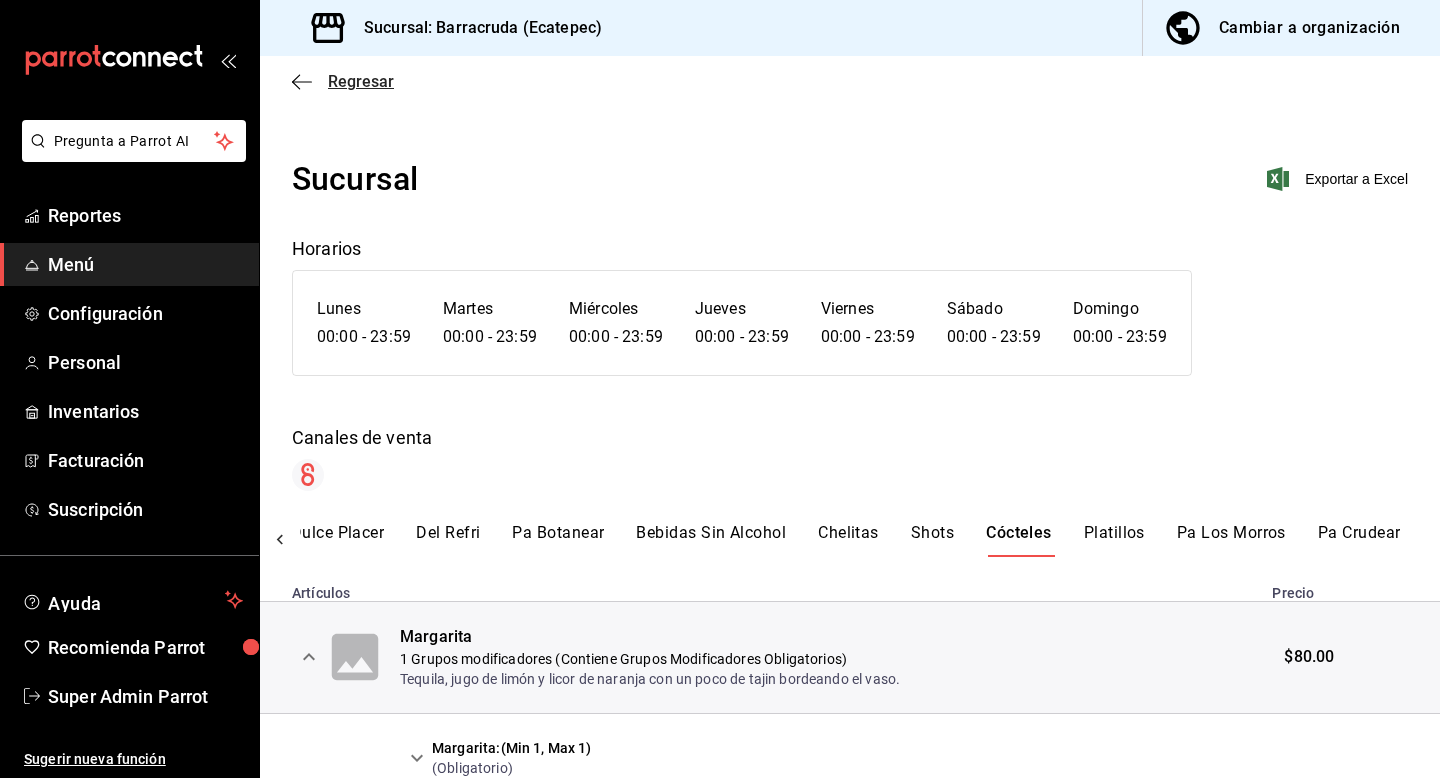 click on "Regresar" at bounding box center (361, 81) 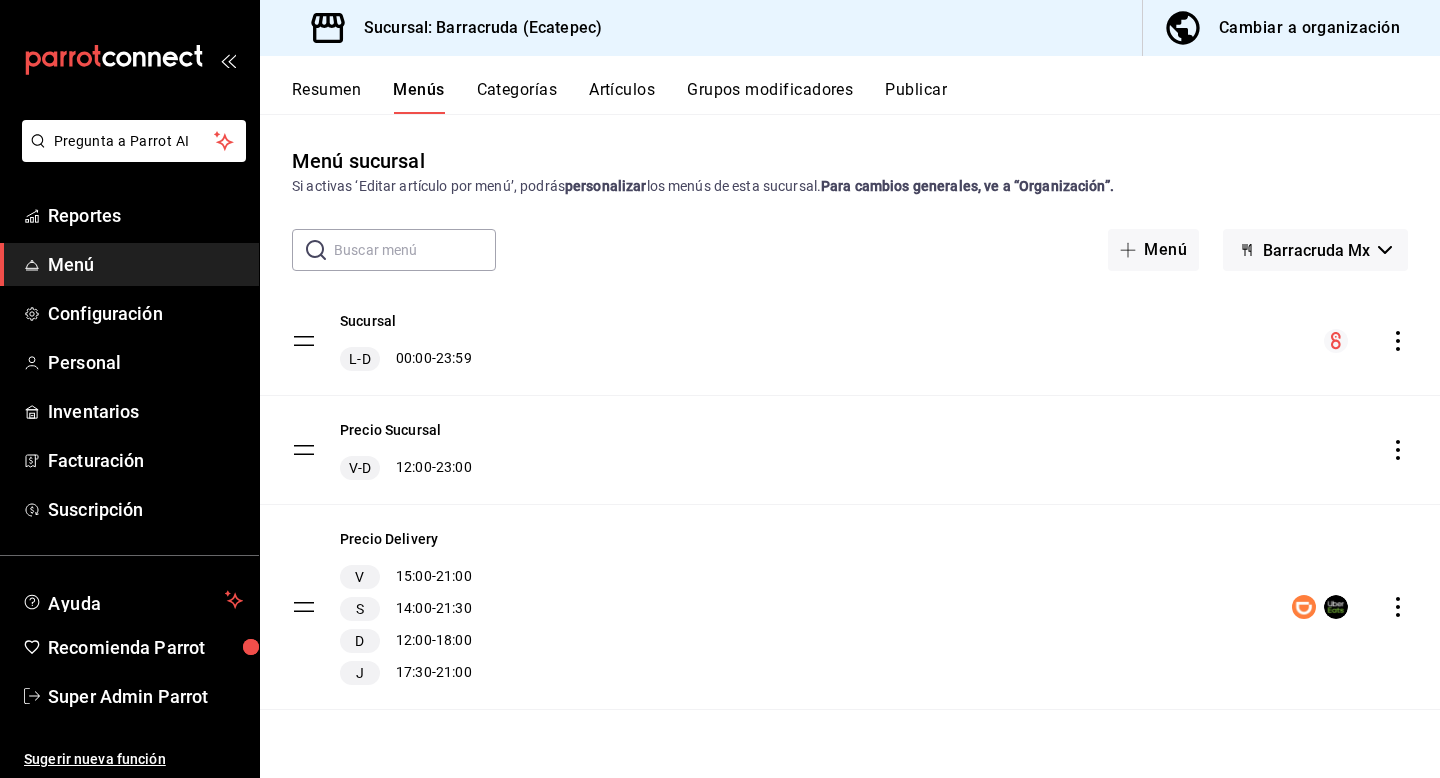 click on "Grupos modificadores" at bounding box center [770, 97] 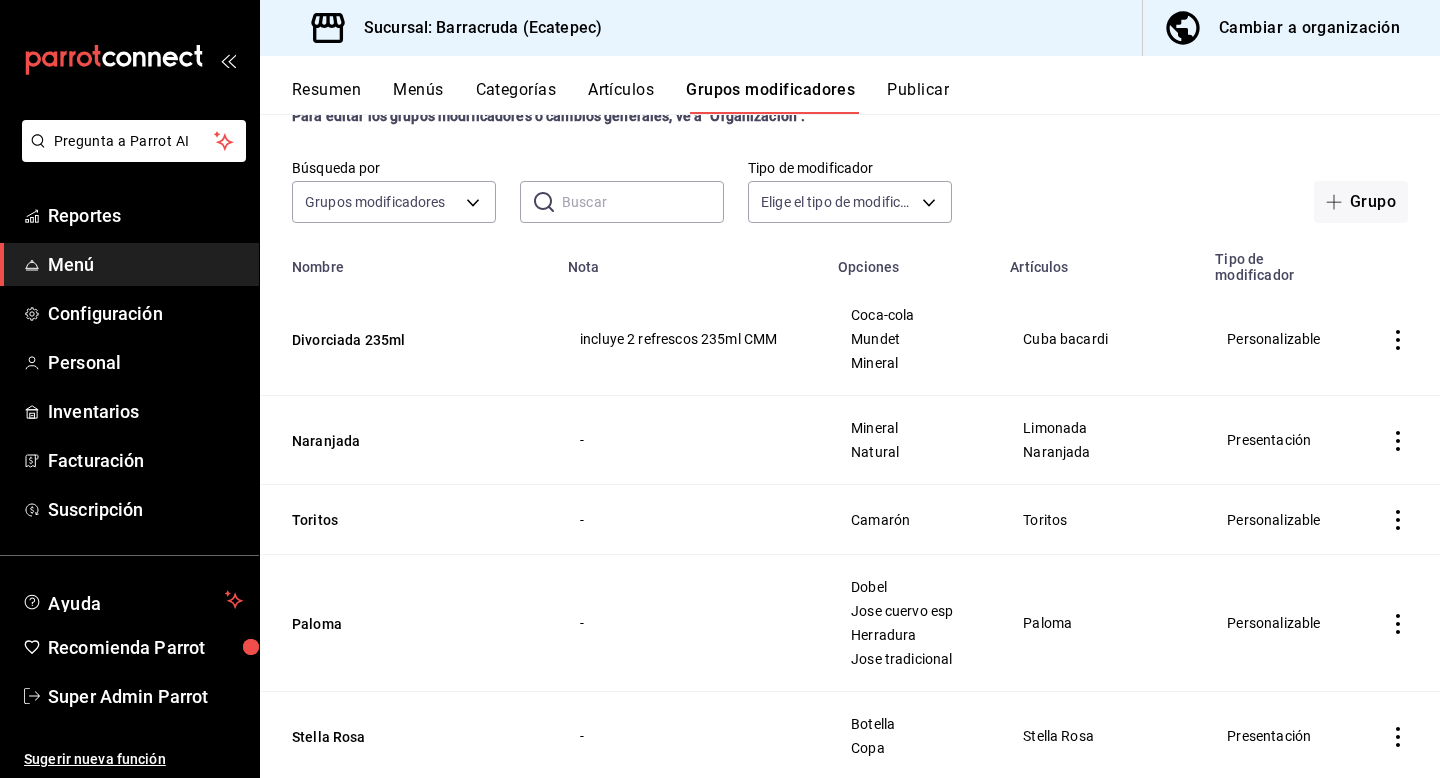 scroll, scrollTop: 0, scrollLeft: 0, axis: both 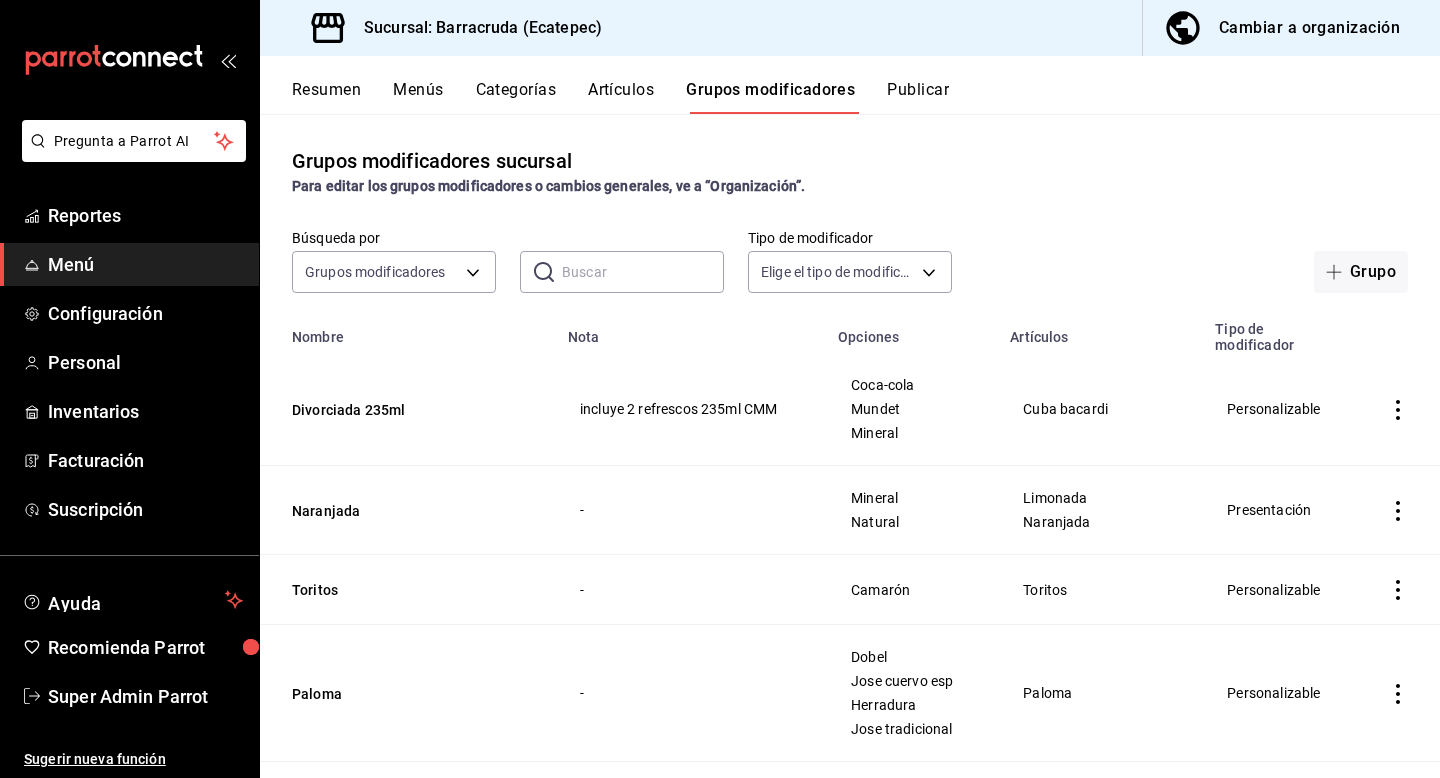 click at bounding box center [643, 272] 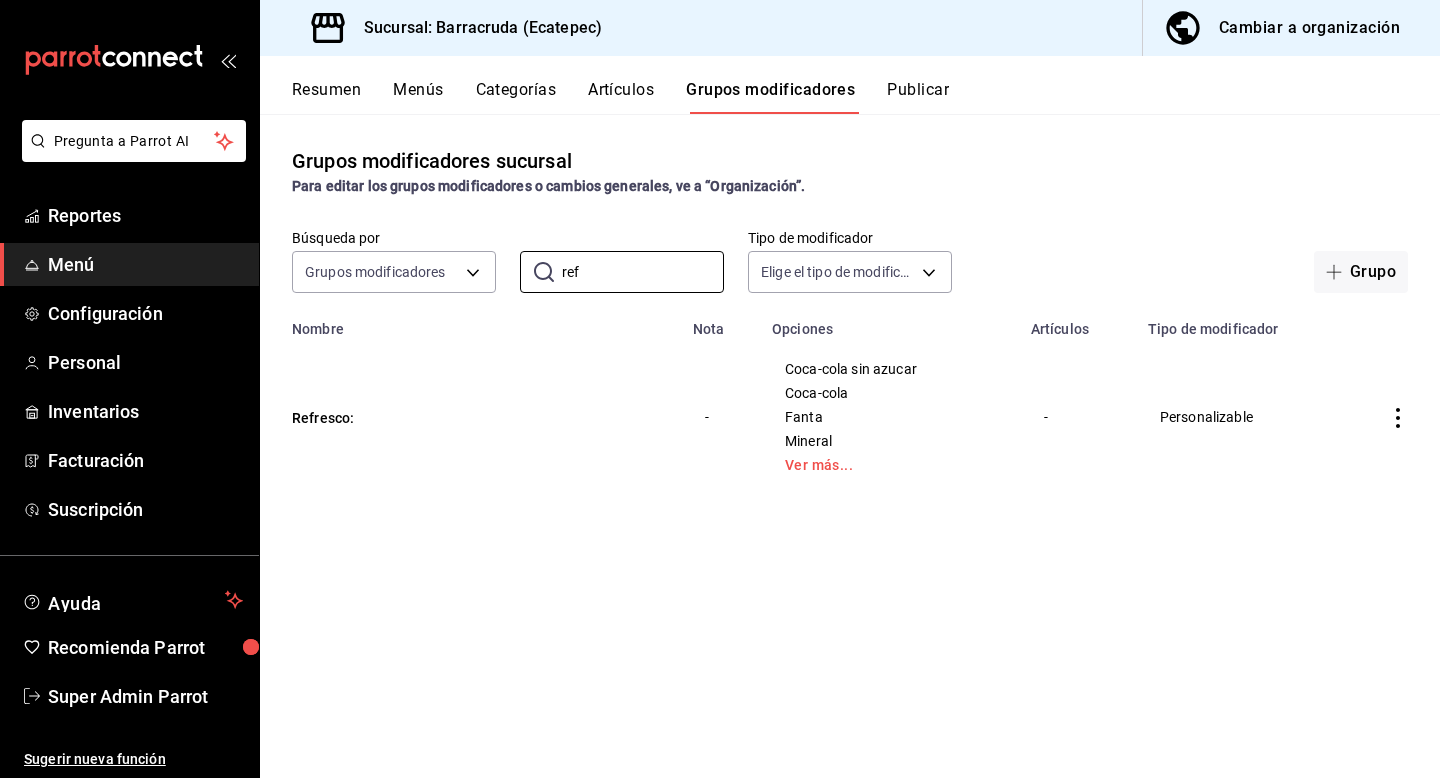 type on "ref" 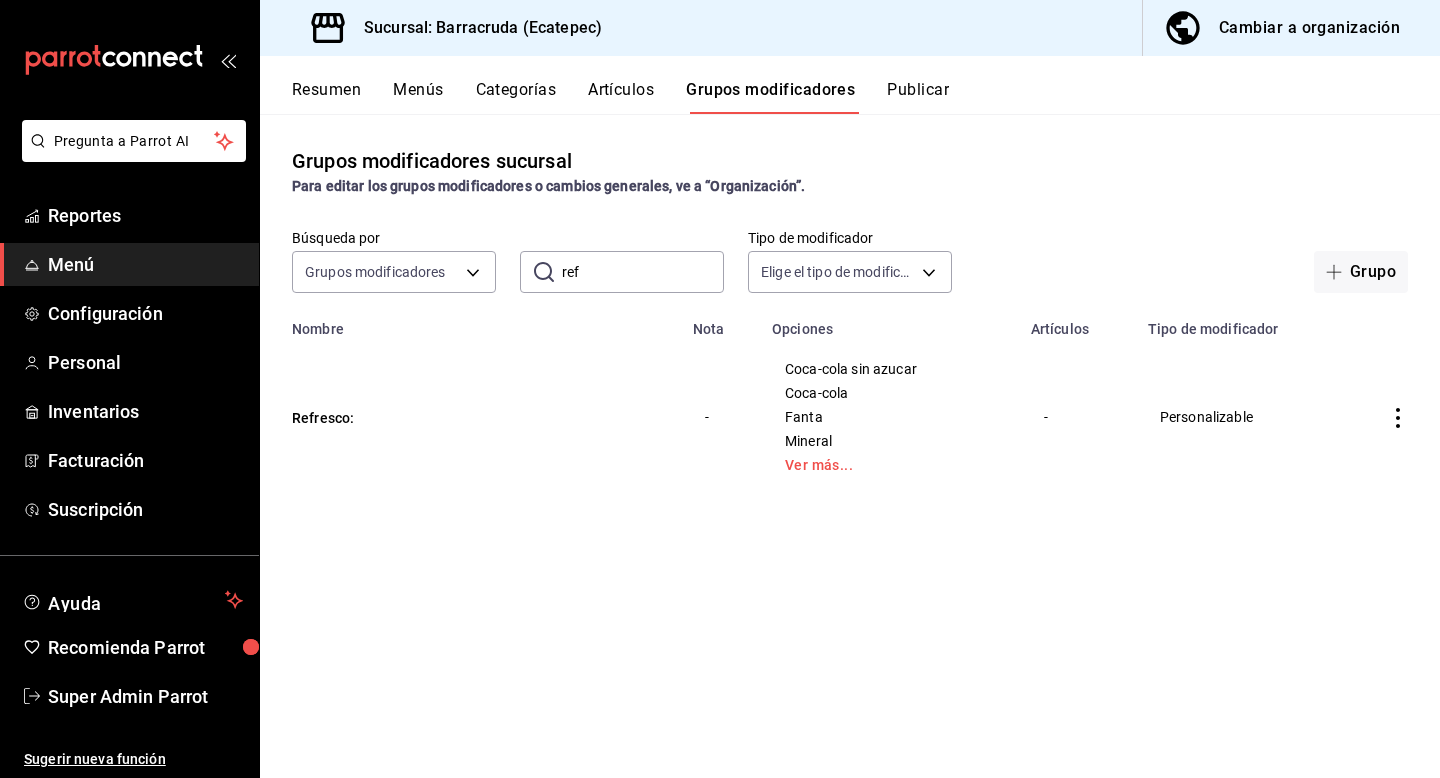 click on "Coca-cola sin azucar Coca-cola Fanta Mineral Ver más..." at bounding box center [889, 417] 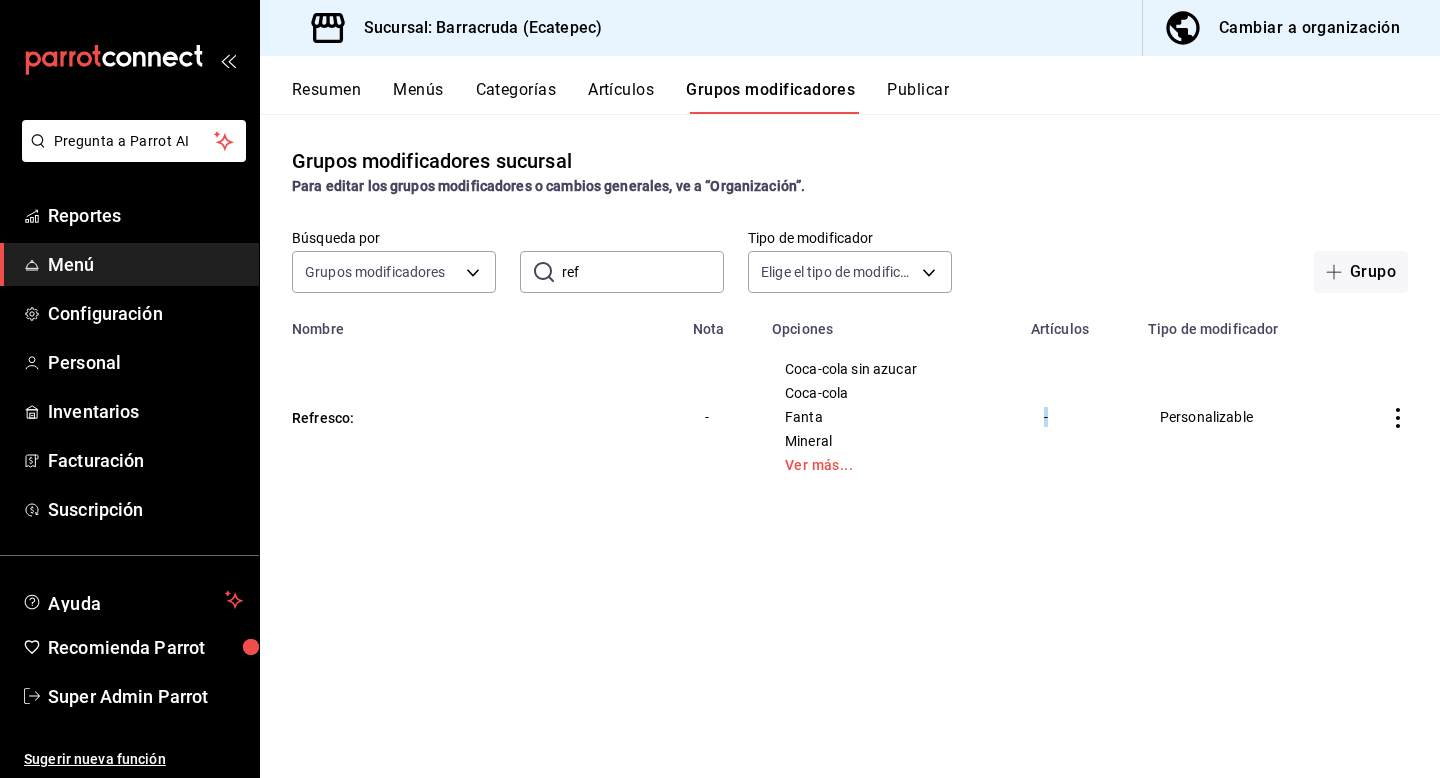 drag, startPoint x: 1059, startPoint y: 415, endPoint x: 1020, endPoint y: 419, distance: 39.20459 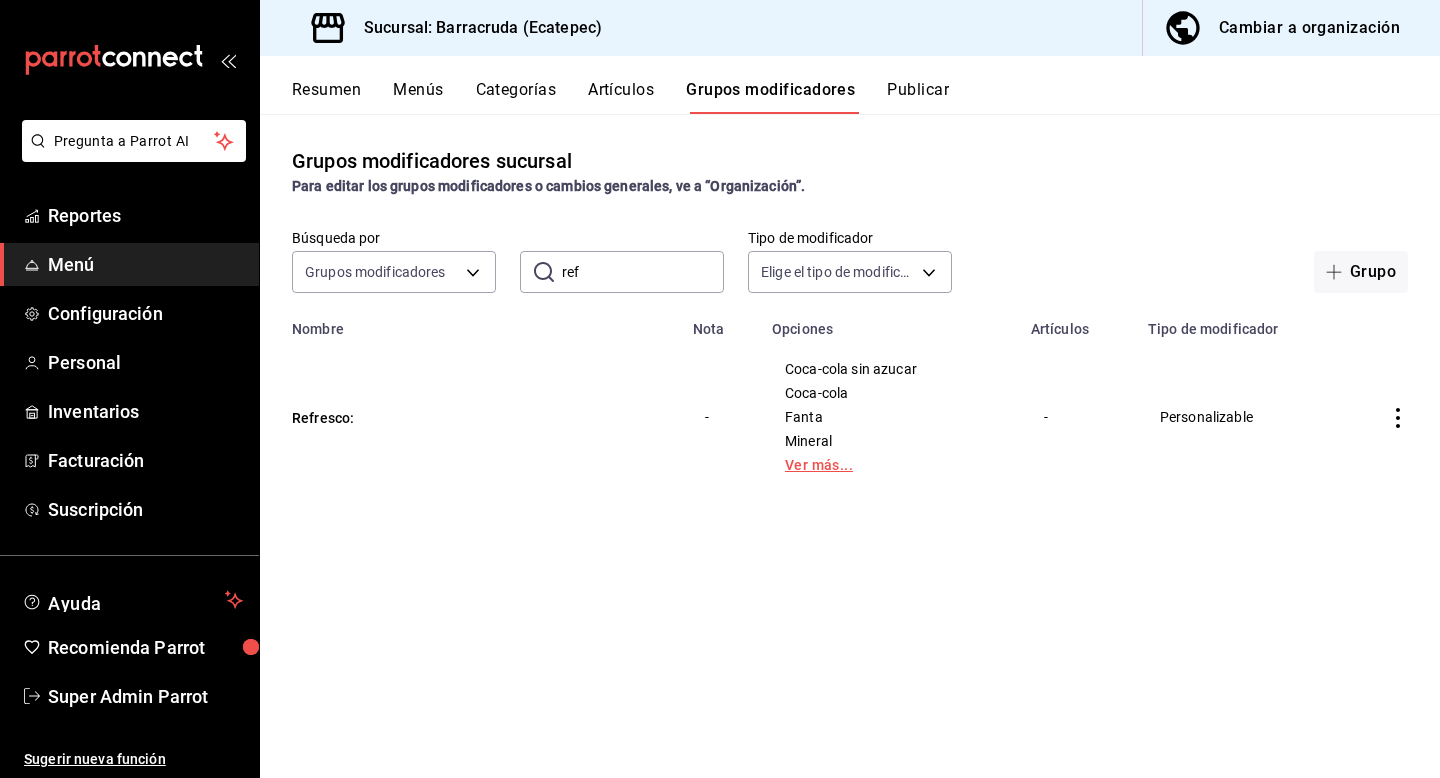 click on "Ver más..." at bounding box center [889, 465] 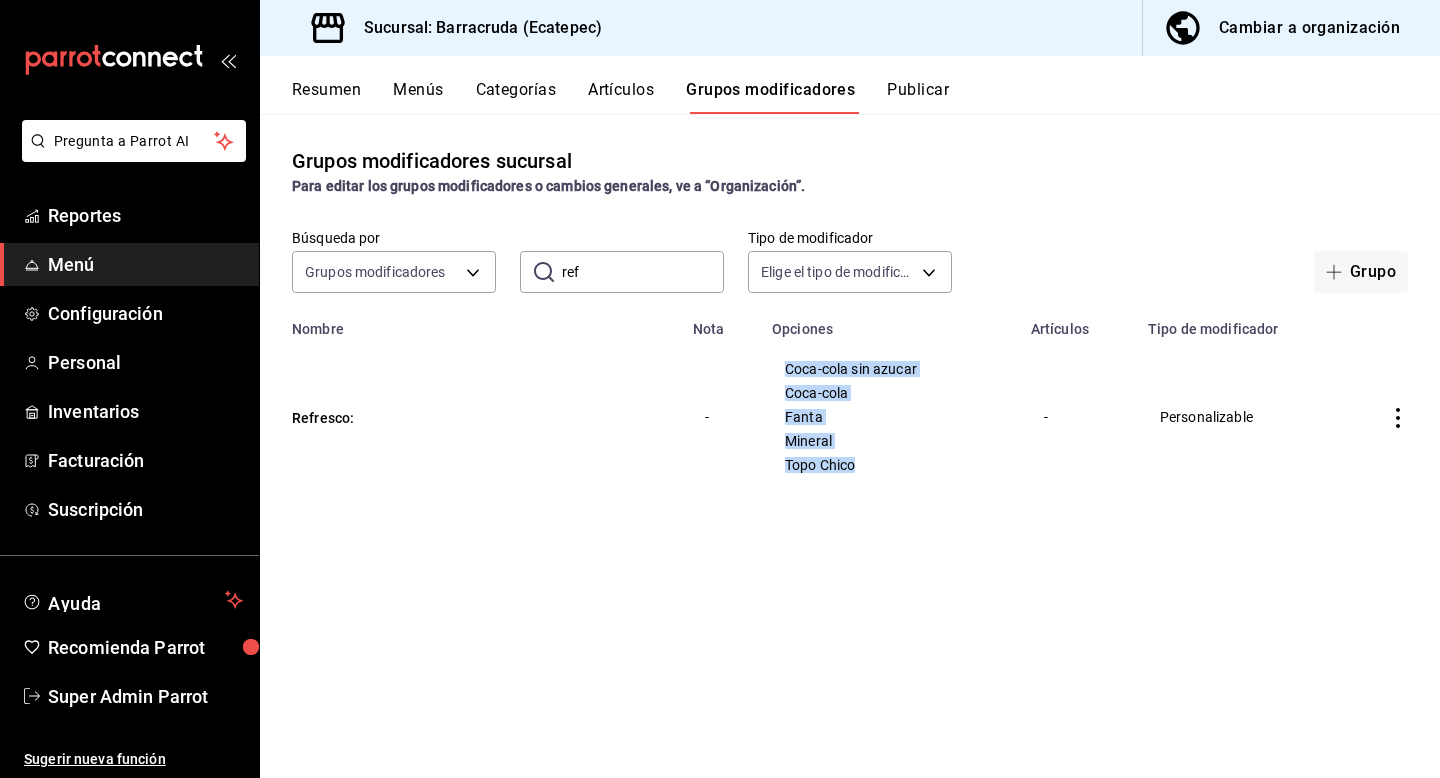 drag, startPoint x: 876, startPoint y: 472, endPoint x: 763, endPoint y: 370, distance: 152.2268 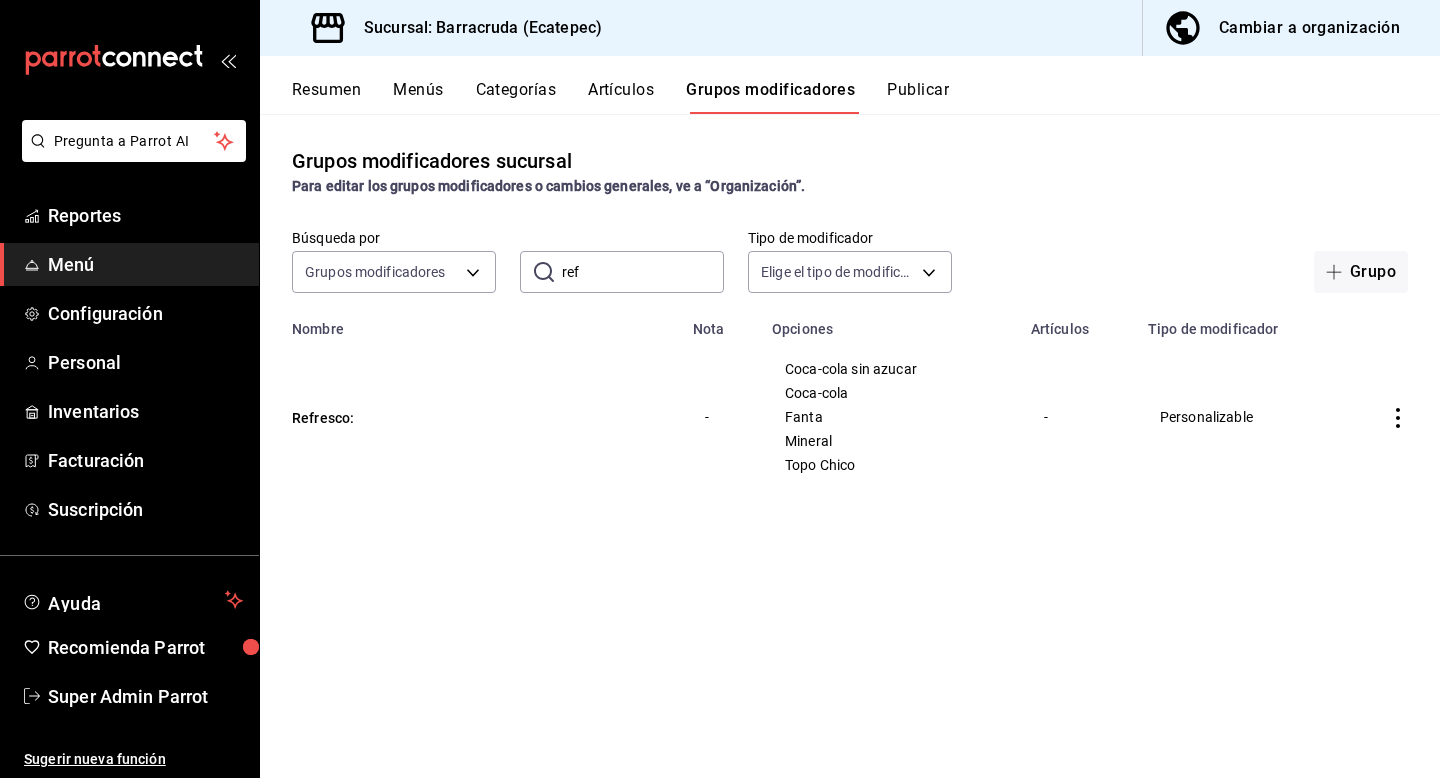 click on "-" at bounding box center (720, 417) 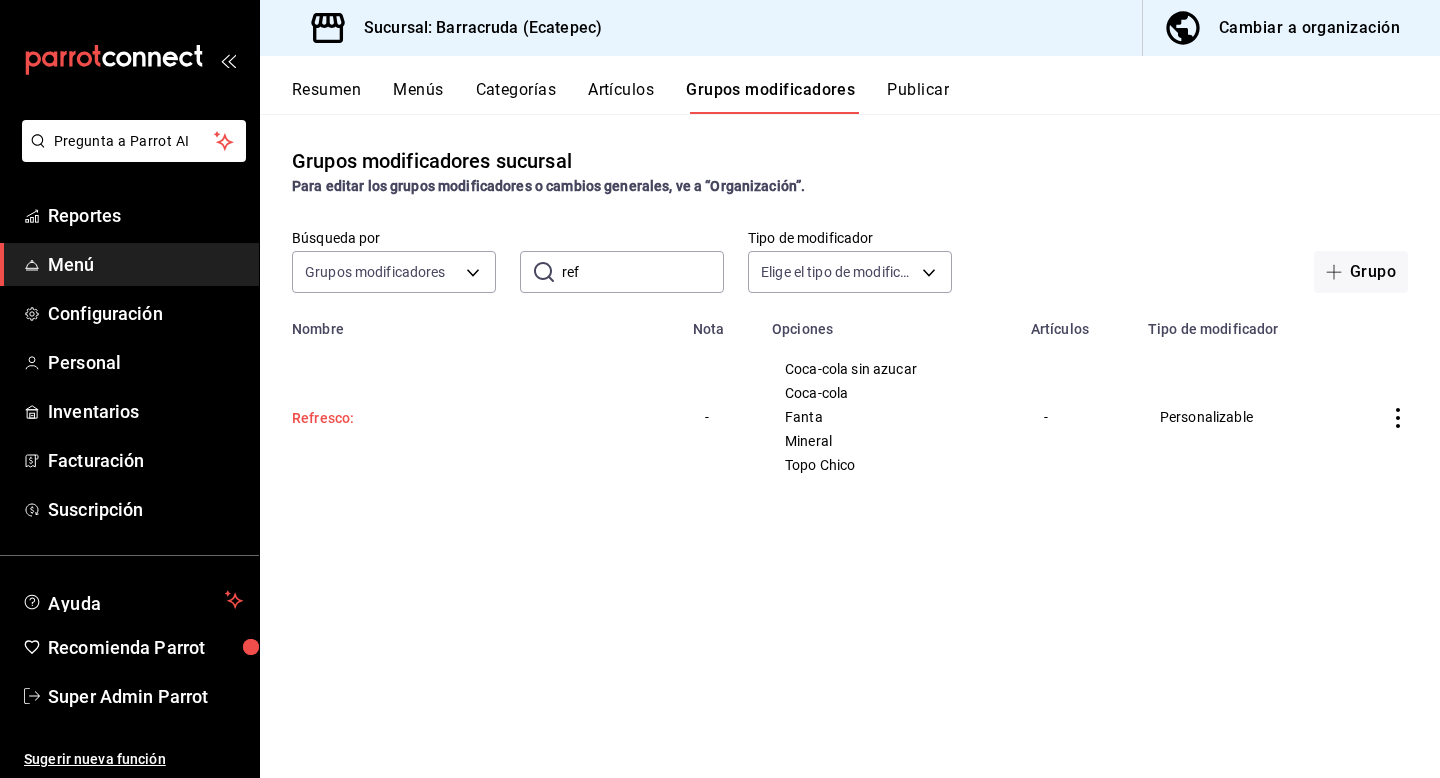 click on "Refresco:" at bounding box center (412, 418) 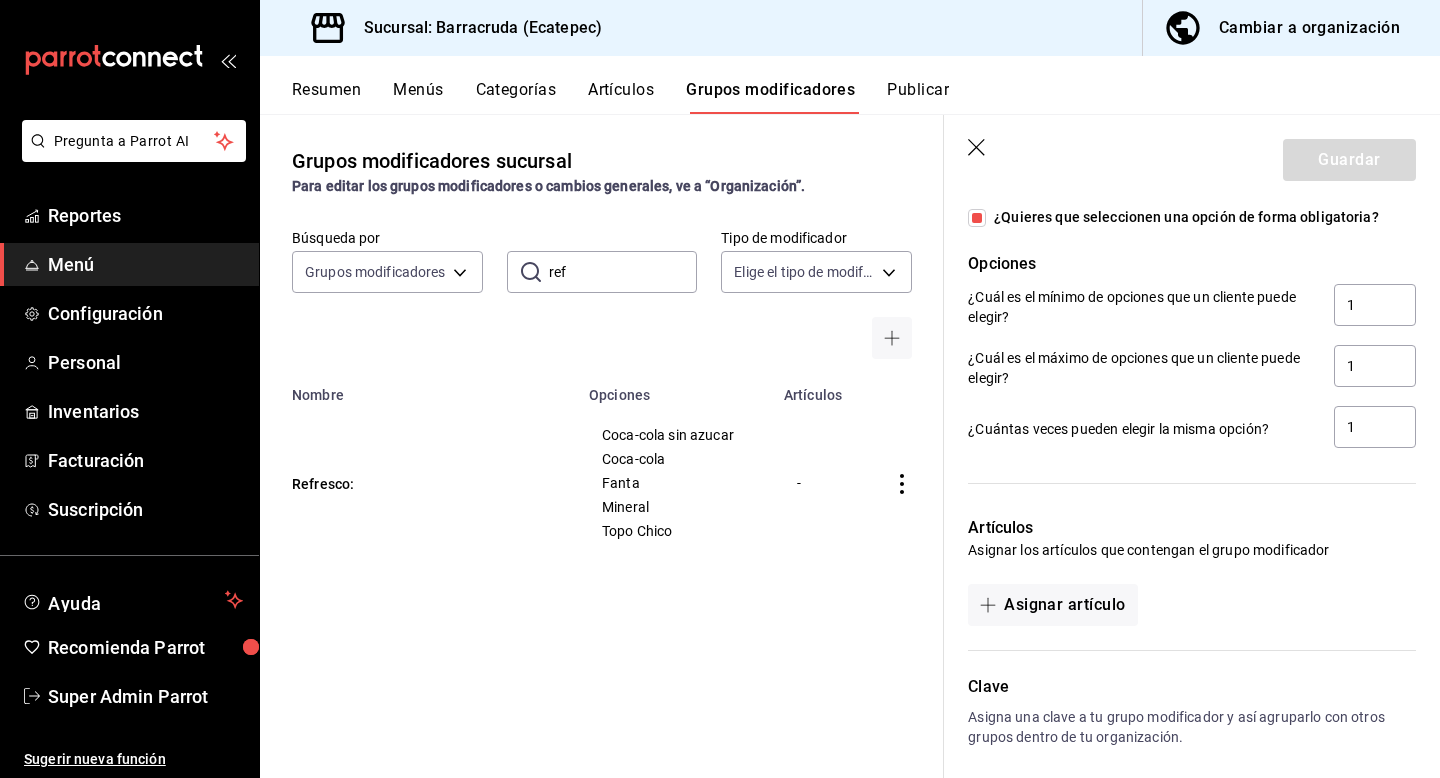 scroll, scrollTop: 1252, scrollLeft: 0, axis: vertical 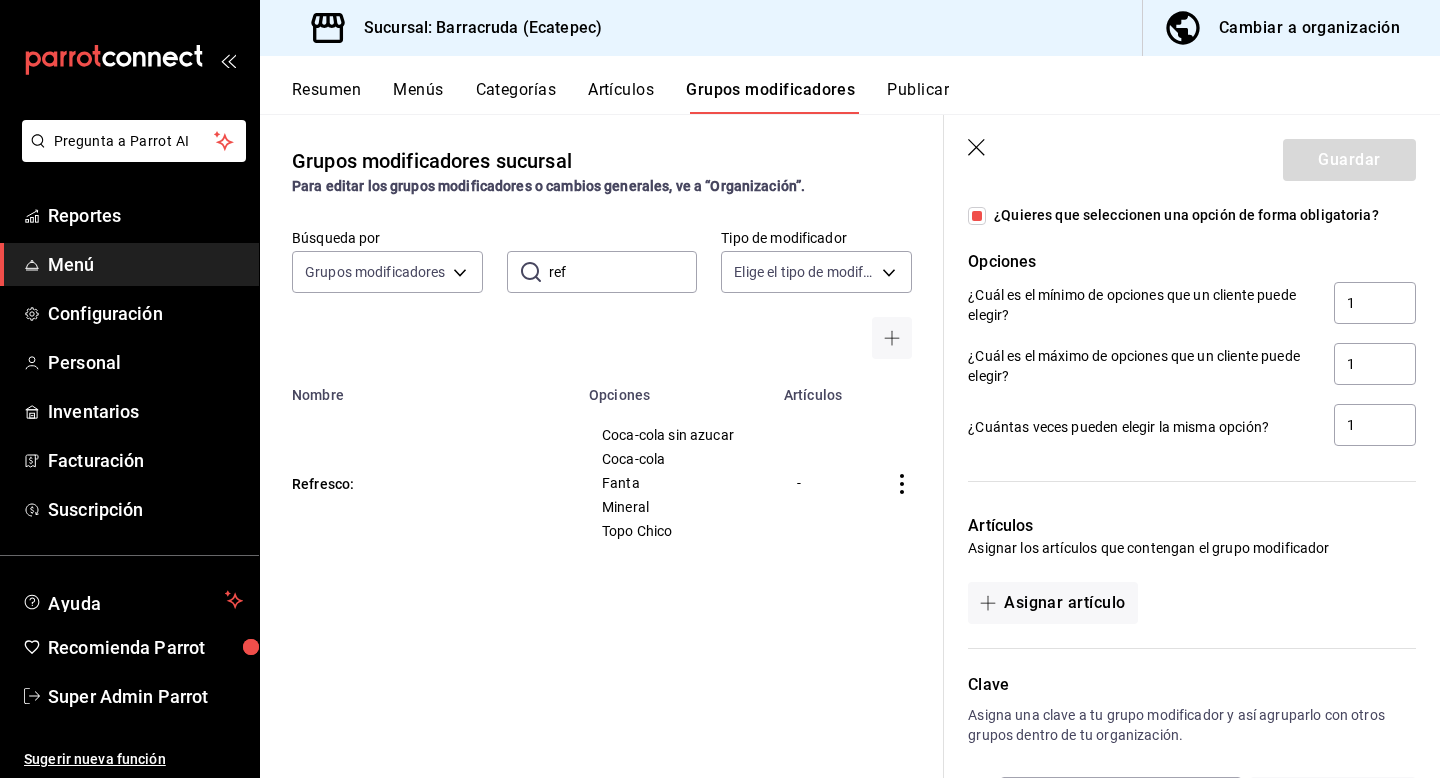 click 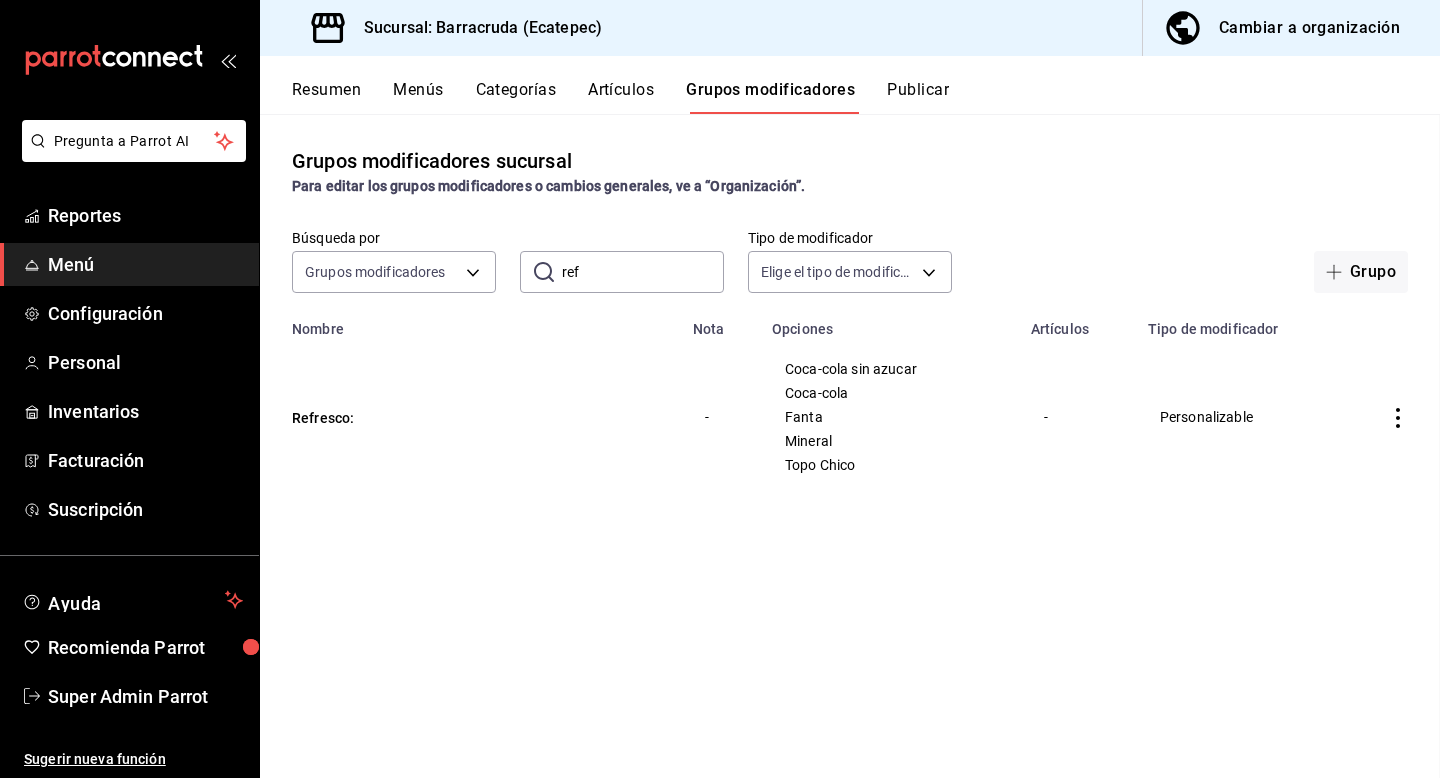 scroll, scrollTop: 0, scrollLeft: 0, axis: both 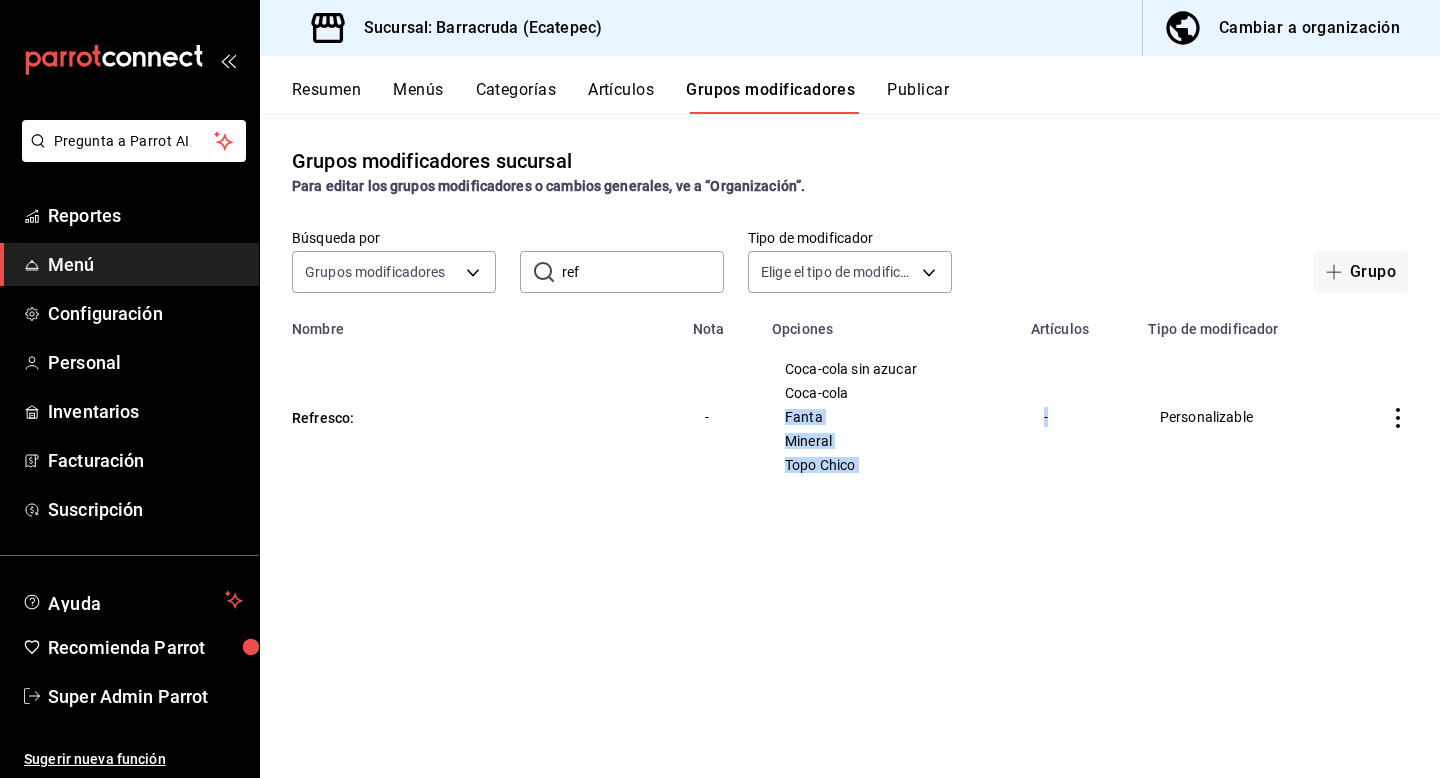 drag, startPoint x: 1013, startPoint y: 405, endPoint x: 1087, endPoint y: 441, distance: 82.29216 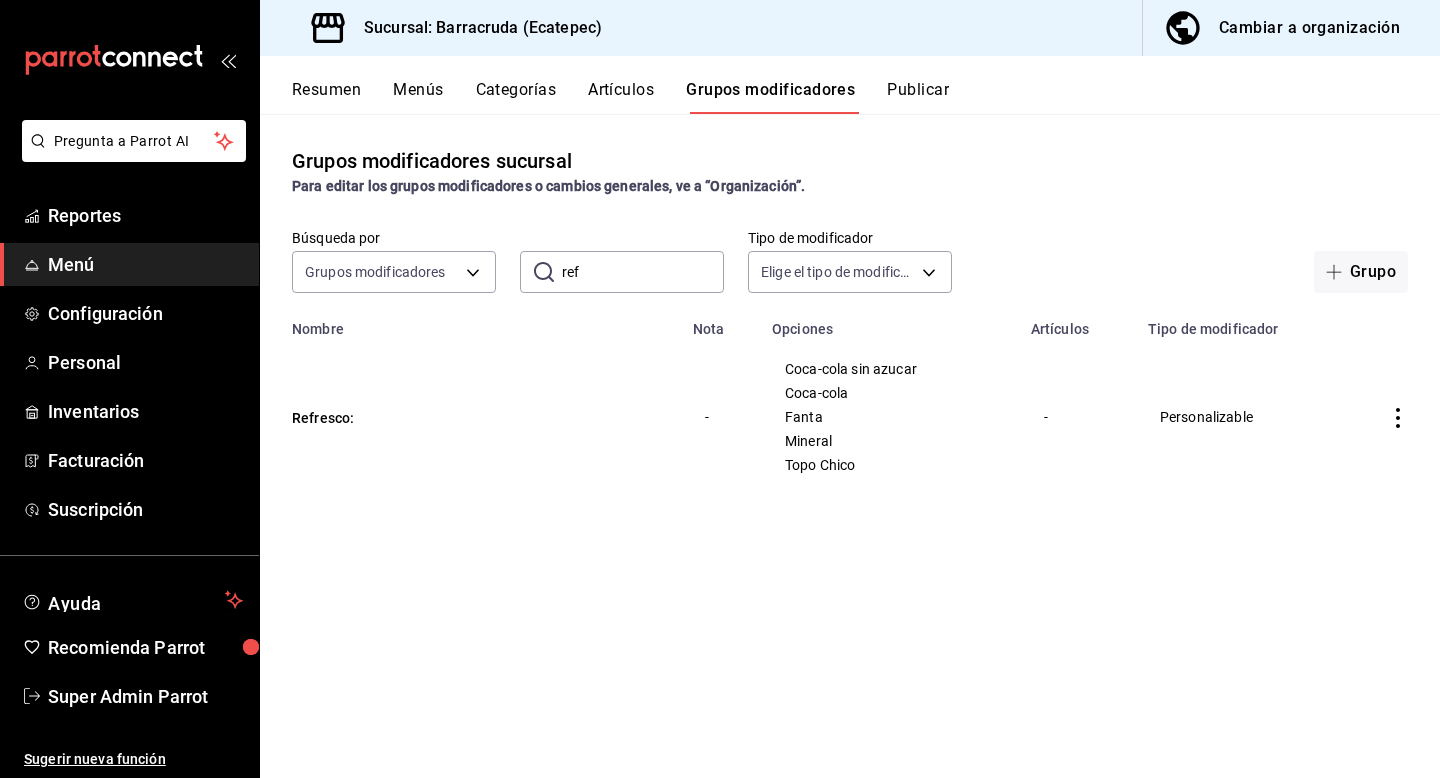 click on "Menú" at bounding box center (145, 264) 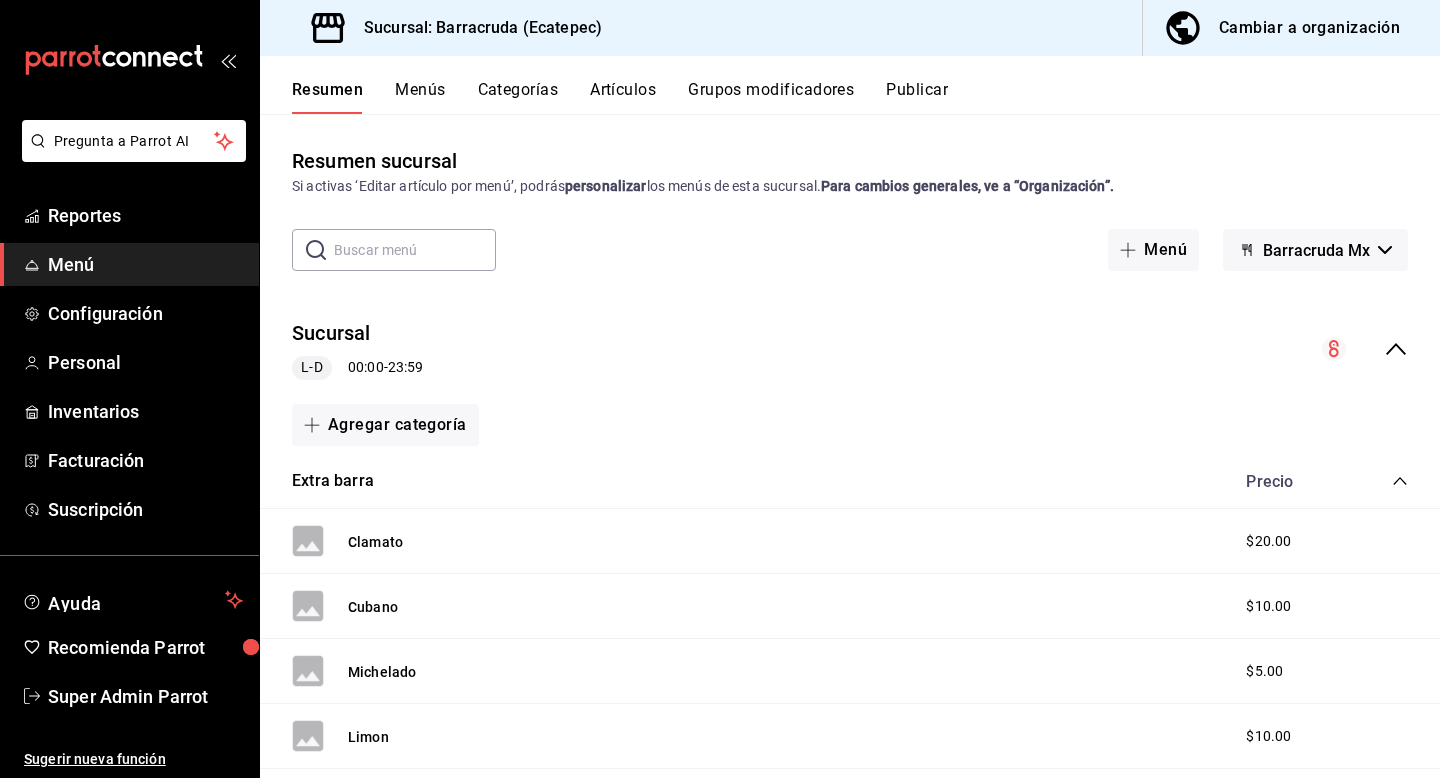 click on "Menús" at bounding box center [420, 97] 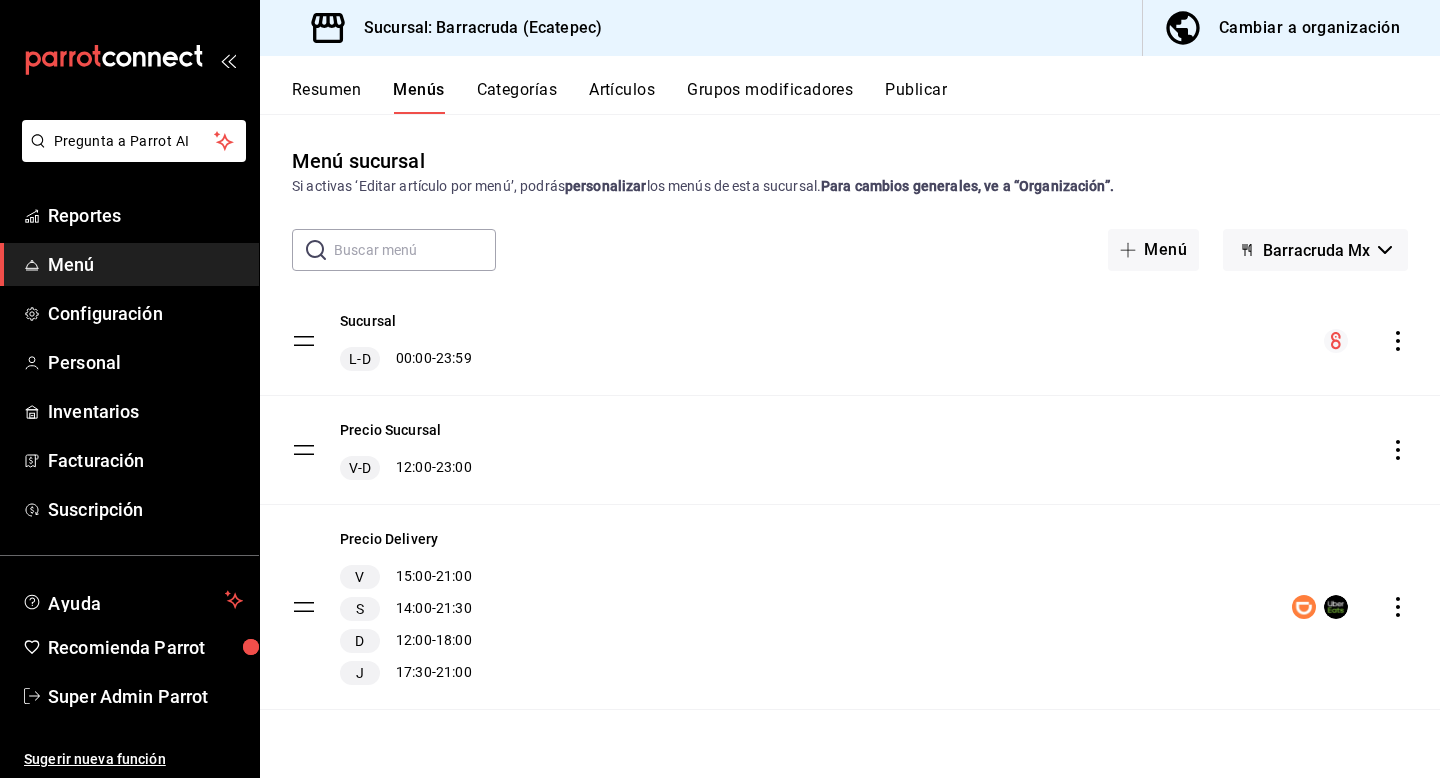 click 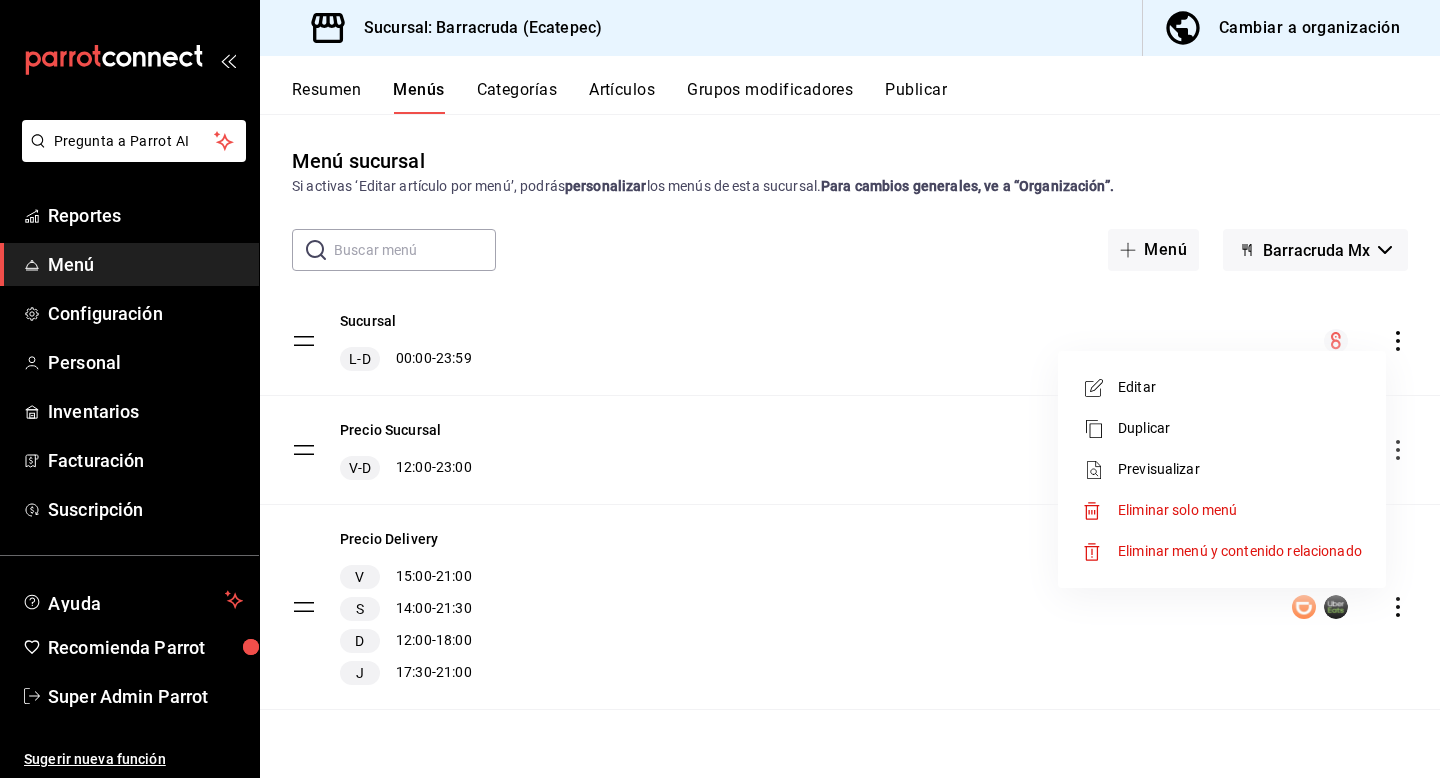 click on "Previsualizar" at bounding box center [1222, 469] 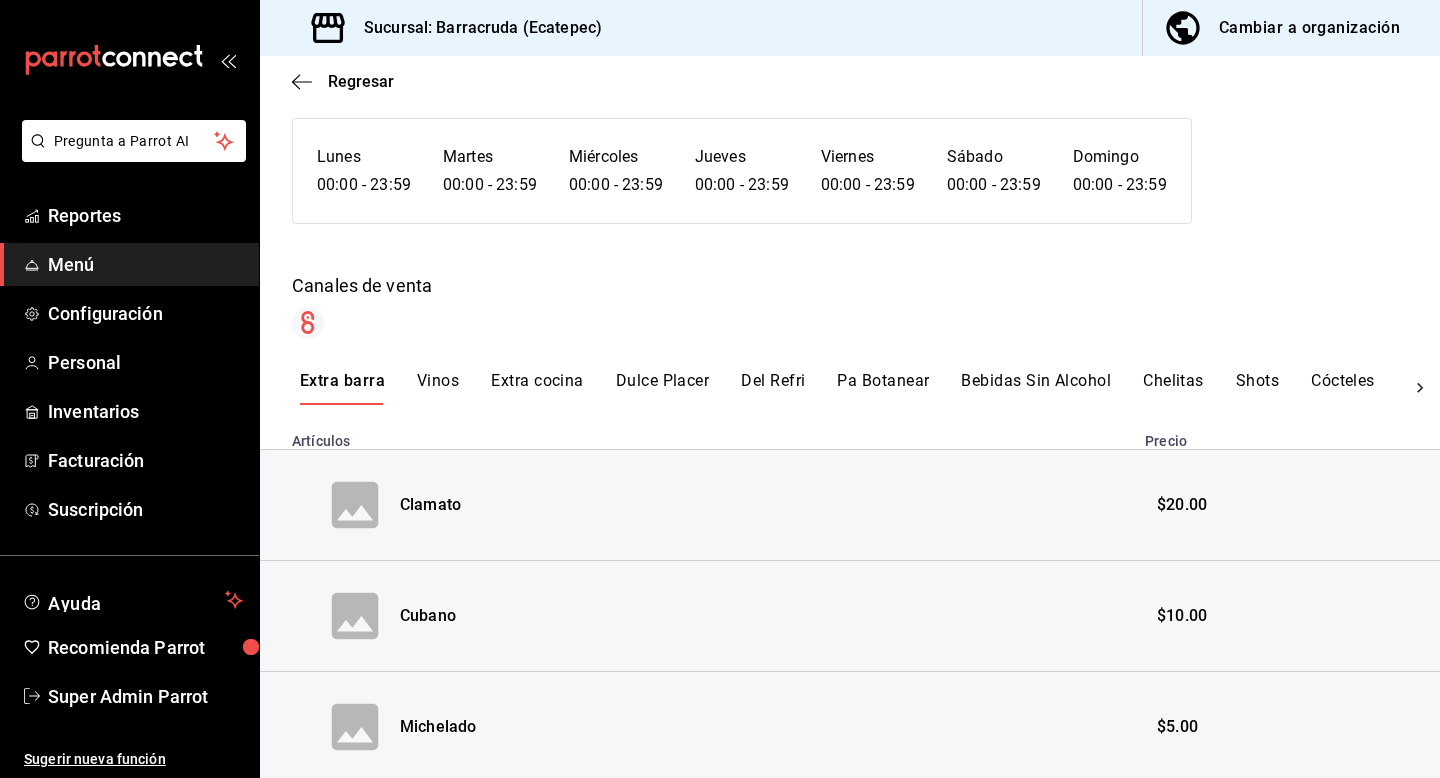 scroll, scrollTop: 163, scrollLeft: 0, axis: vertical 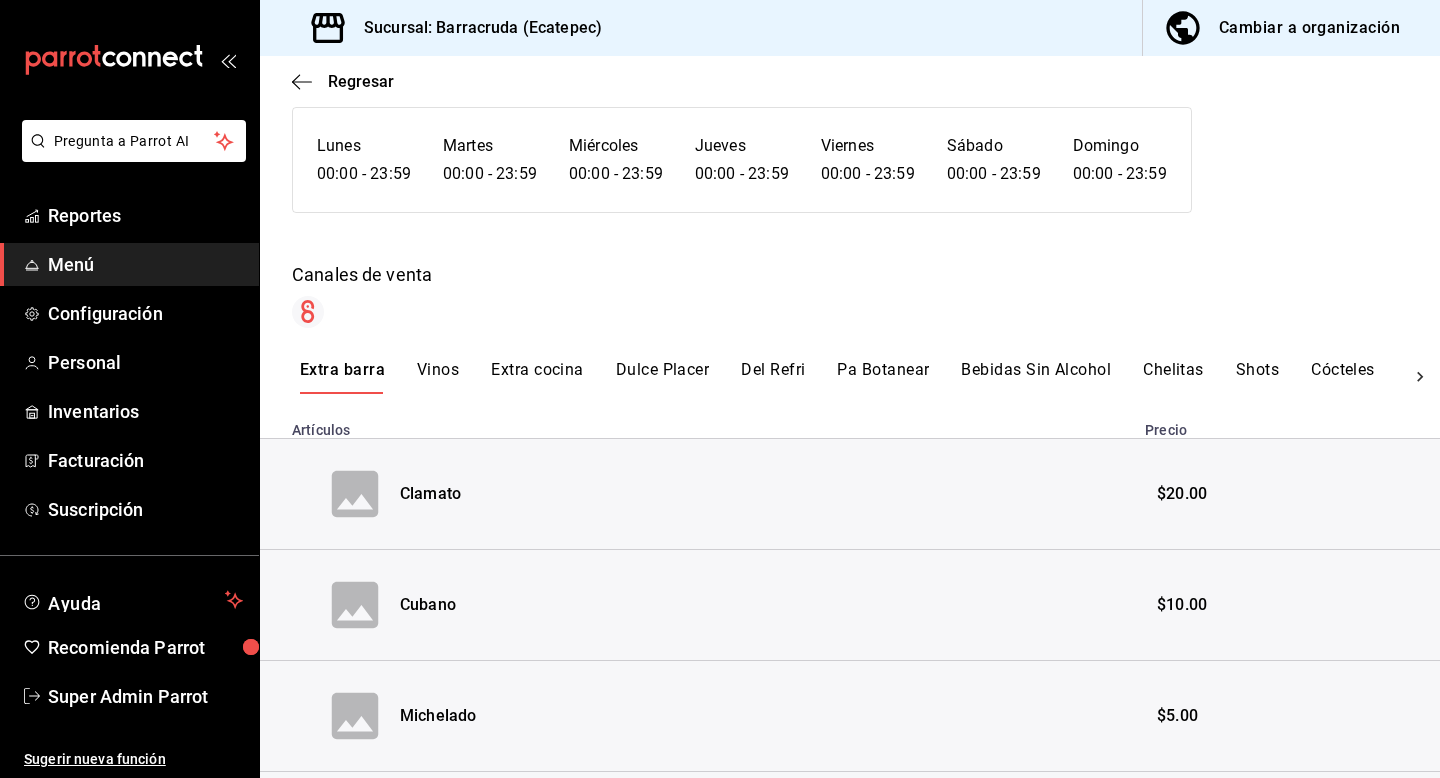 click on "Vinos" at bounding box center (438, 377) 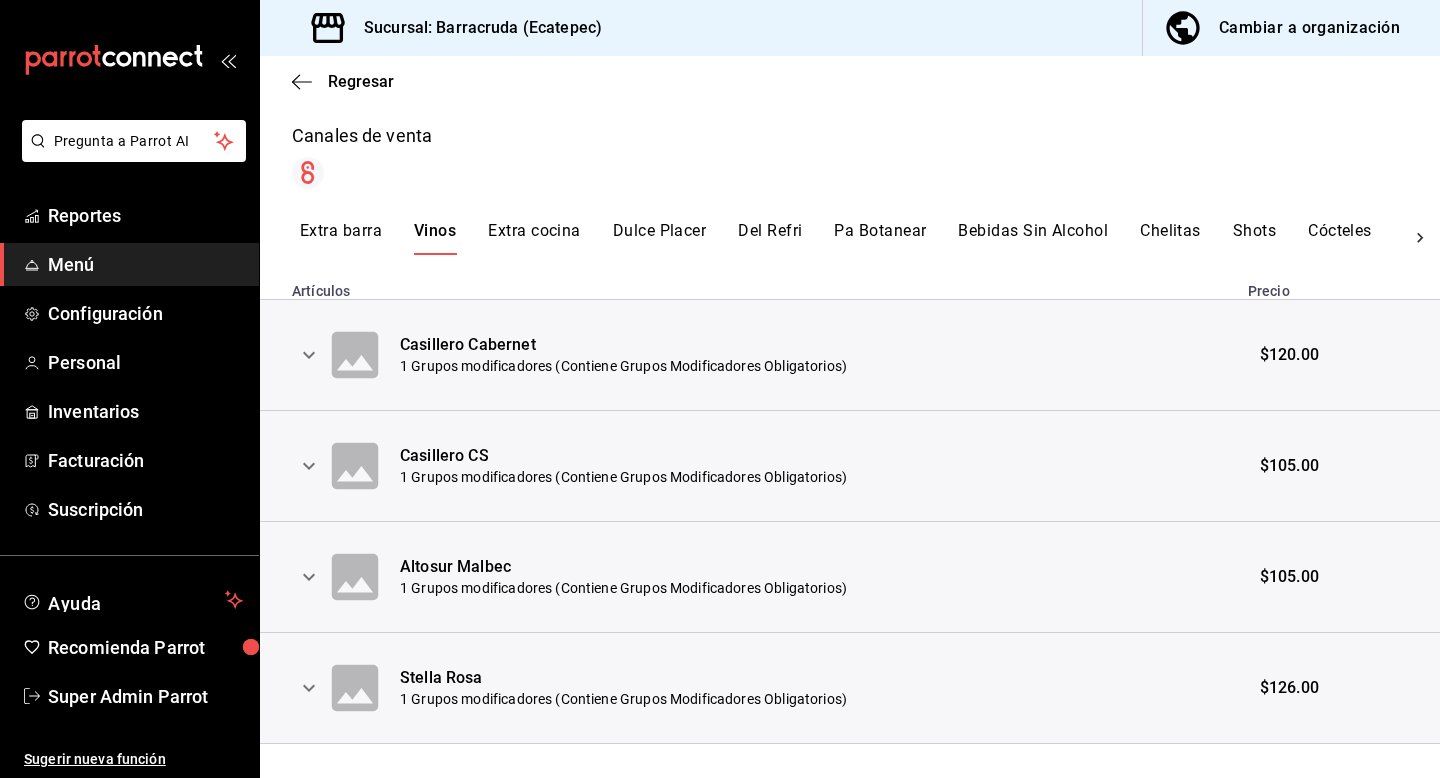 scroll, scrollTop: 332, scrollLeft: 0, axis: vertical 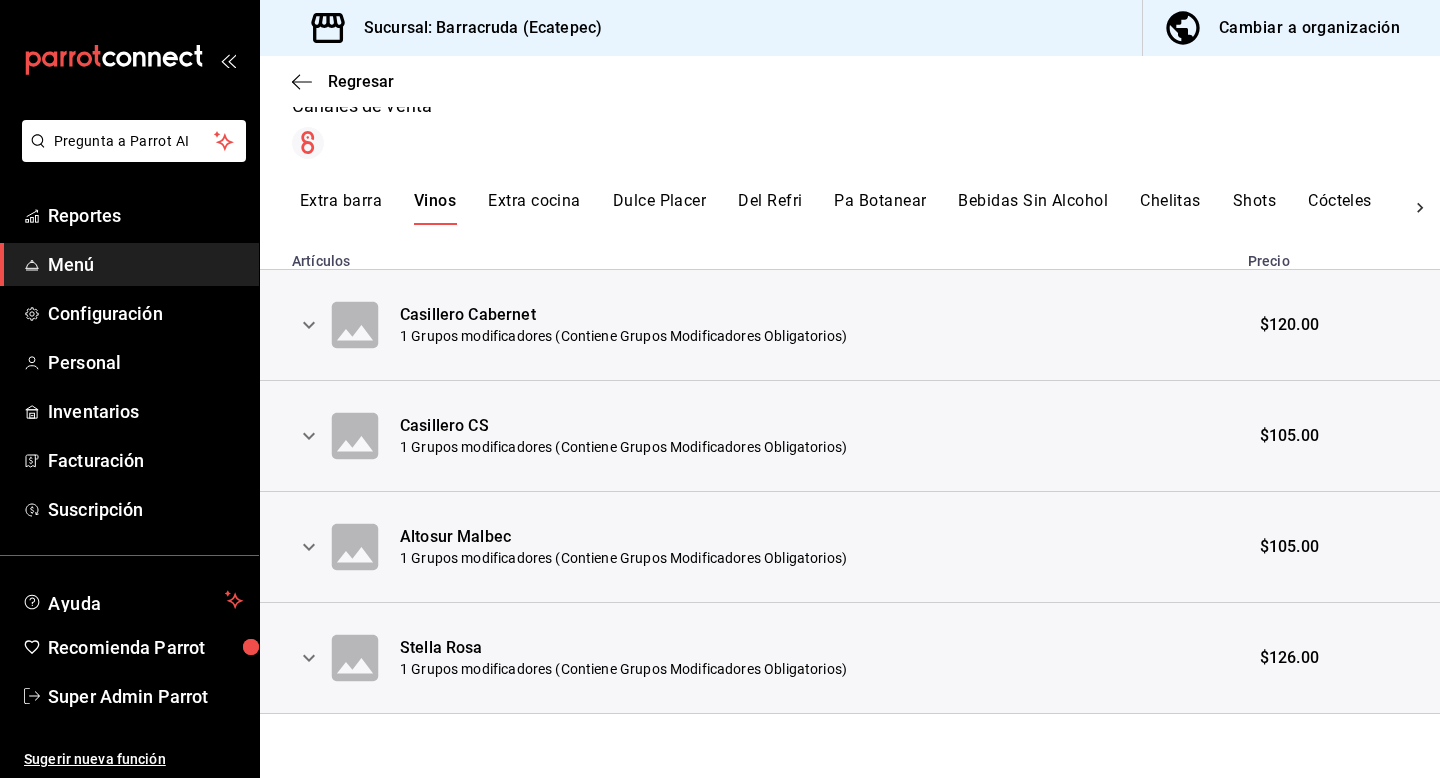 click 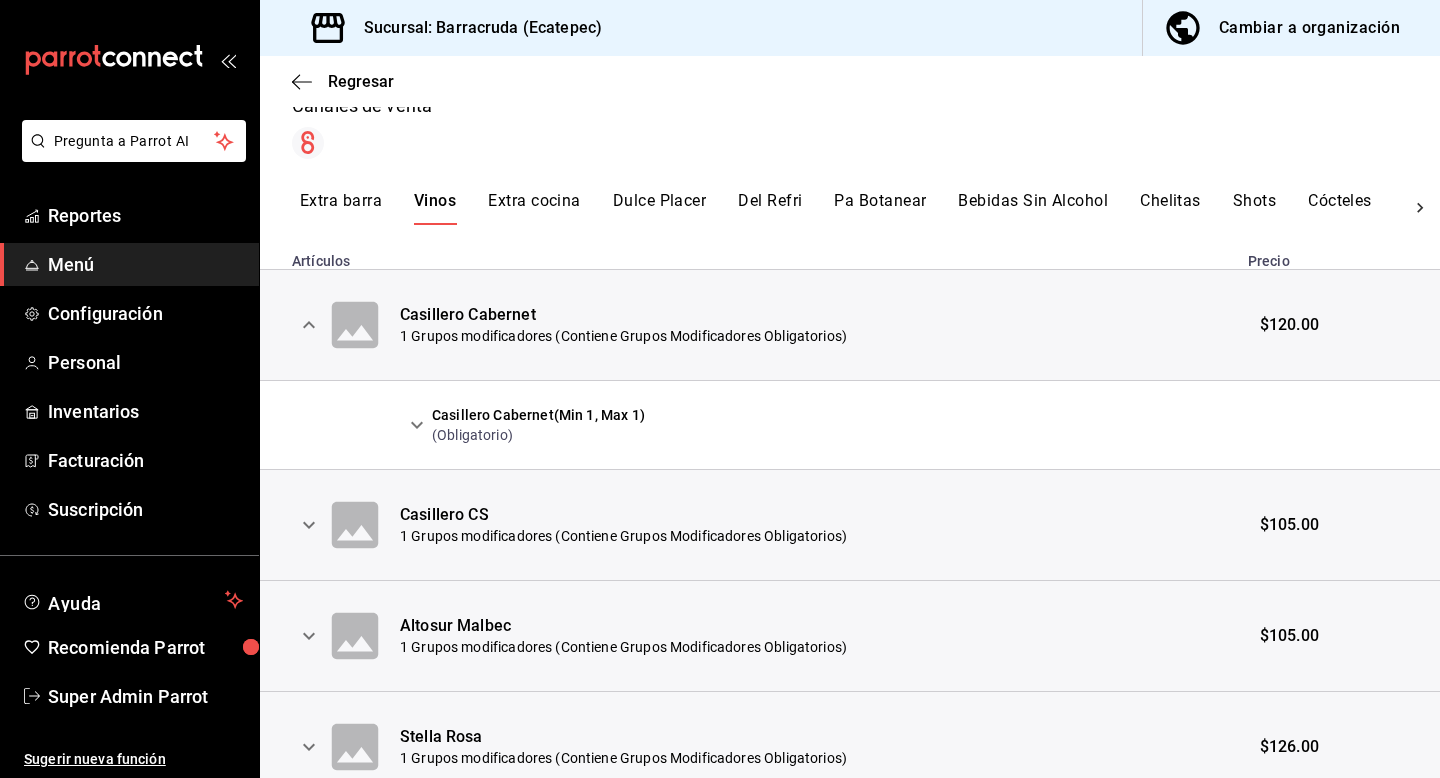 click 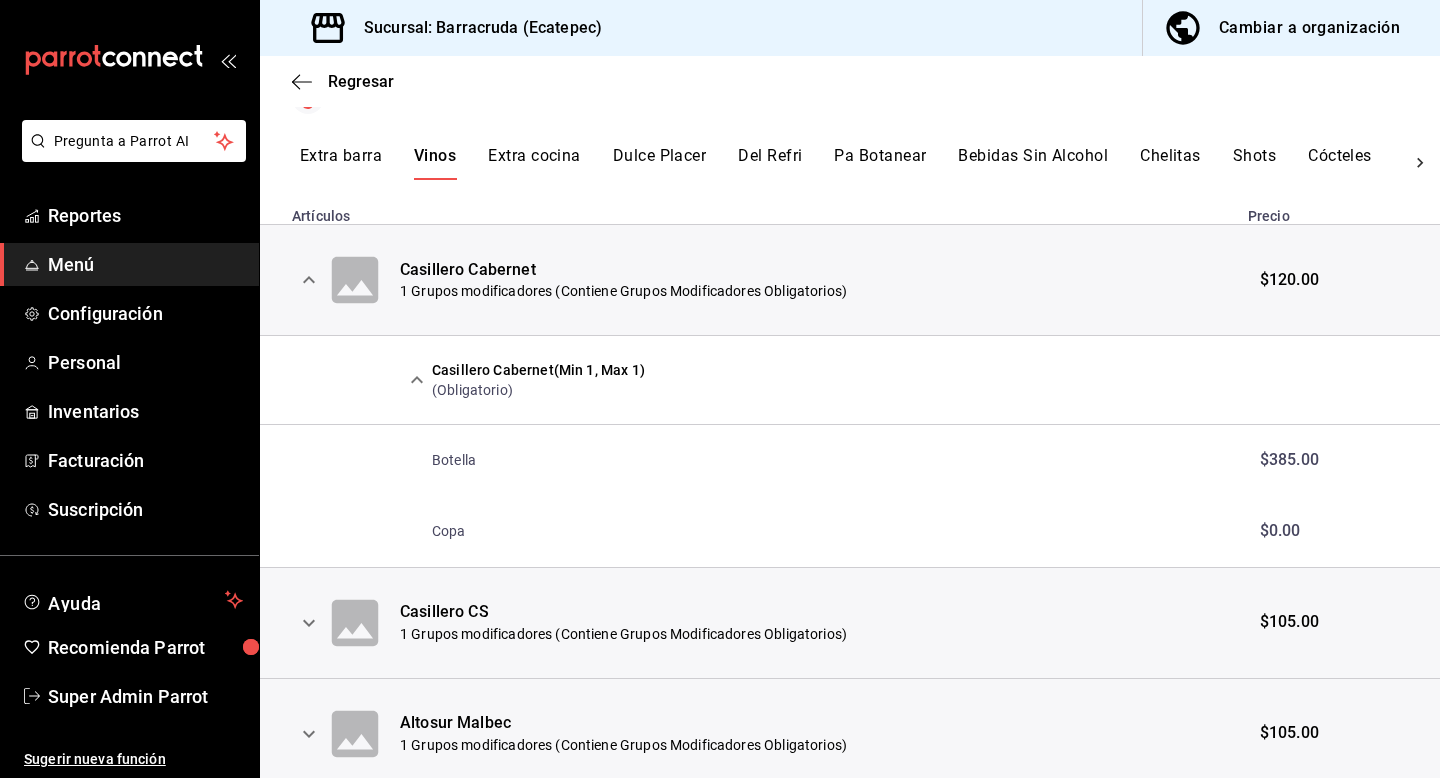 scroll, scrollTop: 390, scrollLeft: 0, axis: vertical 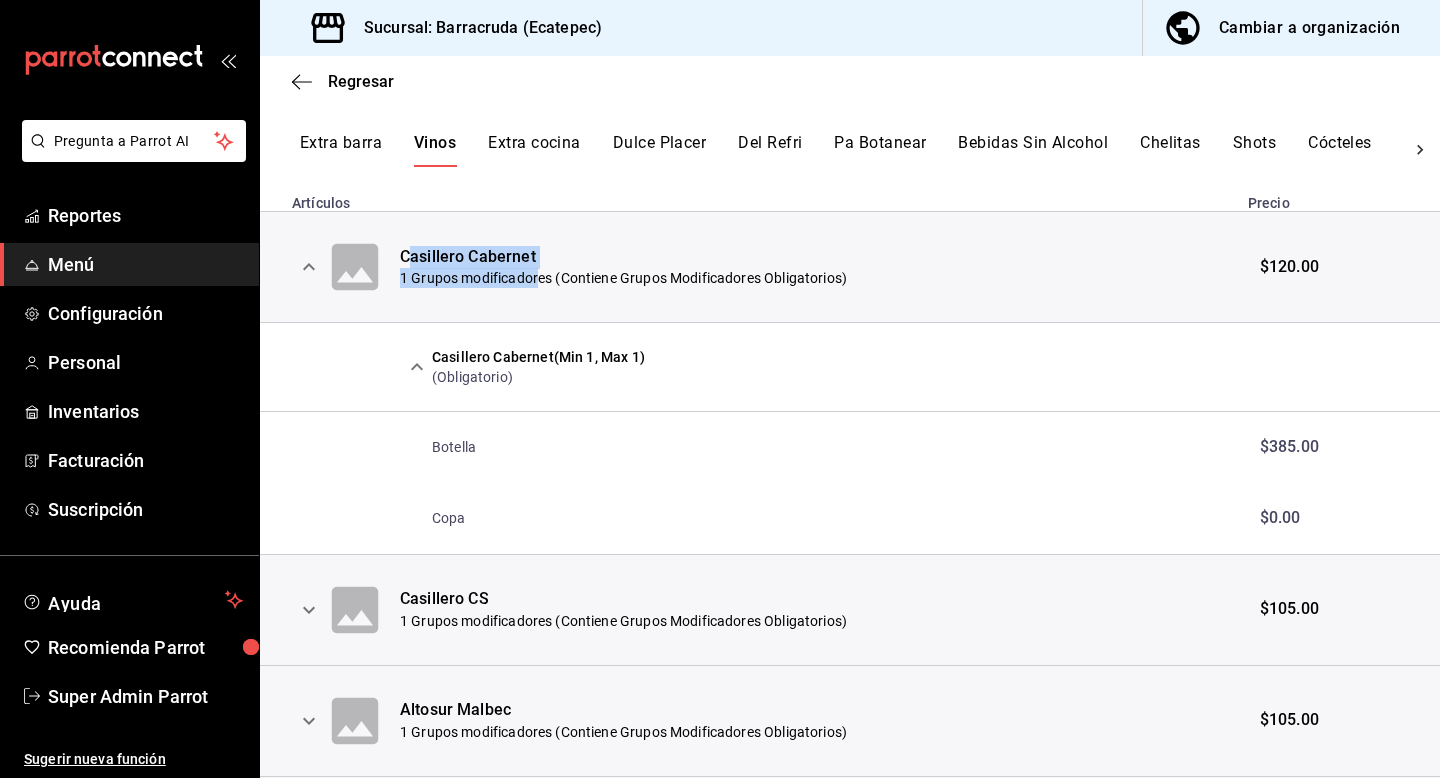 drag, startPoint x: 411, startPoint y: 253, endPoint x: 542, endPoint y: 276, distance: 133.00375 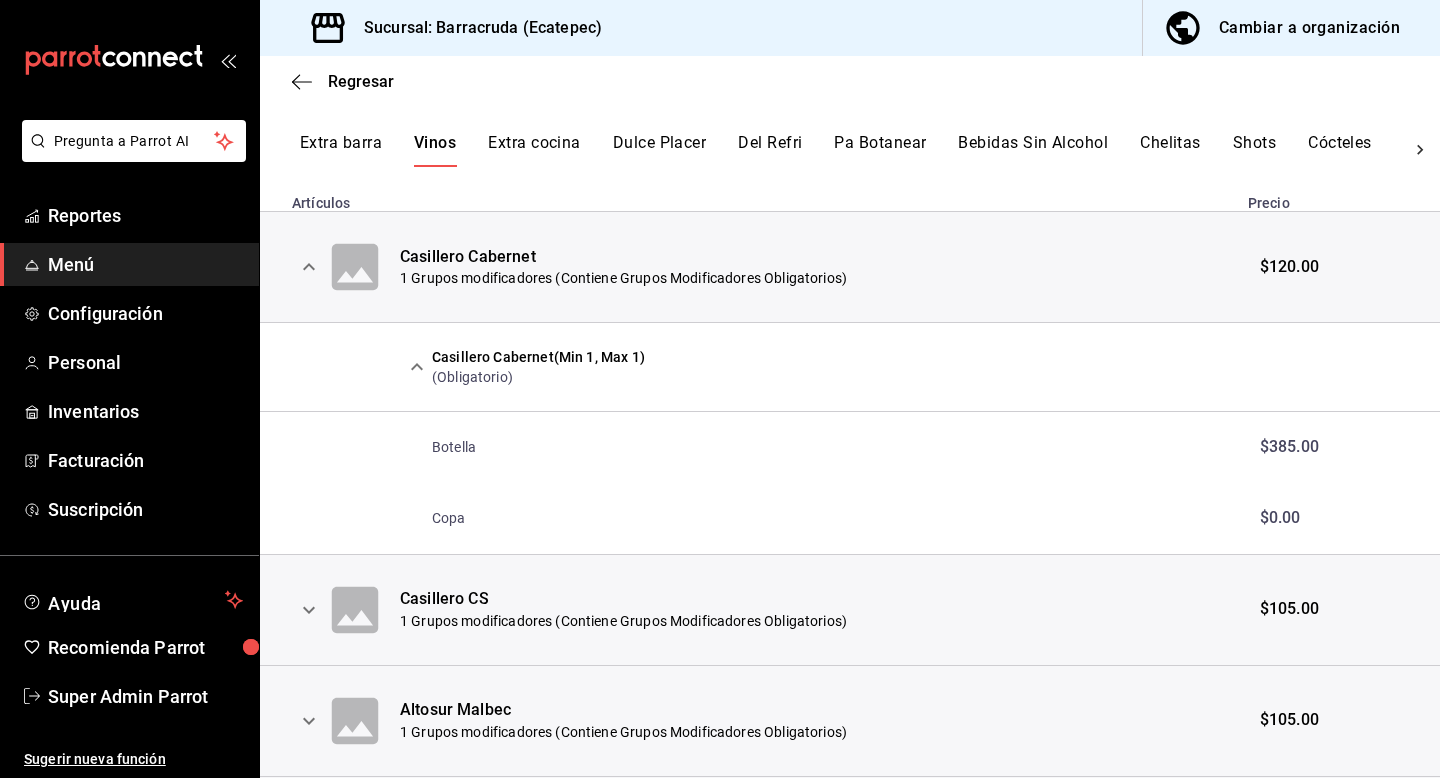 click on "Copa" at bounding box center [818, 518] 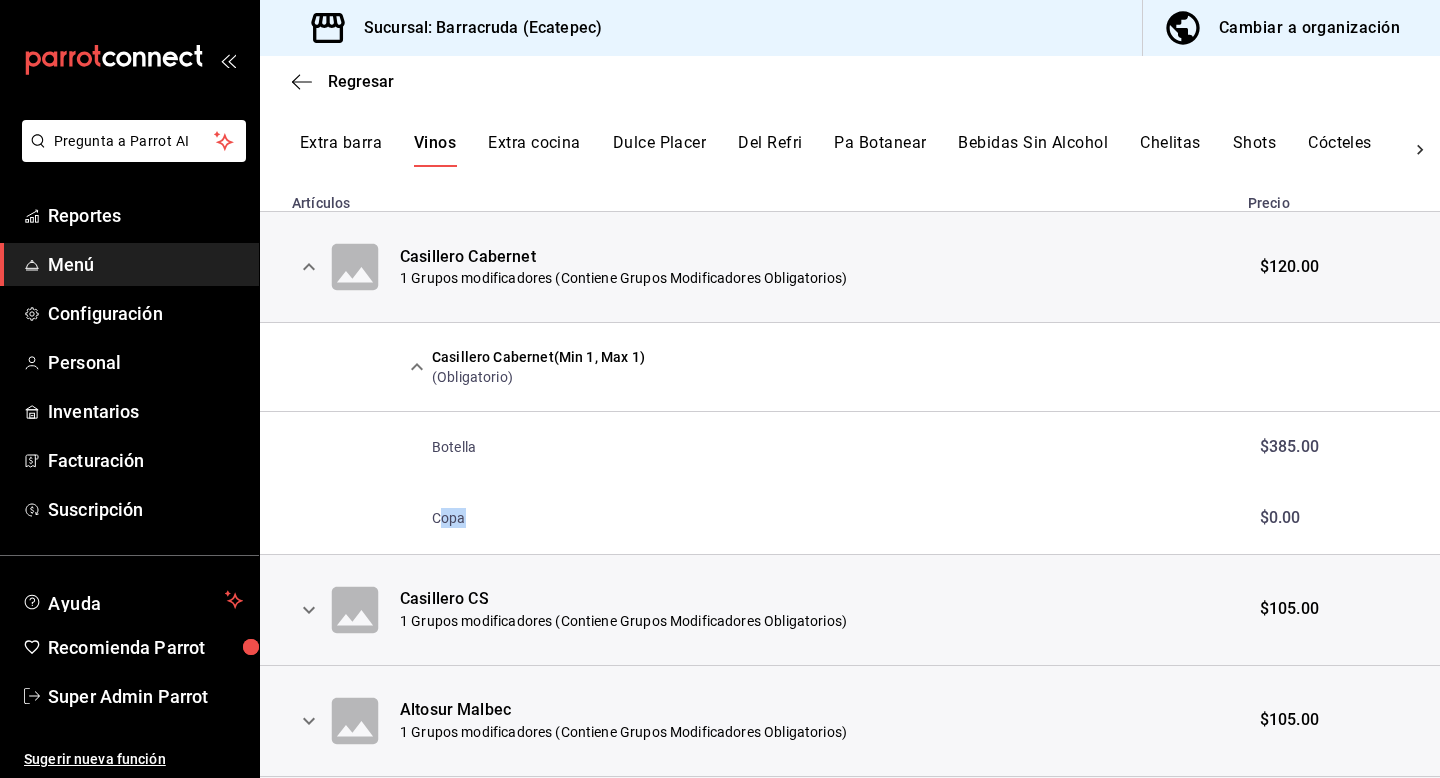 drag, startPoint x: 441, startPoint y: 527, endPoint x: 529, endPoint y: 527, distance: 88 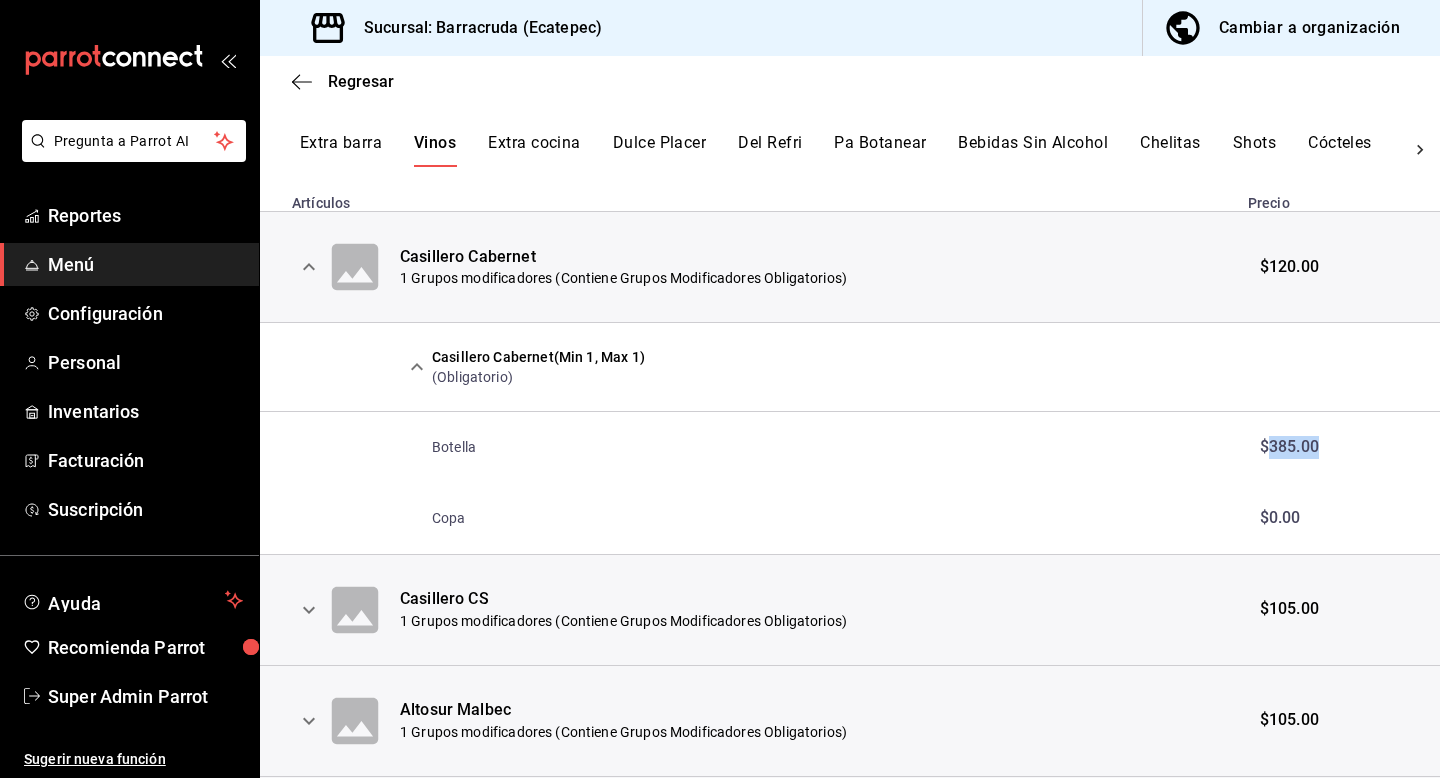 drag, startPoint x: 1274, startPoint y: 444, endPoint x: 1338, endPoint y: 444, distance: 64 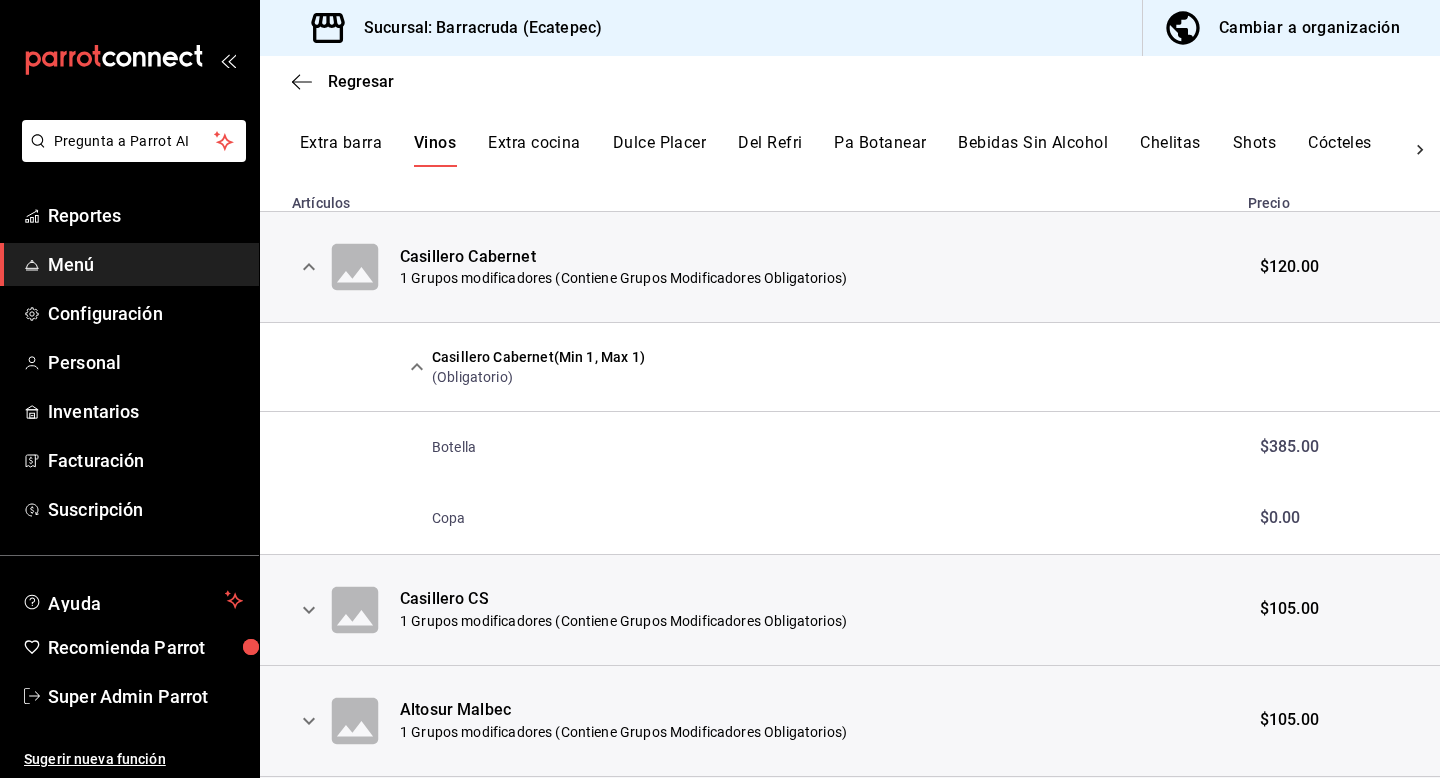 click on "Botella" at bounding box center [818, 447] 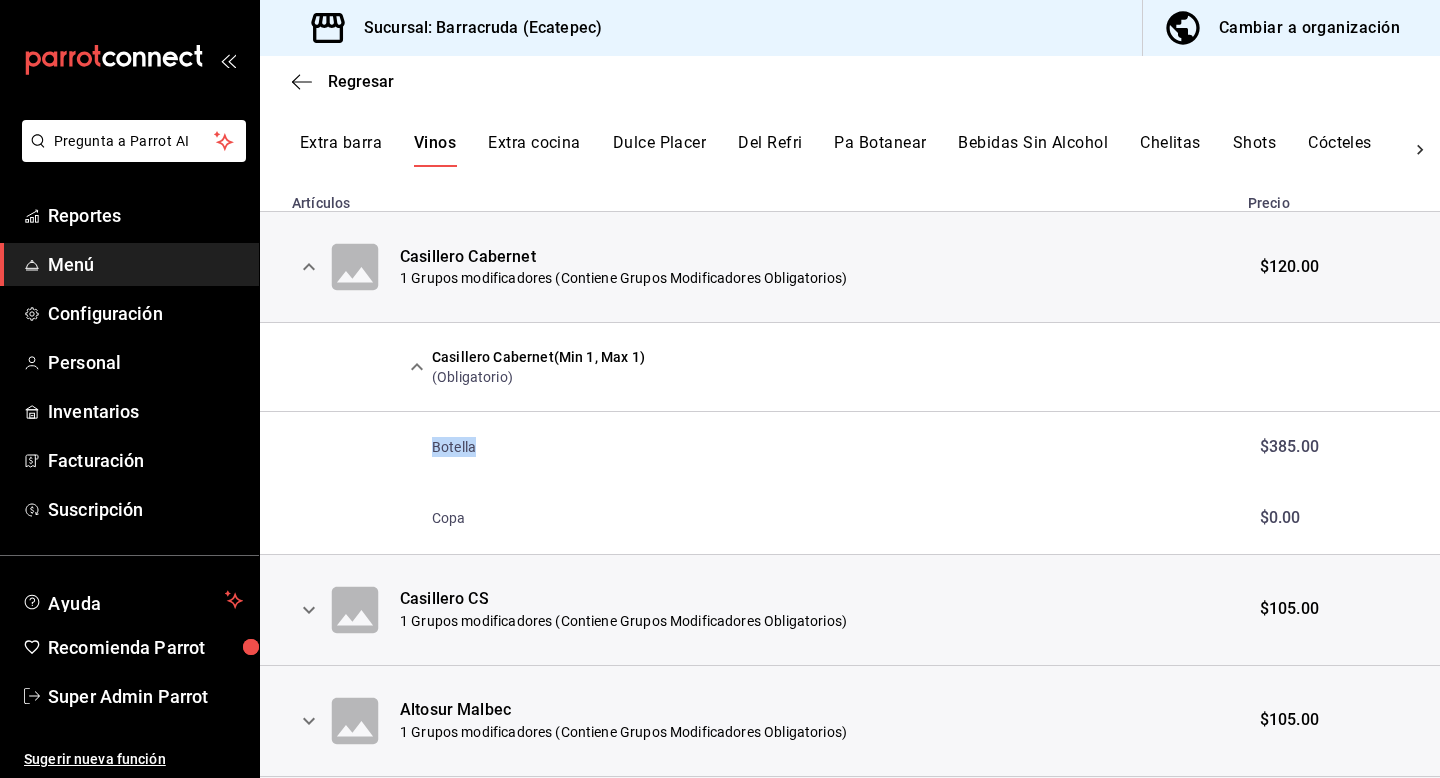 drag, startPoint x: 429, startPoint y: 445, endPoint x: 494, endPoint y: 447, distance: 65.03076 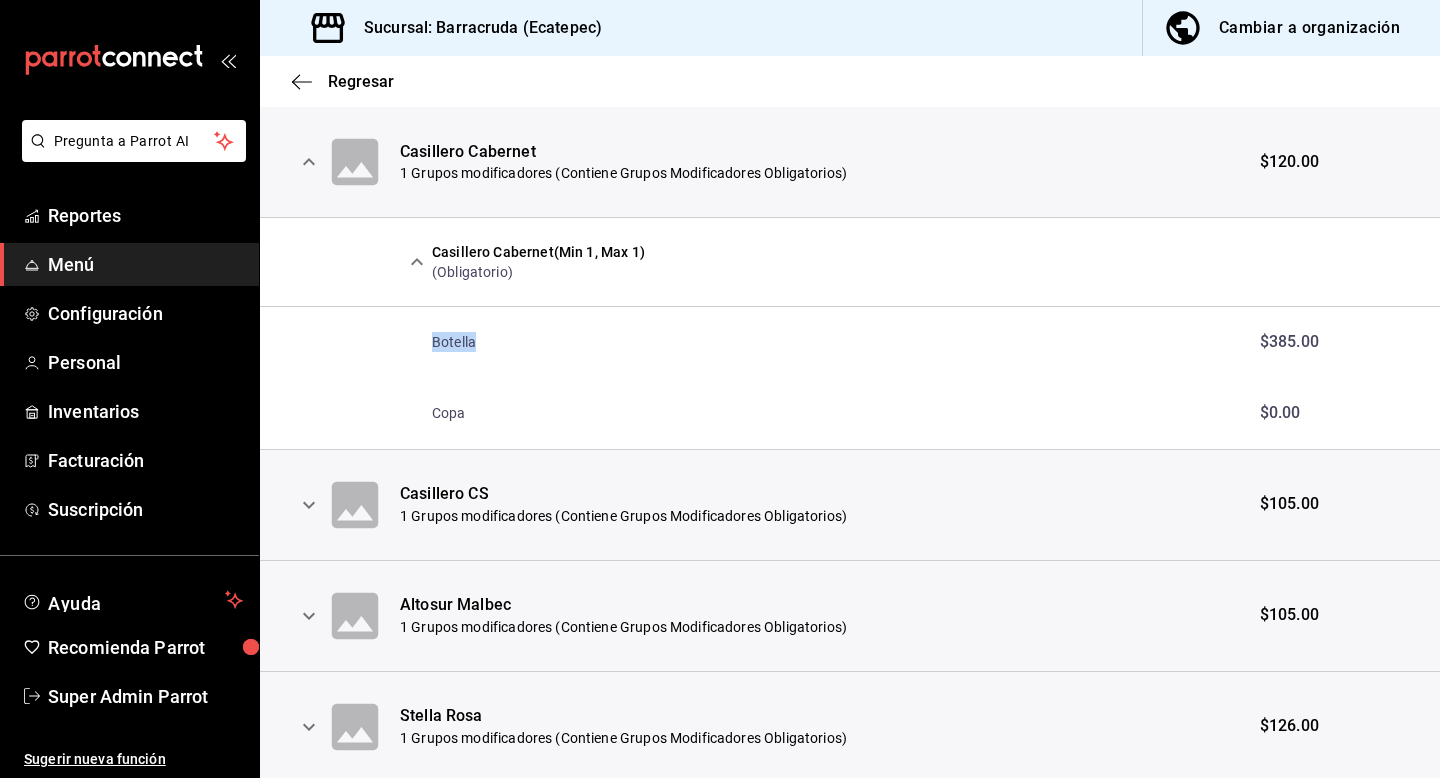 scroll, scrollTop: 521, scrollLeft: 0, axis: vertical 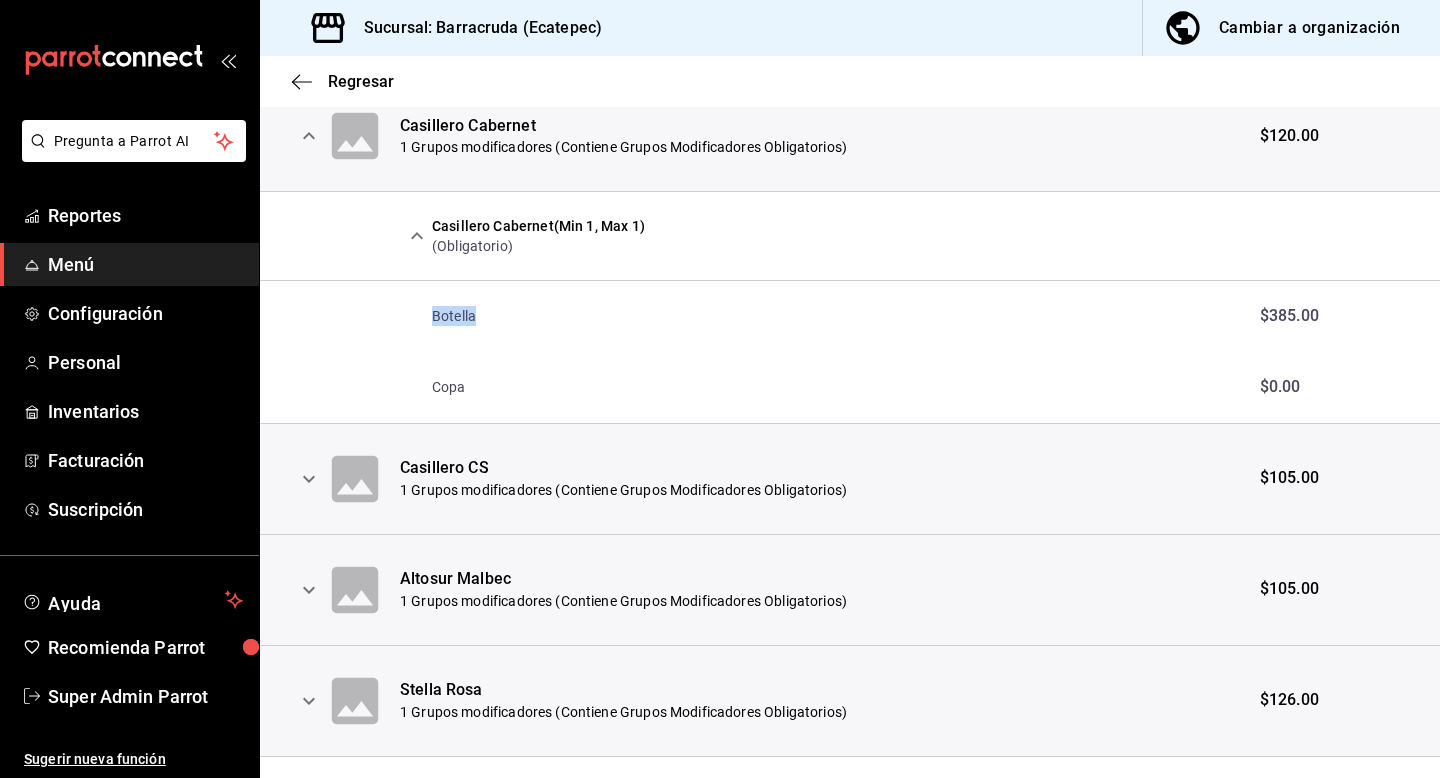 click 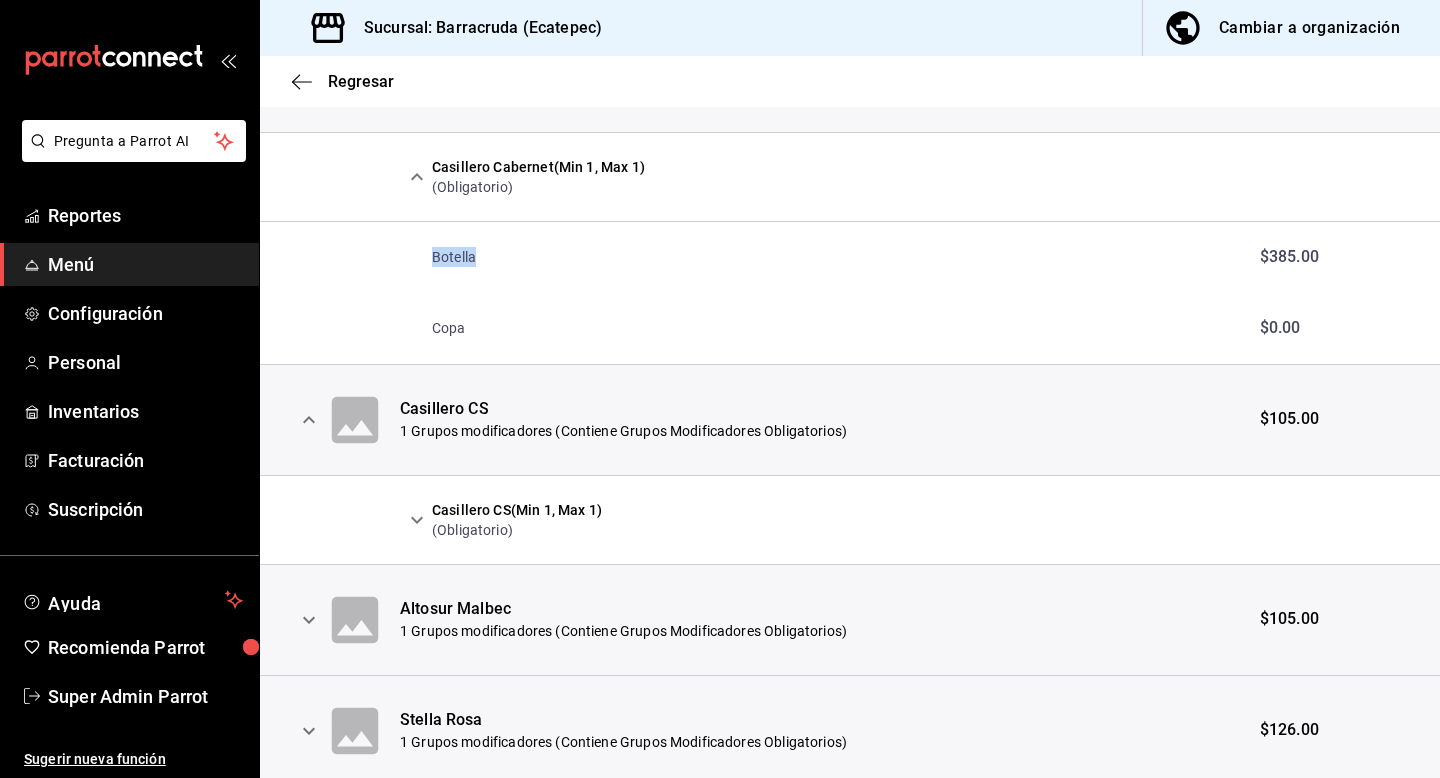 click 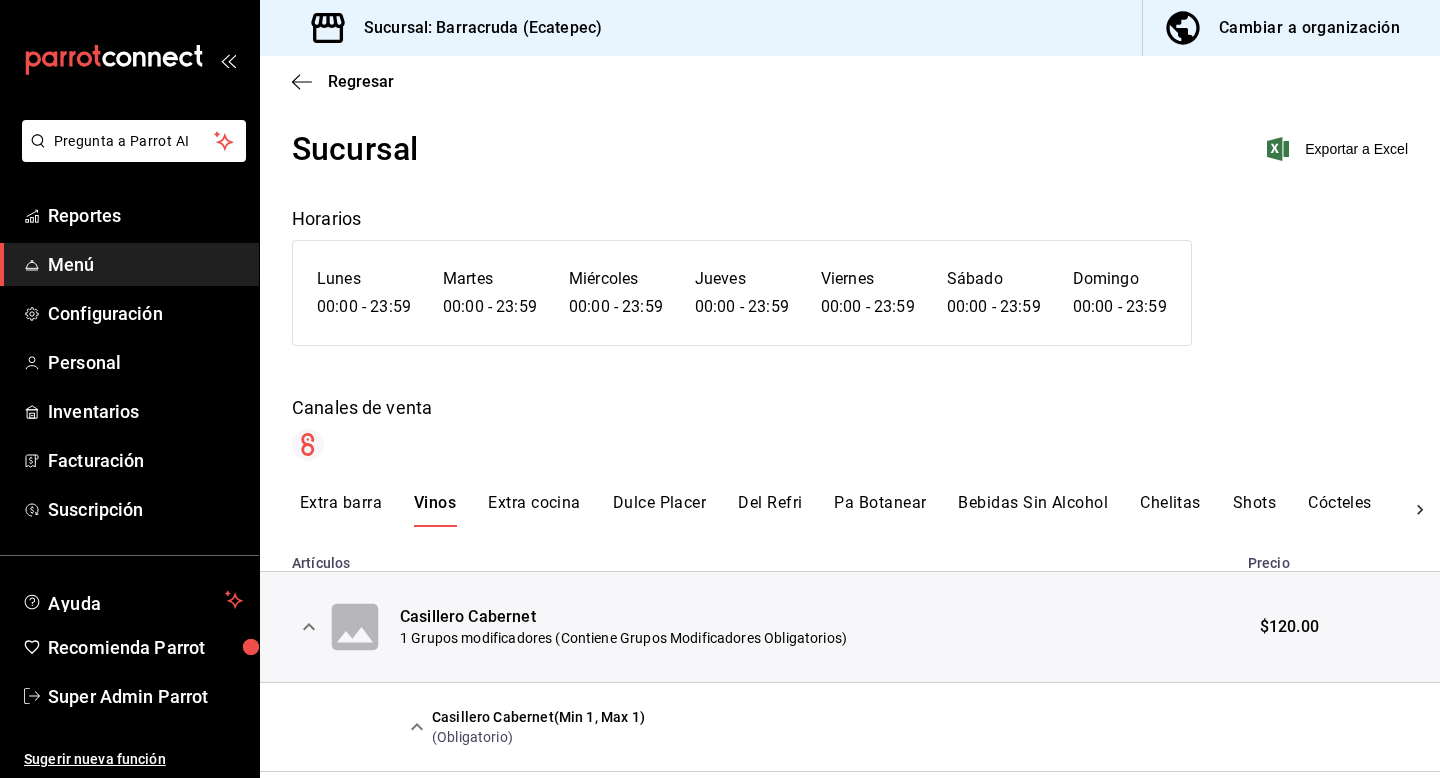 scroll, scrollTop: 5, scrollLeft: 0, axis: vertical 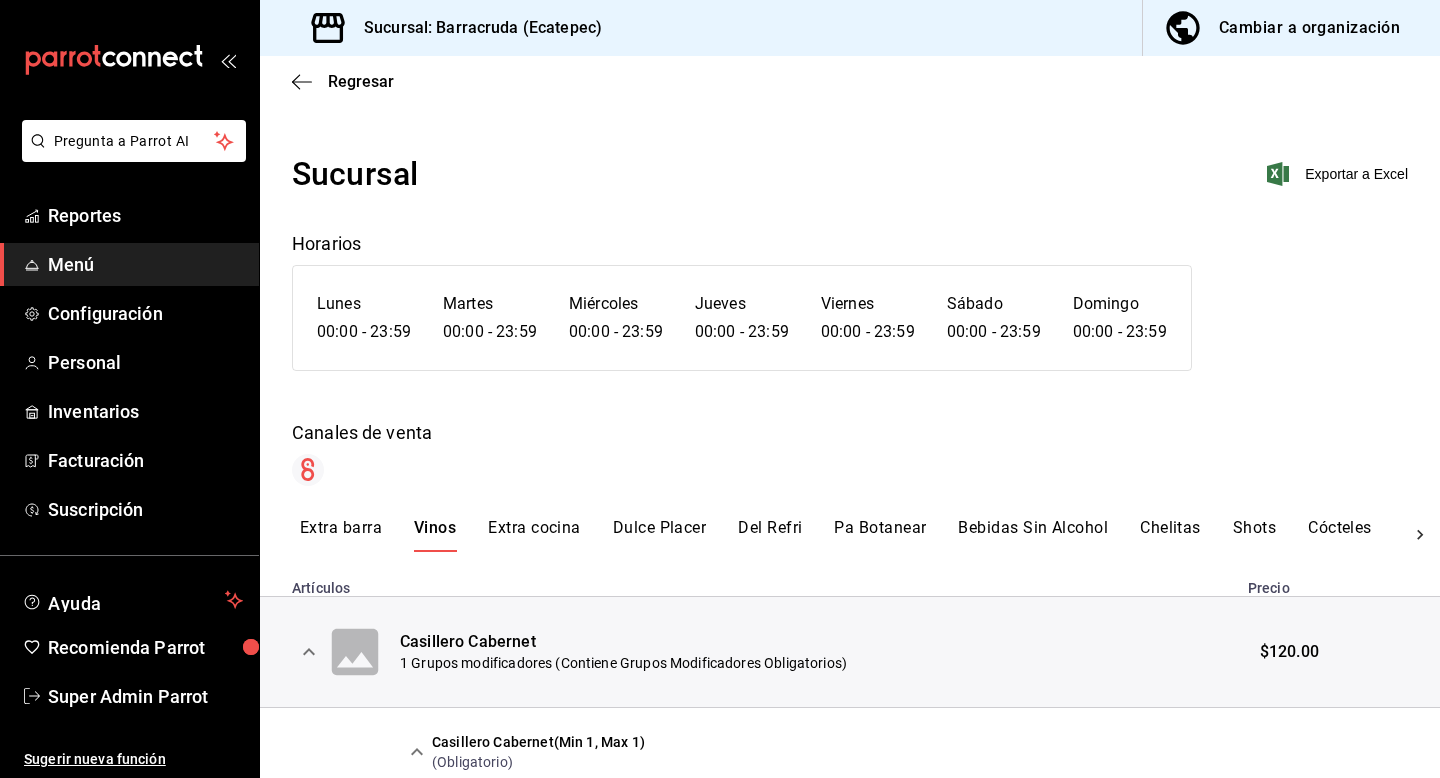 click on "Extra cocina" at bounding box center [534, 535] 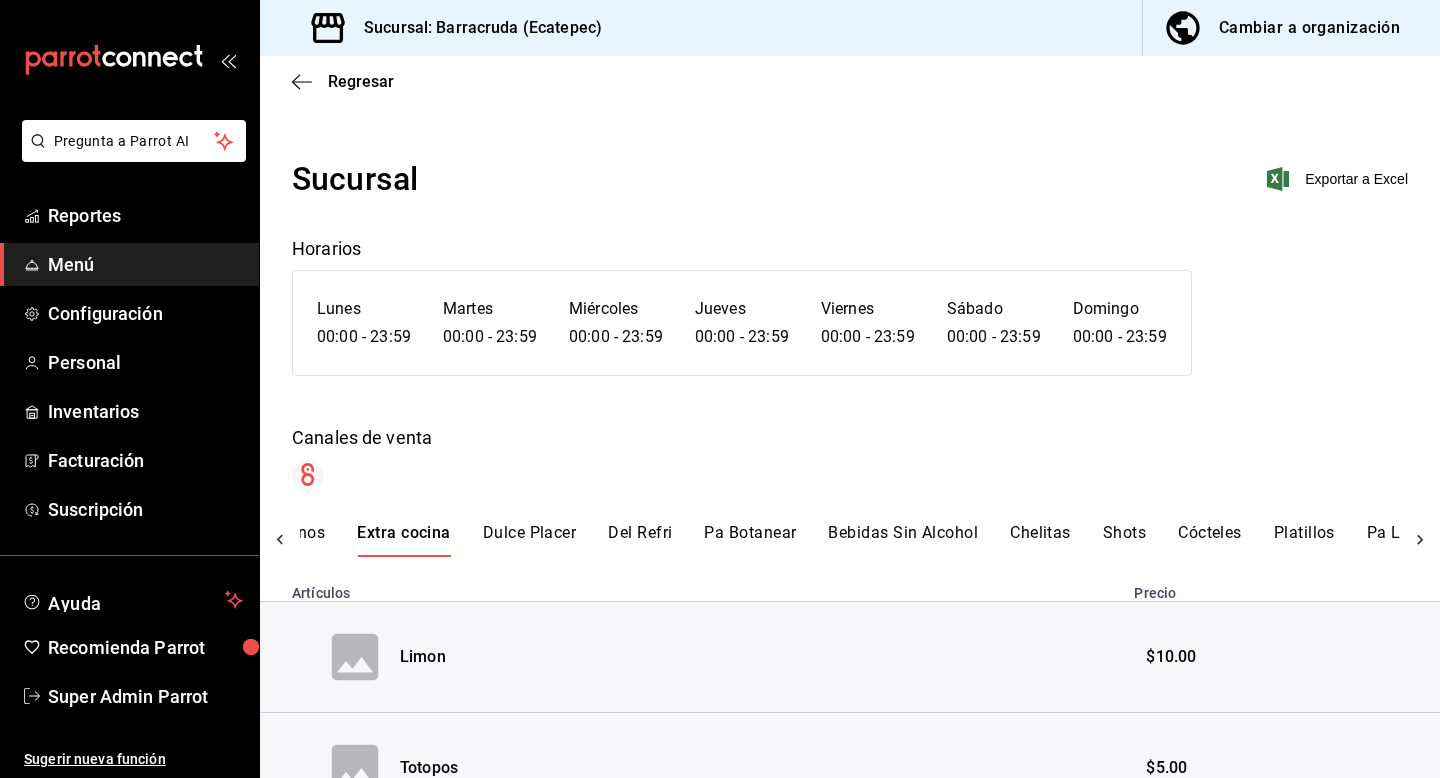 scroll, scrollTop: 0, scrollLeft: 176, axis: horizontal 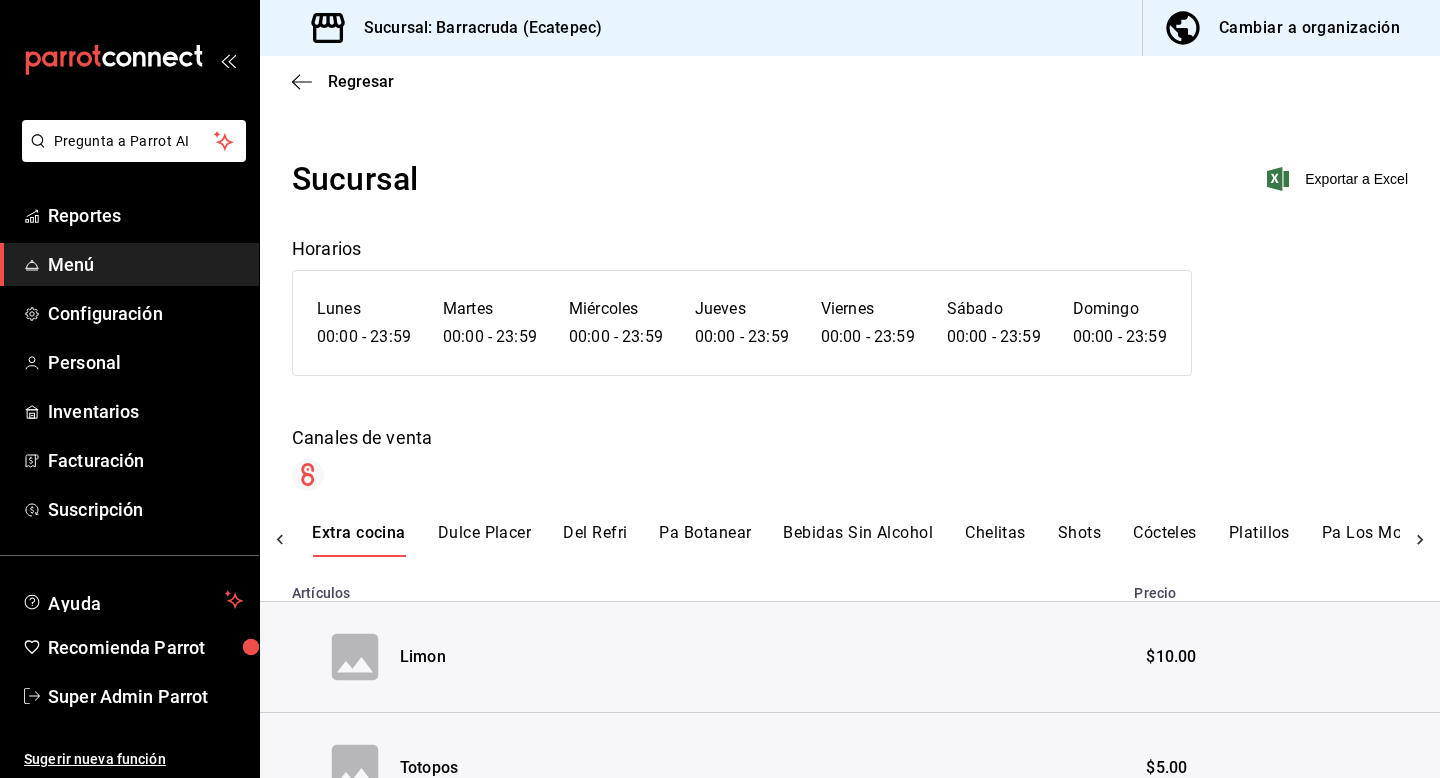 click on "Bebidas Sin Alcohol" at bounding box center [858, 540] 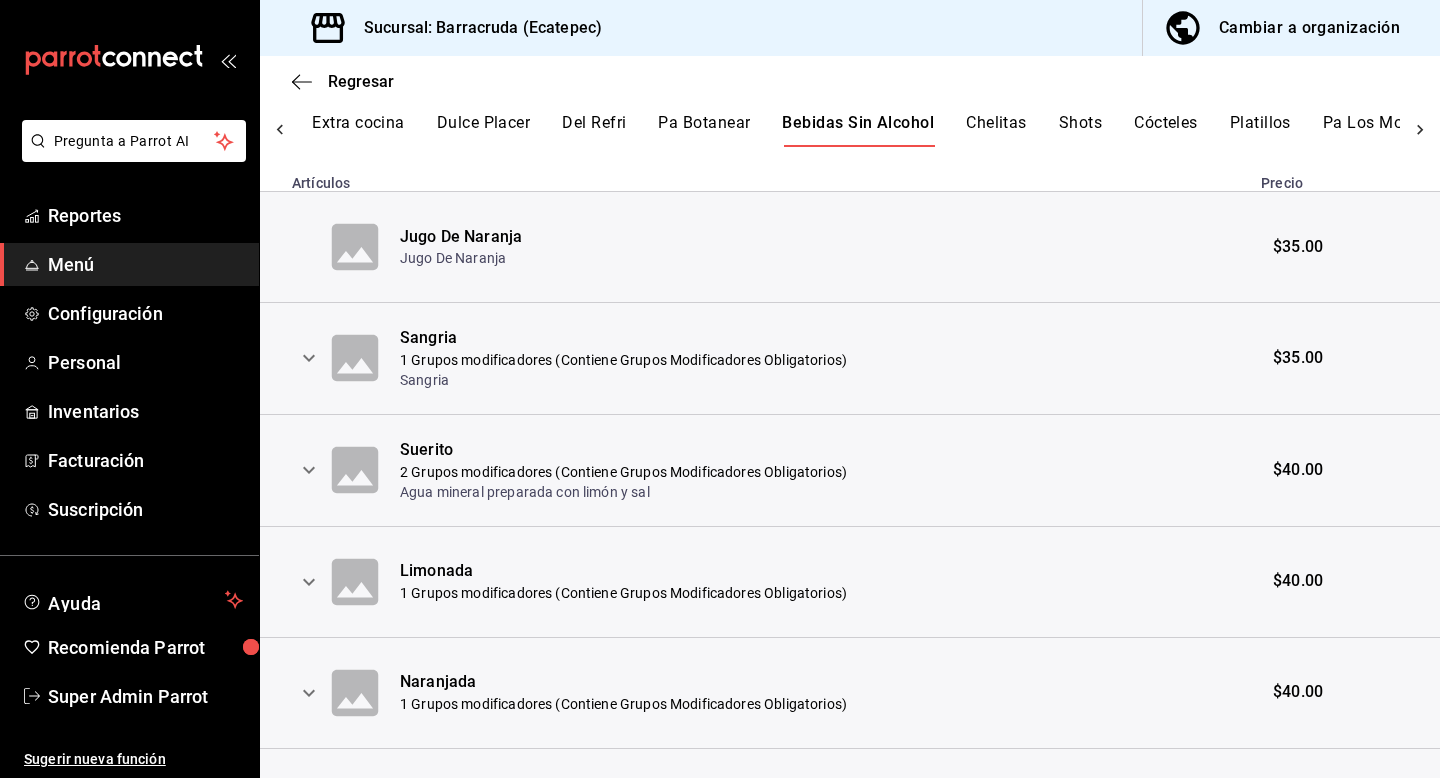 scroll, scrollTop: 417, scrollLeft: 0, axis: vertical 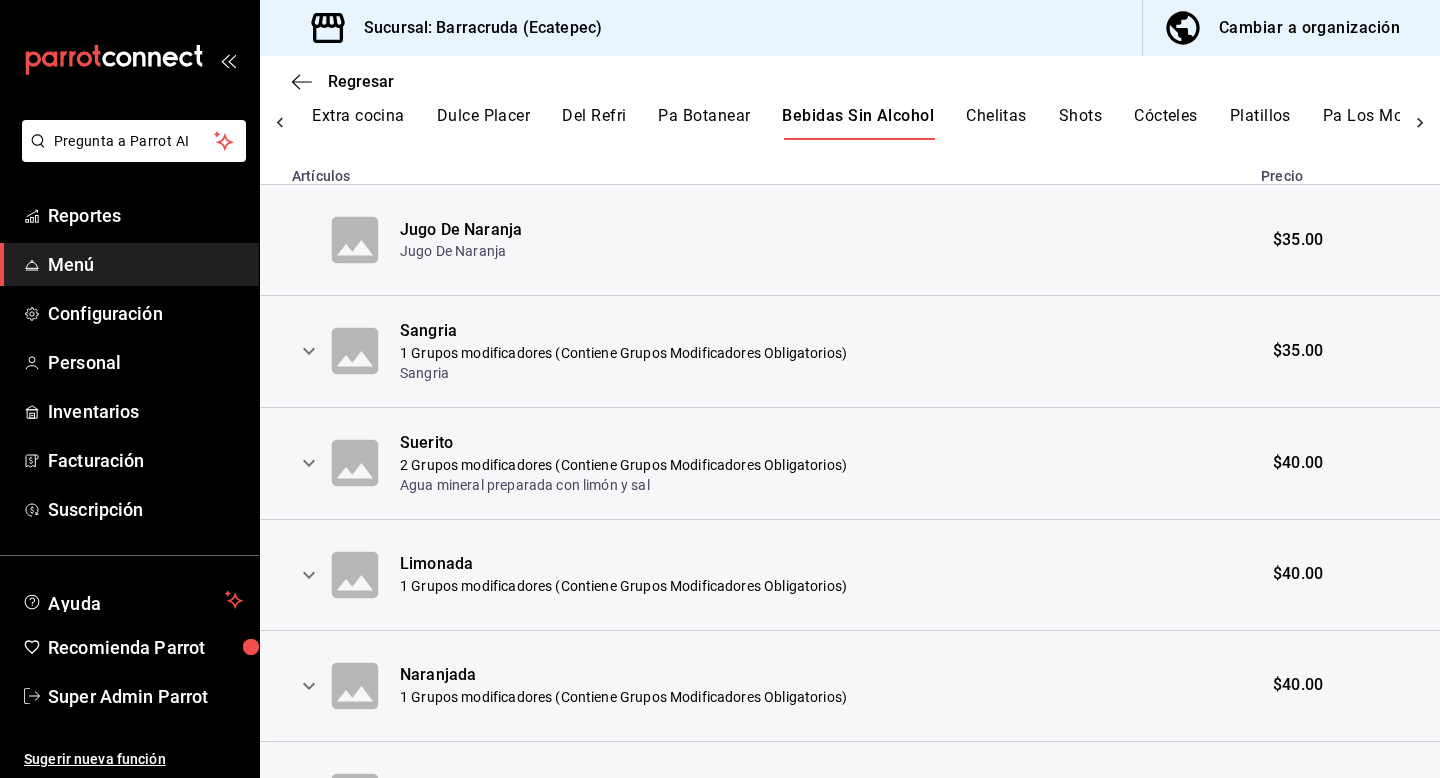 click 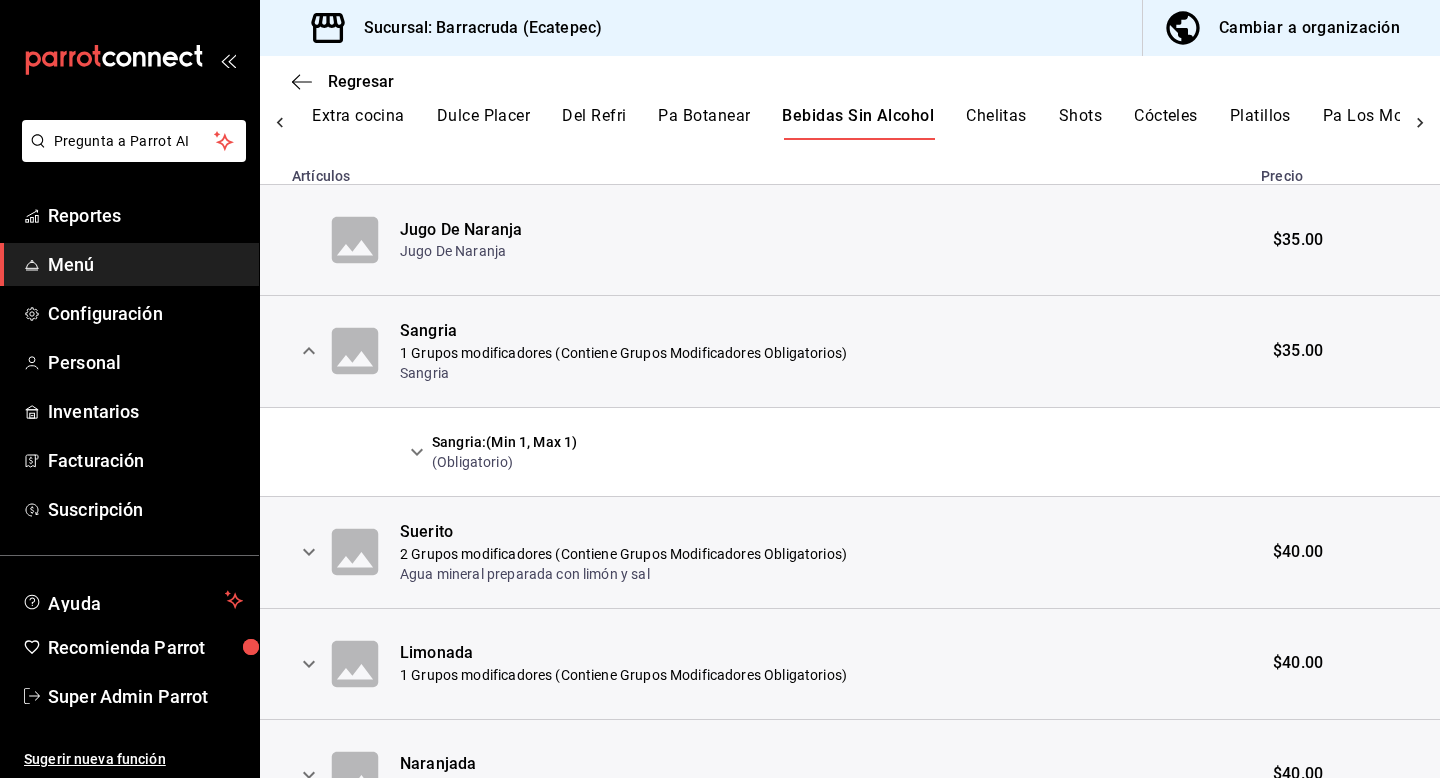 click 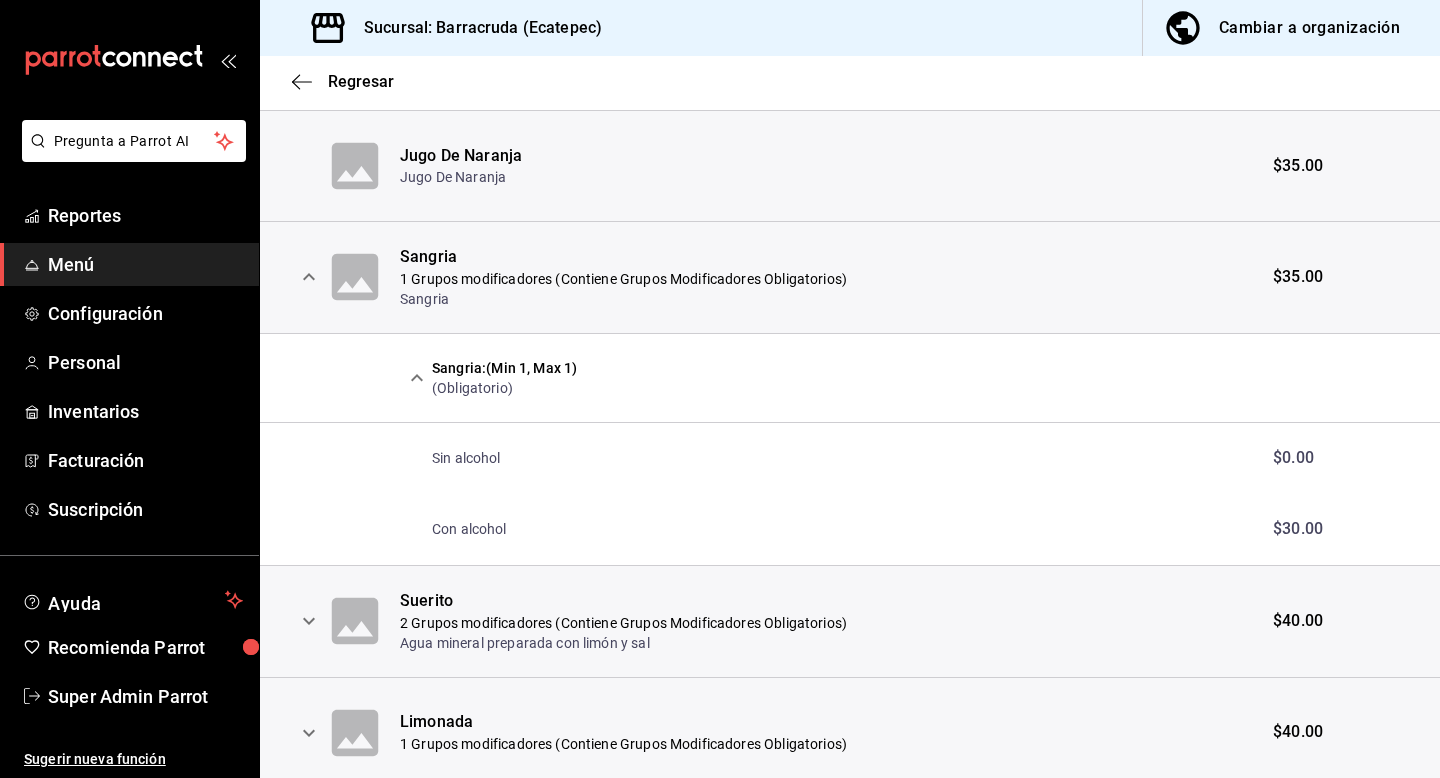 scroll, scrollTop: 509, scrollLeft: 0, axis: vertical 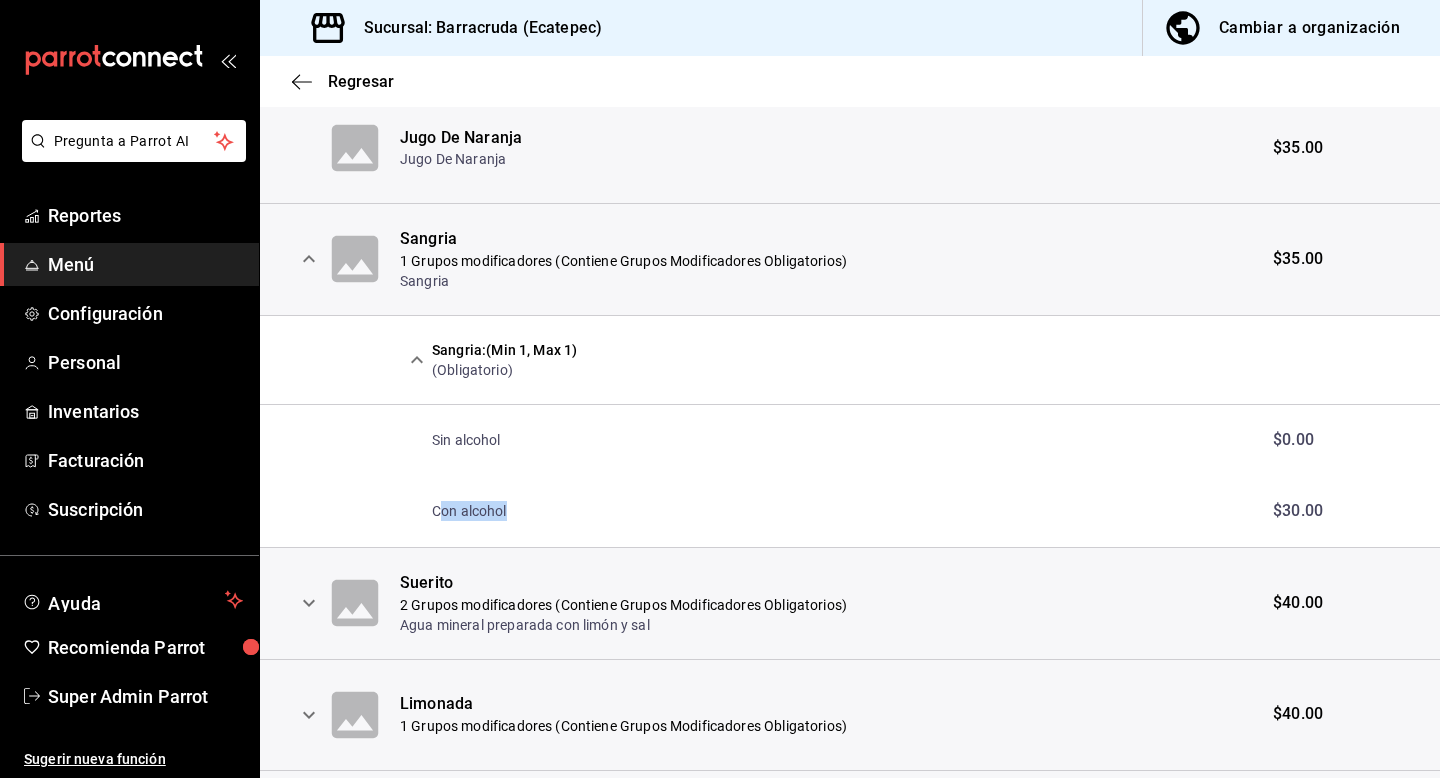 drag, startPoint x: 437, startPoint y: 511, endPoint x: 535, endPoint y: 519, distance: 98.32599 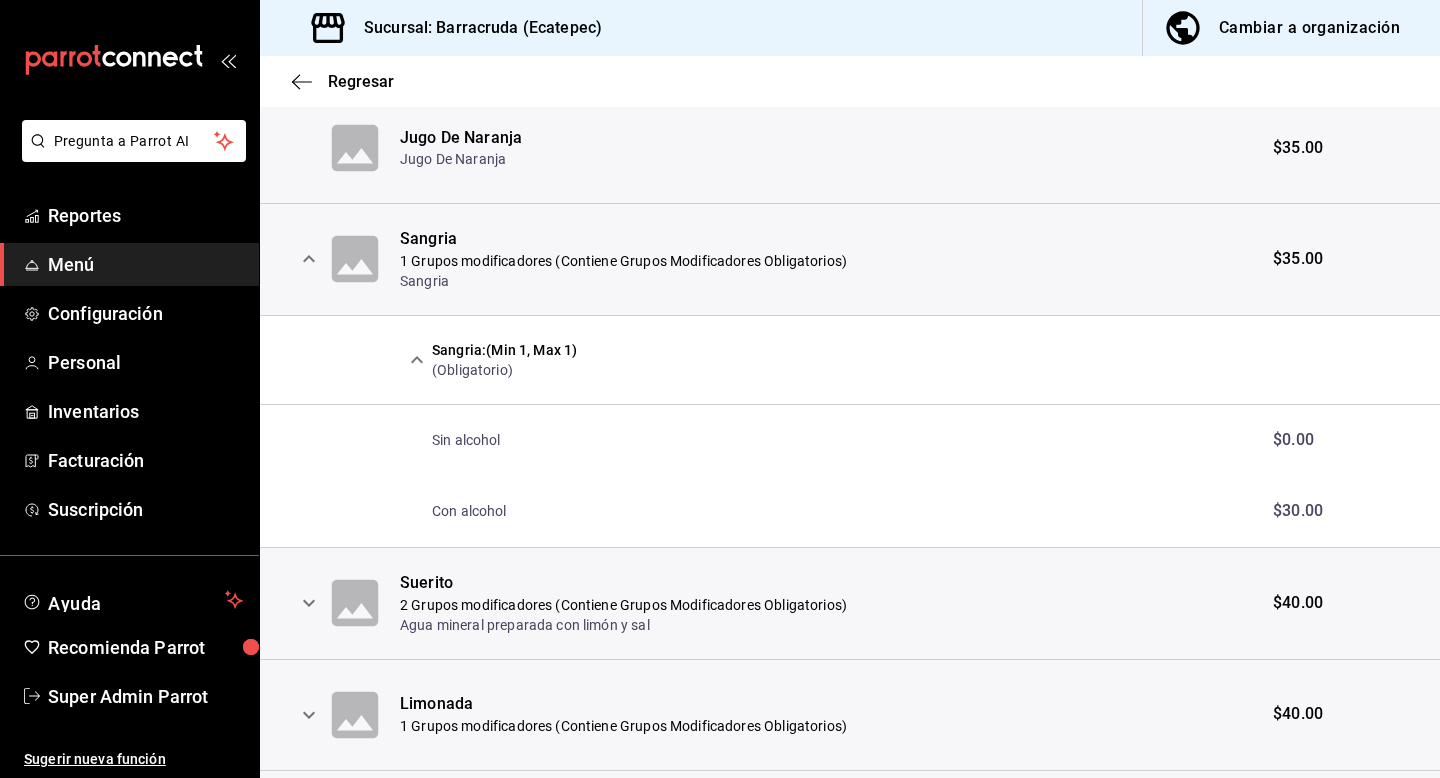 click on "Con alcohol" at bounding box center (824, 511) 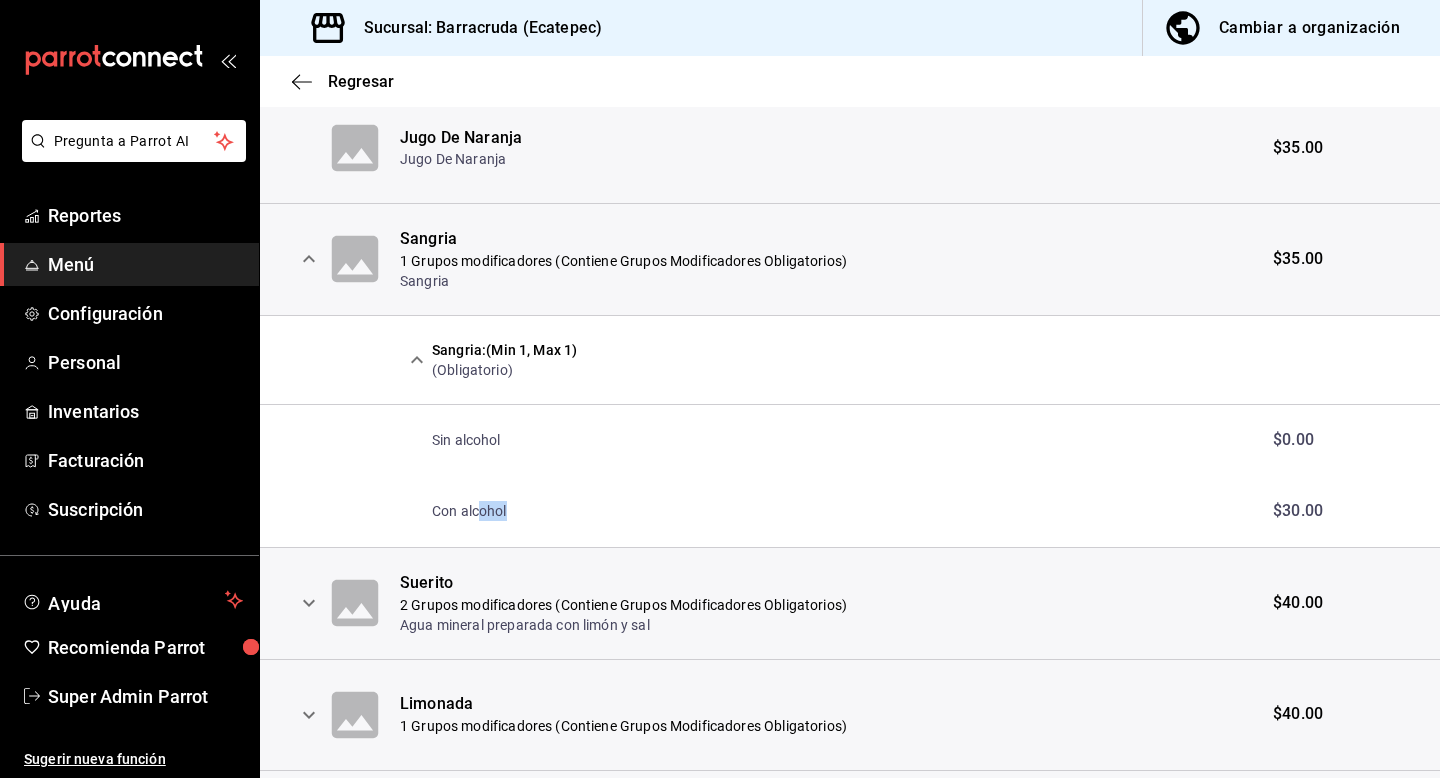 drag, startPoint x: 478, startPoint y: 515, endPoint x: 565, endPoint y: 515, distance: 87 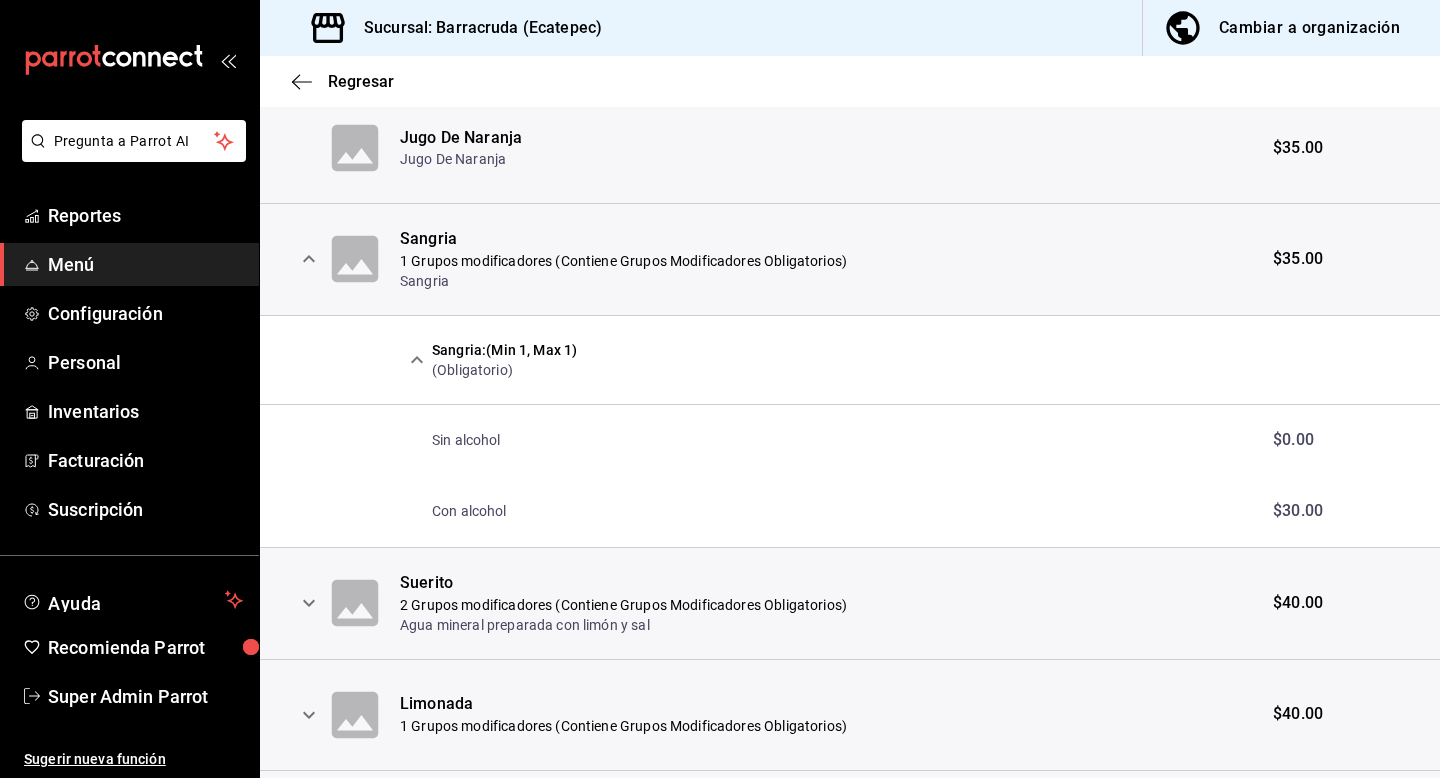 click on "Con alcohol" at bounding box center [824, 511] 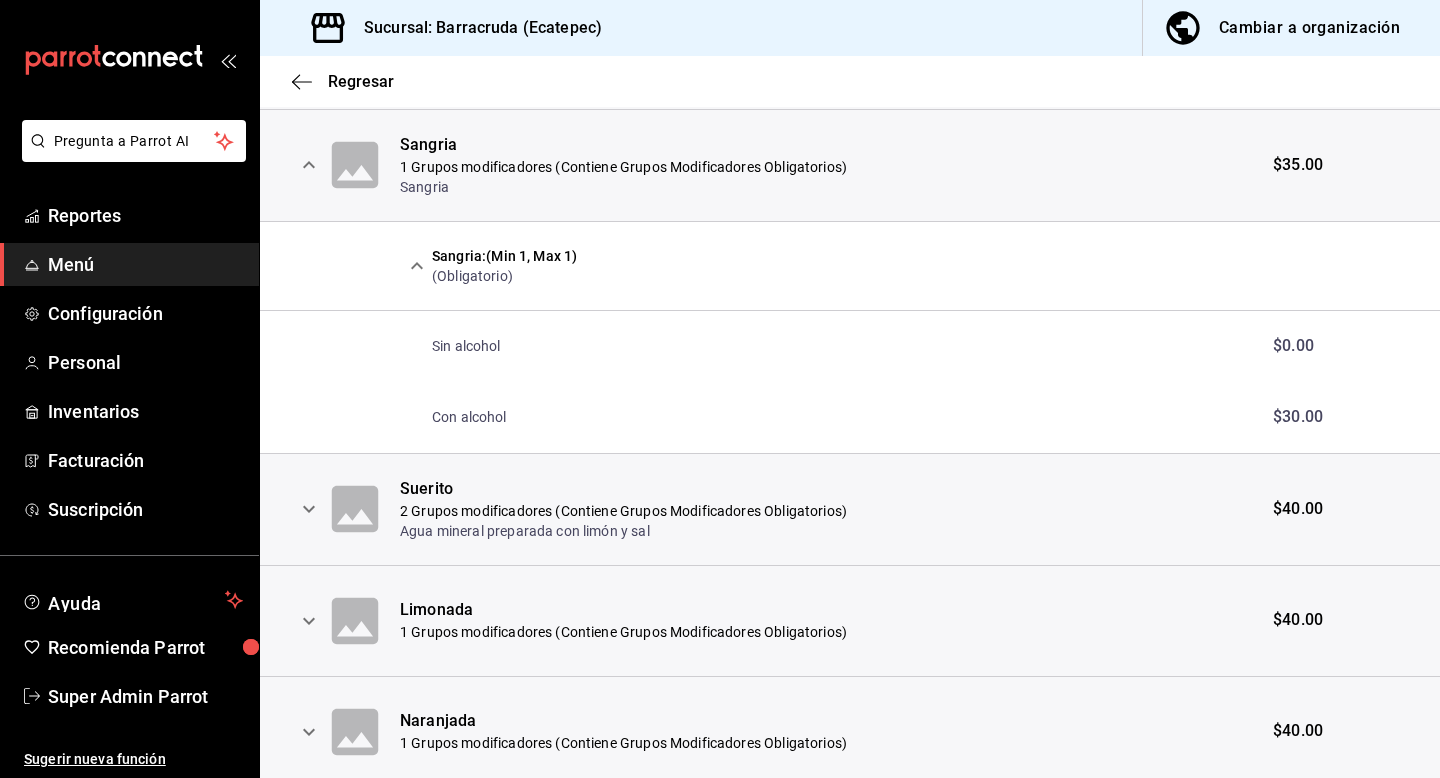 scroll, scrollTop: 615, scrollLeft: 0, axis: vertical 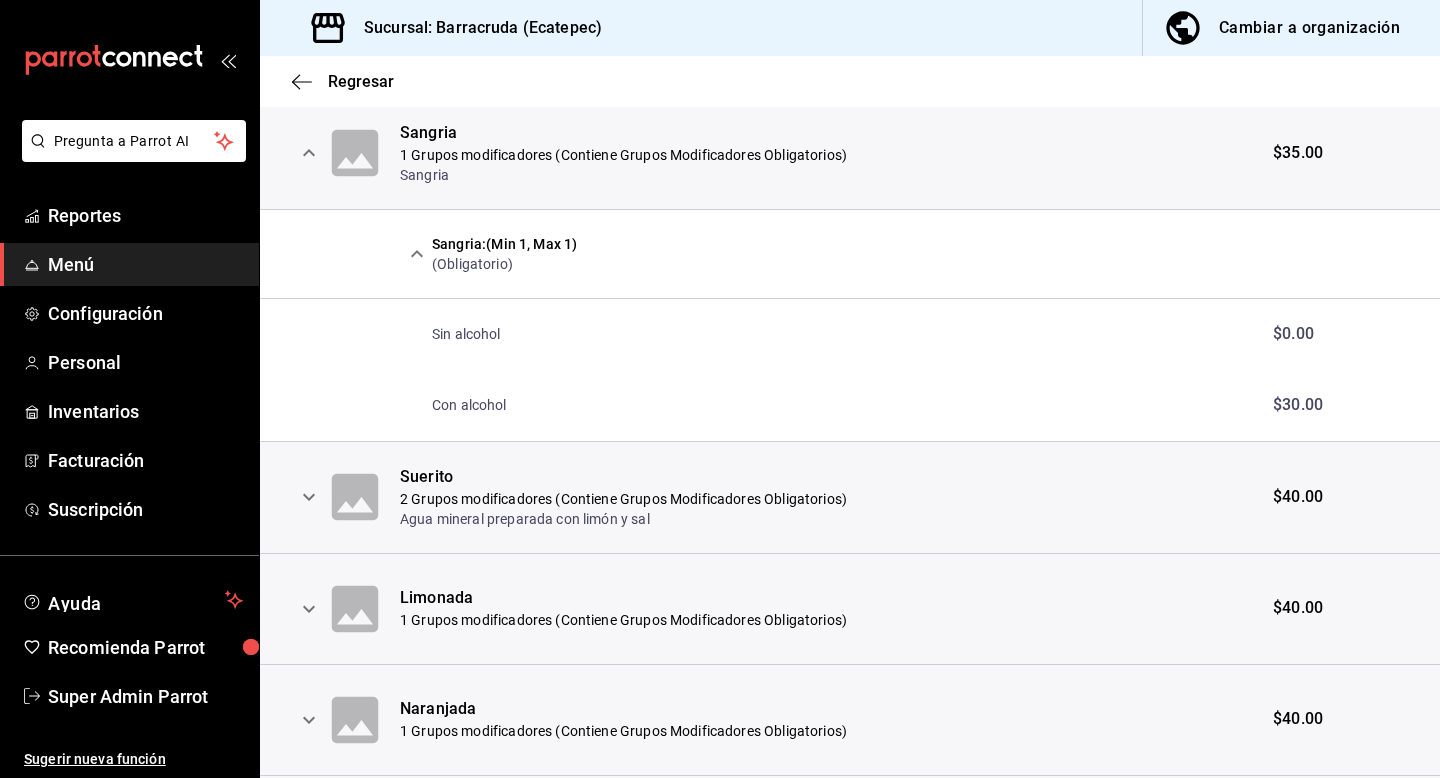click at bounding box center (308, 497) 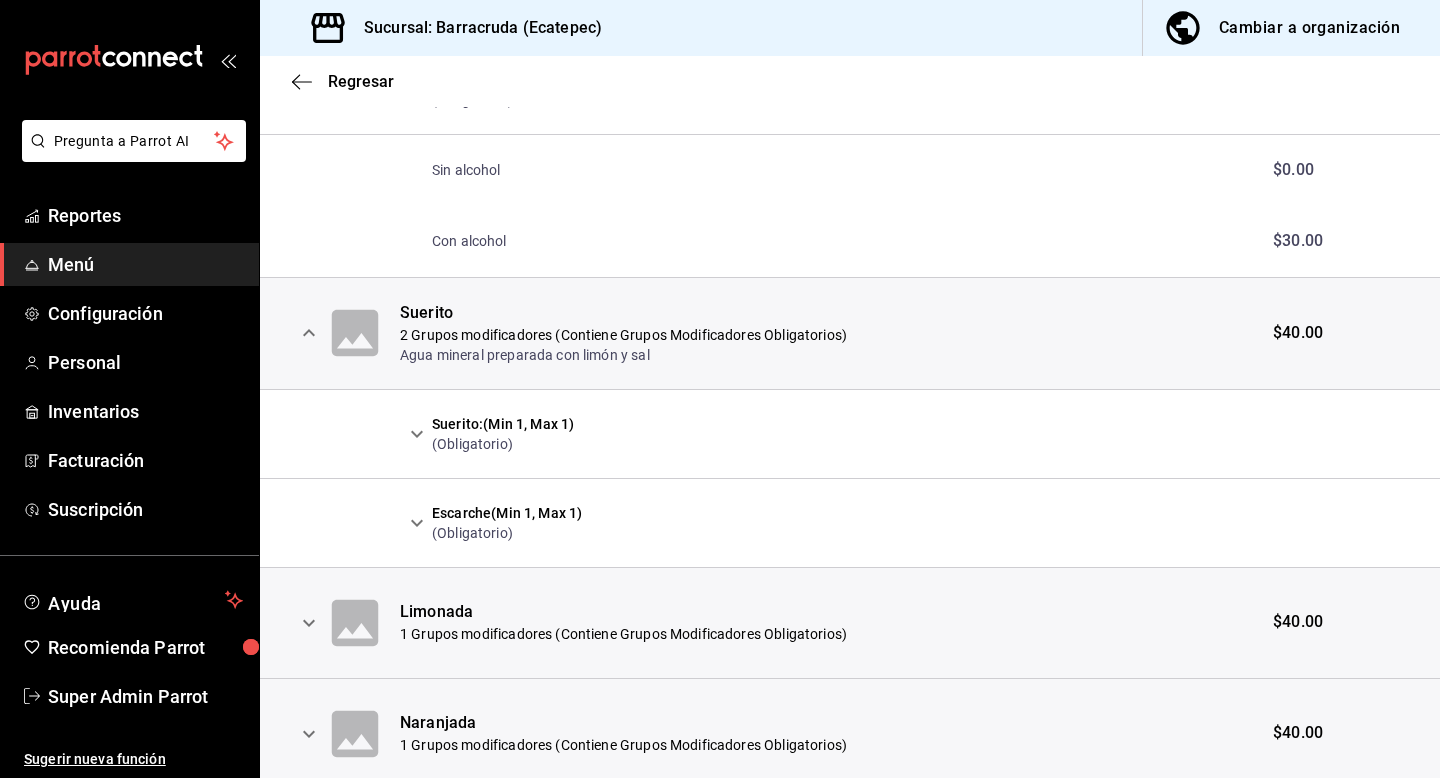 scroll, scrollTop: 848, scrollLeft: 0, axis: vertical 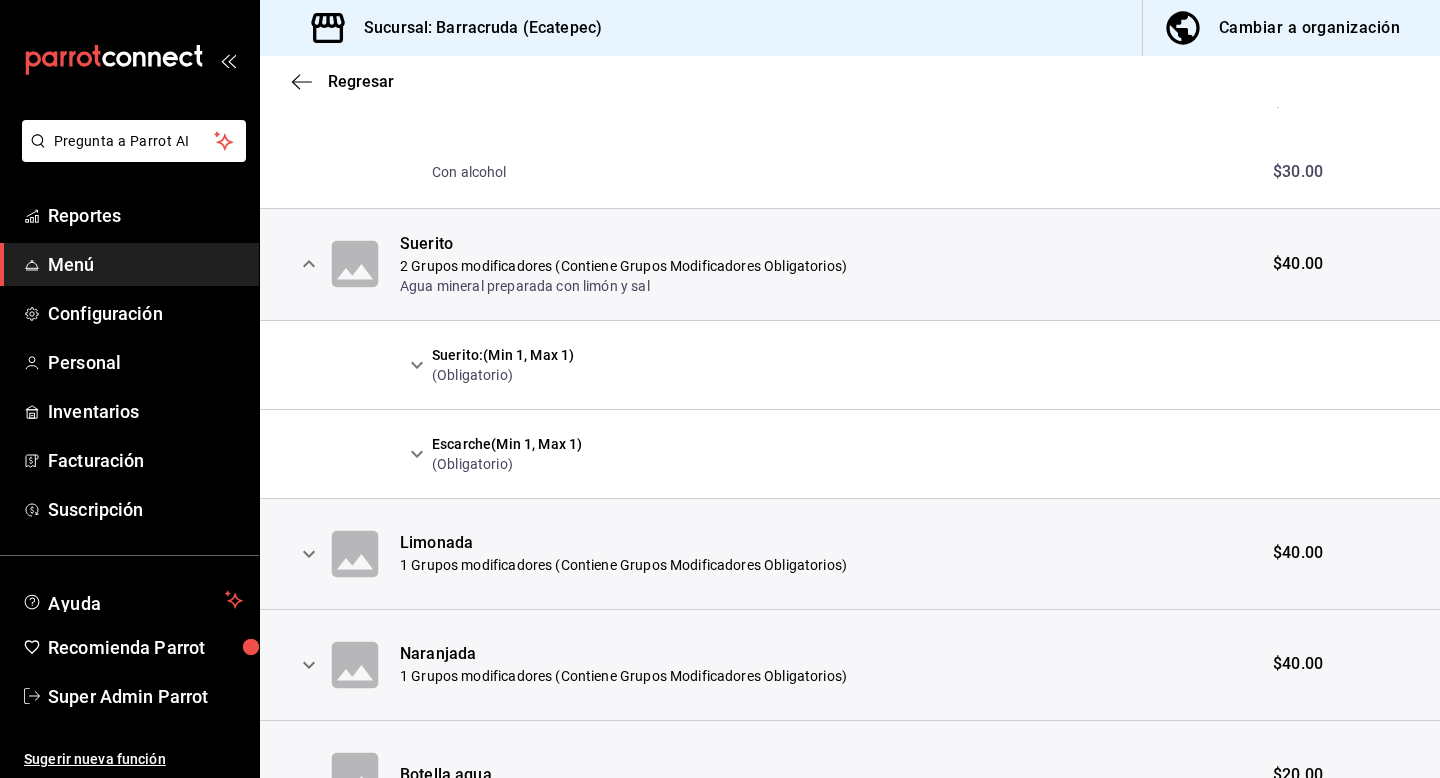 click 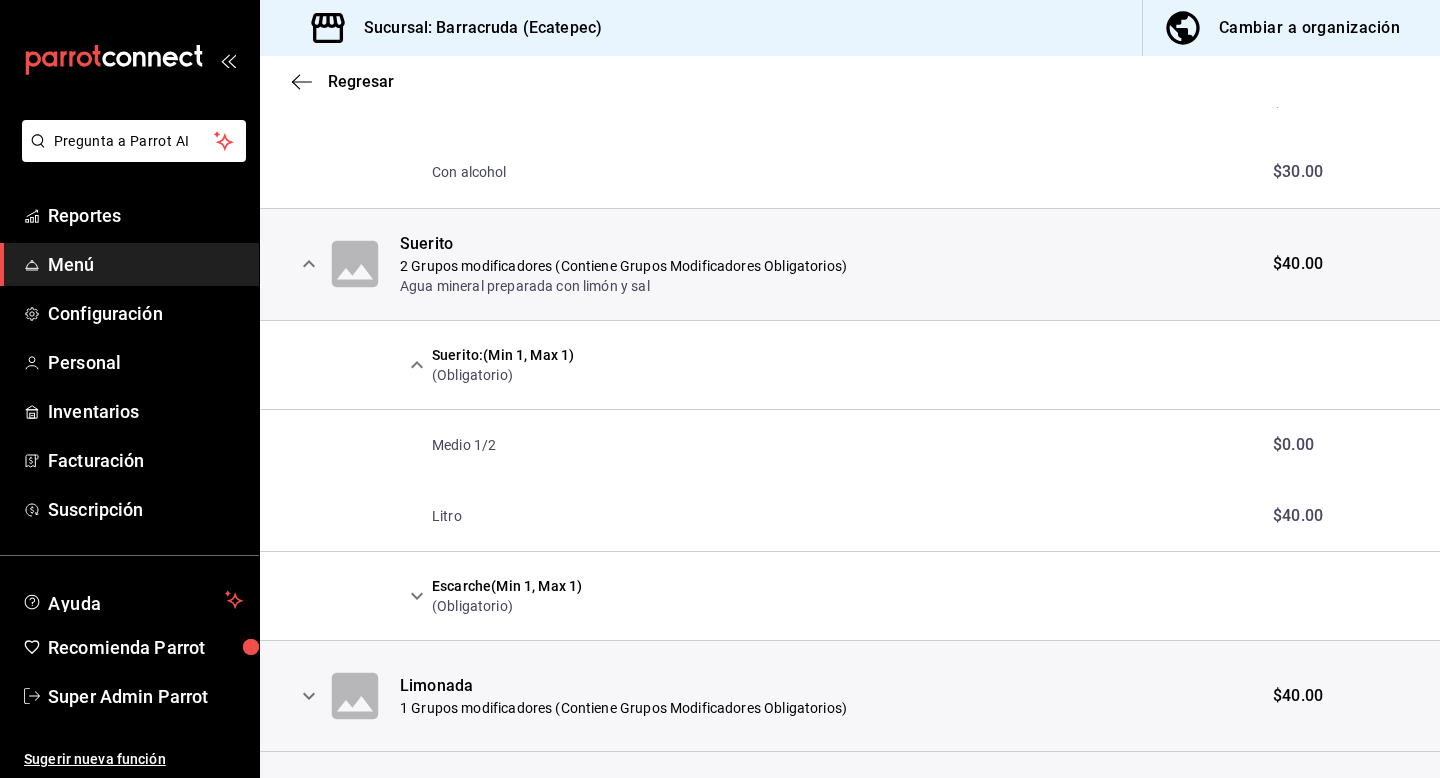 click at bounding box center (417, 596) 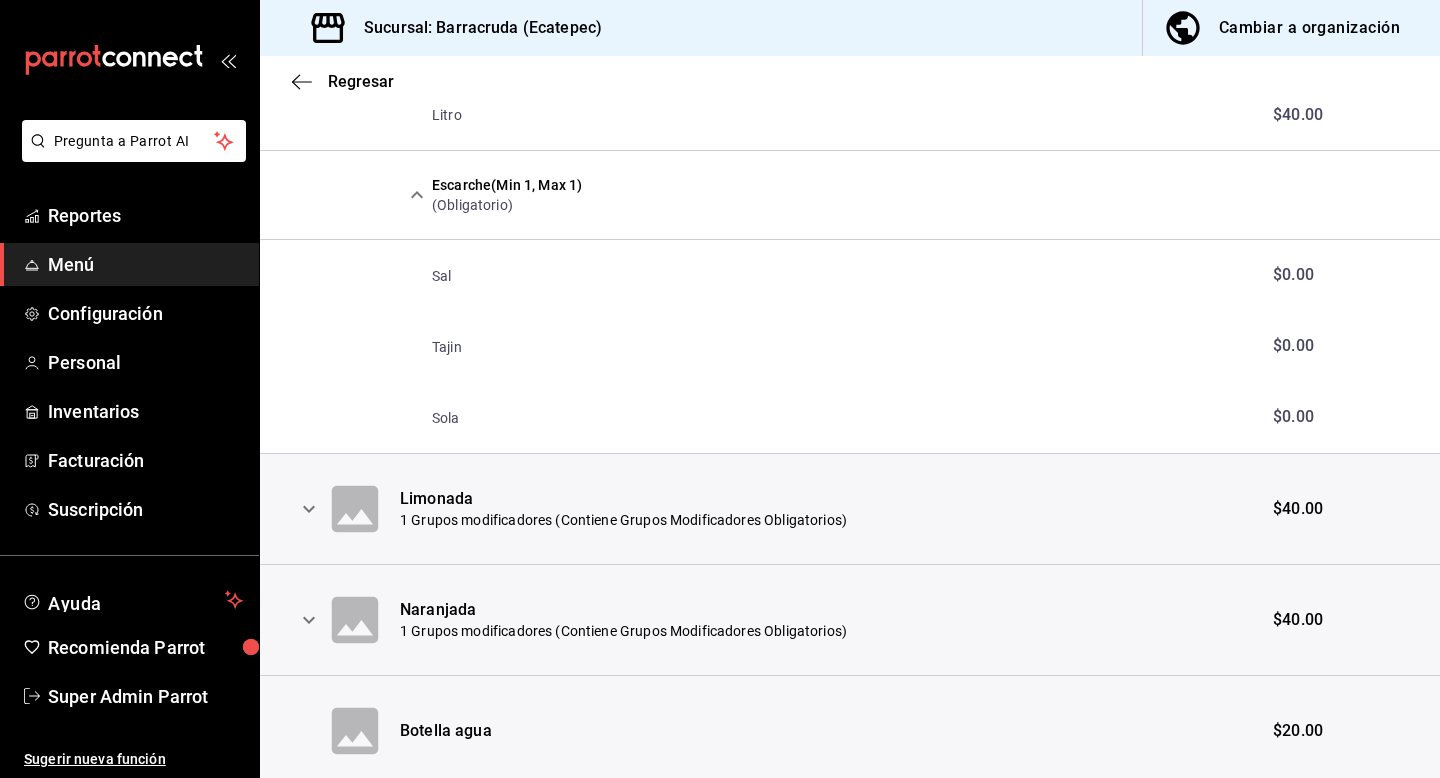 scroll, scrollTop: 1269, scrollLeft: 0, axis: vertical 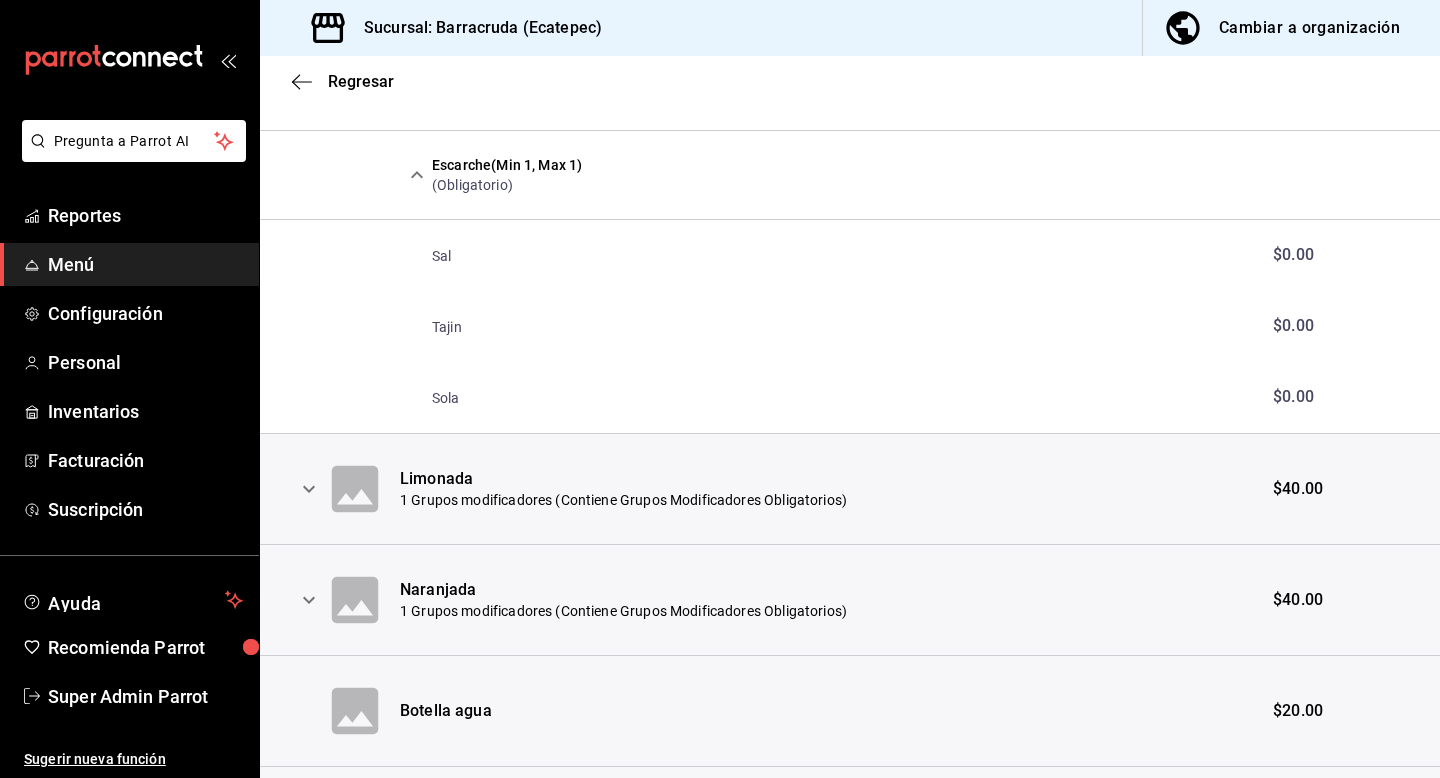 click 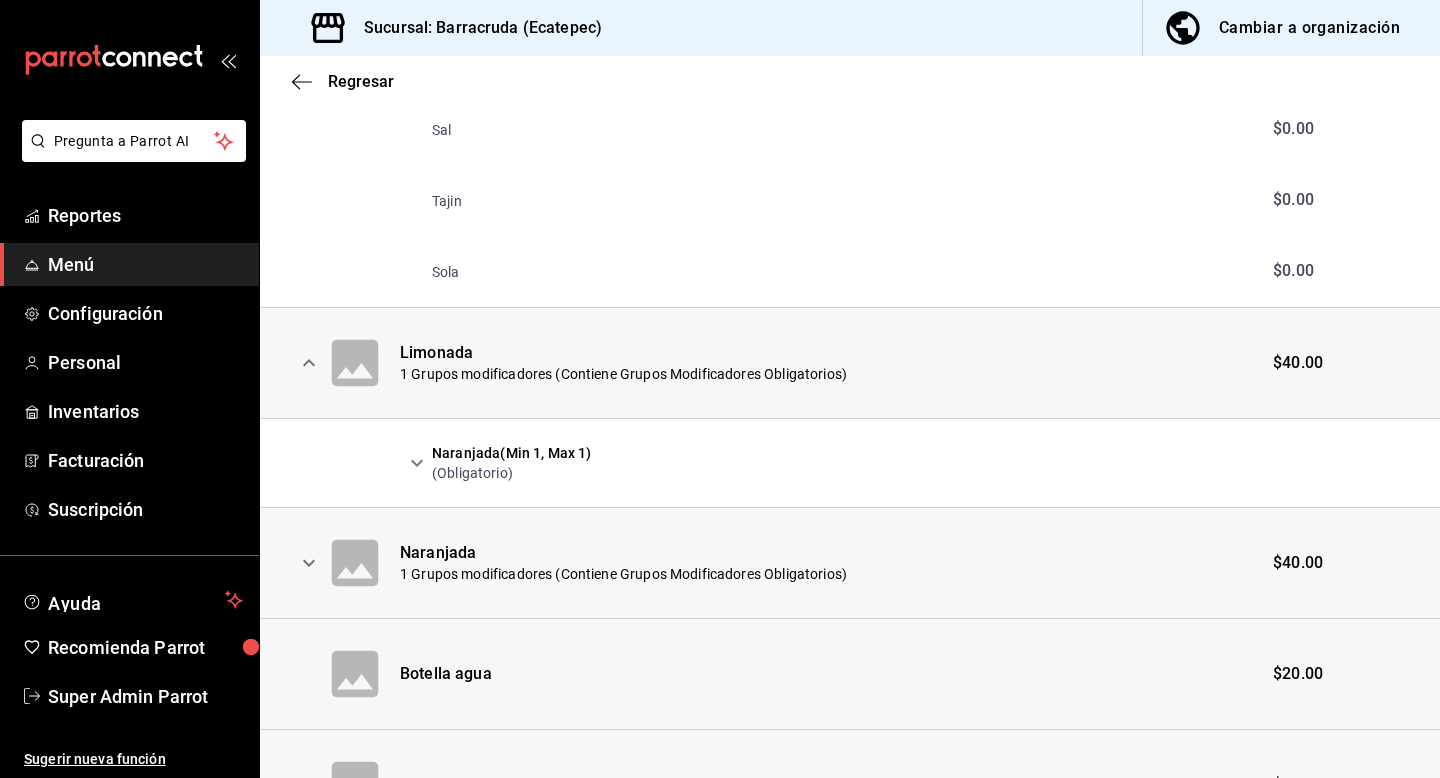 scroll, scrollTop: 1457, scrollLeft: 0, axis: vertical 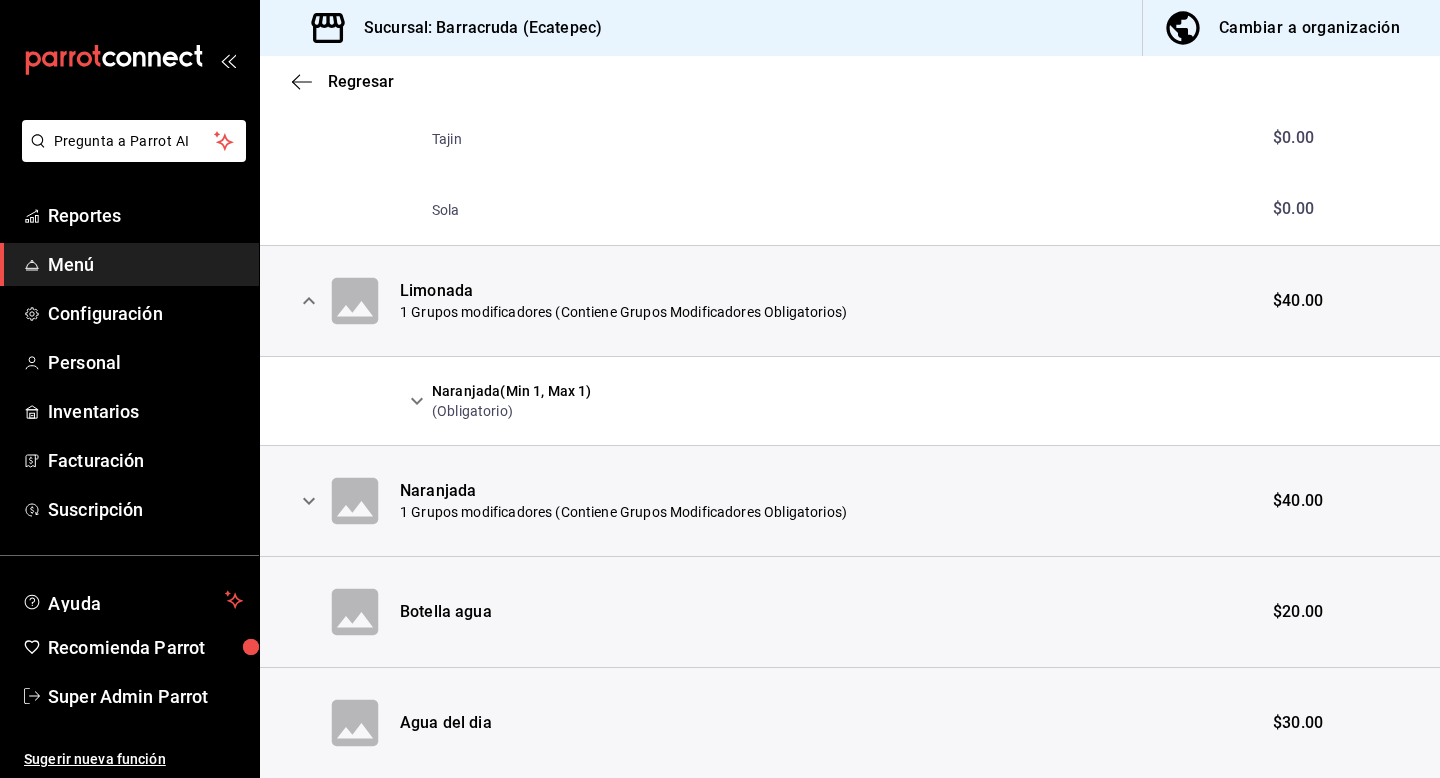click 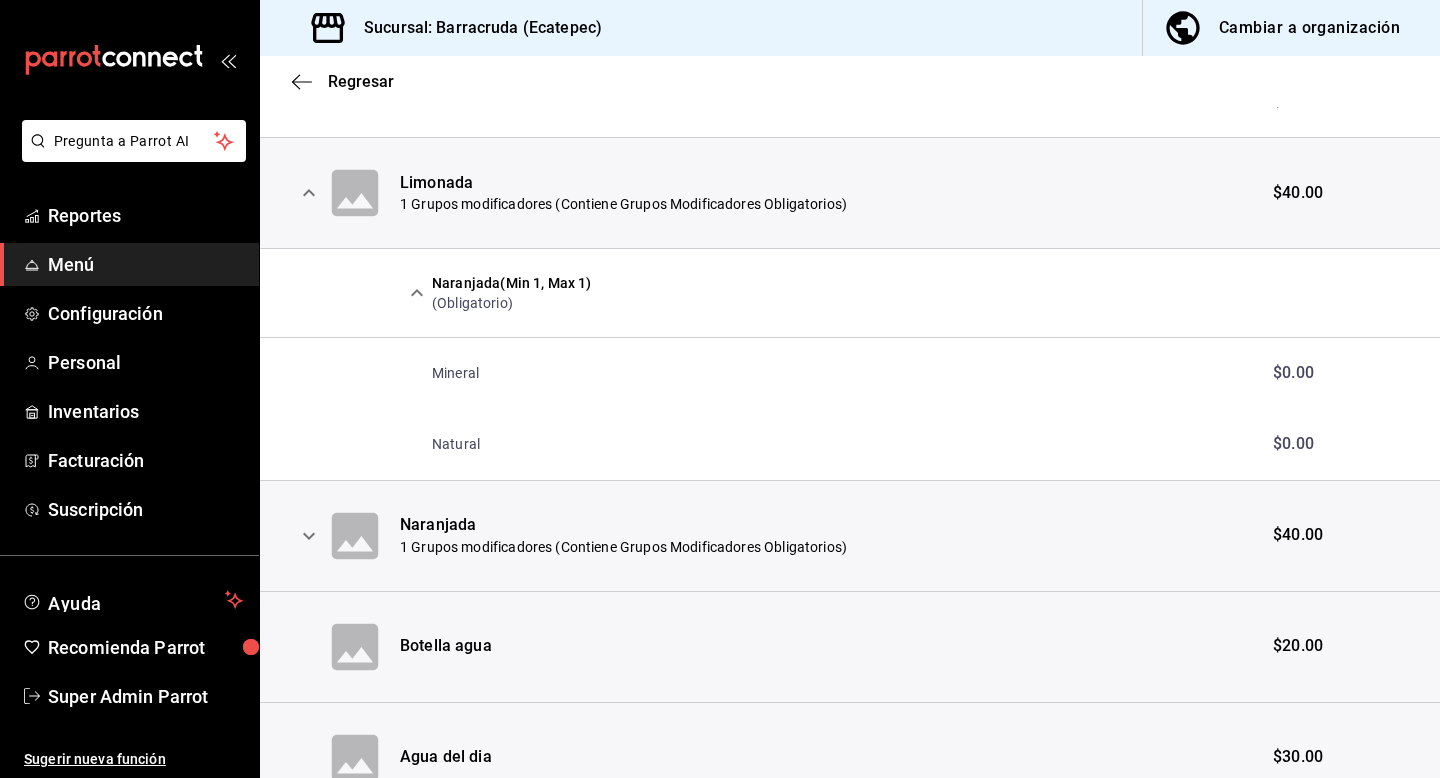 click 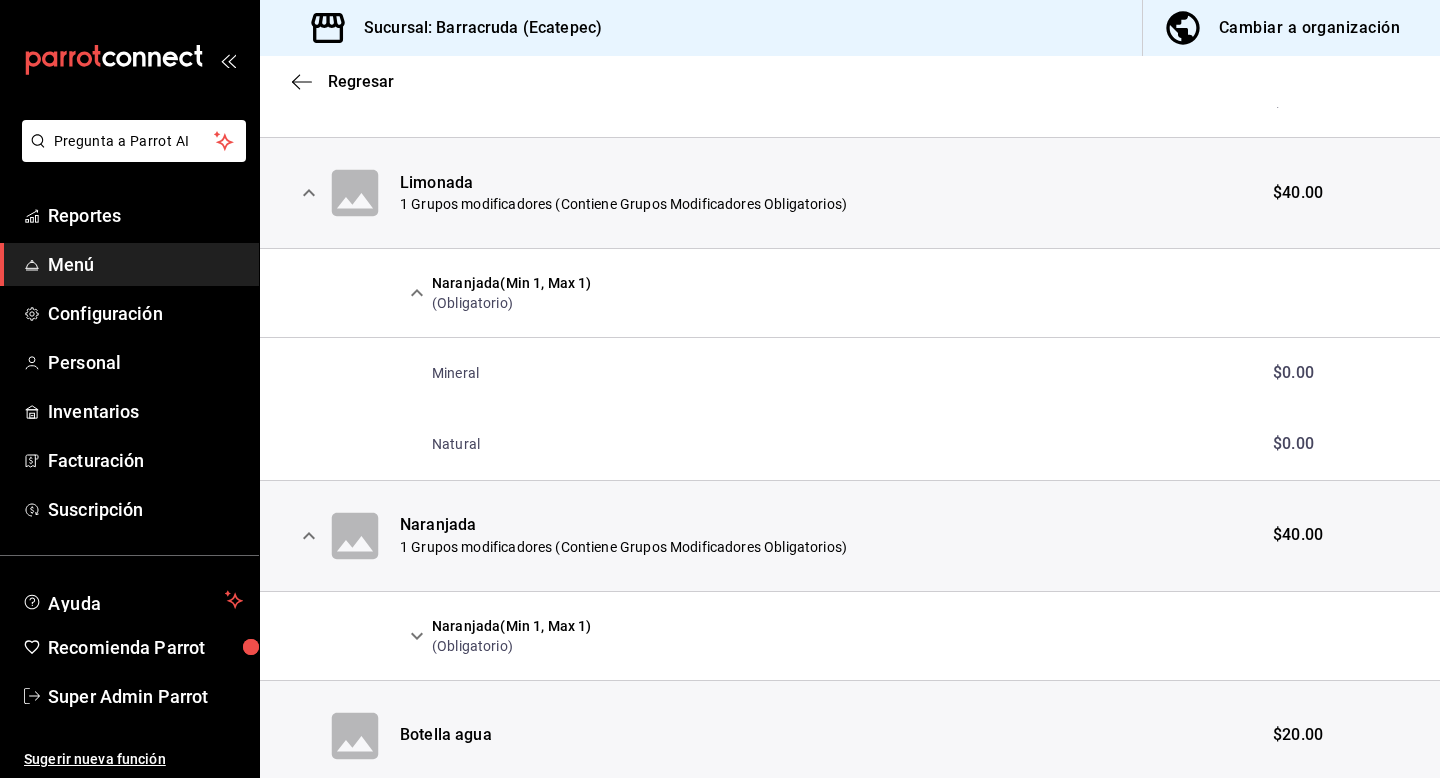scroll, scrollTop: 1841, scrollLeft: 0, axis: vertical 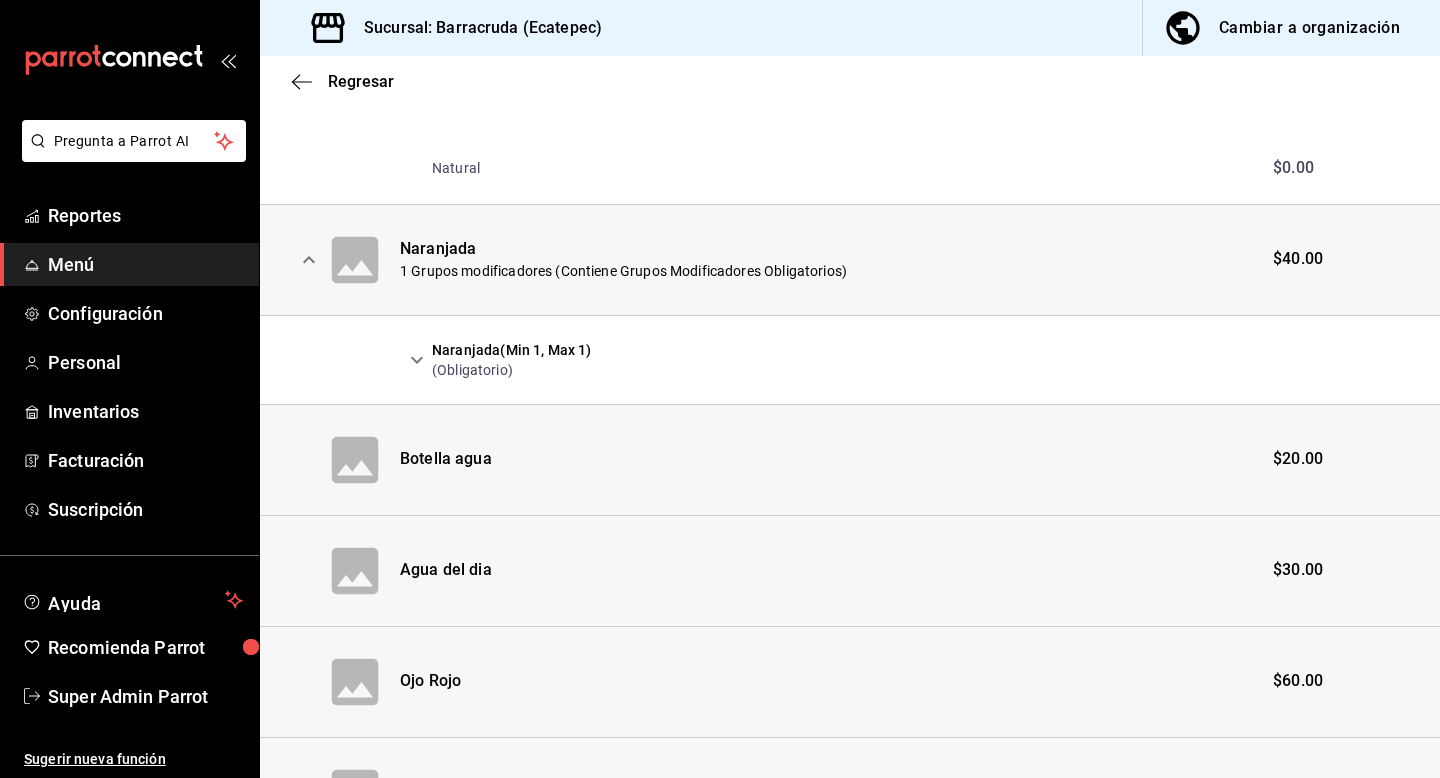 click 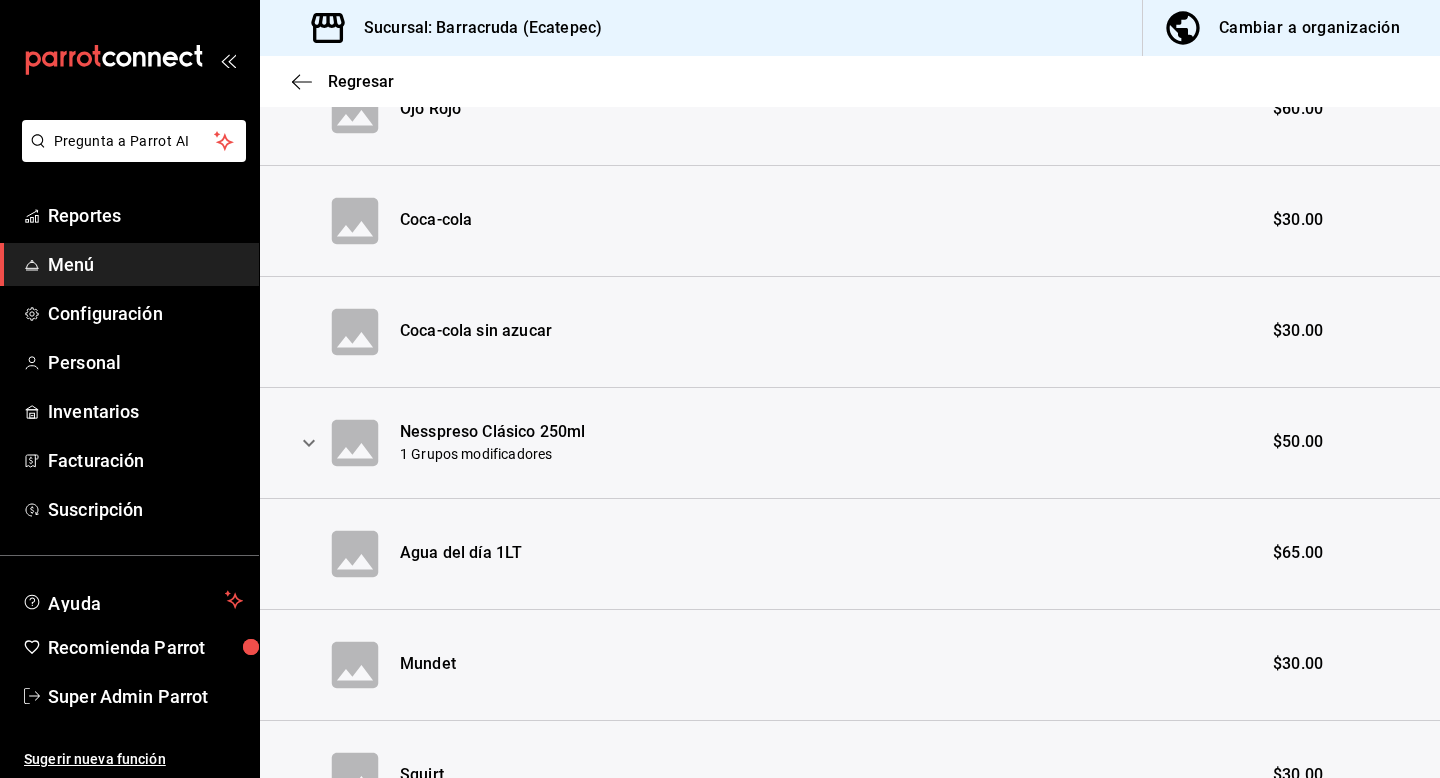 scroll, scrollTop: 2566, scrollLeft: 0, axis: vertical 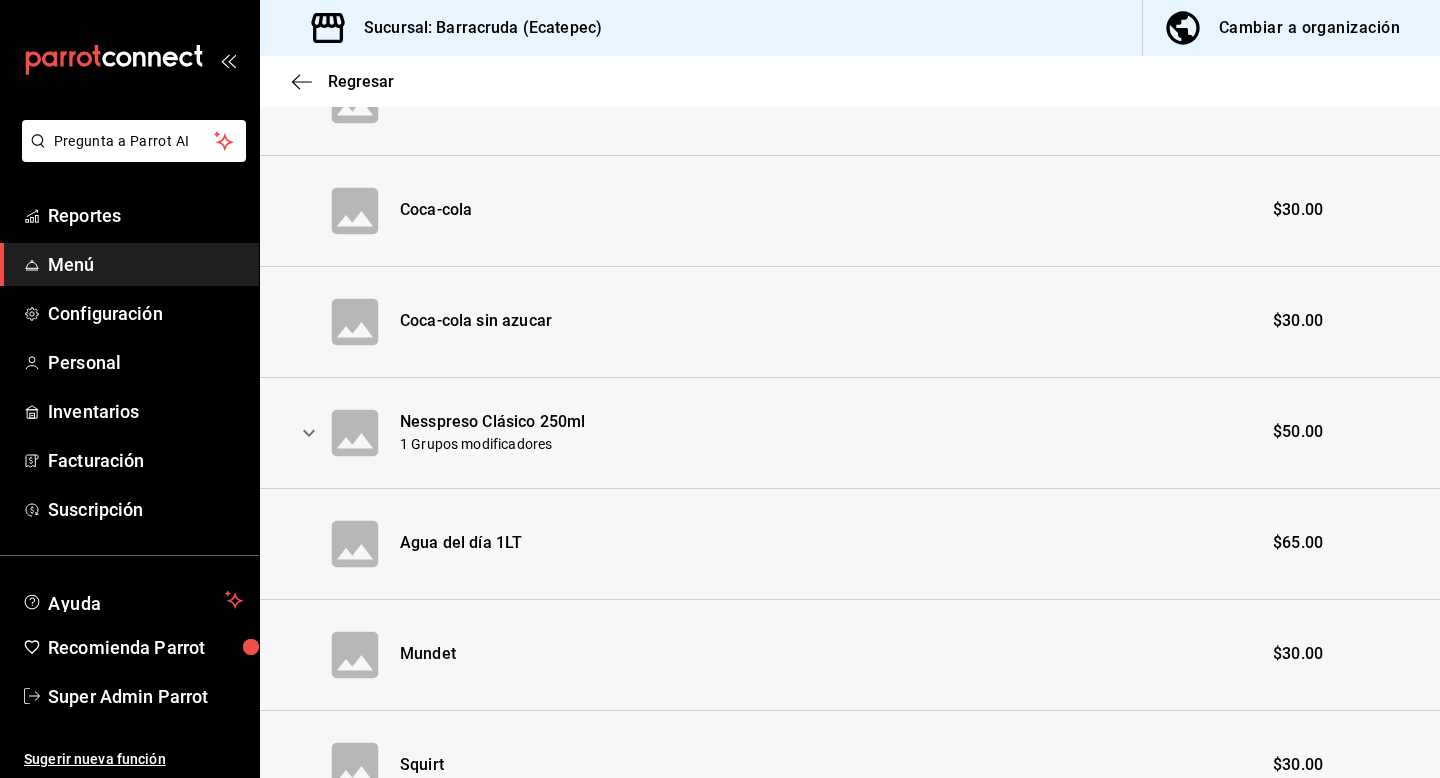 click 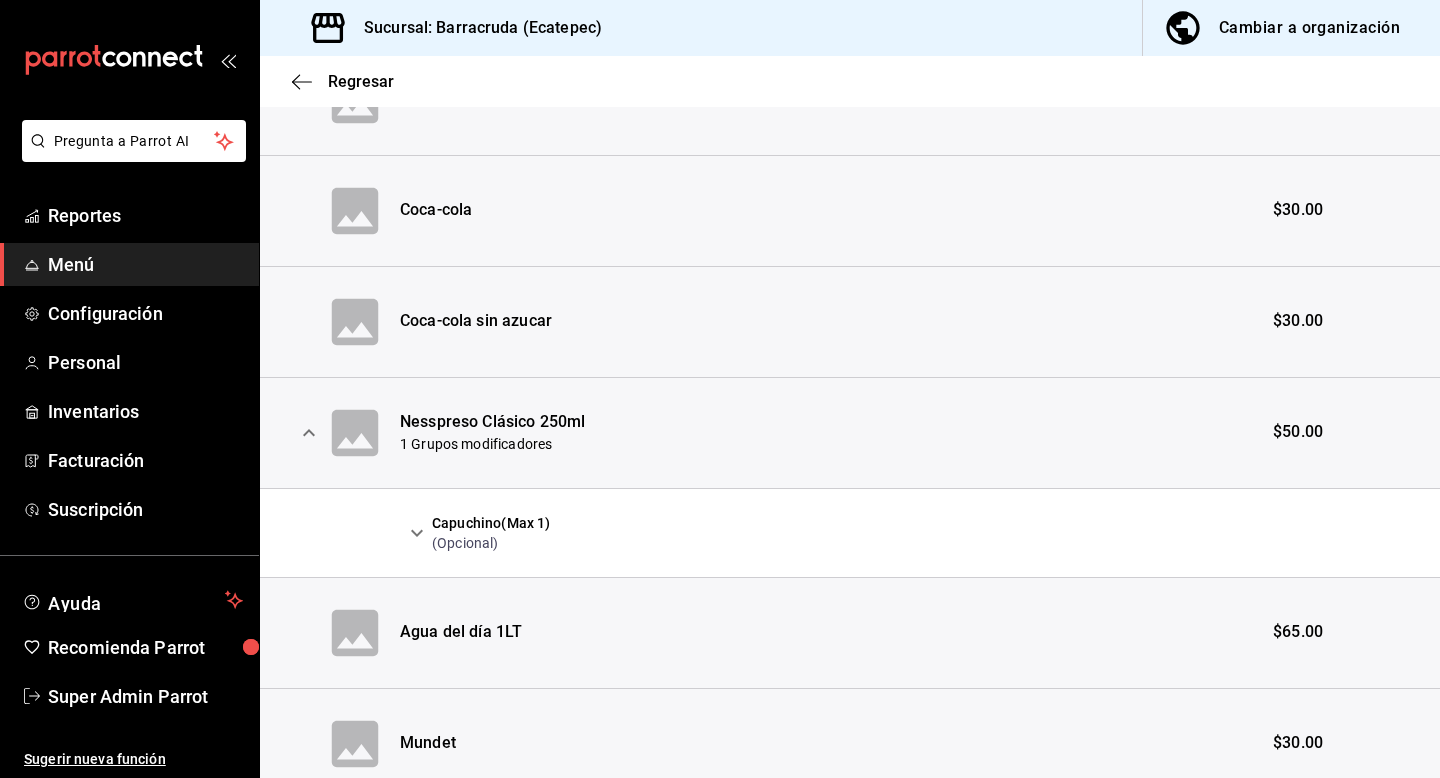 click 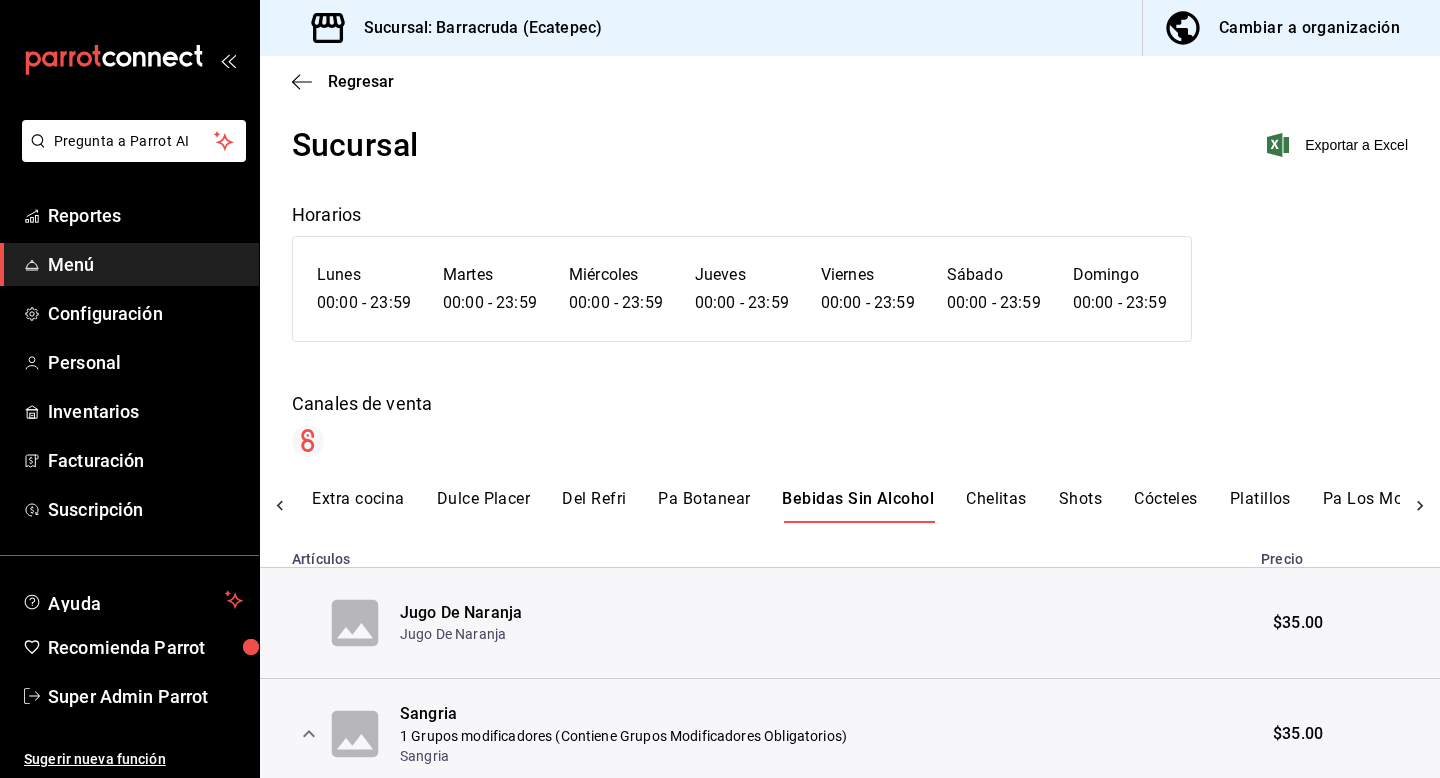 scroll, scrollTop: 0, scrollLeft: 0, axis: both 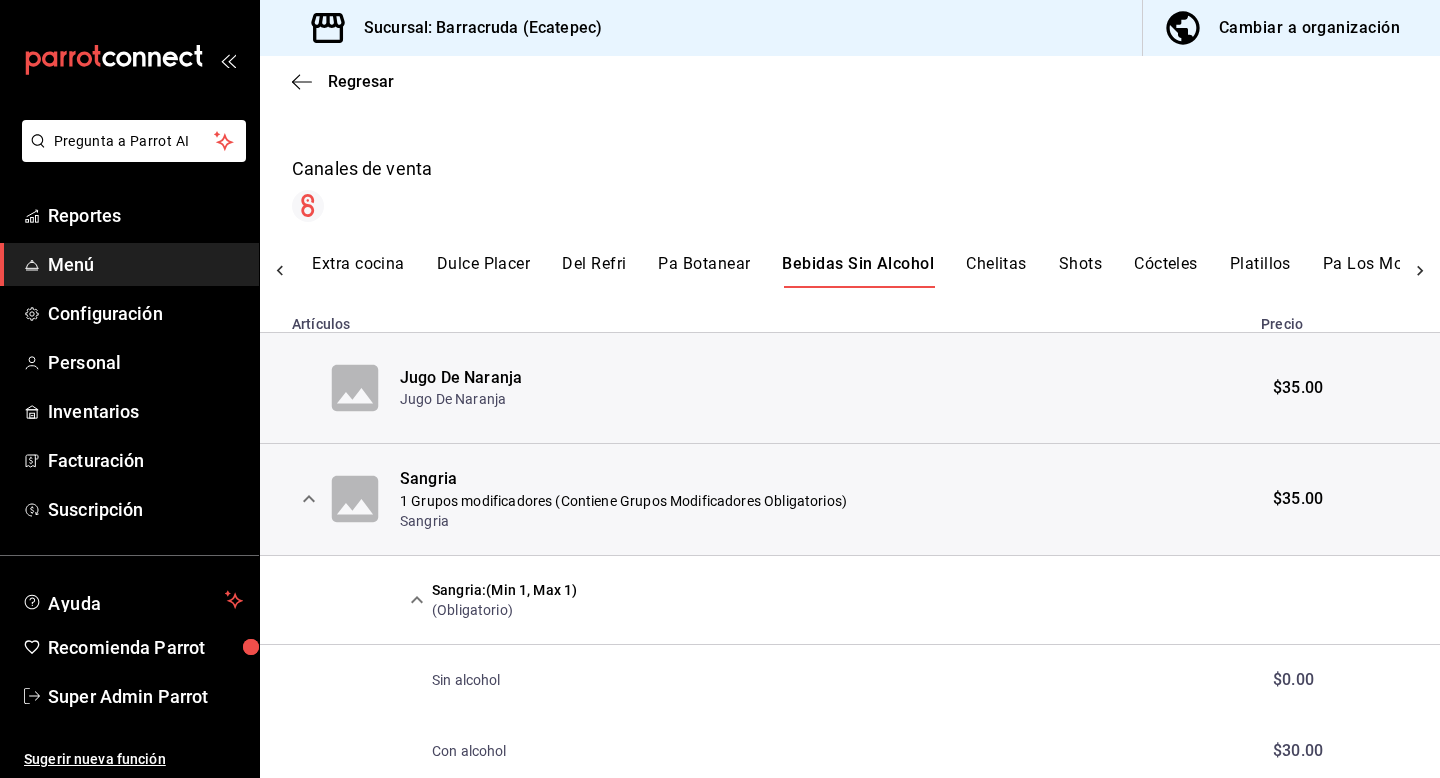 click on "Chelitas" at bounding box center (996, 271) 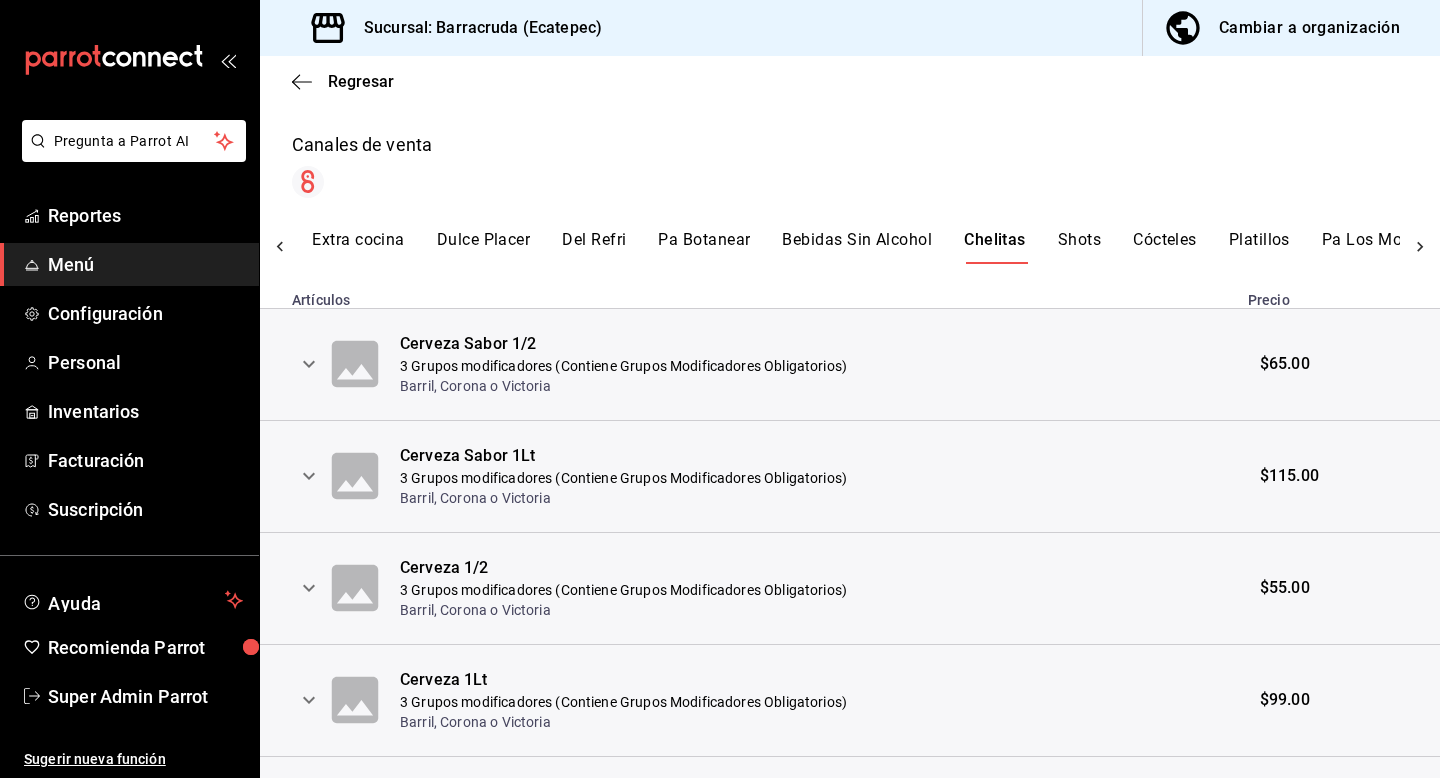 scroll, scrollTop: 300, scrollLeft: 0, axis: vertical 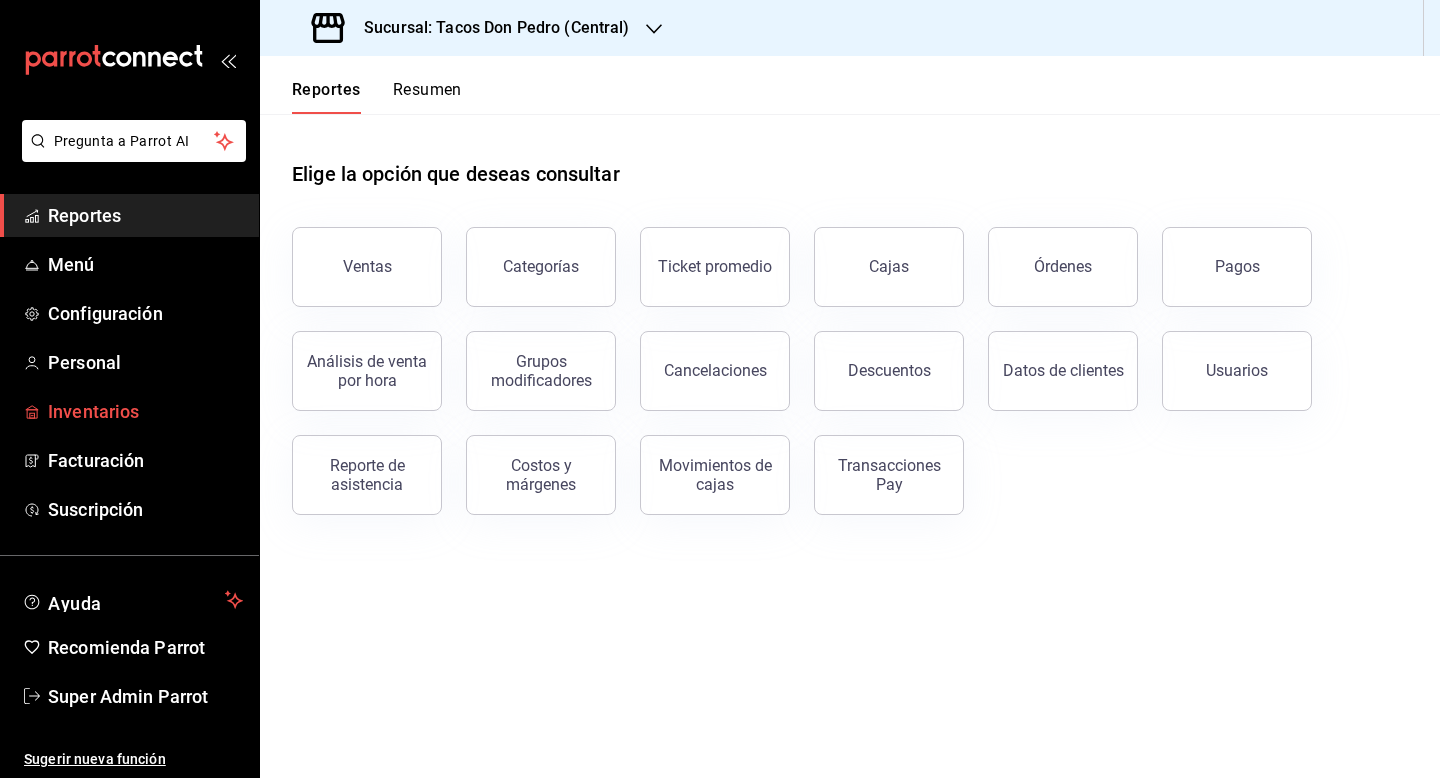 click on "Inventarios" at bounding box center [145, 411] 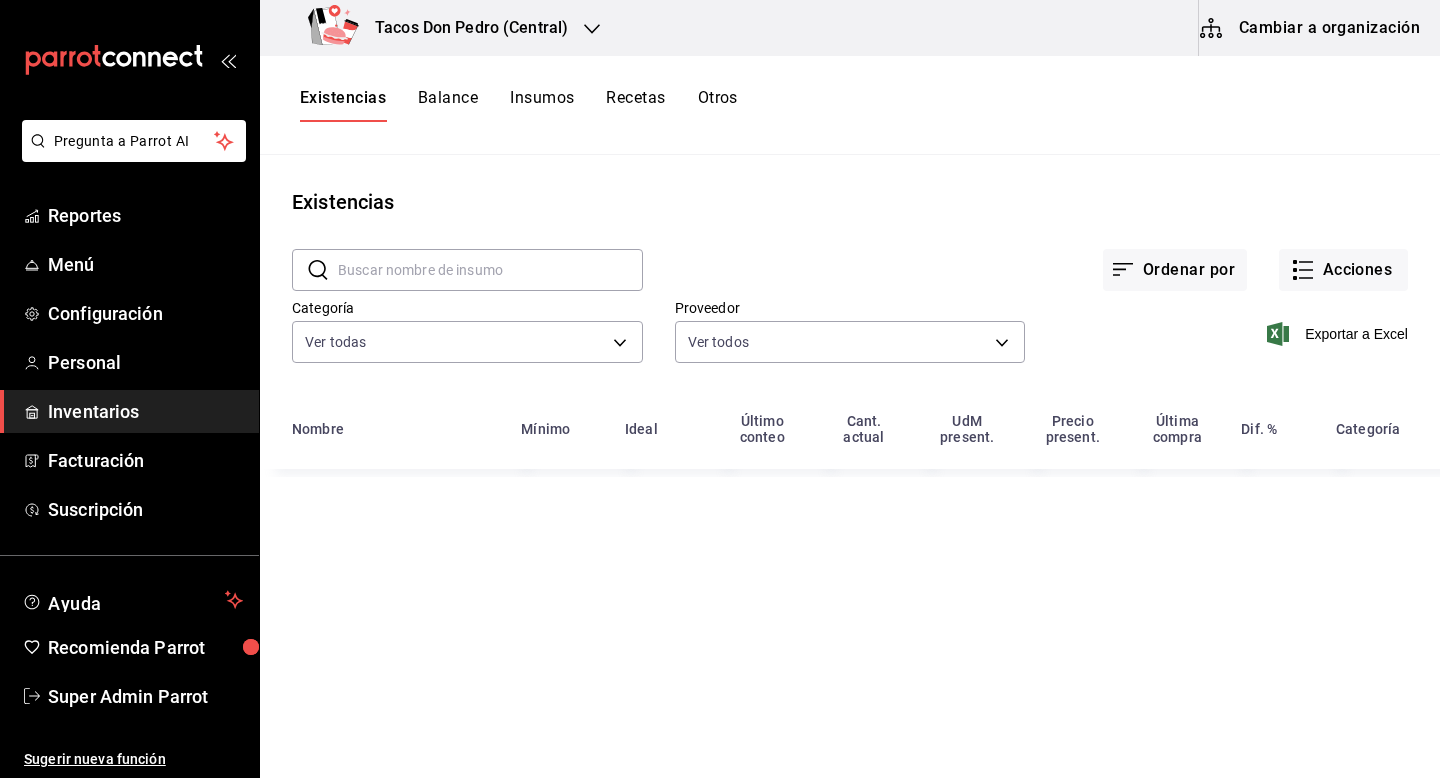 click on "Otros" at bounding box center [718, 105] 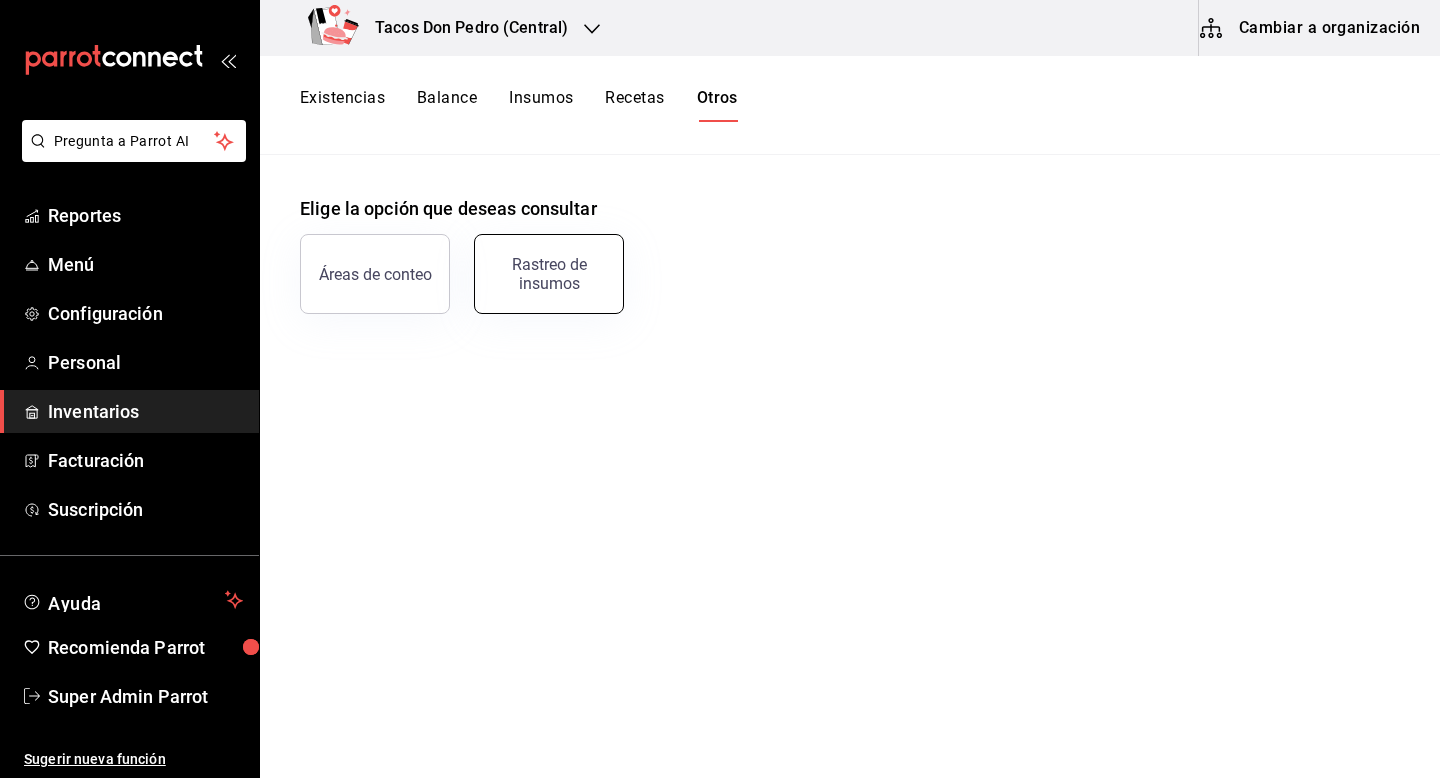 click on "Rastreo de insumos" at bounding box center [549, 274] 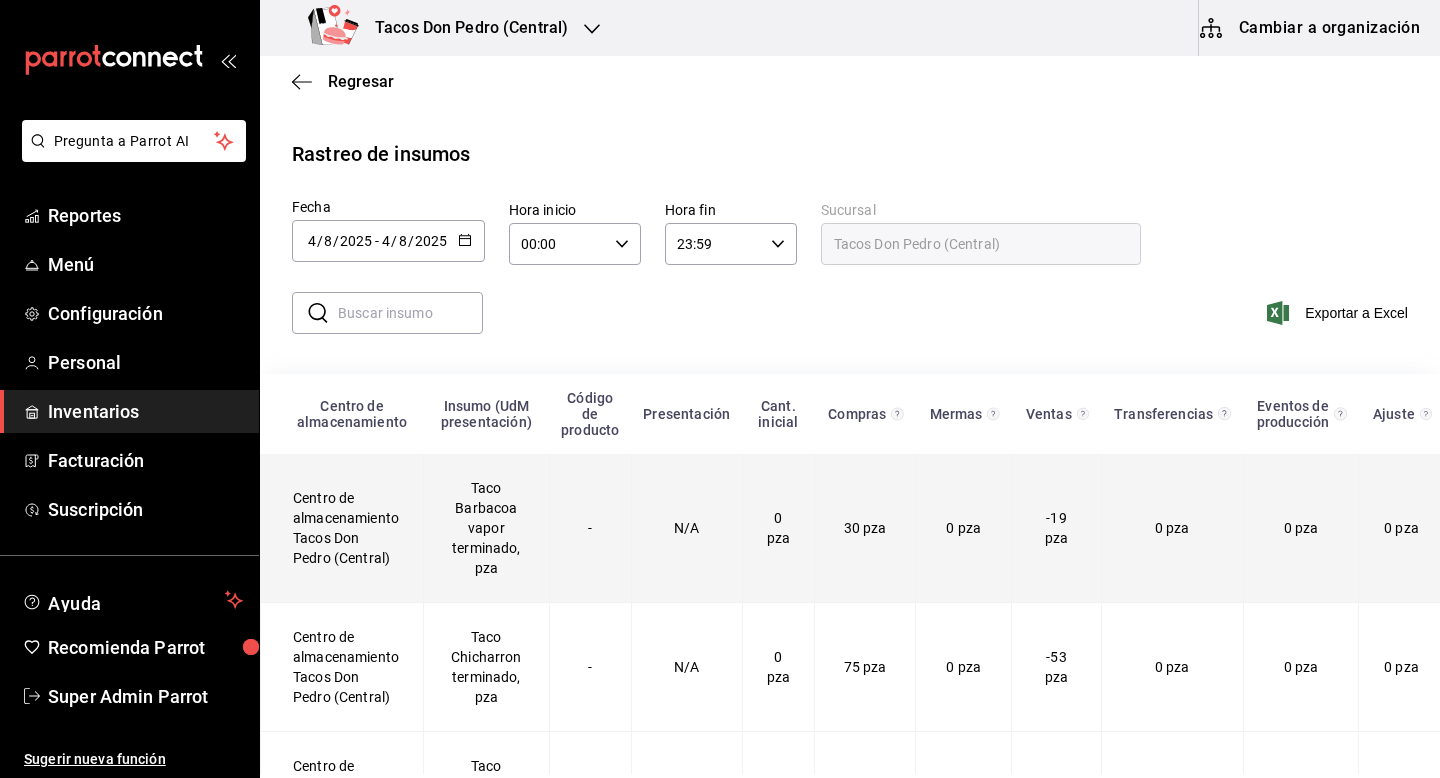 click on "Taco Barbacoa vapor terminado, pza" at bounding box center [487, 528] 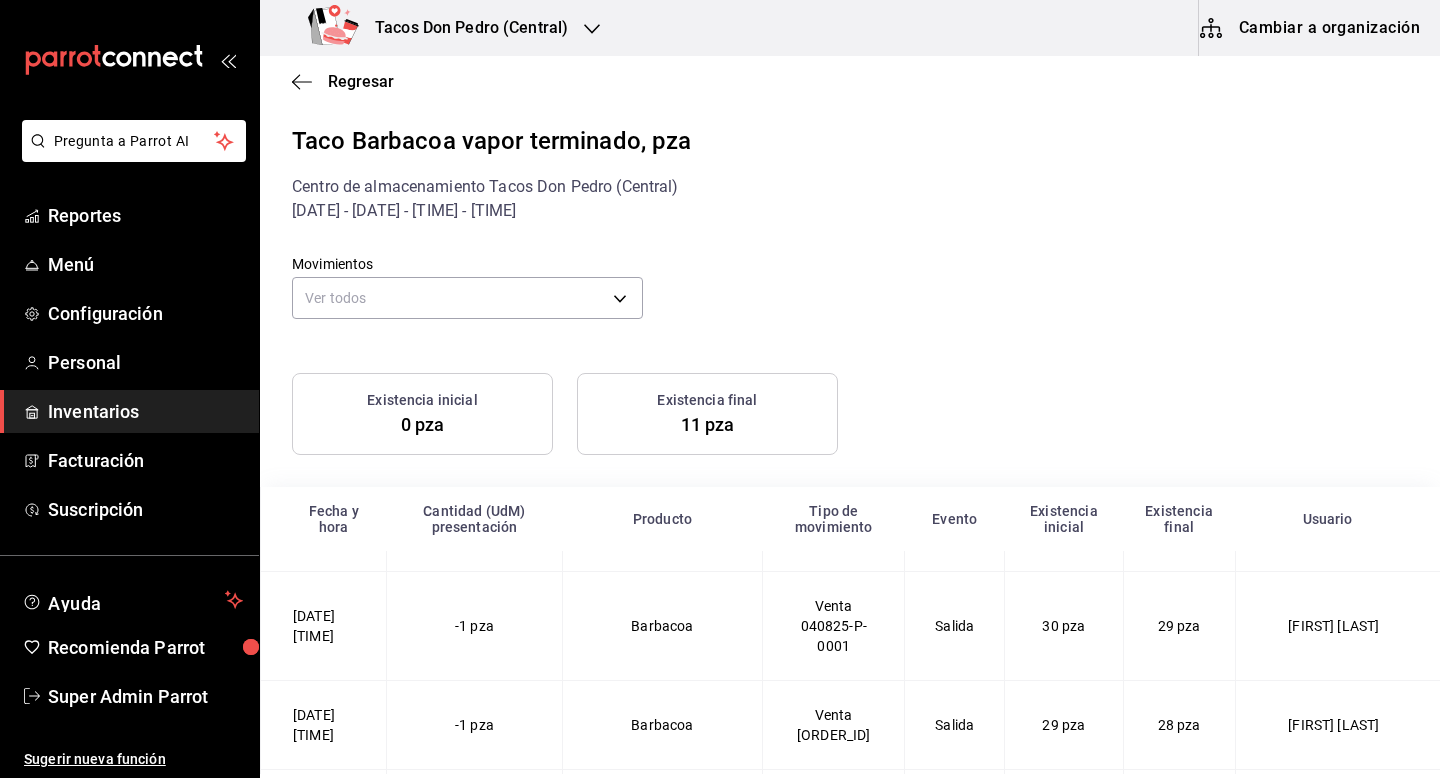 scroll, scrollTop: 0, scrollLeft: 0, axis: both 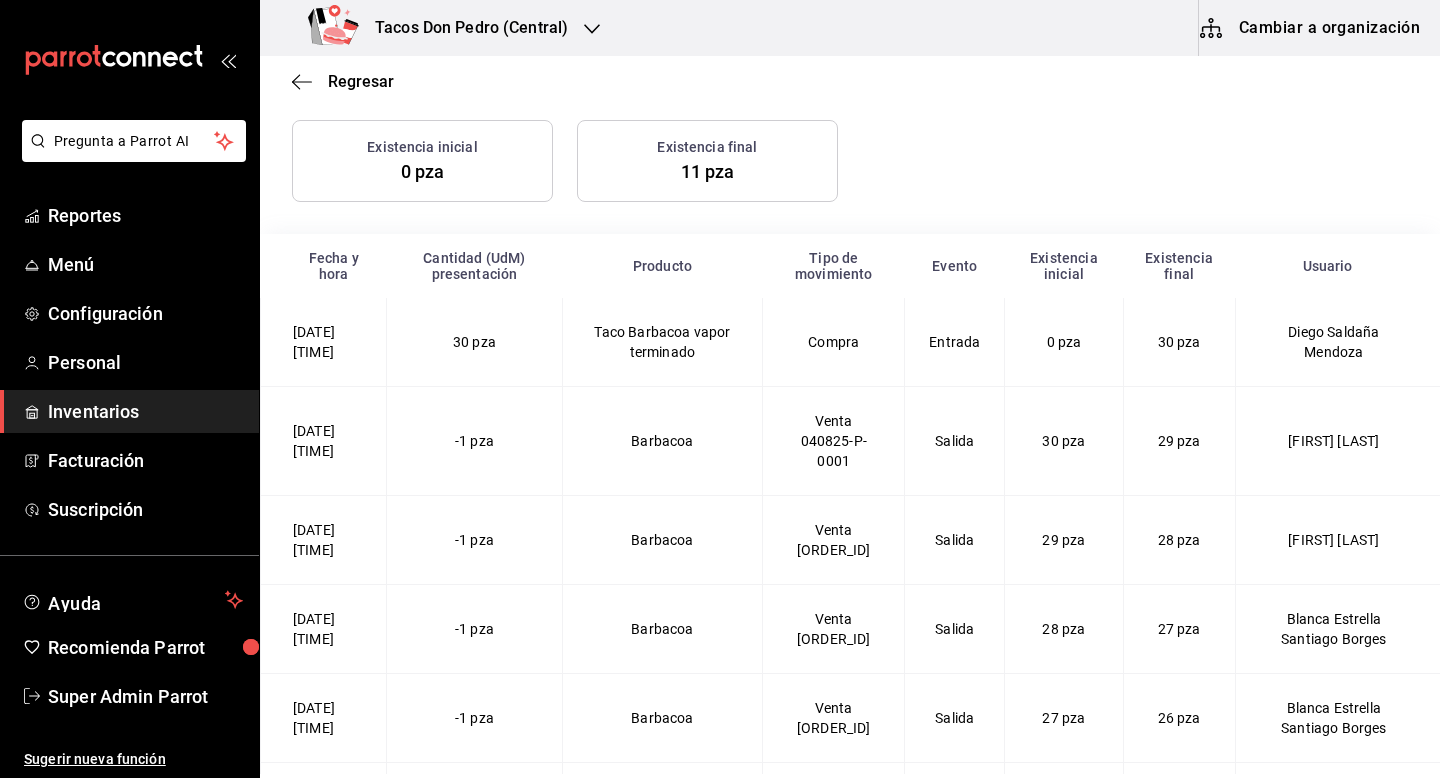 drag, startPoint x: 1160, startPoint y: 355, endPoint x: 1213, endPoint y: 357, distance: 53.037724 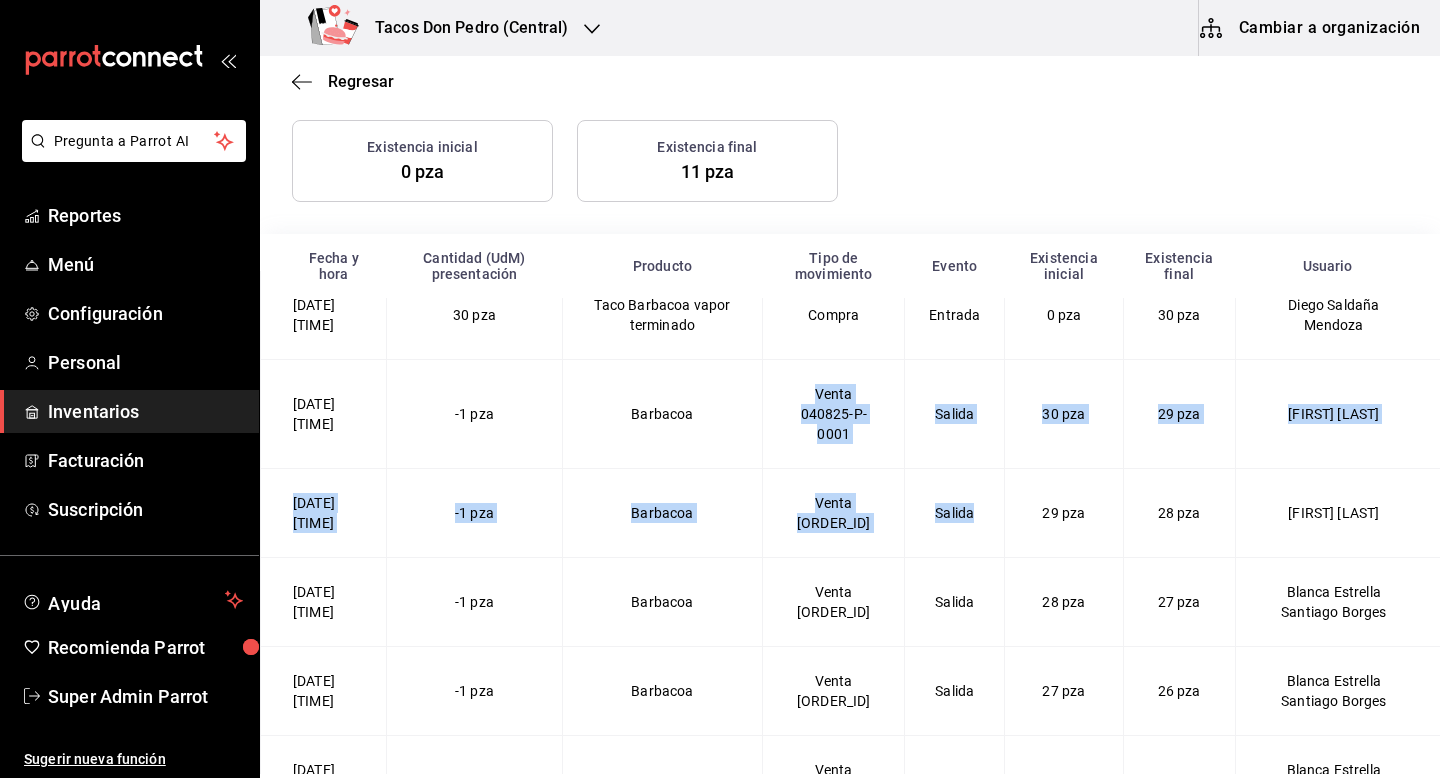 drag, startPoint x: 837, startPoint y: 390, endPoint x: 976, endPoint y: 538, distance: 203.0394 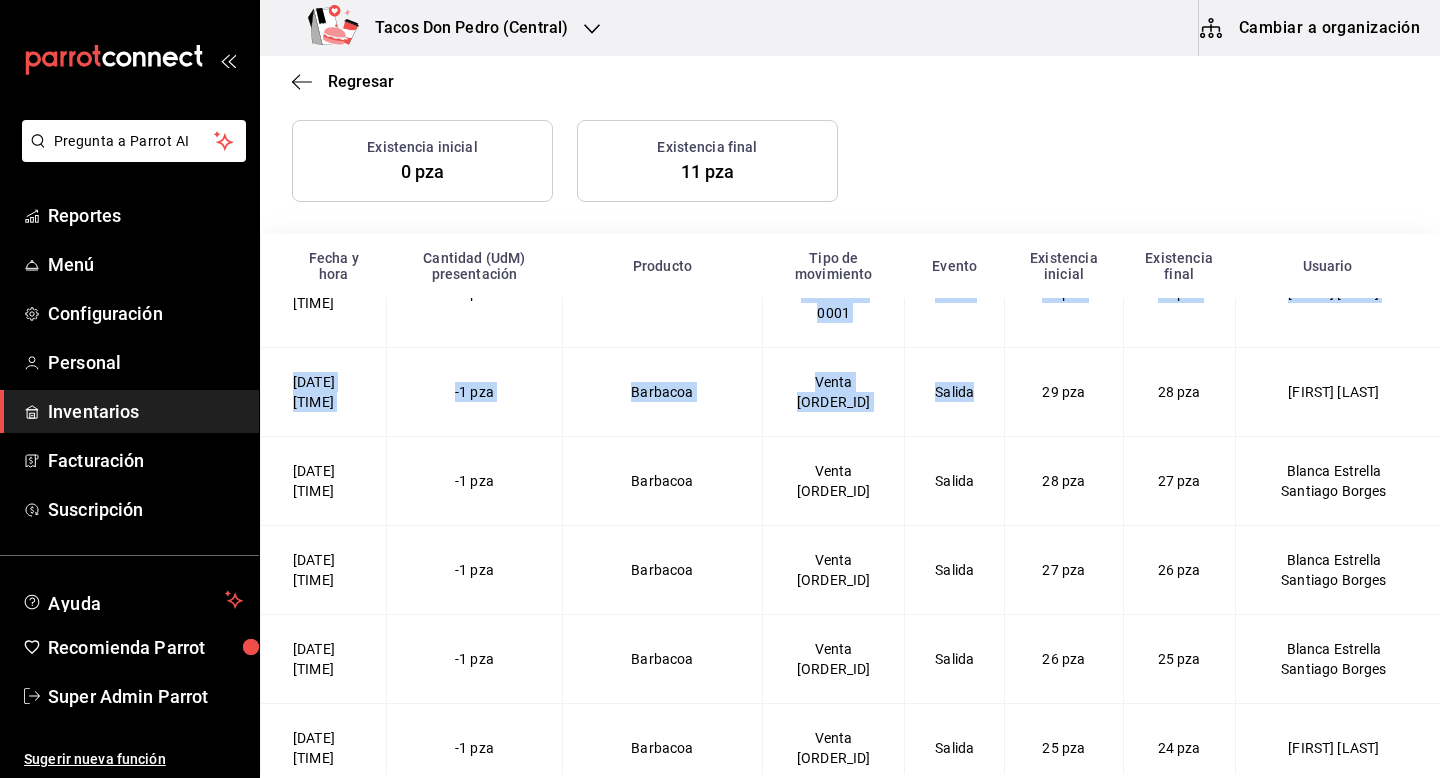 scroll, scrollTop: 128, scrollLeft: 0, axis: vertical 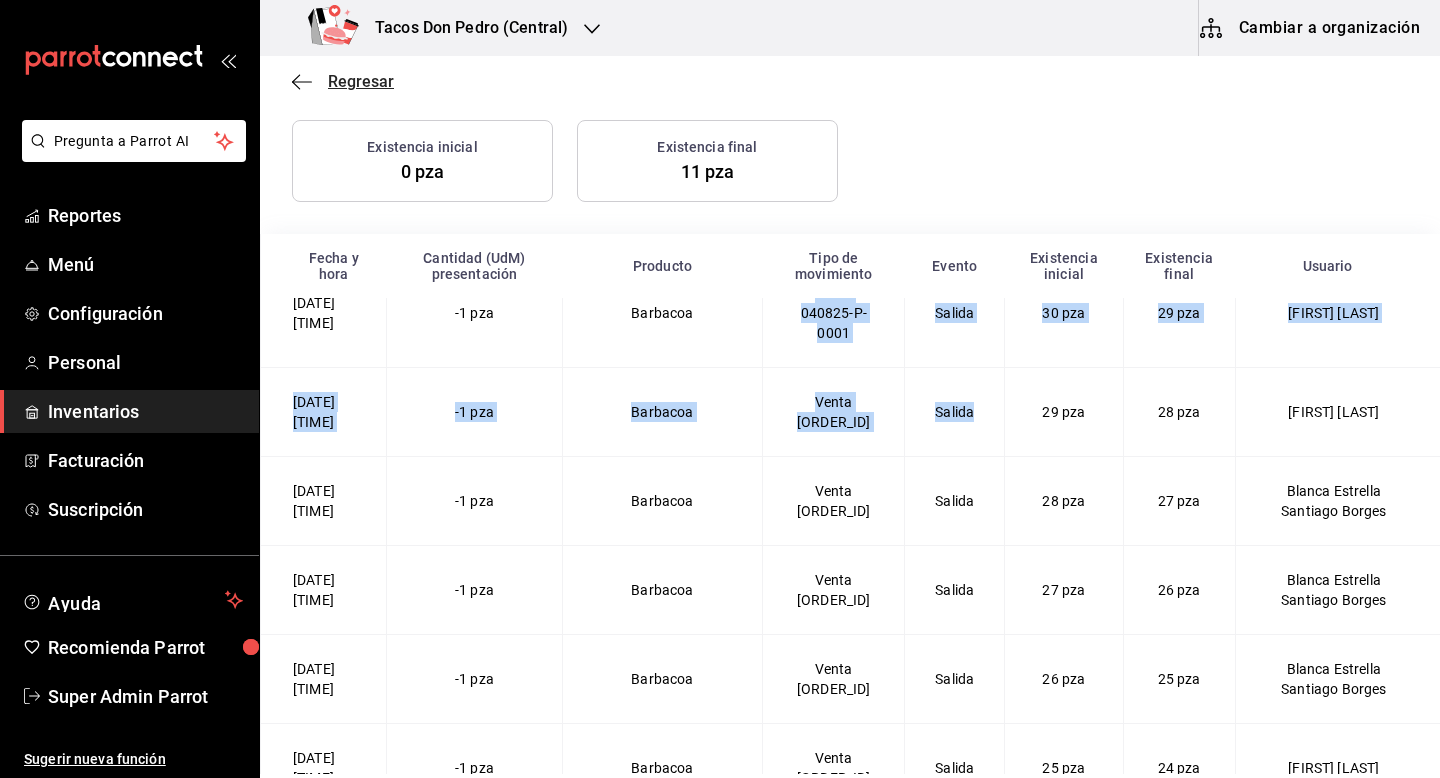 click on "Regresar" at bounding box center (361, 81) 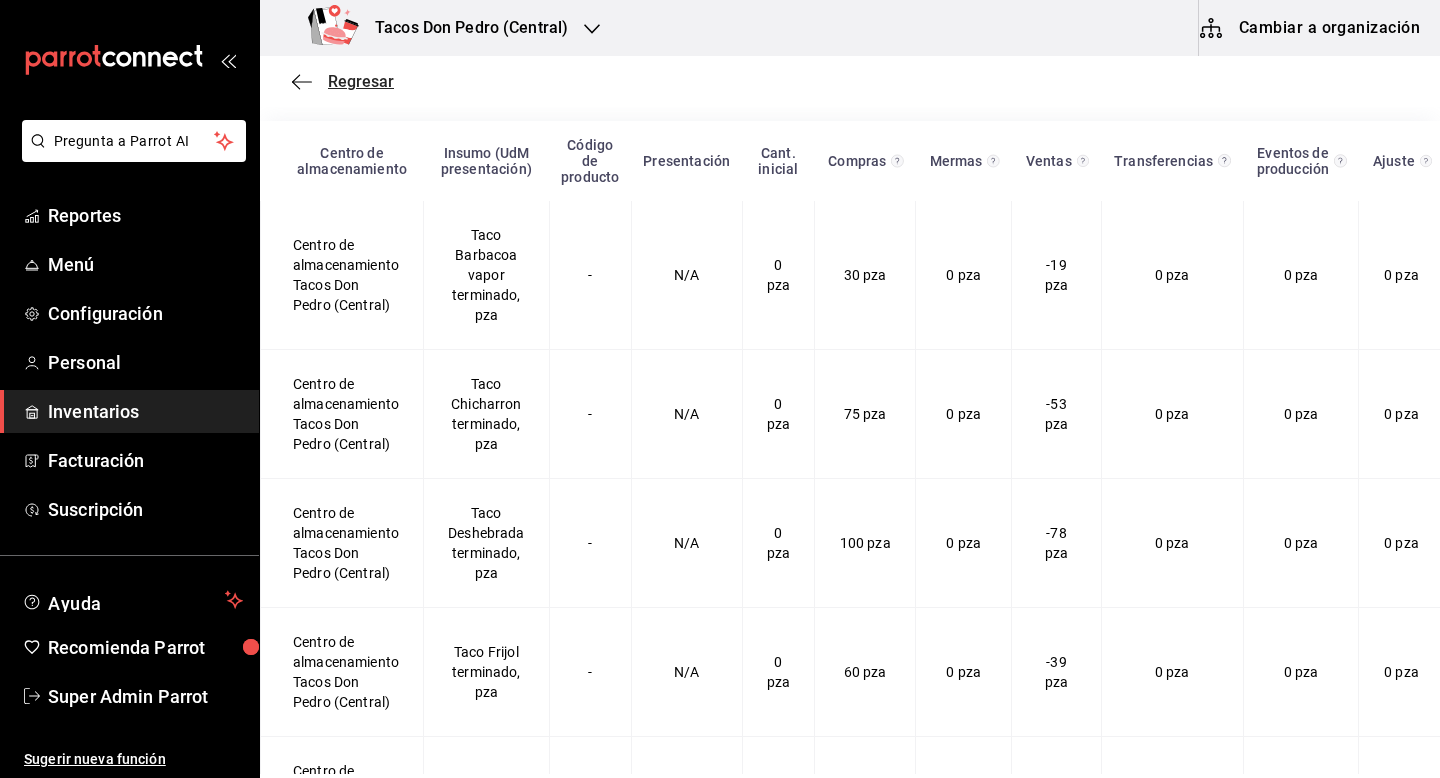 click on "Regresar" at bounding box center [361, 81] 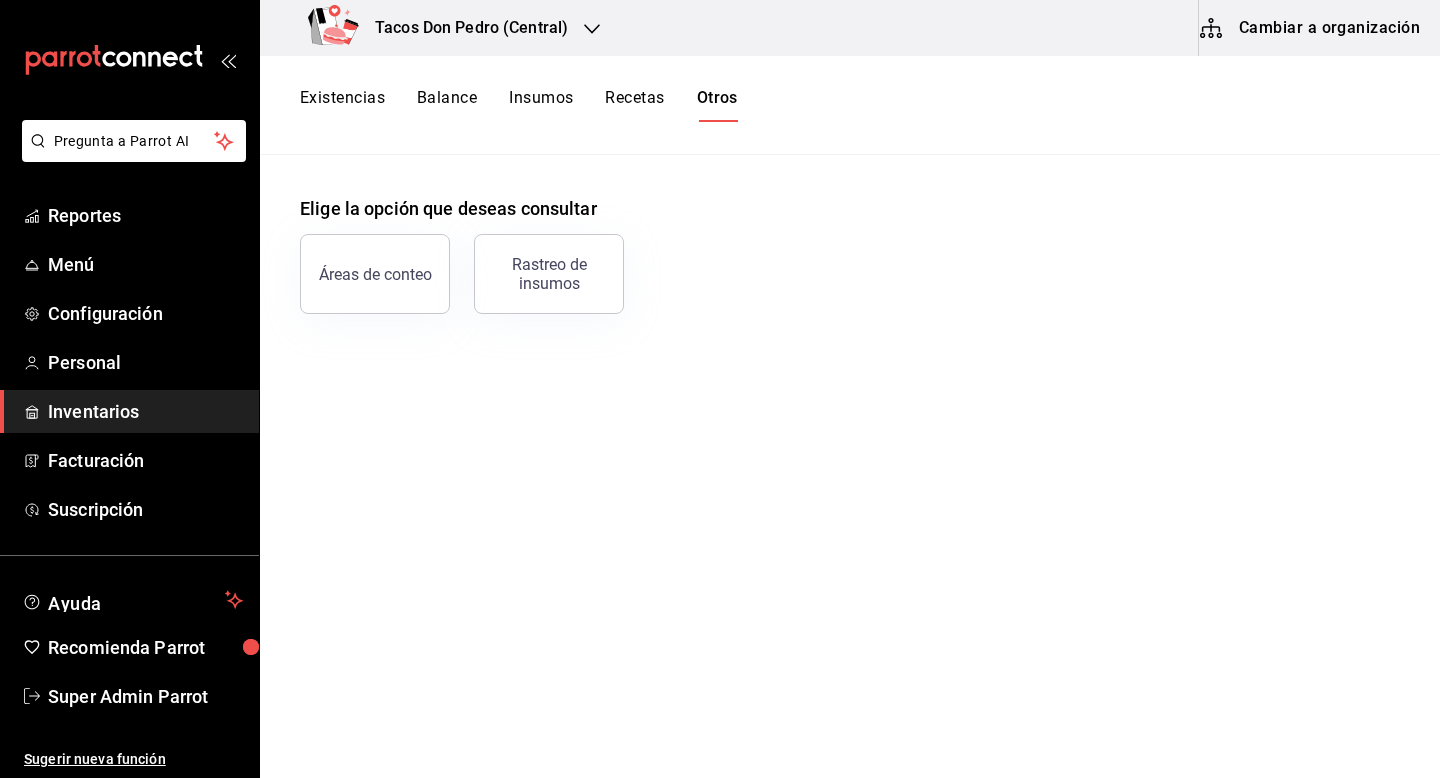 click on "Existencias" at bounding box center (342, 105) 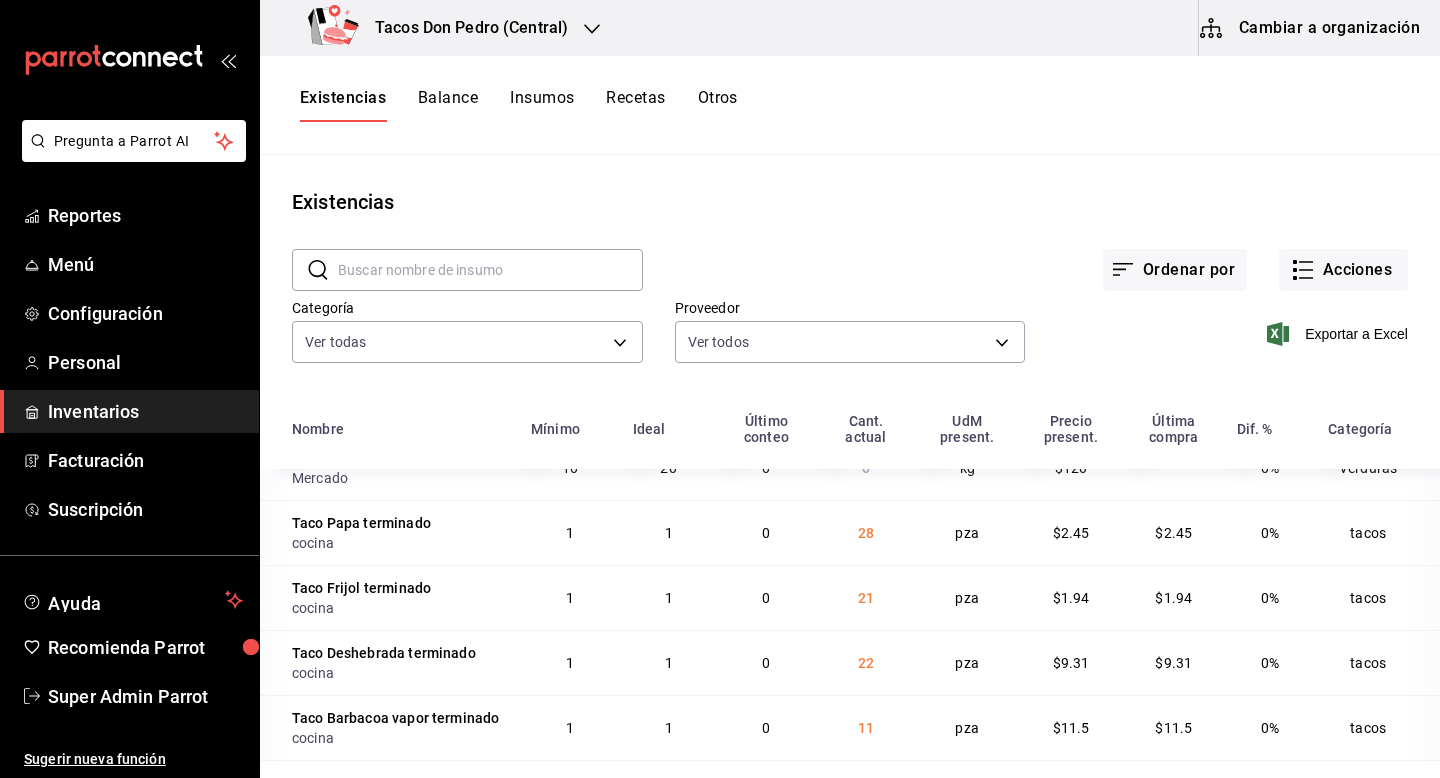 scroll, scrollTop: 0, scrollLeft: 0, axis: both 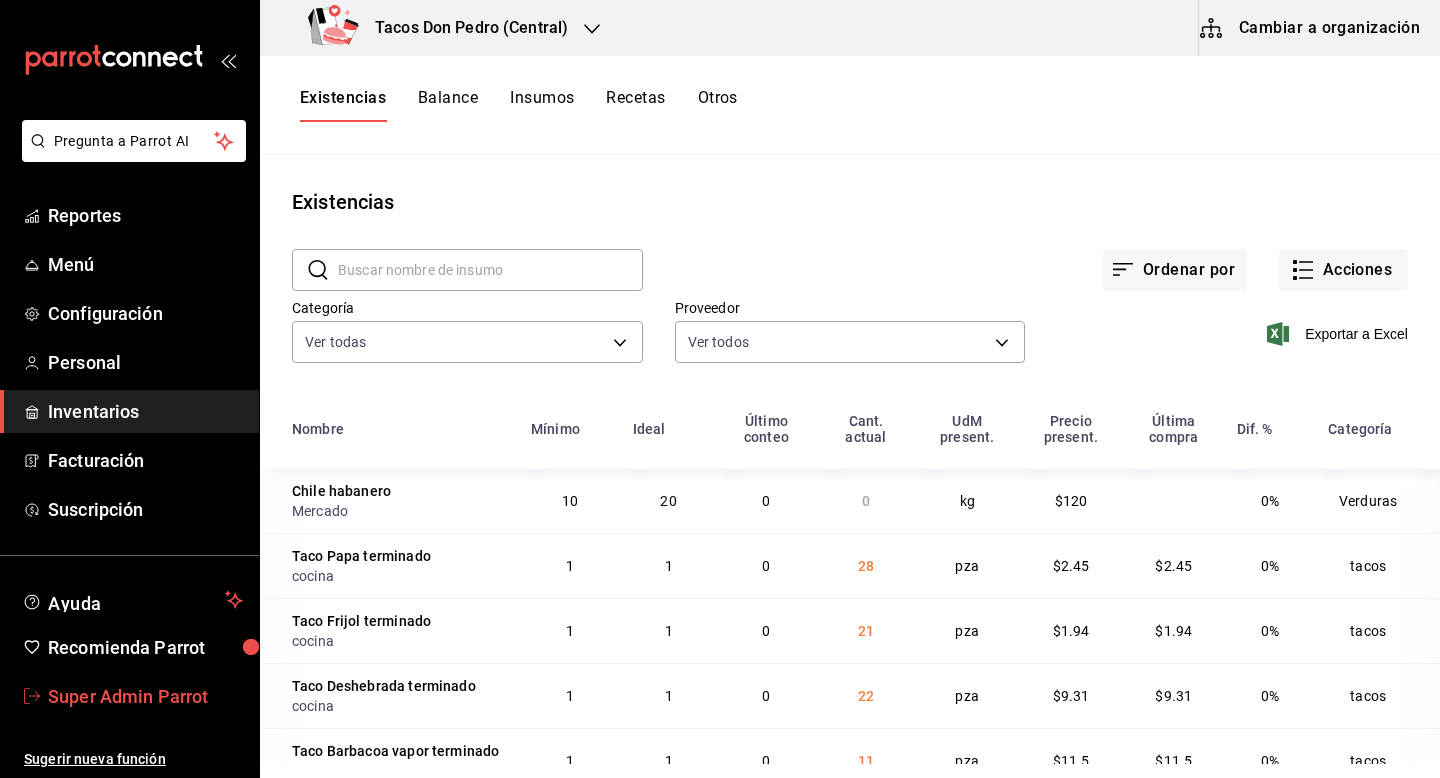 click on "Super Admin Parrot" at bounding box center (145, 696) 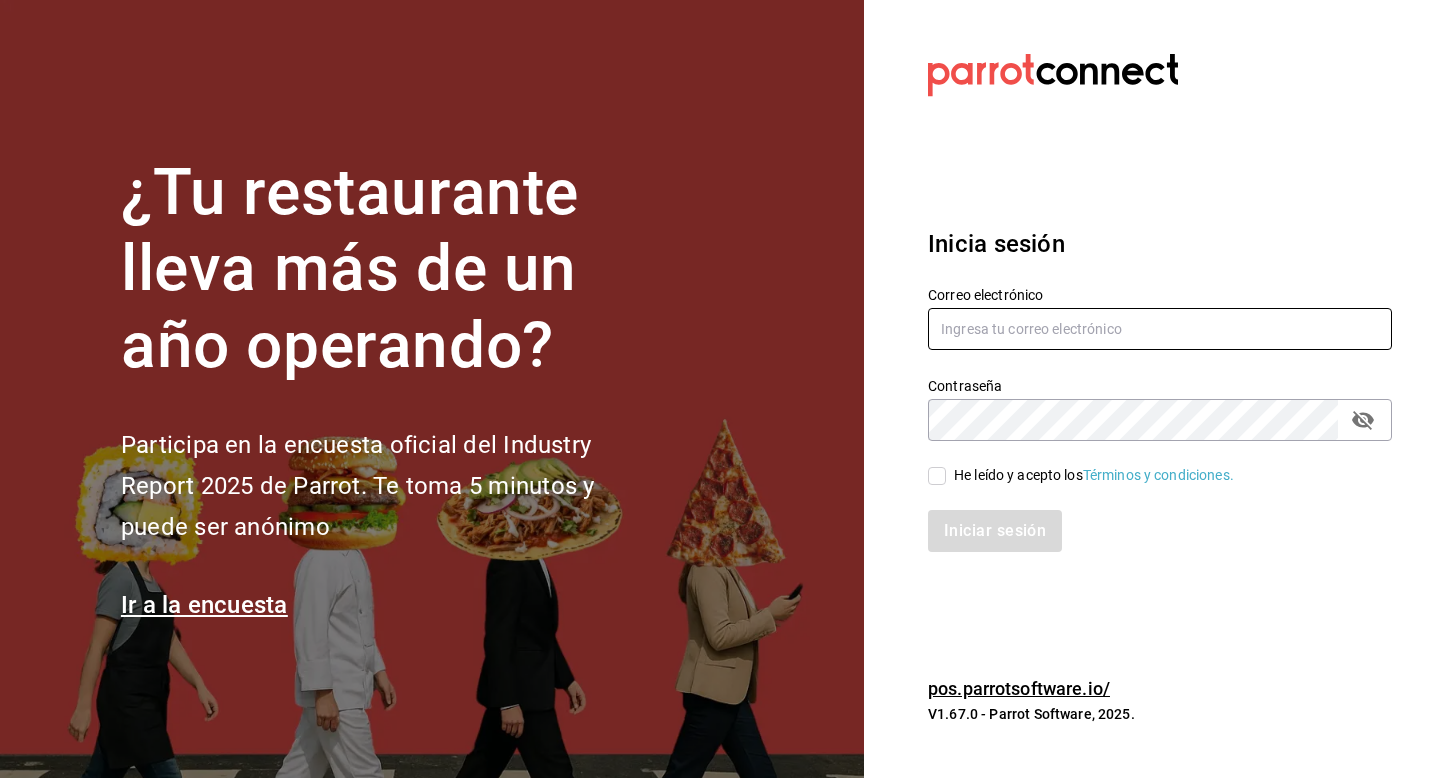 click at bounding box center (1160, 329) 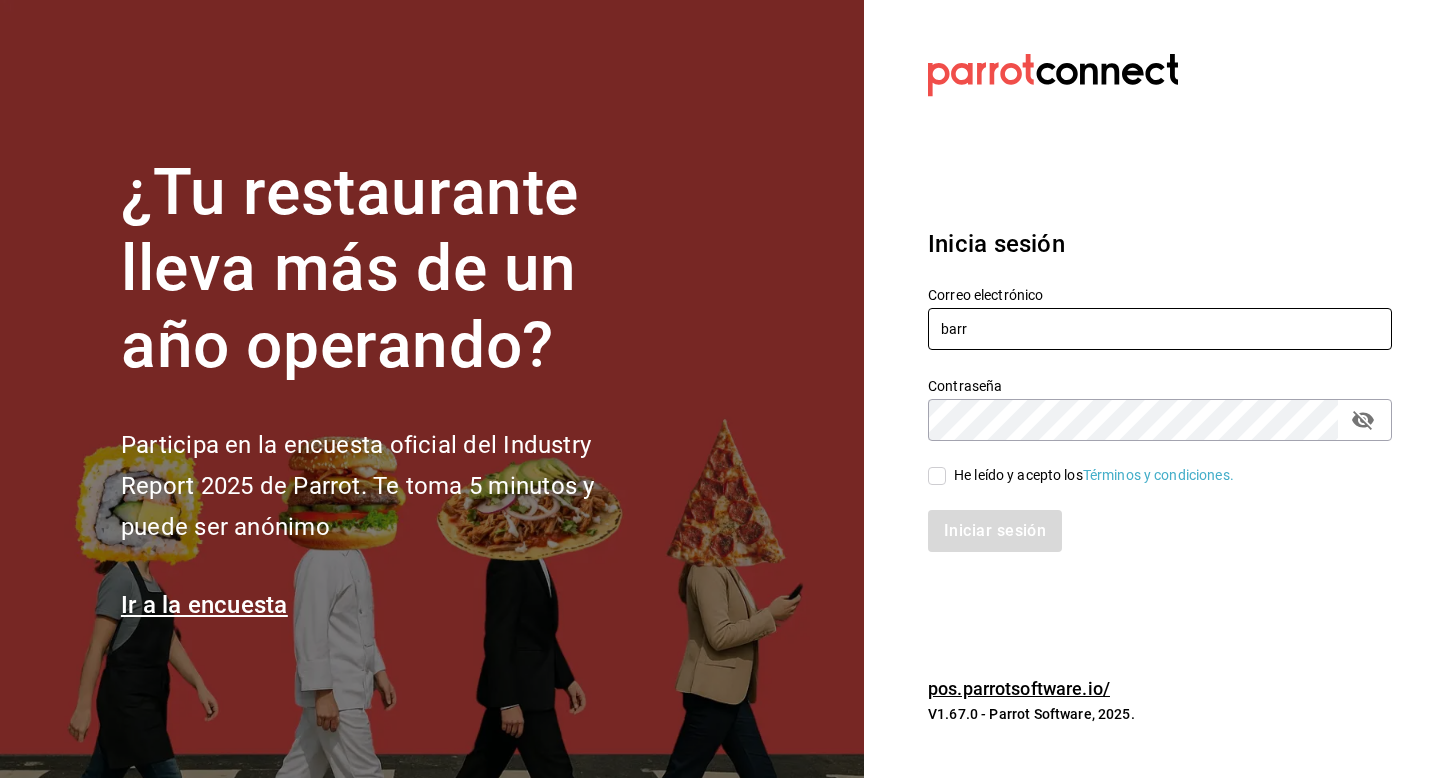type on "[EMAIL]" 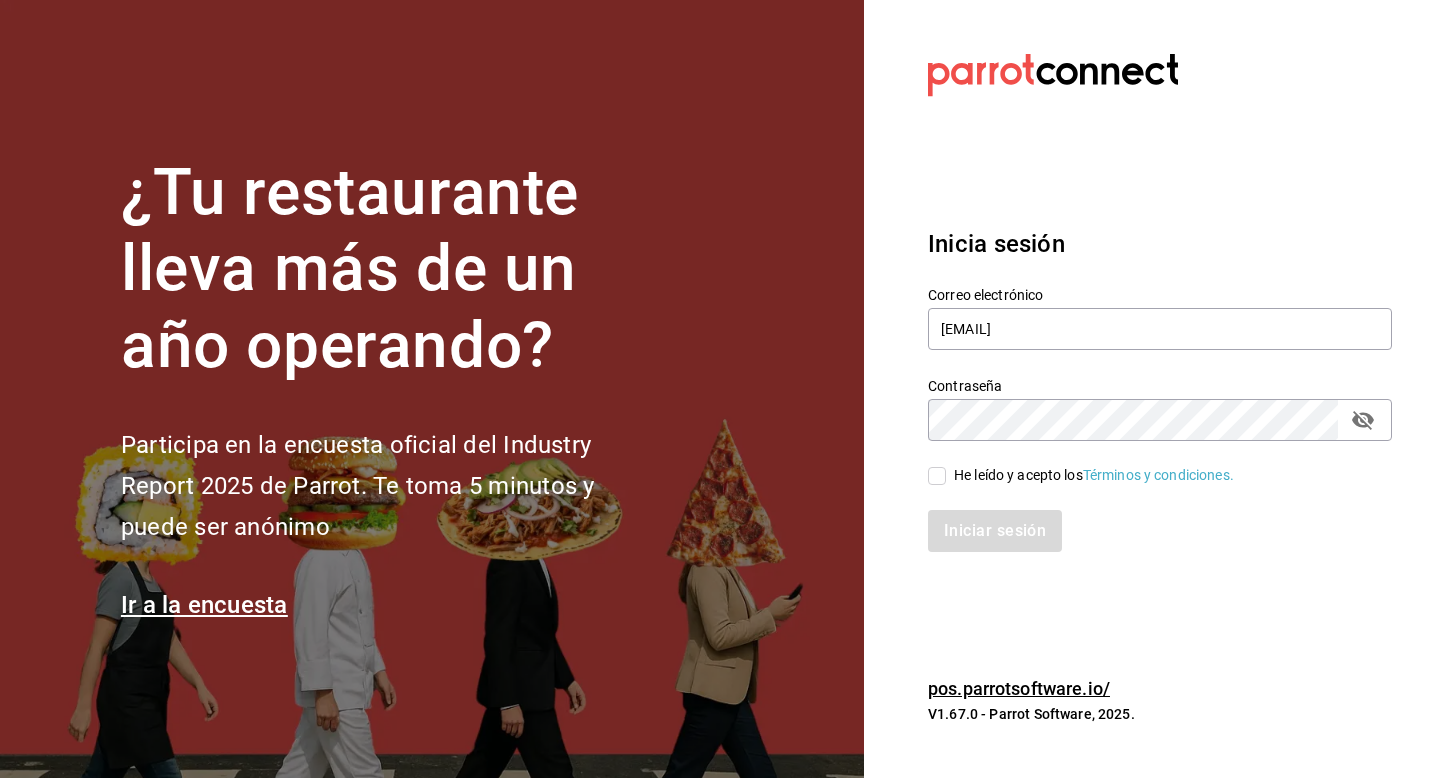 click on "He leído y acepto los  Términos y condiciones." at bounding box center (937, 476) 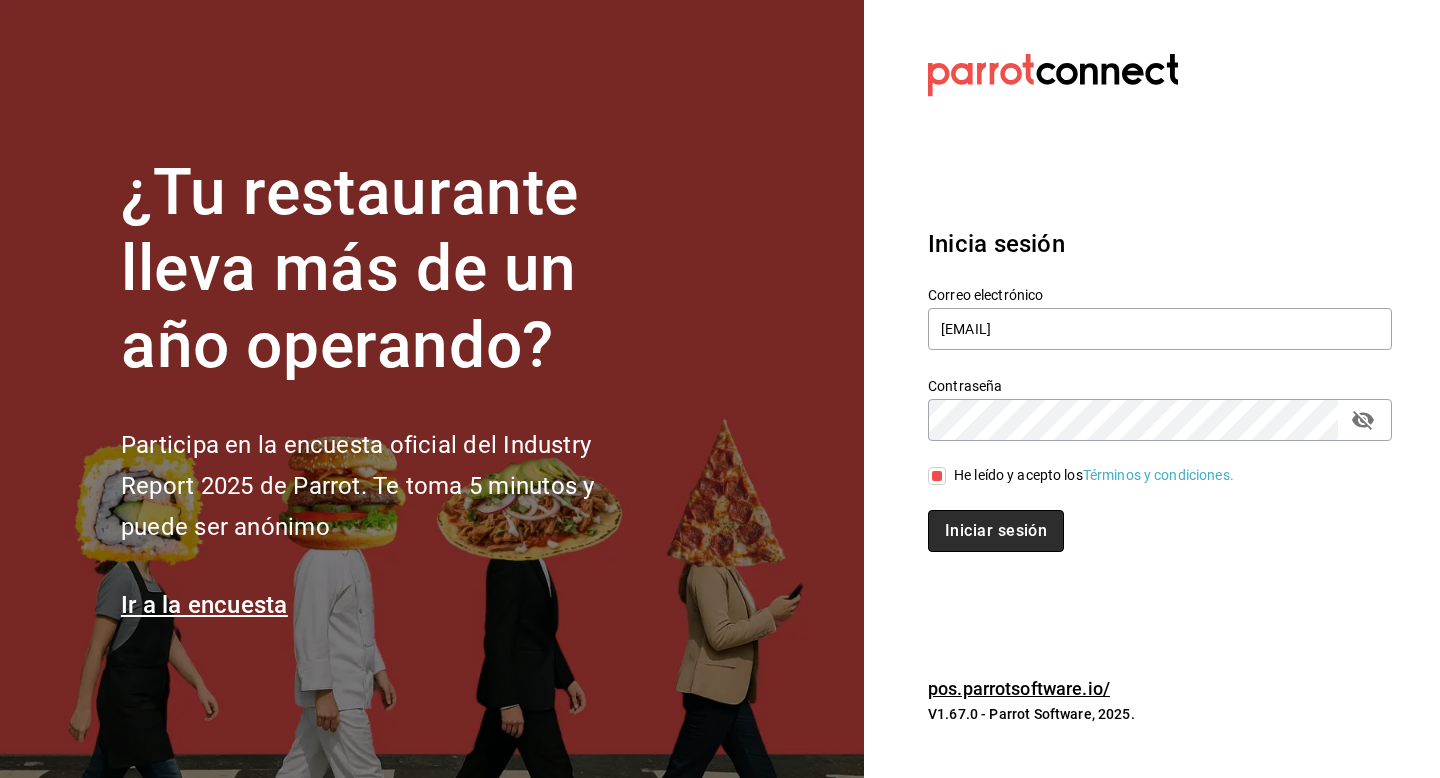 click on "Iniciar sesión" at bounding box center (996, 531) 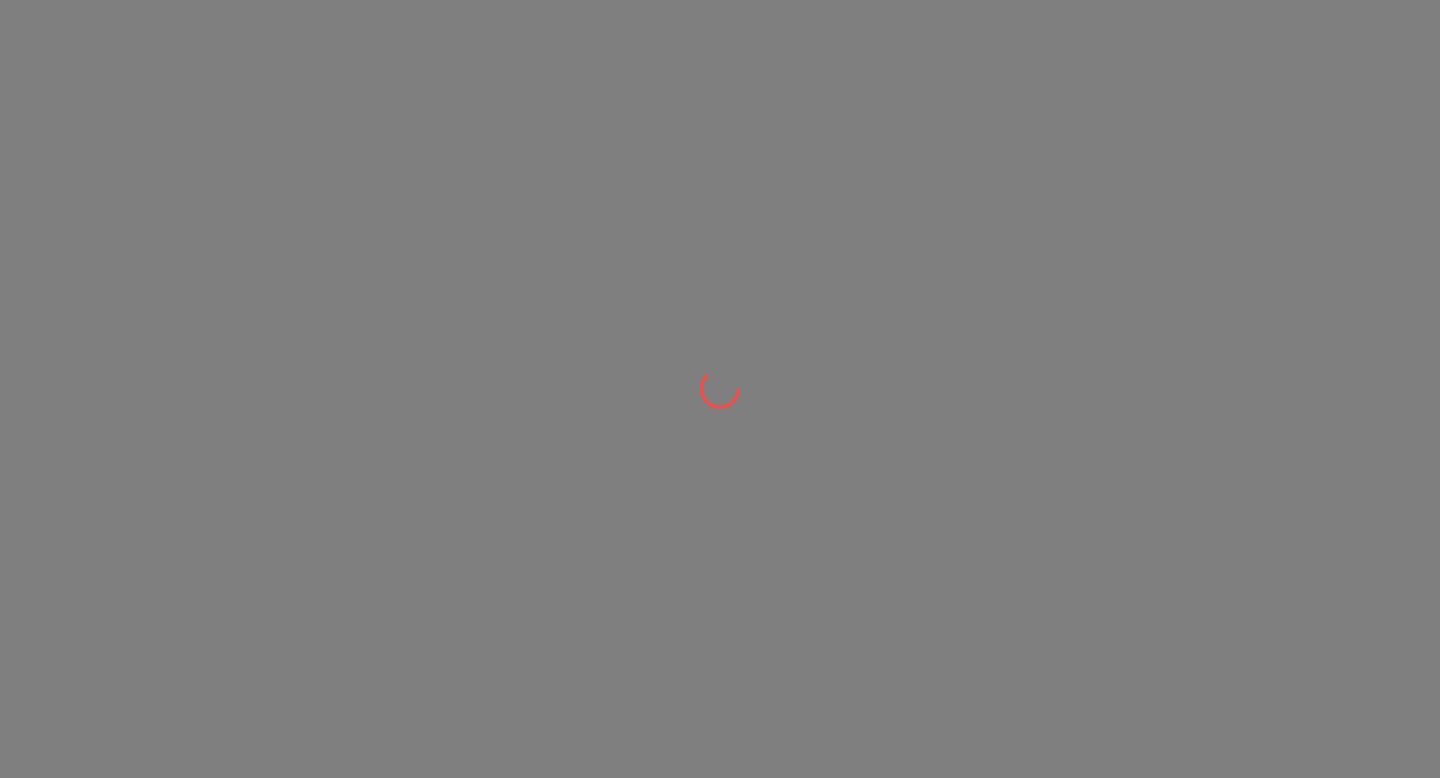 scroll, scrollTop: 0, scrollLeft: 0, axis: both 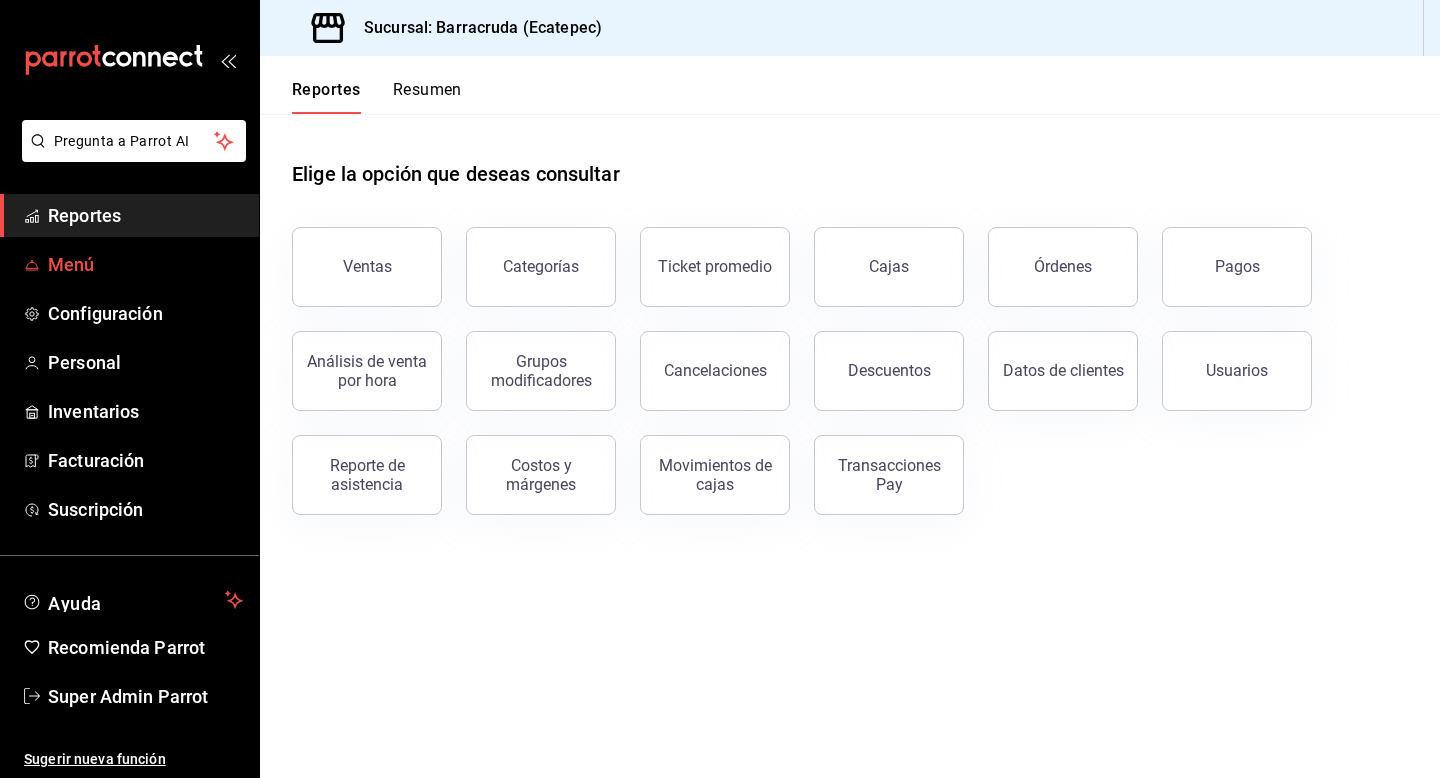 click on "Menú" at bounding box center [129, 264] 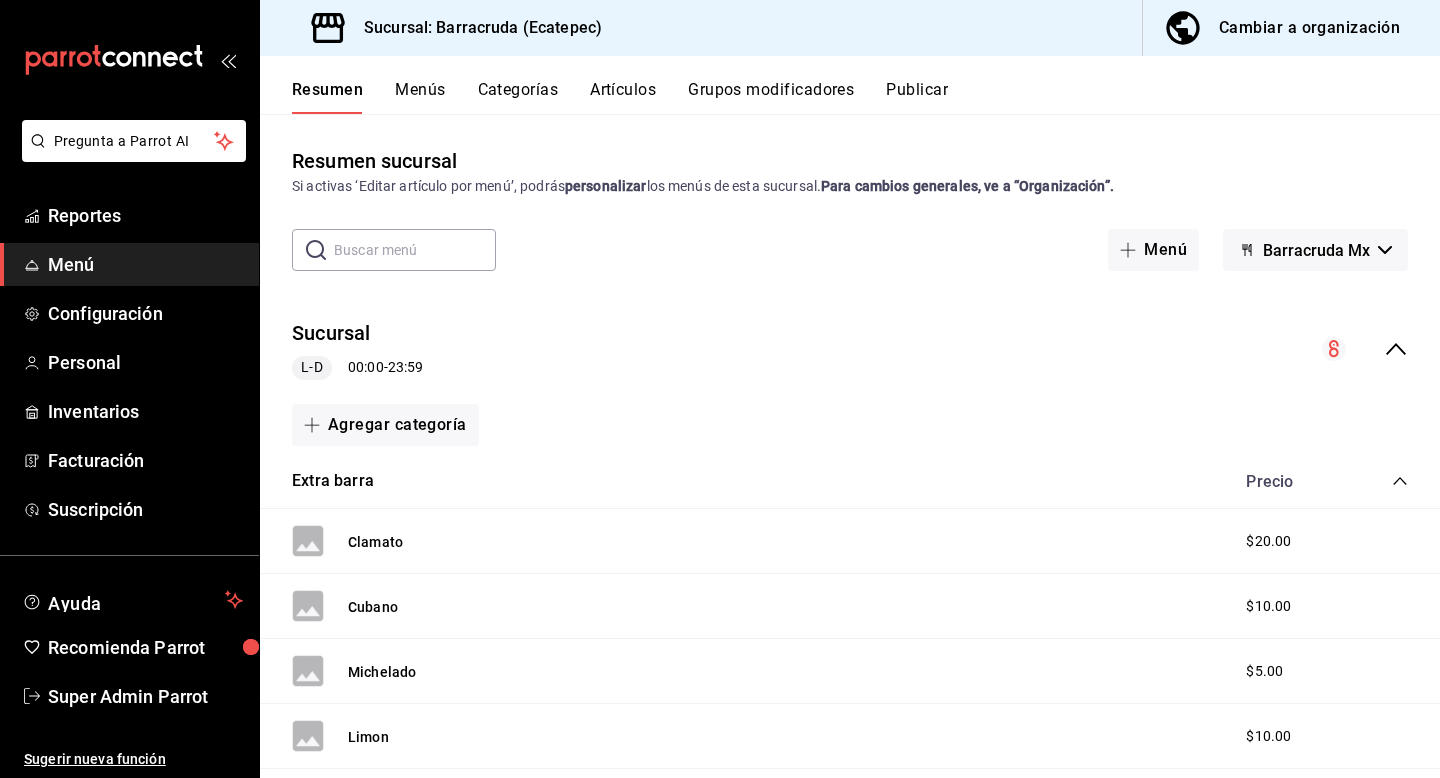 click on "Menús" at bounding box center [420, 97] 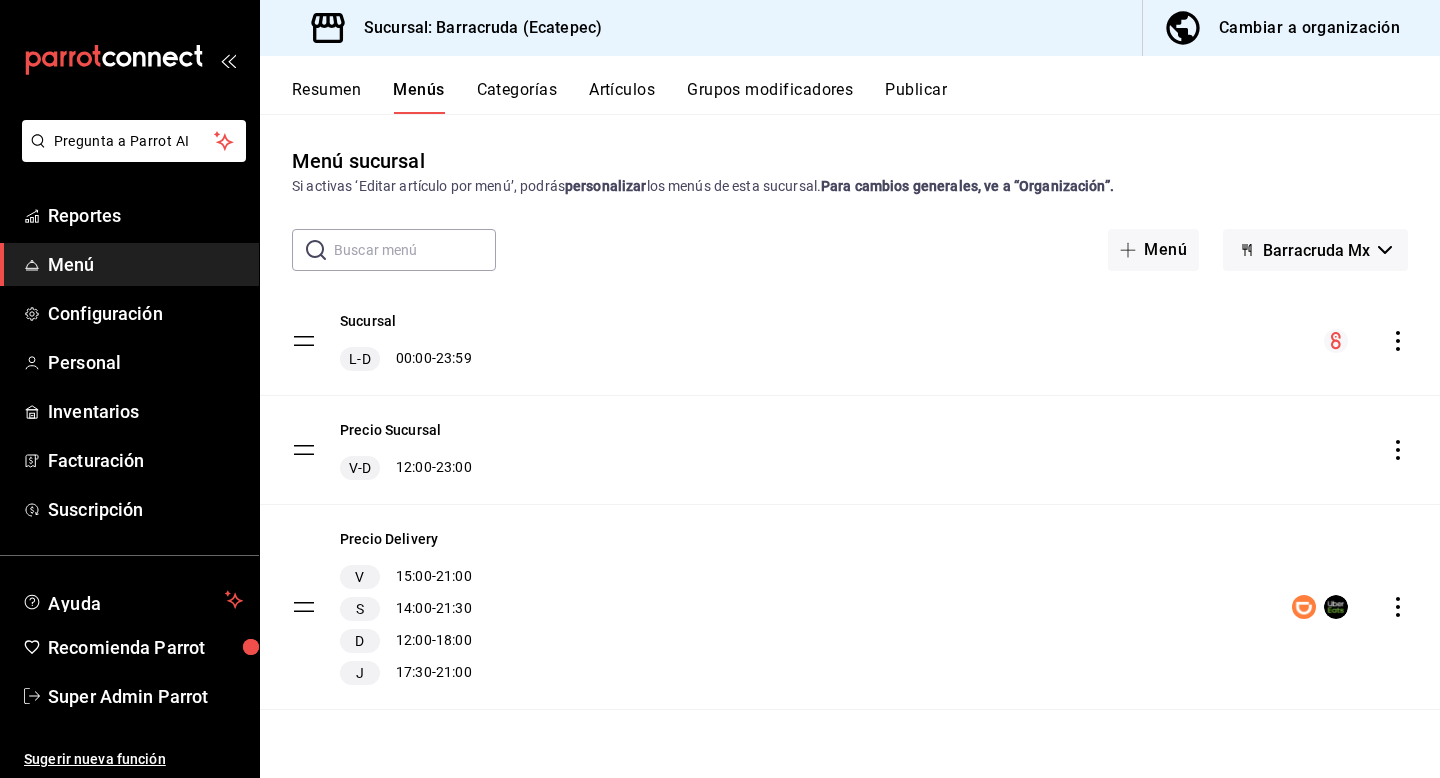 click 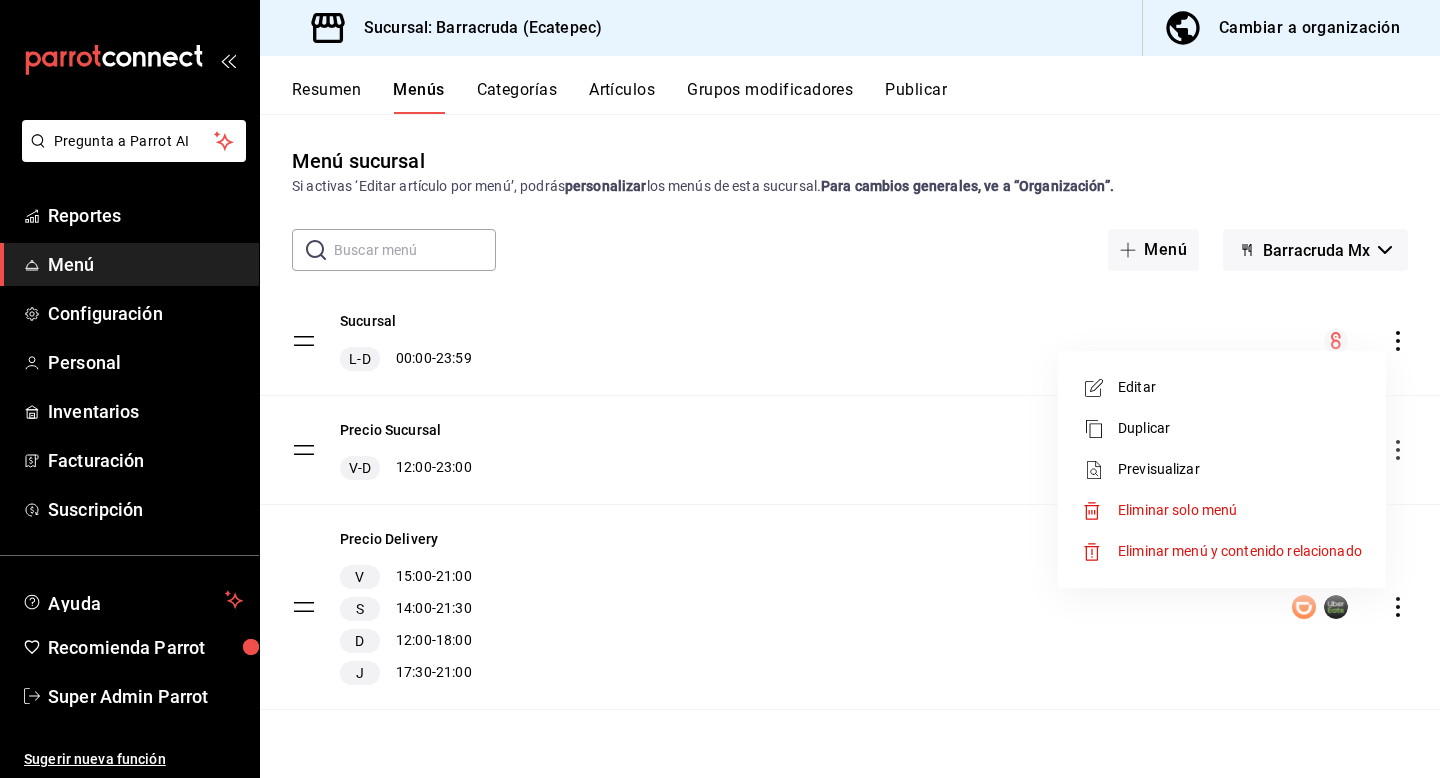 click on "Previsualizar" at bounding box center (1240, 469) 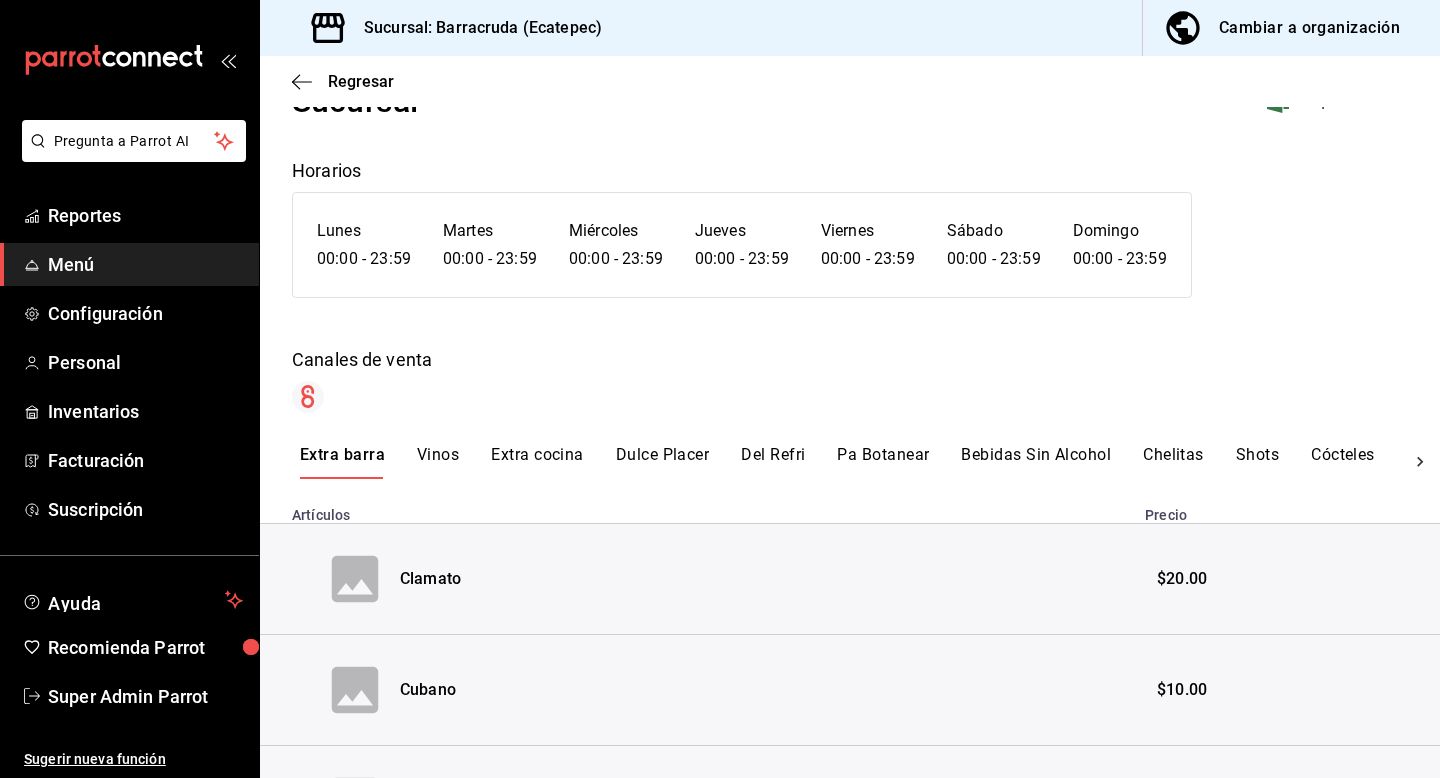 scroll, scrollTop: 86, scrollLeft: 0, axis: vertical 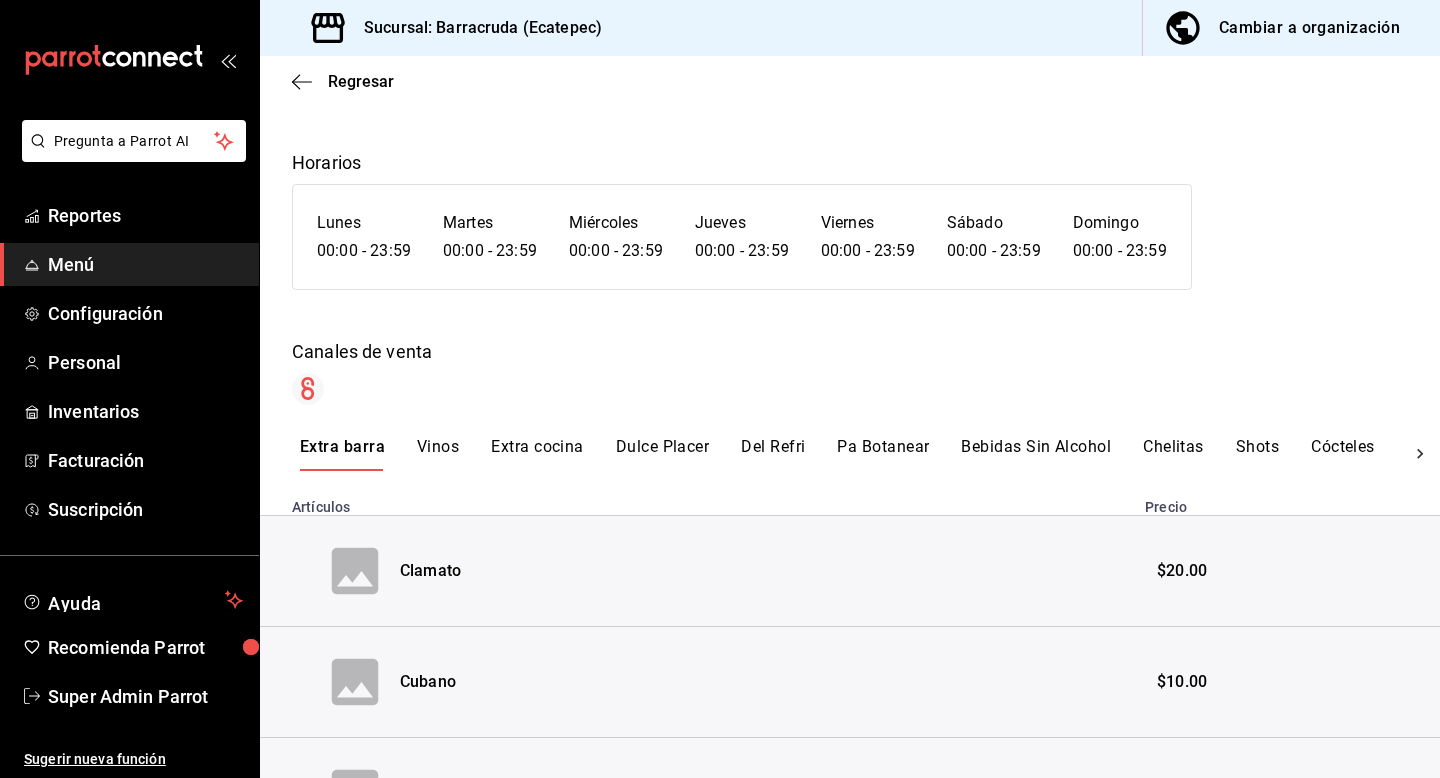 click on "Pa Botanear" at bounding box center [883, 454] 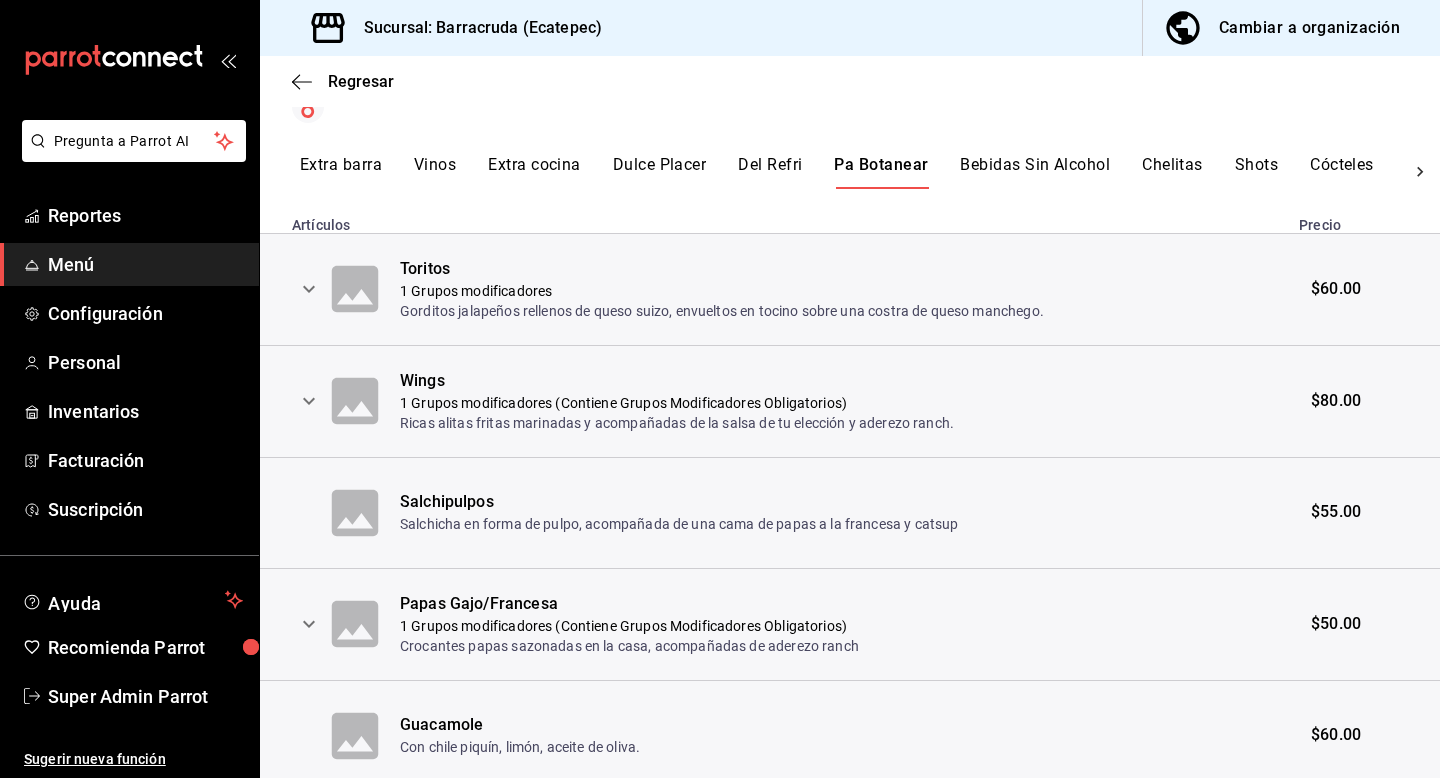 scroll, scrollTop: 392, scrollLeft: 0, axis: vertical 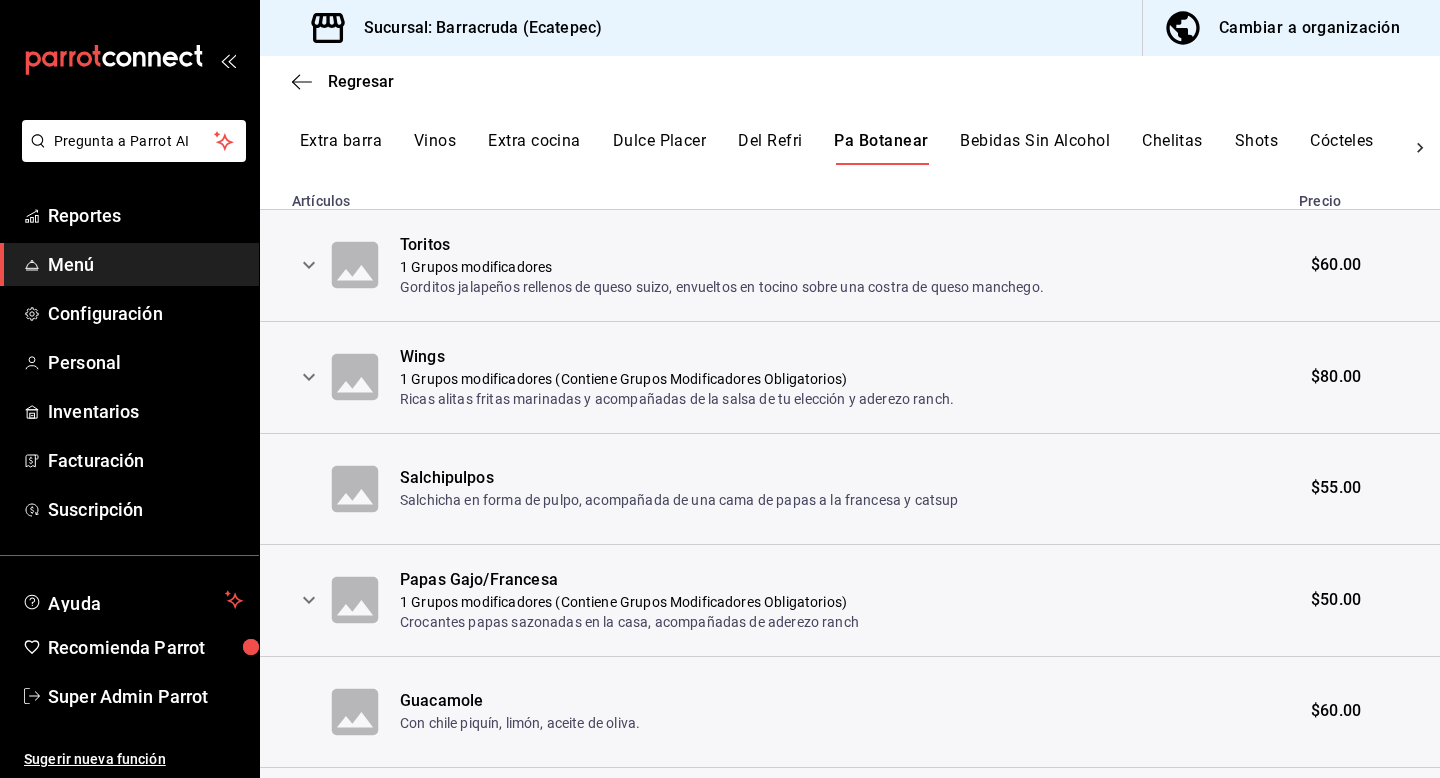 click 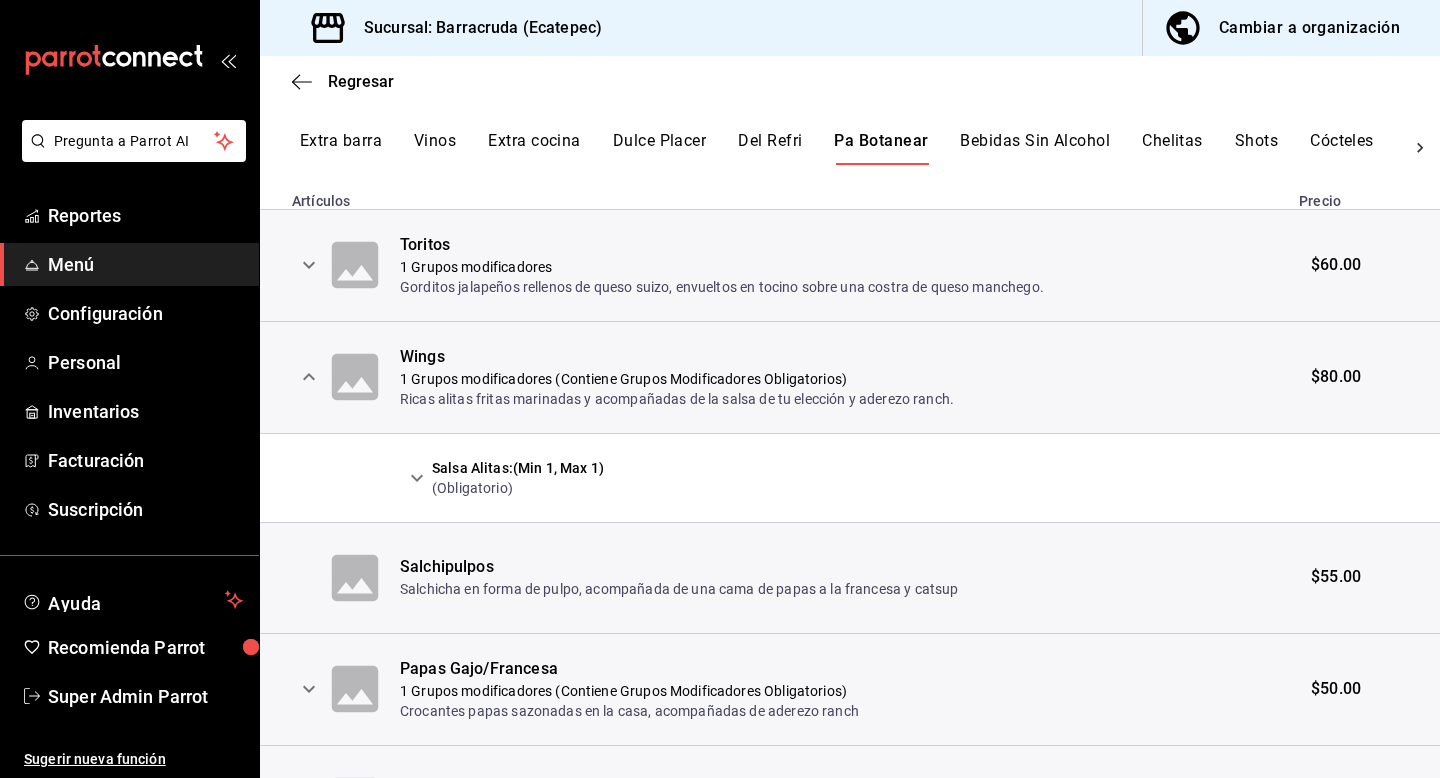 click 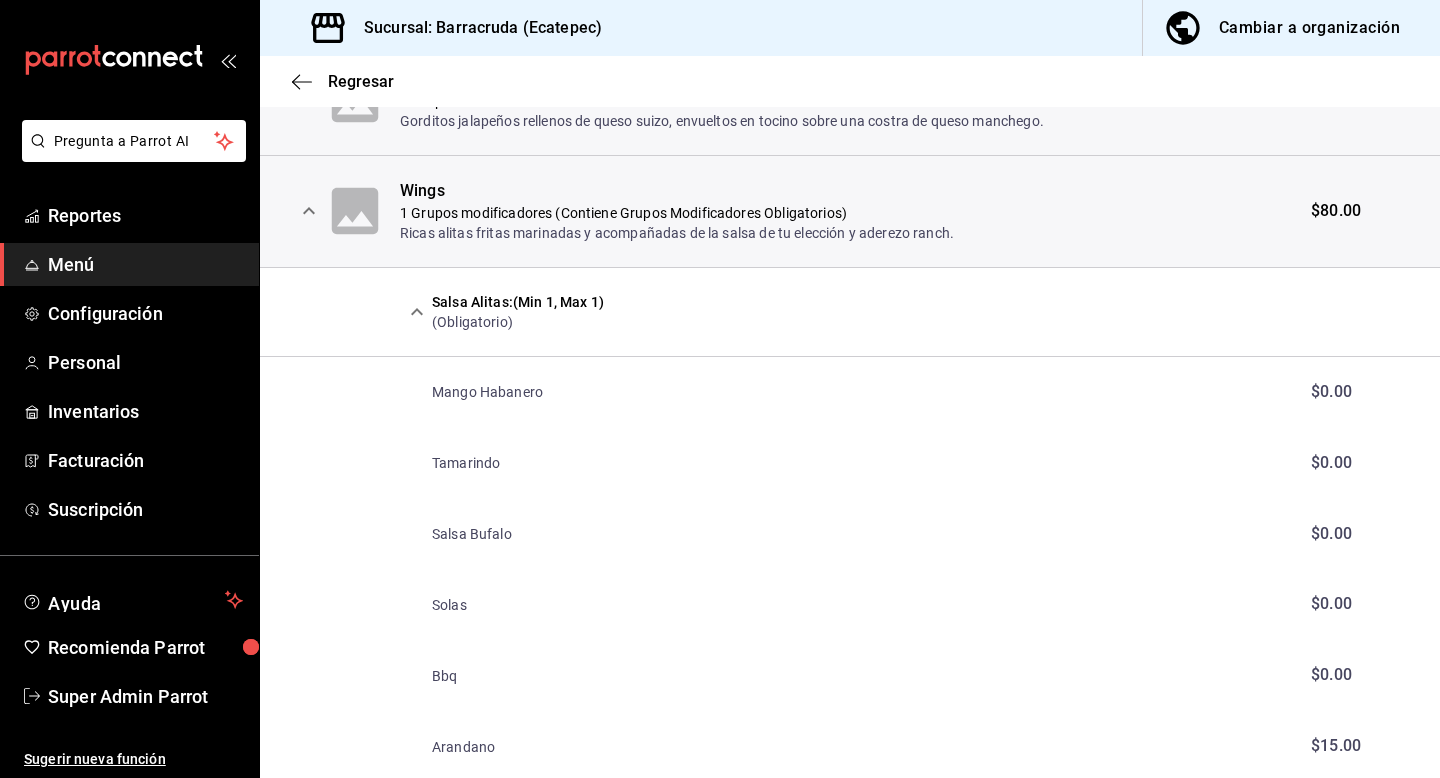 scroll, scrollTop: 551, scrollLeft: 0, axis: vertical 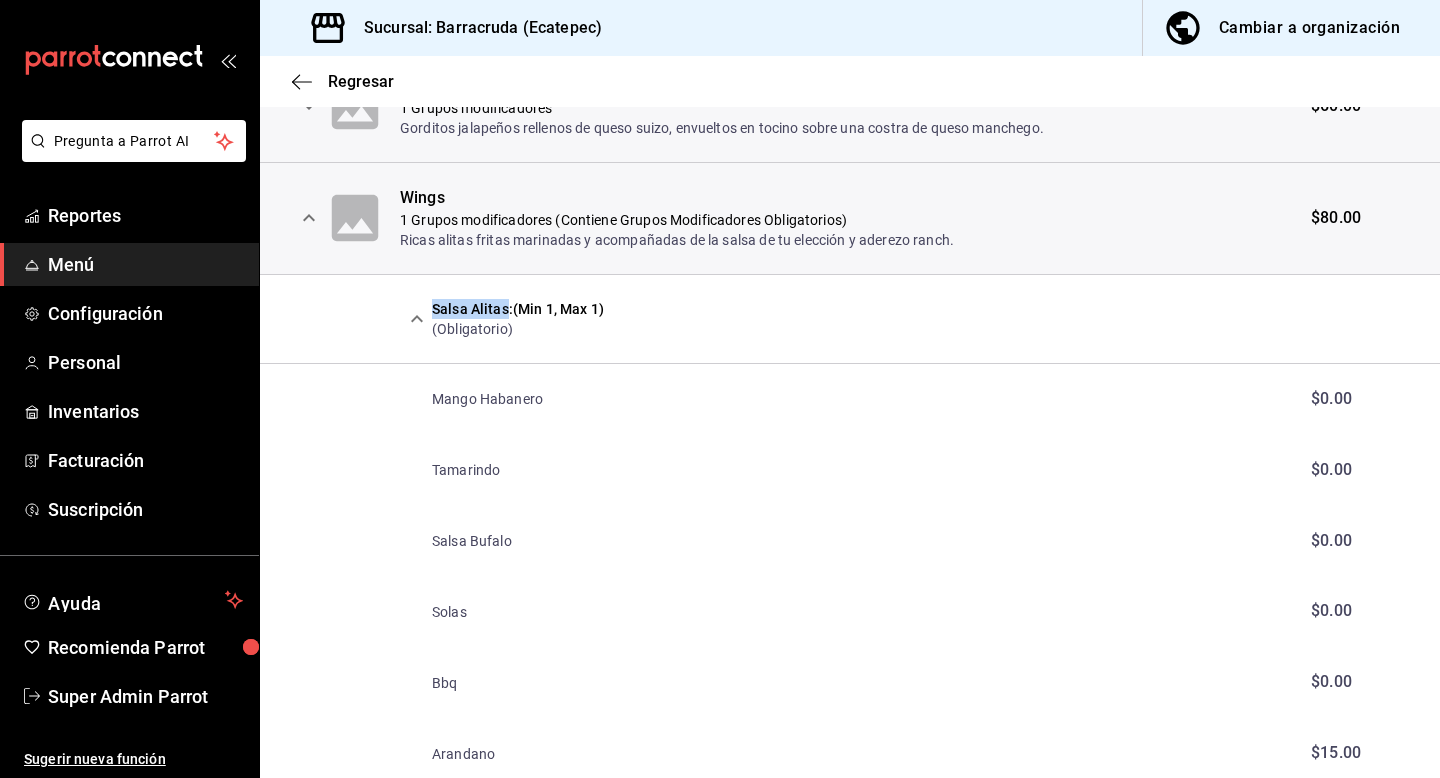 drag, startPoint x: 430, startPoint y: 306, endPoint x: 507, endPoint y: 309, distance: 77.05842 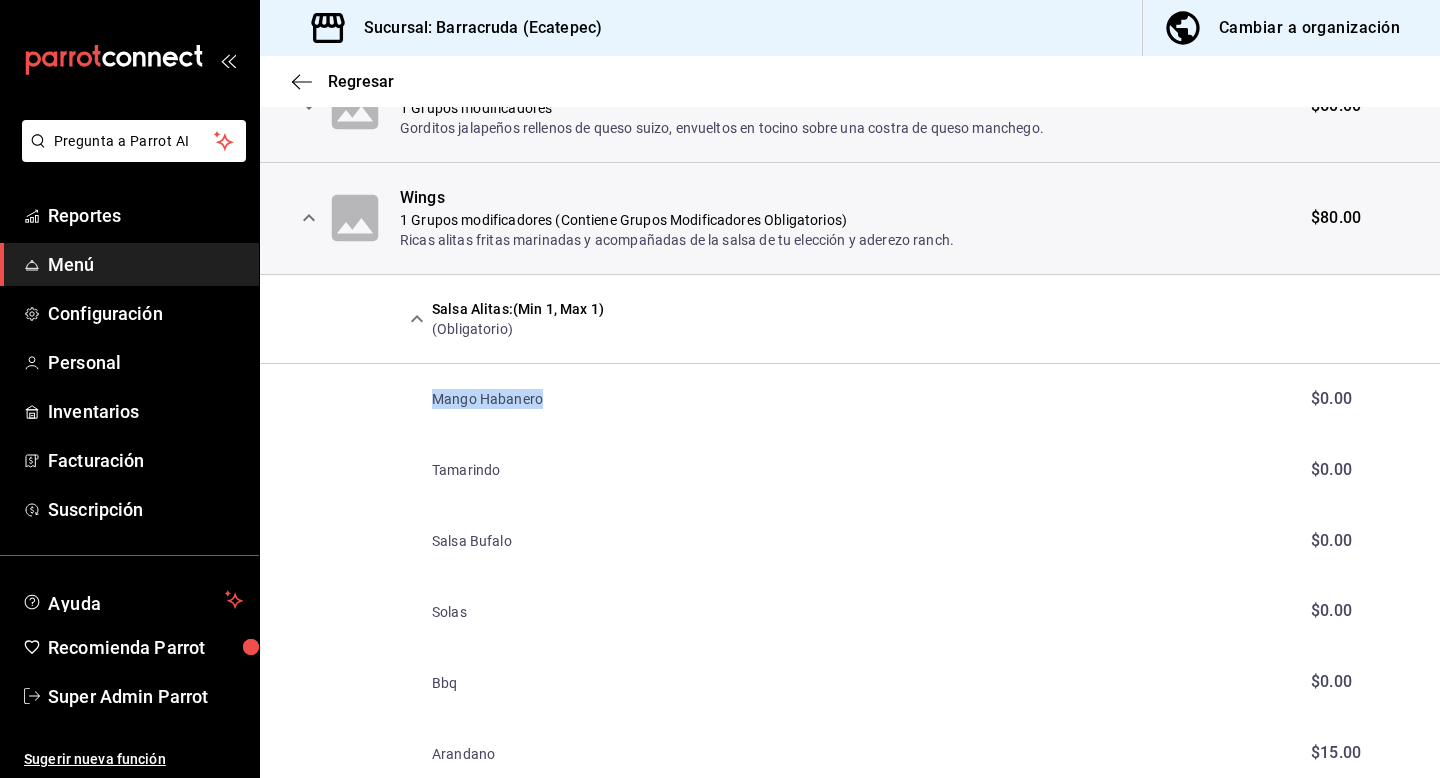 drag, startPoint x: 414, startPoint y: 399, endPoint x: 632, endPoint y: 399, distance: 218 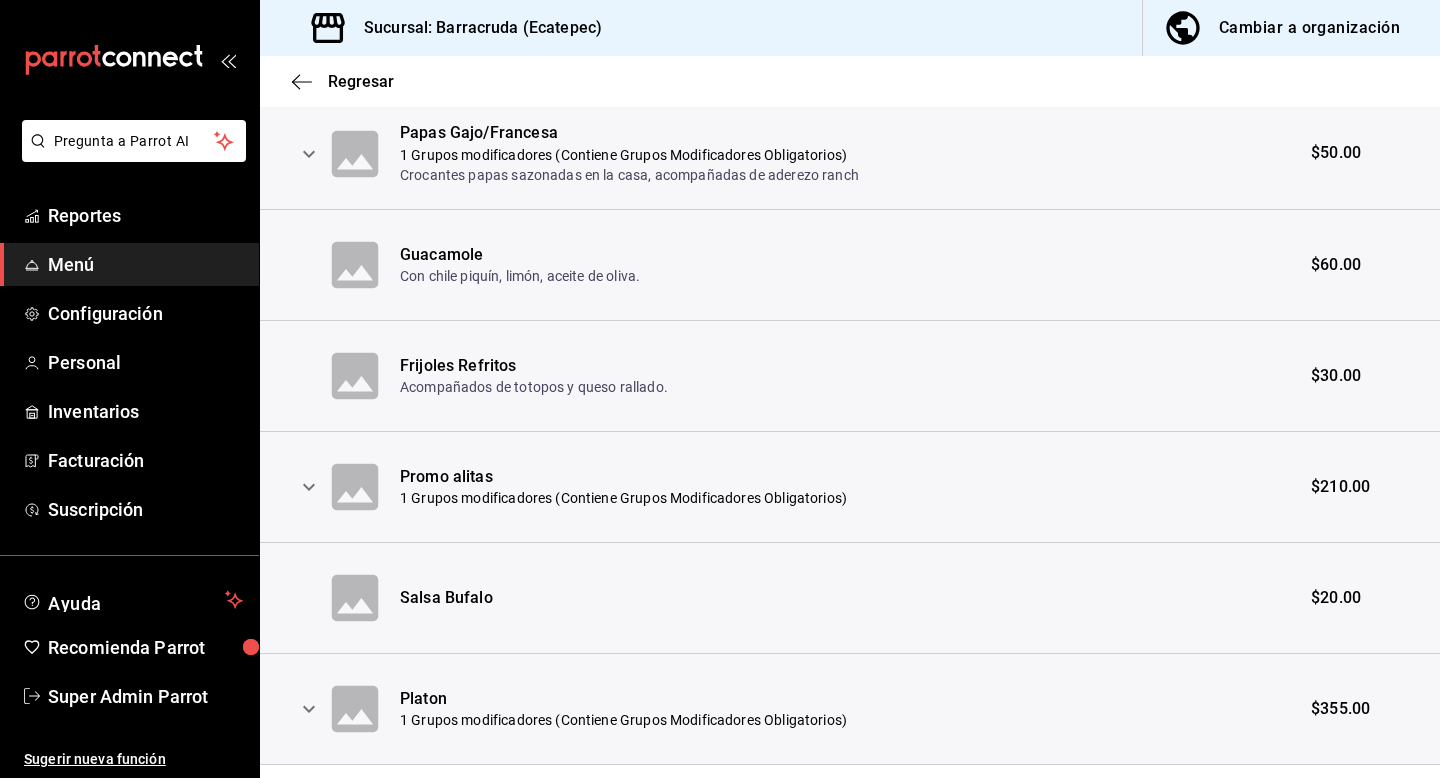 scroll, scrollTop: 1391, scrollLeft: 0, axis: vertical 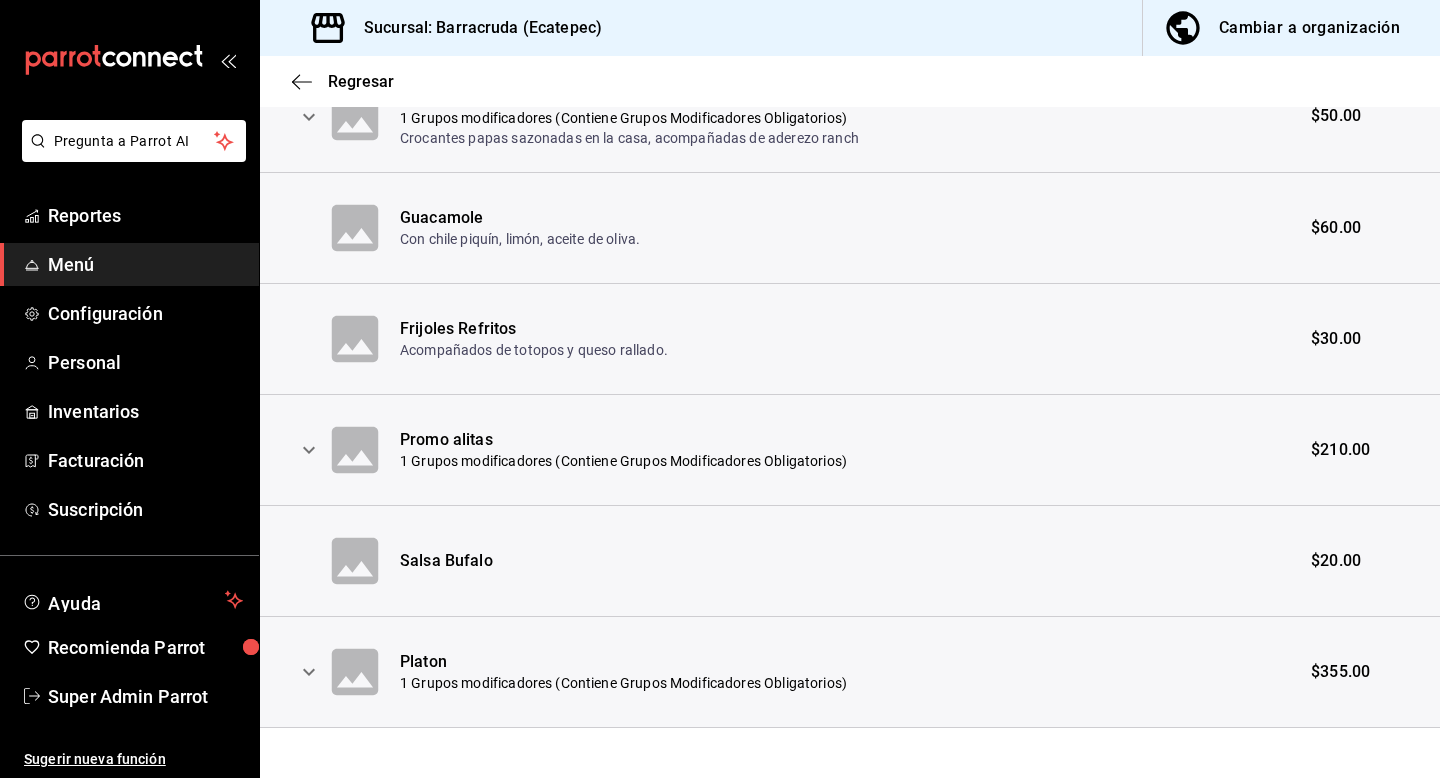 click 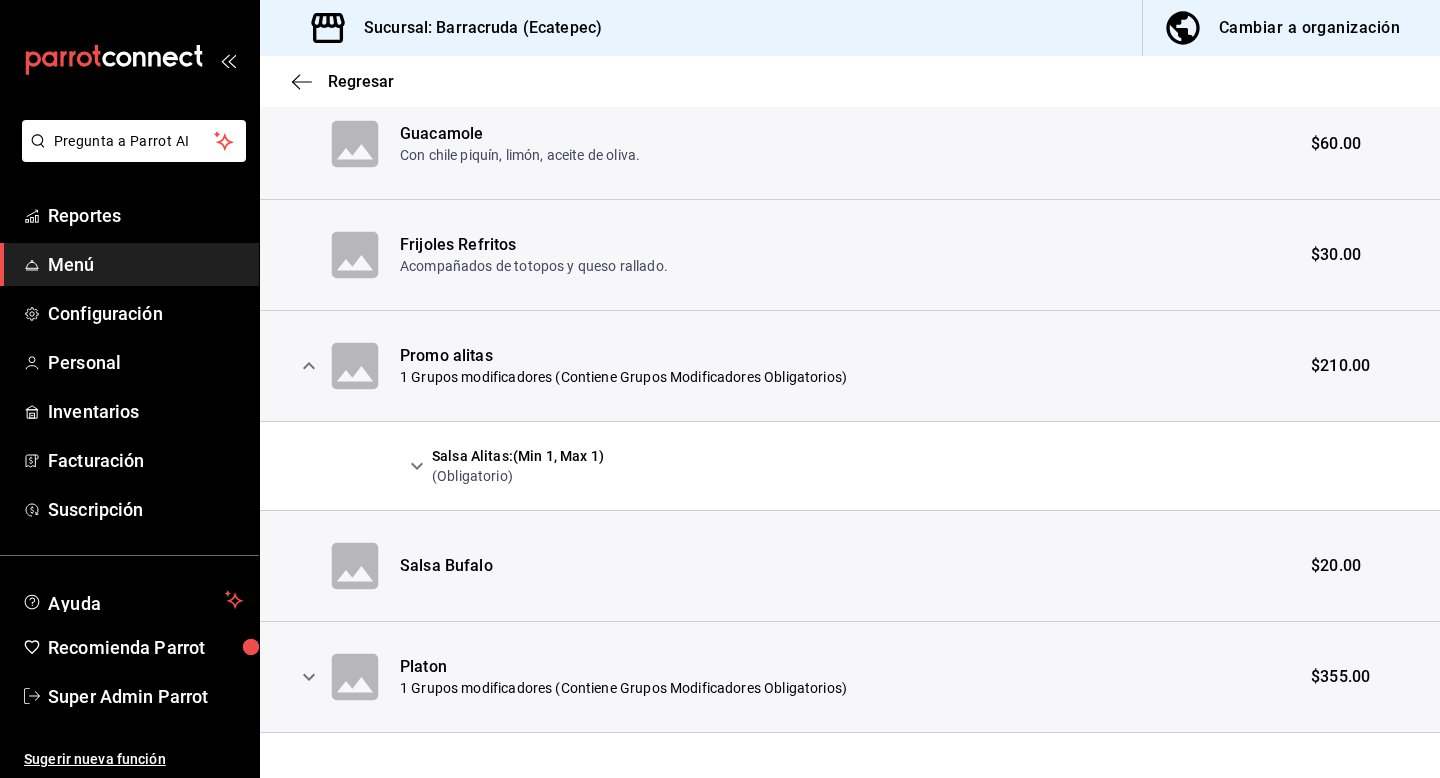 scroll, scrollTop: 1494, scrollLeft: 0, axis: vertical 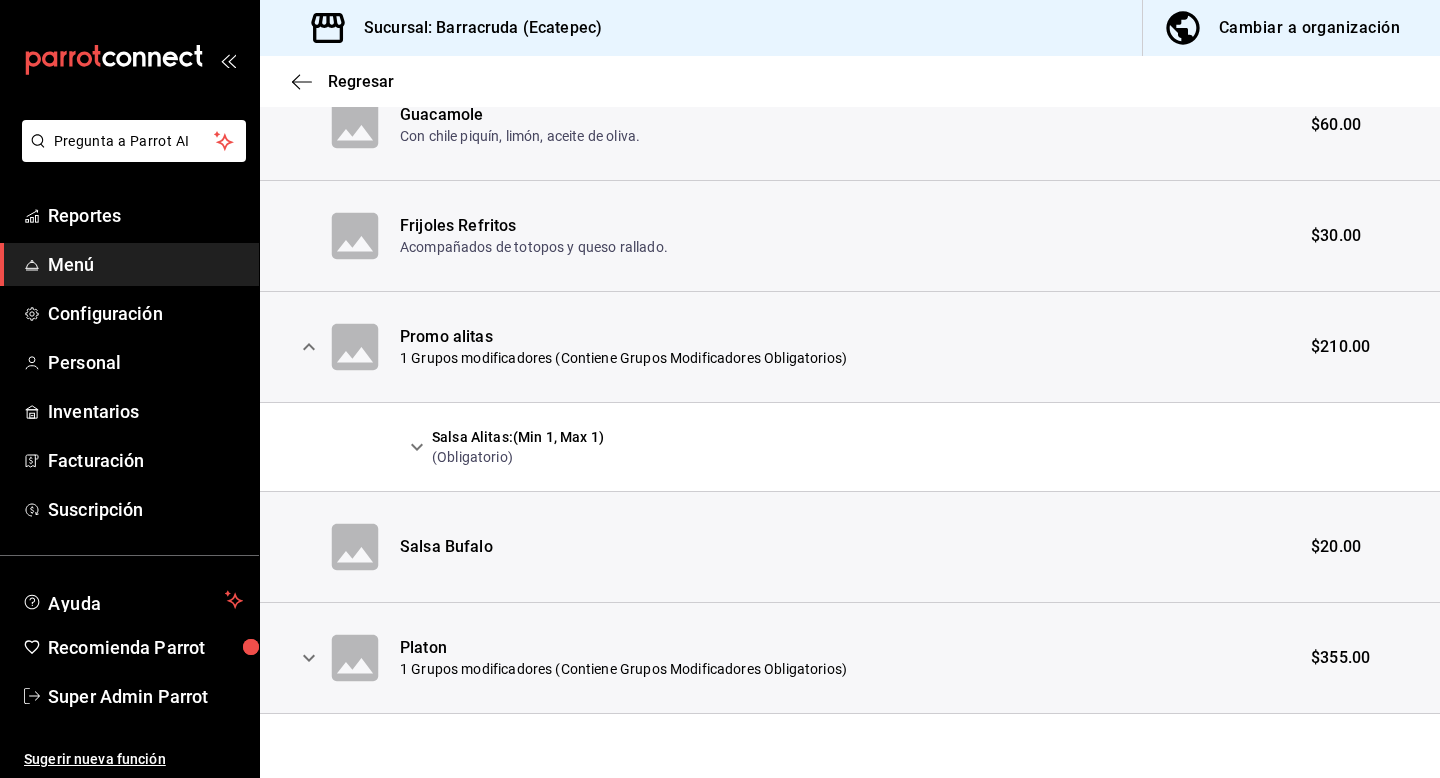 click 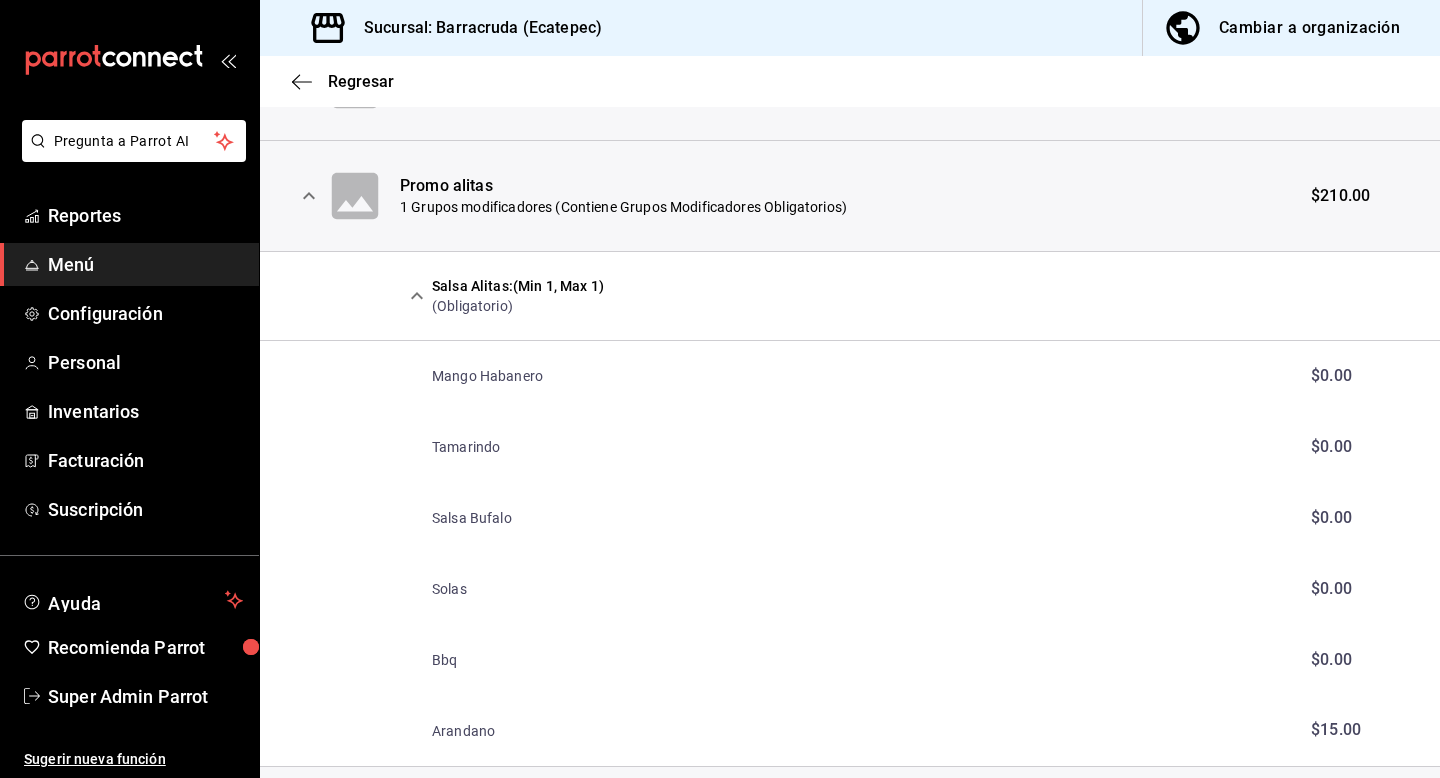 scroll, scrollTop: 1921, scrollLeft: 0, axis: vertical 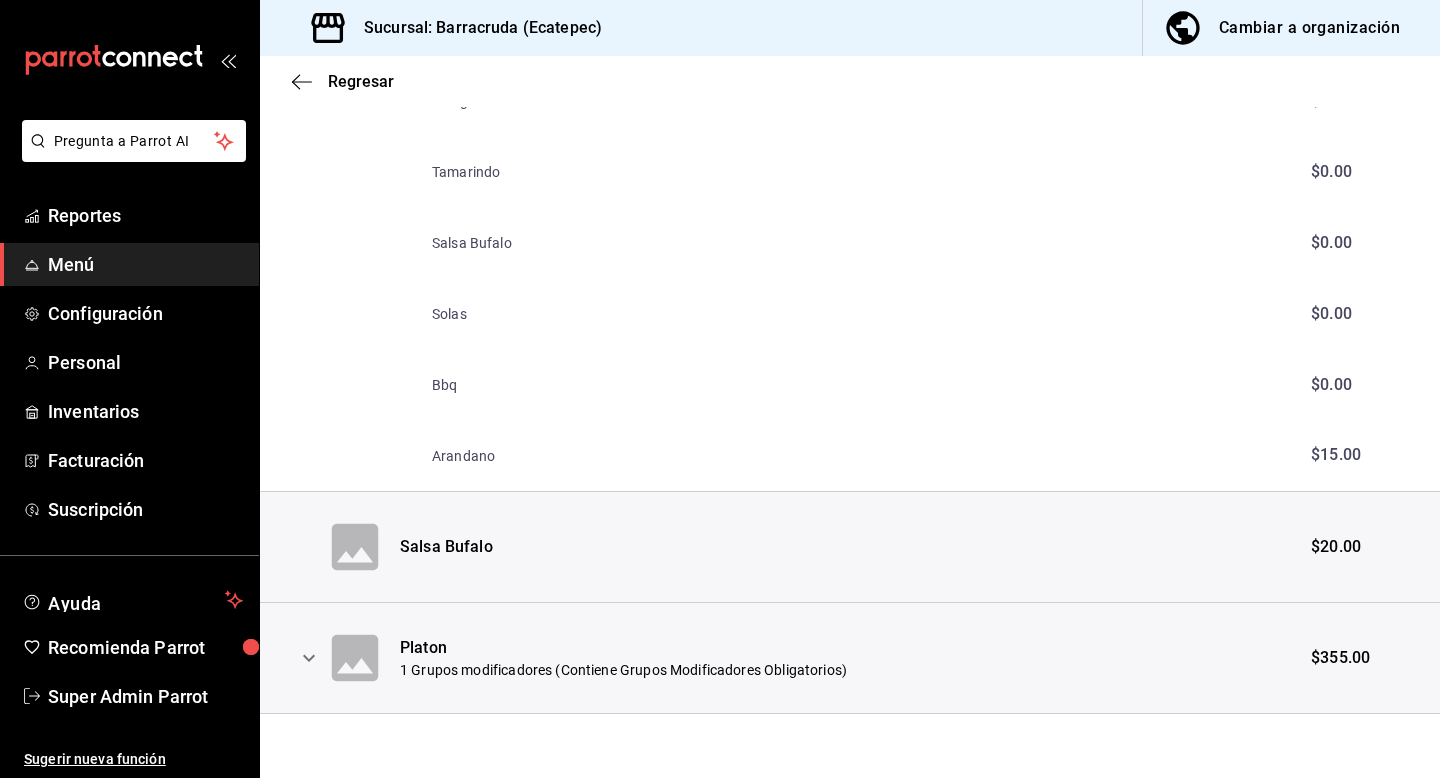 click 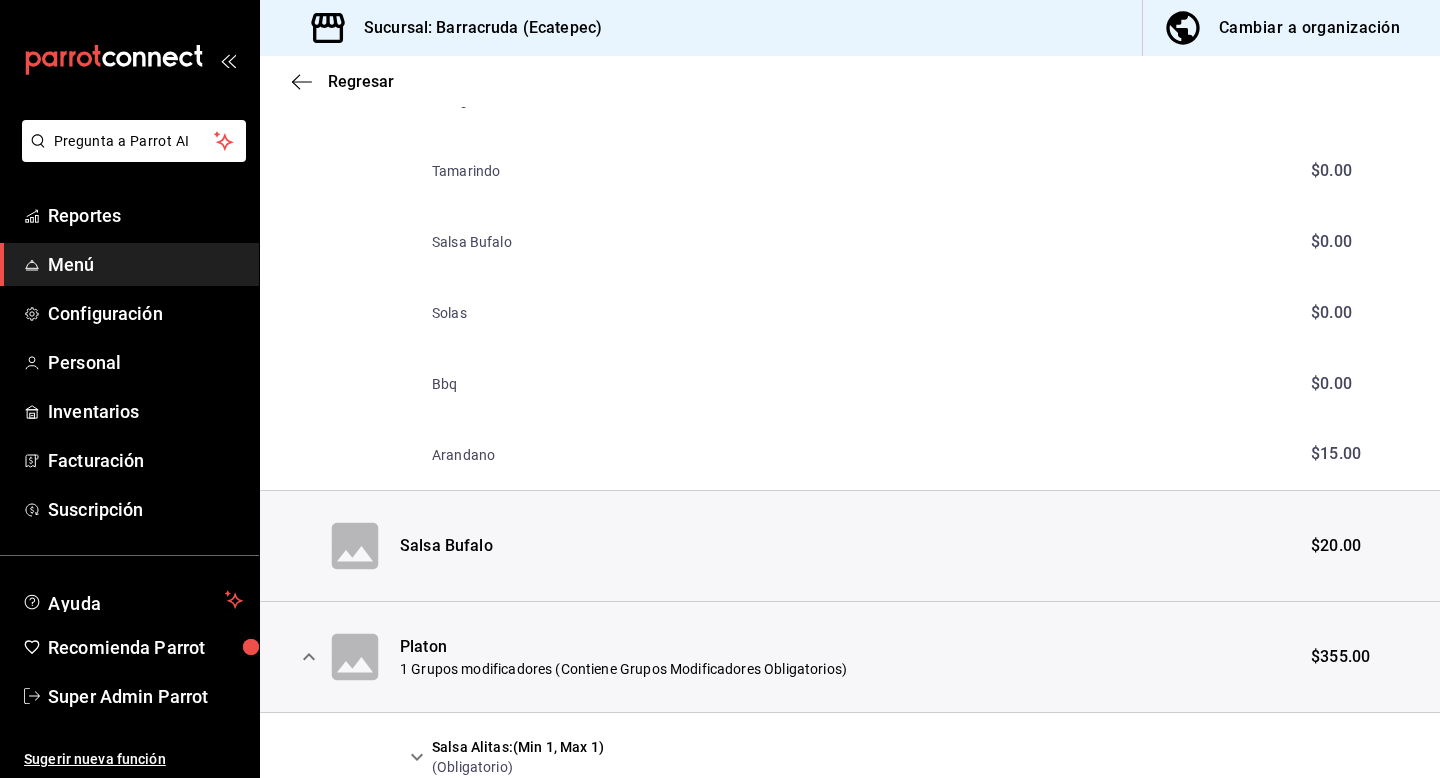 scroll, scrollTop: 2010, scrollLeft: 0, axis: vertical 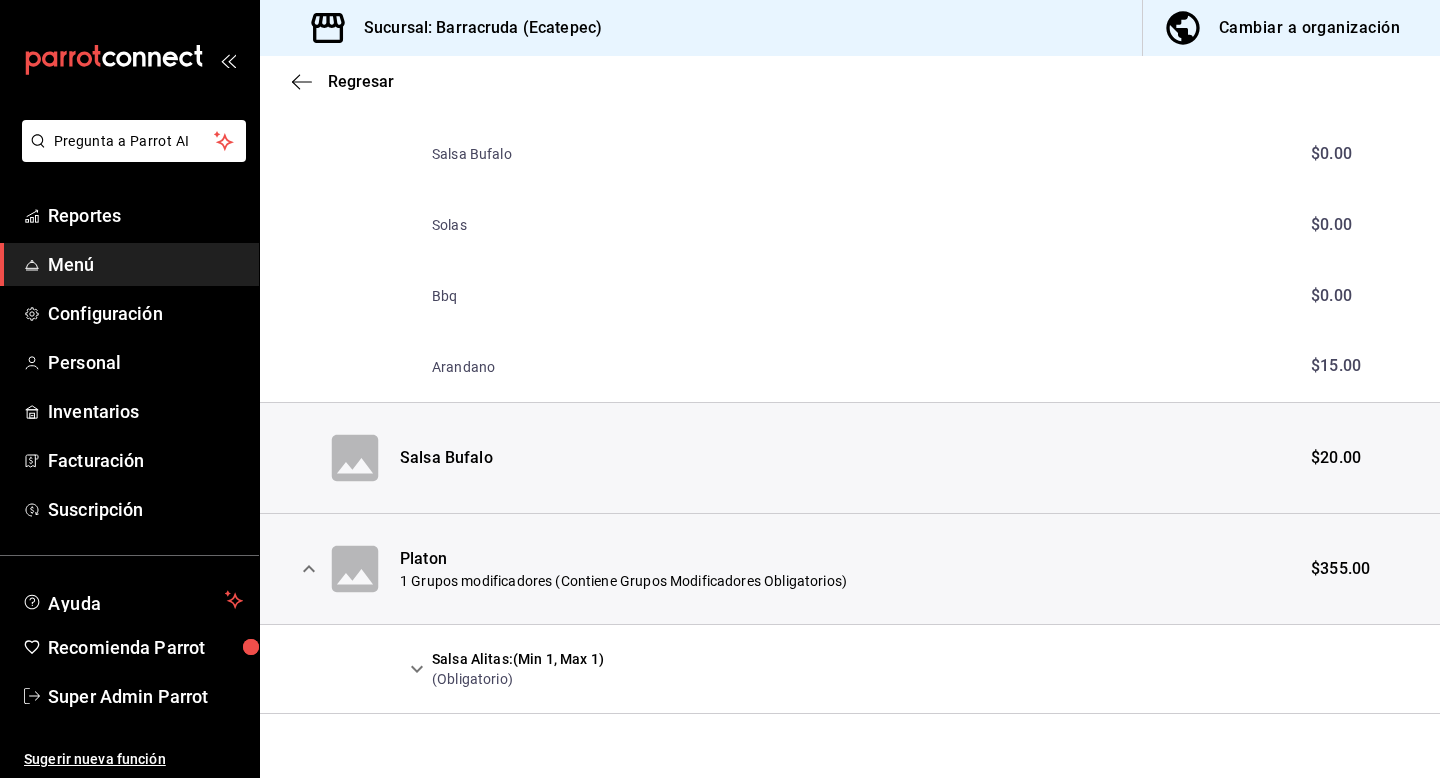 click at bounding box center [417, 669] 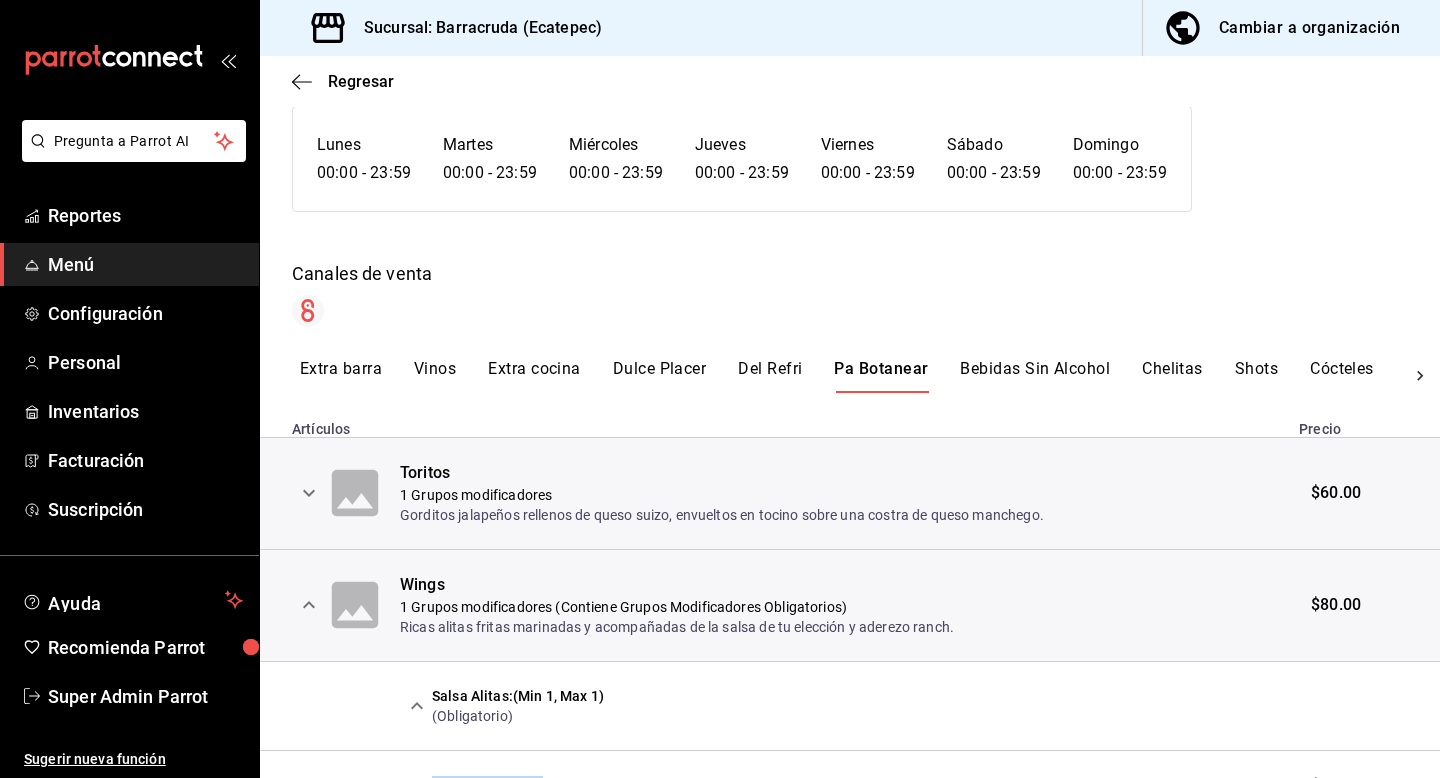 scroll, scrollTop: 146, scrollLeft: 0, axis: vertical 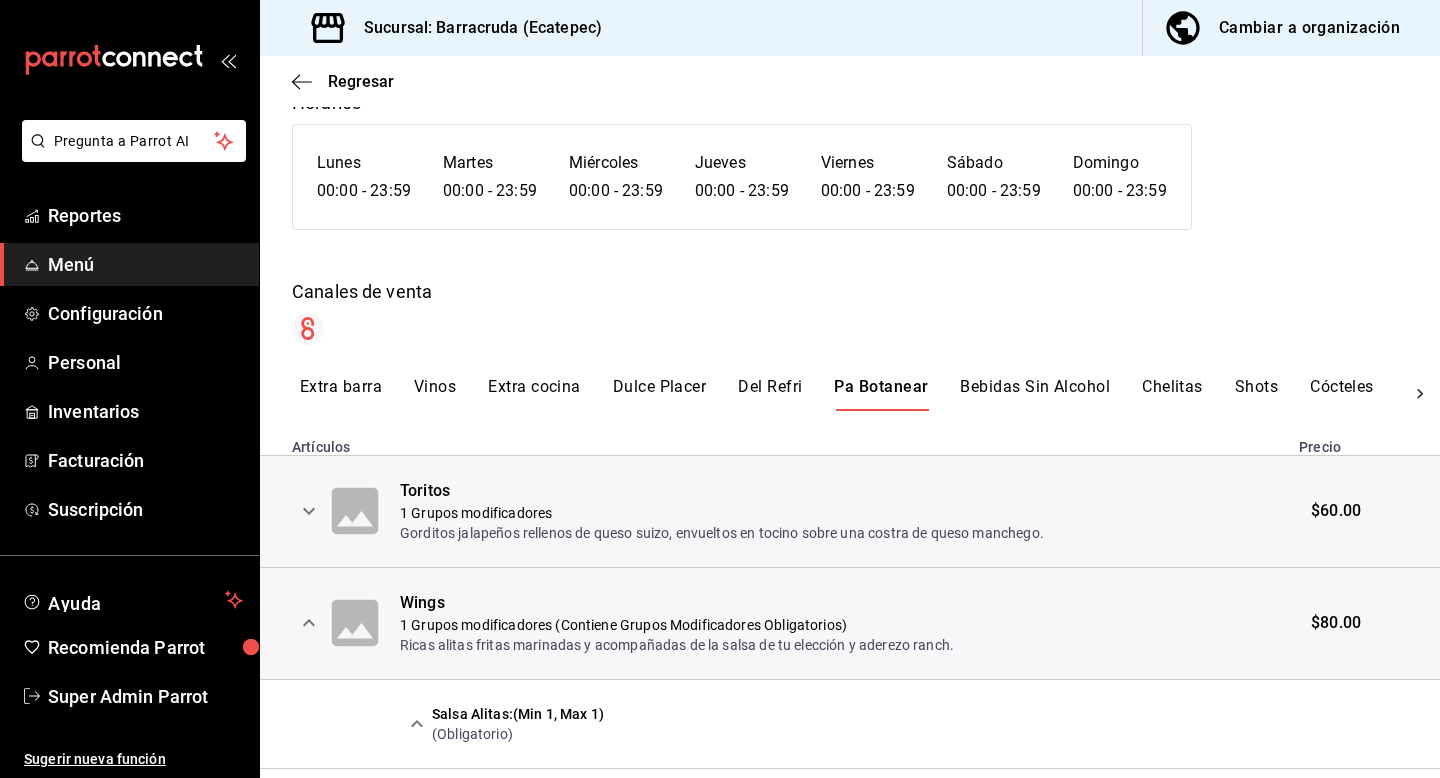 click on "Menú" at bounding box center [129, 264] 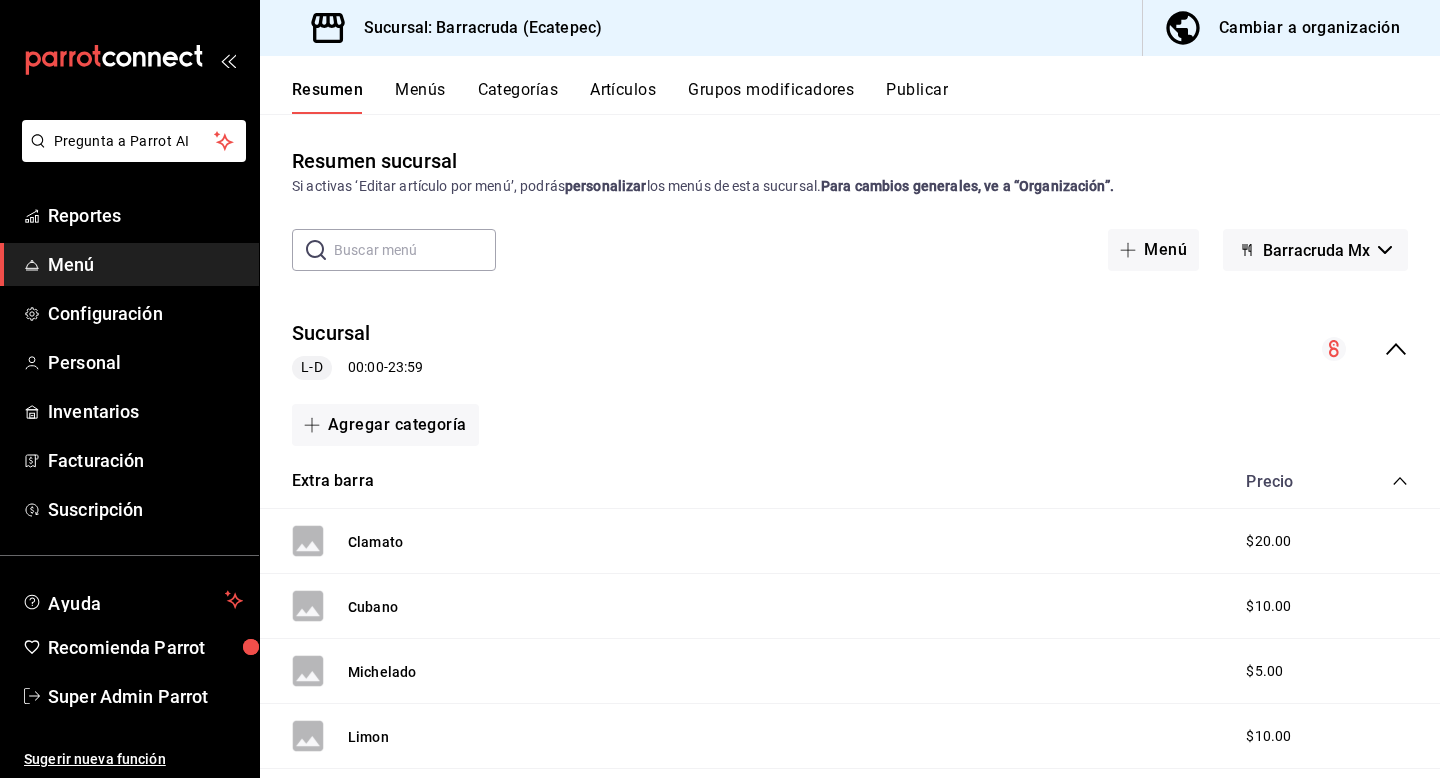 click on "Artículos" at bounding box center (623, 97) 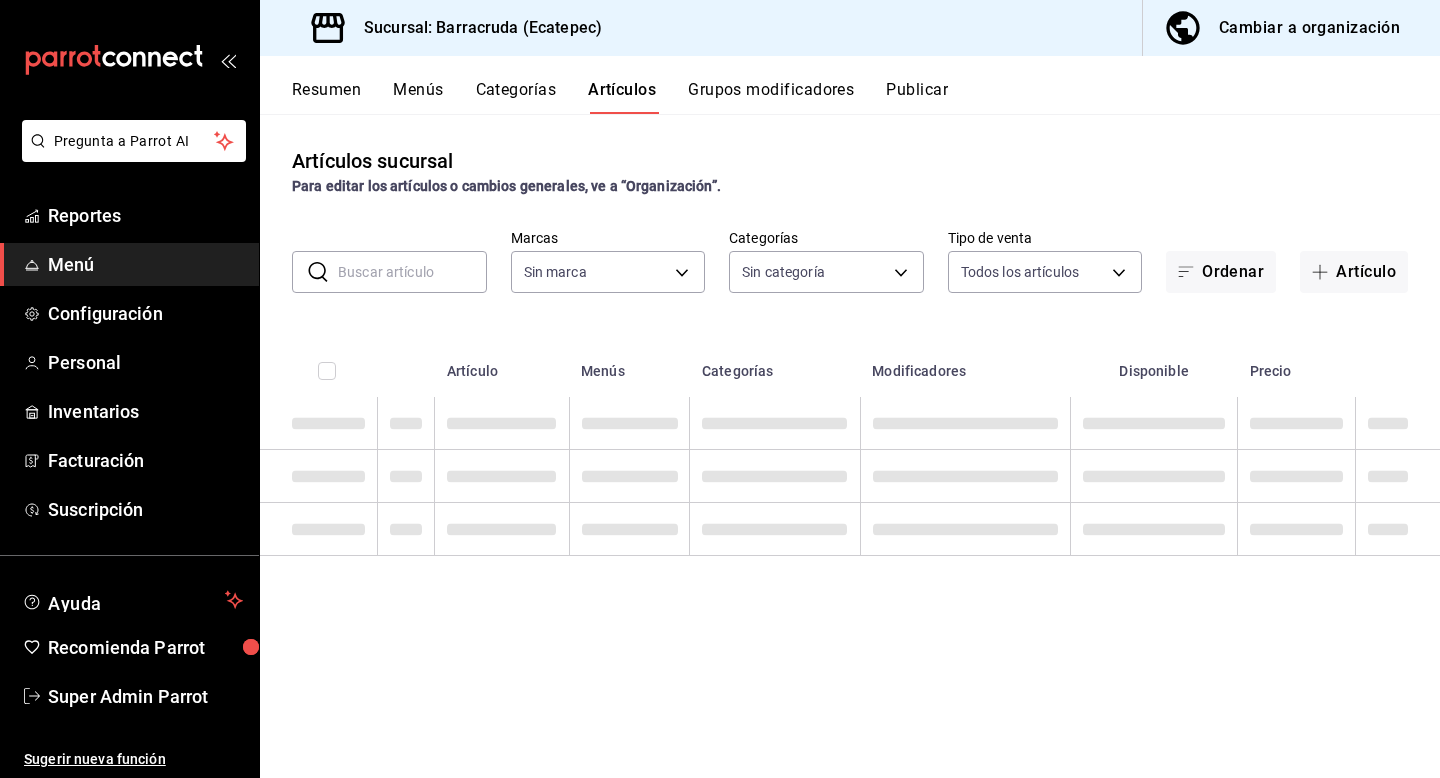 type on "781d0e5e-0cd3-418f-8c9c-0f4117c8f844" 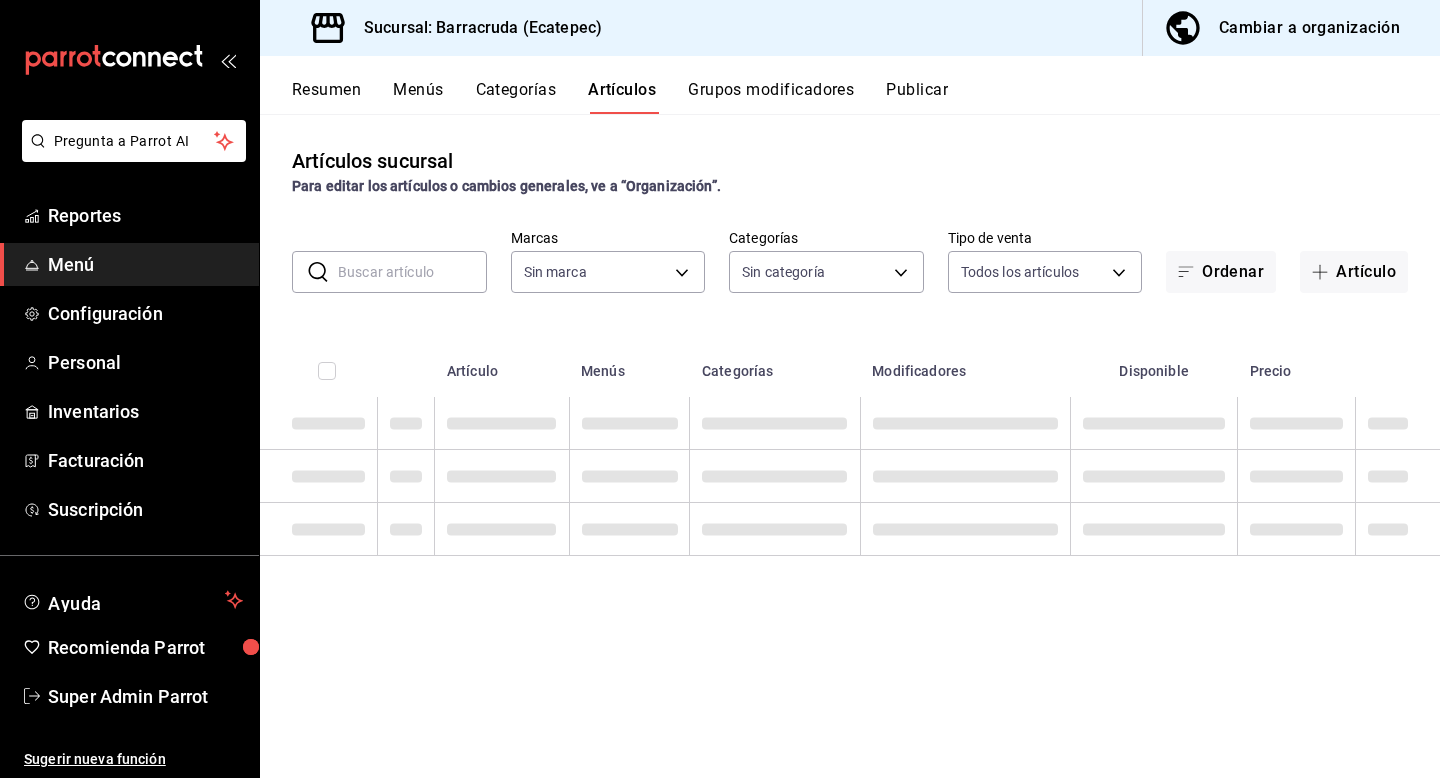 type on "b963c72d-ce85-4c3f-98ed-955f5b3d01ad,f0e73821-c662-412d-b503-729610356999,c693bcbe-7e83-44f8-b0f7-13bc09908b04,a310d70f-5c3b-42cb-8536-03cec27cec4d,1166309c-01d6-4955-8126-da1f9de0f082,5e65cc11-2fa0-44ef-895a-804074255bcb,eabe6da7-1a21-4192-87ec-f1d6f570e677,7d1aeb4b-c0fc-4c6e-8250-ea7204bd94ce,6c3023de-e597-49fd-b694-202897c7f145,58509221-a396-4639-ba98-9613356e713b,ca2de480-d659-42ce-81a0-ef70df13c49e,19043e72-4721-4fe1-8392-774594c02fcb,62fa4195-860e-4411-beba-6a9b9f22682c,d80faeee-26b7-4268-a3bc-c7ffedce9130,6f08e73e-6916-47ec-a222-934d5e8e7cab,a5ddd506-eb11-4dde-b61e-c8c8a846b8e8,9530b1c7-b7a7-4f06-b298-a79c54d2dc29" 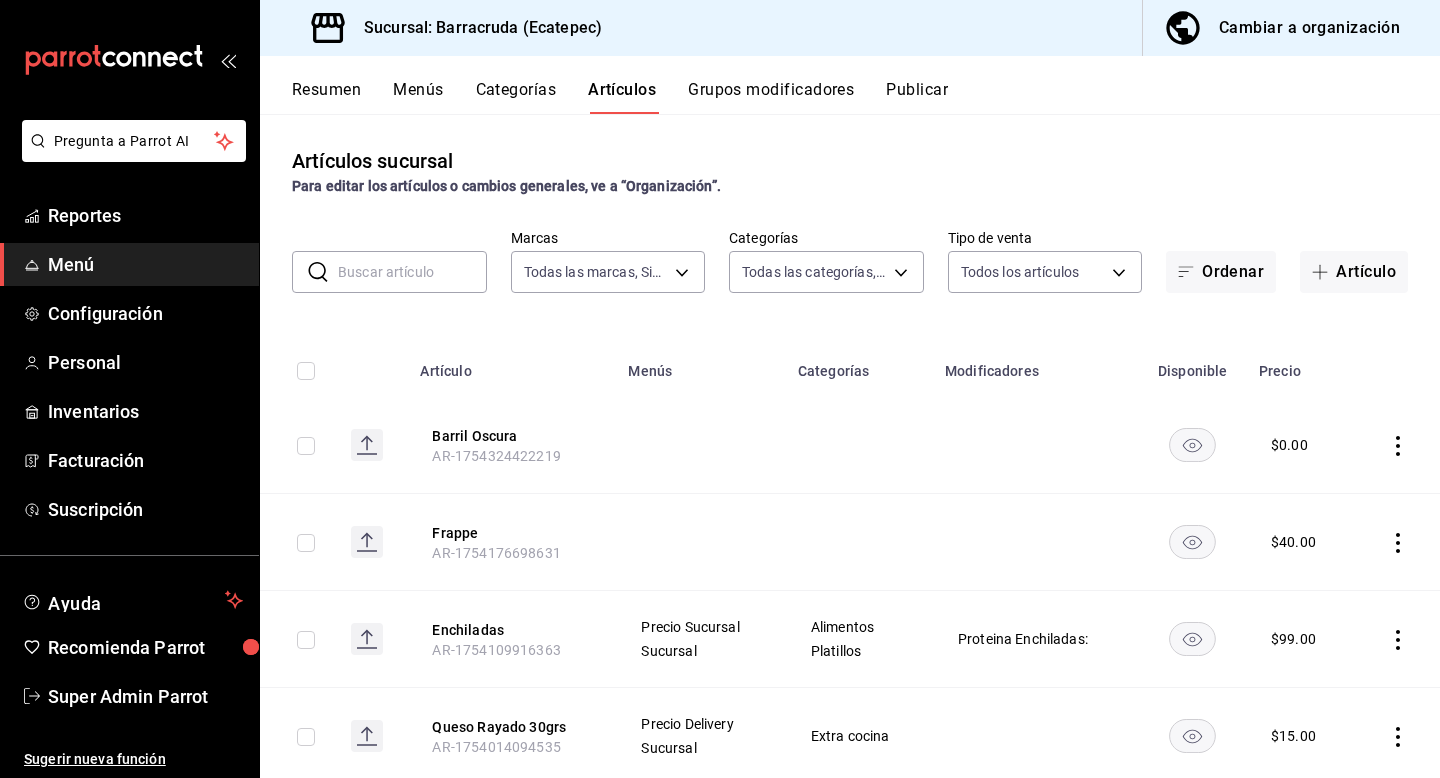 click at bounding box center [412, 272] 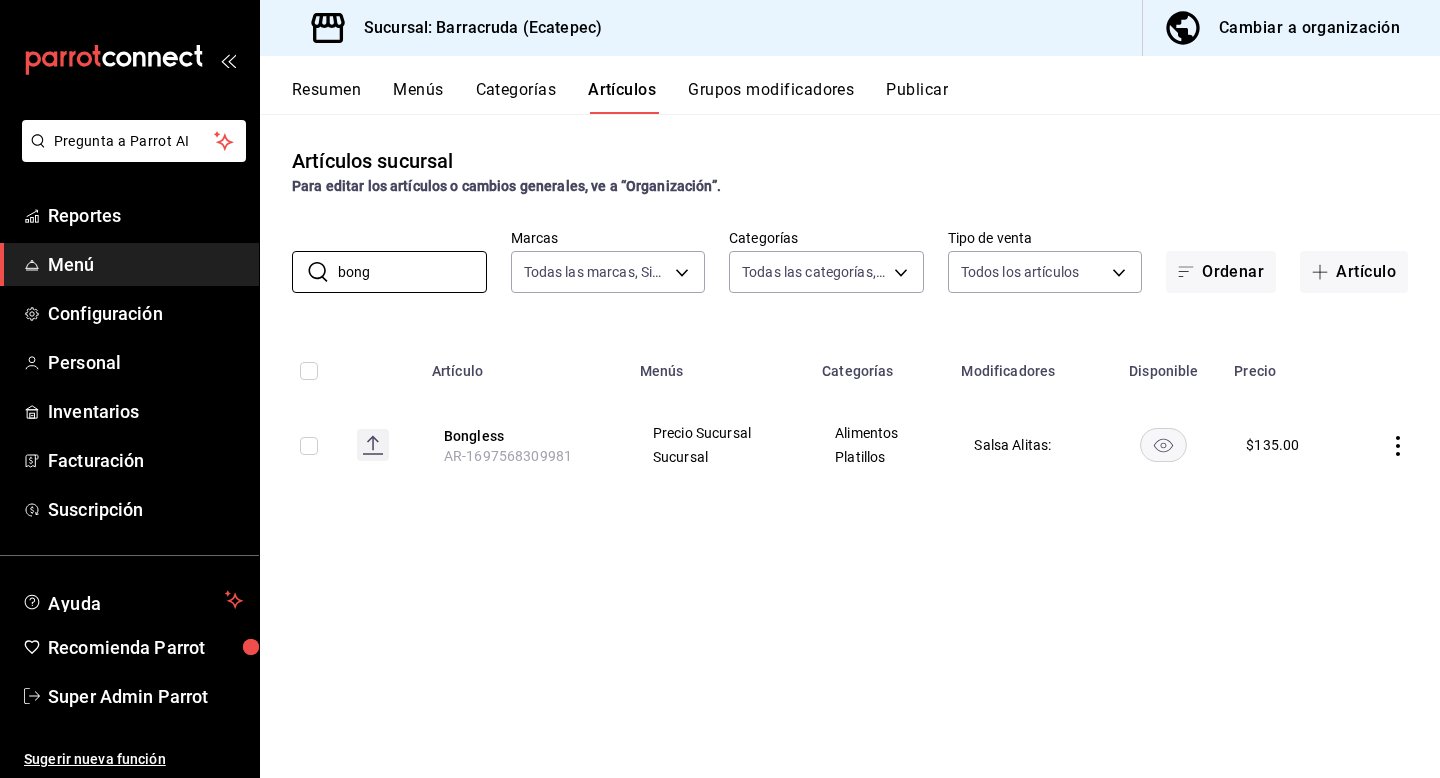 type on "bong" 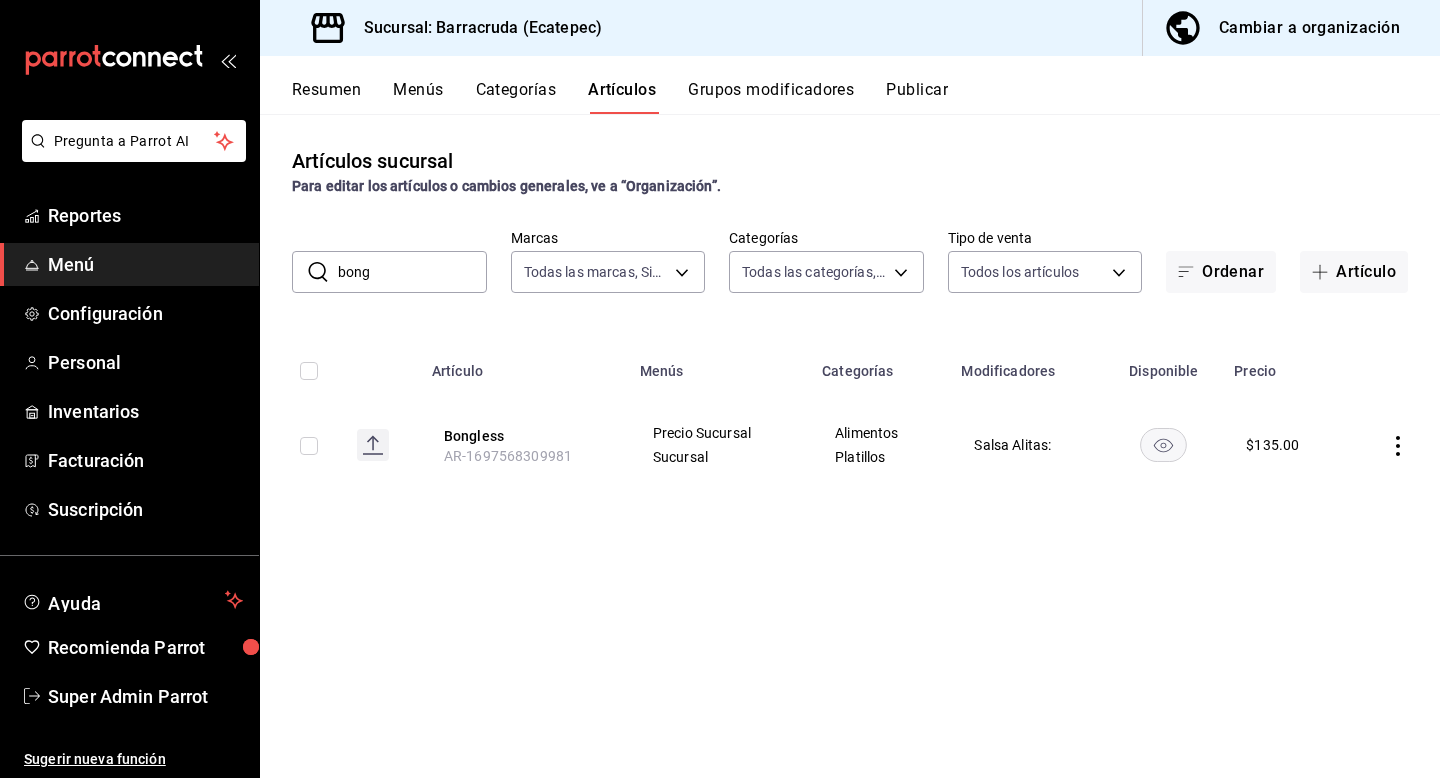 click on "Menús" at bounding box center [418, 97] 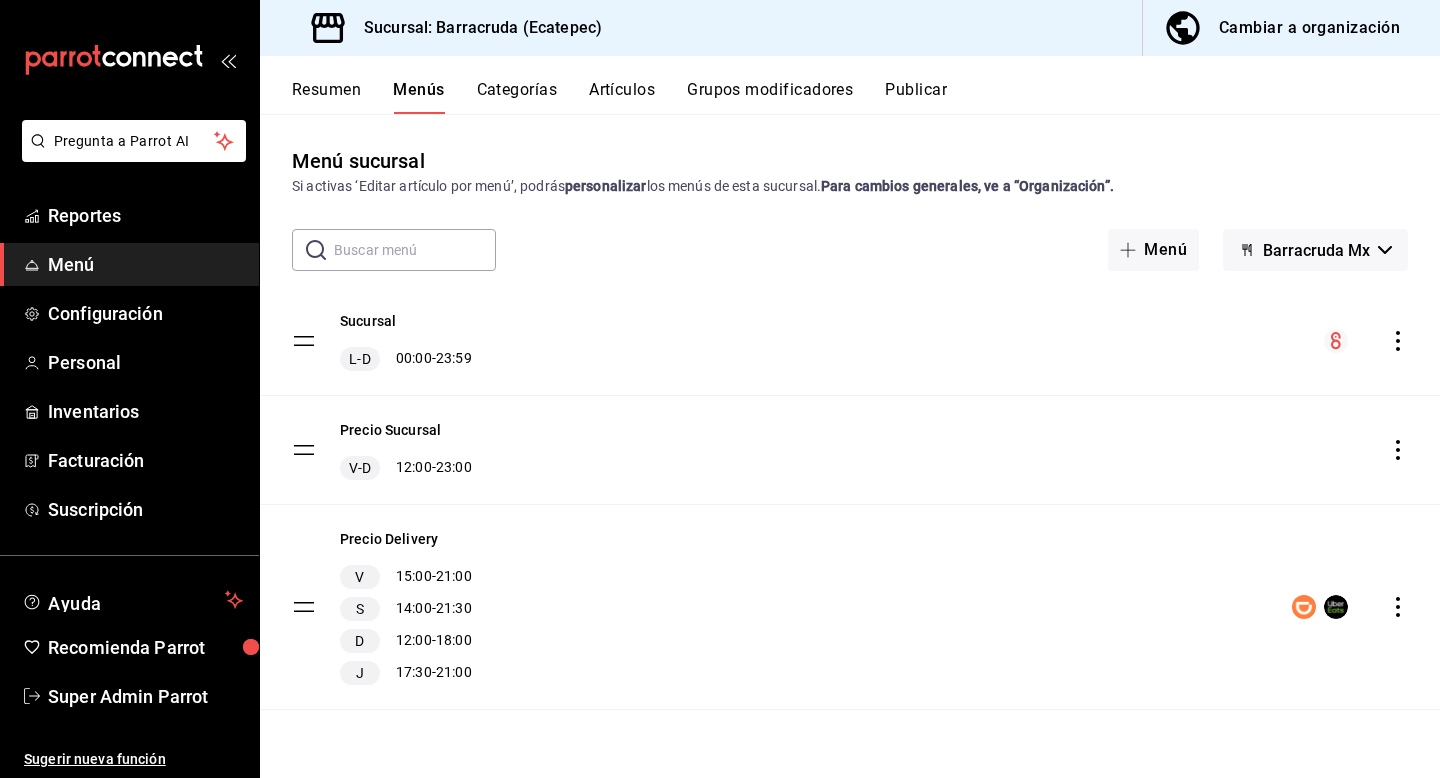 click 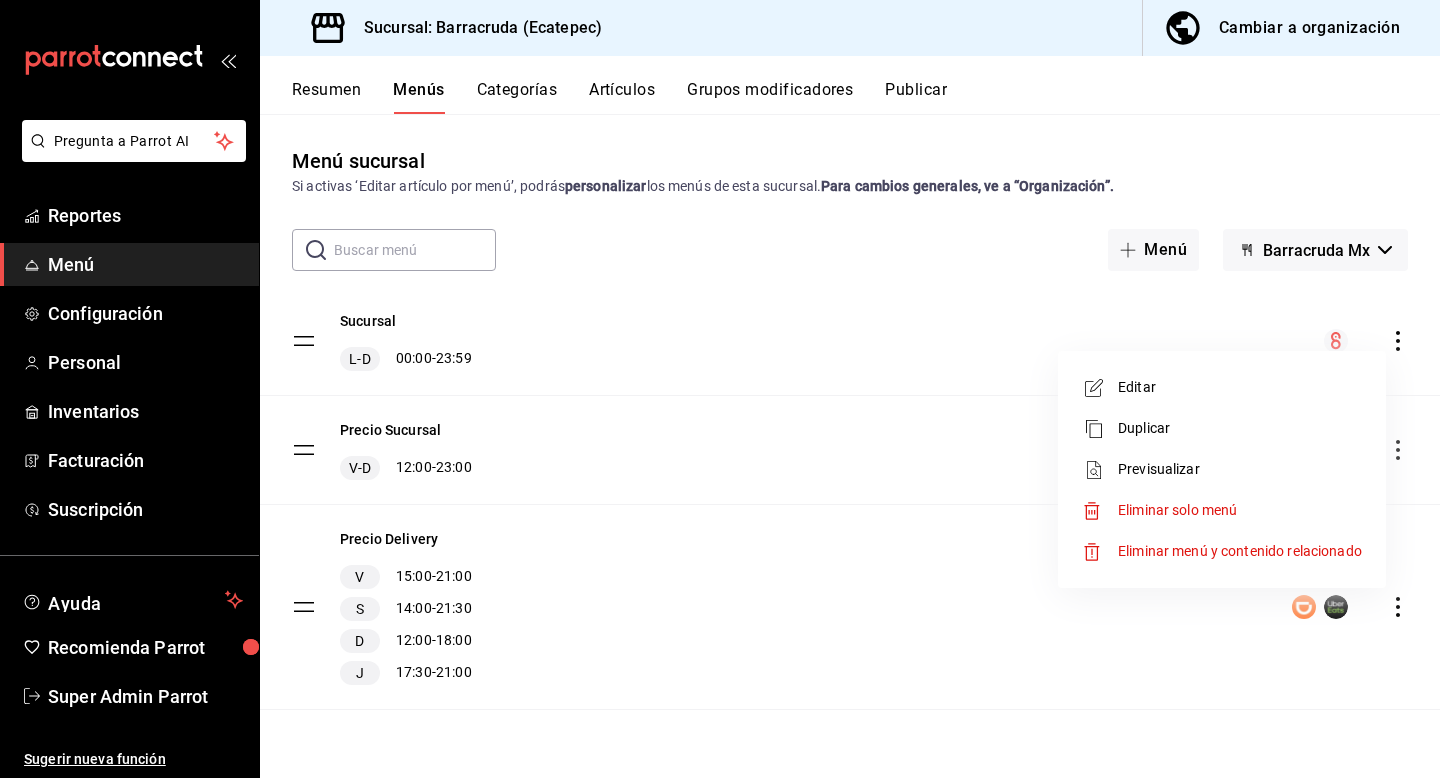click on "Previsualizar" at bounding box center [1222, 469] 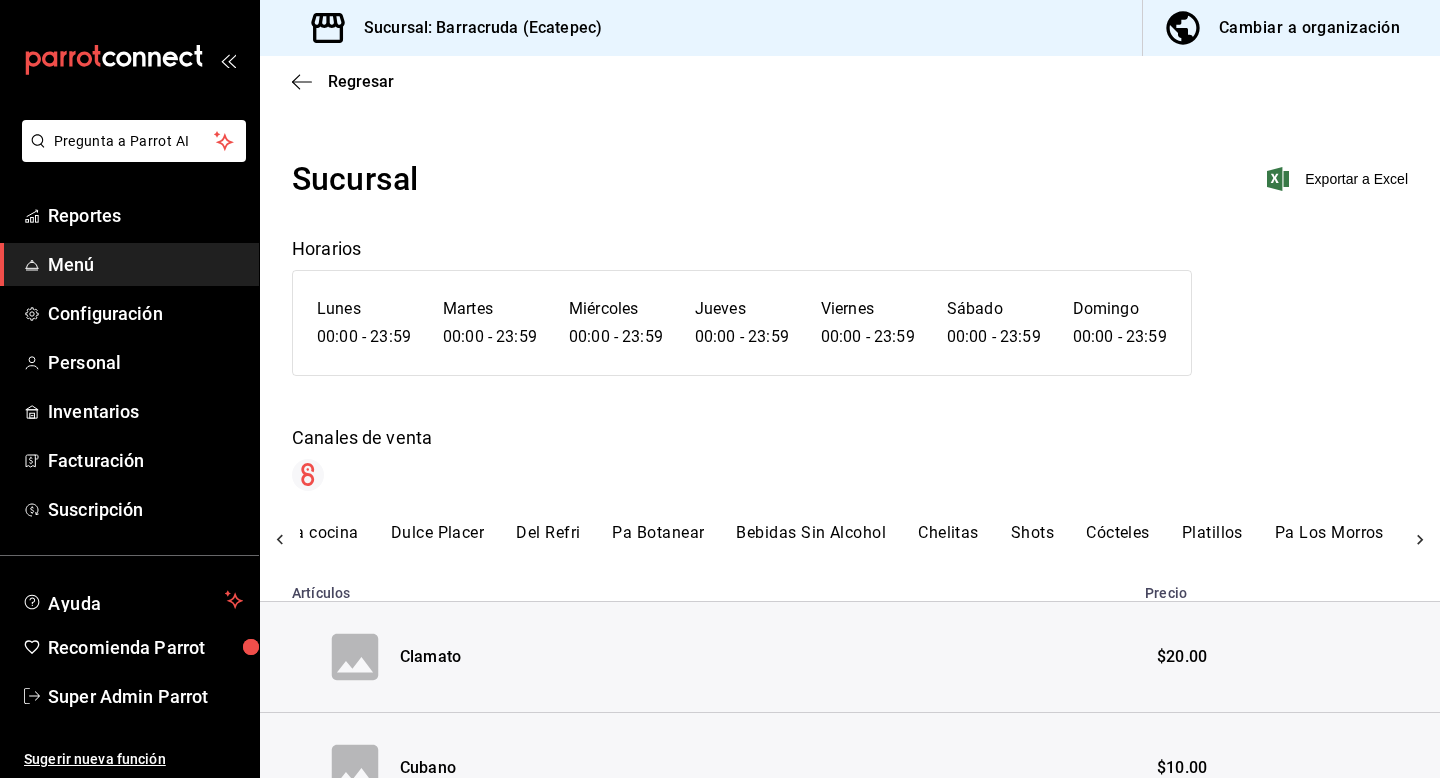 scroll, scrollTop: 0, scrollLeft: 327, axis: horizontal 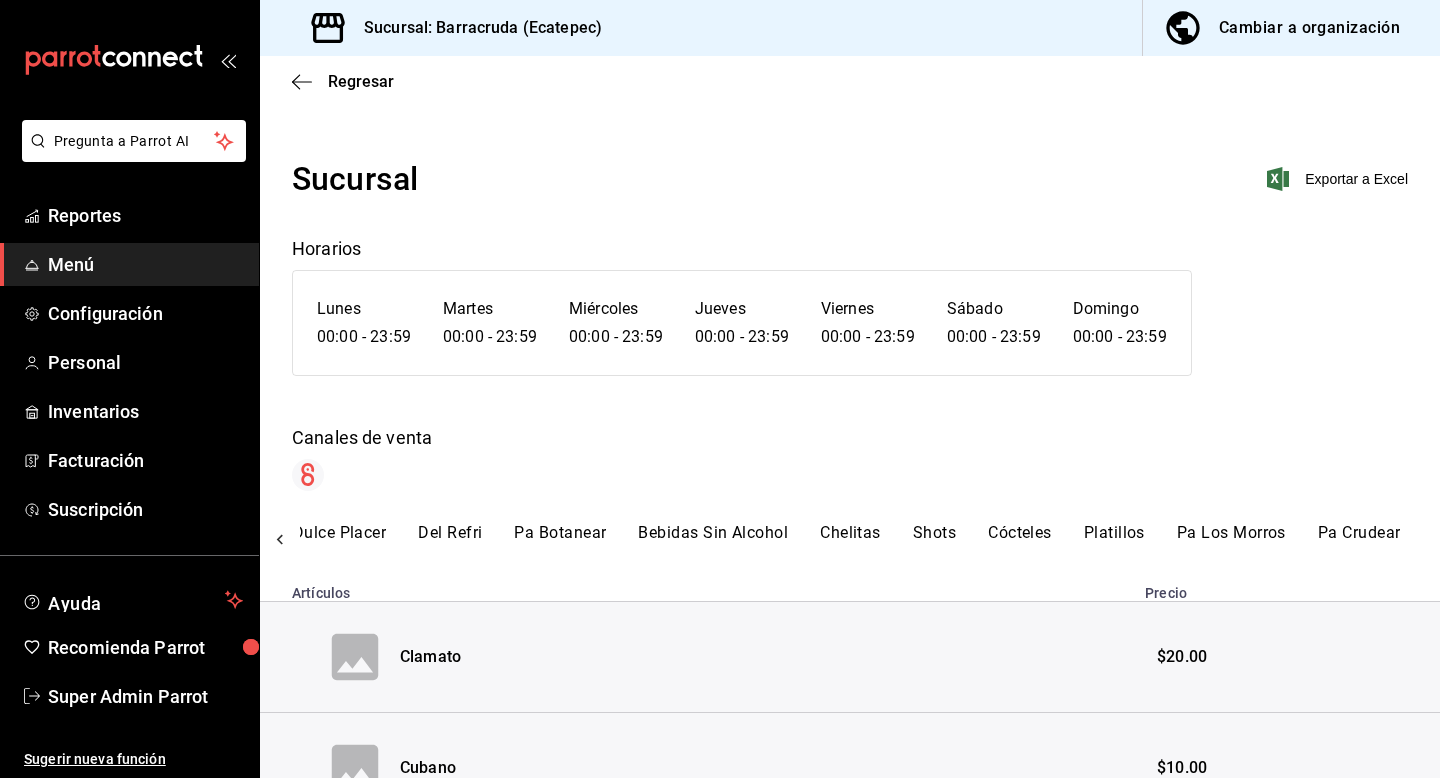 click on "Platillos" at bounding box center [1114, 540] 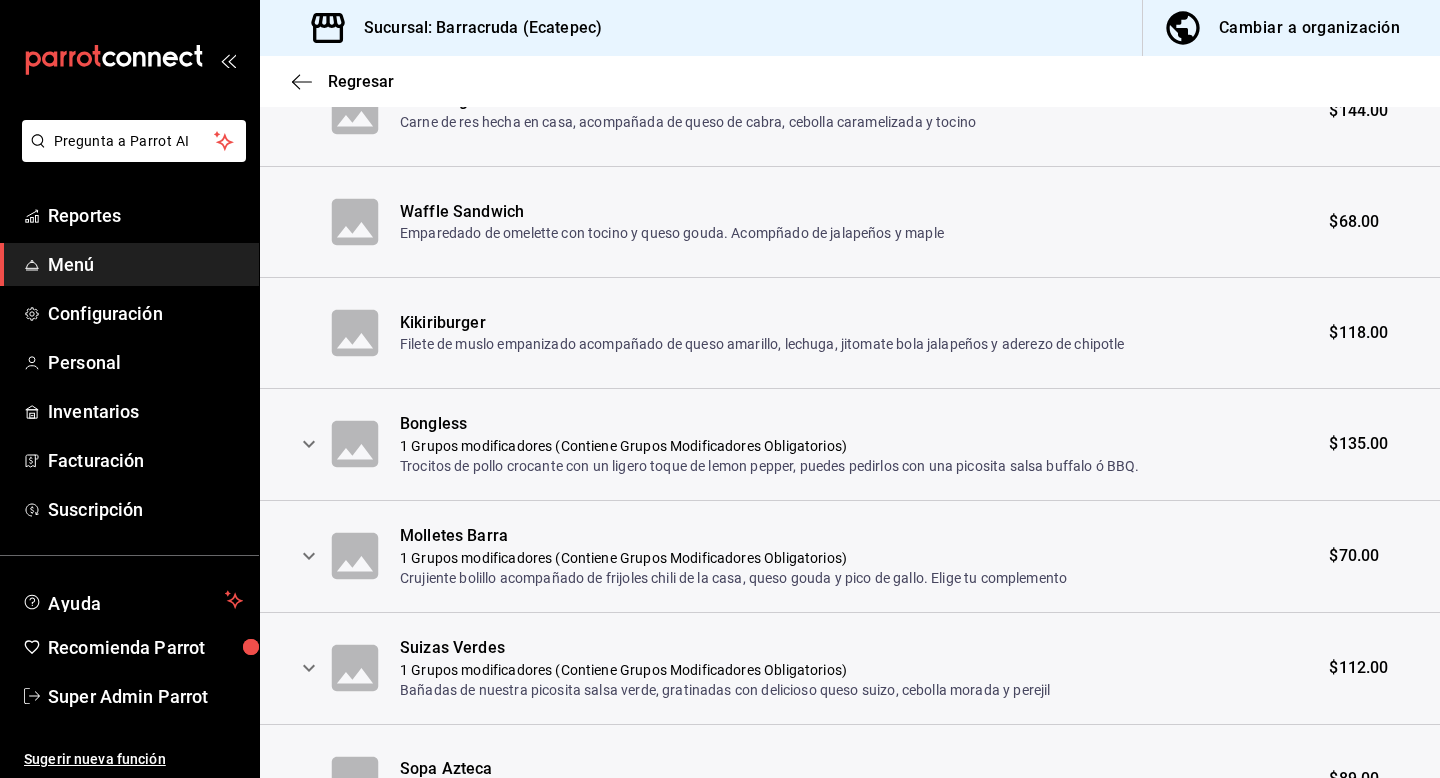 scroll, scrollTop: 673, scrollLeft: 0, axis: vertical 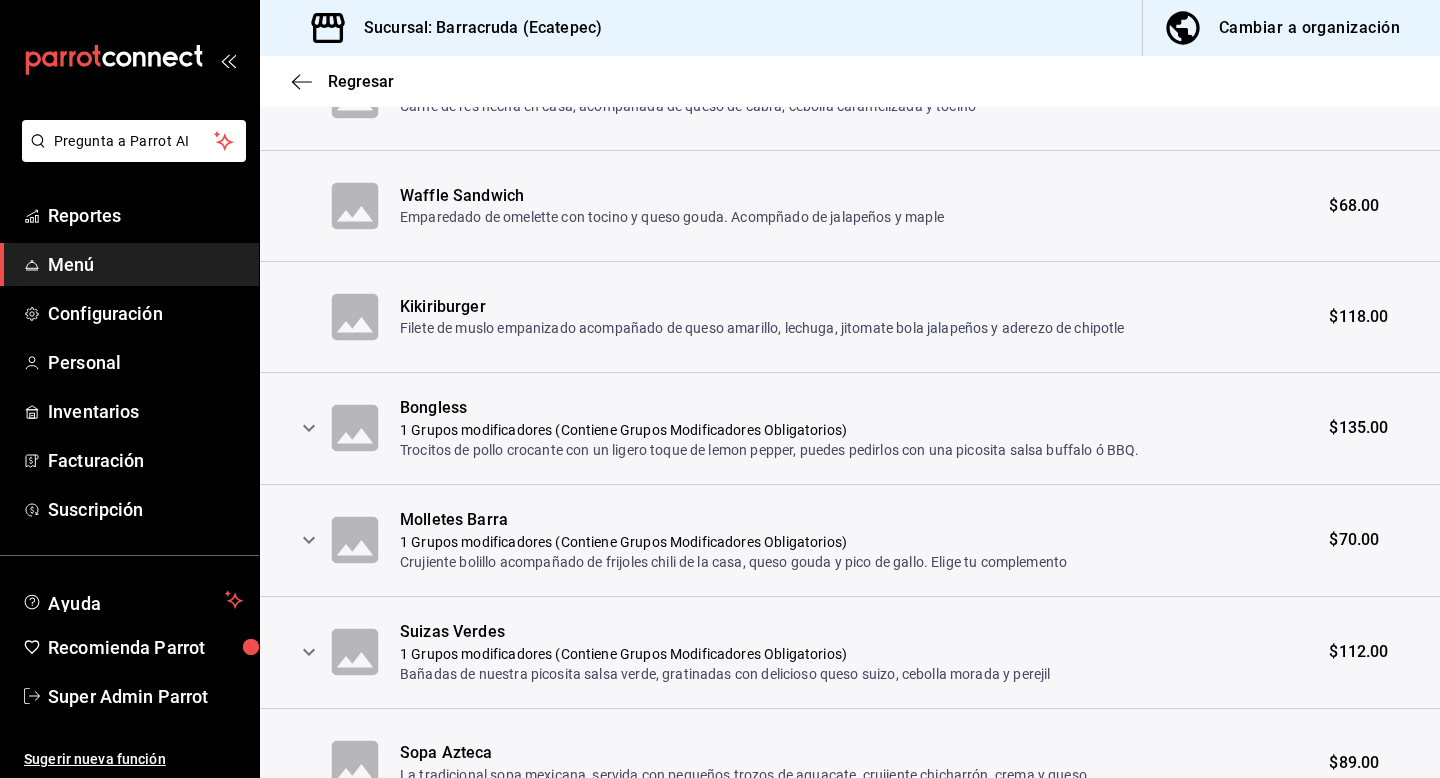 click 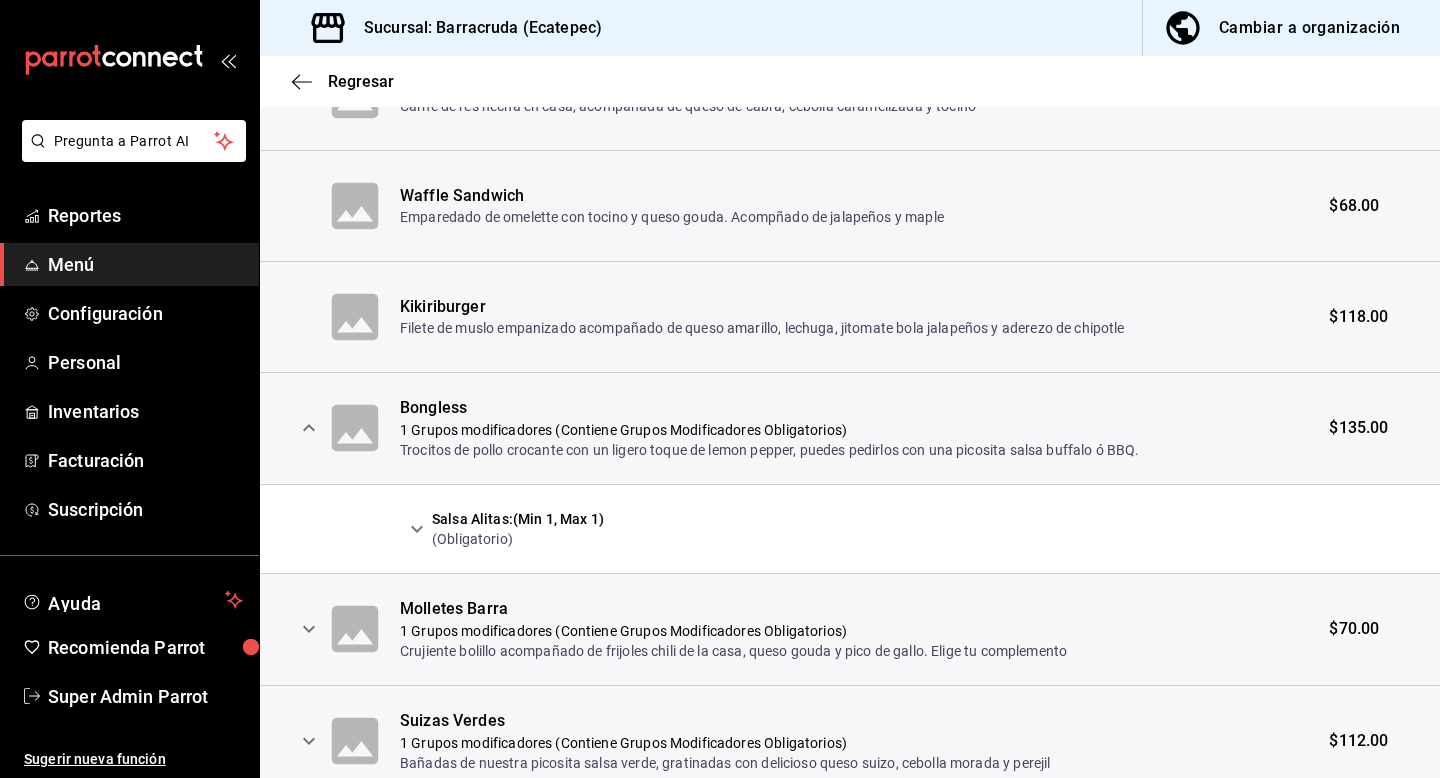 scroll, scrollTop: 856, scrollLeft: 0, axis: vertical 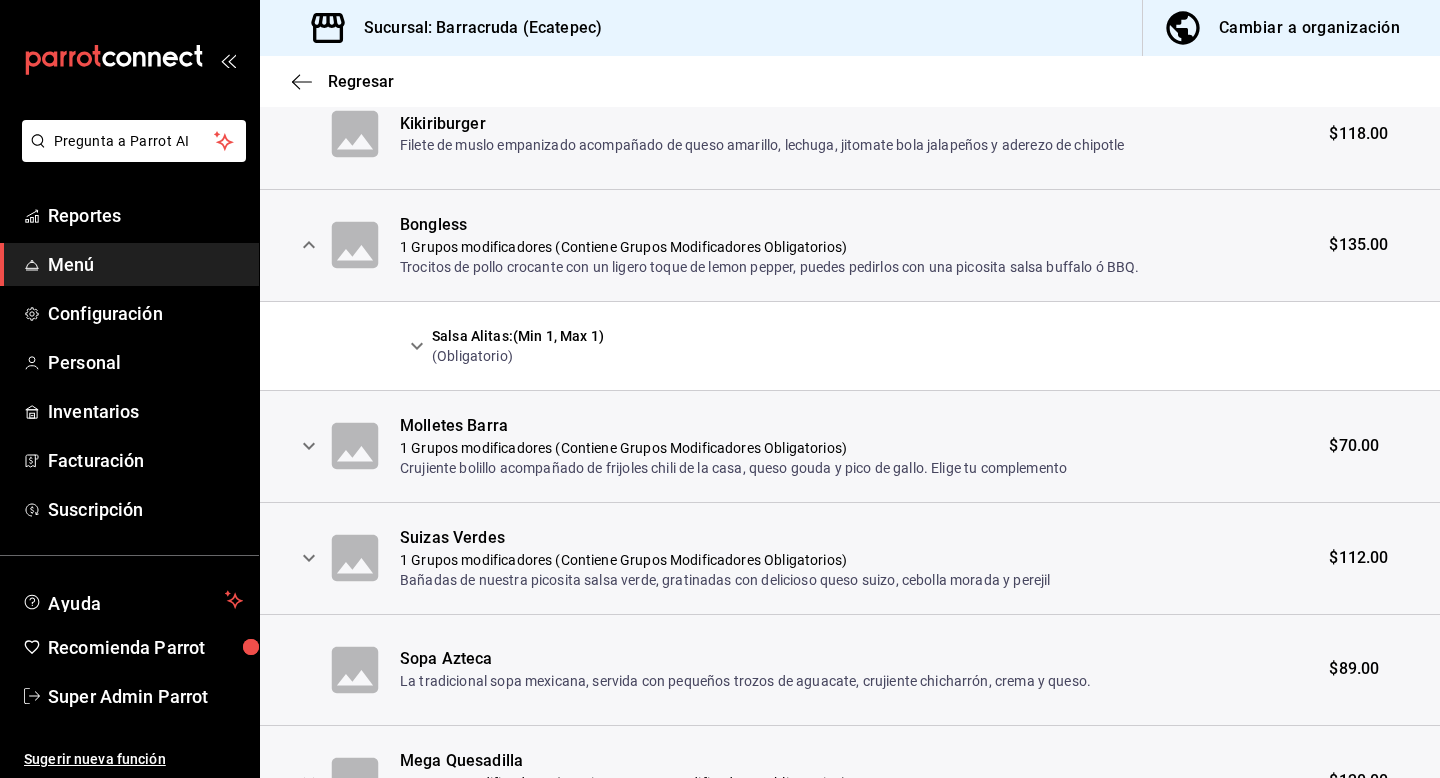 click 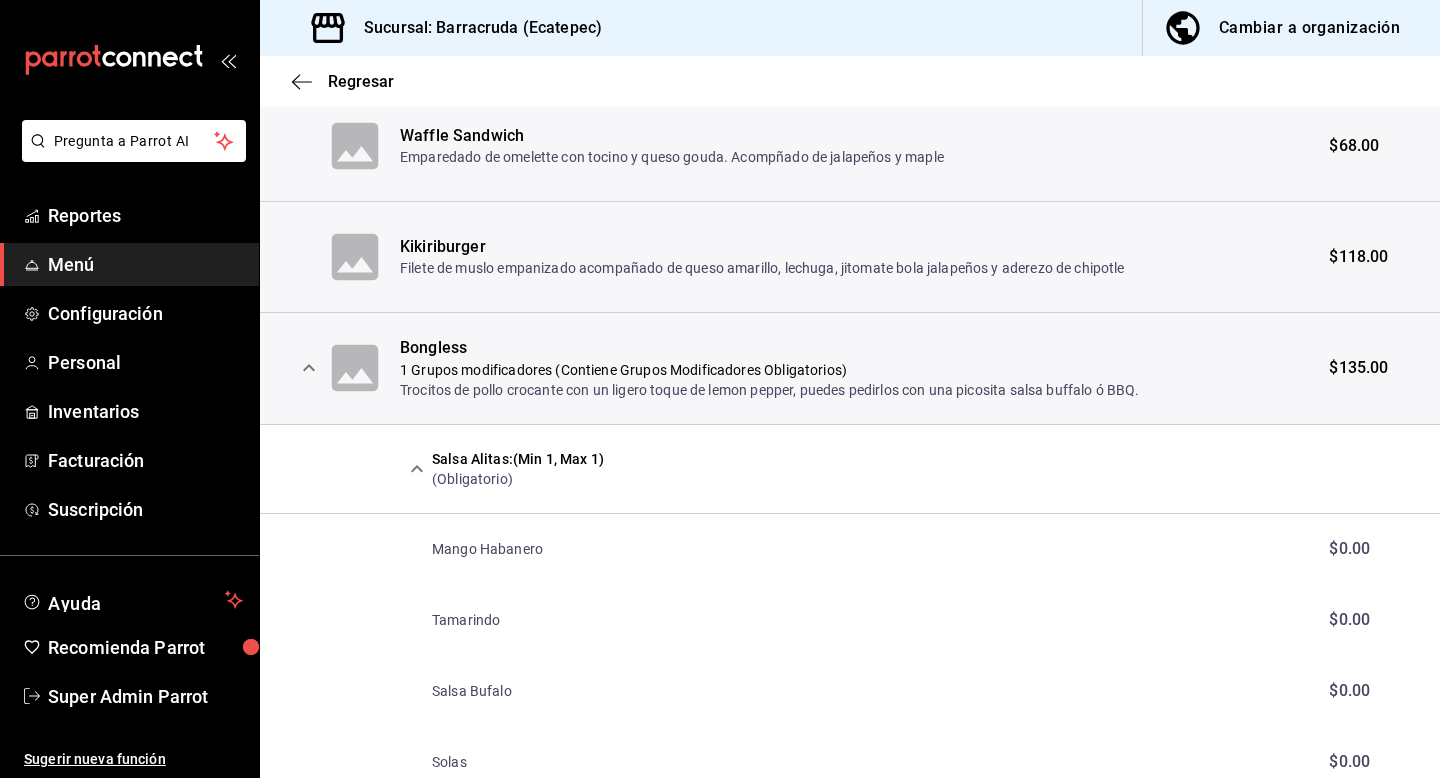 scroll, scrollTop: 932, scrollLeft: 0, axis: vertical 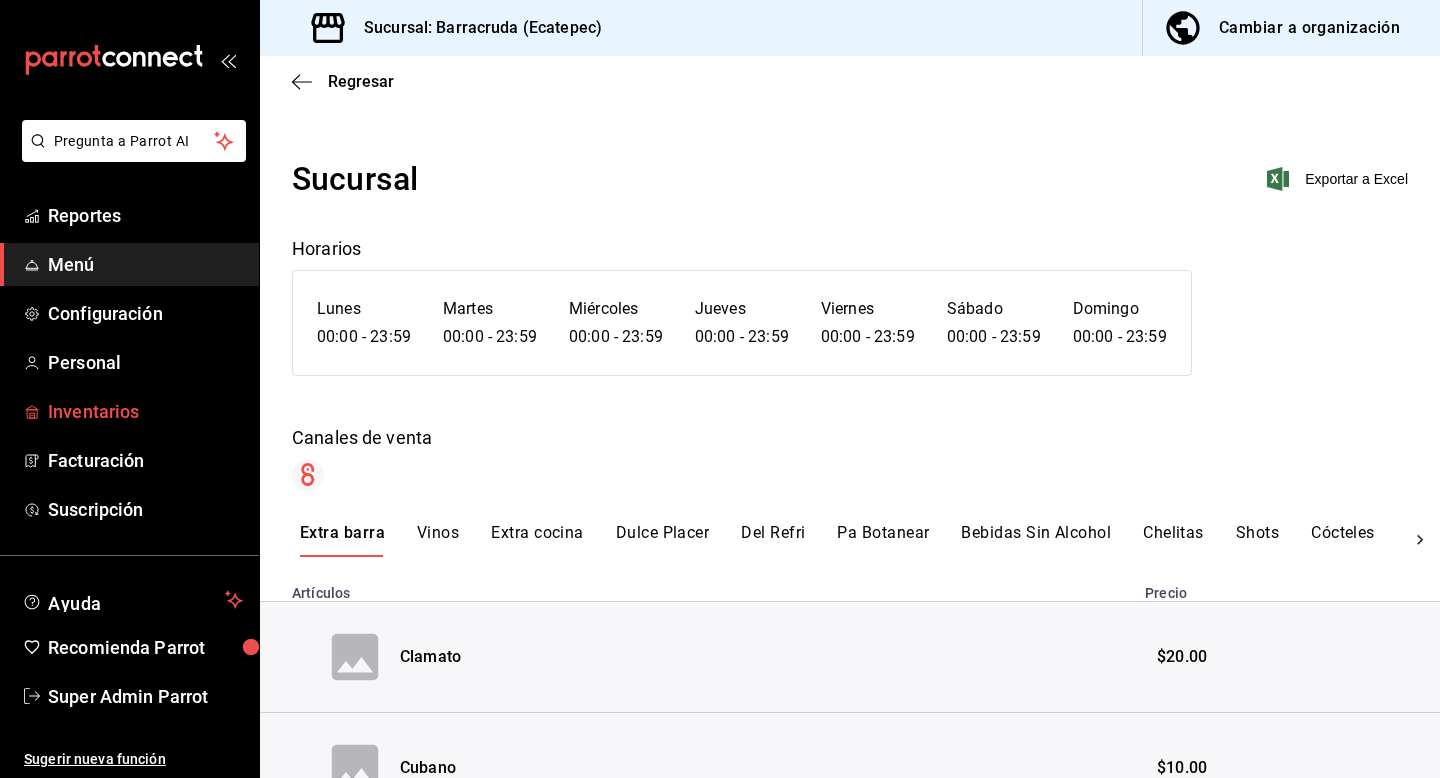 click on "Inventarios" at bounding box center (145, 411) 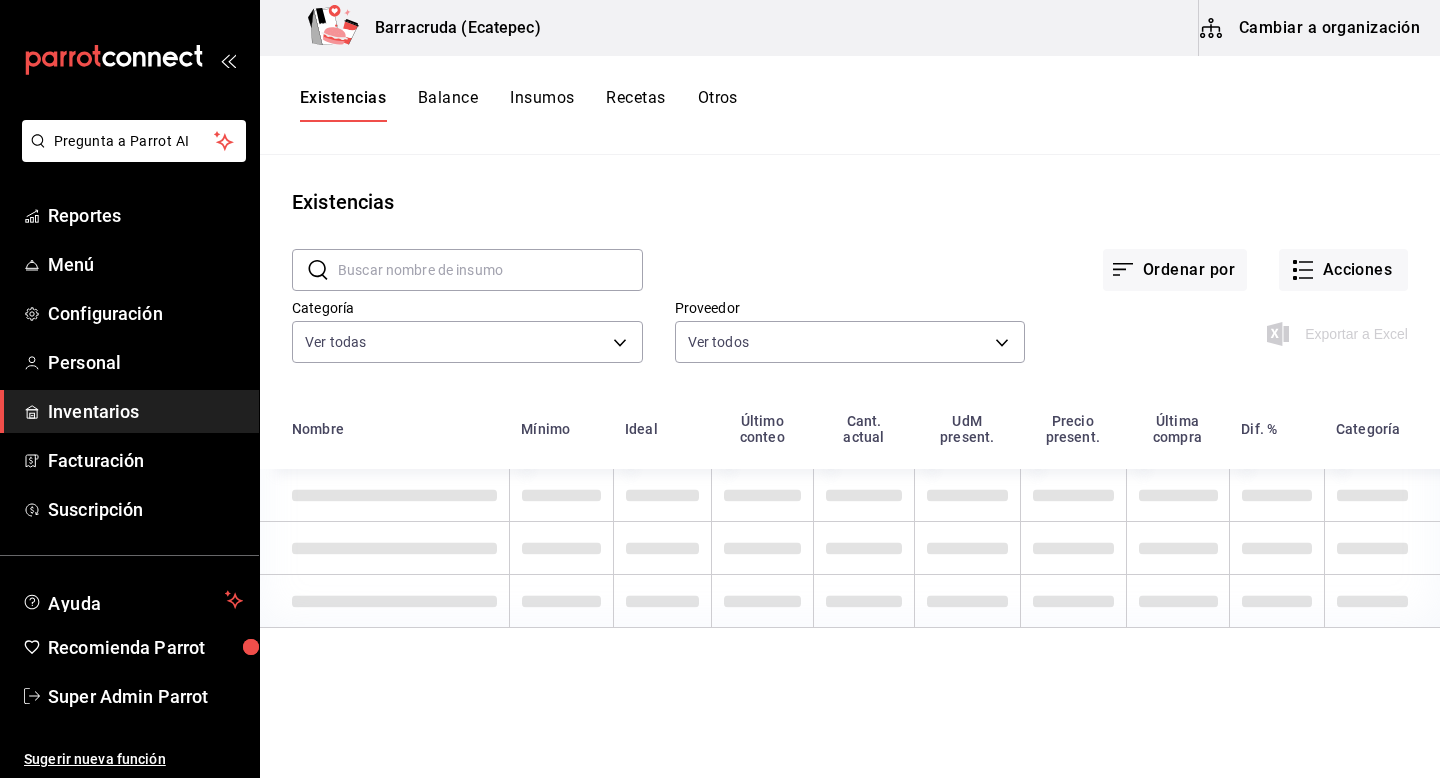 click on "Cambiar a organización" at bounding box center (1311, 28) 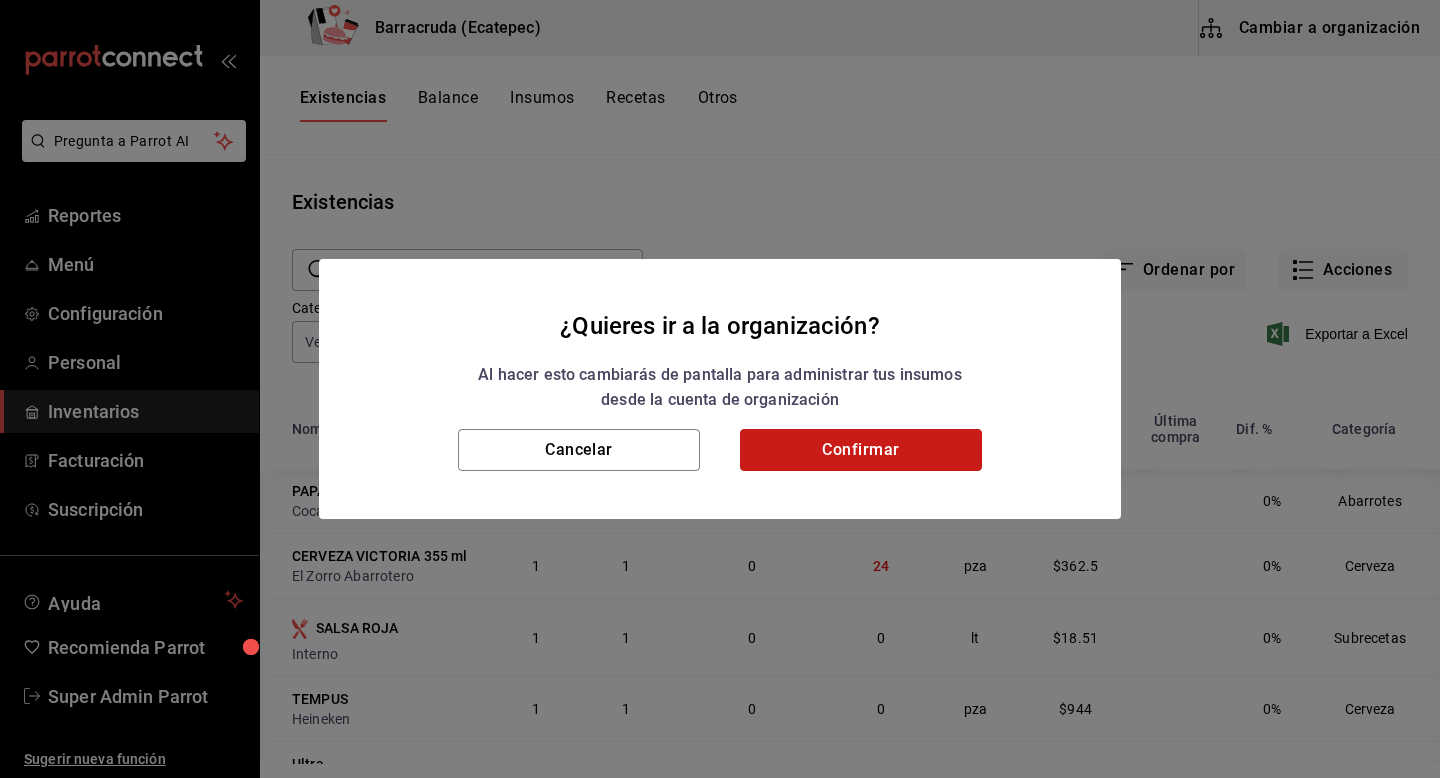 click on "Confirmar" at bounding box center [861, 450] 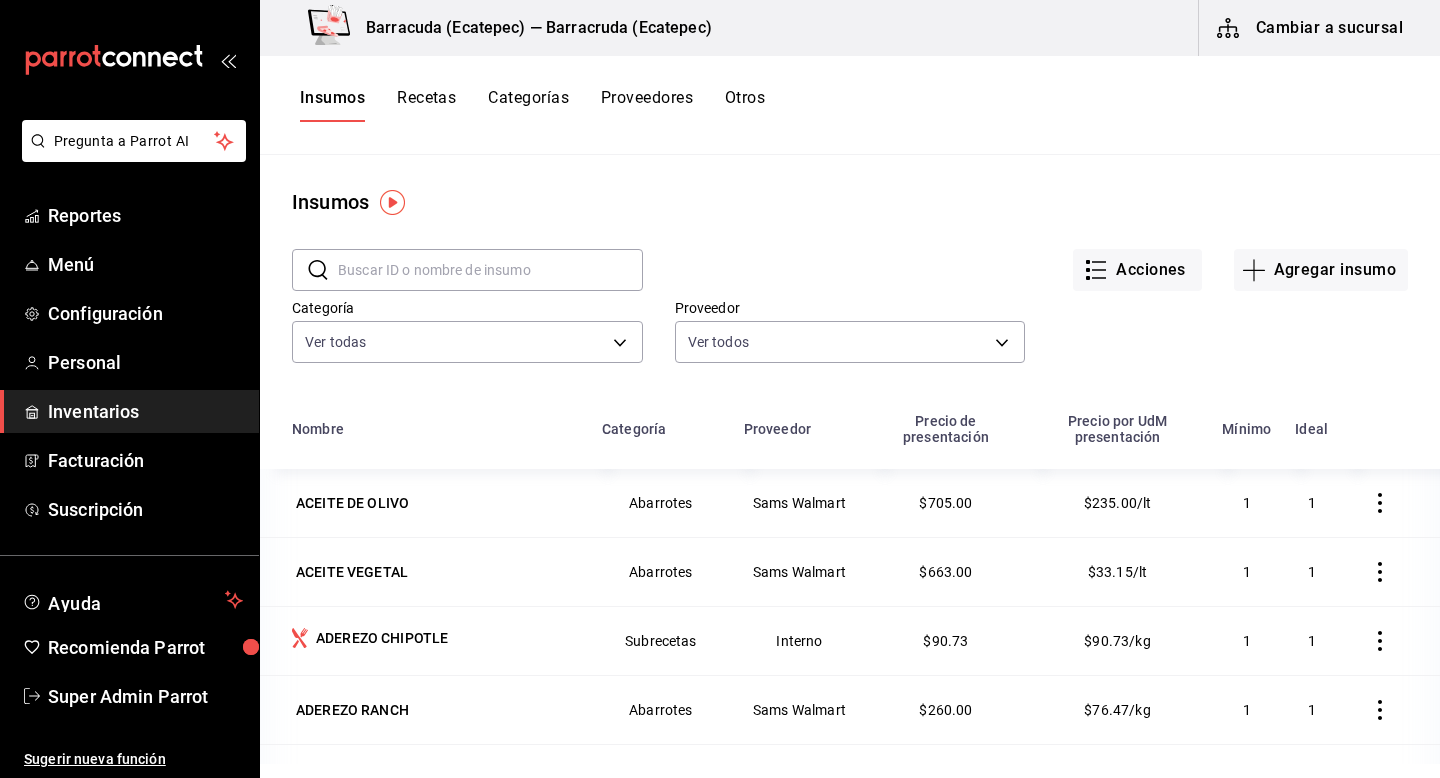 click on "Recetas" at bounding box center [426, 105] 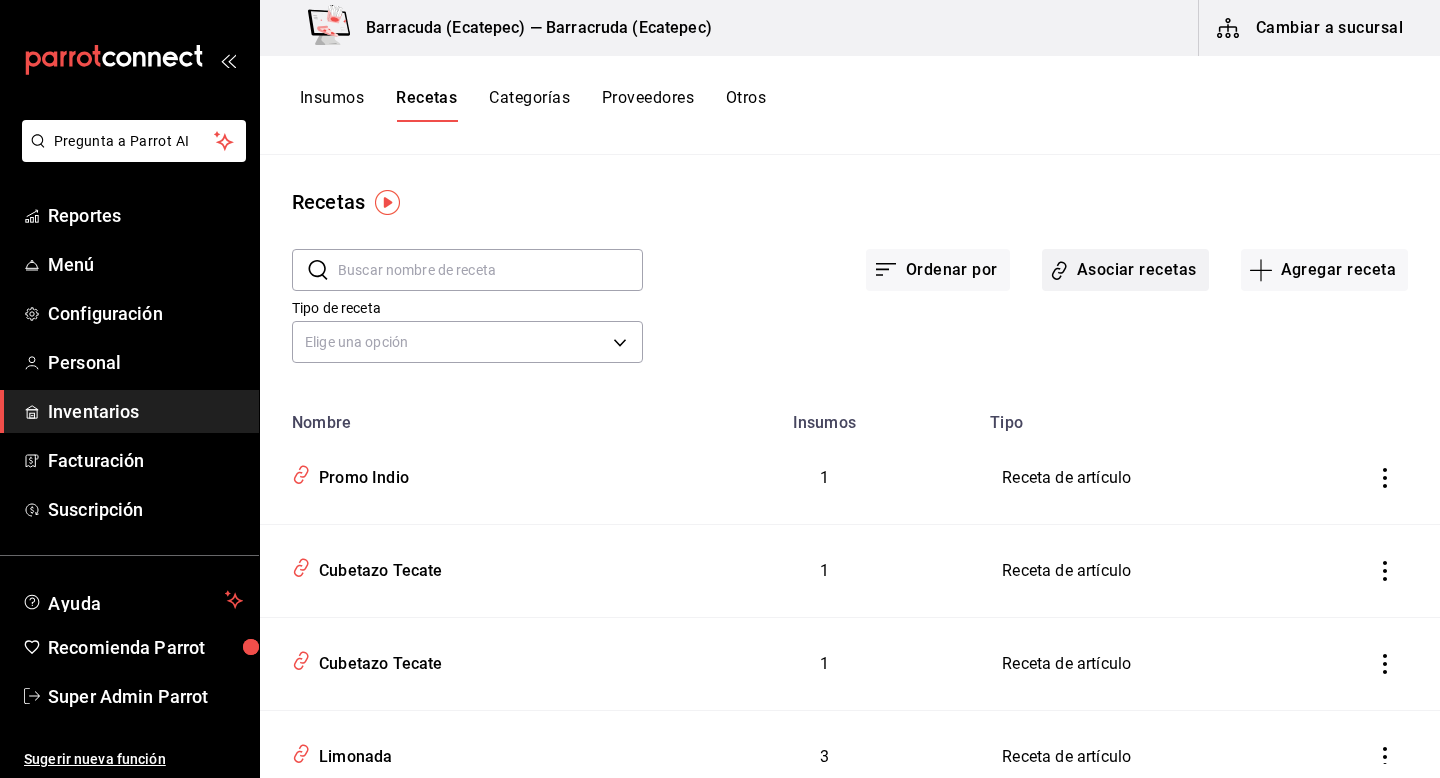 click on "Asociar recetas" at bounding box center (1125, 270) 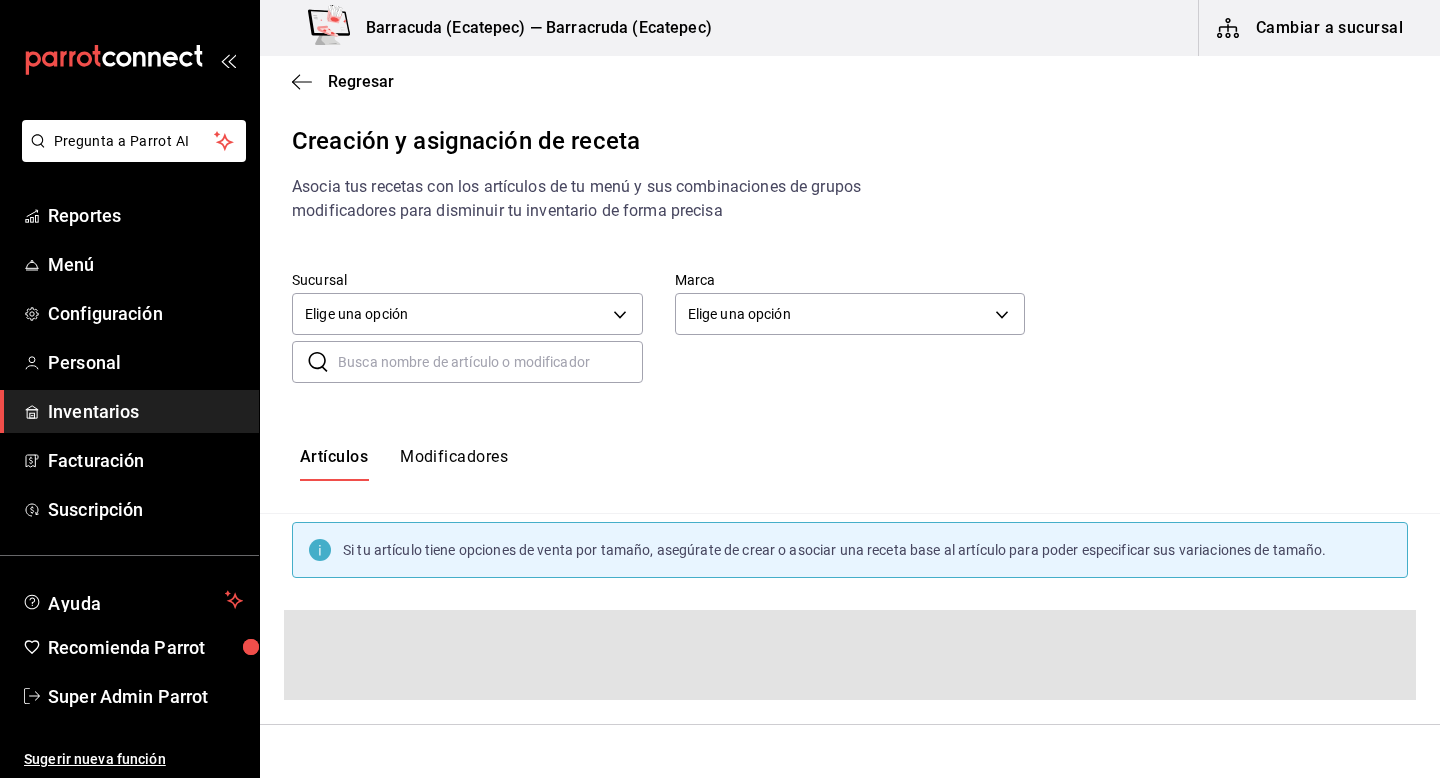 click on "Modificadores" at bounding box center (454, 464) 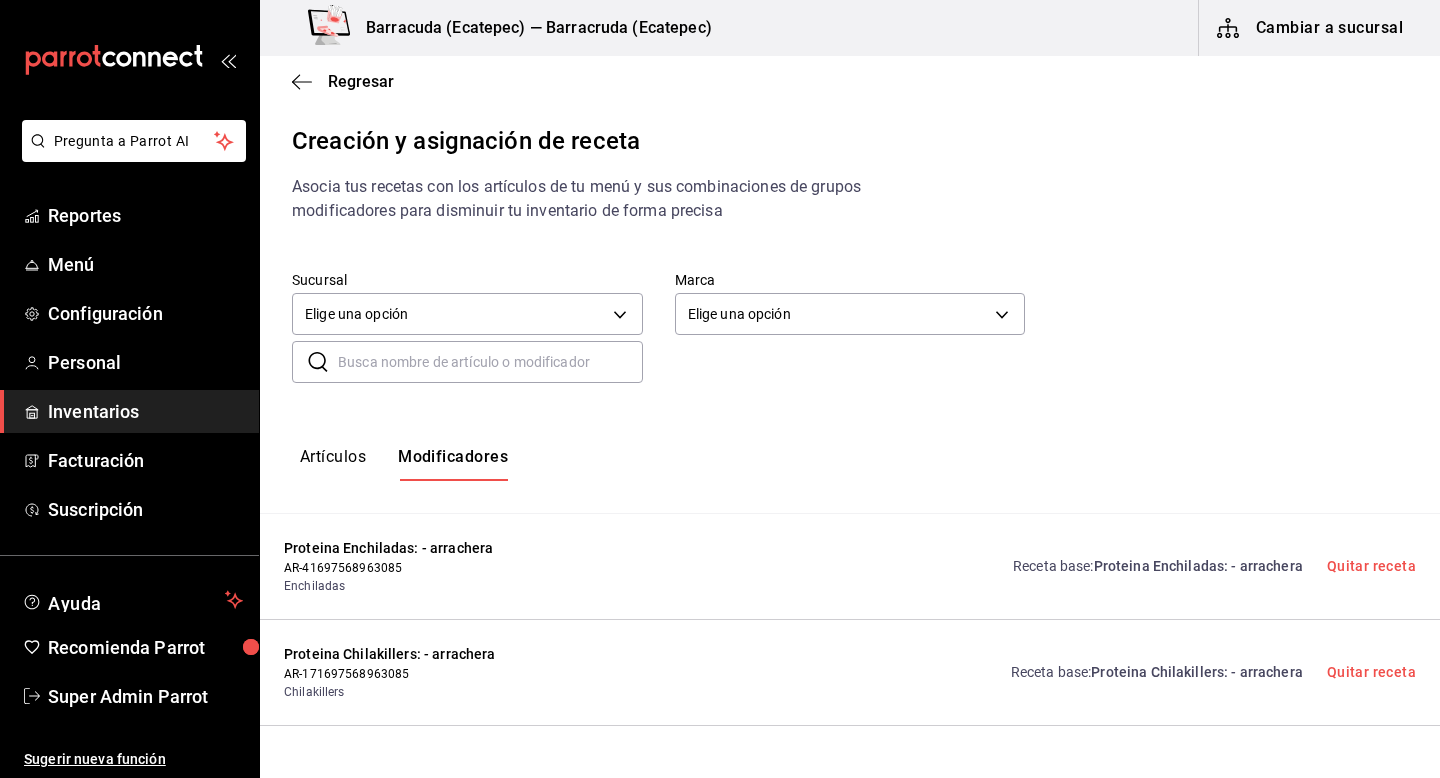 click at bounding box center [490, 362] 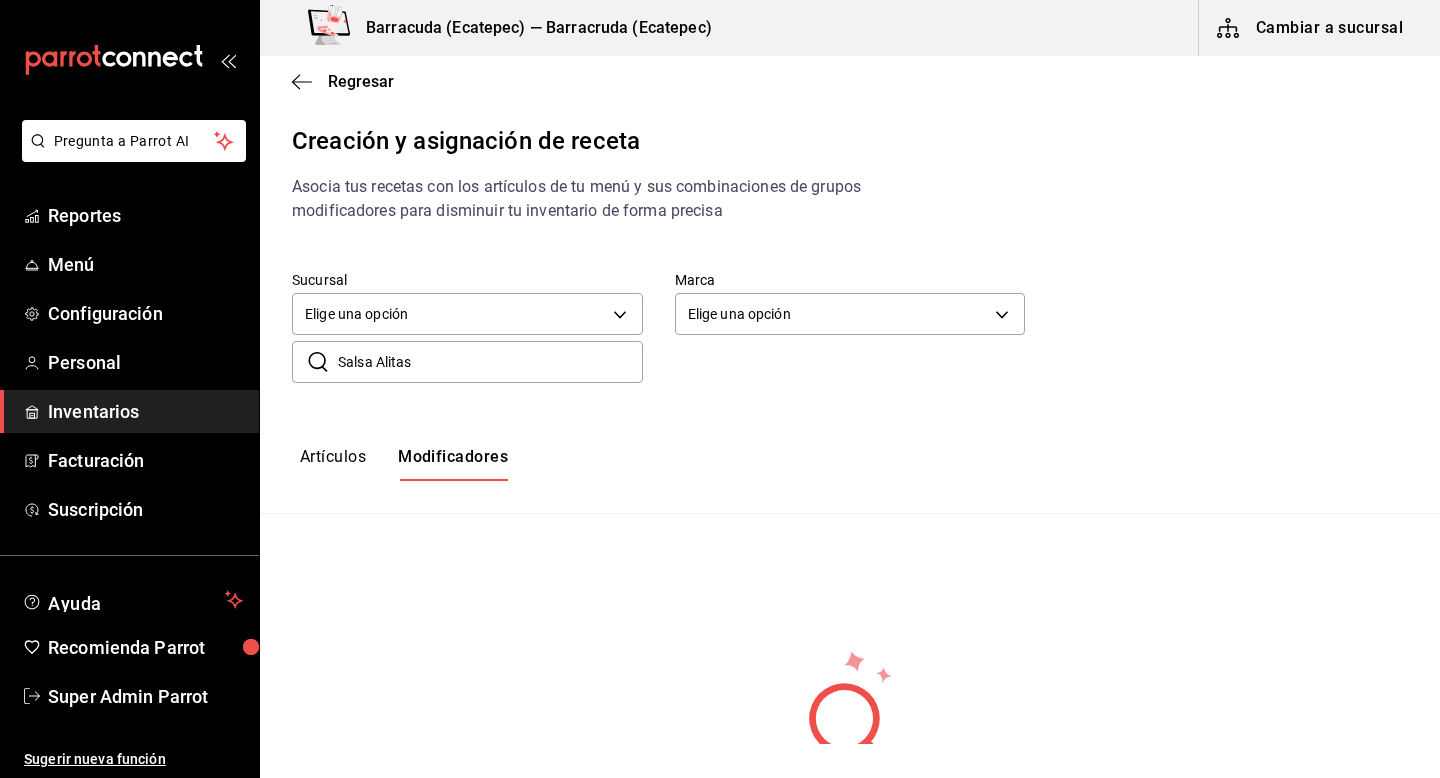 click on "Salsa Alitas" at bounding box center (490, 362) 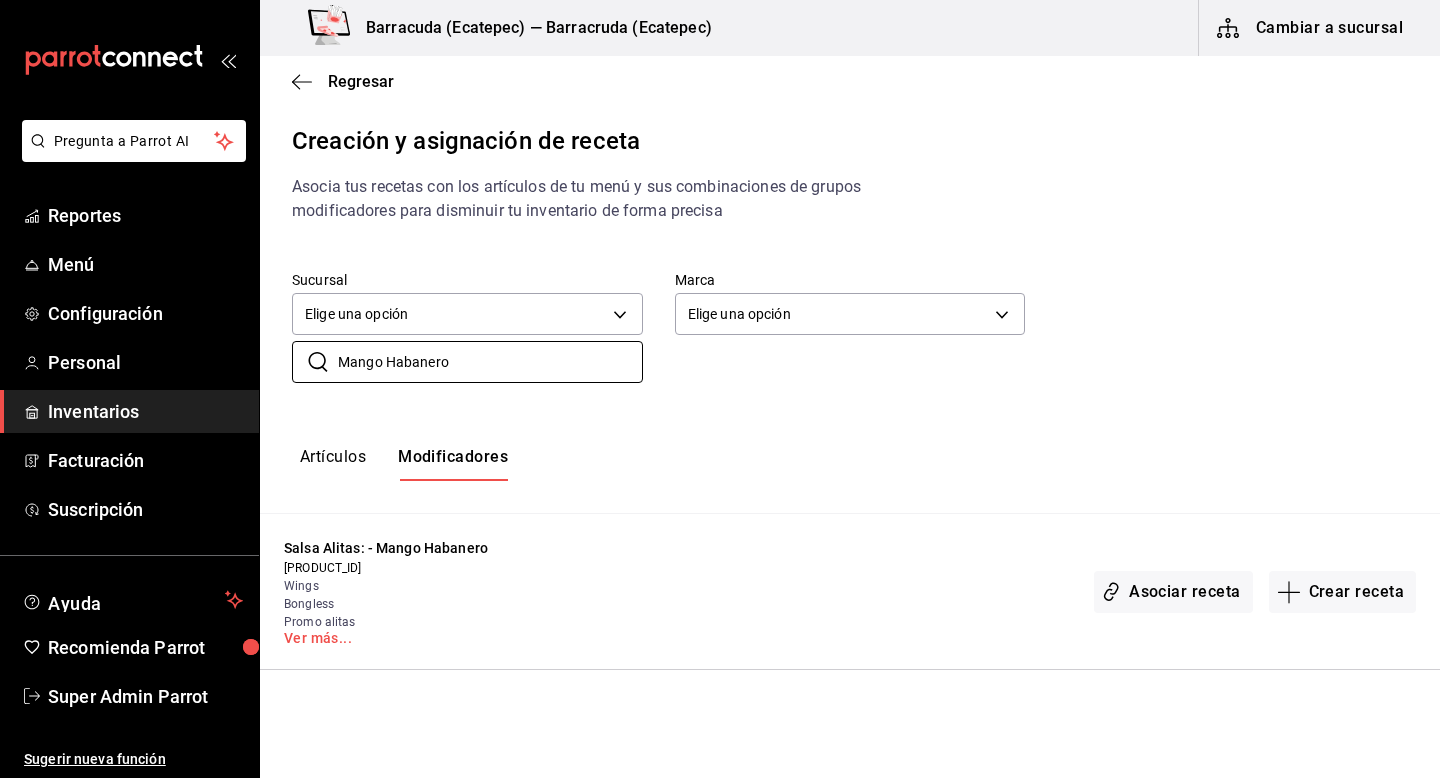 type on "Mango Habanero" 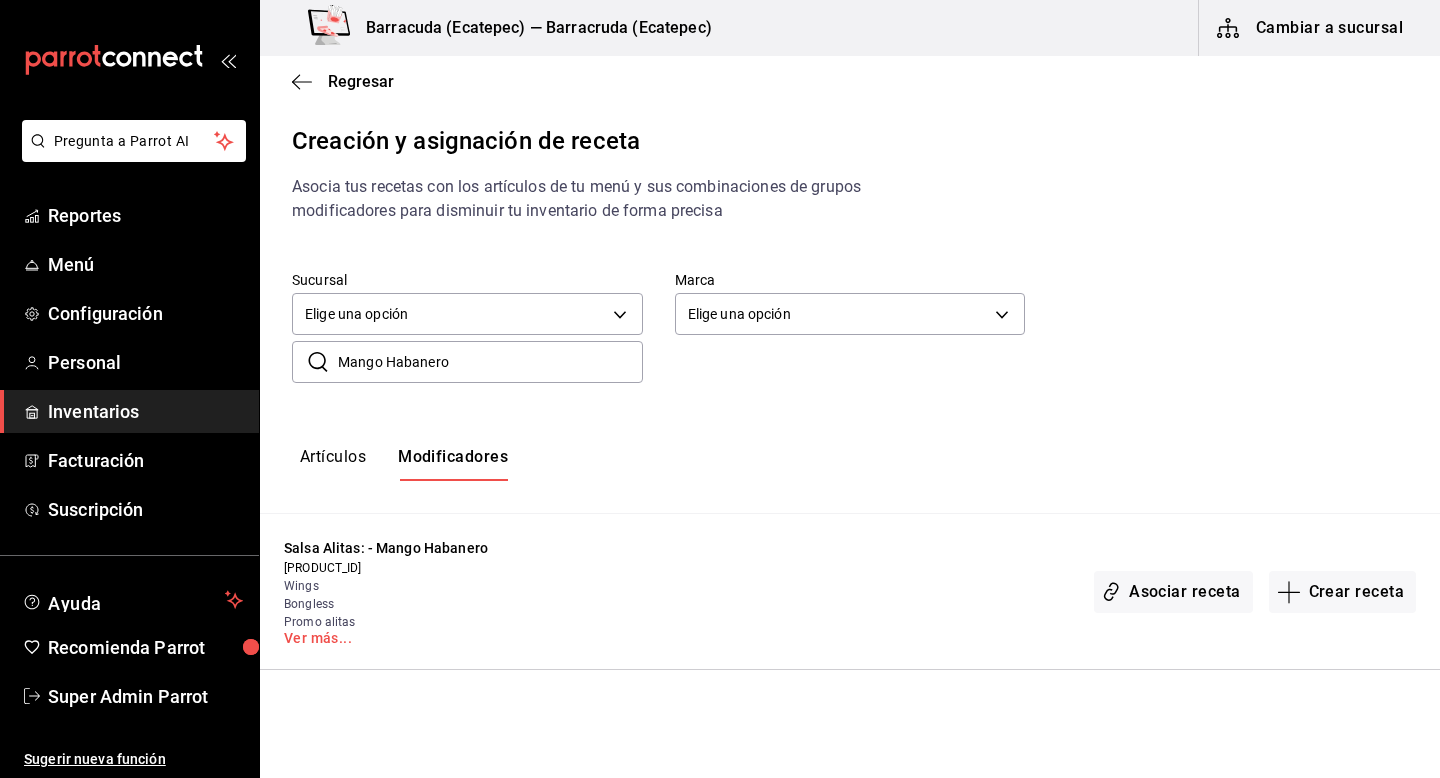 drag, startPoint x: 376, startPoint y: 549, endPoint x: 525, endPoint y: 562, distance: 149.56604 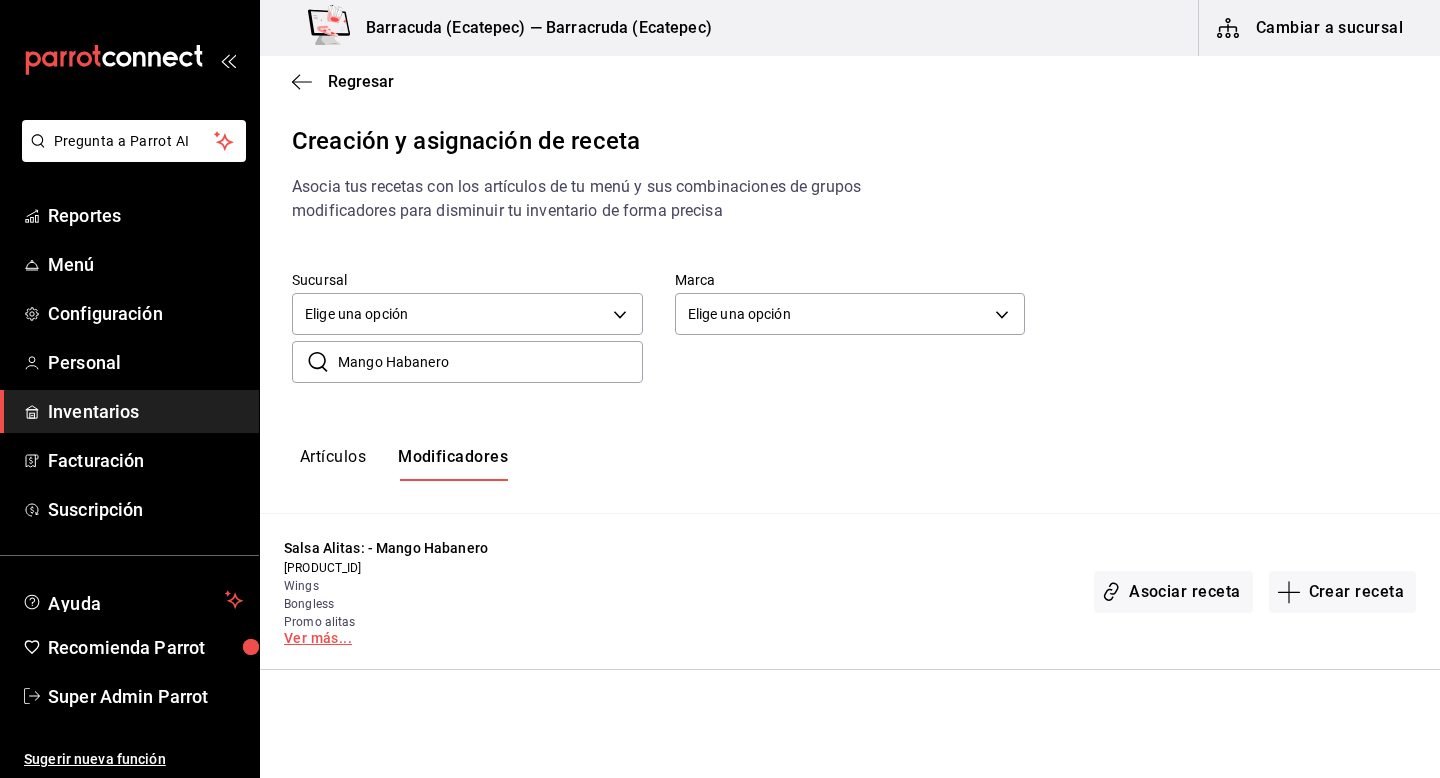 click on "Ver más..." at bounding box center [414, 638] 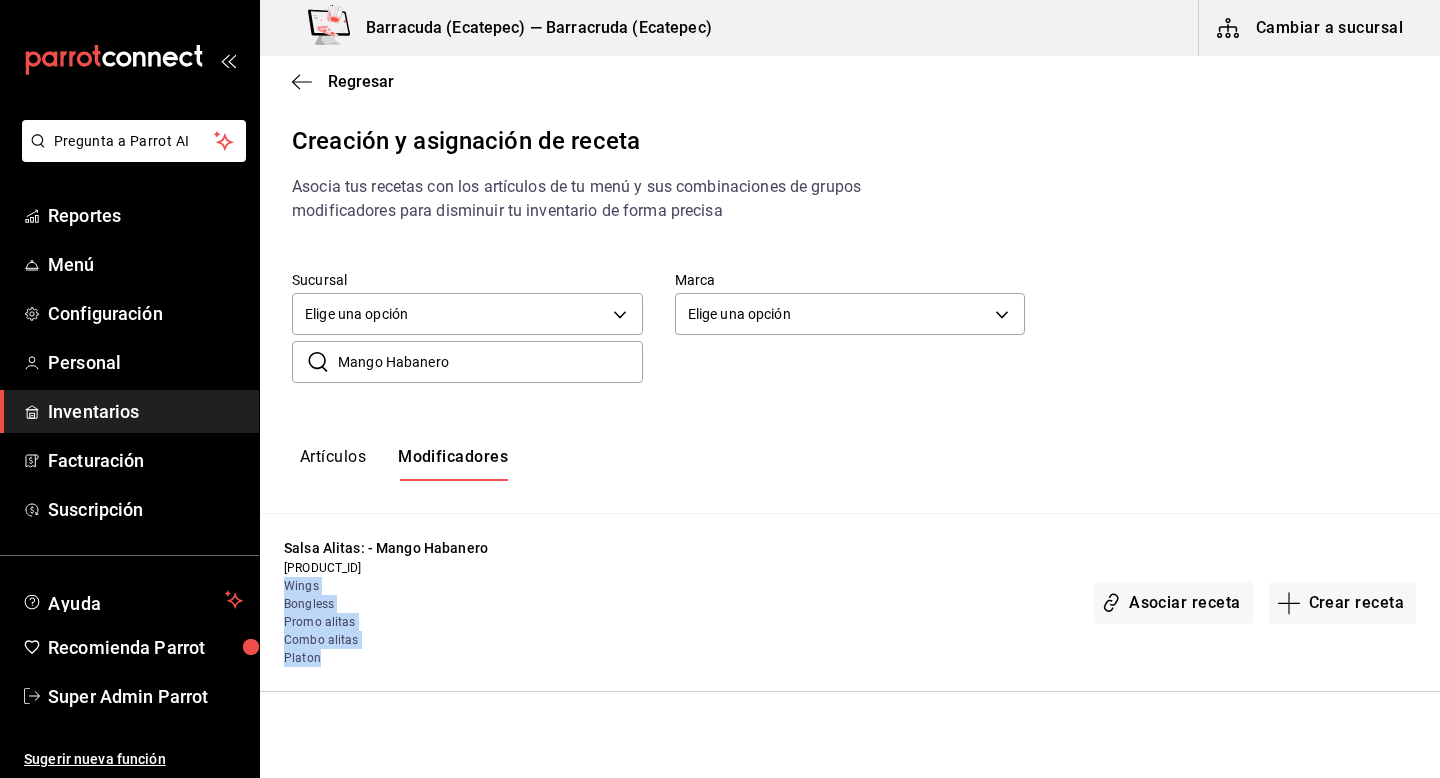 drag, startPoint x: 284, startPoint y: 586, endPoint x: 373, endPoint y: 651, distance: 110.20889 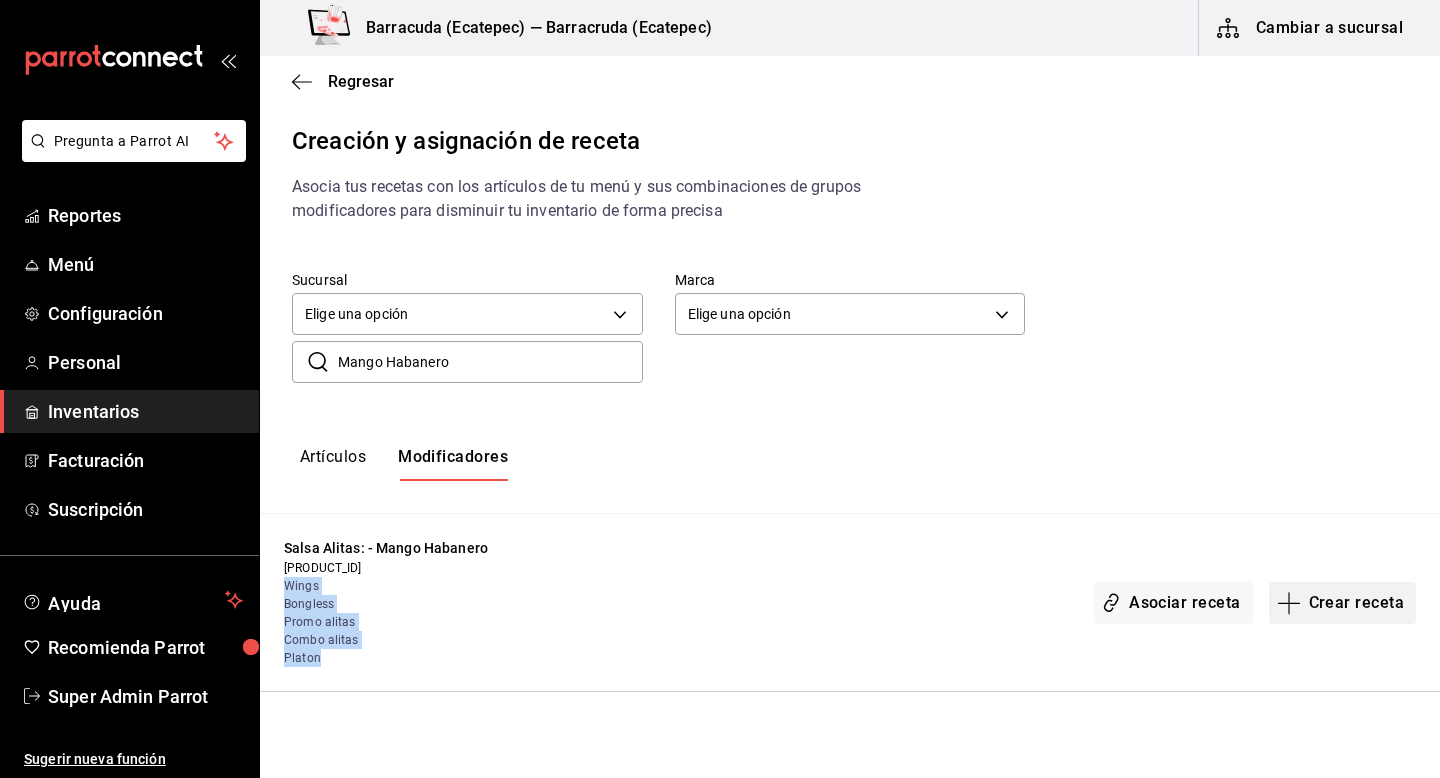click on "Crear receta" at bounding box center (1343, 603) 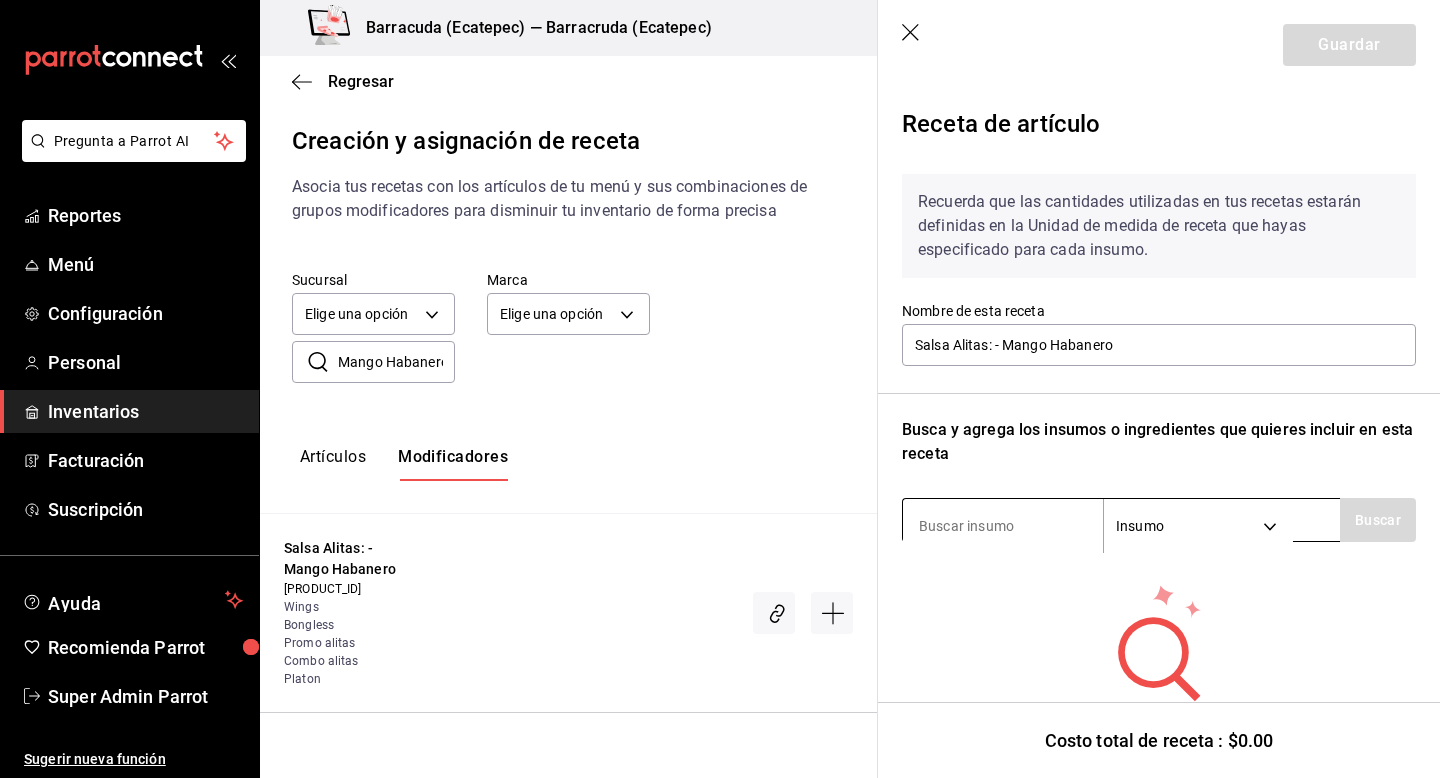 click at bounding box center (1003, 526) 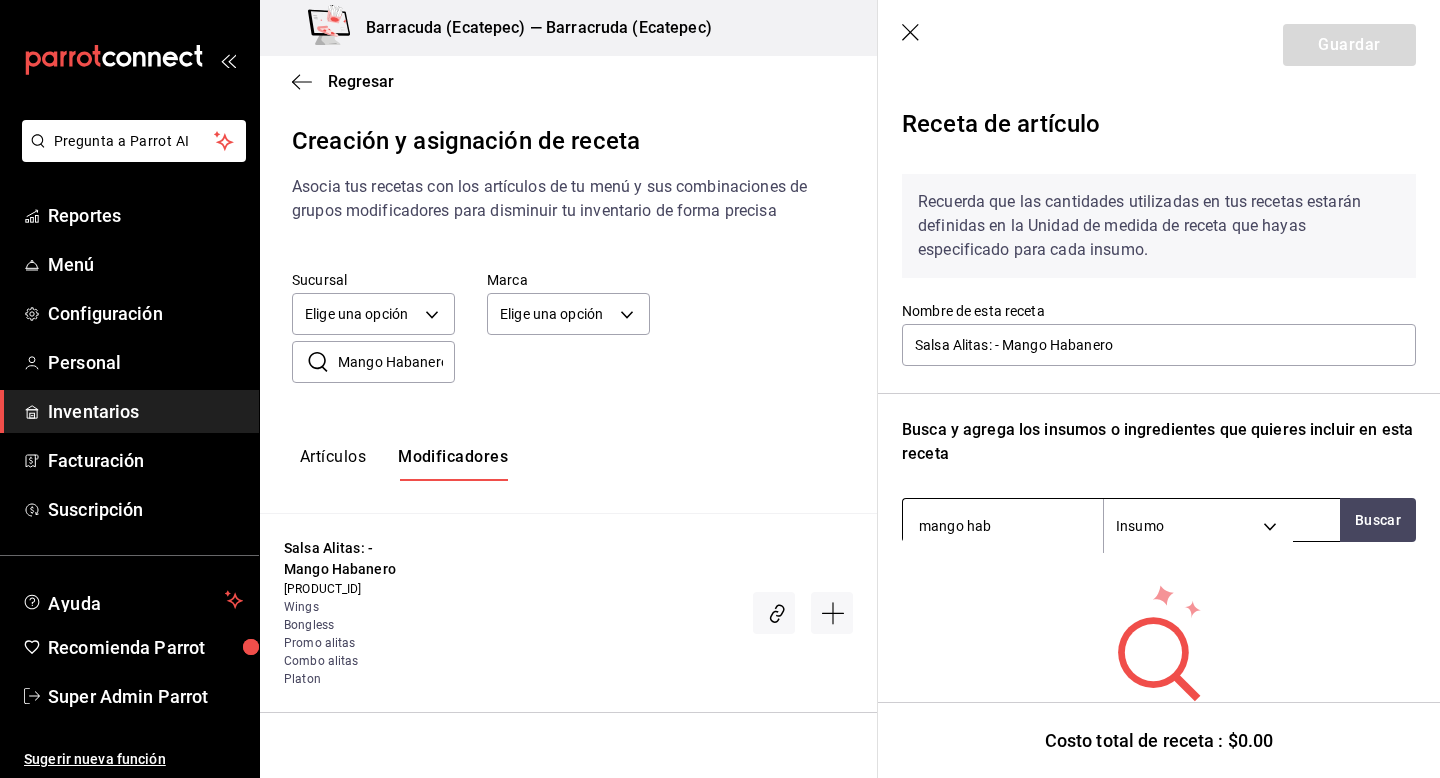type on "mango haba" 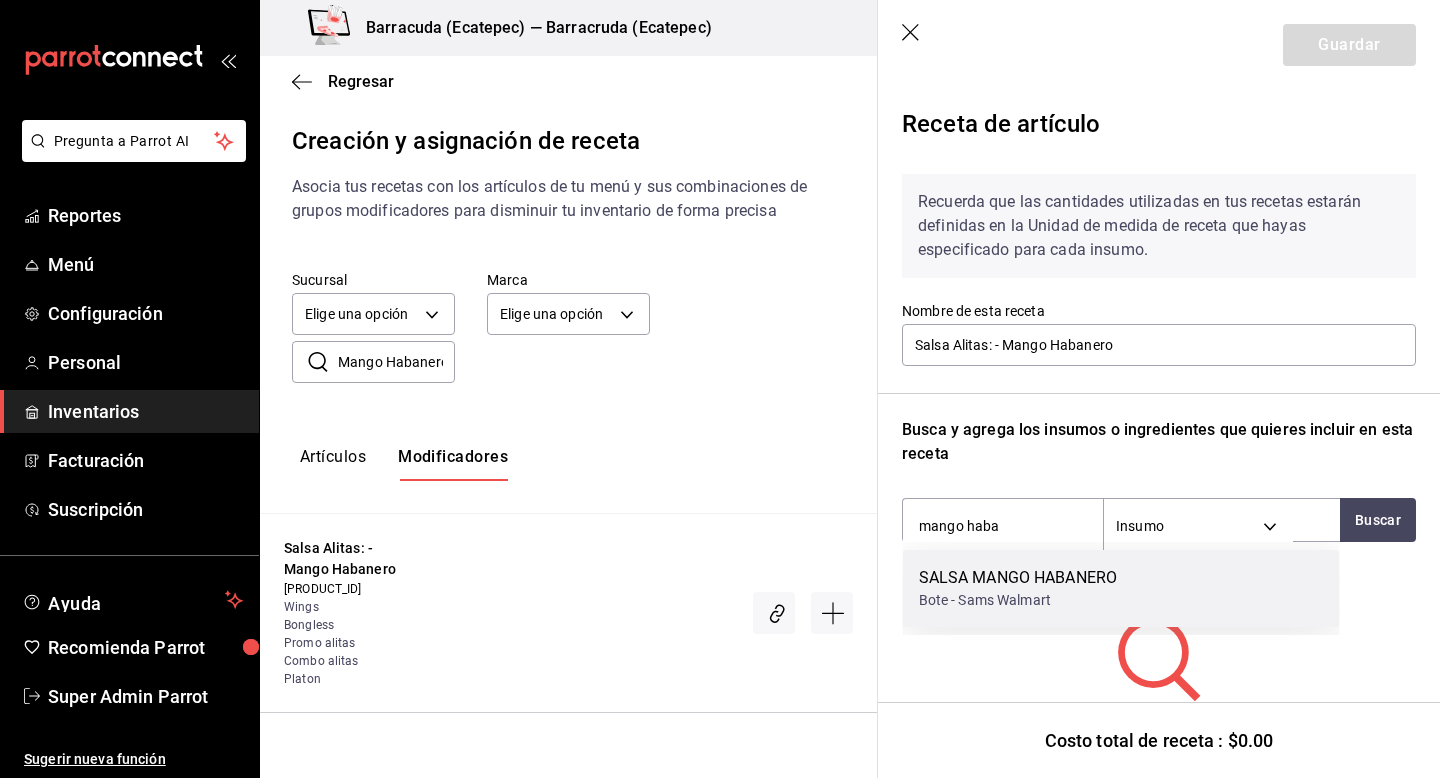 click on "Bote - Sams Walmart" at bounding box center [1018, 600] 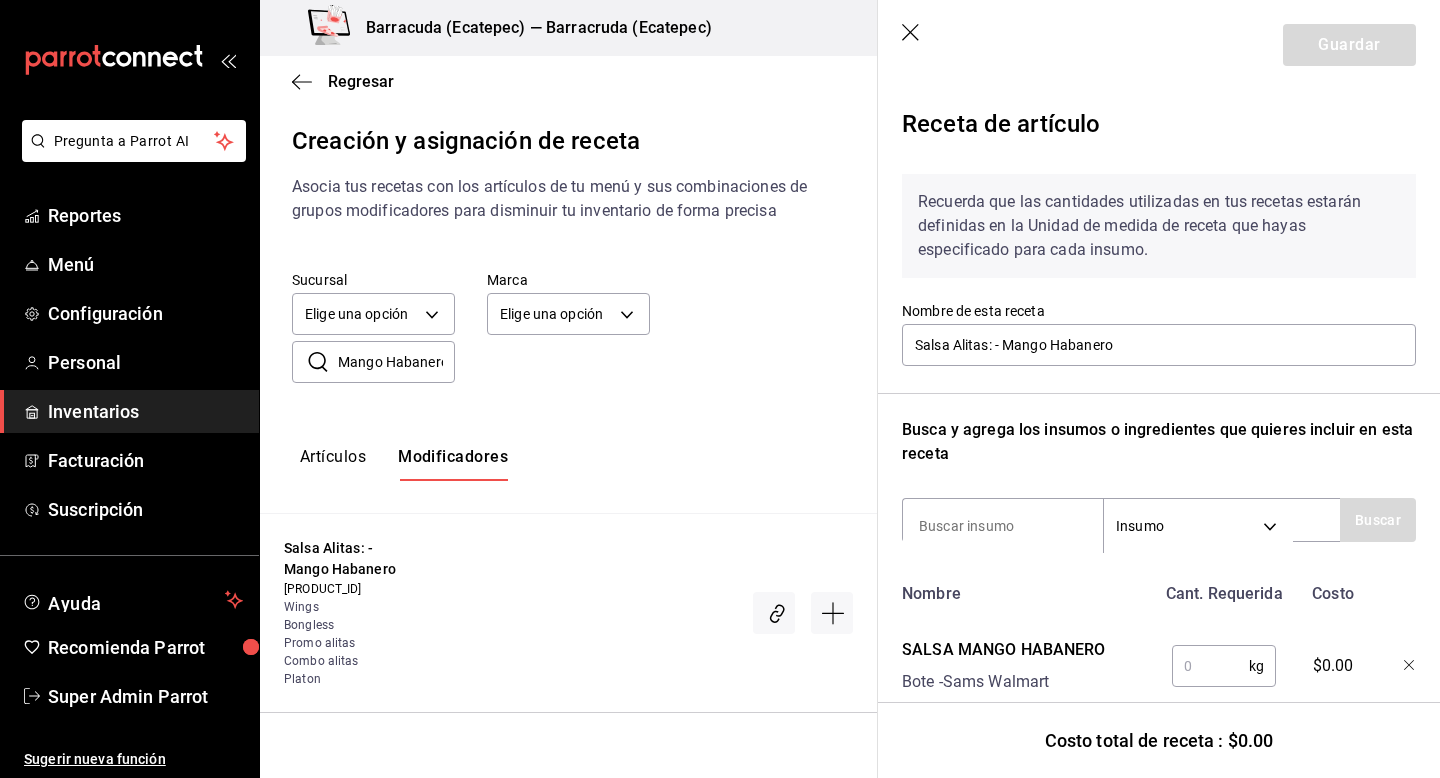 scroll, scrollTop: 45, scrollLeft: 0, axis: vertical 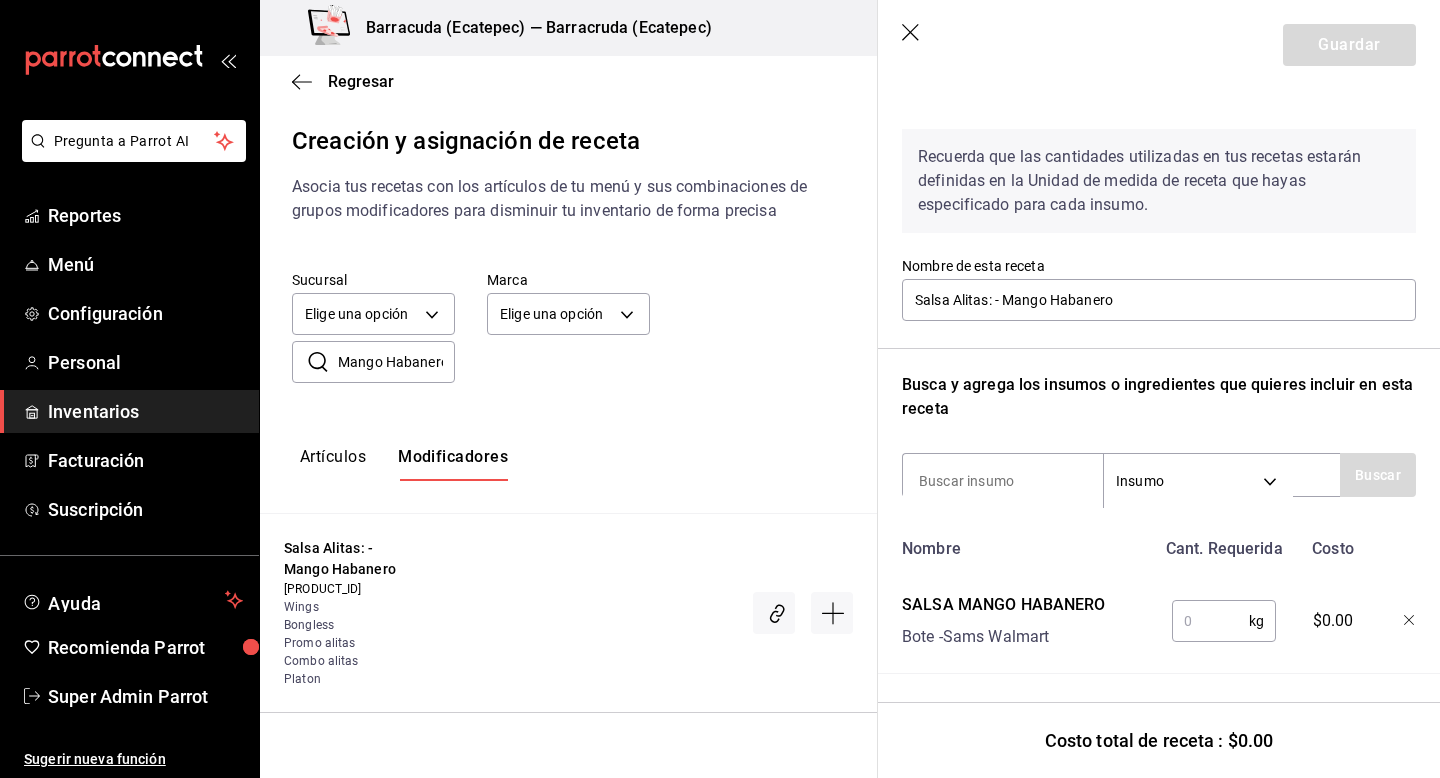 click at bounding box center (1210, 621) 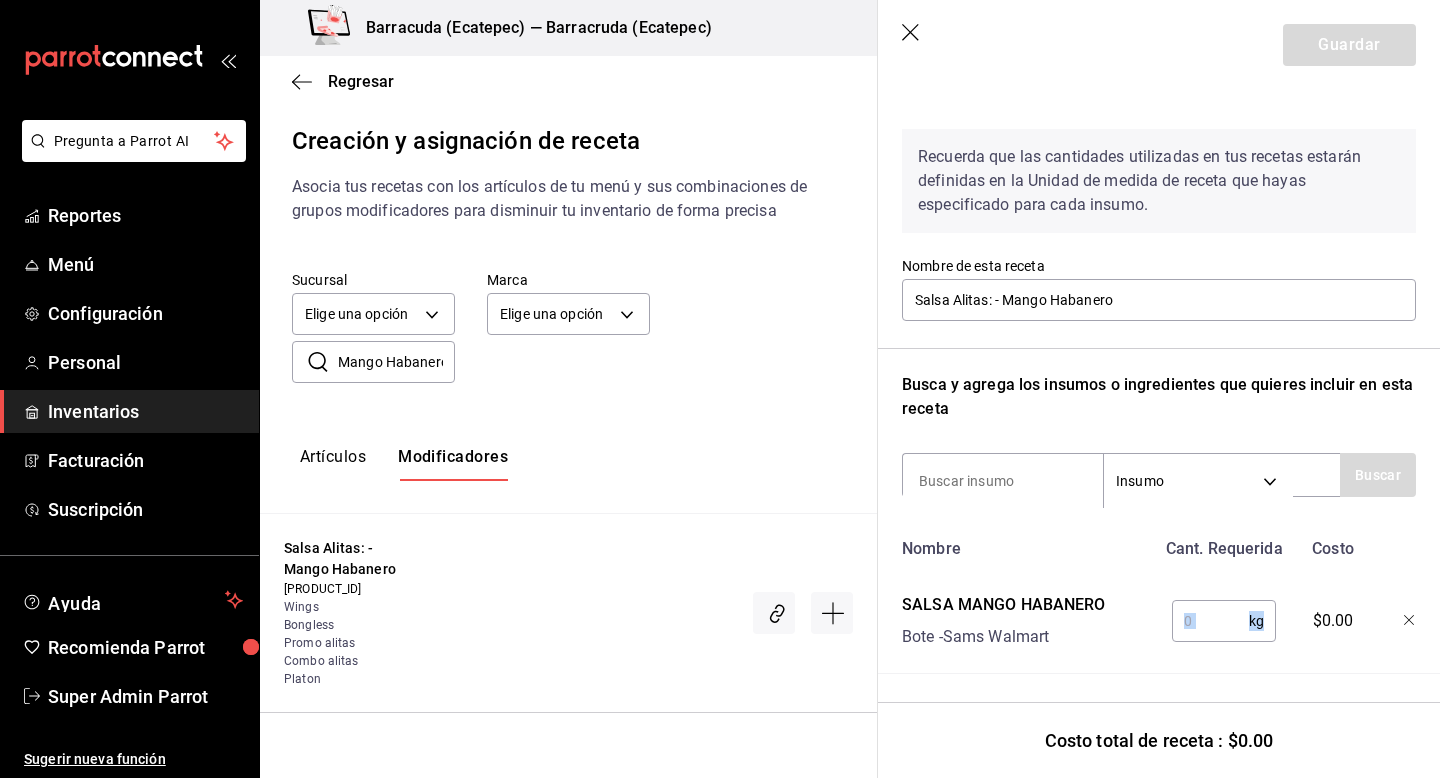 drag, startPoint x: 1266, startPoint y: 619, endPoint x: 1224, endPoint y: 622, distance: 42.107006 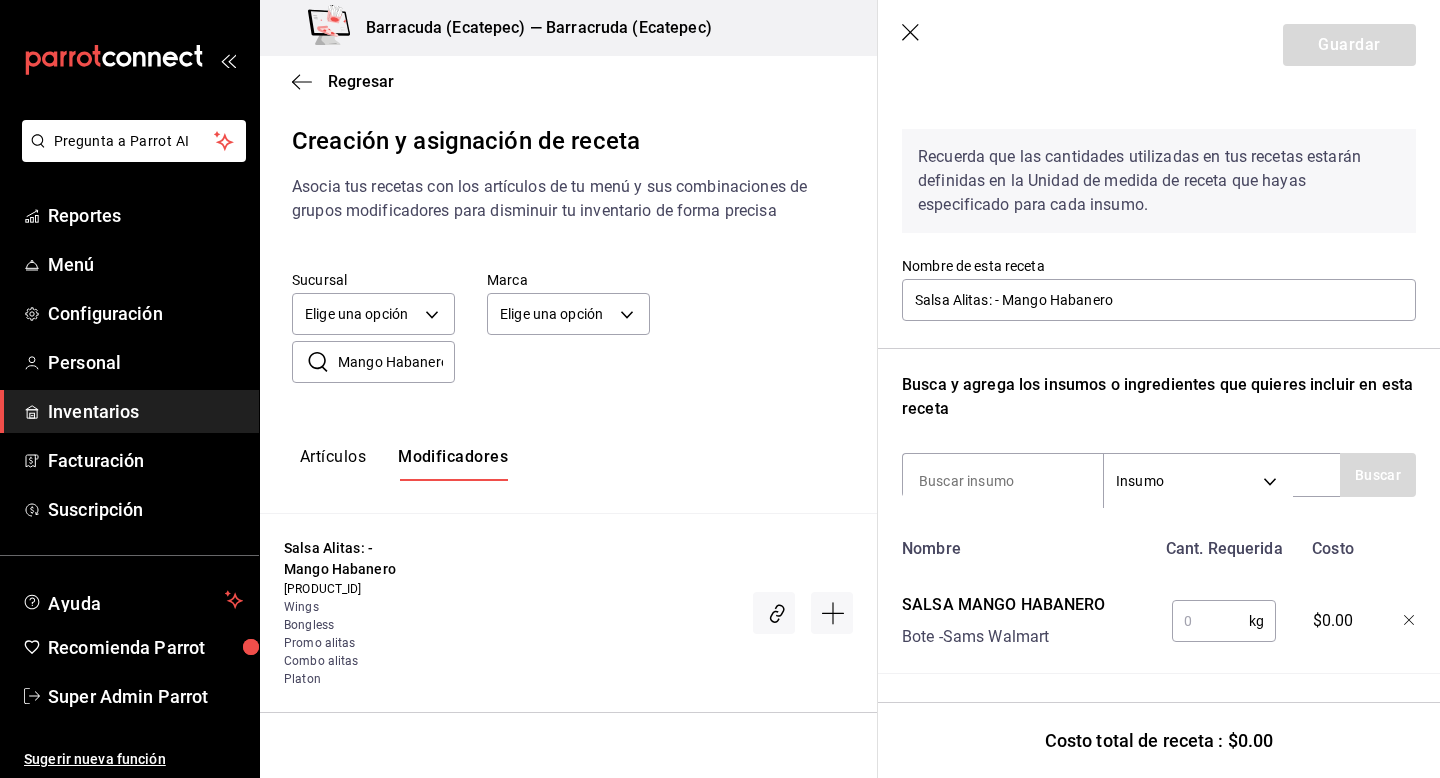 click at bounding box center [1210, 621] 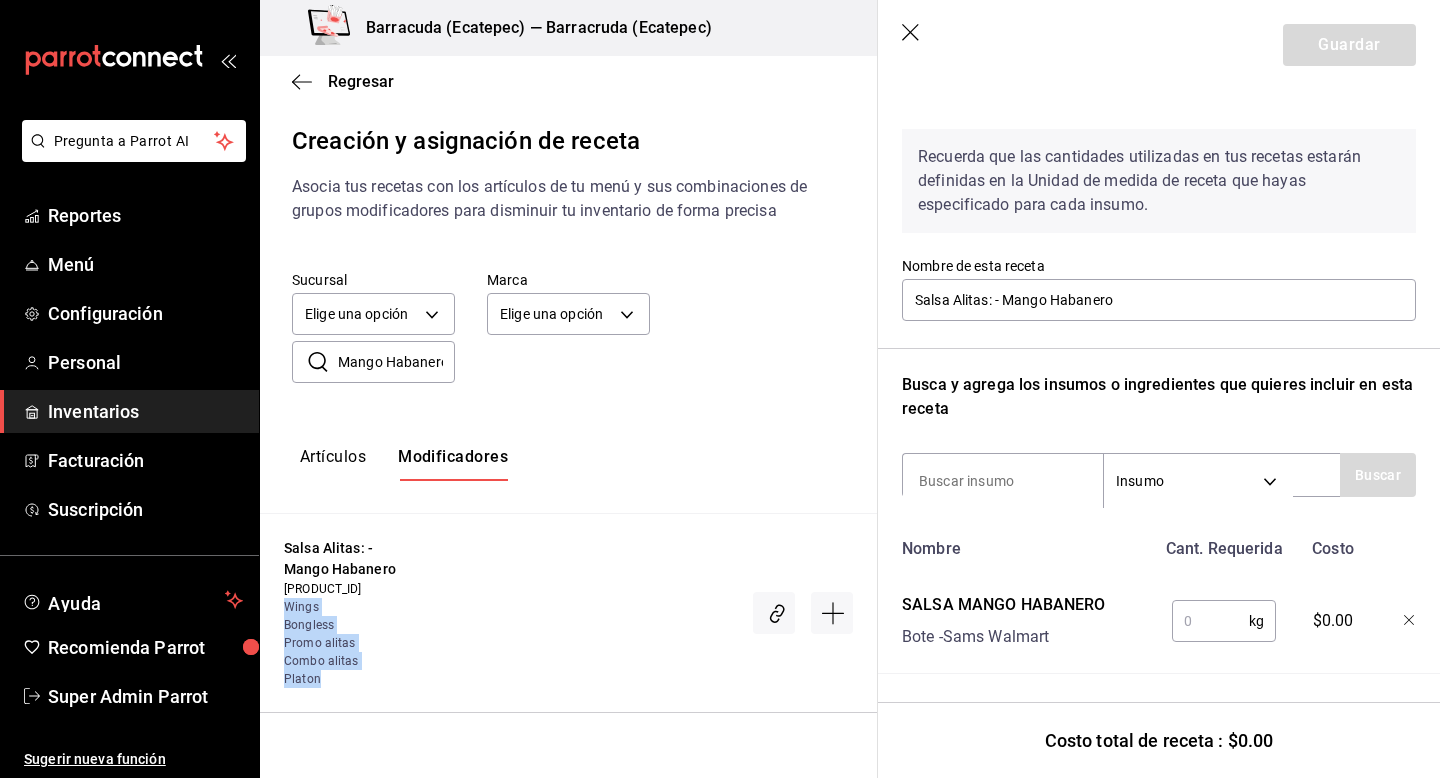 drag, startPoint x: 283, startPoint y: 608, endPoint x: 366, endPoint y: 694, distance: 119.519875 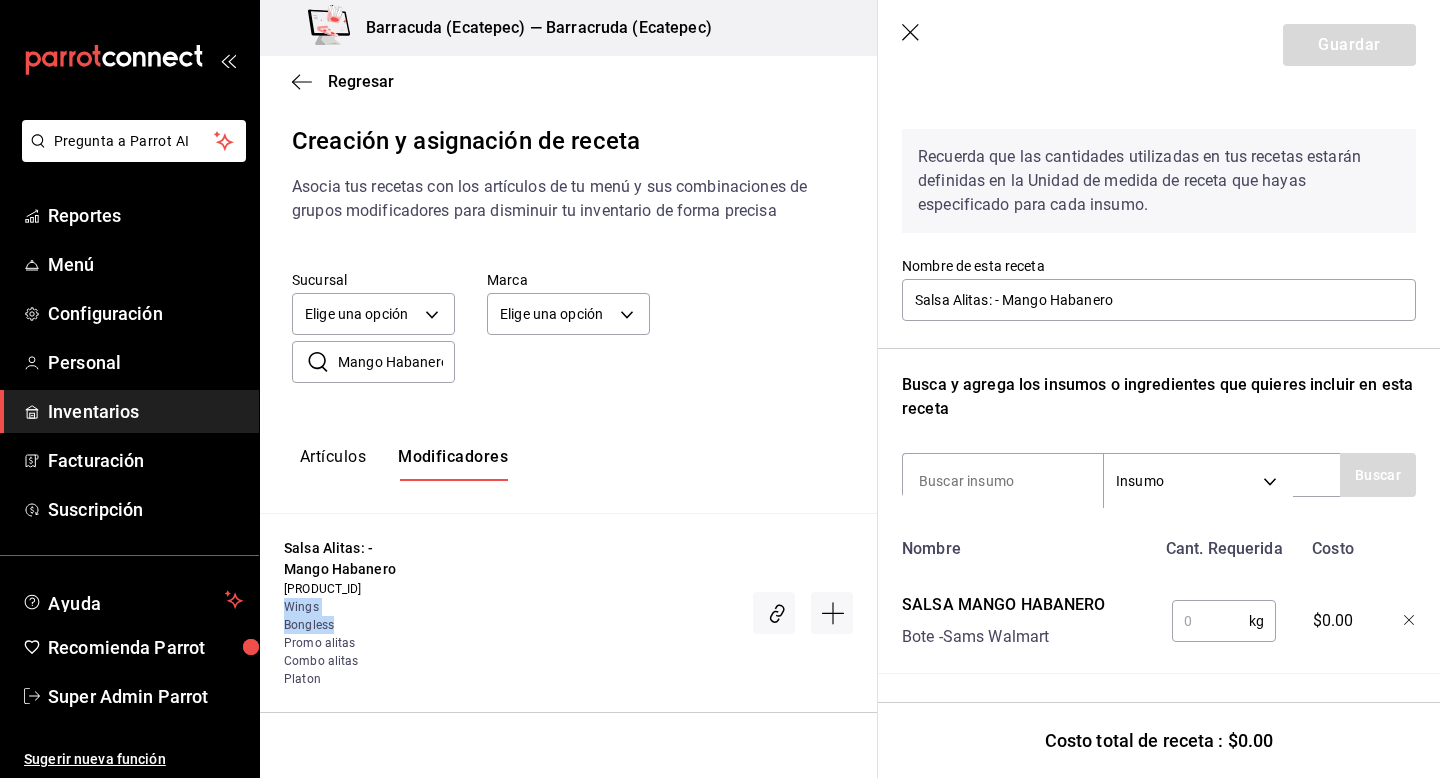 drag, startPoint x: 341, startPoint y: 626, endPoint x: 280, endPoint y: 610, distance: 63.06346 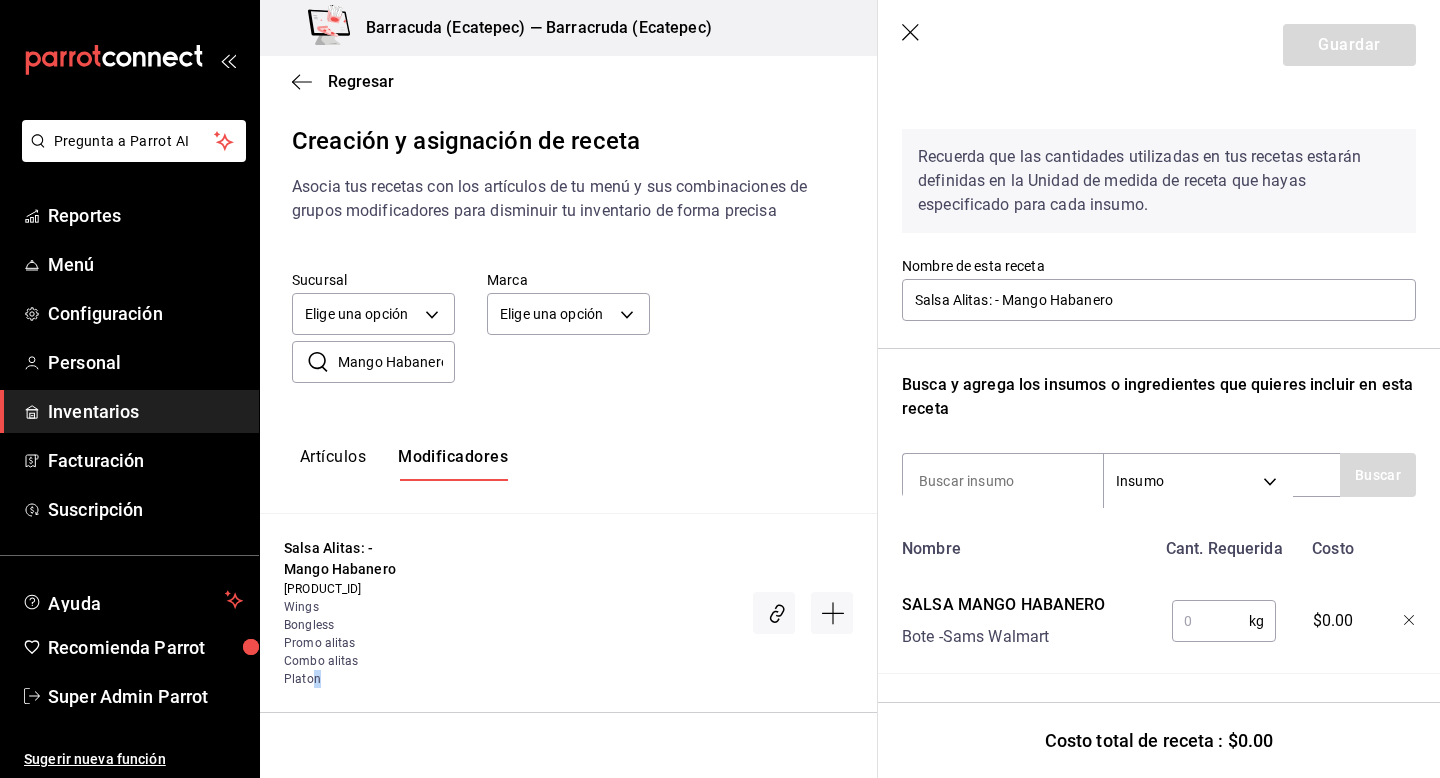drag, startPoint x: 372, startPoint y: 670, endPoint x: 314, endPoint y: 682, distance: 59.22837 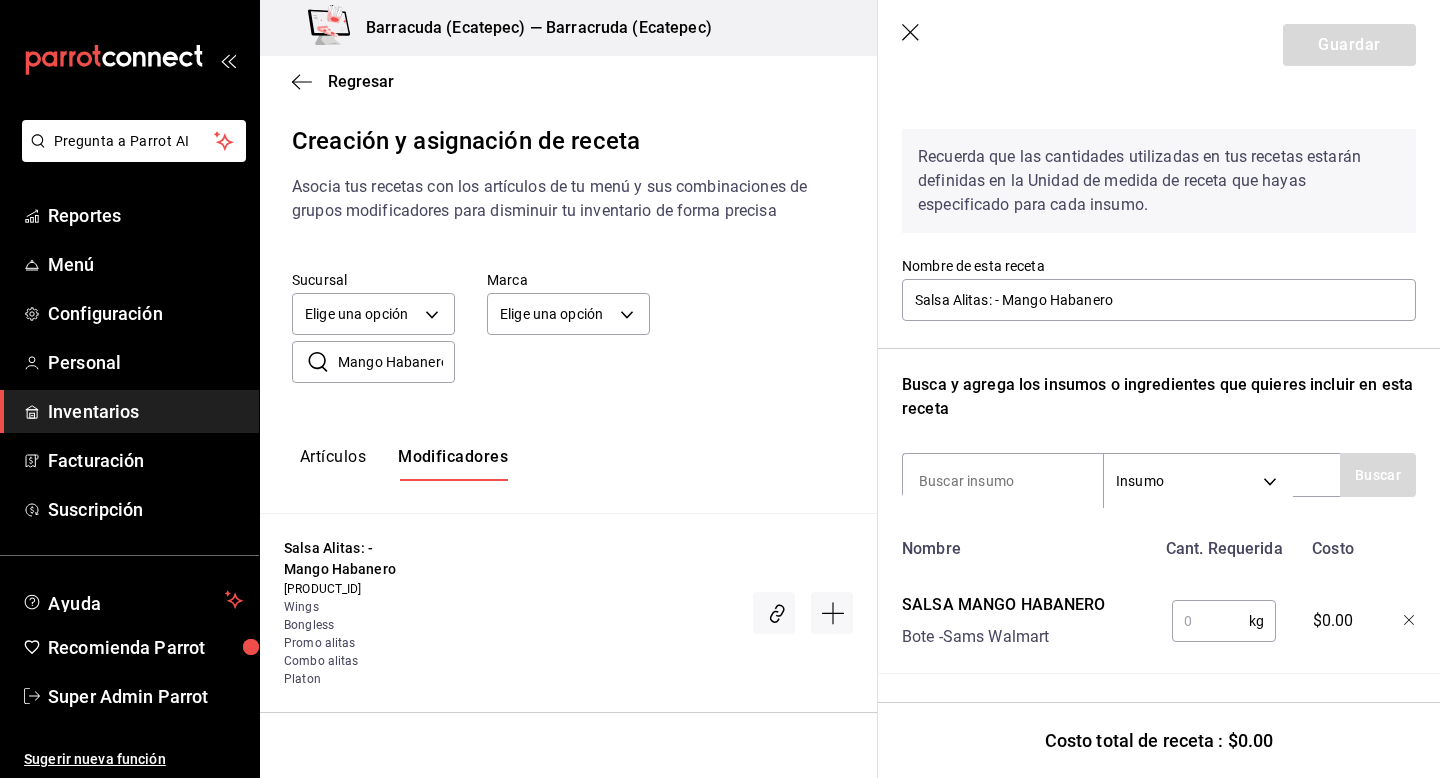 click at bounding box center (1210, 621) 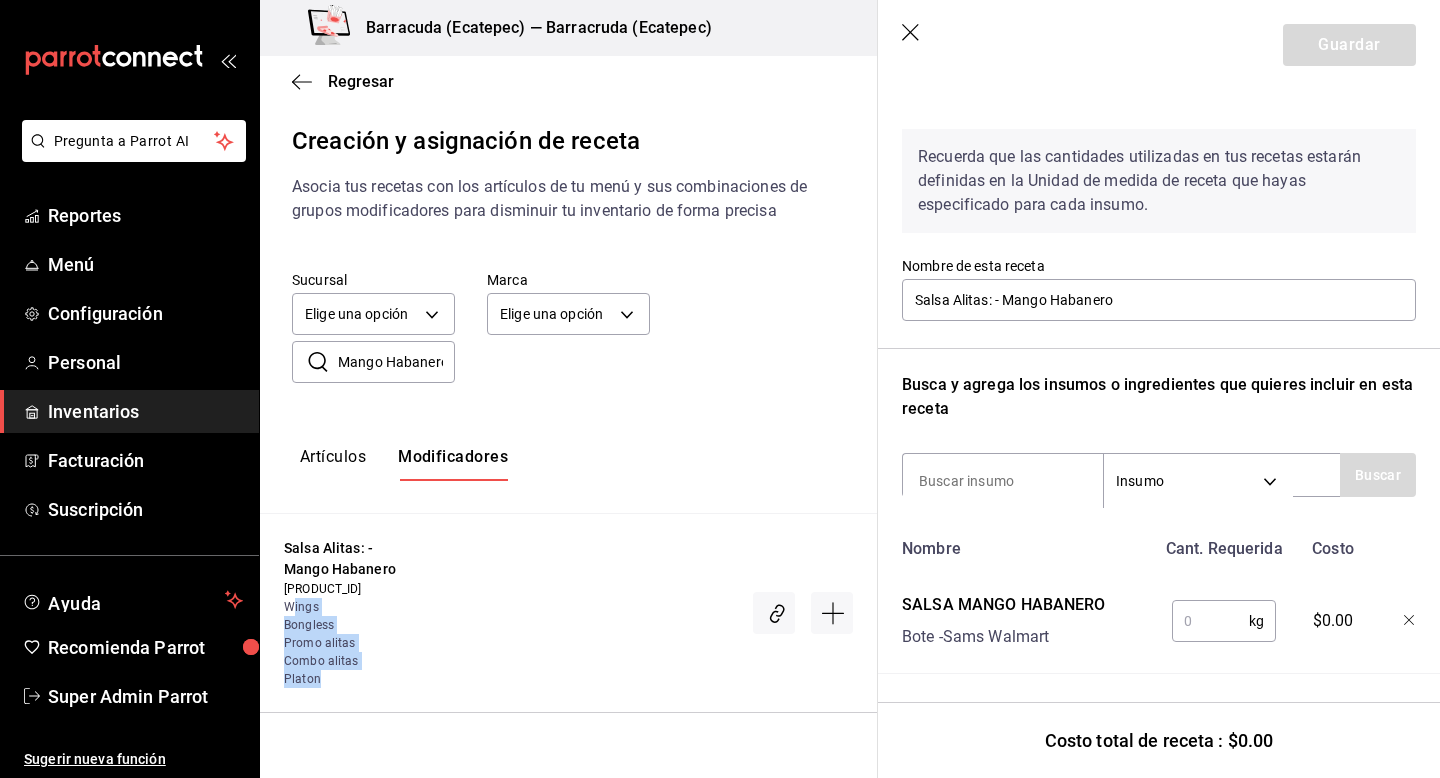drag, startPoint x: 292, startPoint y: 603, endPoint x: 323, endPoint y: 690, distance: 92.358 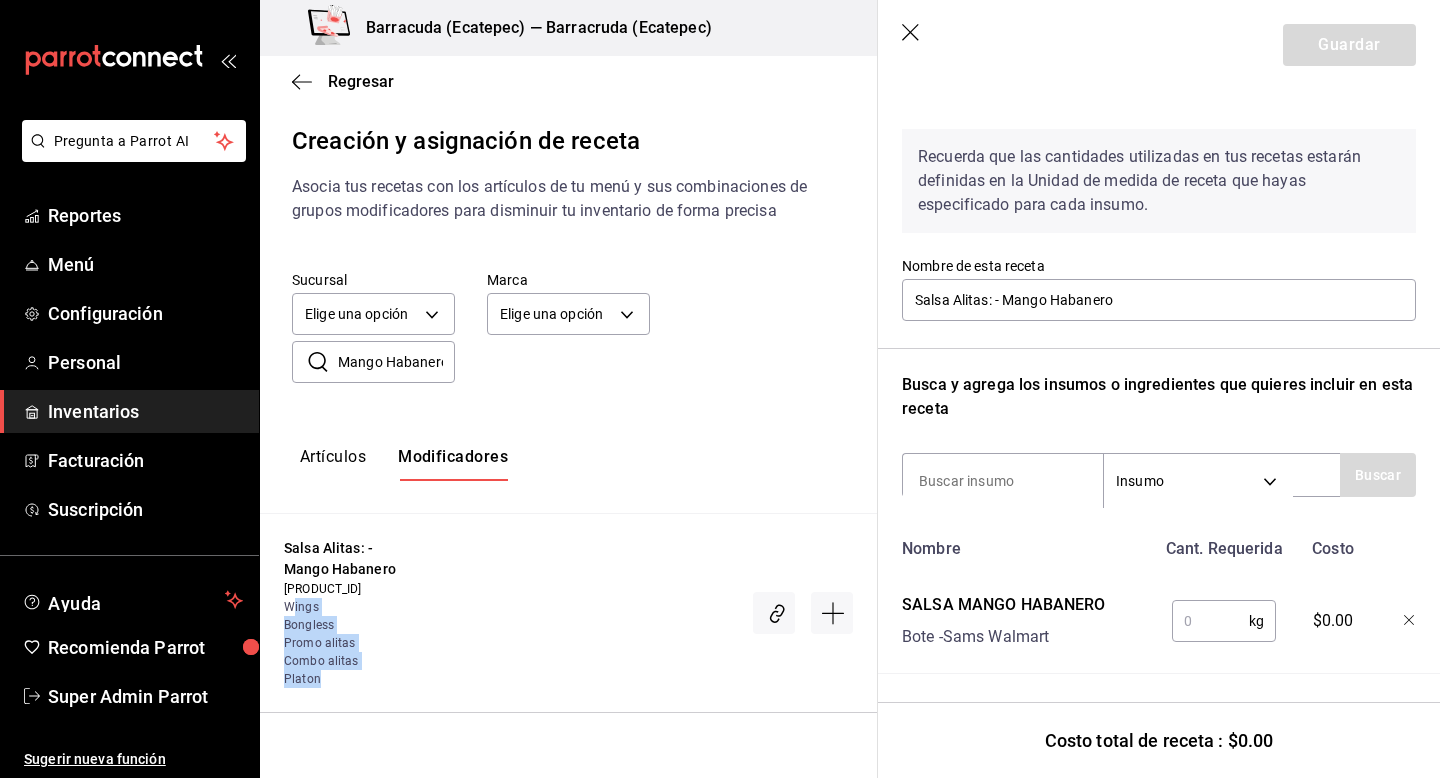 click 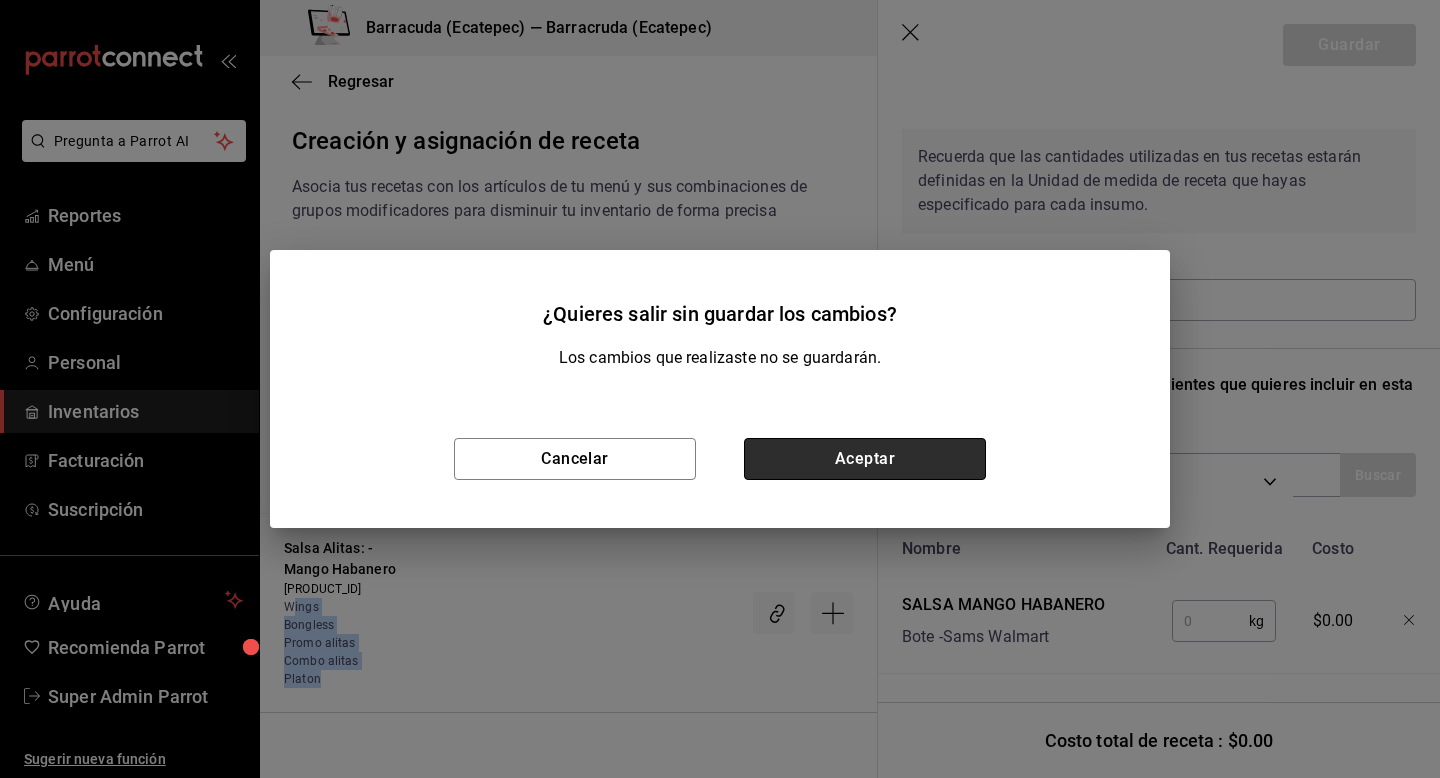 click on "Aceptar" at bounding box center (865, 459) 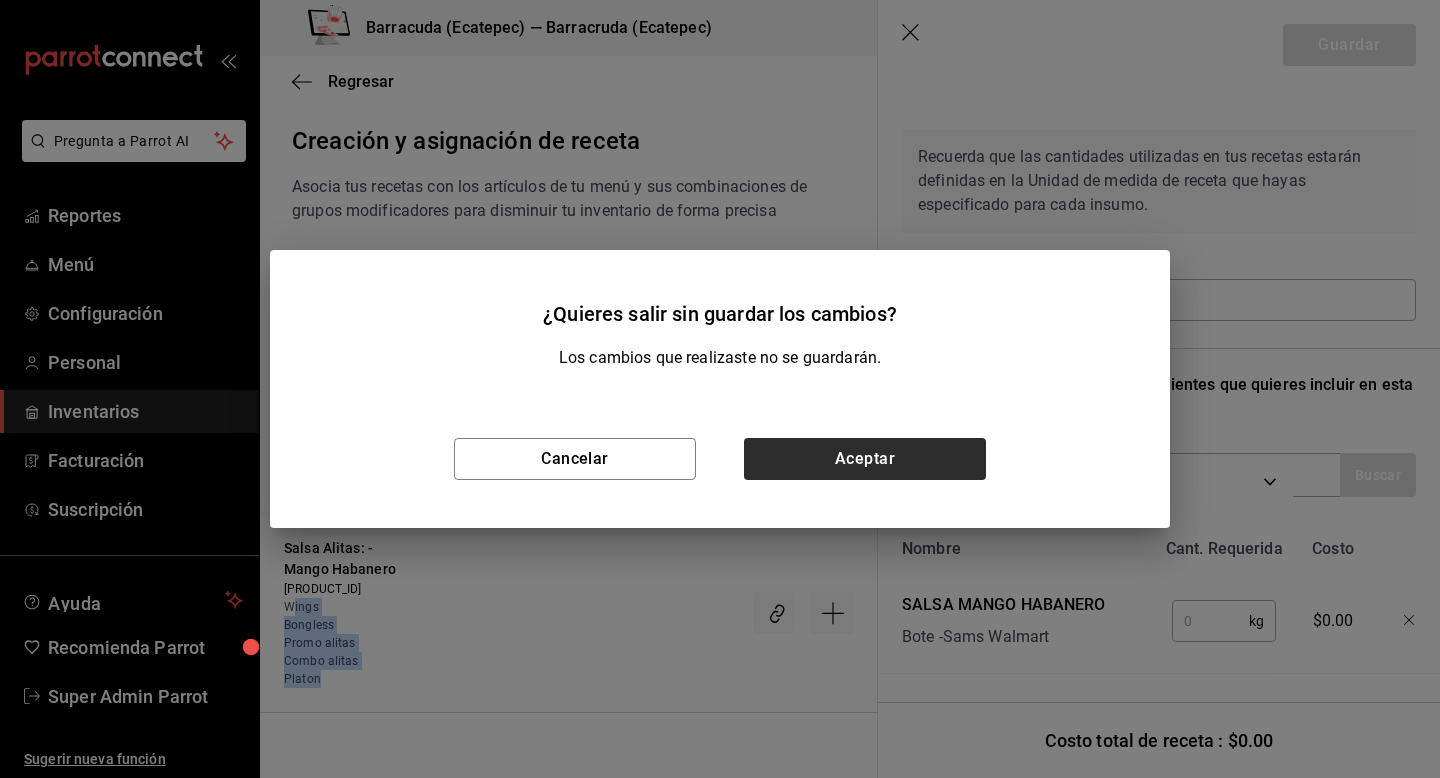 scroll, scrollTop: 0, scrollLeft: 0, axis: both 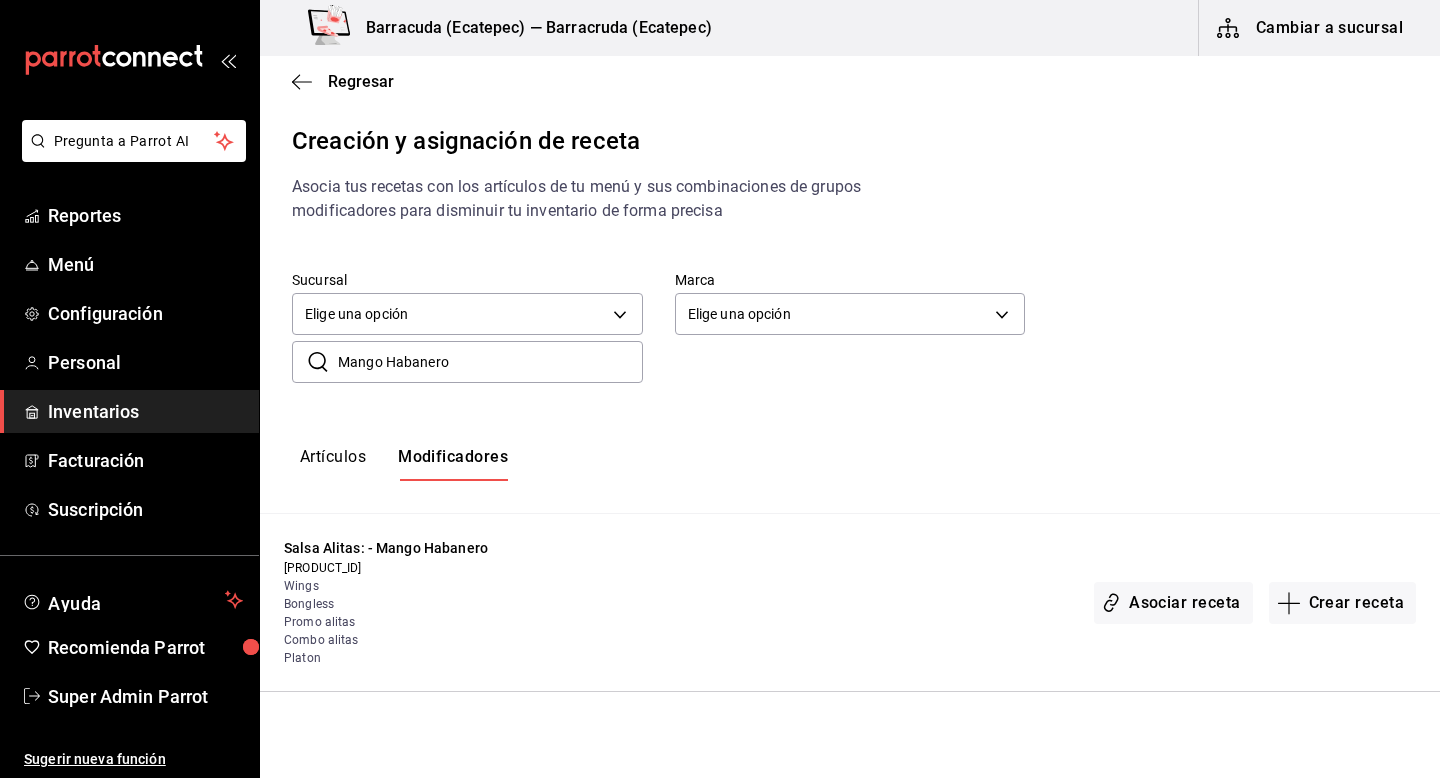 click on "Artículos Modificadores" at bounding box center [850, 464] 